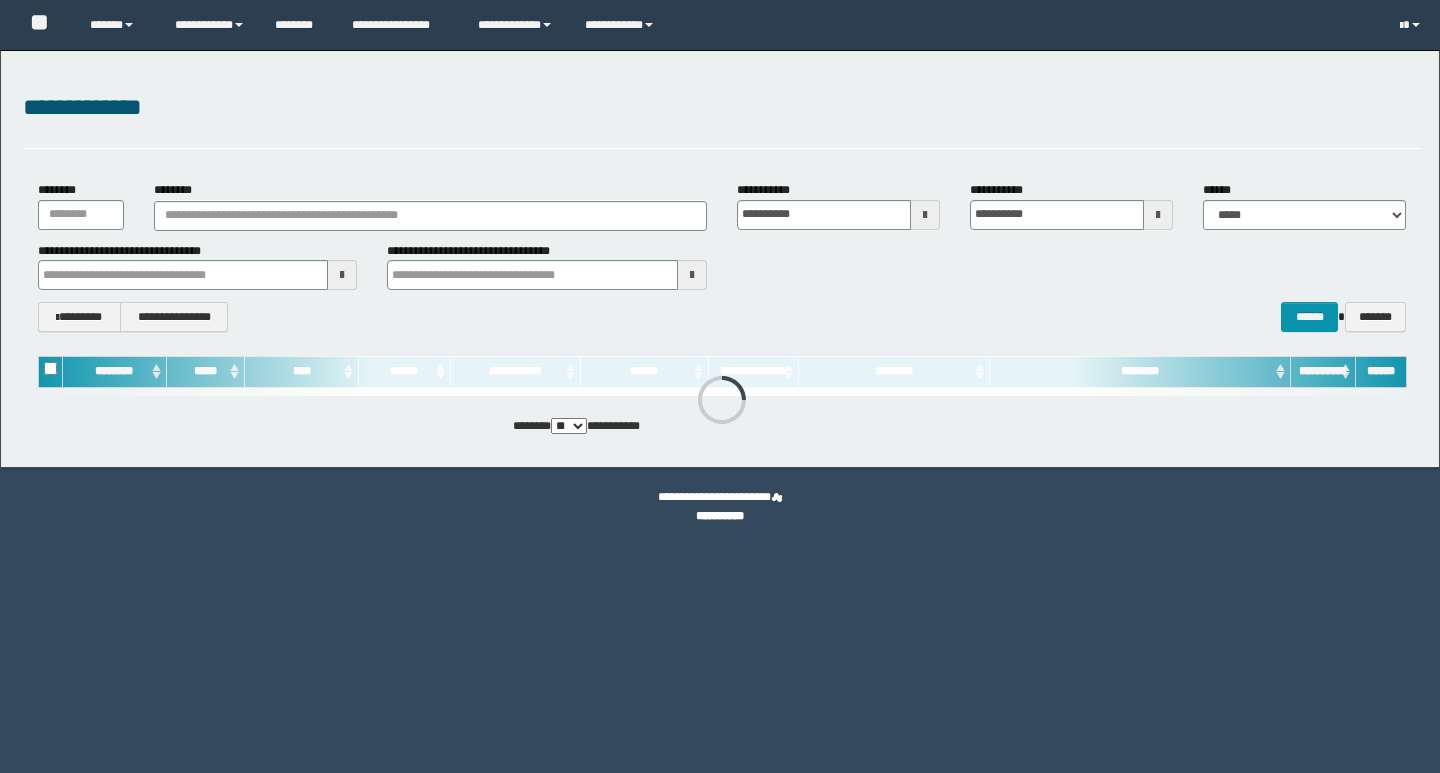 scroll, scrollTop: 0, scrollLeft: 0, axis: both 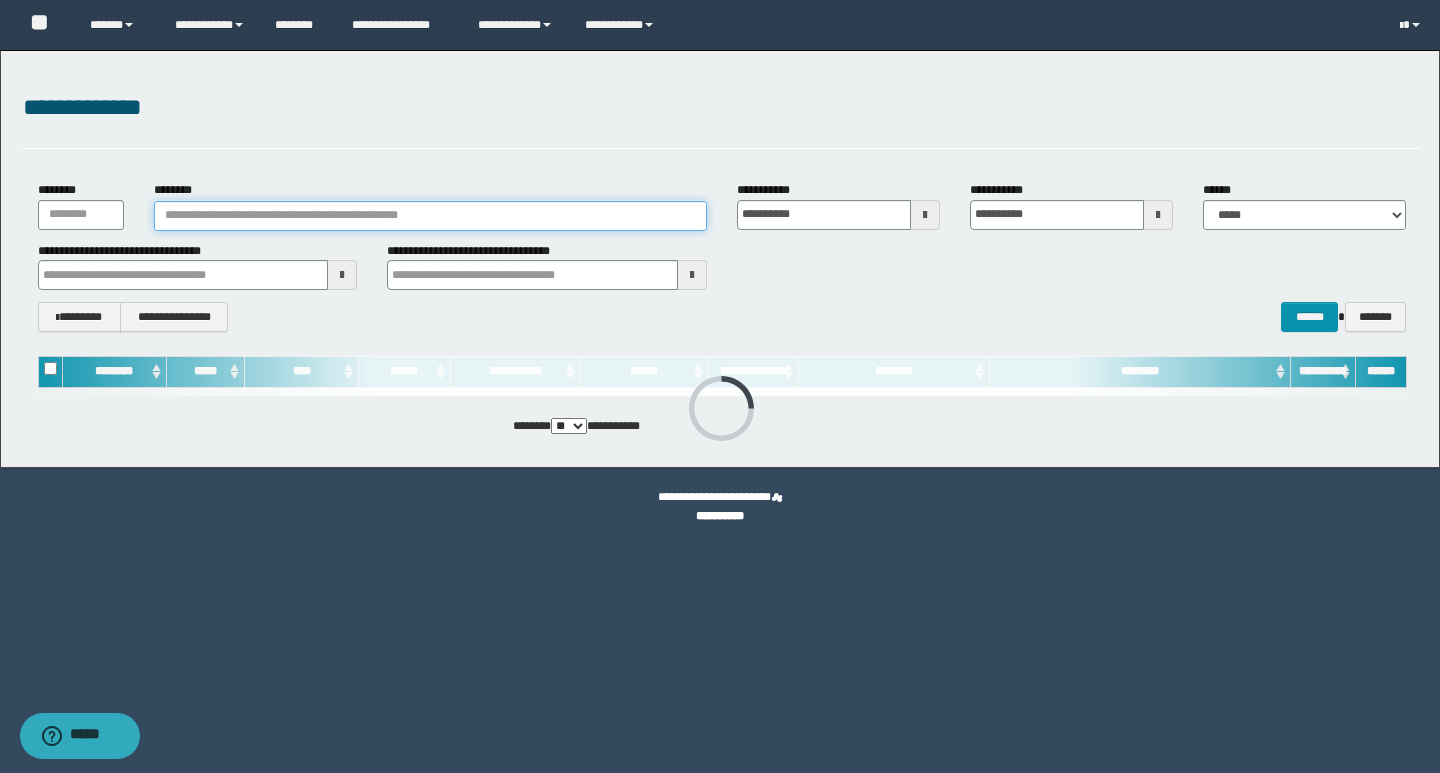 click on "********" at bounding box center (430, 216) 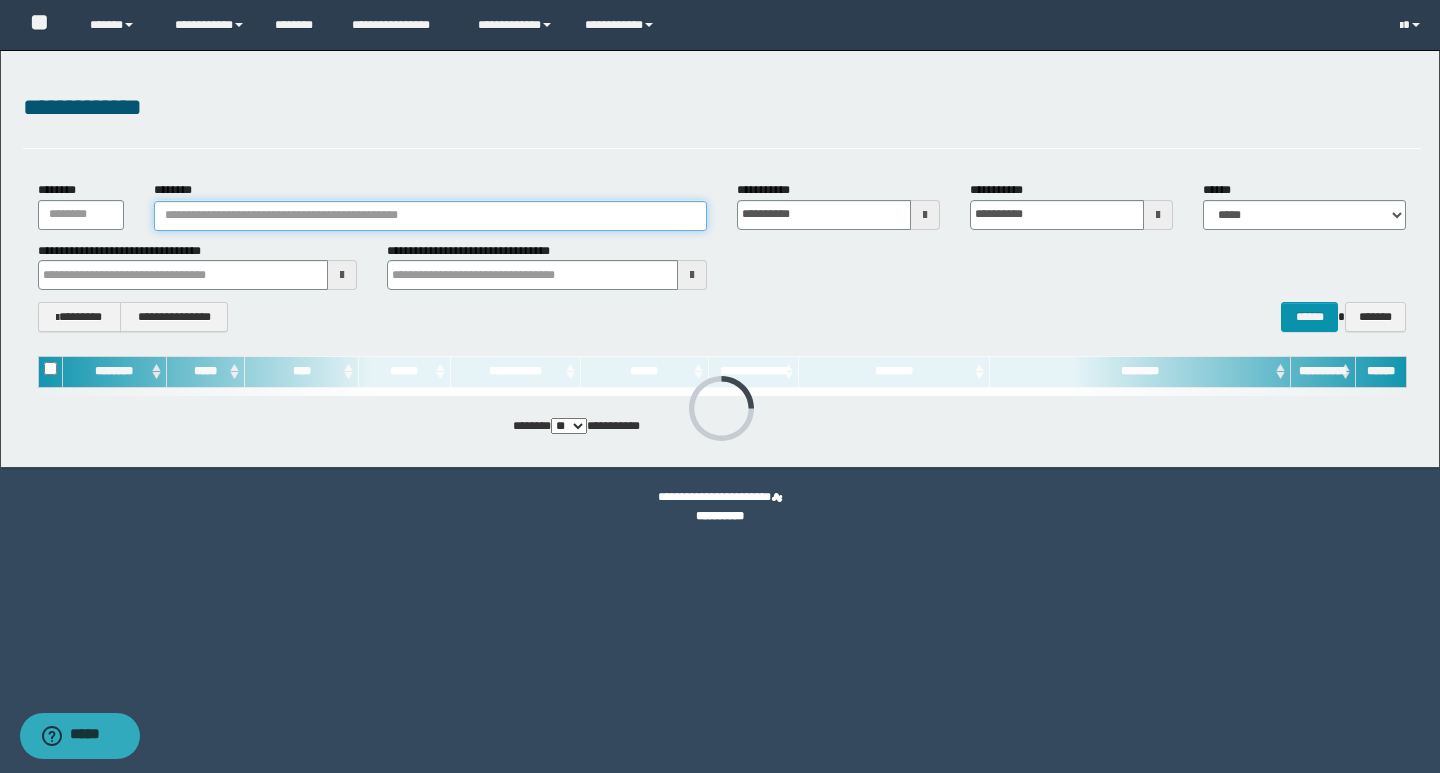 paste on "**********" 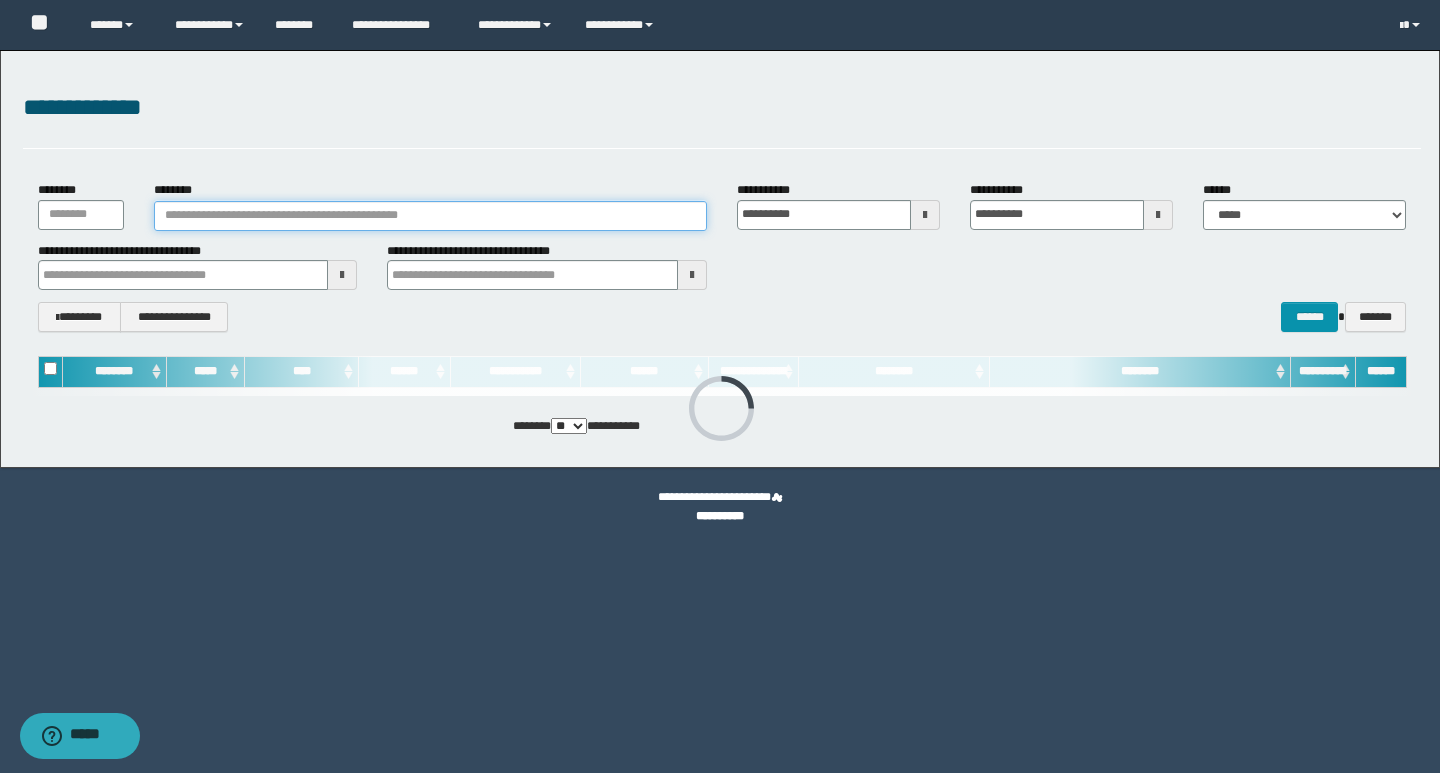 type on "**********" 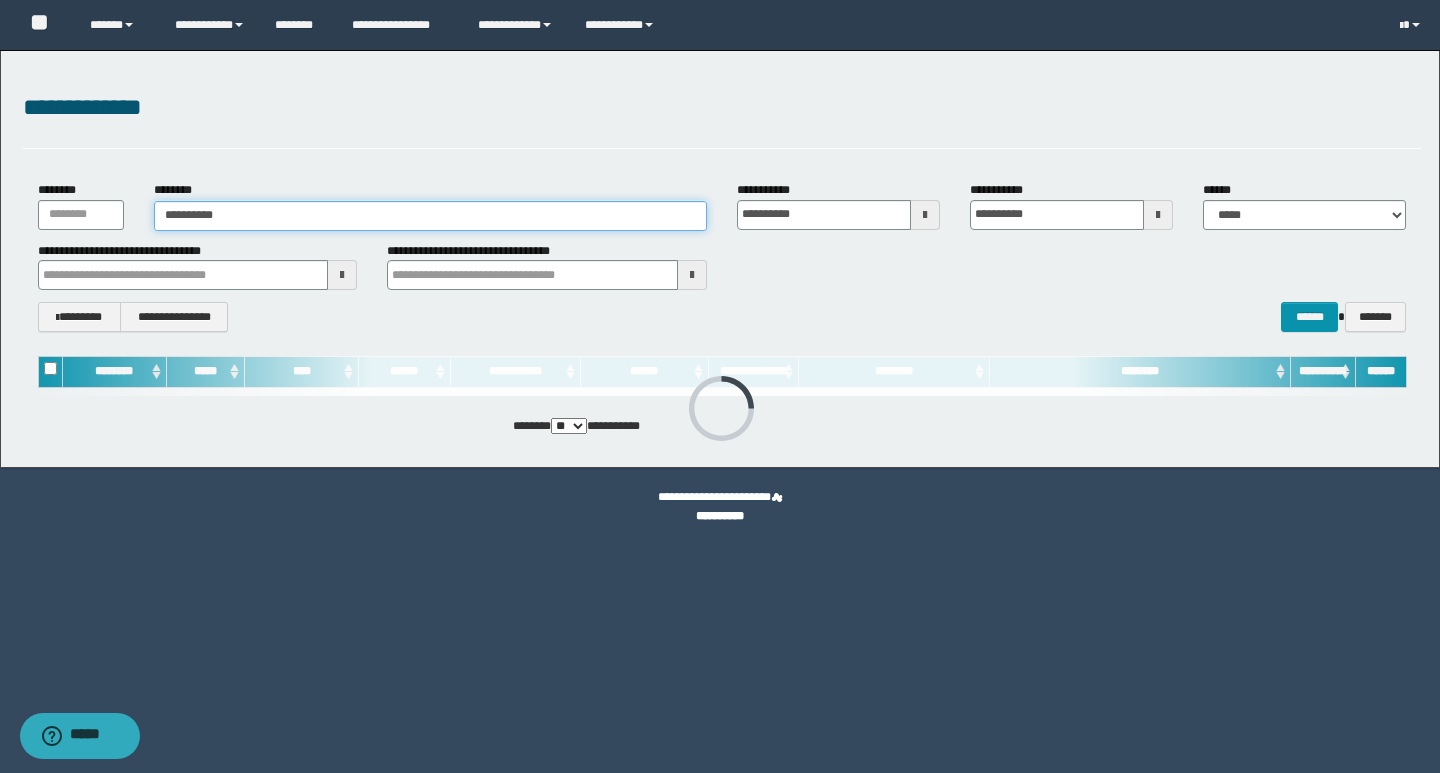 type on "**********" 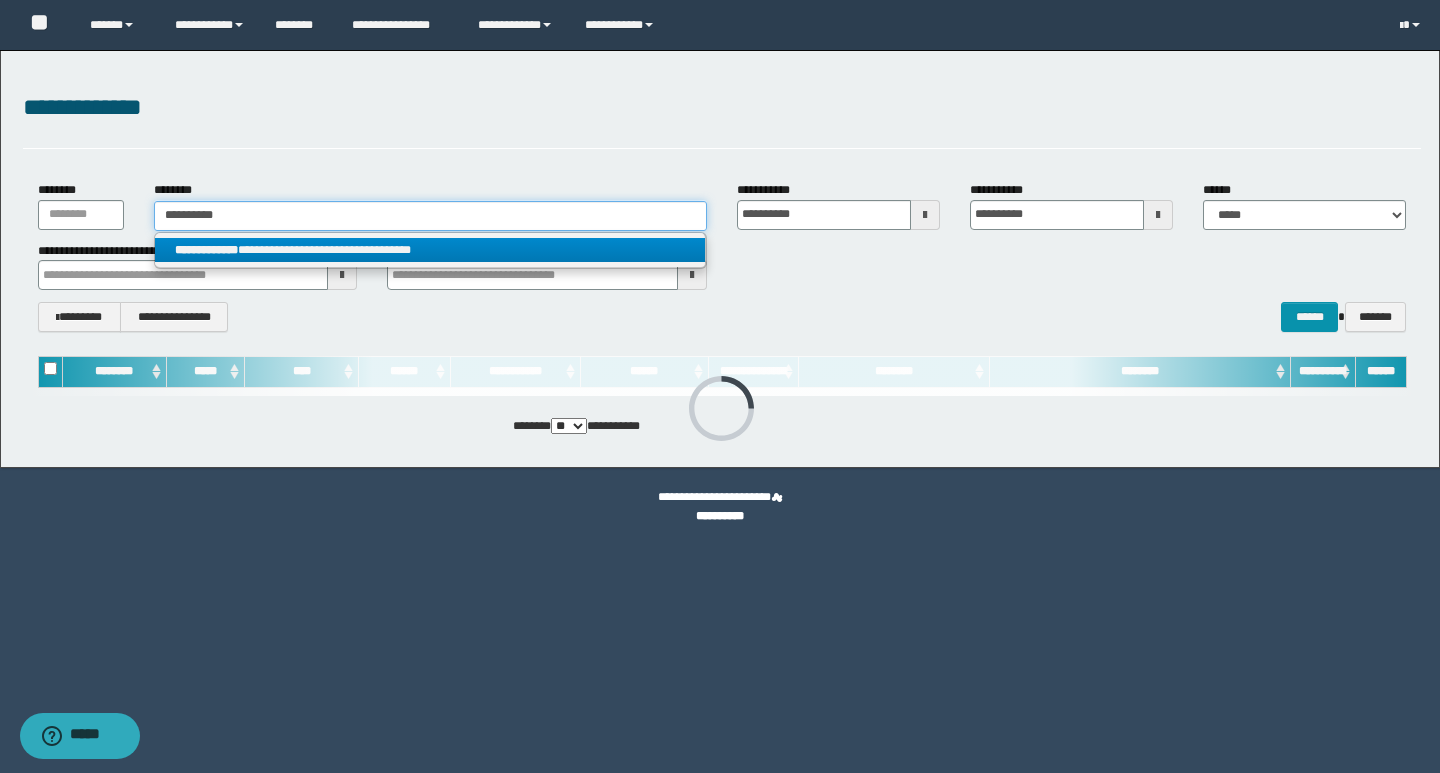 type on "**********" 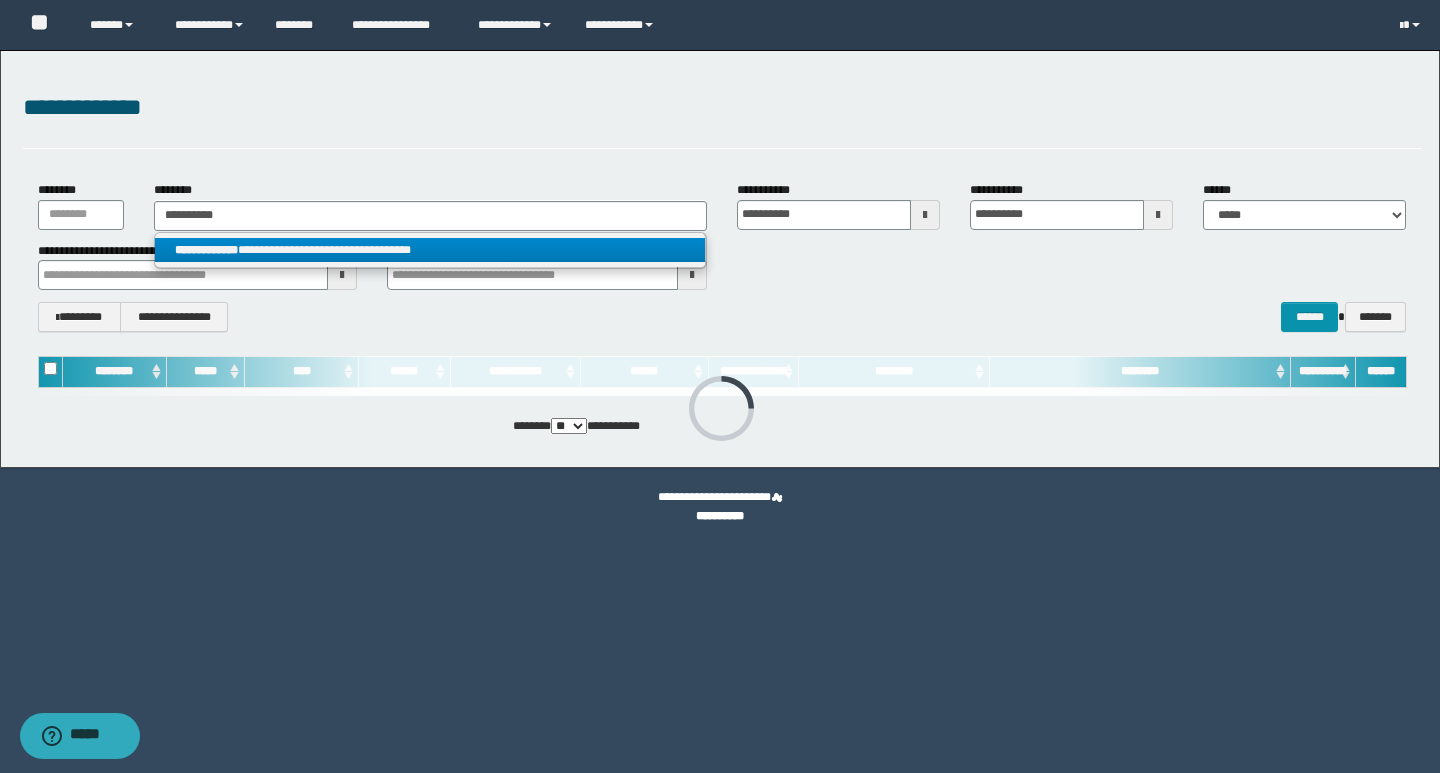 click on "**********" at bounding box center [430, 250] 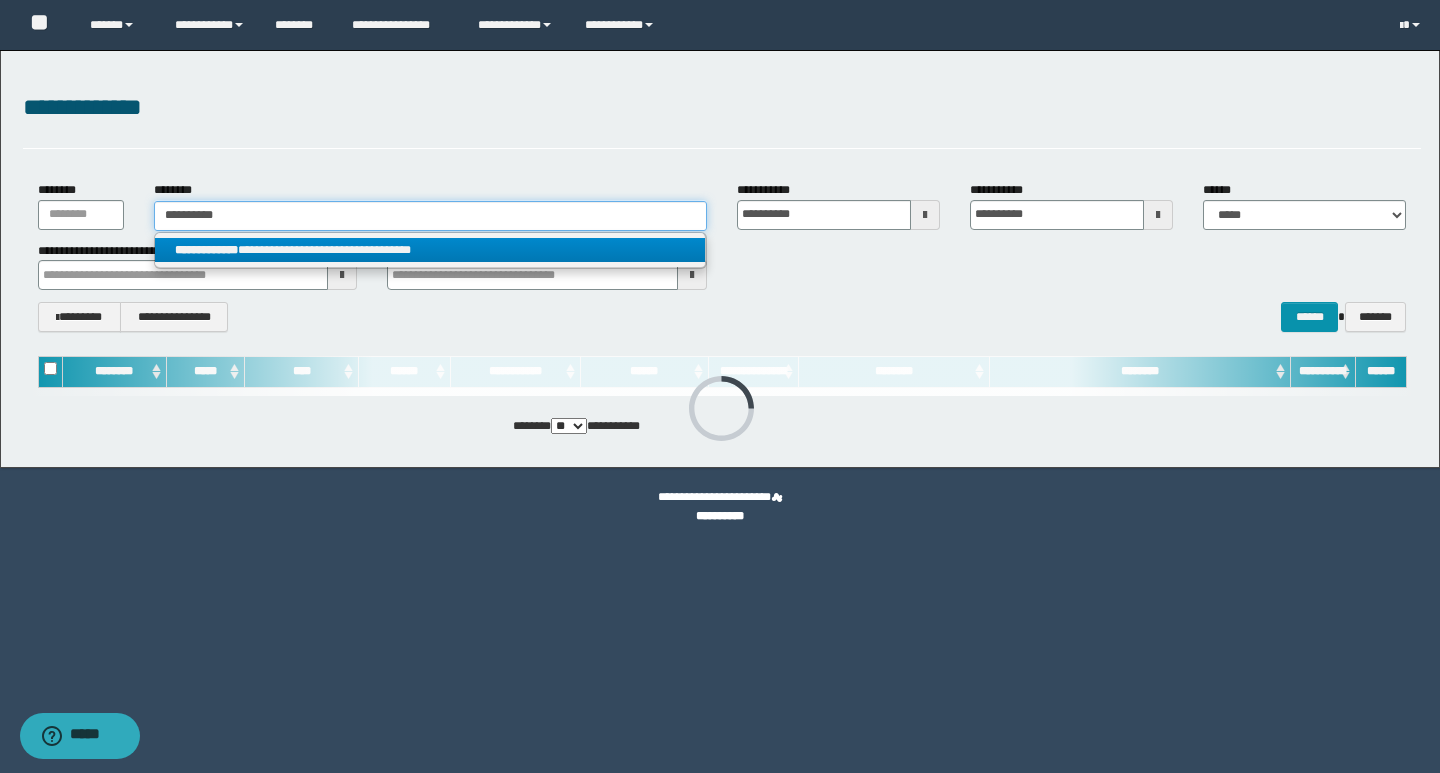 type 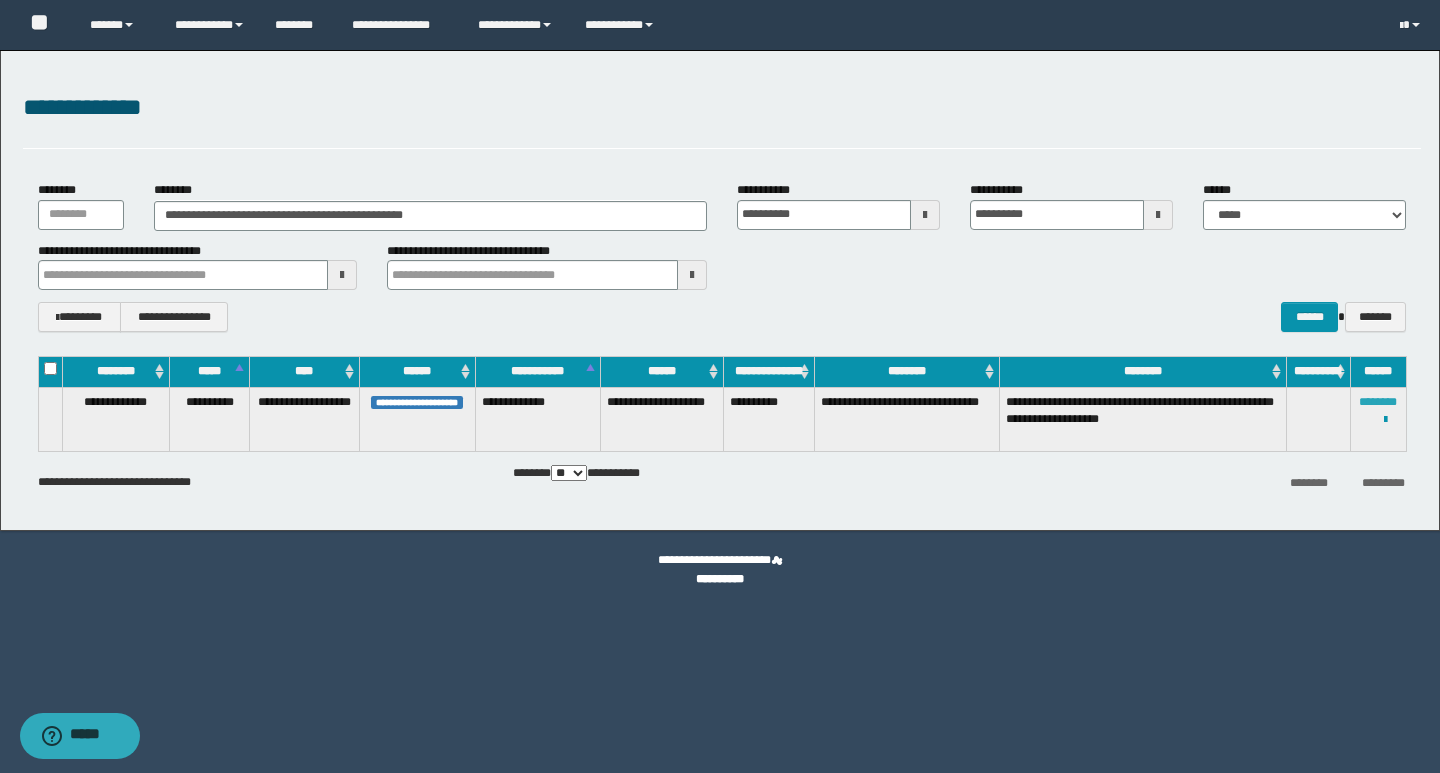 click on "********" at bounding box center (1378, 402) 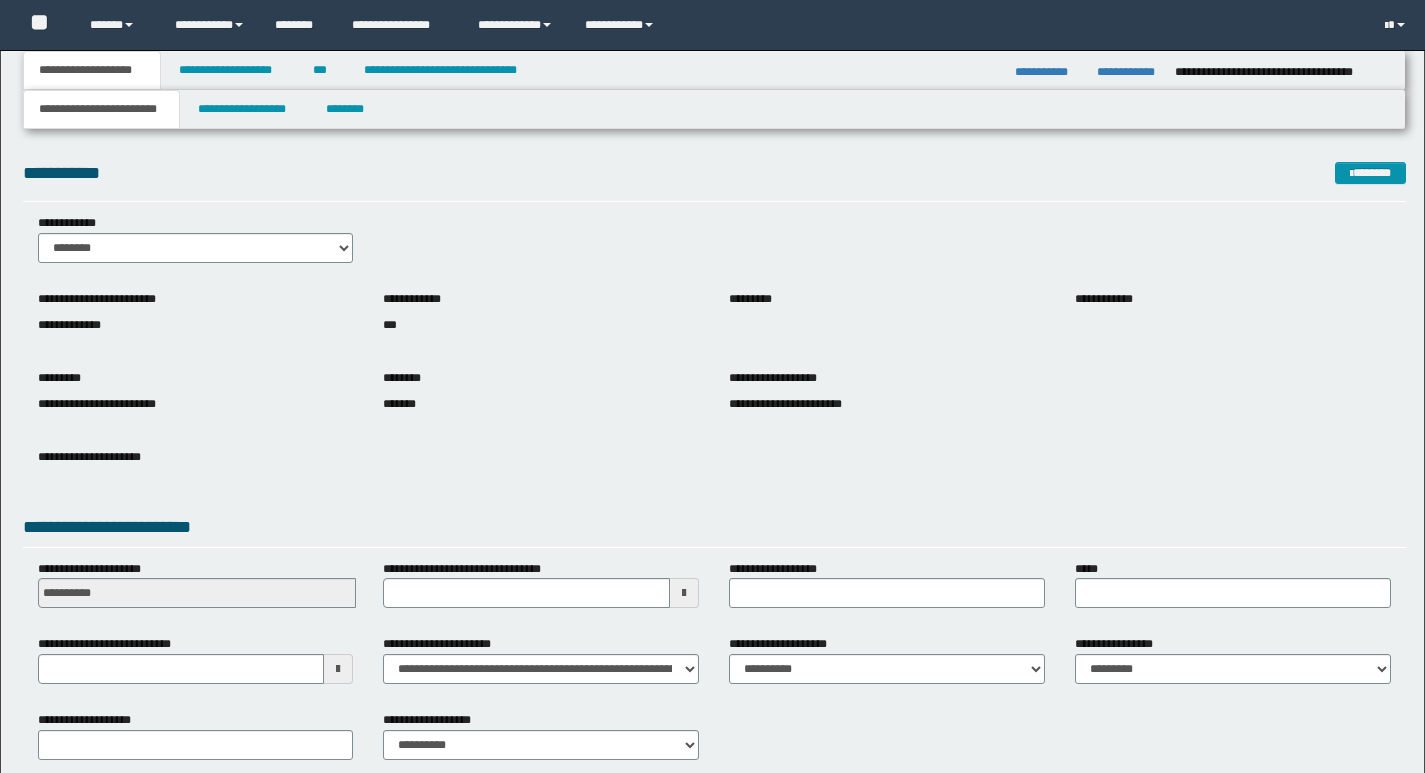 scroll, scrollTop: 0, scrollLeft: 0, axis: both 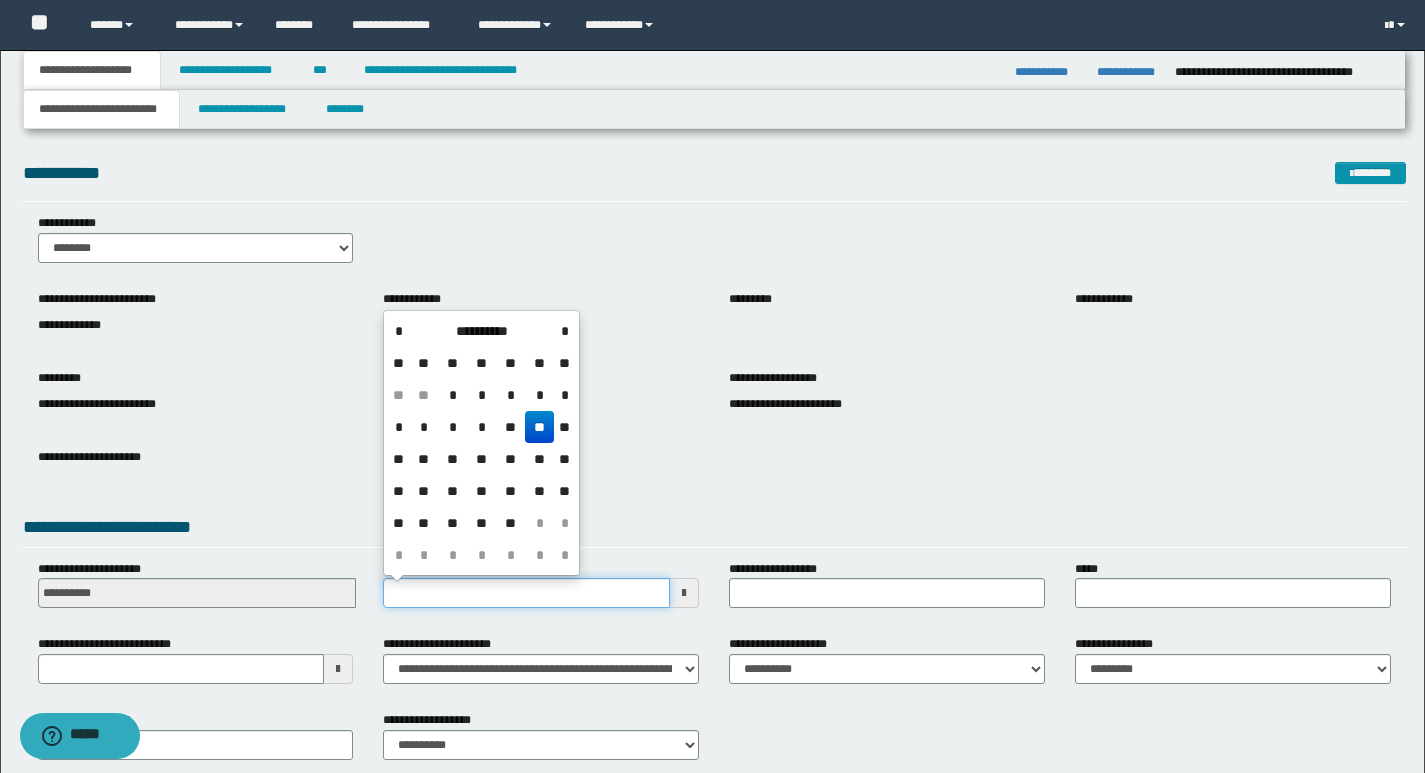 click on "**********" at bounding box center (526, 593) 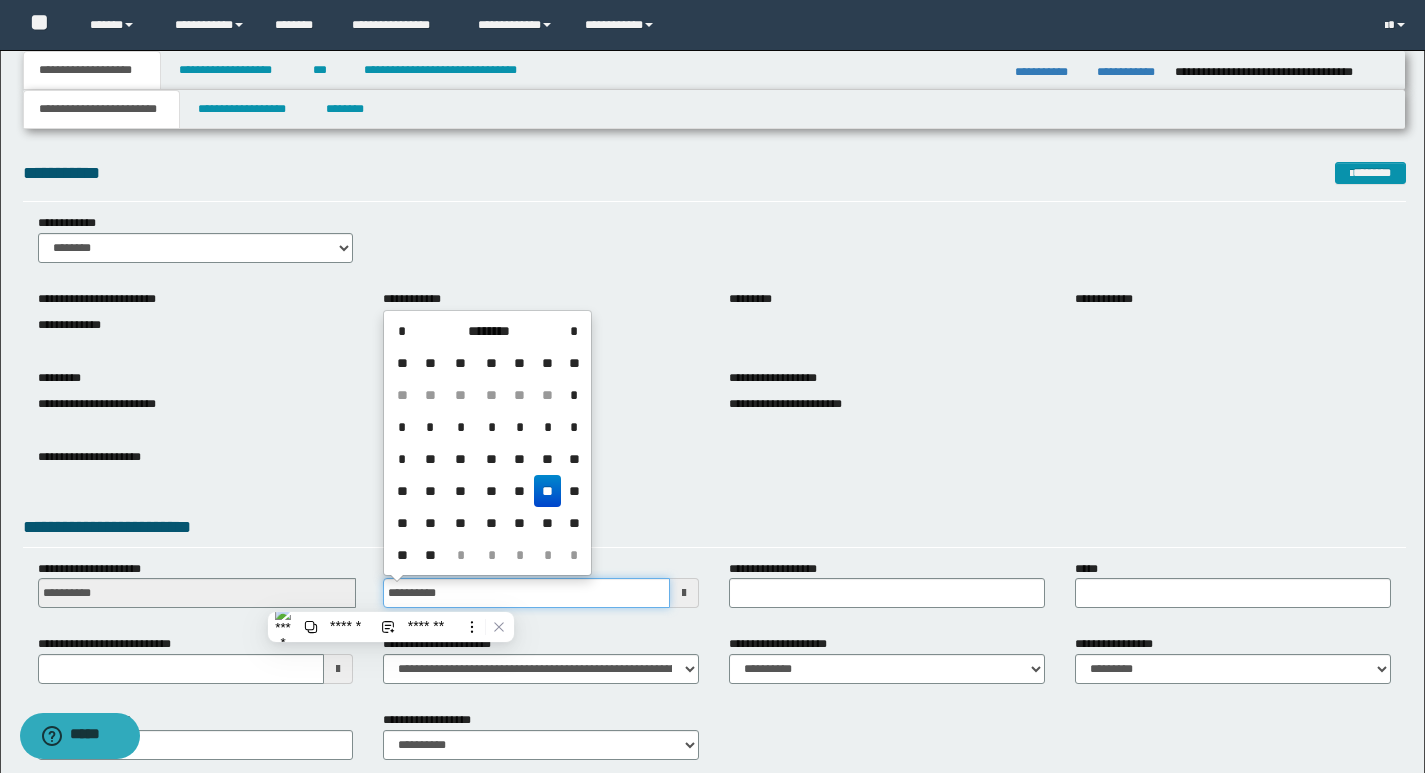 type on "**********" 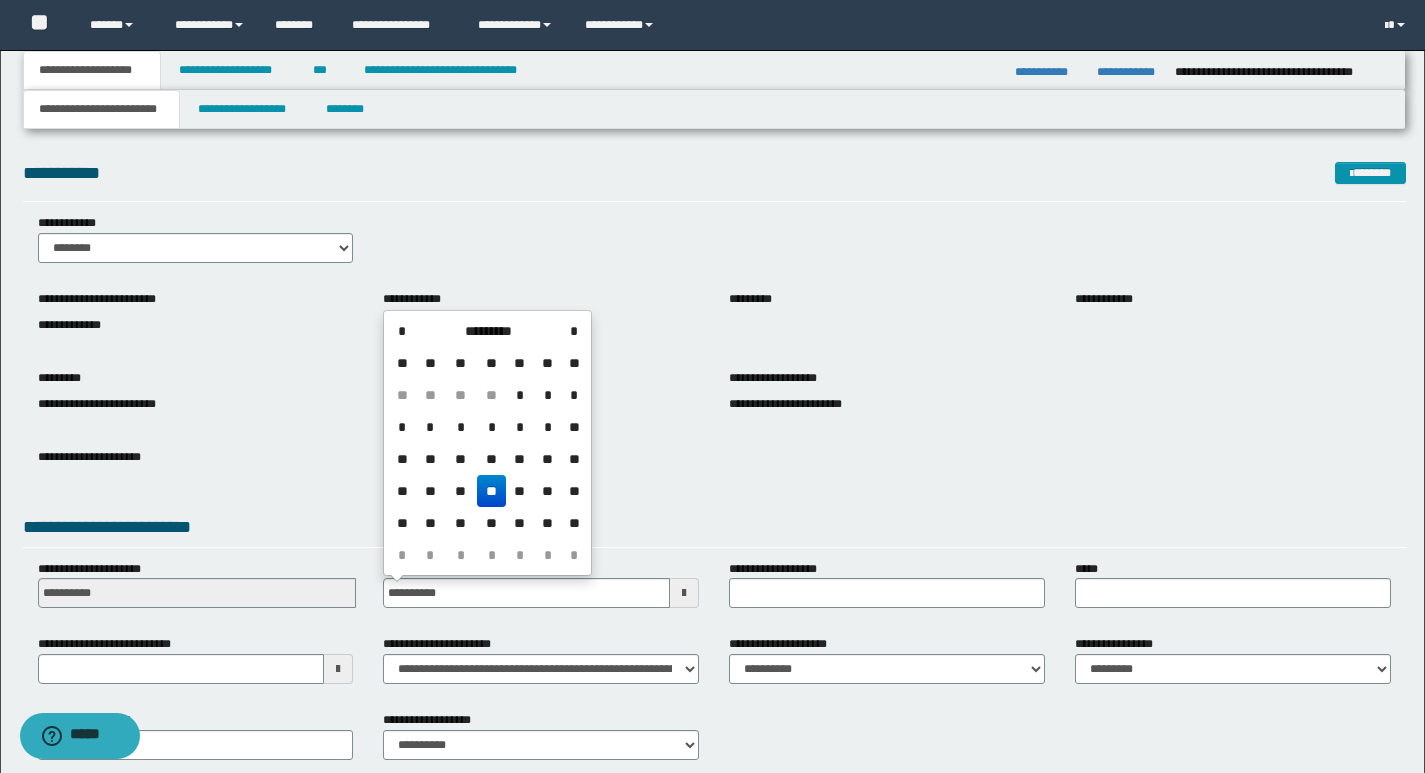 click on "**" at bounding box center (491, 491) 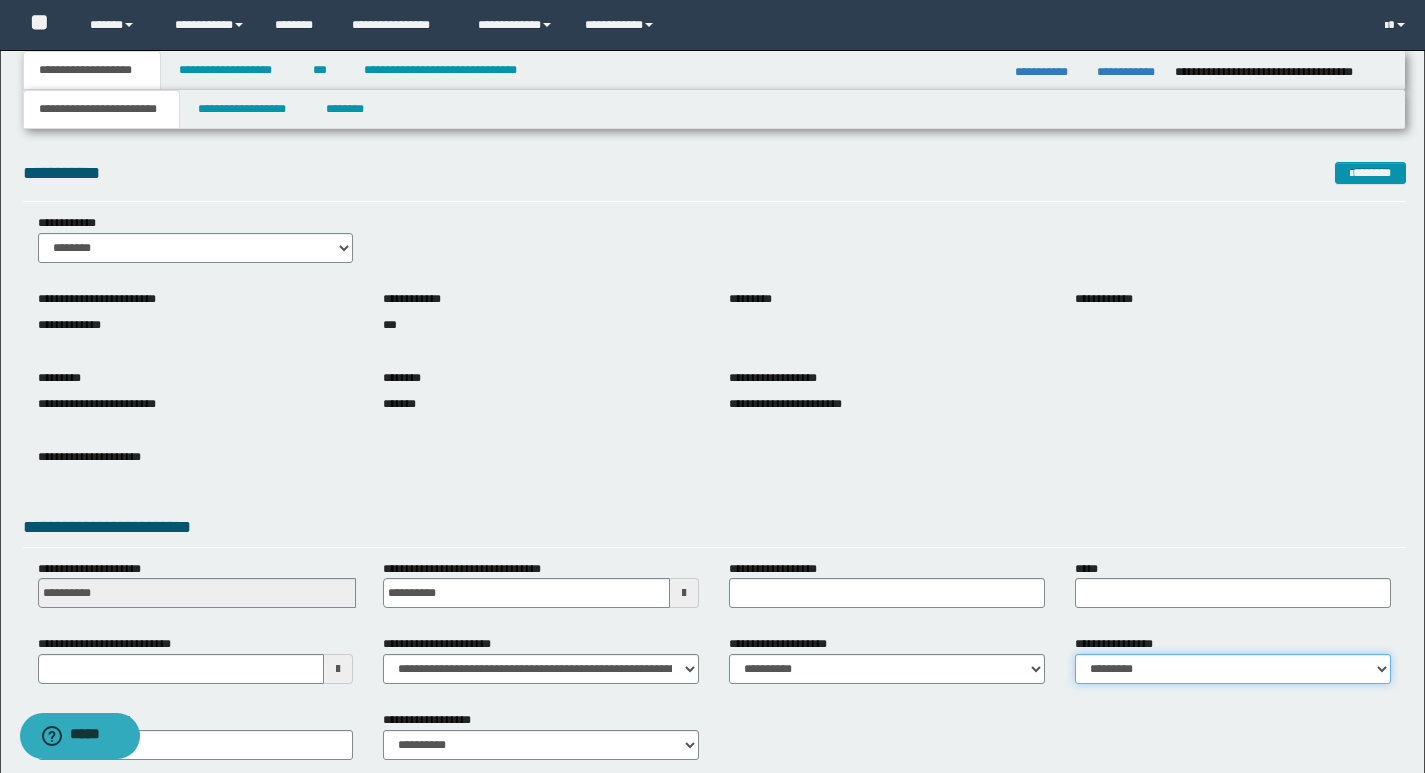 click on "**********" at bounding box center (1233, 669) 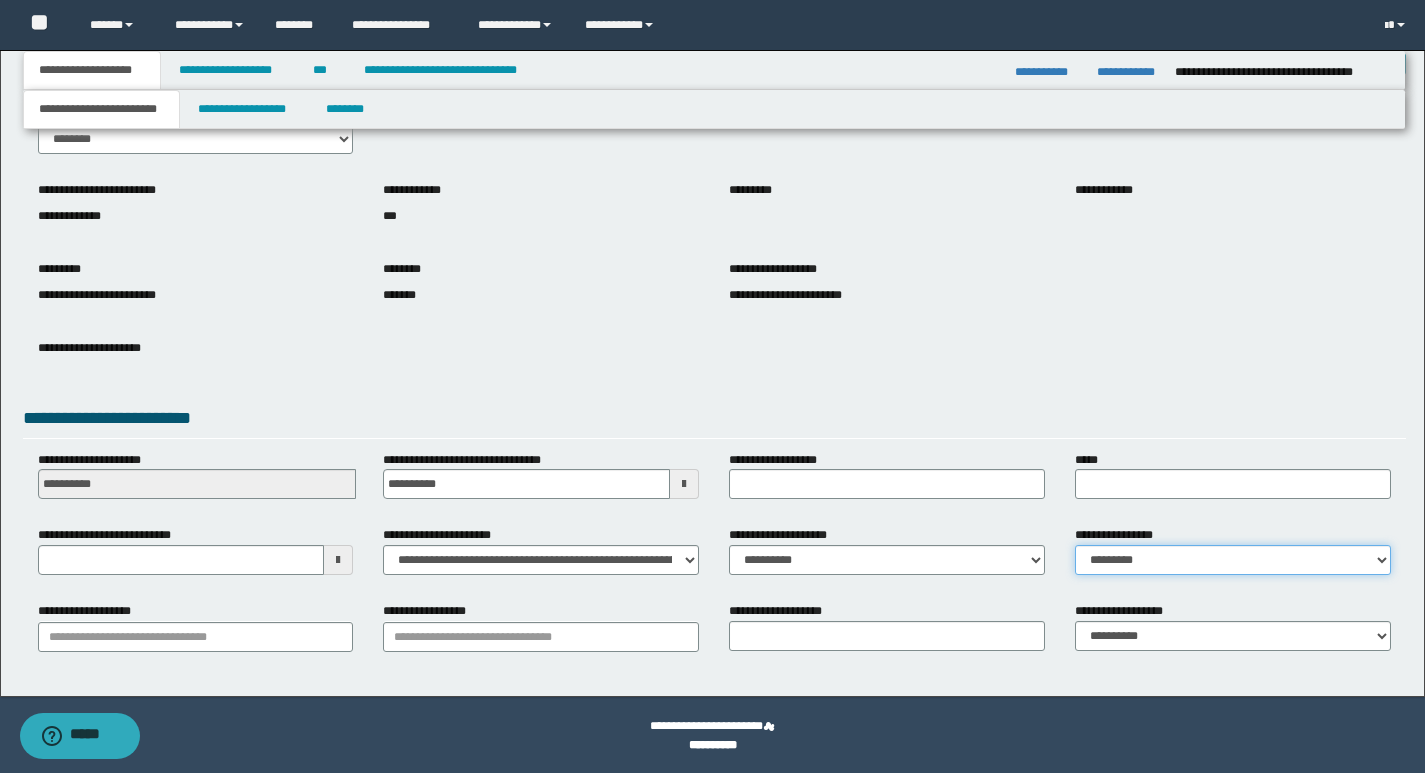scroll, scrollTop: 111, scrollLeft: 0, axis: vertical 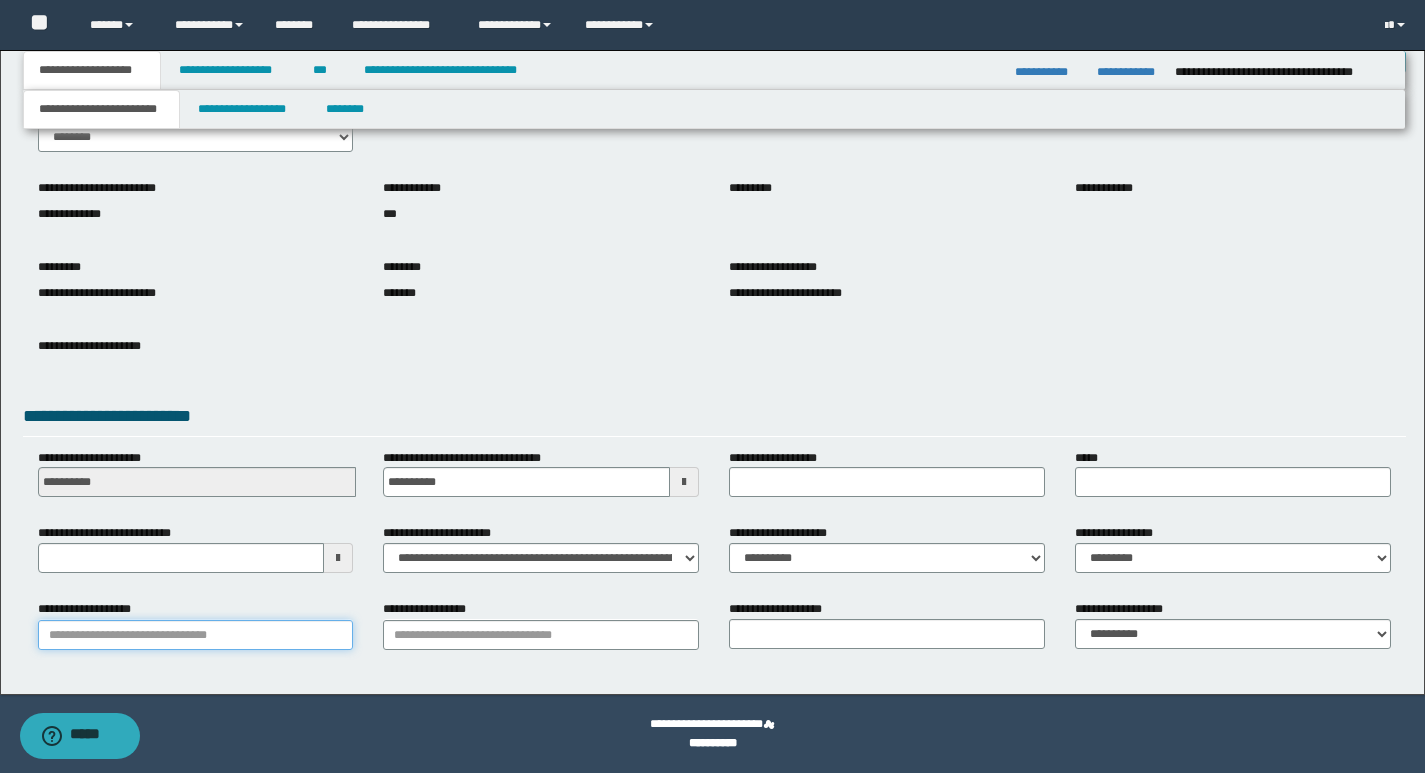click on "**********" at bounding box center [196, 635] 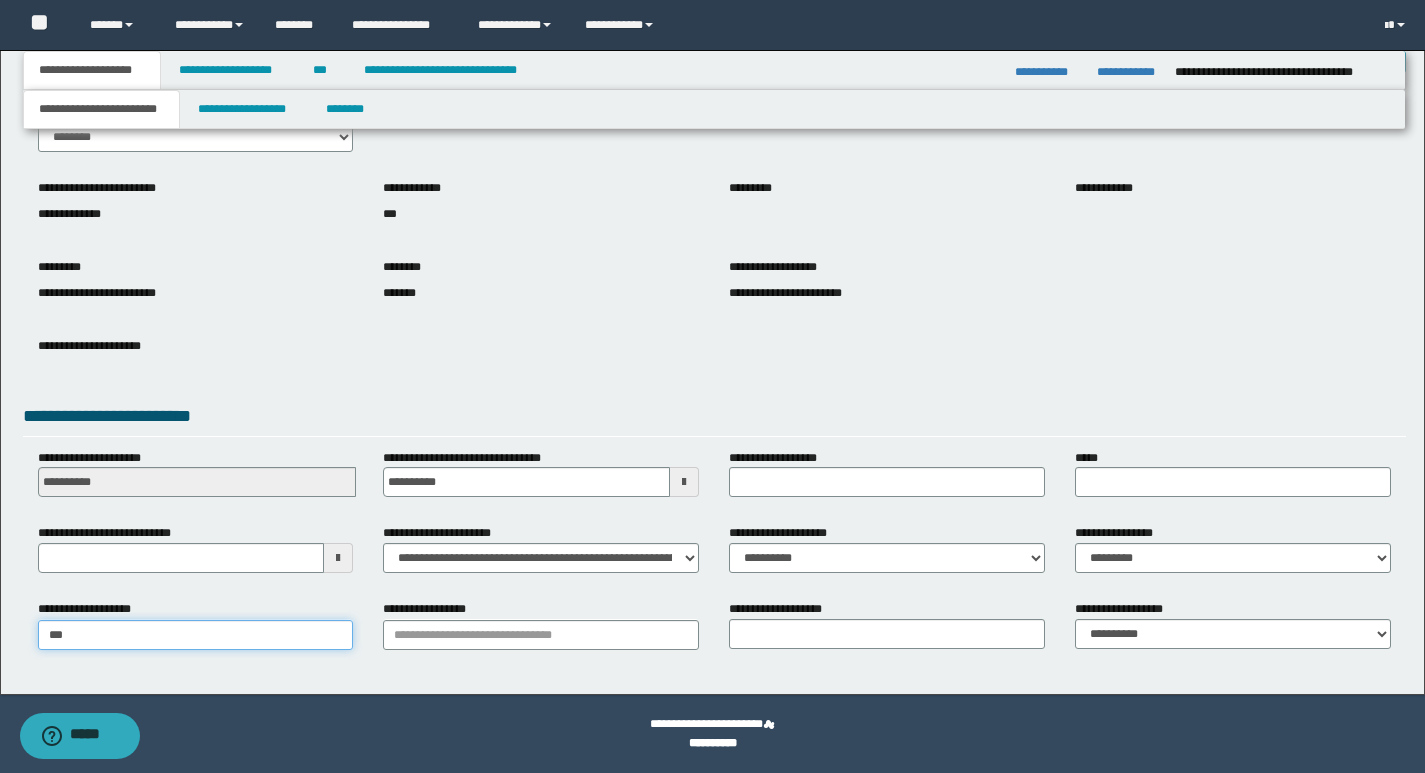 type on "****" 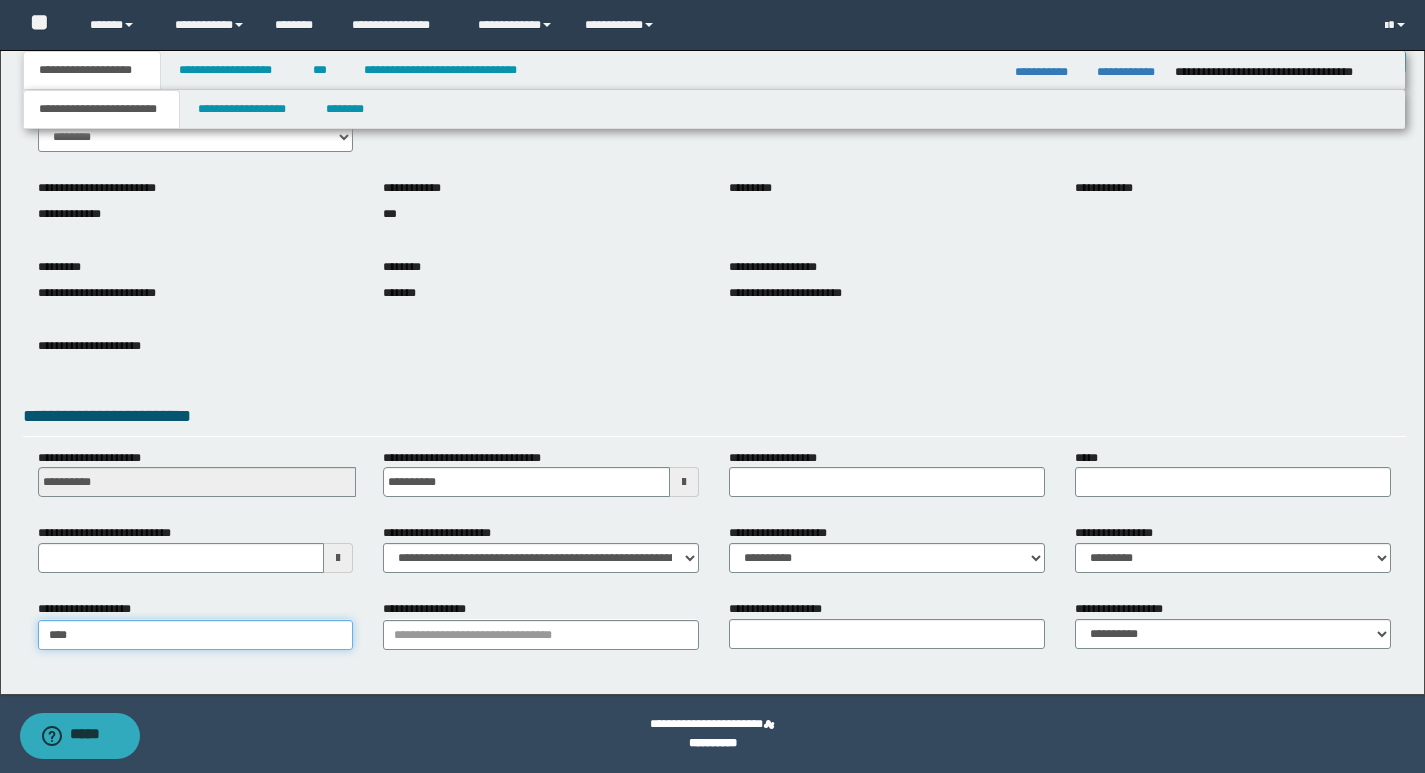 type on "**********" 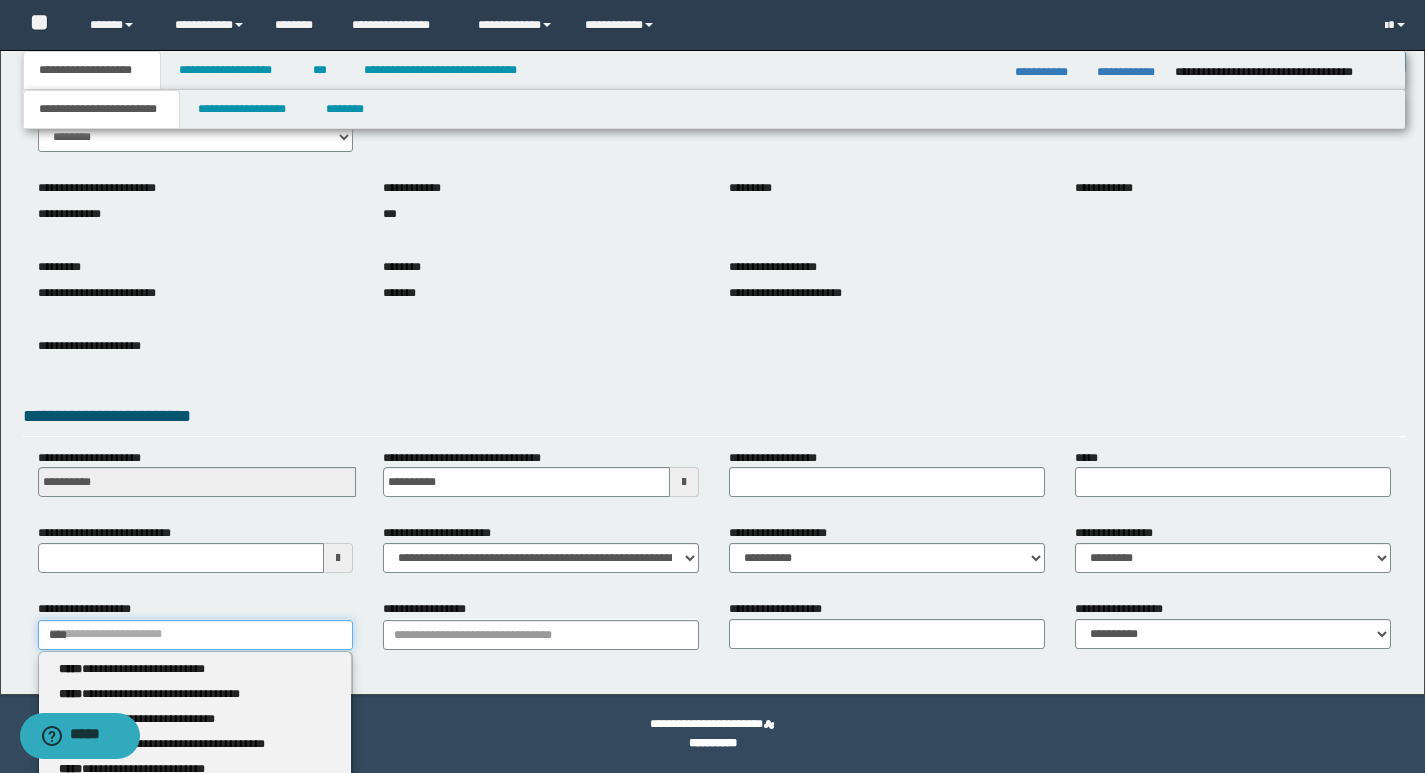 type 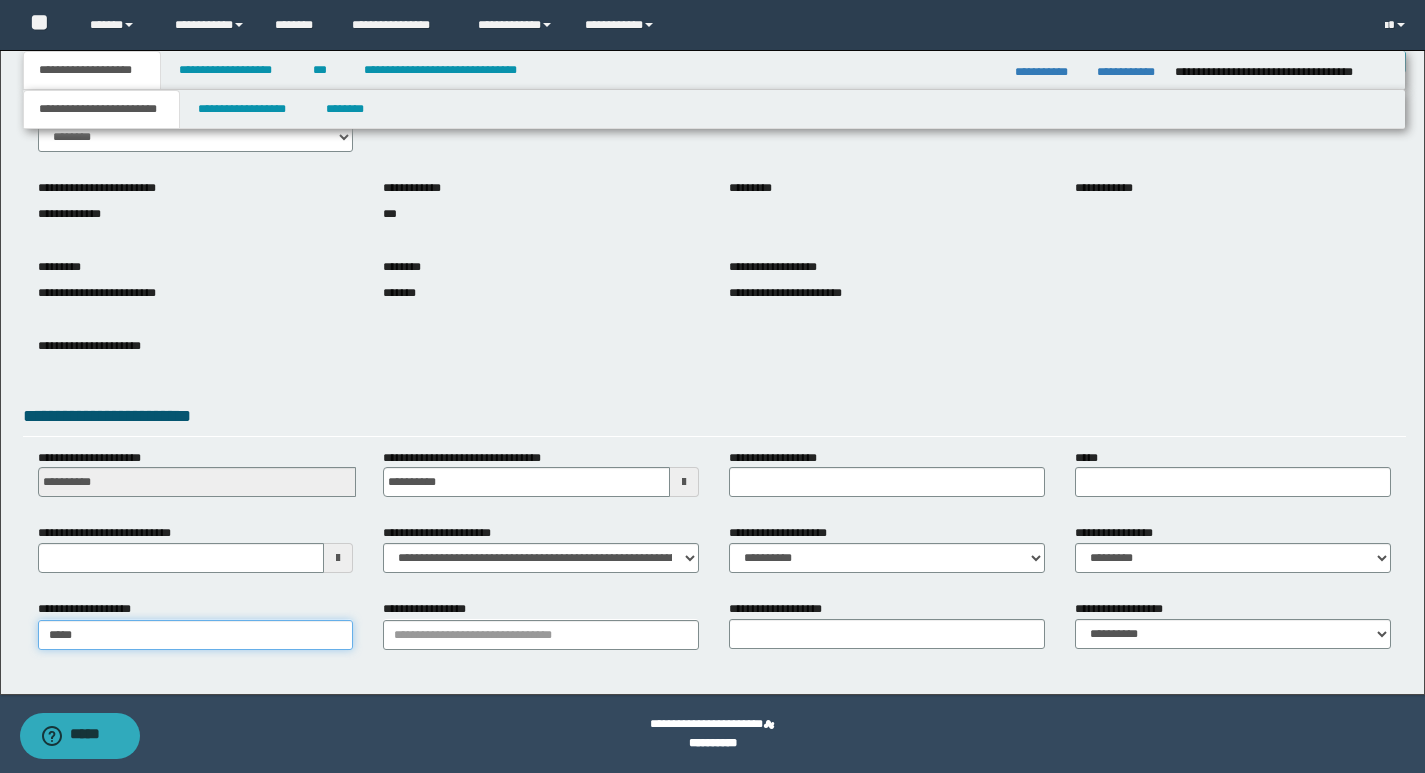type on "****" 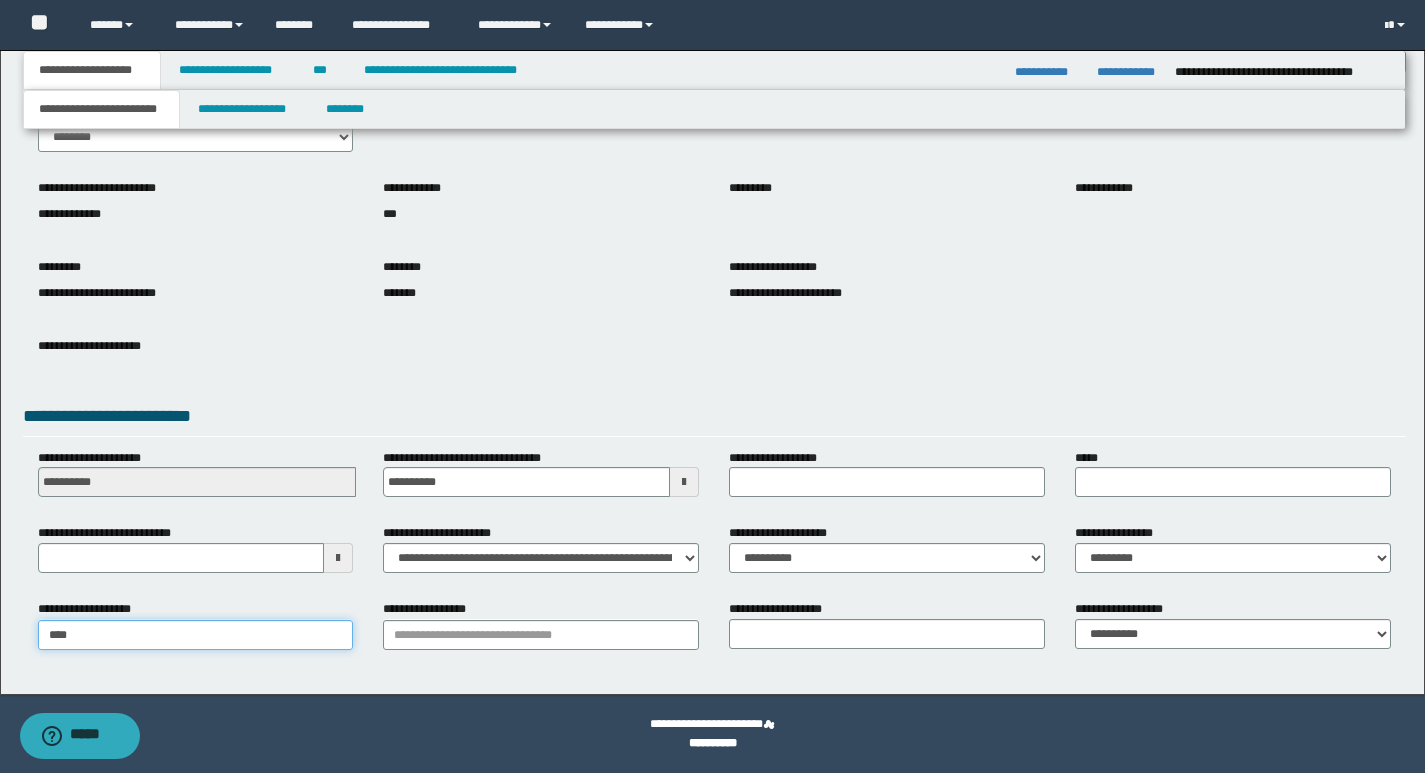 type on "**********" 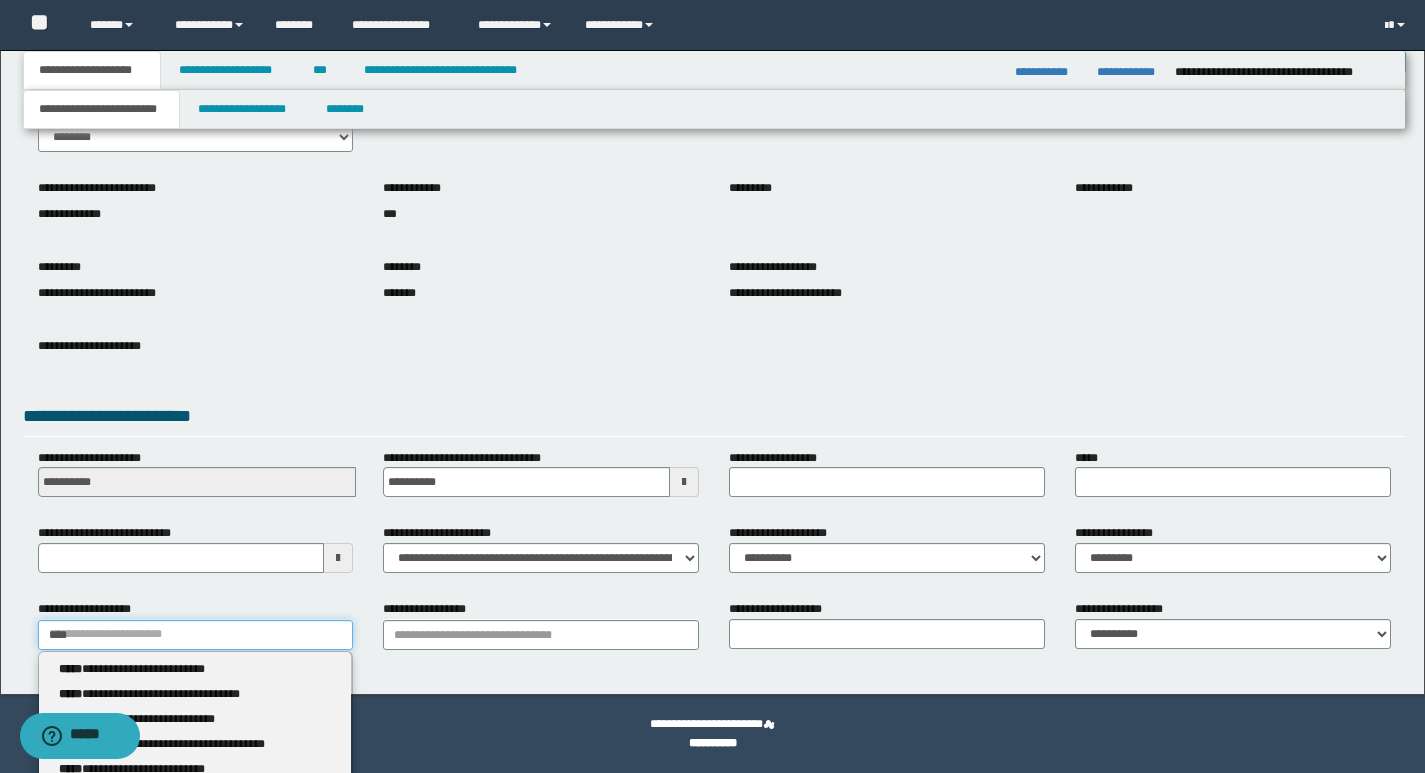 type 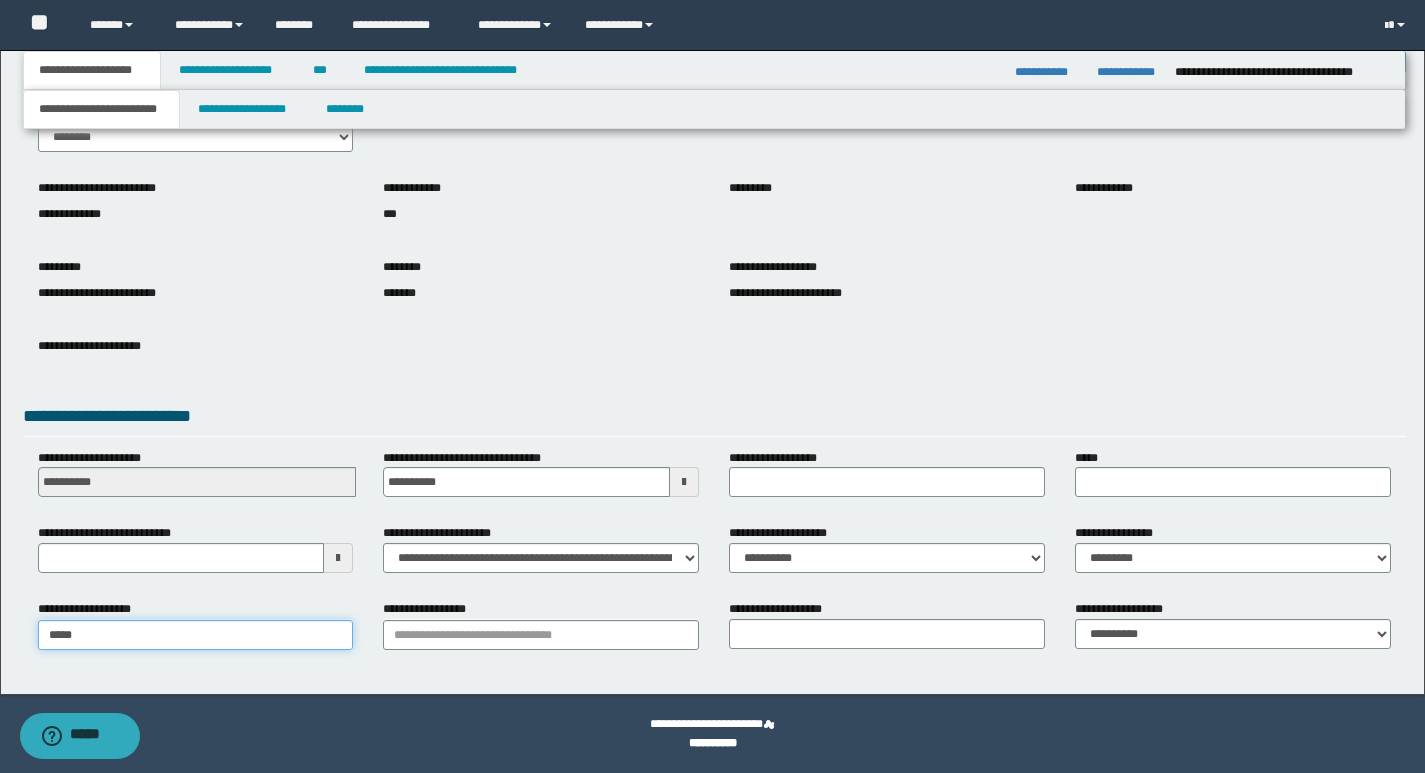 type on "**********" 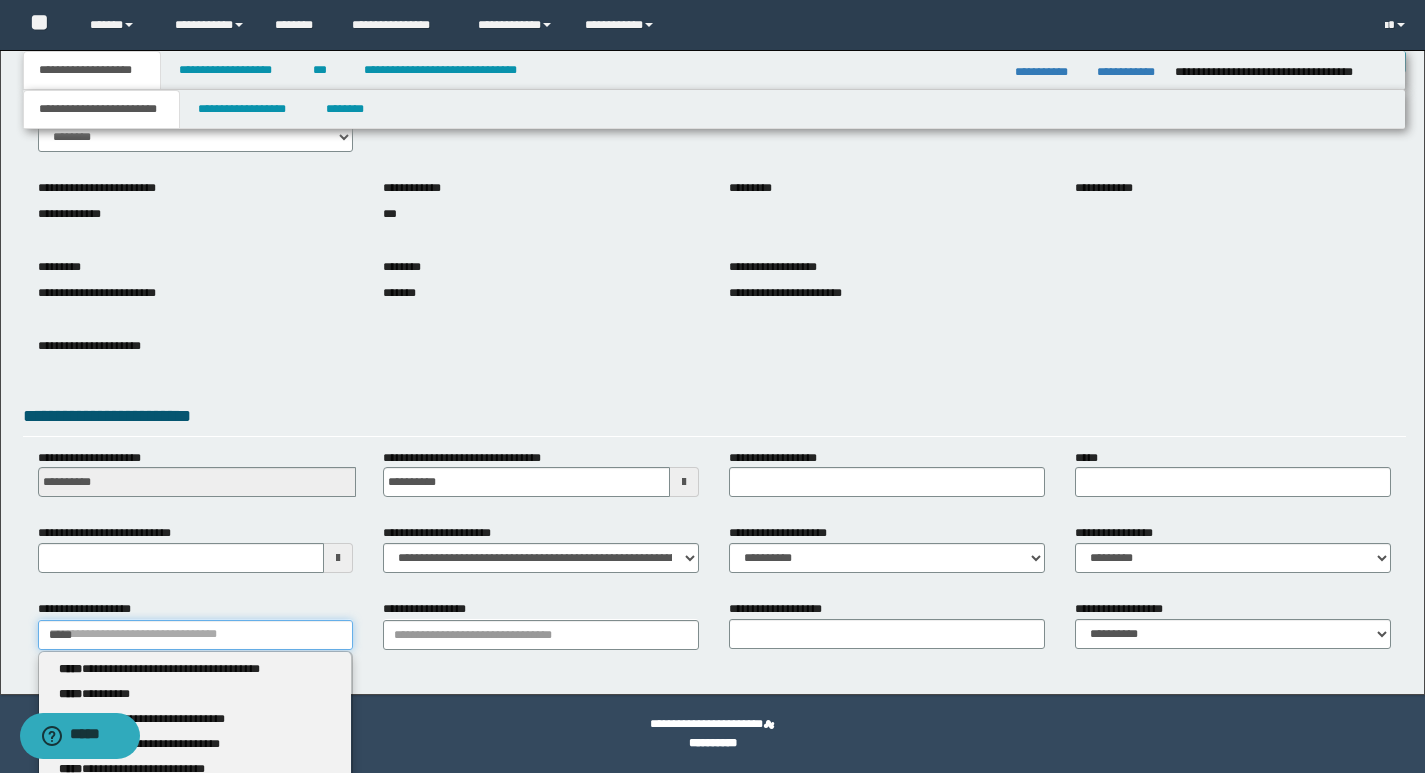 type 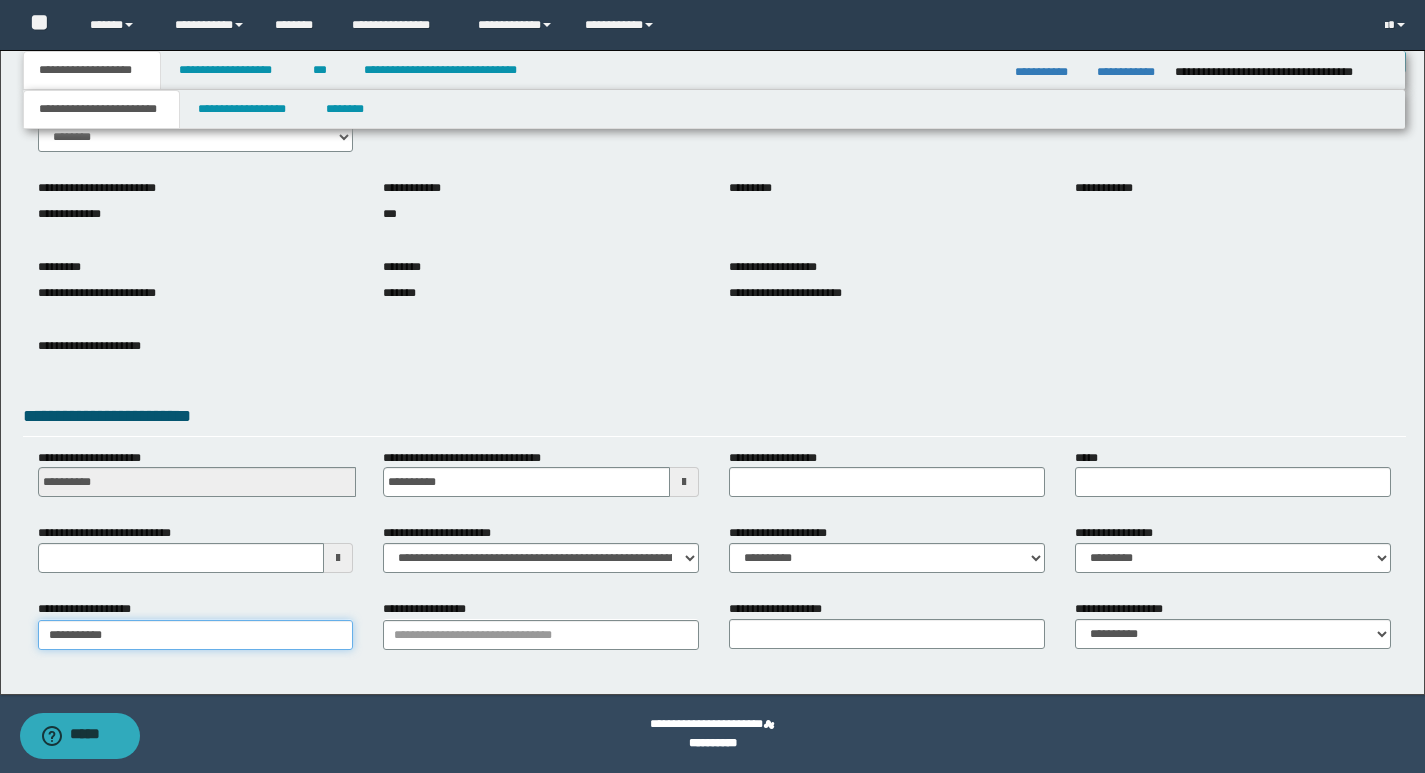 type on "**********" 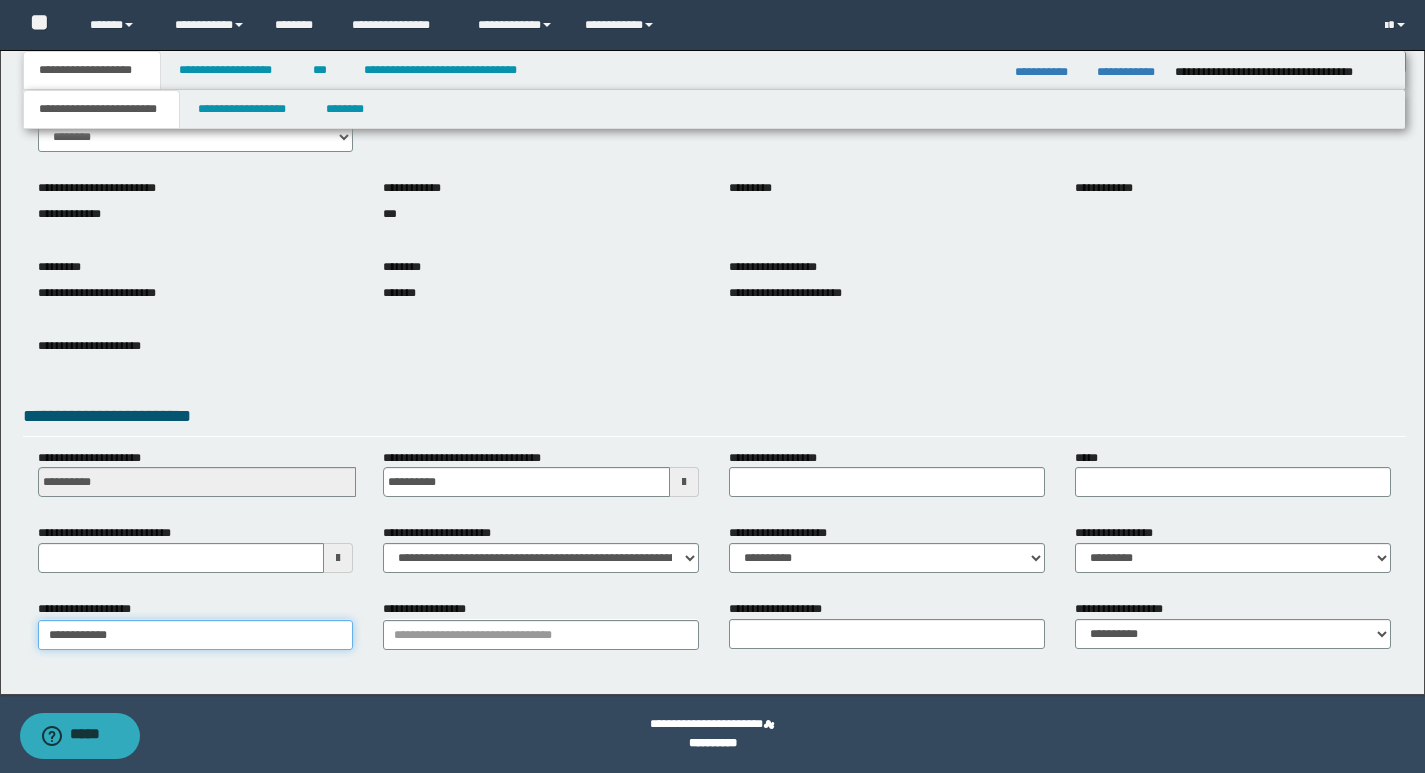 type on "**********" 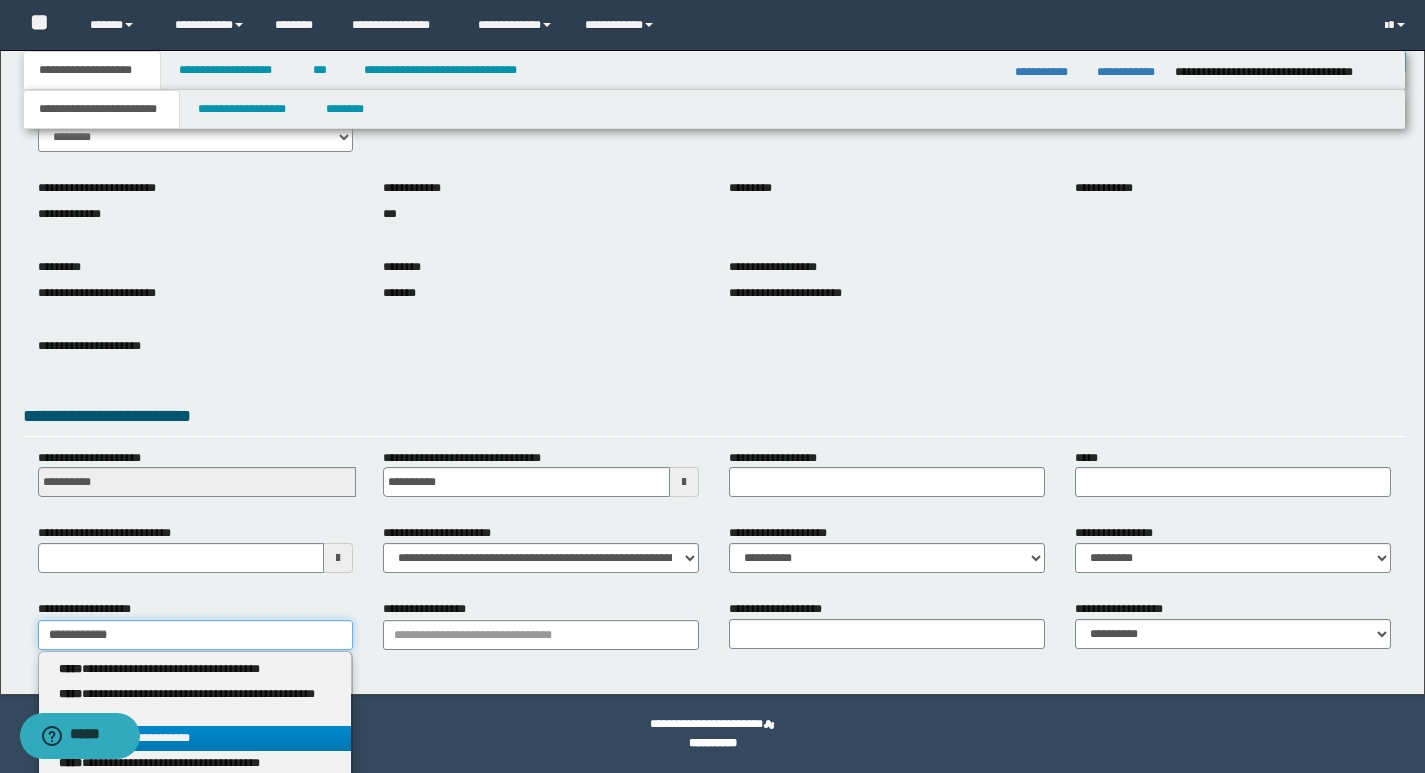 type on "**********" 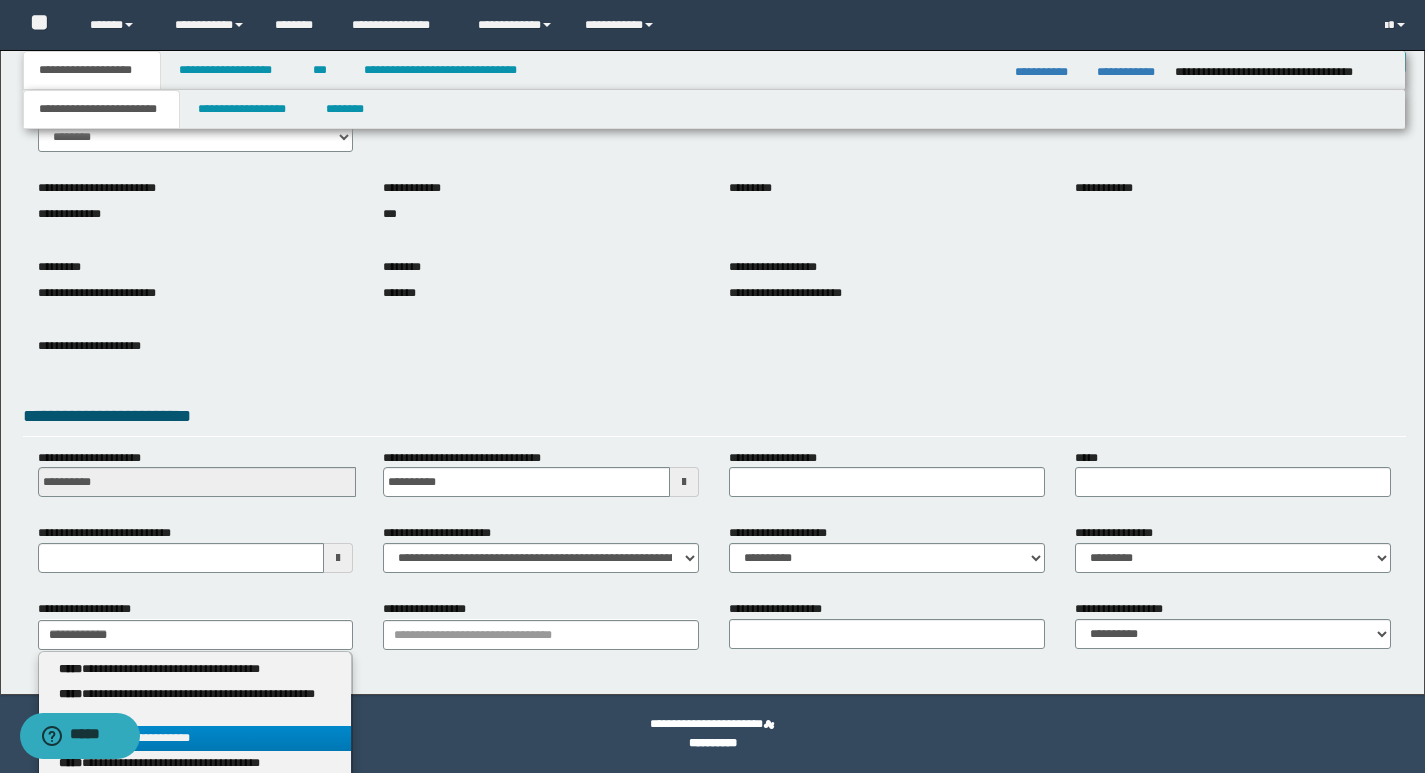 click on "**********" at bounding box center [195, 738] 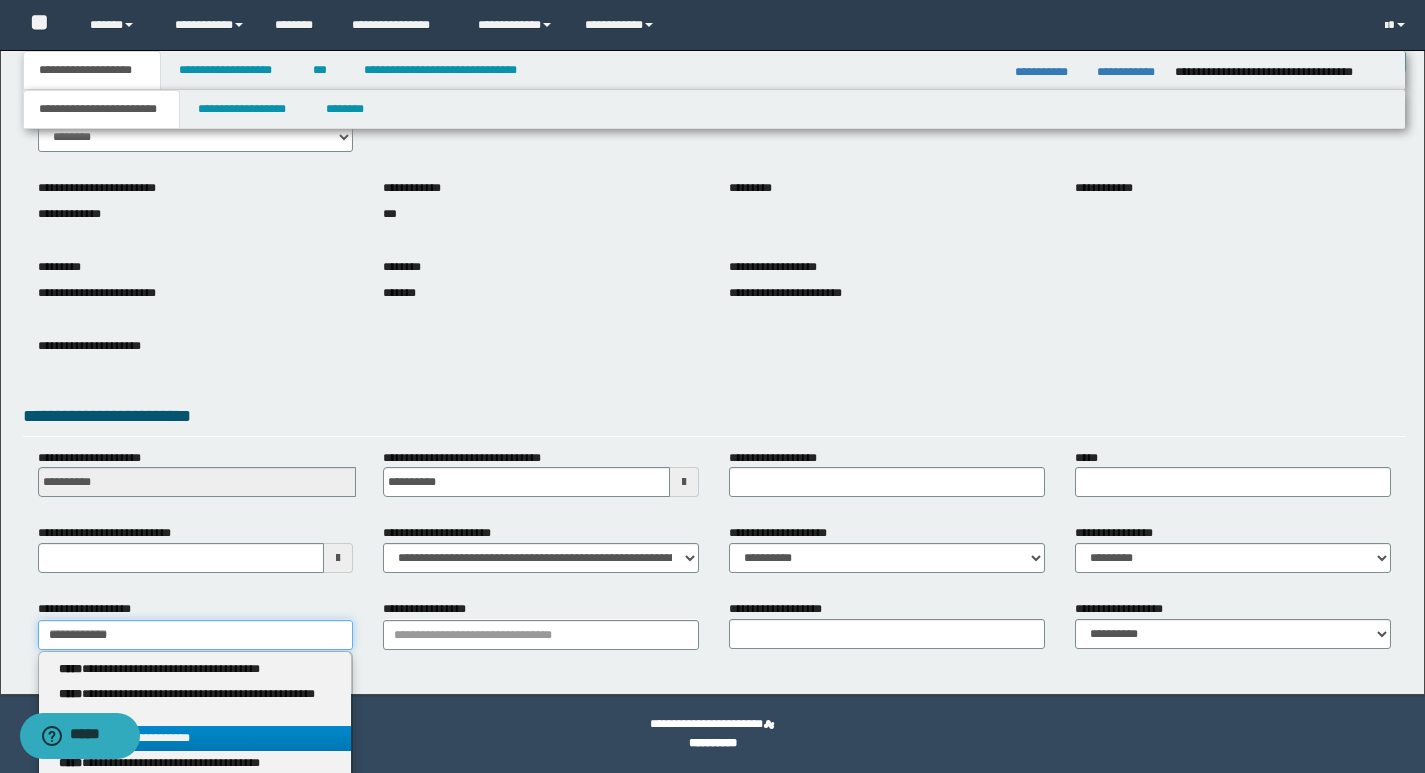 type 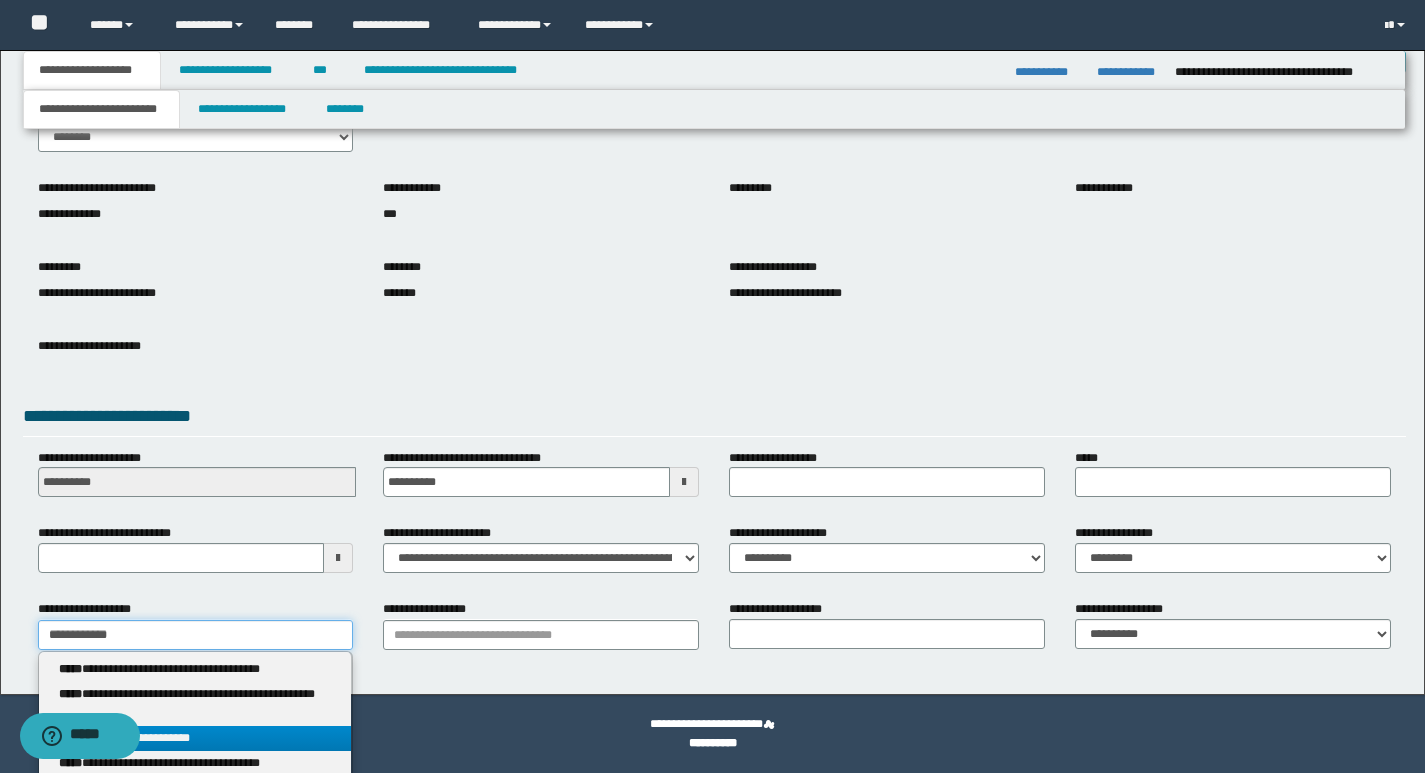 type on "**********" 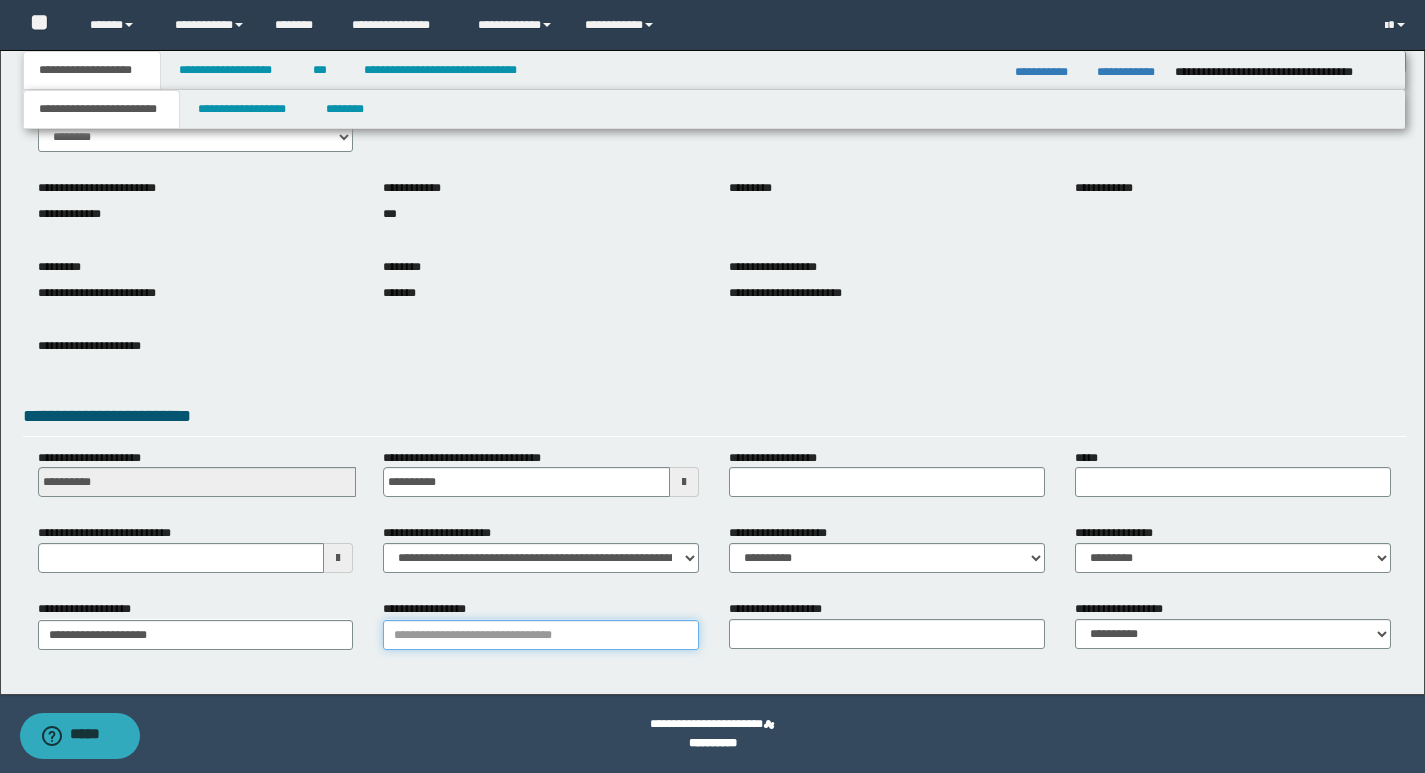click on "**********" at bounding box center [541, 635] 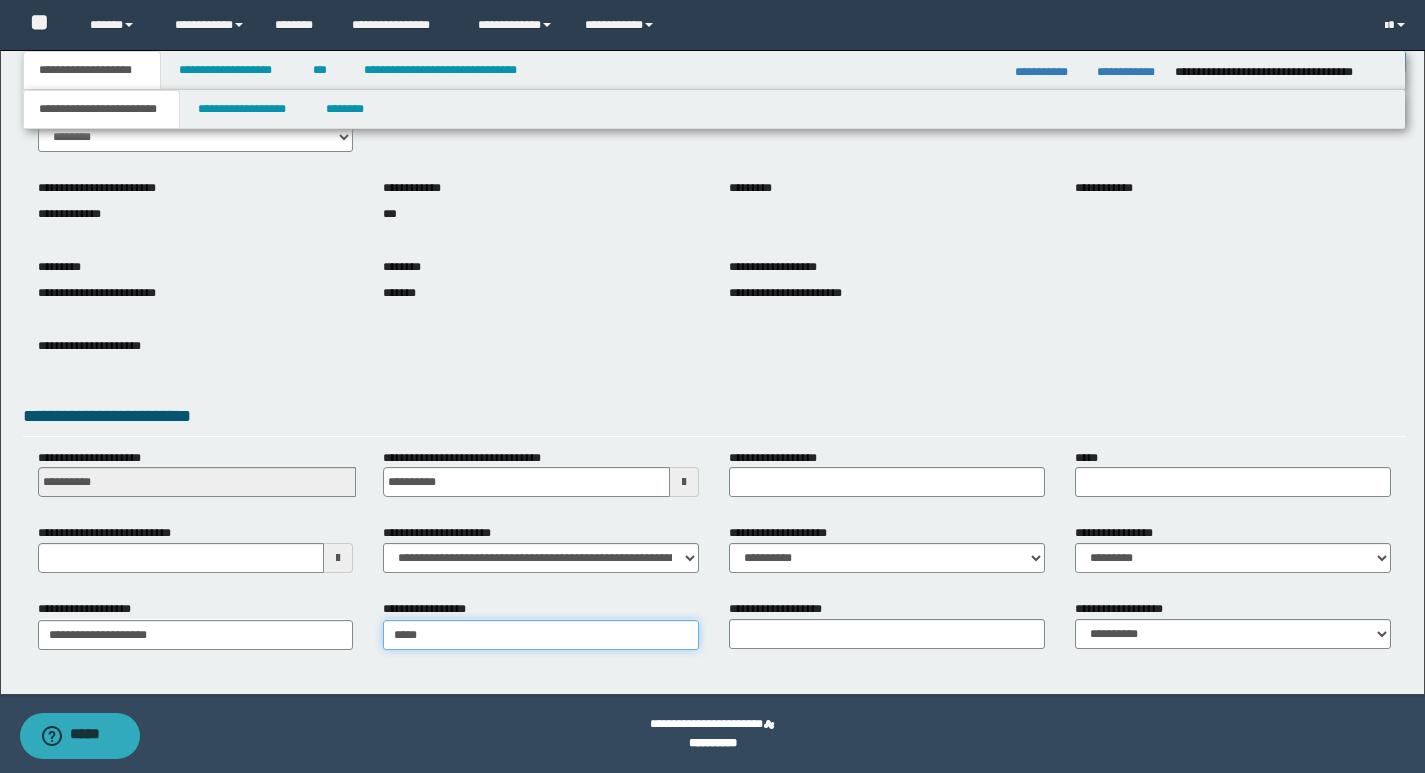 type on "*****" 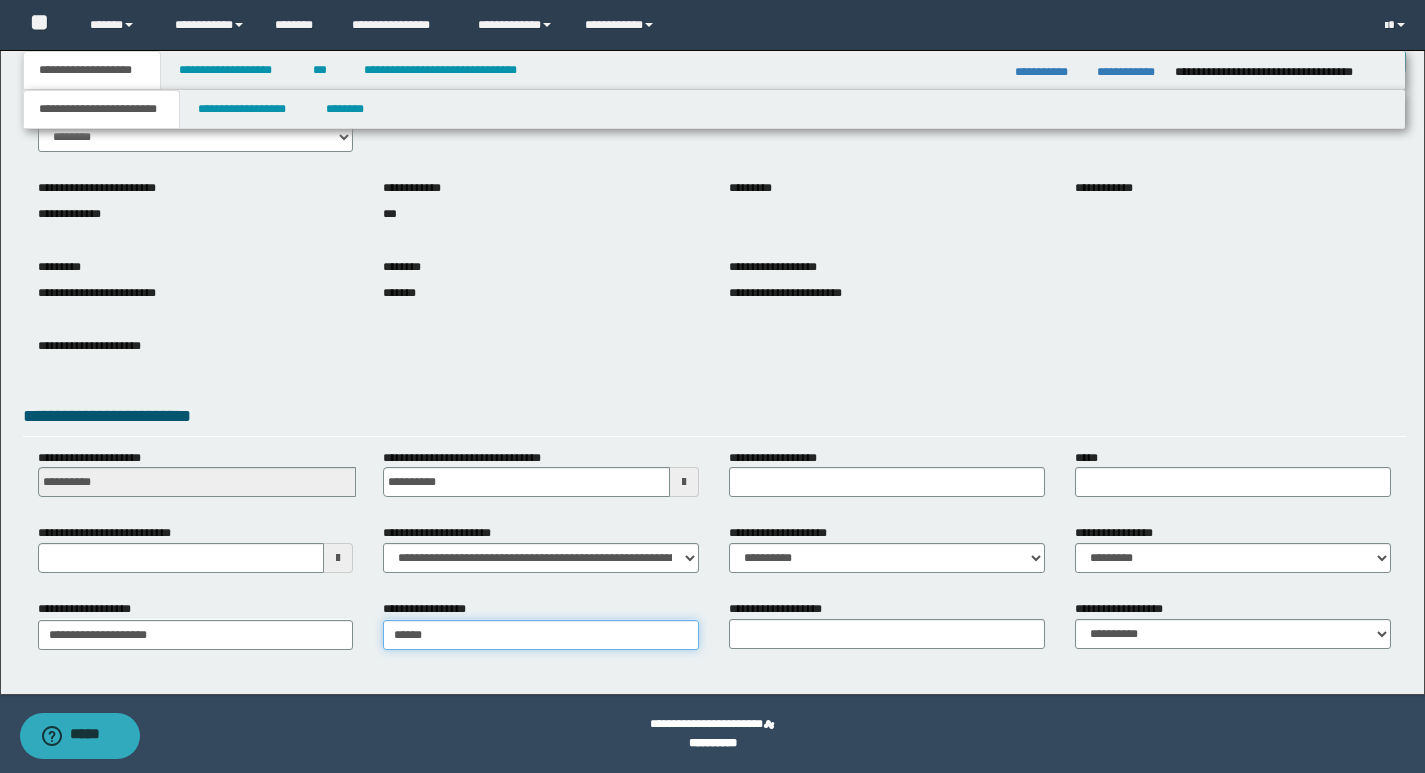 type on "**********" 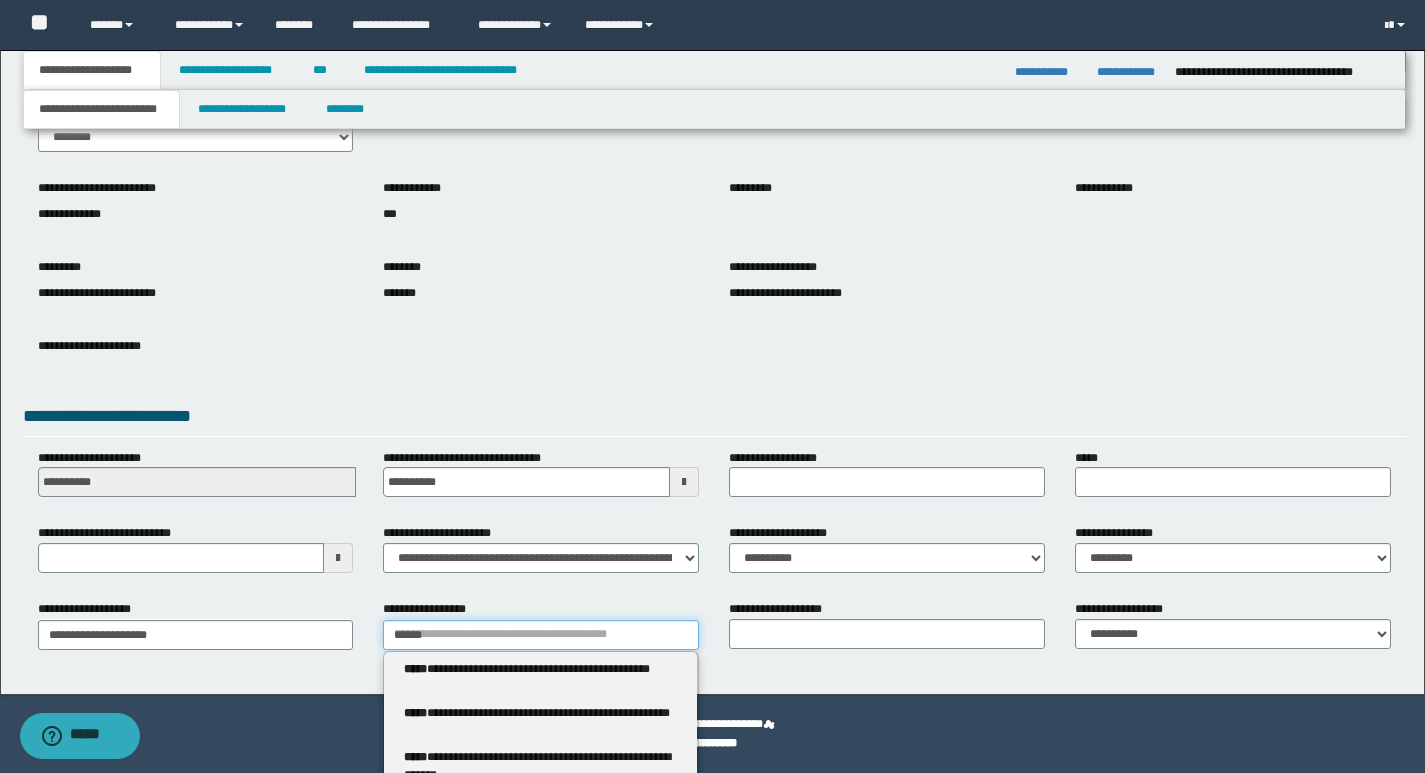 type 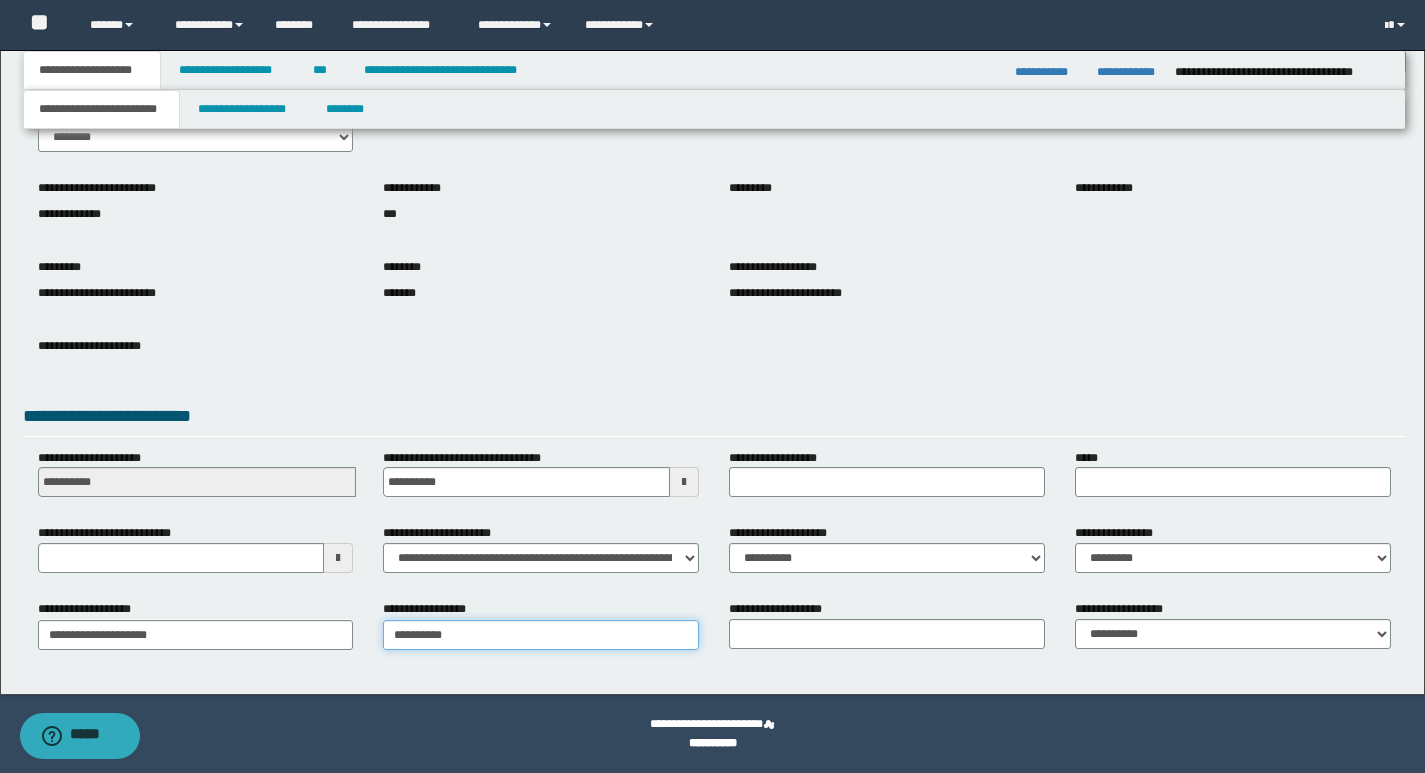 type on "**********" 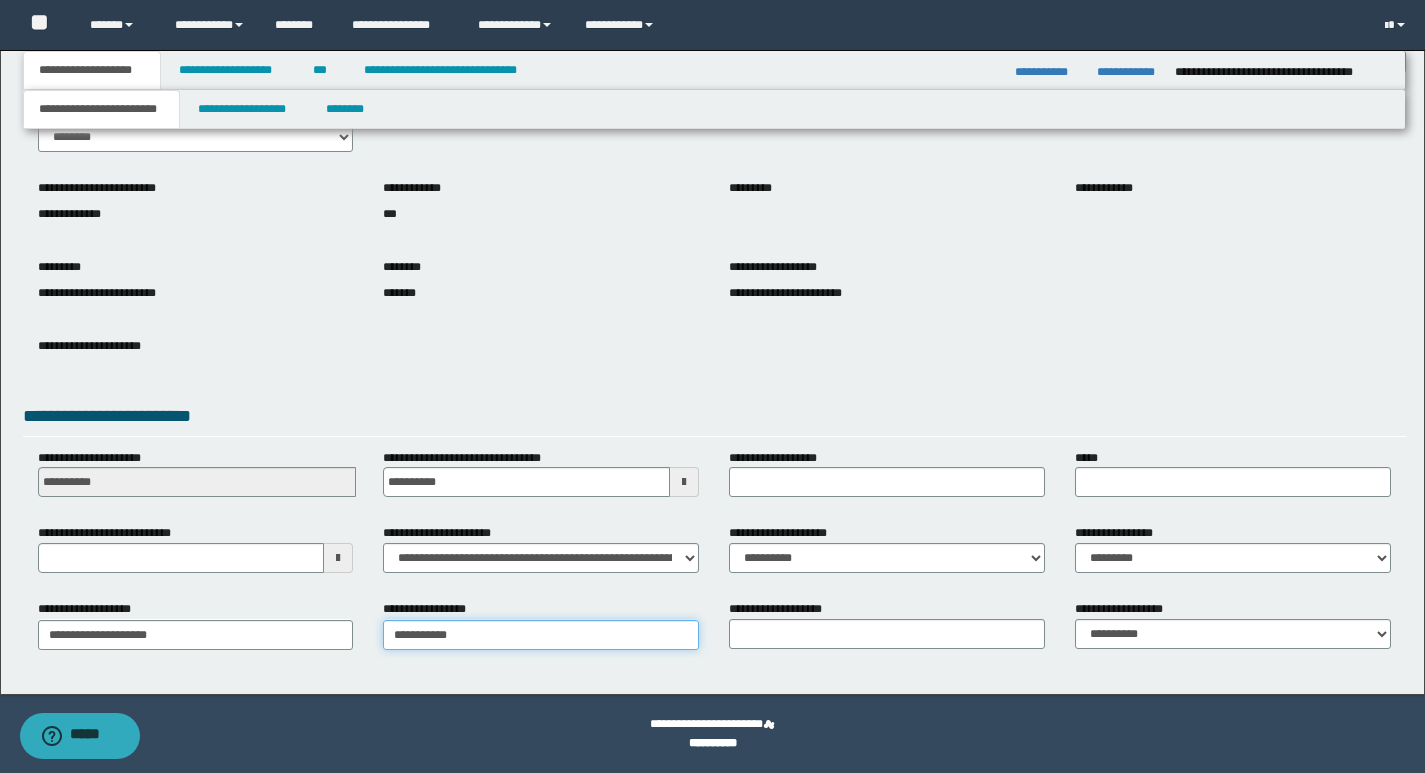 type on "**********" 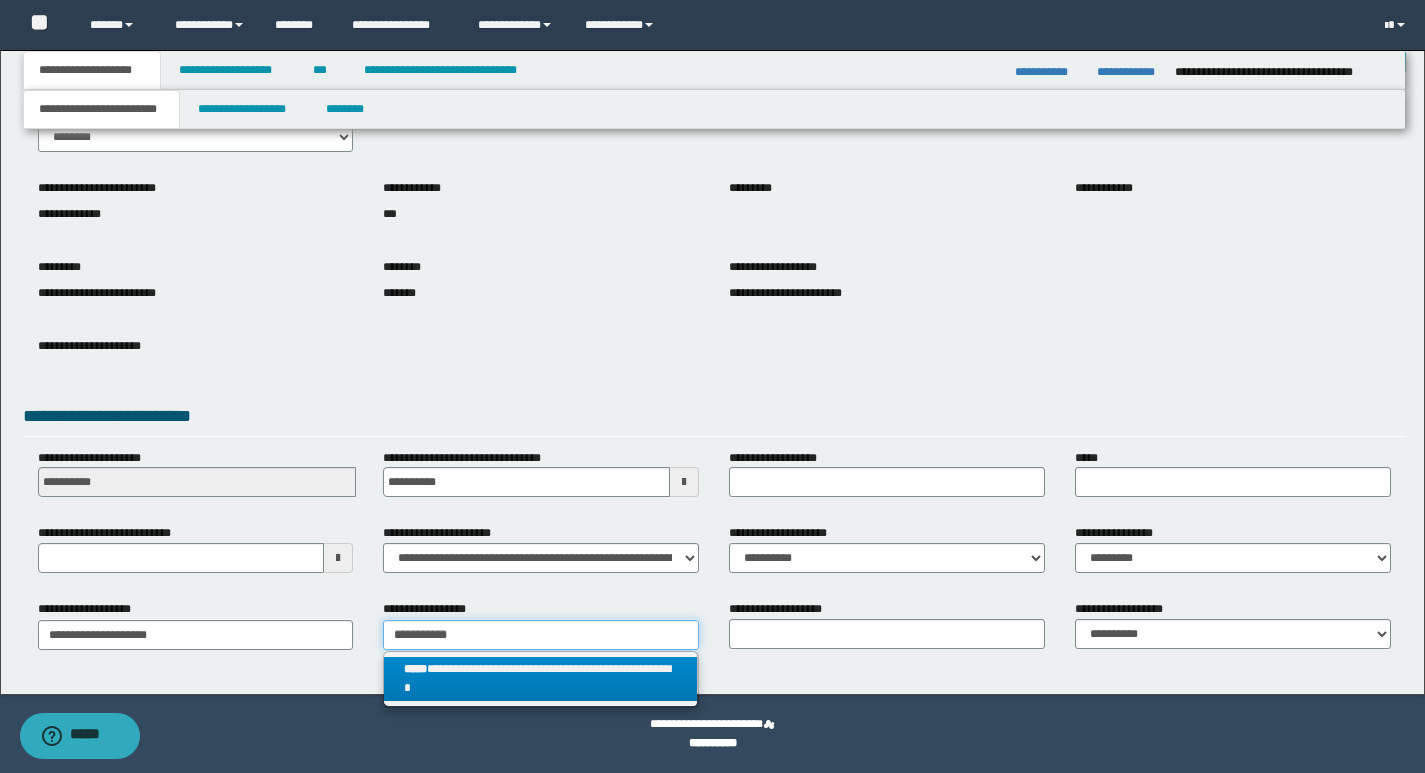 type on "**********" 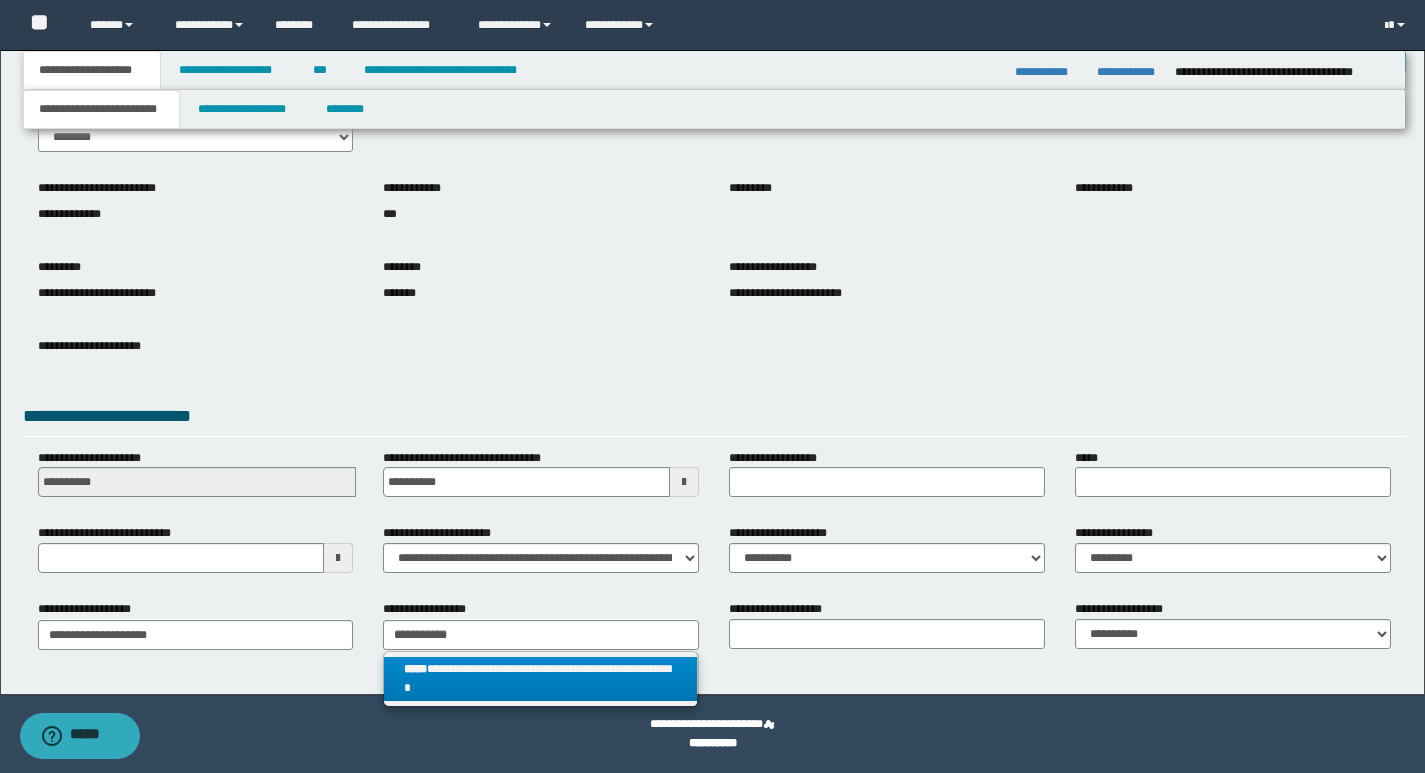 click on "**********" at bounding box center (540, 679) 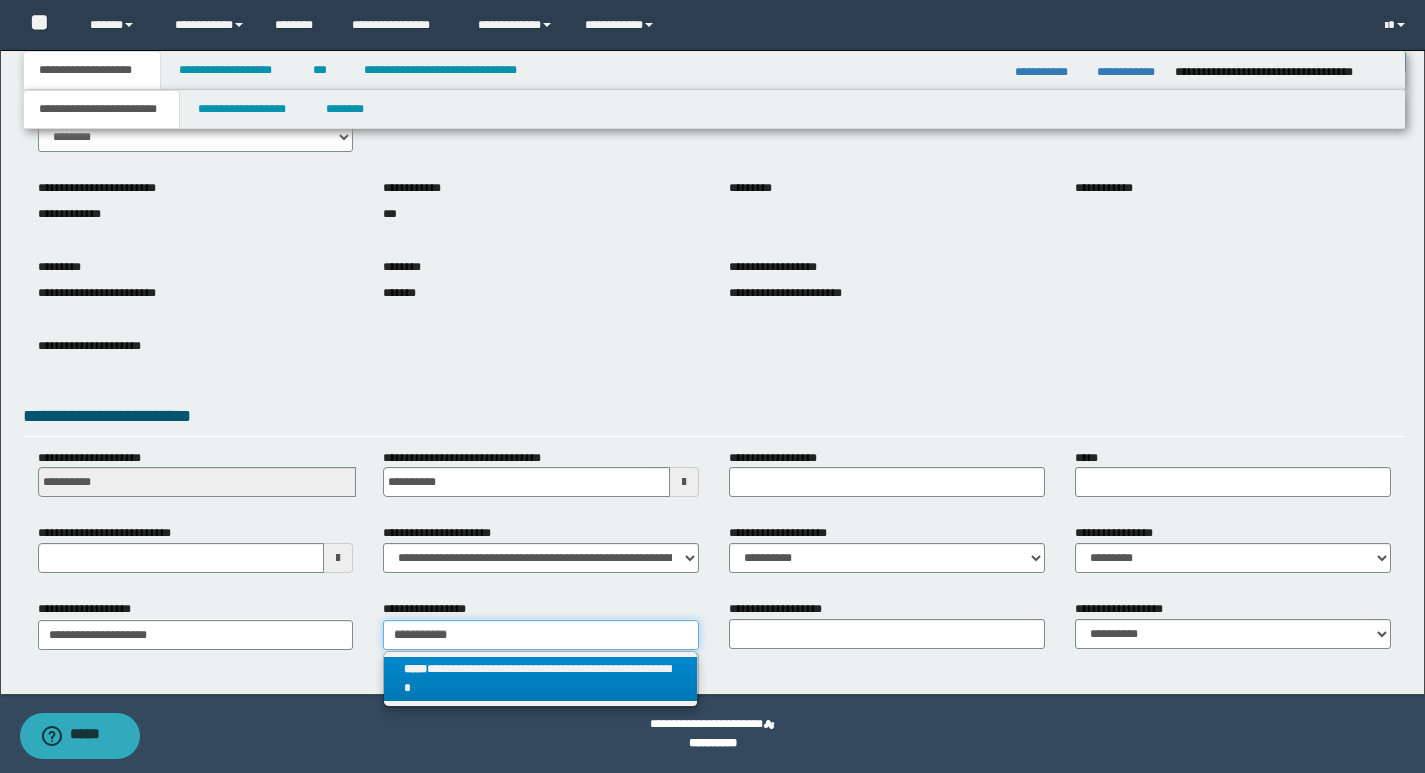 type 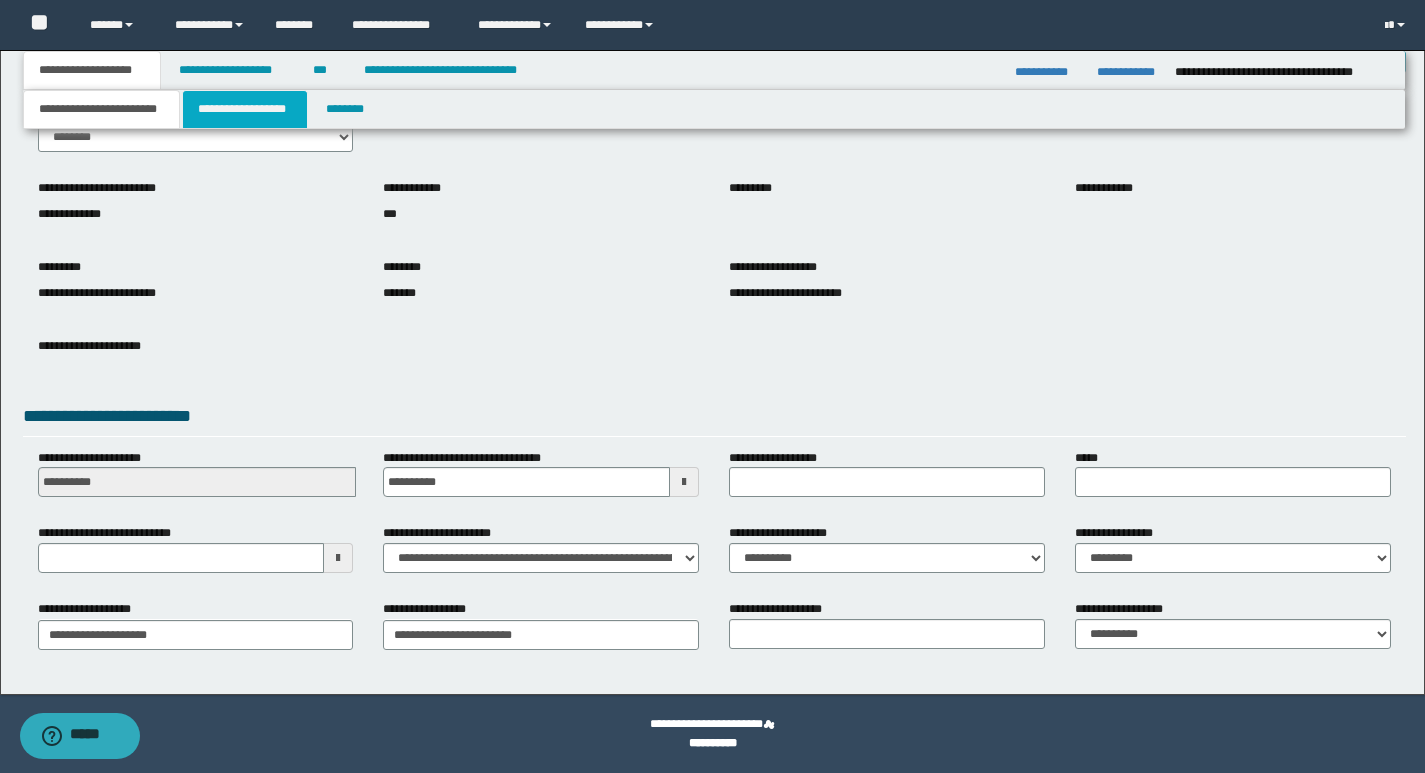 click on "**********" at bounding box center (245, 109) 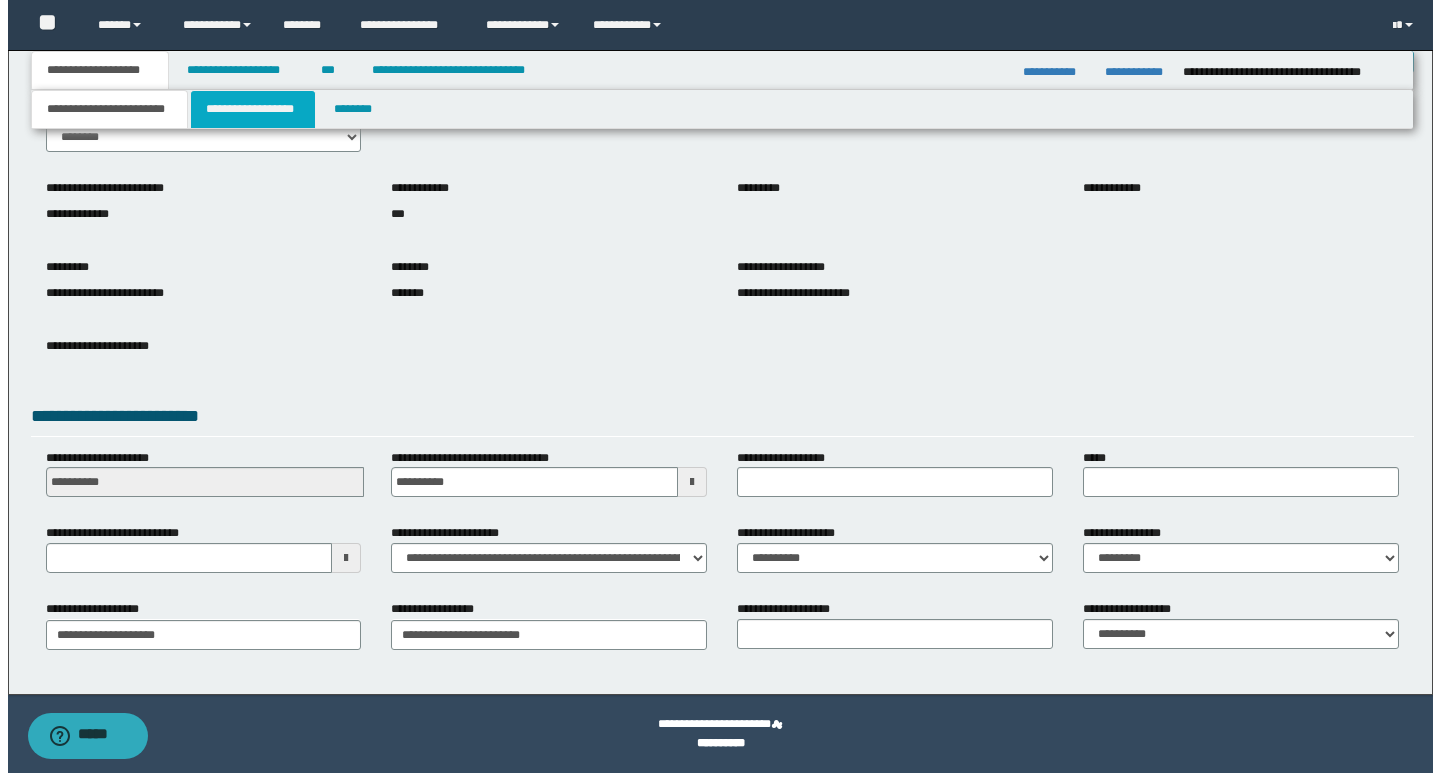 scroll, scrollTop: 0, scrollLeft: 0, axis: both 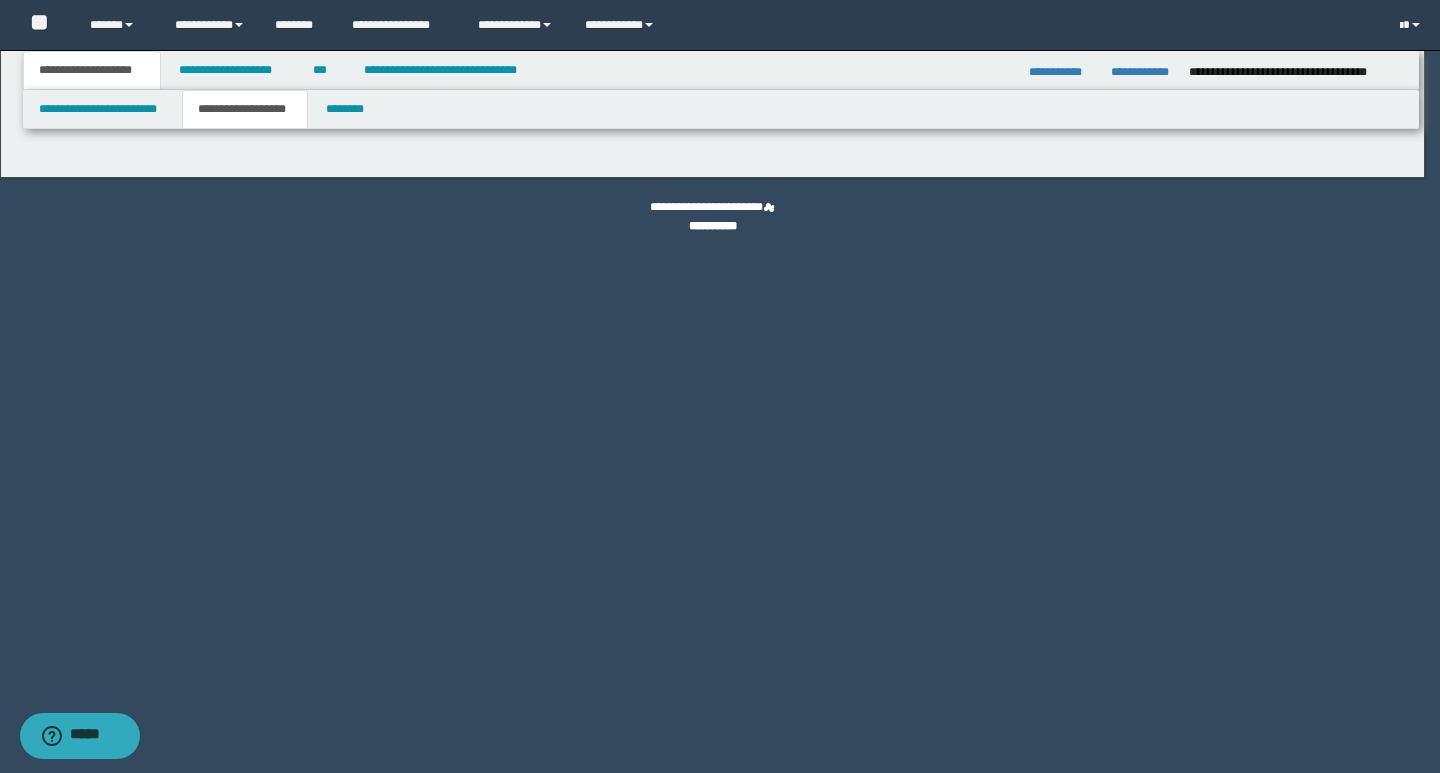 type on "**********" 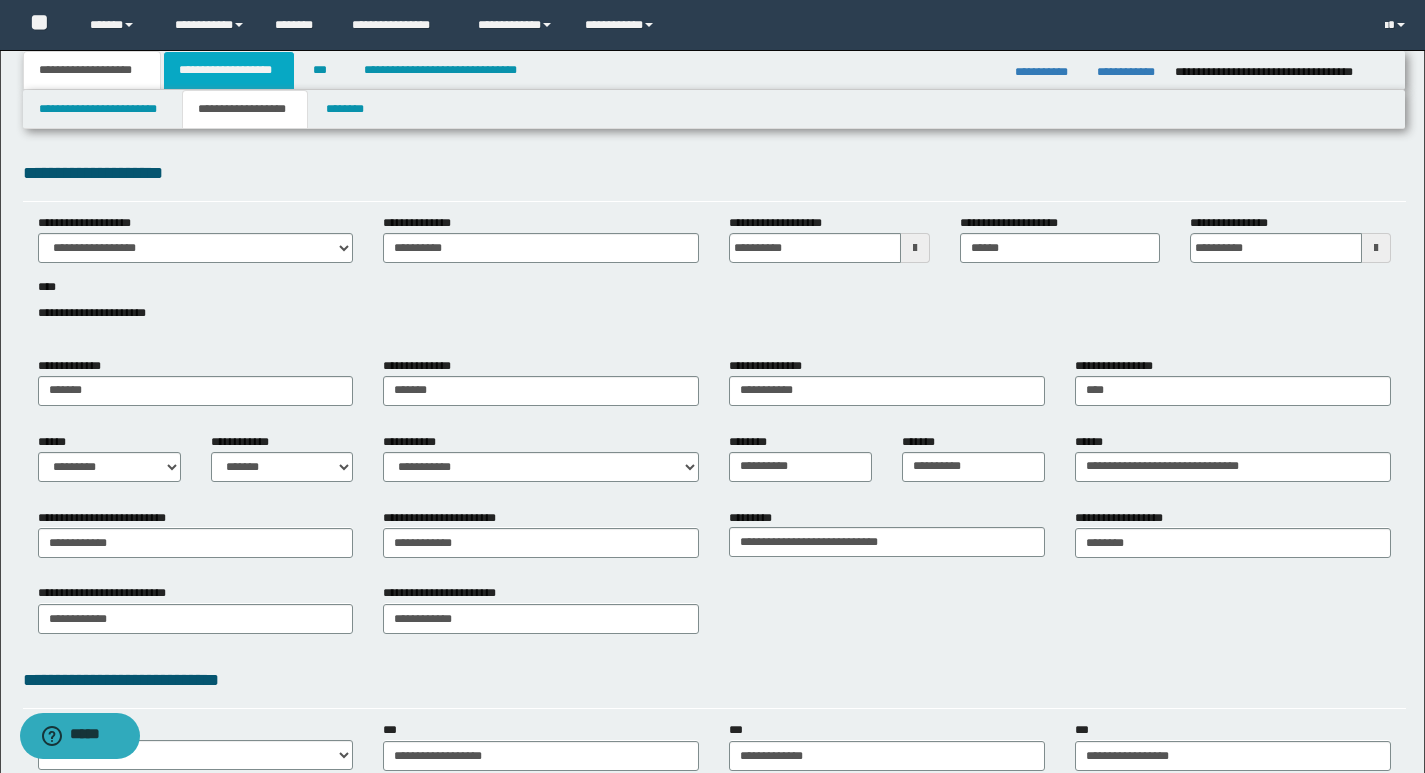 click on "**********" at bounding box center [229, 70] 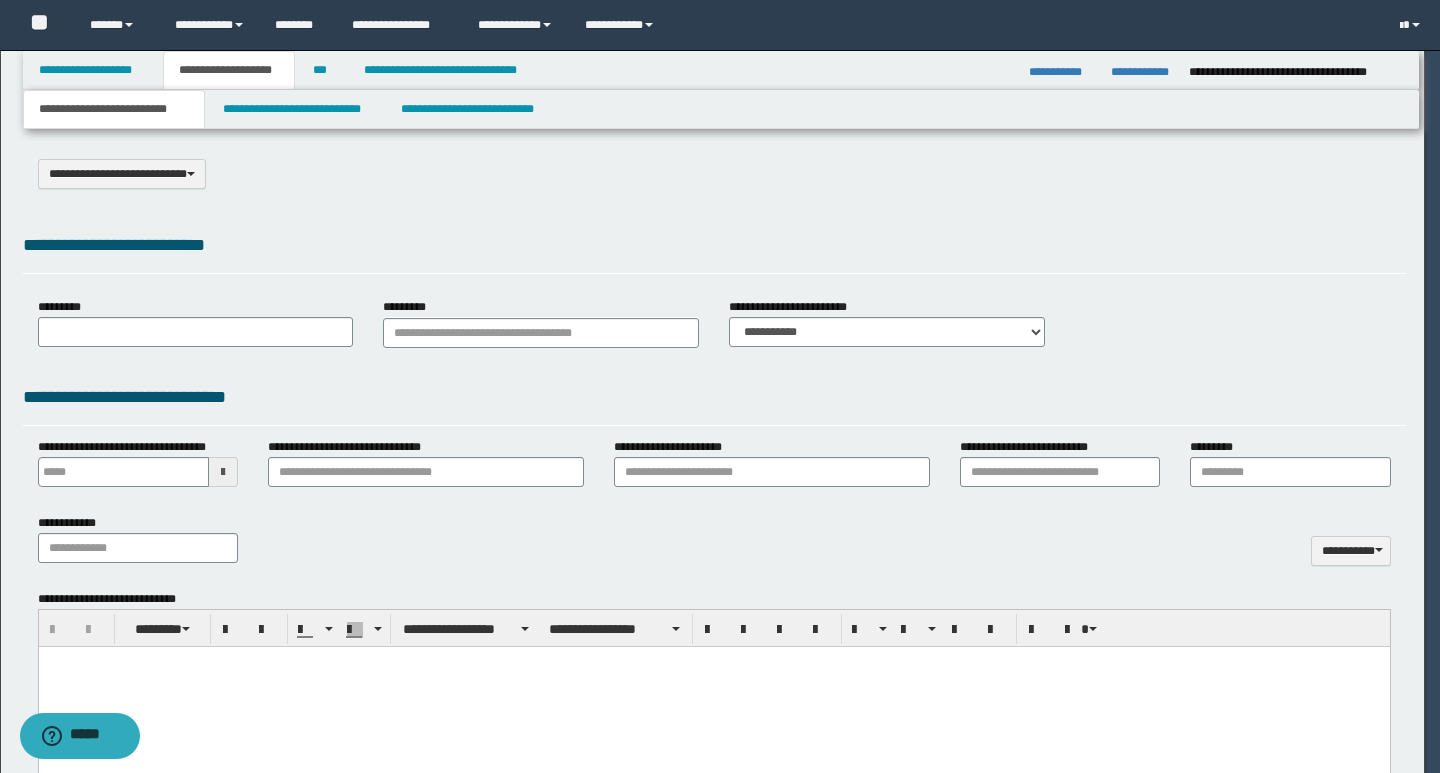 select on "*" 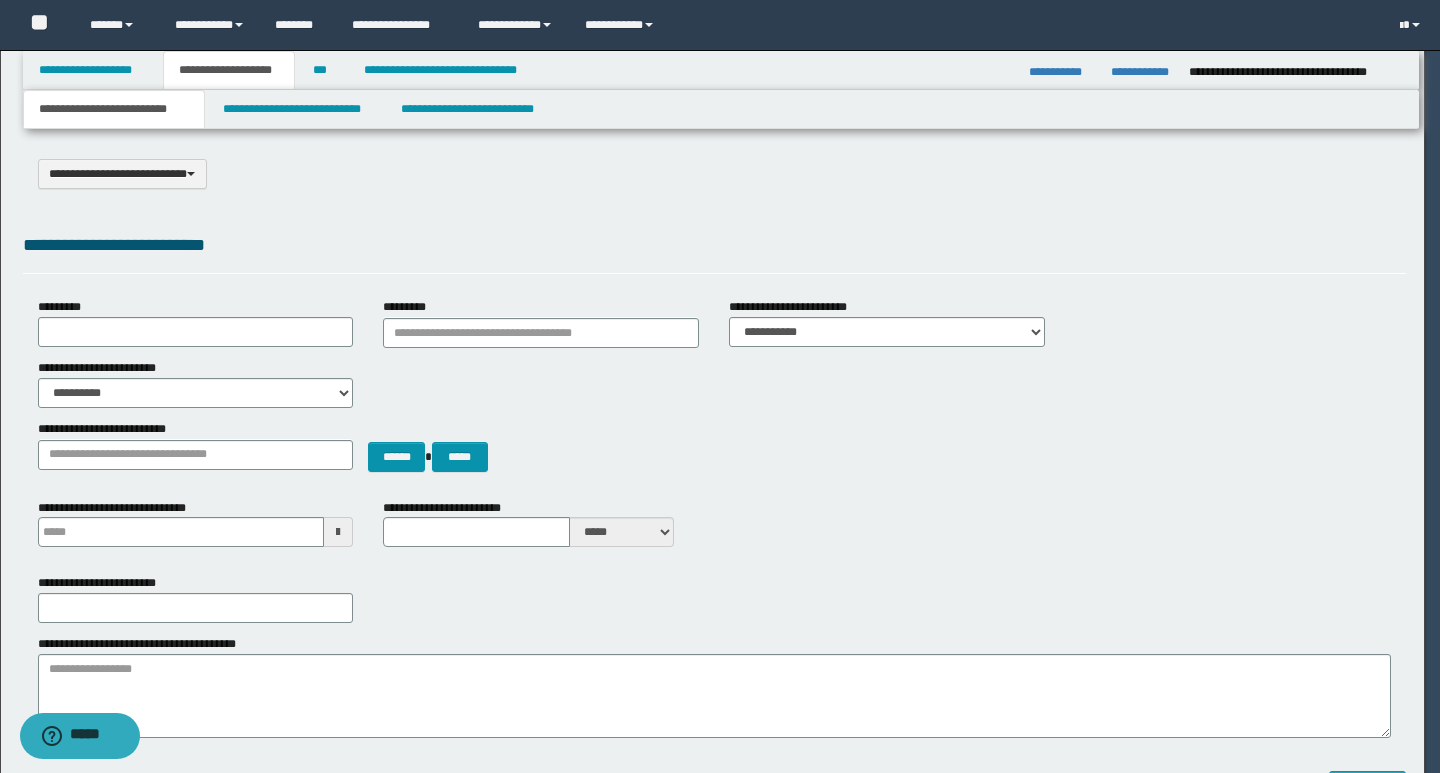 scroll, scrollTop: 0, scrollLeft: 0, axis: both 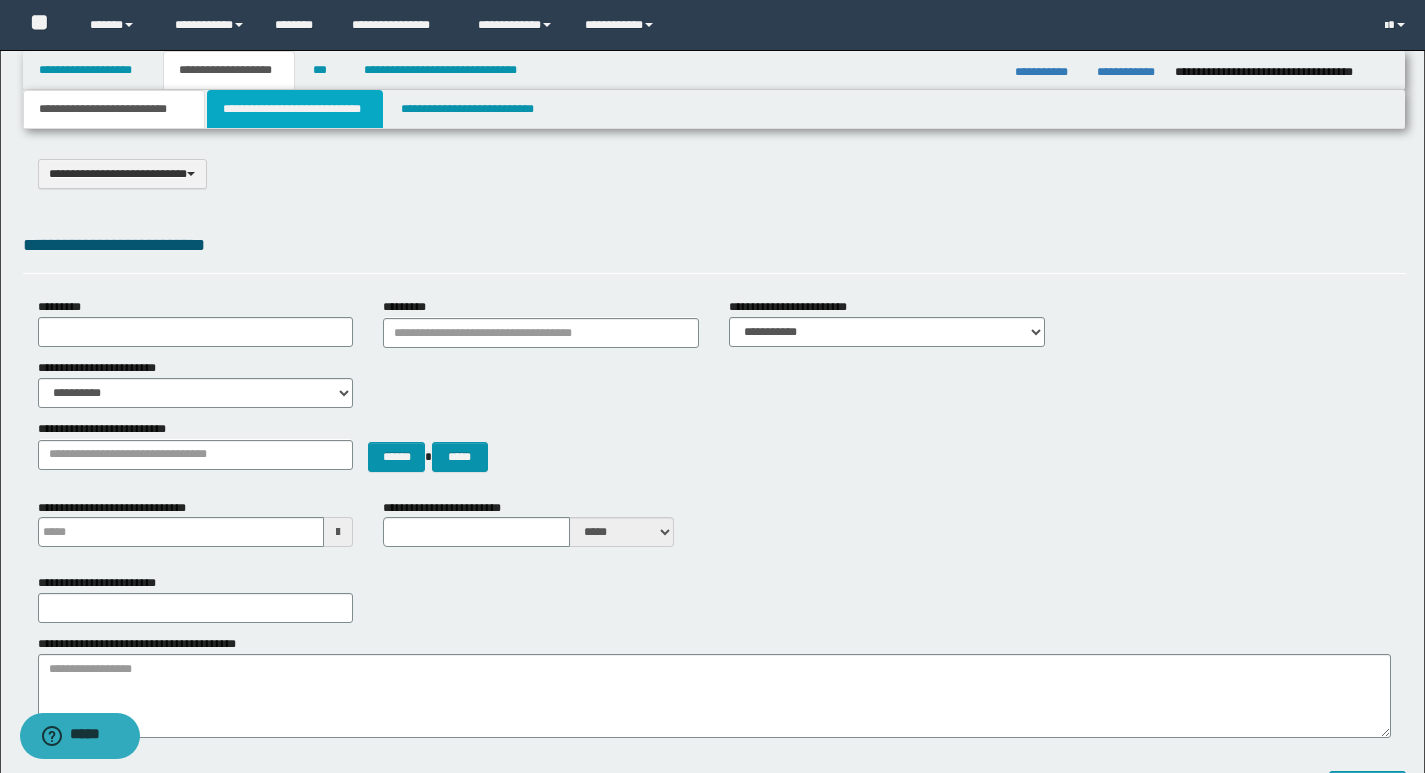 click on "**********" at bounding box center [295, 109] 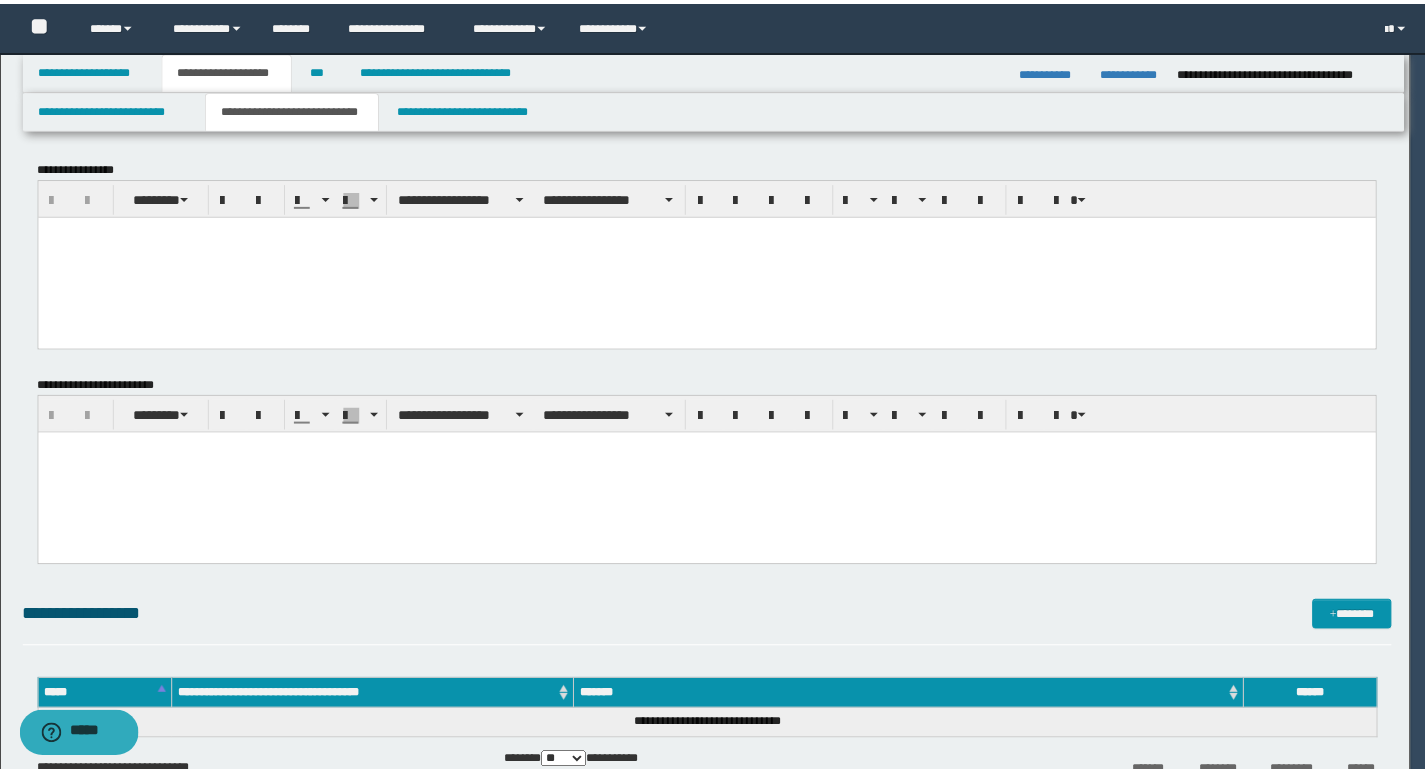 scroll, scrollTop: 0, scrollLeft: 0, axis: both 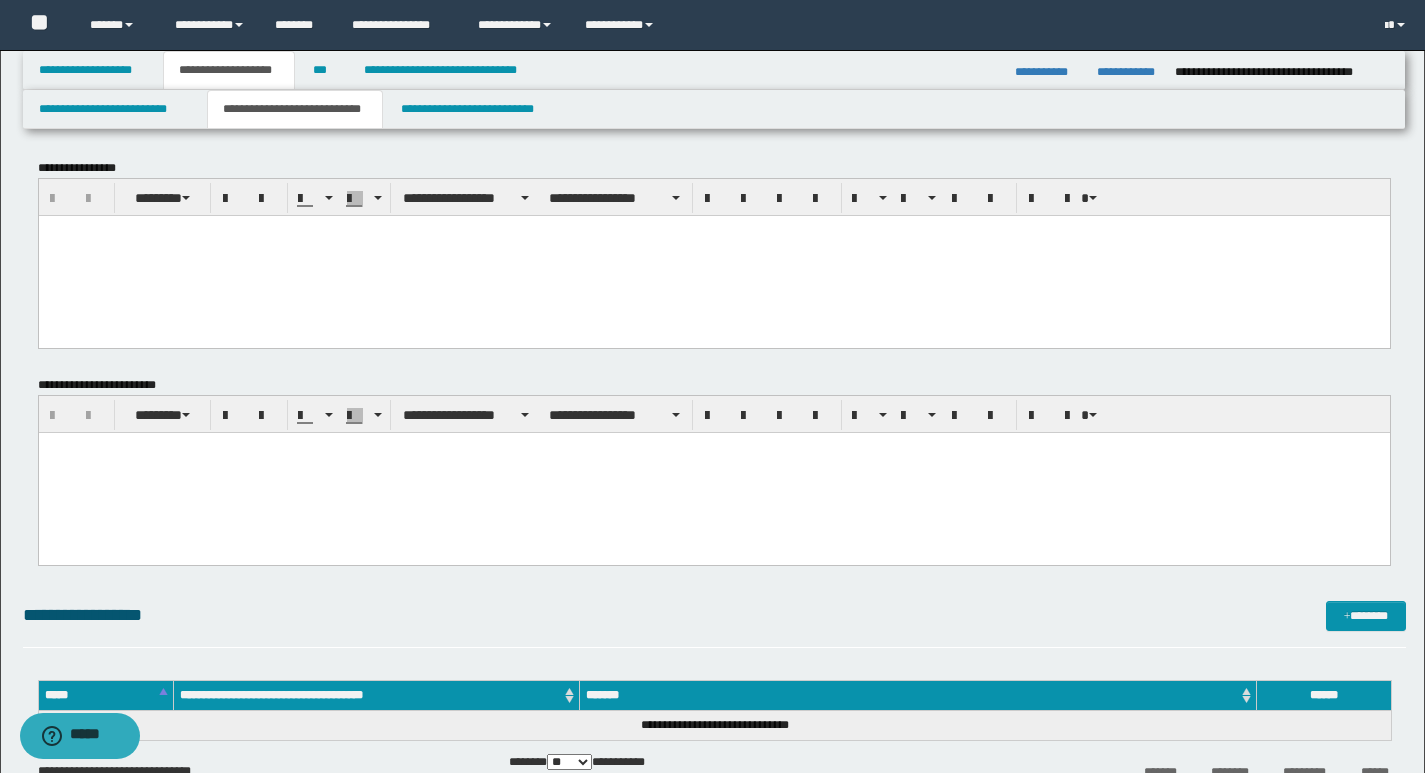 click at bounding box center [713, 255] 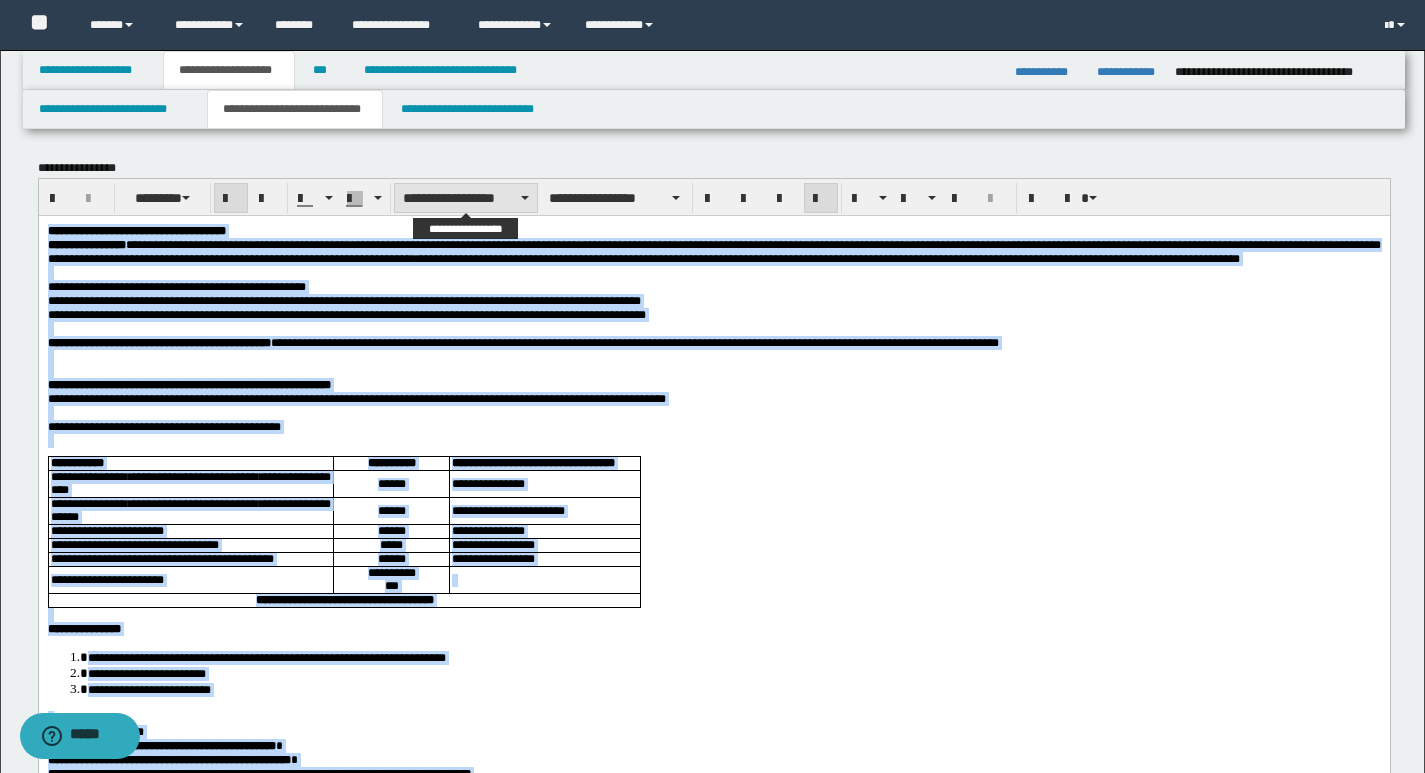 click at bounding box center [525, 198] 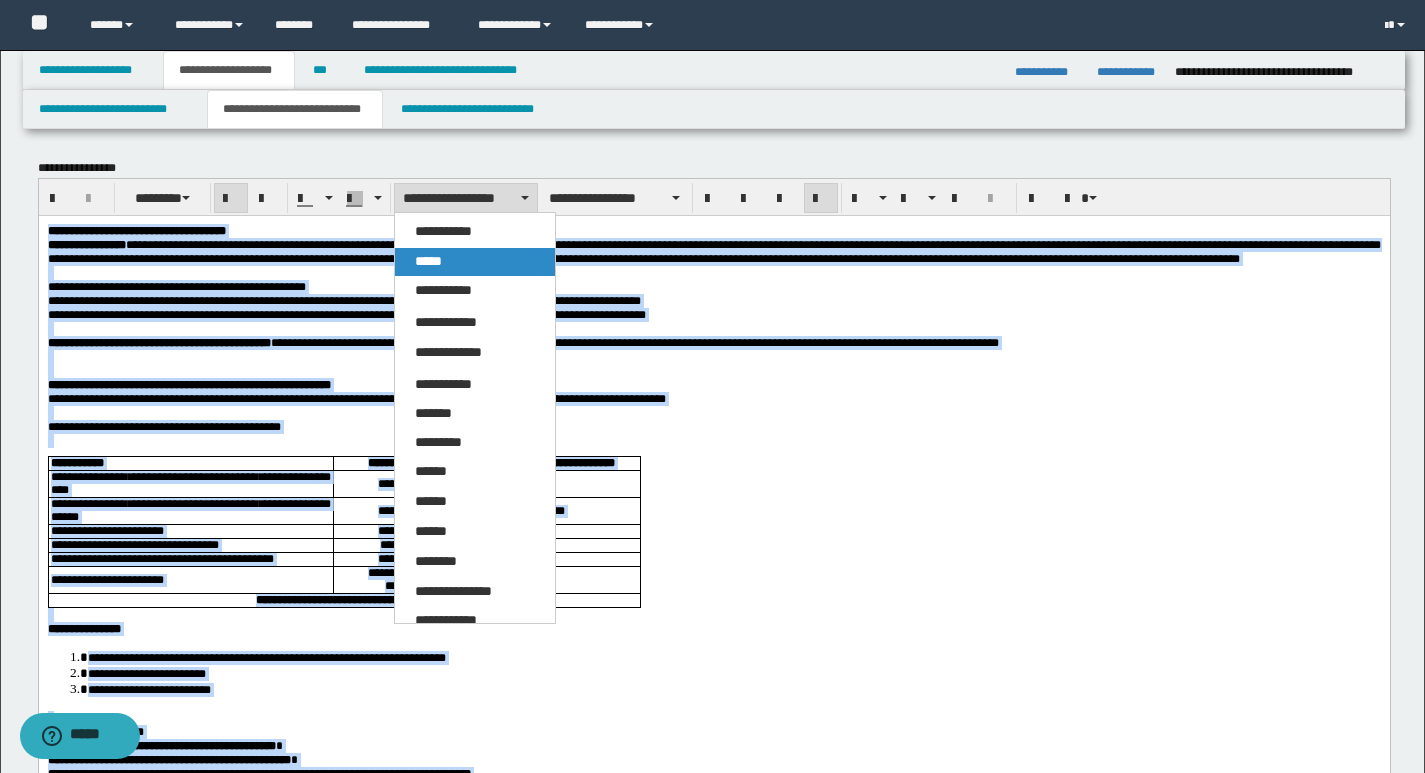 drag, startPoint x: 433, startPoint y: 259, endPoint x: 460, endPoint y: 16, distance: 244.49539 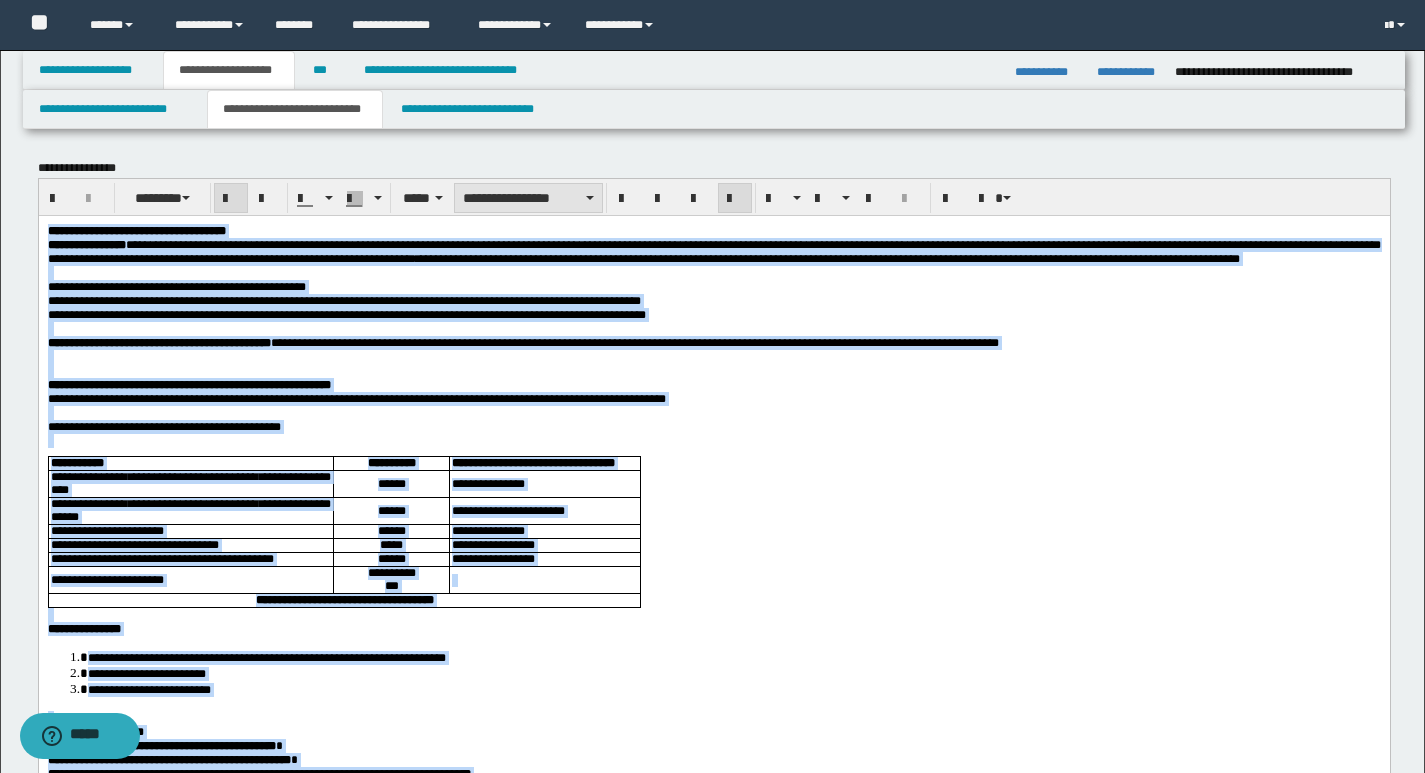 click on "**********" at bounding box center [528, 198] 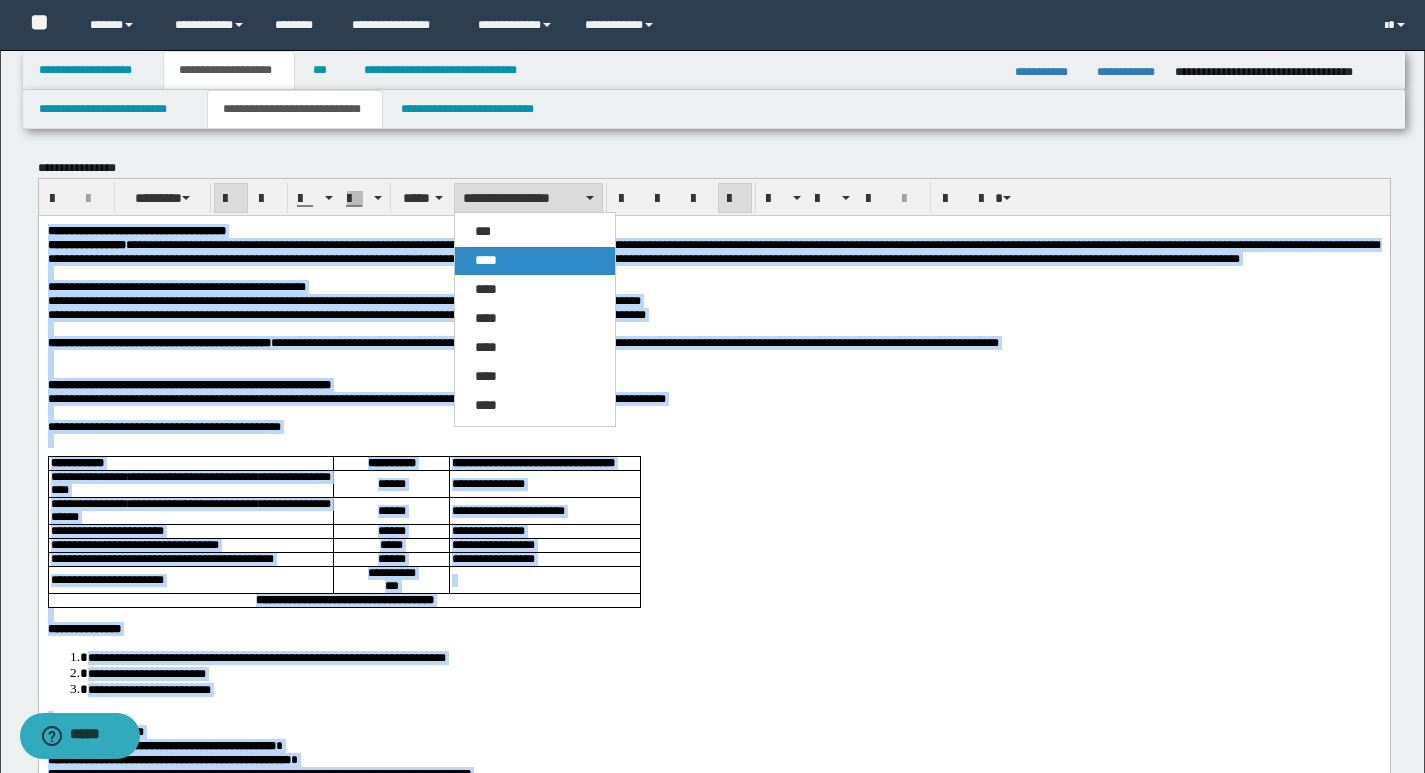 click on "****" at bounding box center (535, 261) 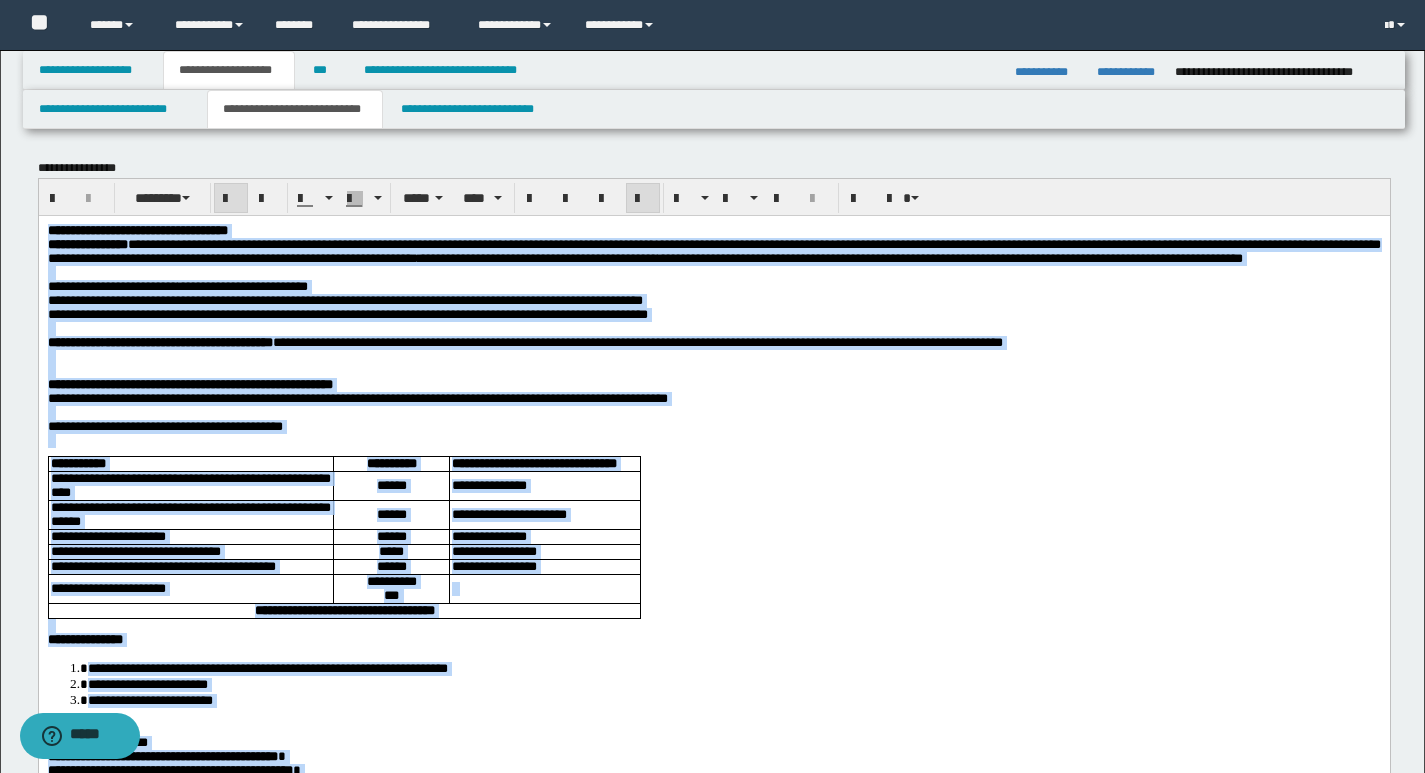click at bounding box center (643, 199) 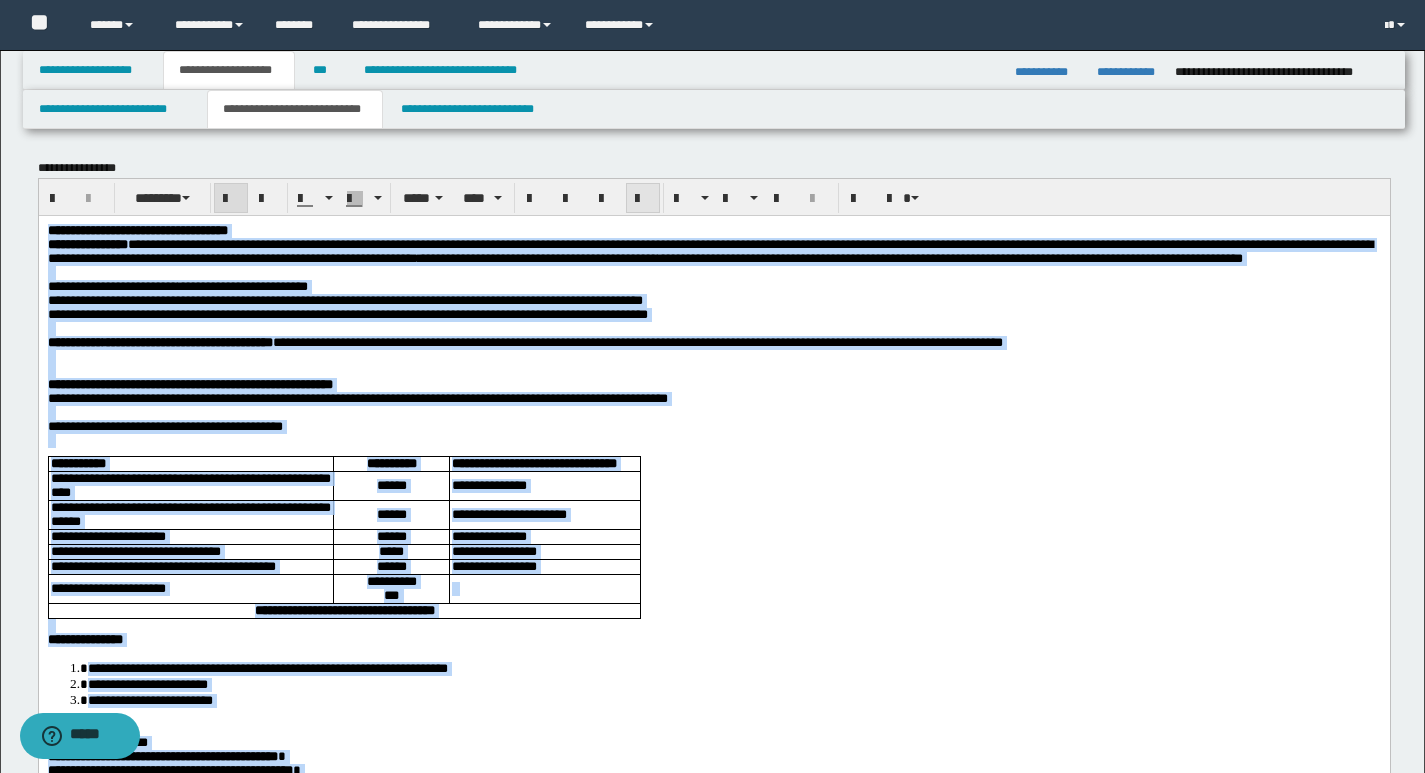 click at bounding box center (643, 199) 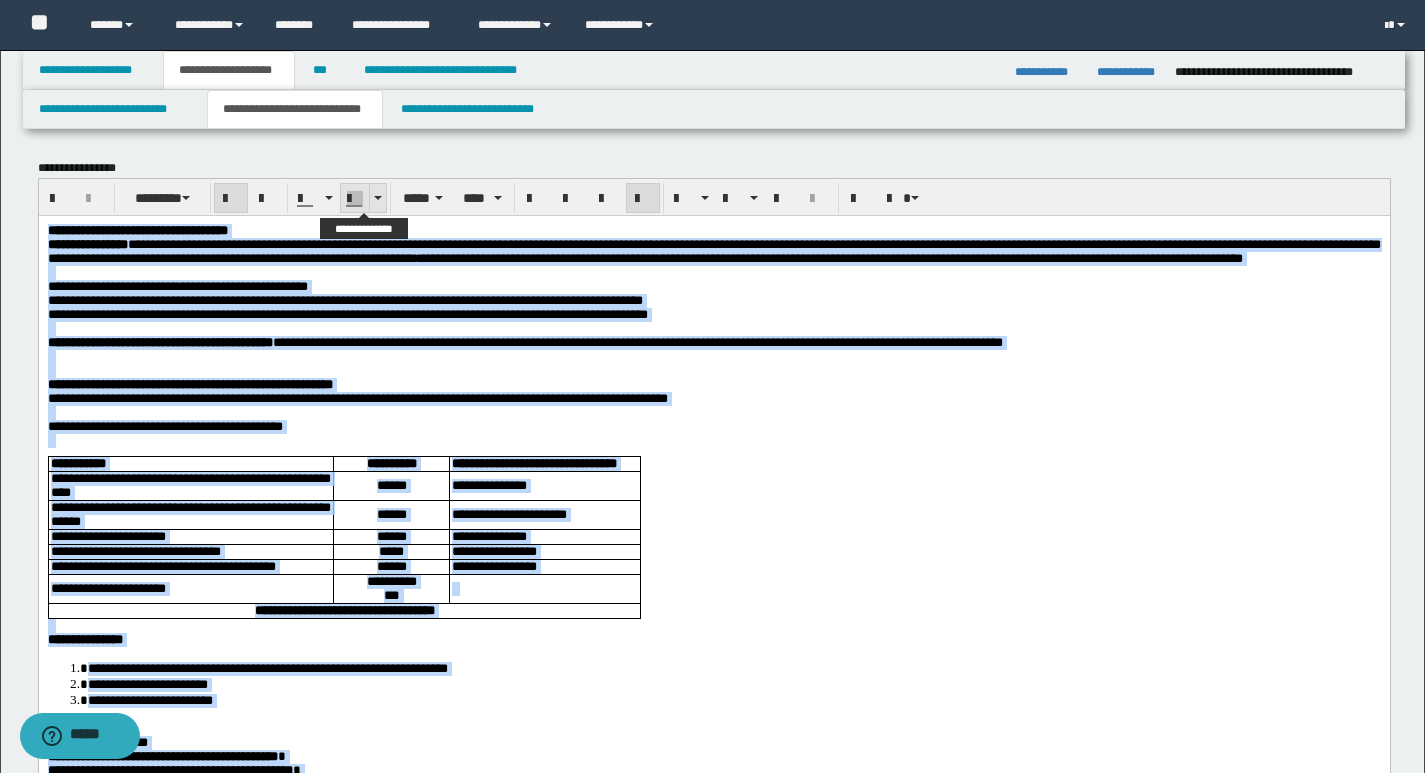 click at bounding box center (377, 198) 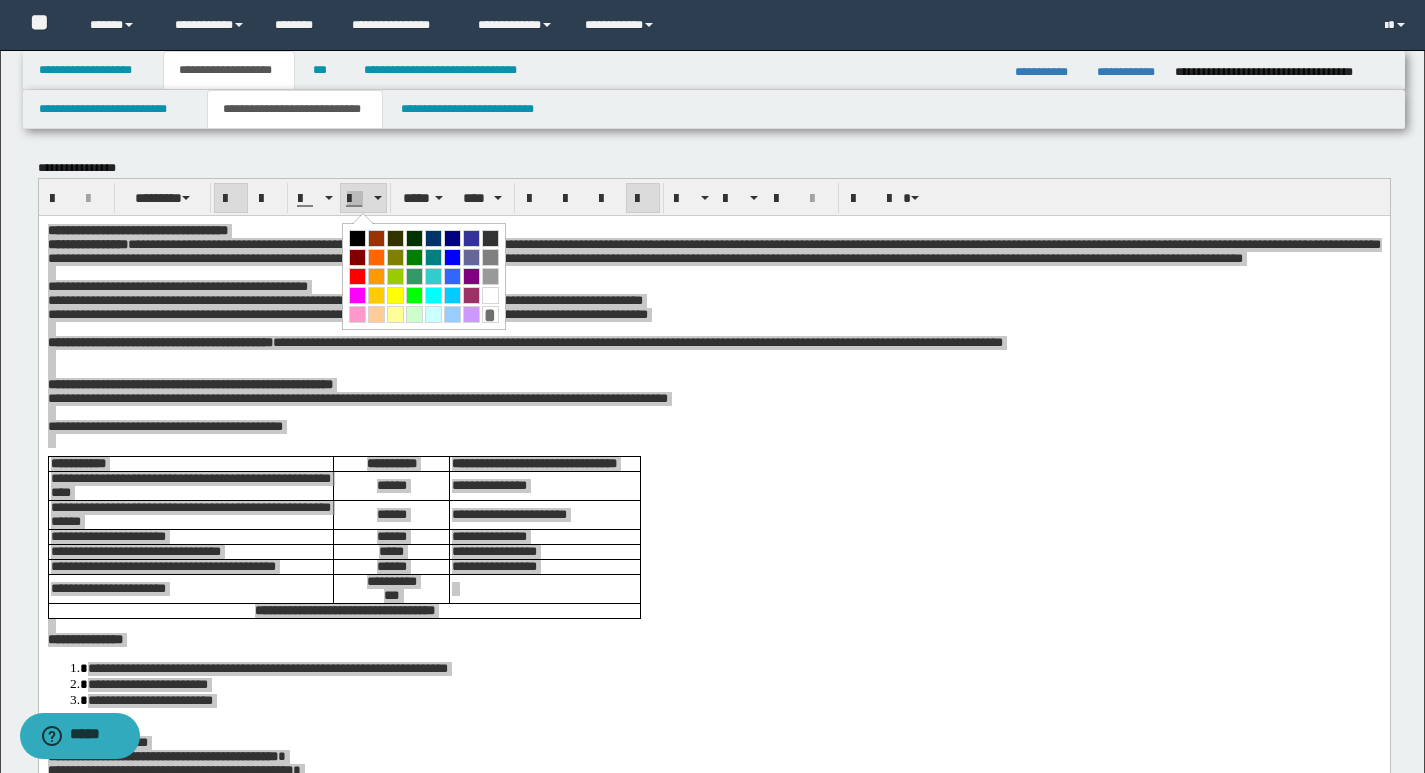click on "*" at bounding box center (490, 314) 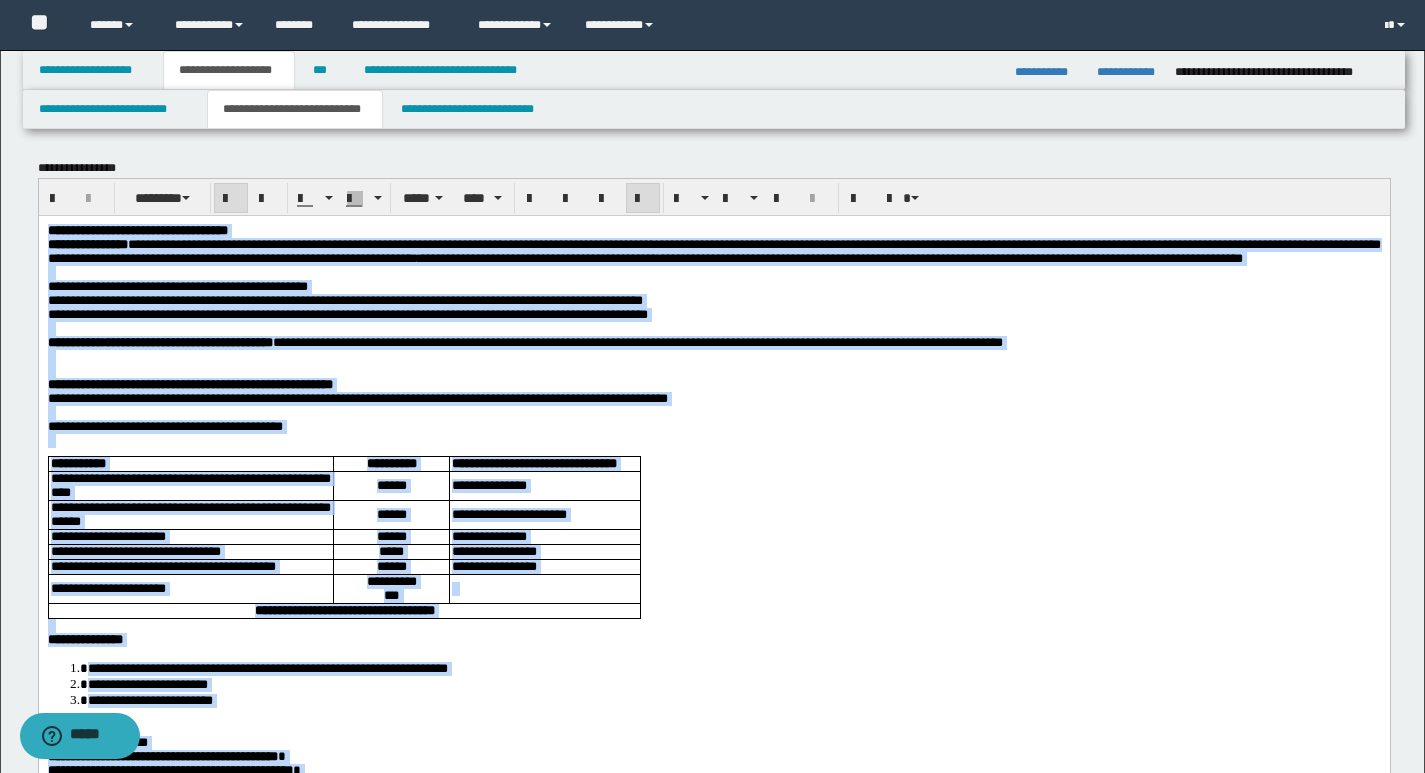 click on "**********" at bounding box center (713, 426) 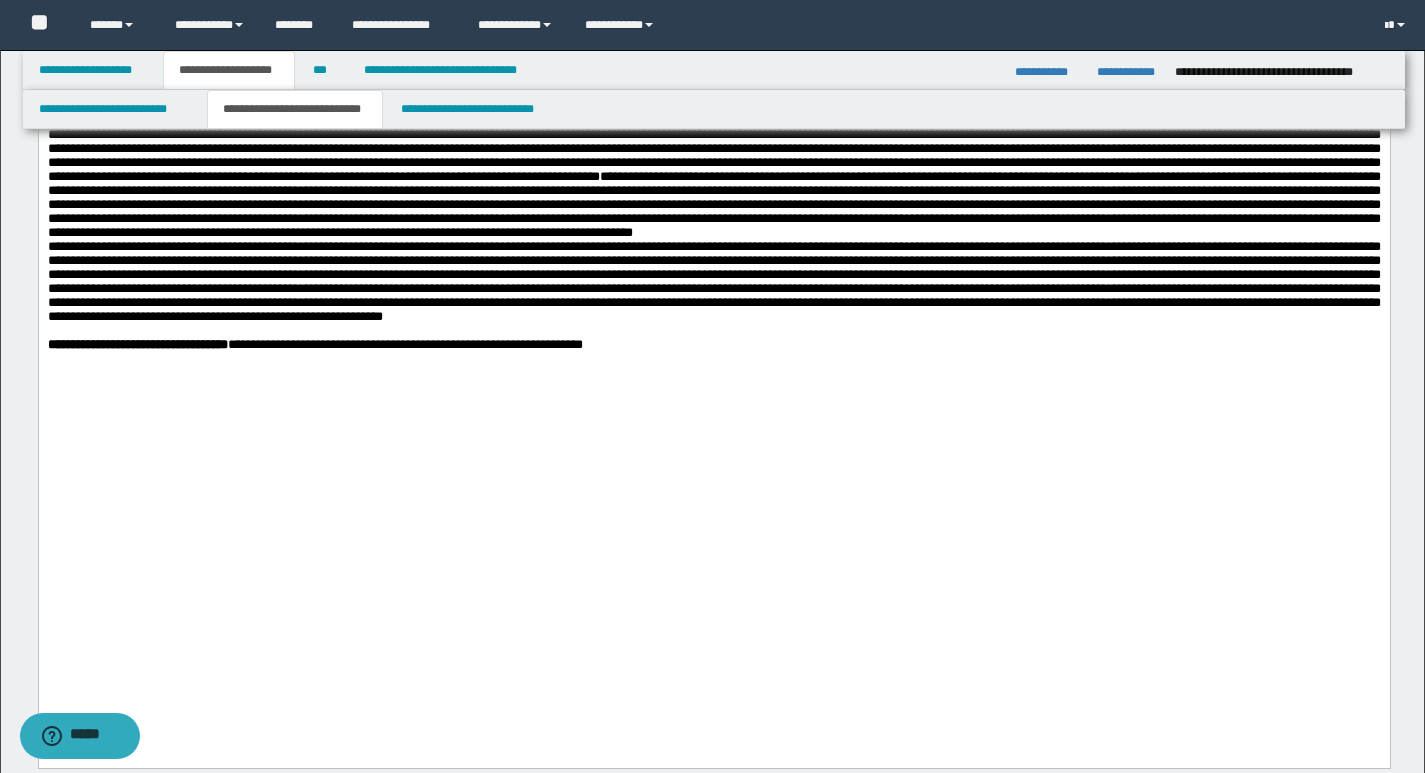 scroll, scrollTop: 1700, scrollLeft: 0, axis: vertical 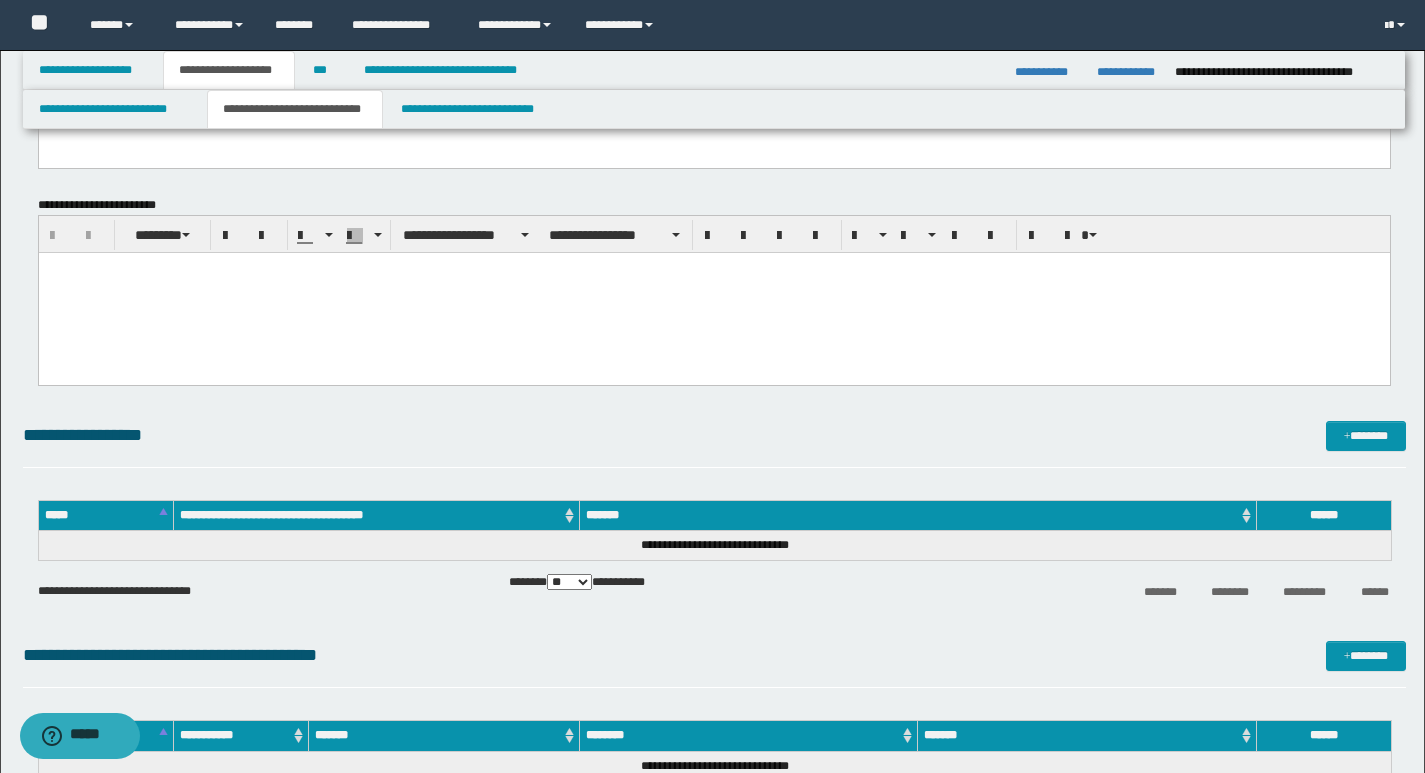 click at bounding box center [713, 292] 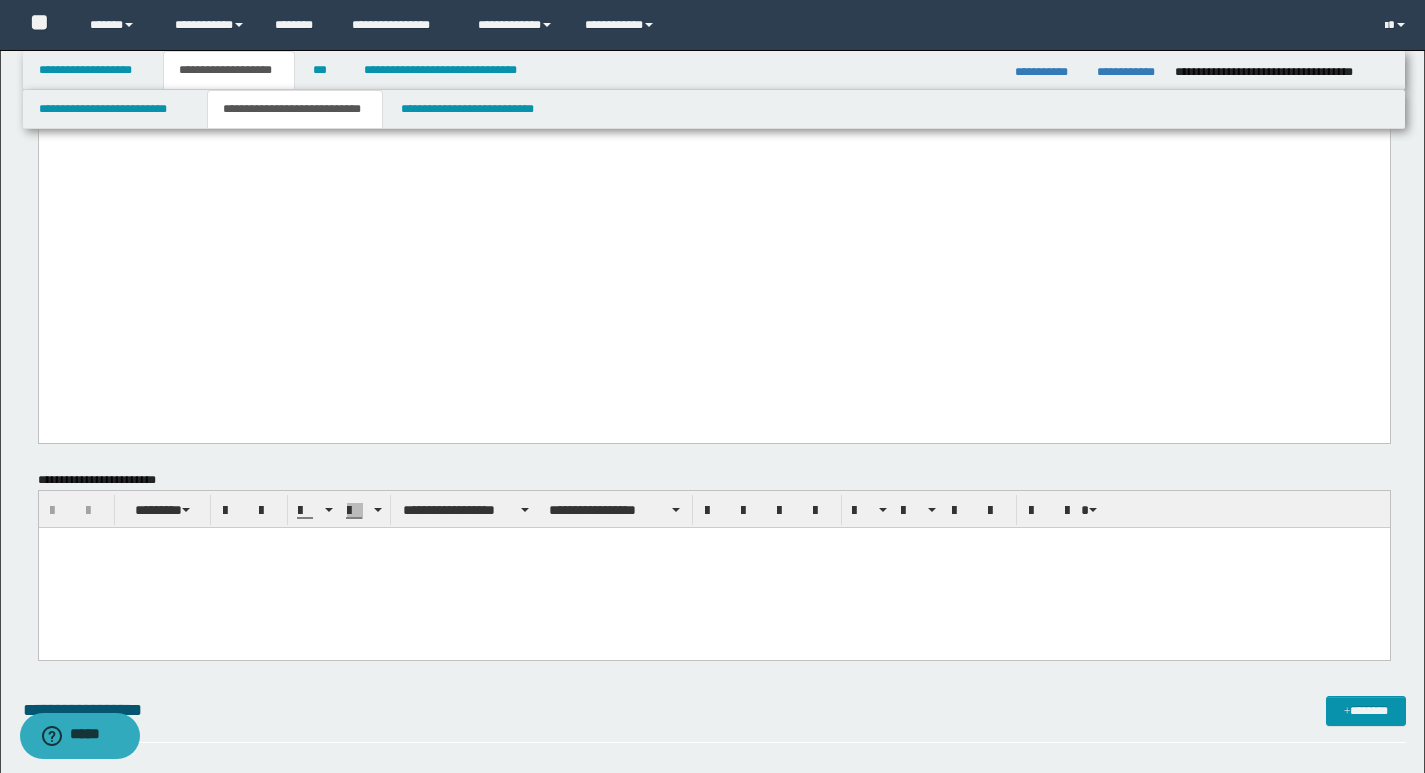 scroll, scrollTop: 1500, scrollLeft: 0, axis: vertical 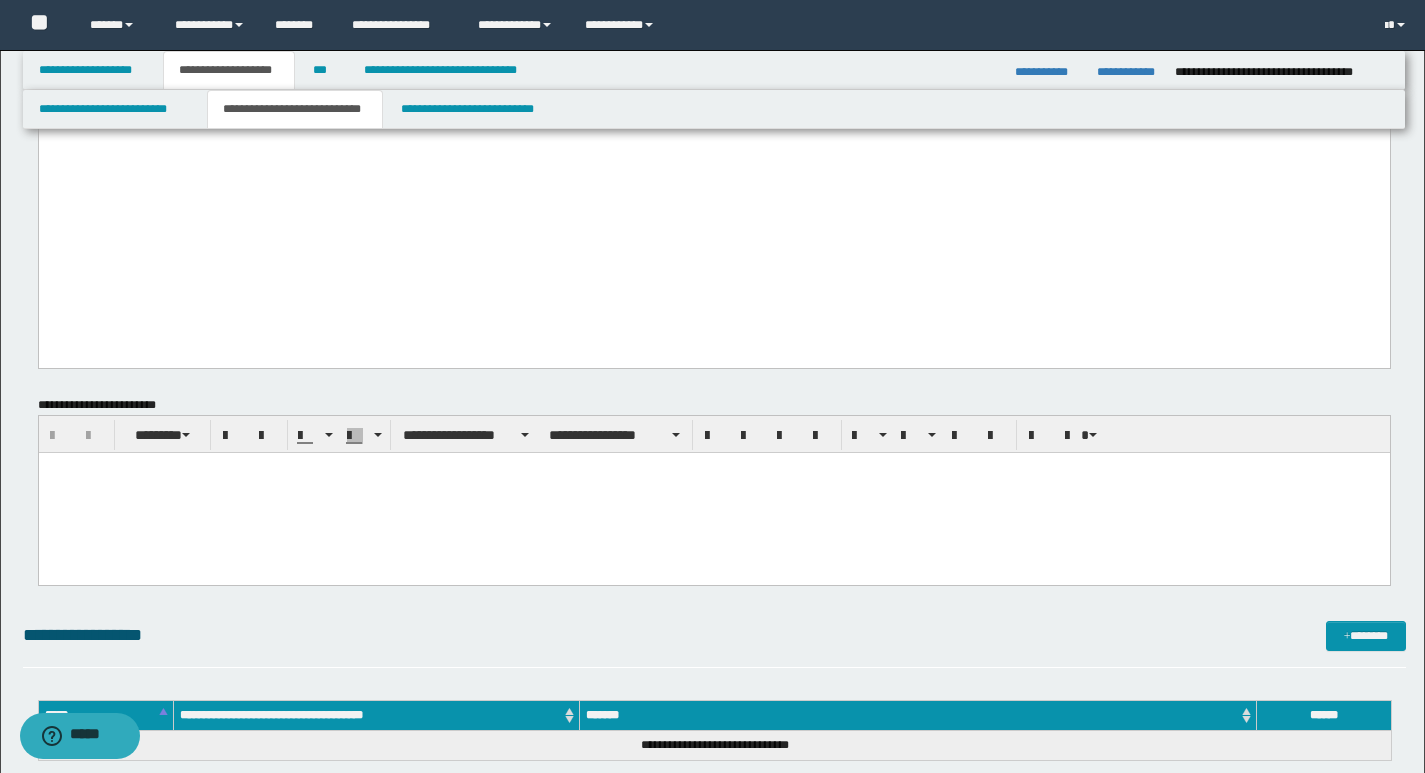 paste 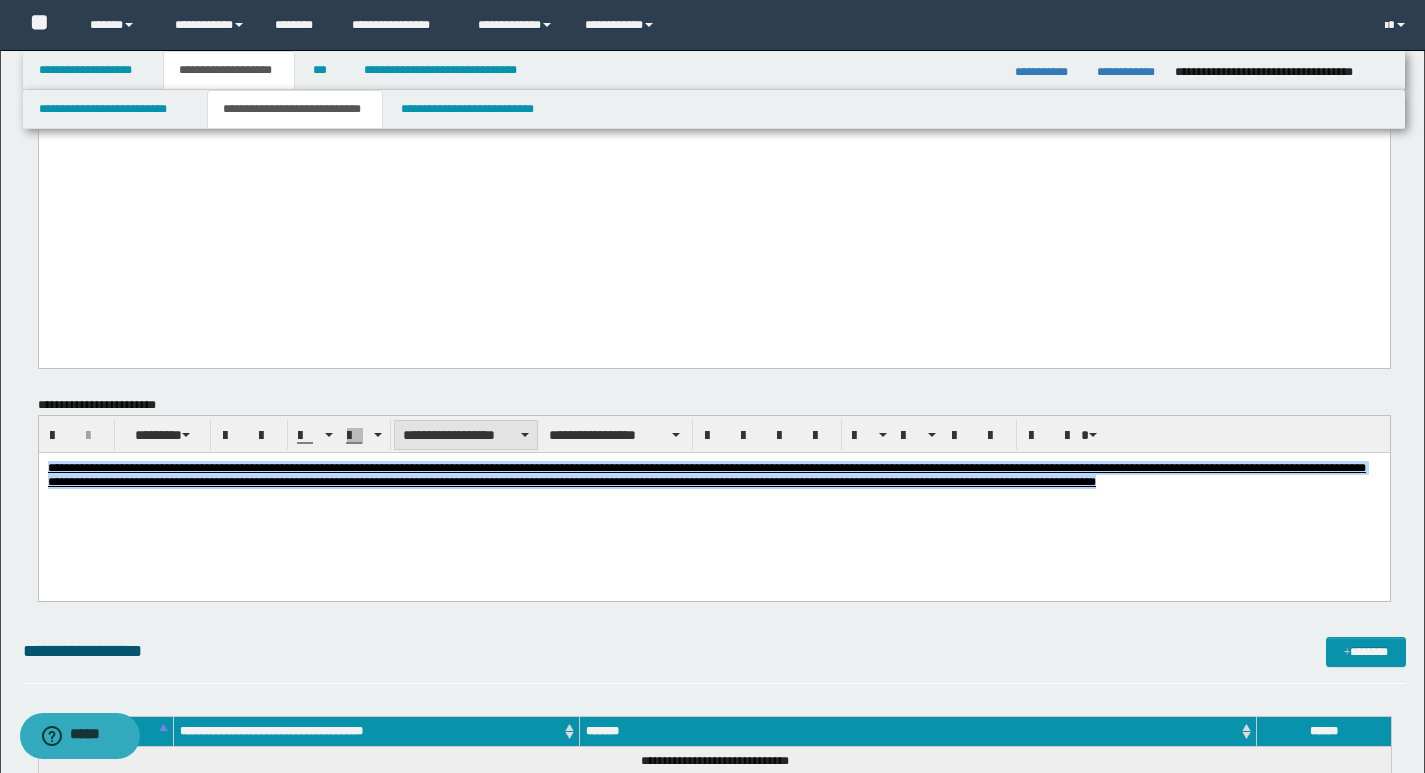 click on "**********" at bounding box center [466, 435] 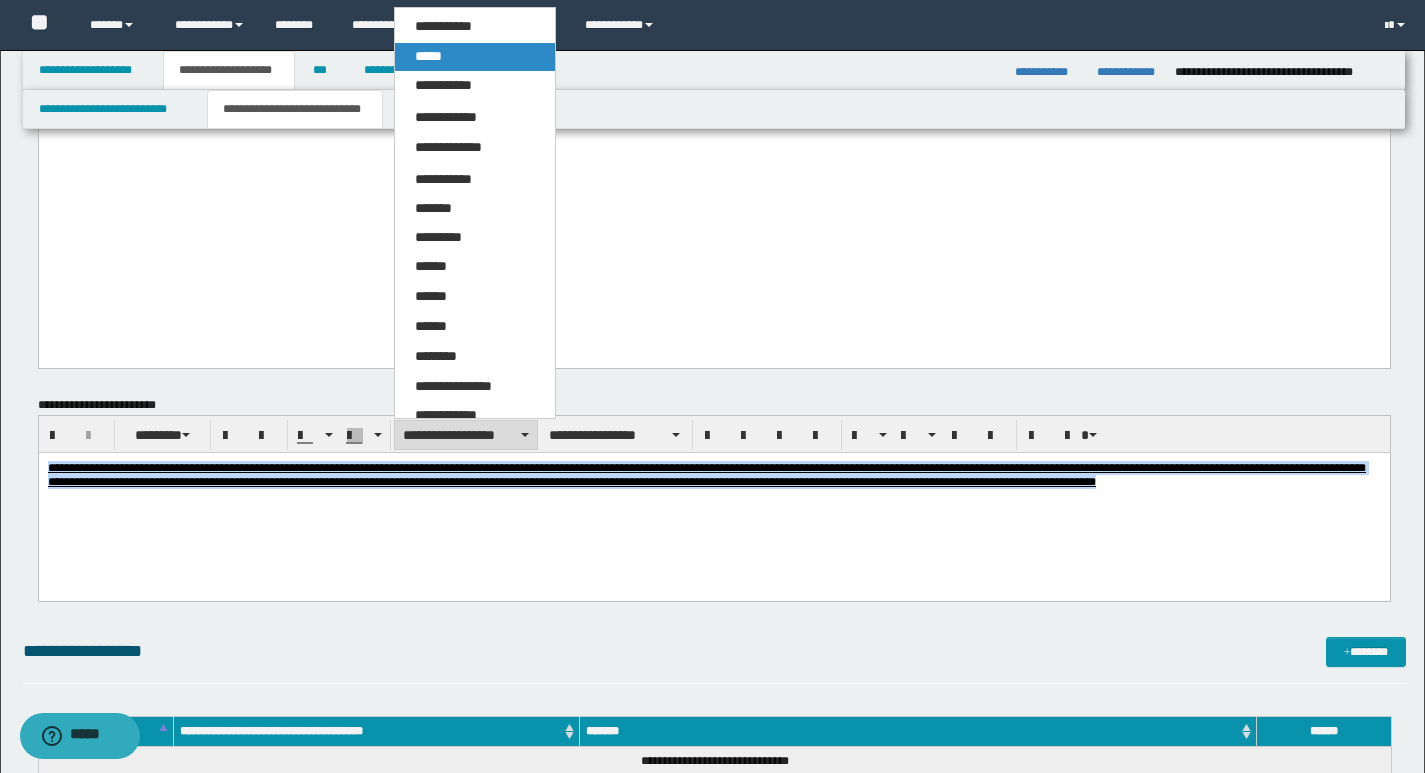 click on "*****" at bounding box center [428, 56] 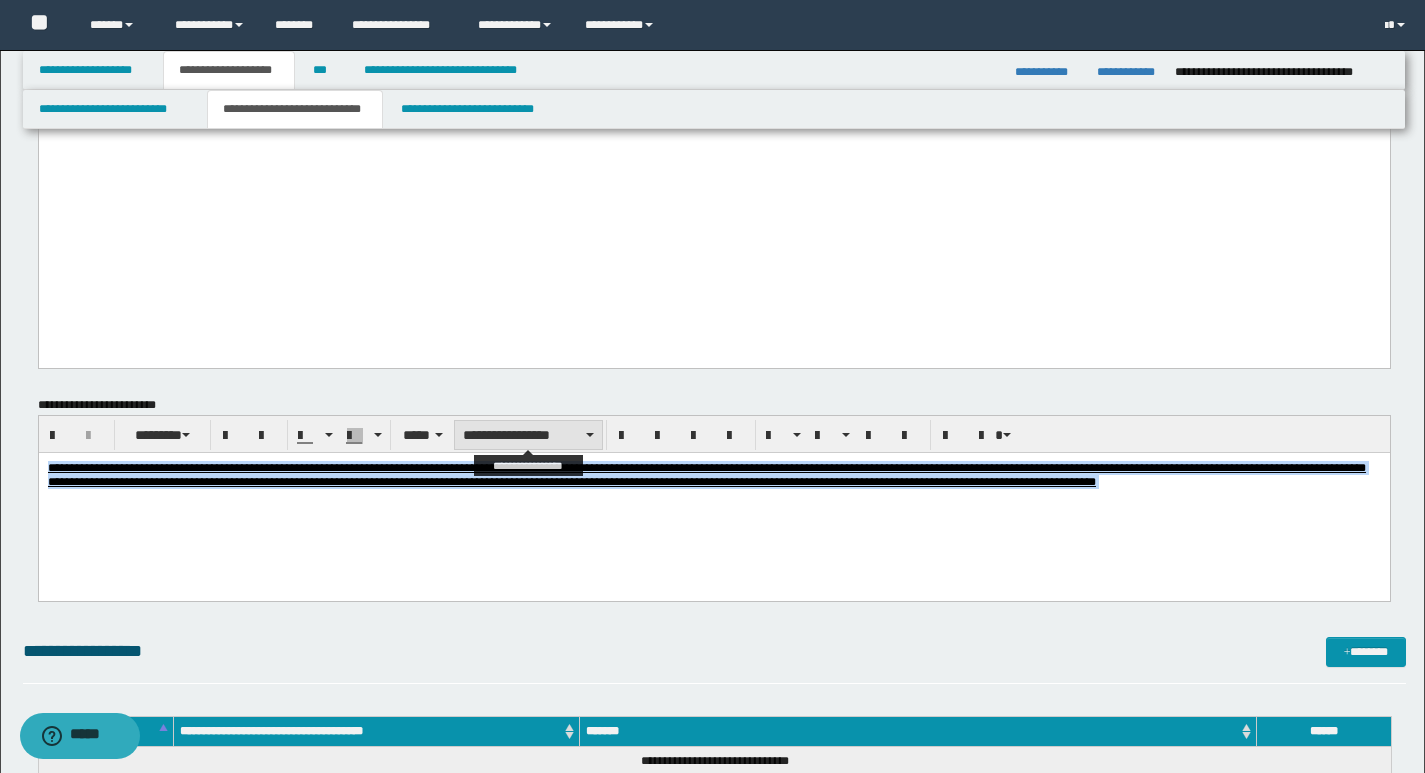 click on "**********" at bounding box center [528, 435] 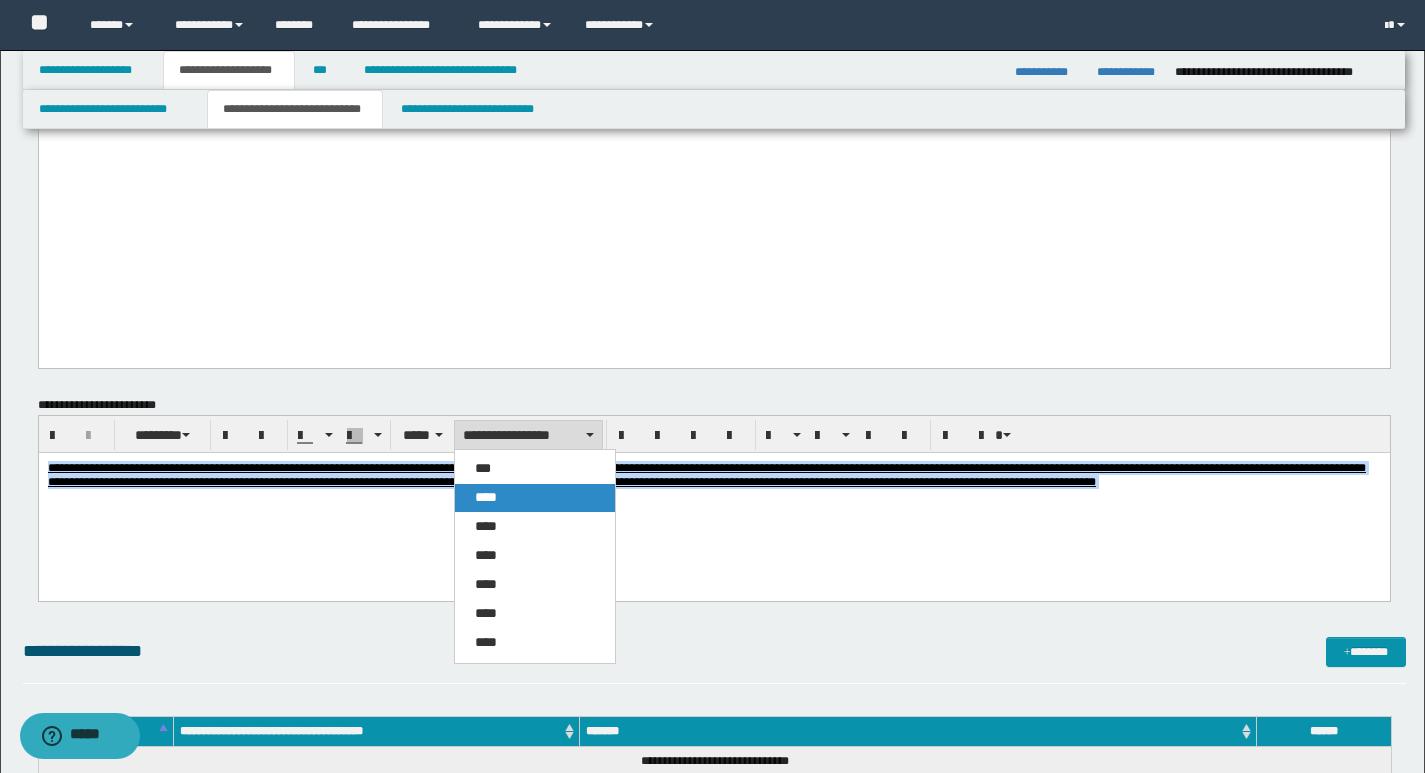 drag, startPoint x: 520, startPoint y: 494, endPoint x: 503, endPoint y: 41, distance: 453.31888 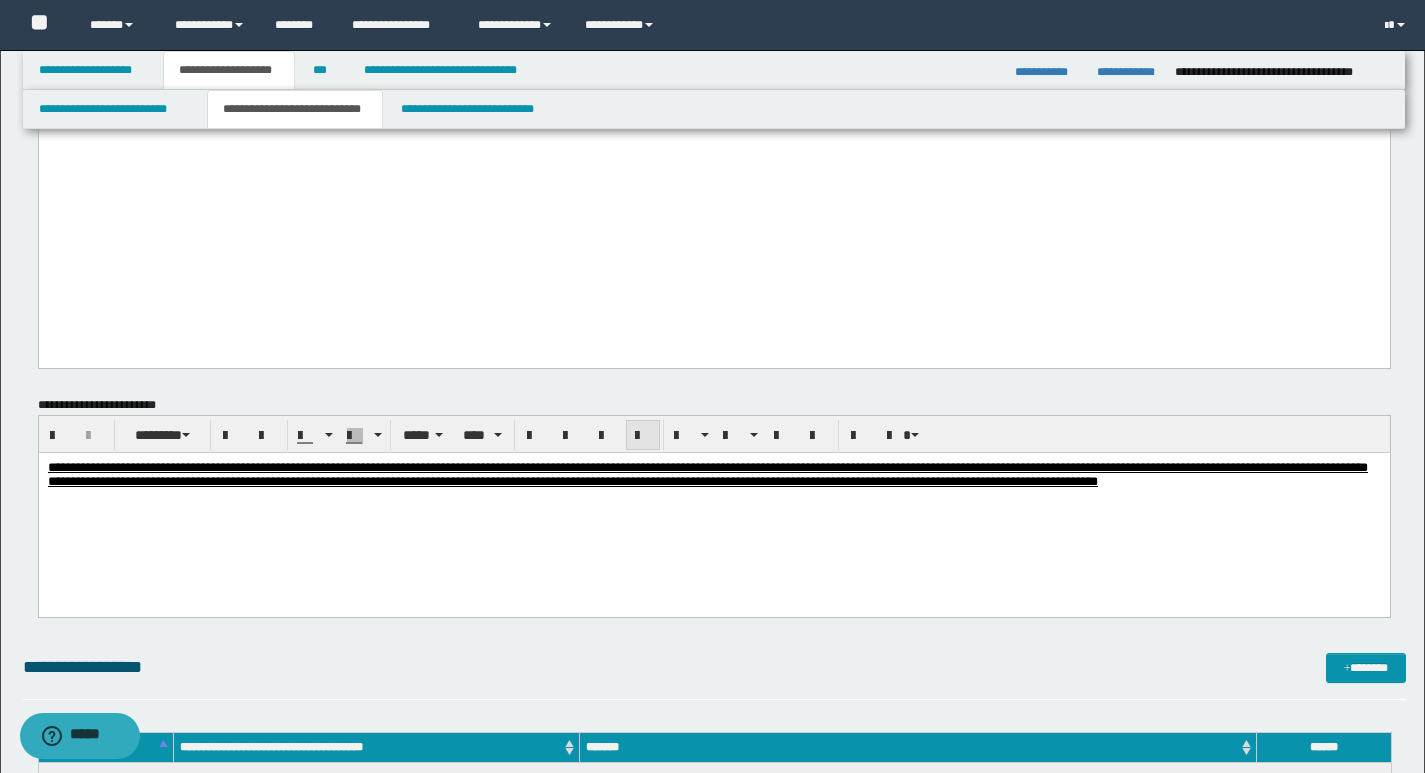 click at bounding box center [643, 436] 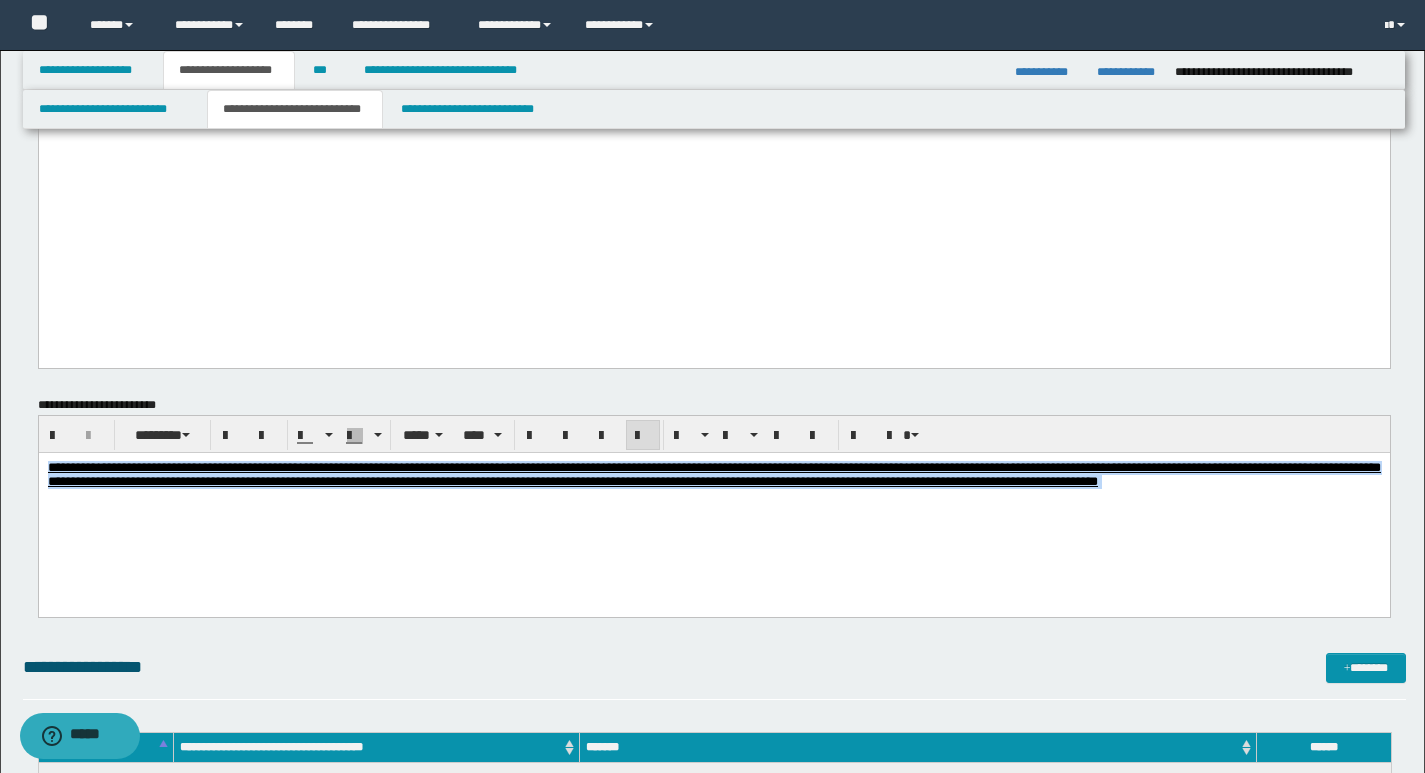 click on "**********" at bounding box center [713, 499] 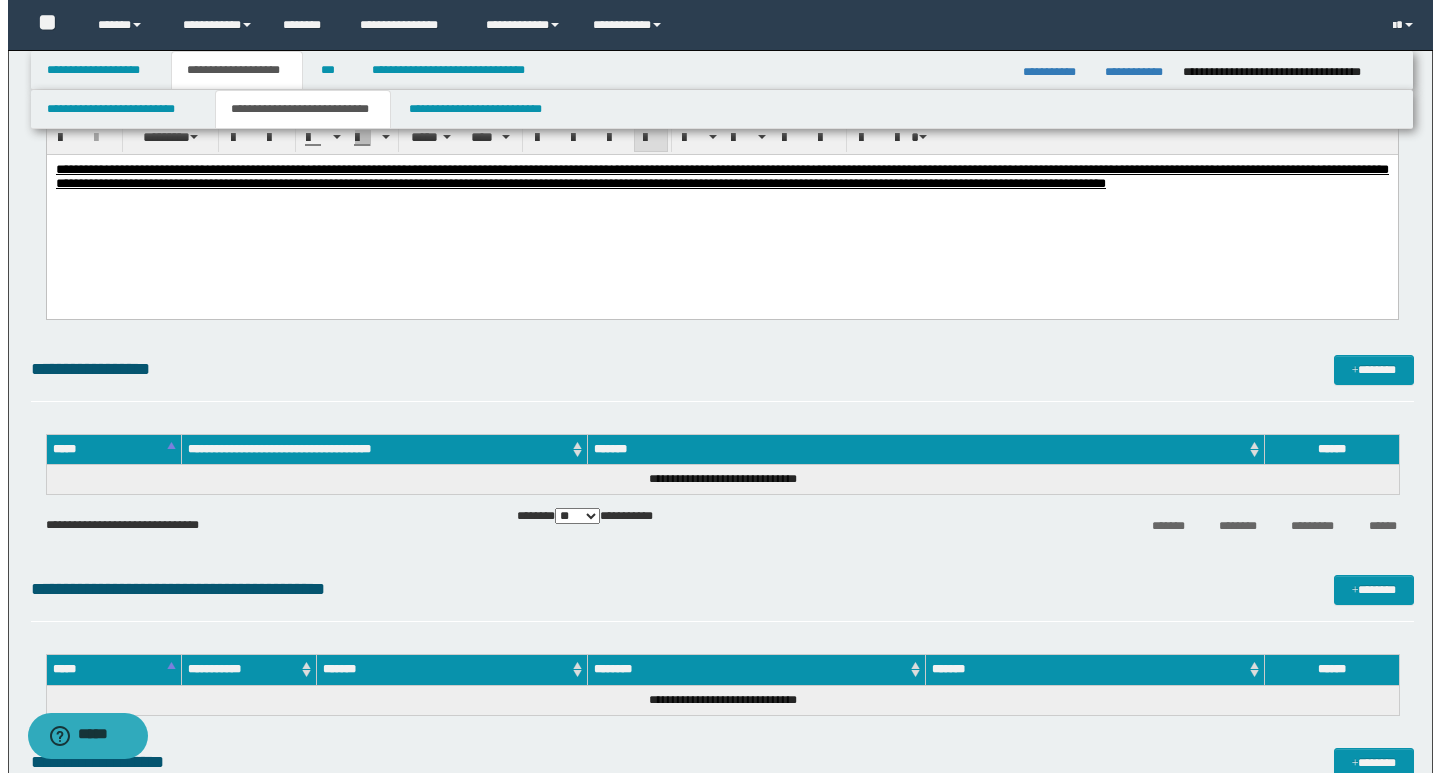 scroll, scrollTop: 1800, scrollLeft: 0, axis: vertical 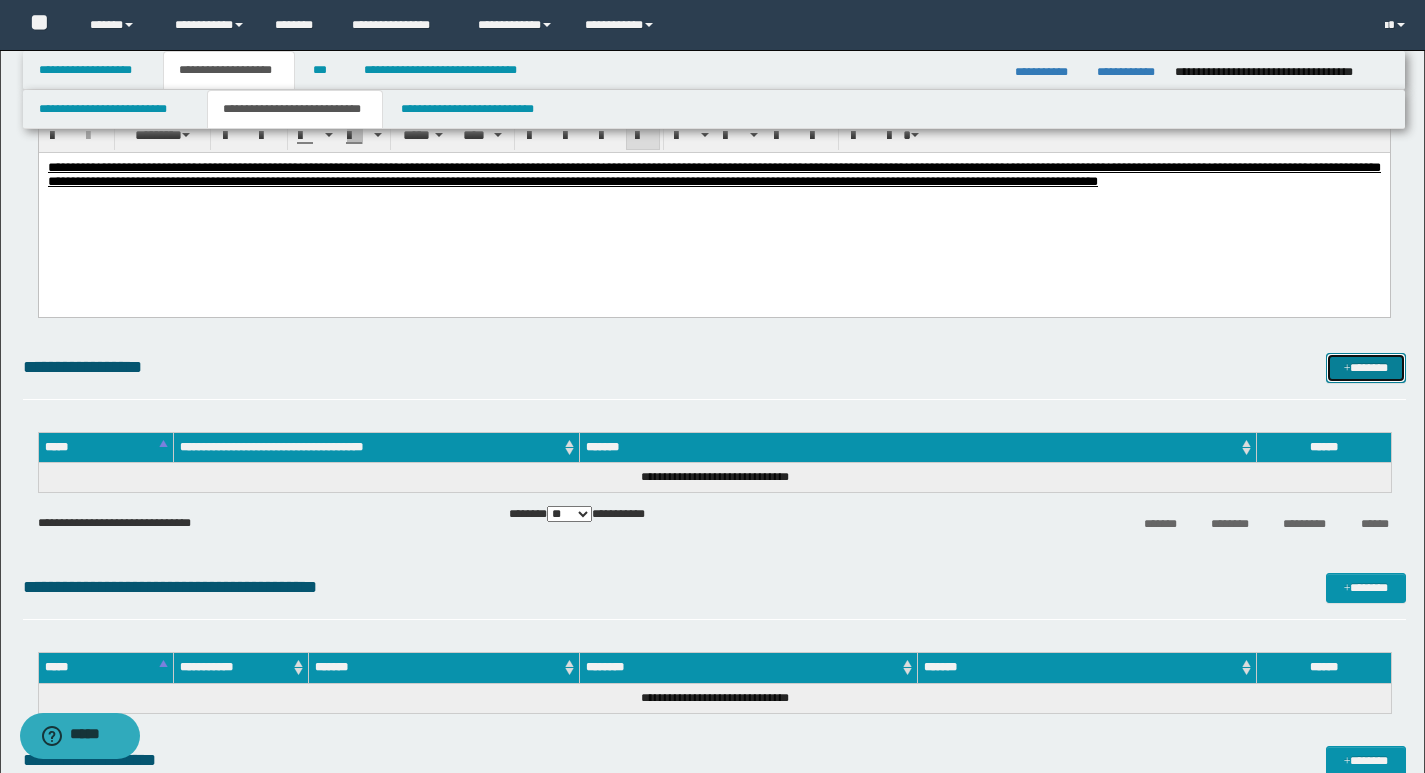 click on "*******" at bounding box center [1366, 368] 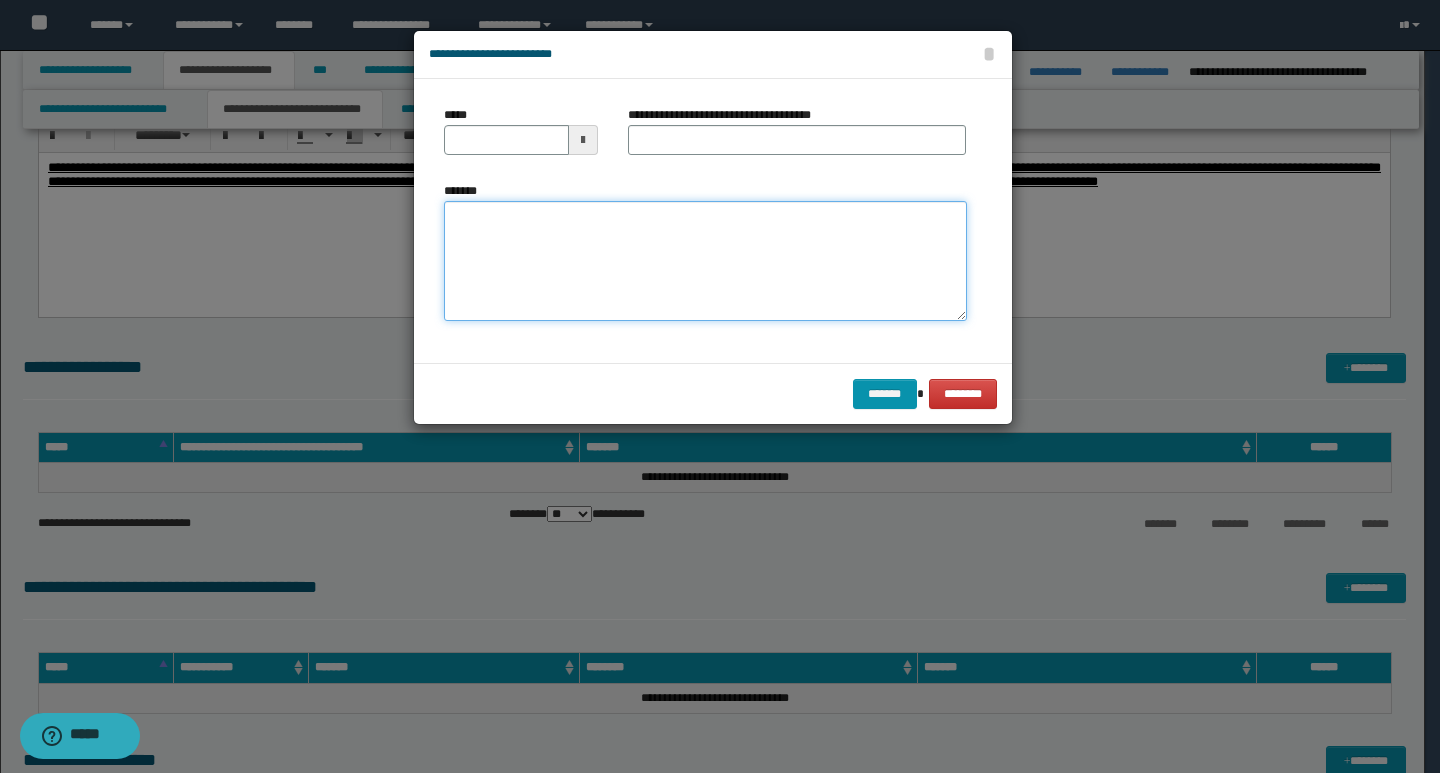 click on "*******" at bounding box center (705, 261) 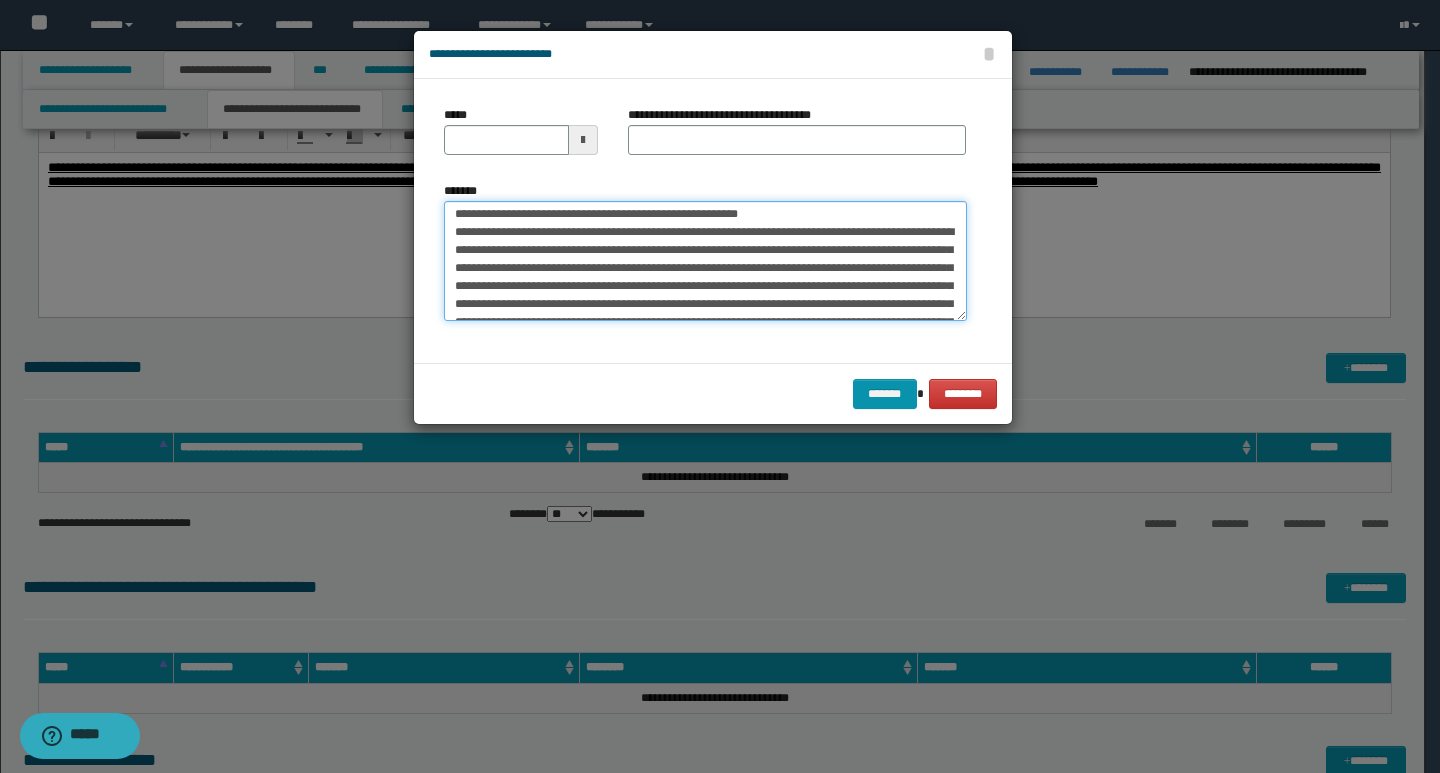 scroll, scrollTop: 0, scrollLeft: 0, axis: both 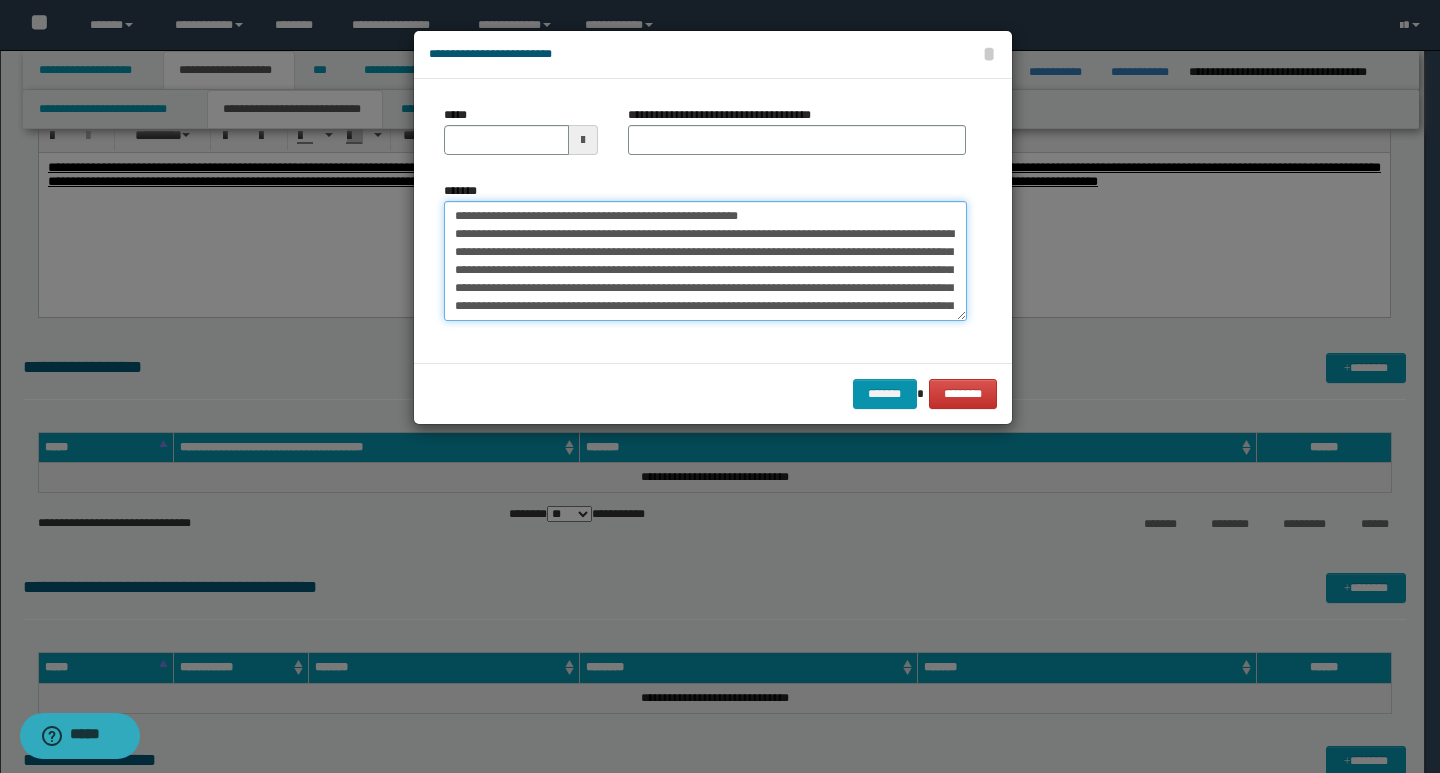 click on "**********" at bounding box center (705, 261) 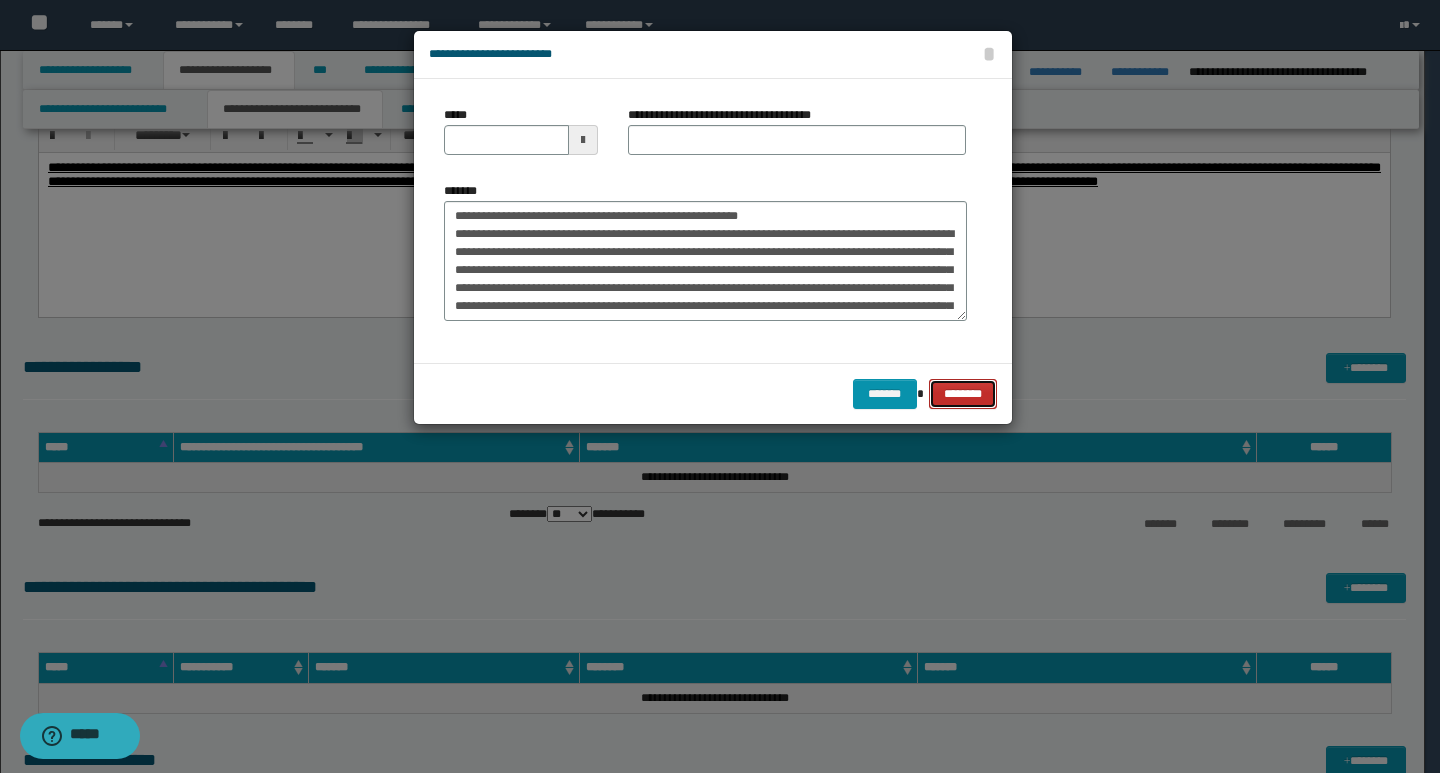click on "********" at bounding box center [962, 394] 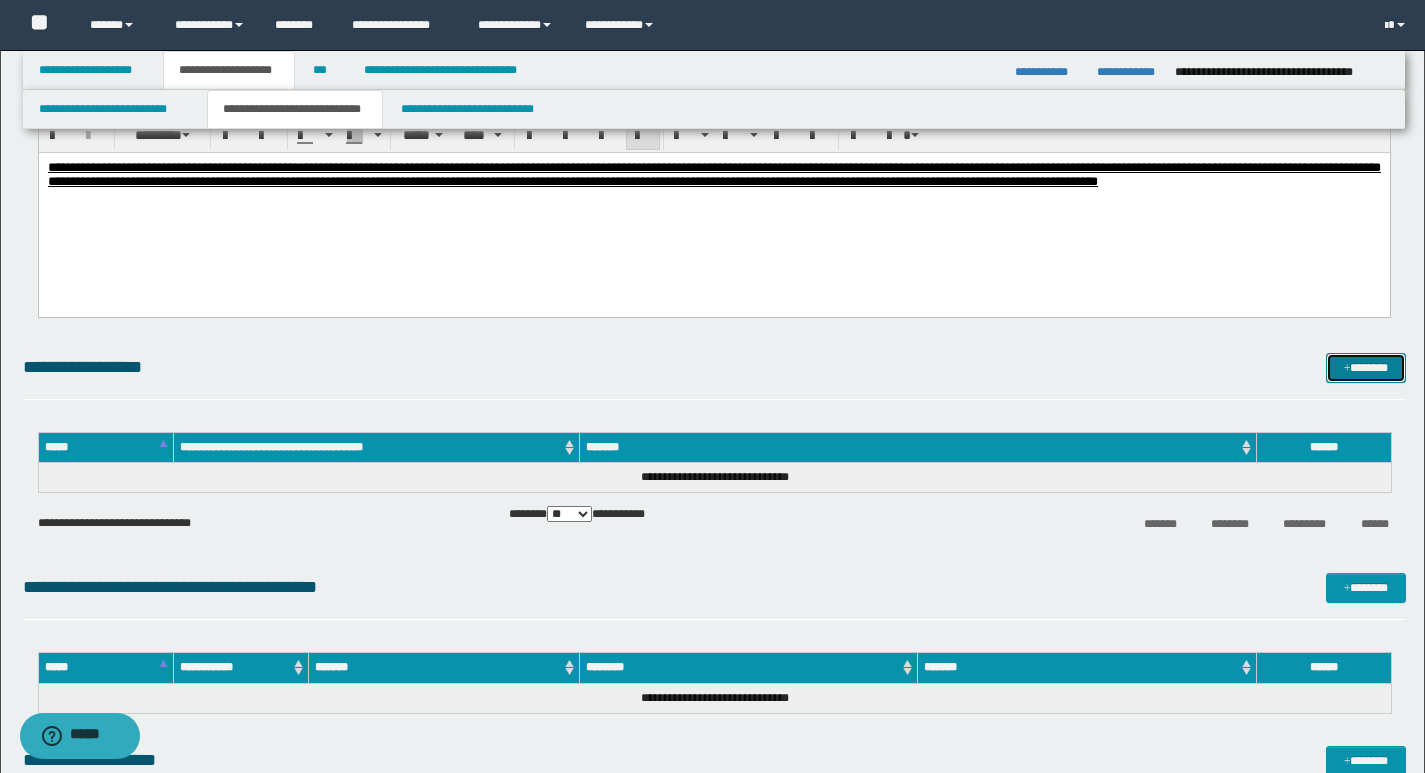 click on "*******" at bounding box center [1366, 368] 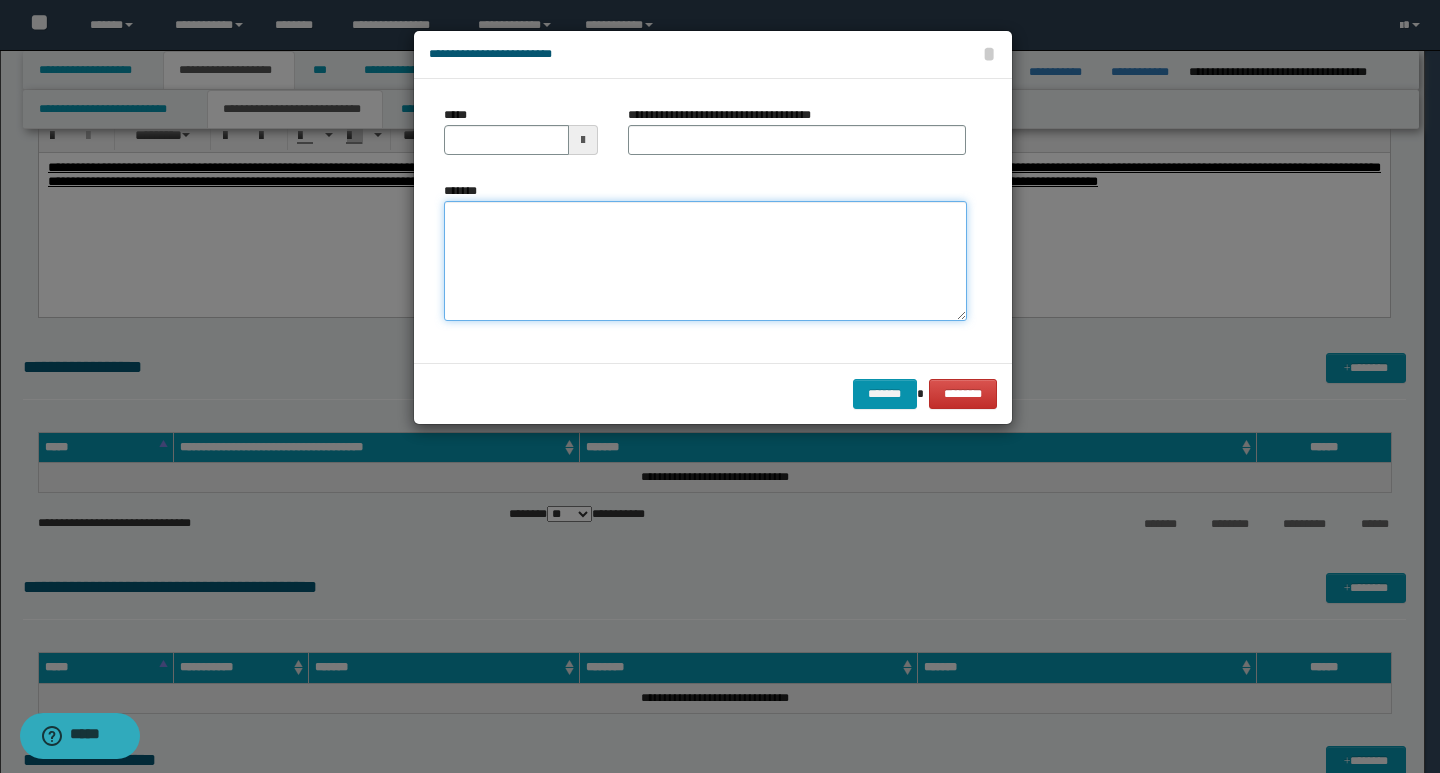 click on "*******" at bounding box center [705, 261] 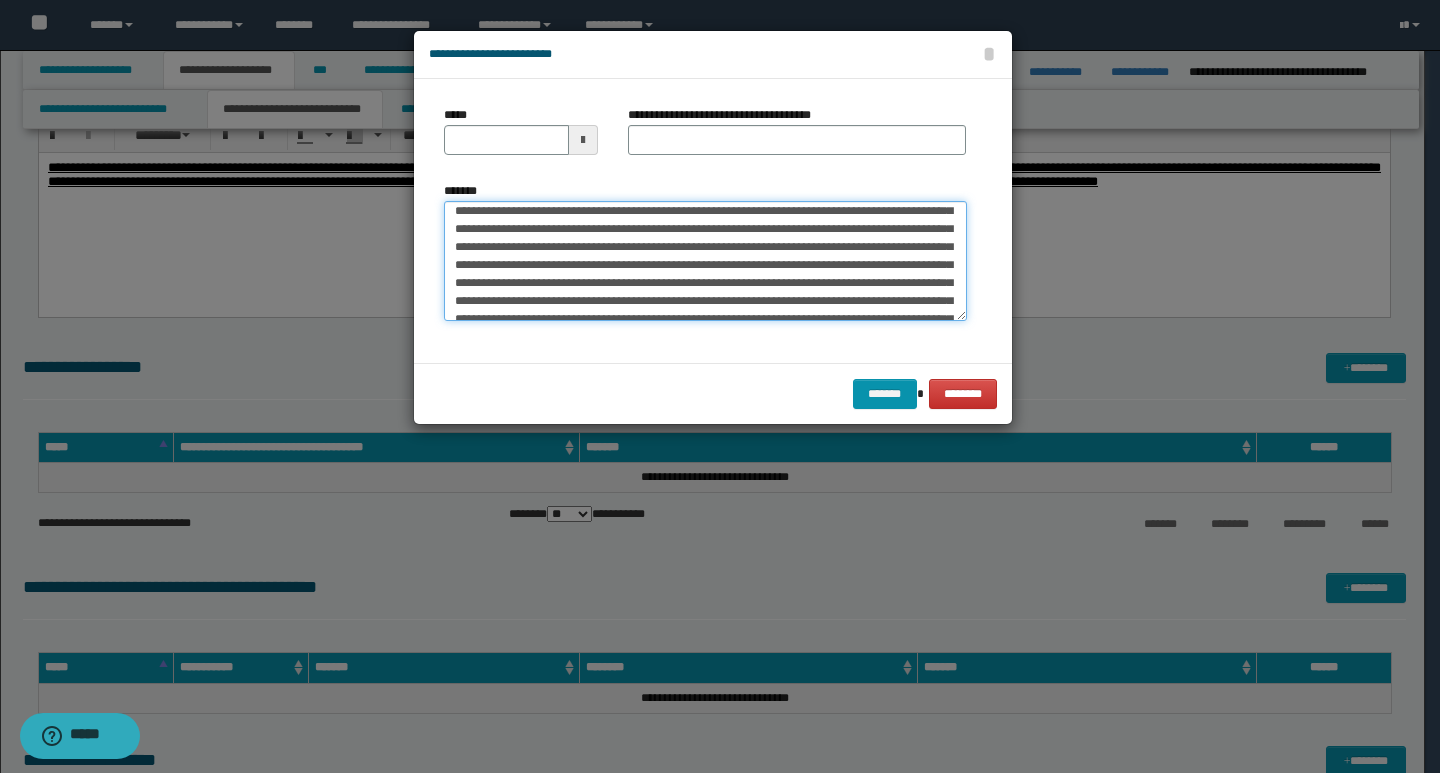 scroll, scrollTop: 0, scrollLeft: 0, axis: both 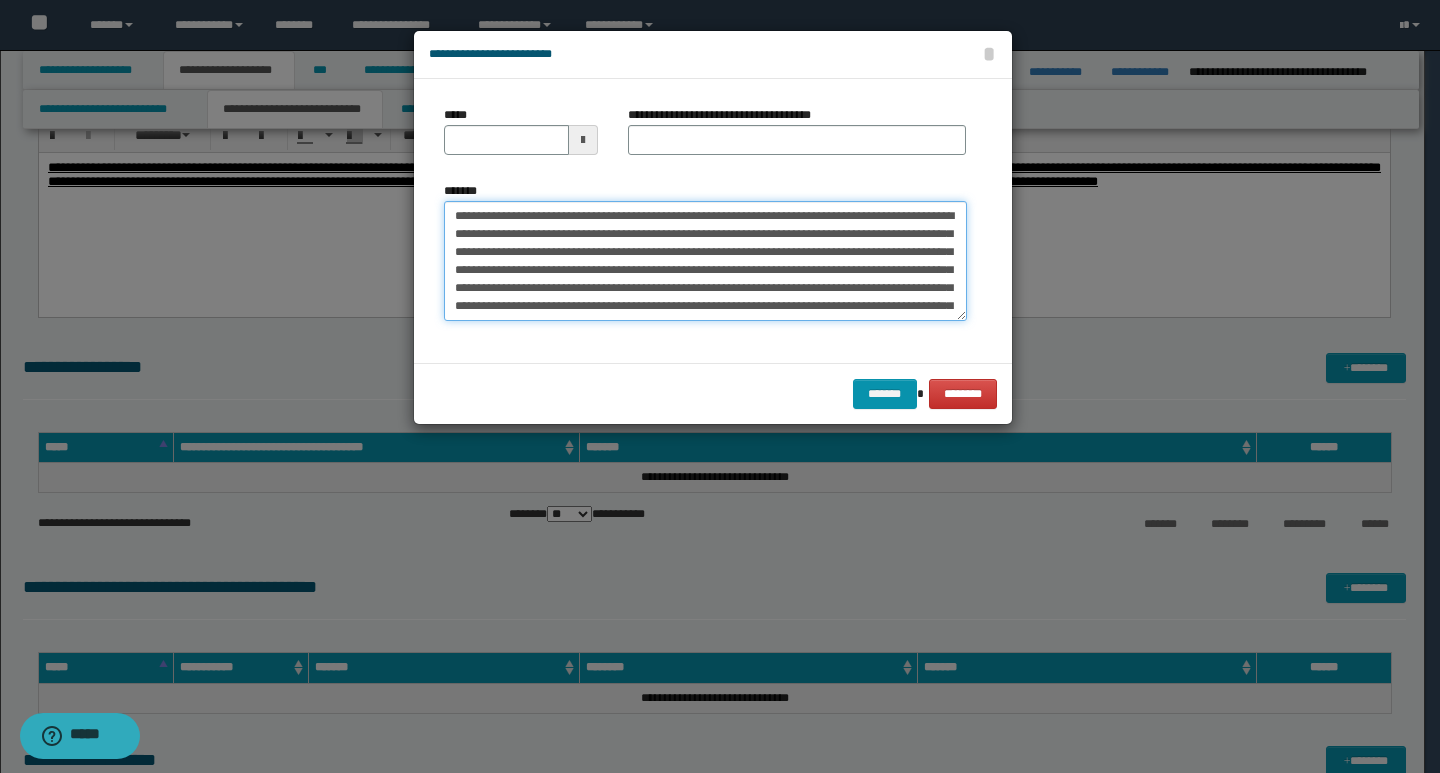 drag, startPoint x: 453, startPoint y: 216, endPoint x: 597, endPoint y: 221, distance: 144.08678 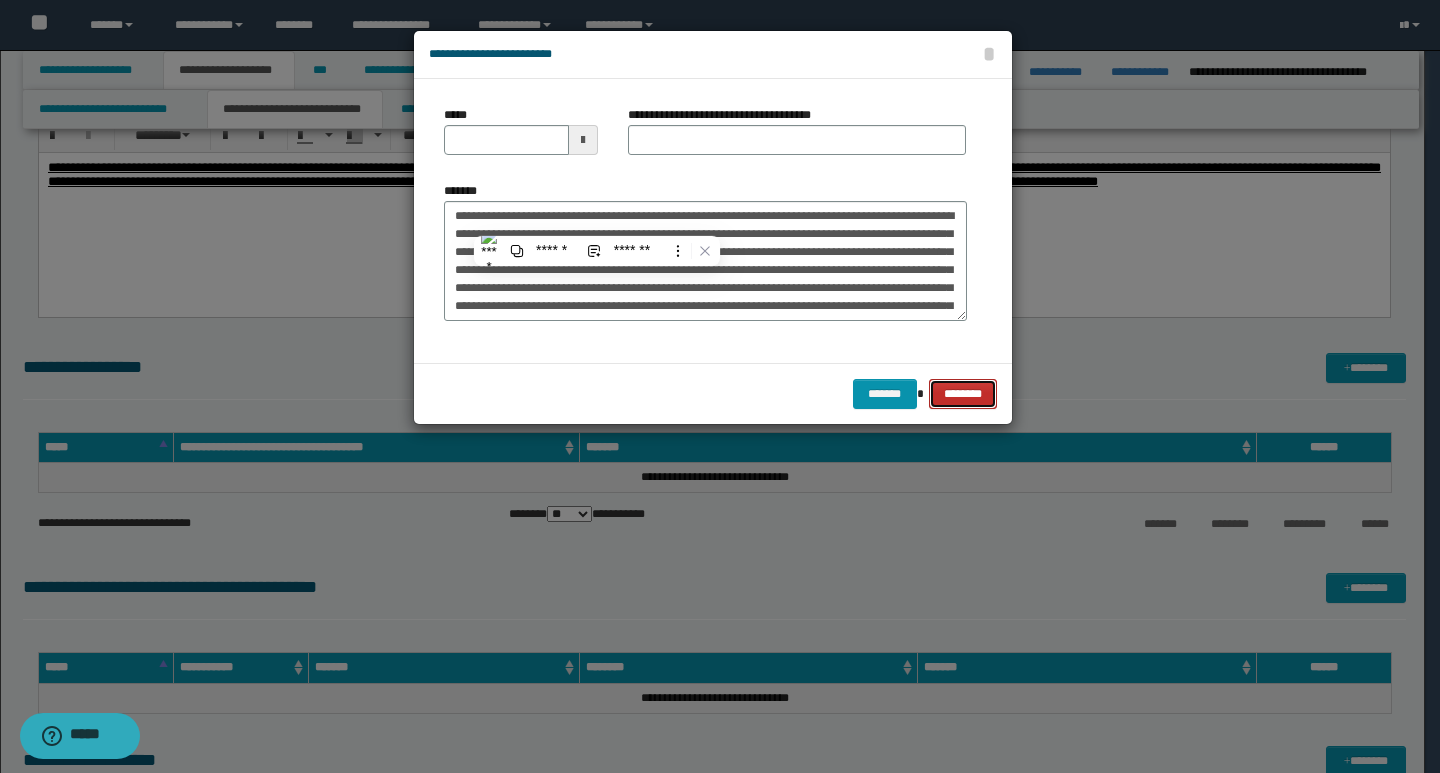 click on "********" at bounding box center (962, 394) 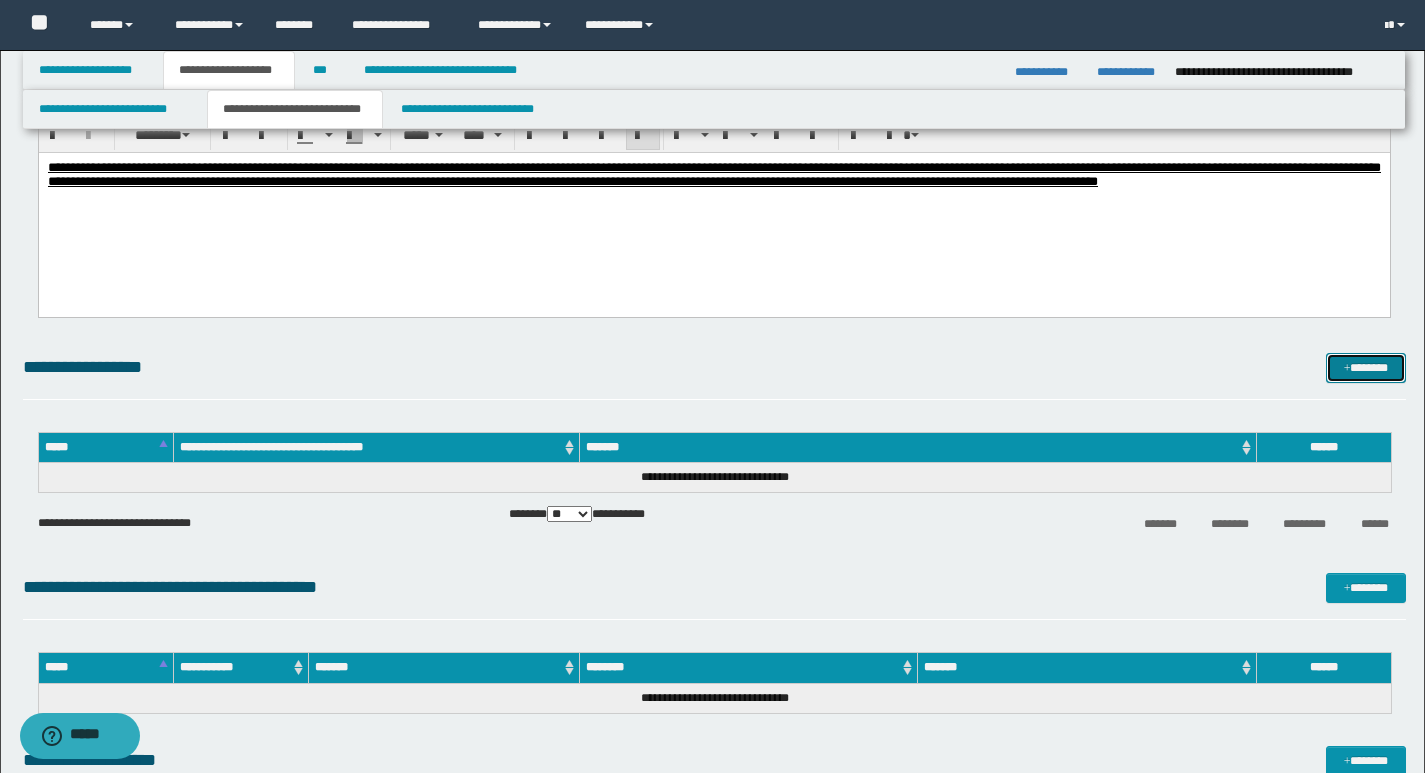 click on "*******" at bounding box center [1366, 368] 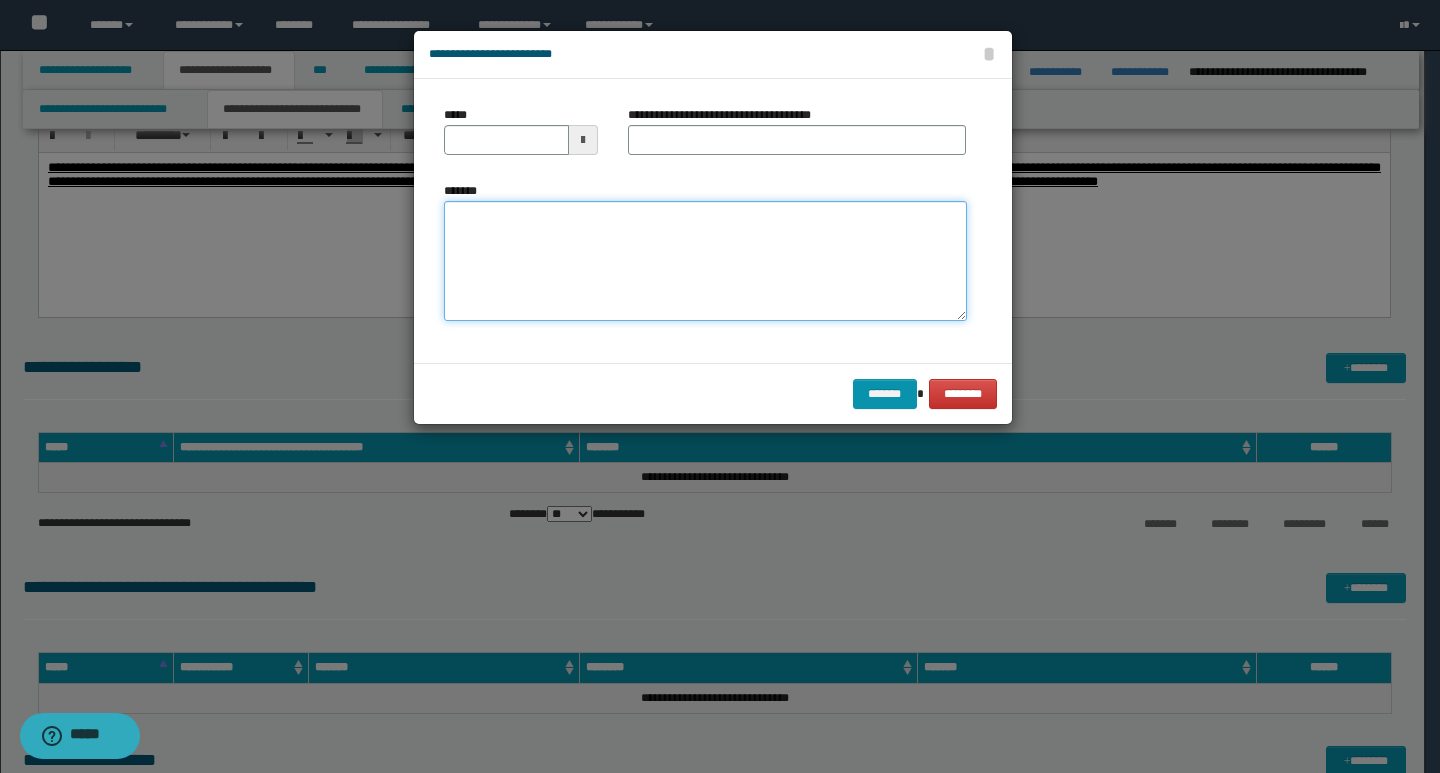 click on "*******" at bounding box center [705, 261] 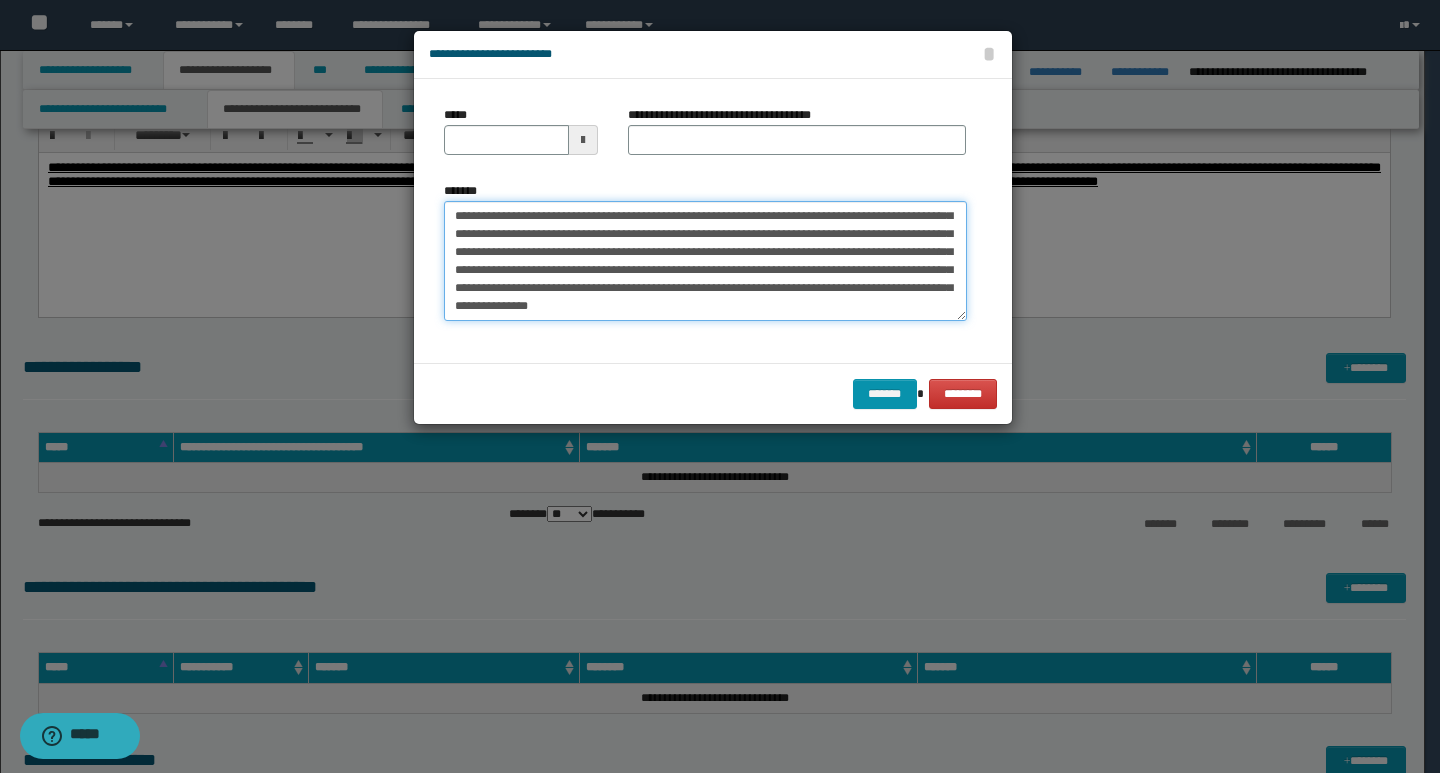 scroll, scrollTop: 0, scrollLeft: 0, axis: both 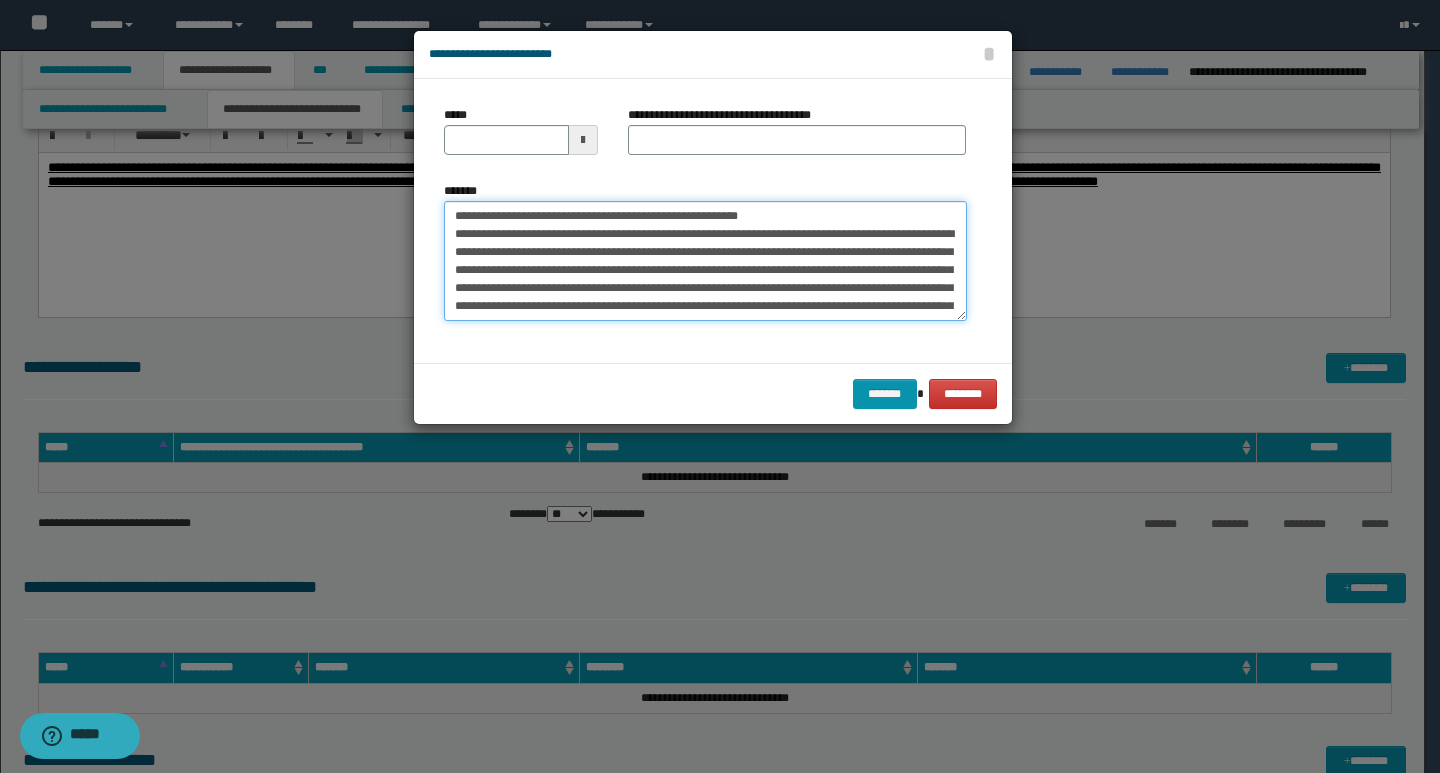 drag, startPoint x: 450, startPoint y: 217, endPoint x: 521, endPoint y: 215, distance: 71.02816 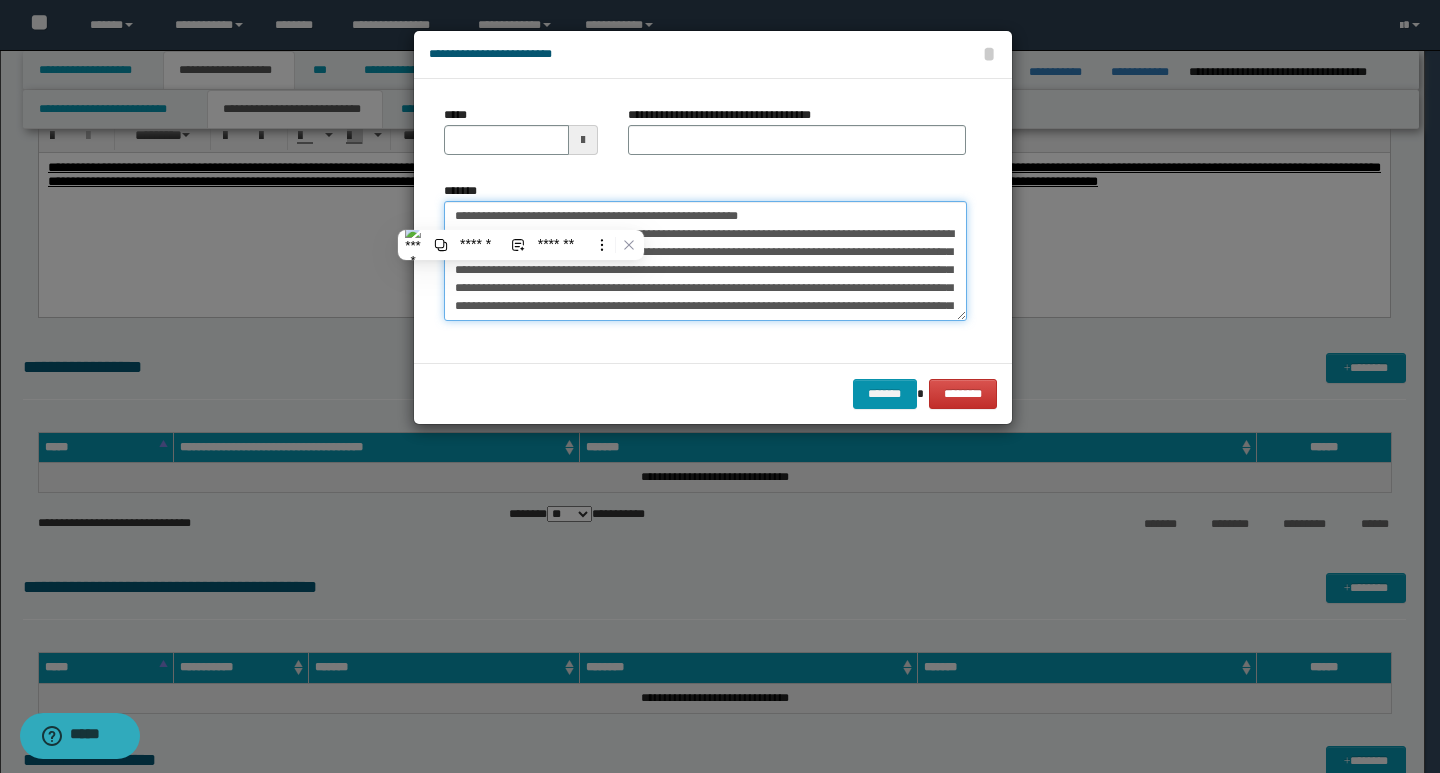 type on "**********" 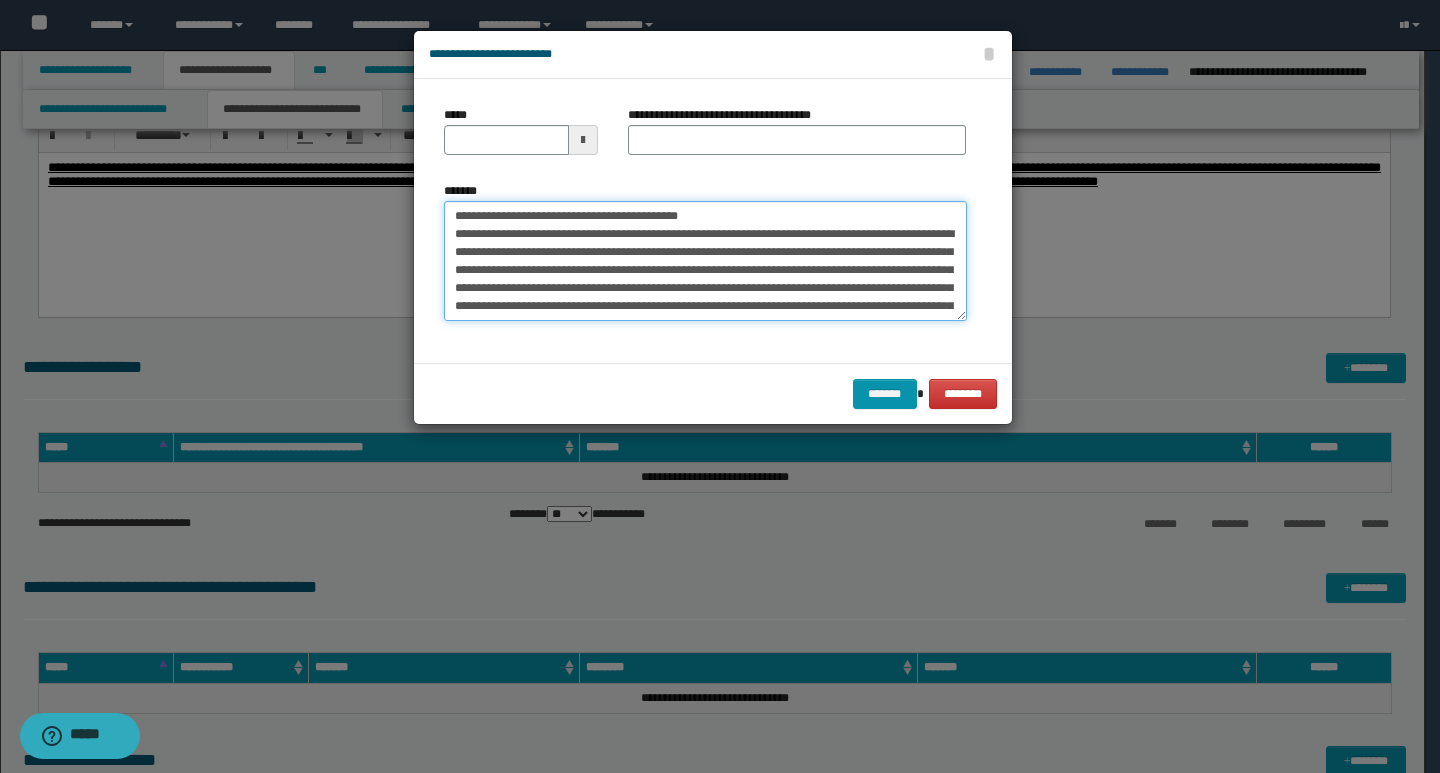 type 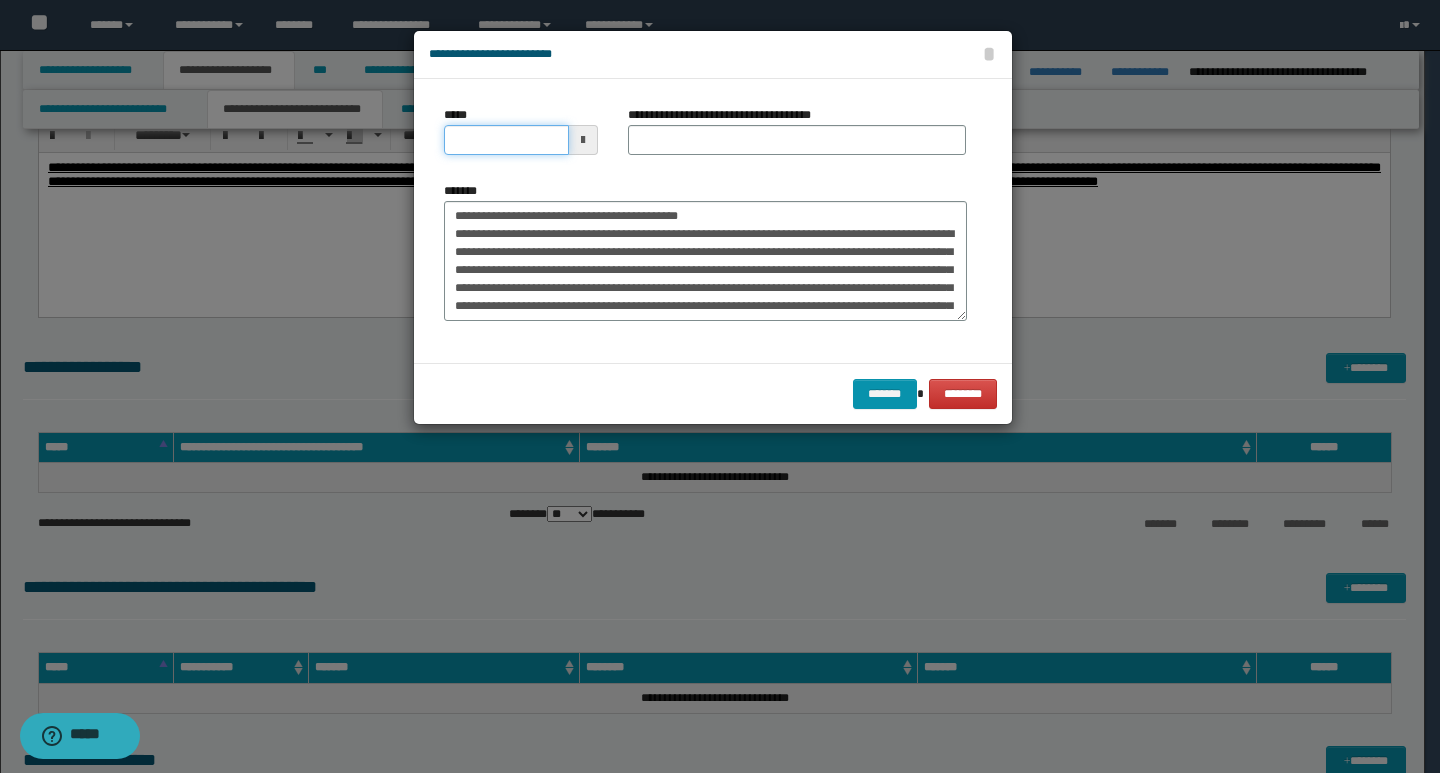 click on "*****" at bounding box center [506, 140] 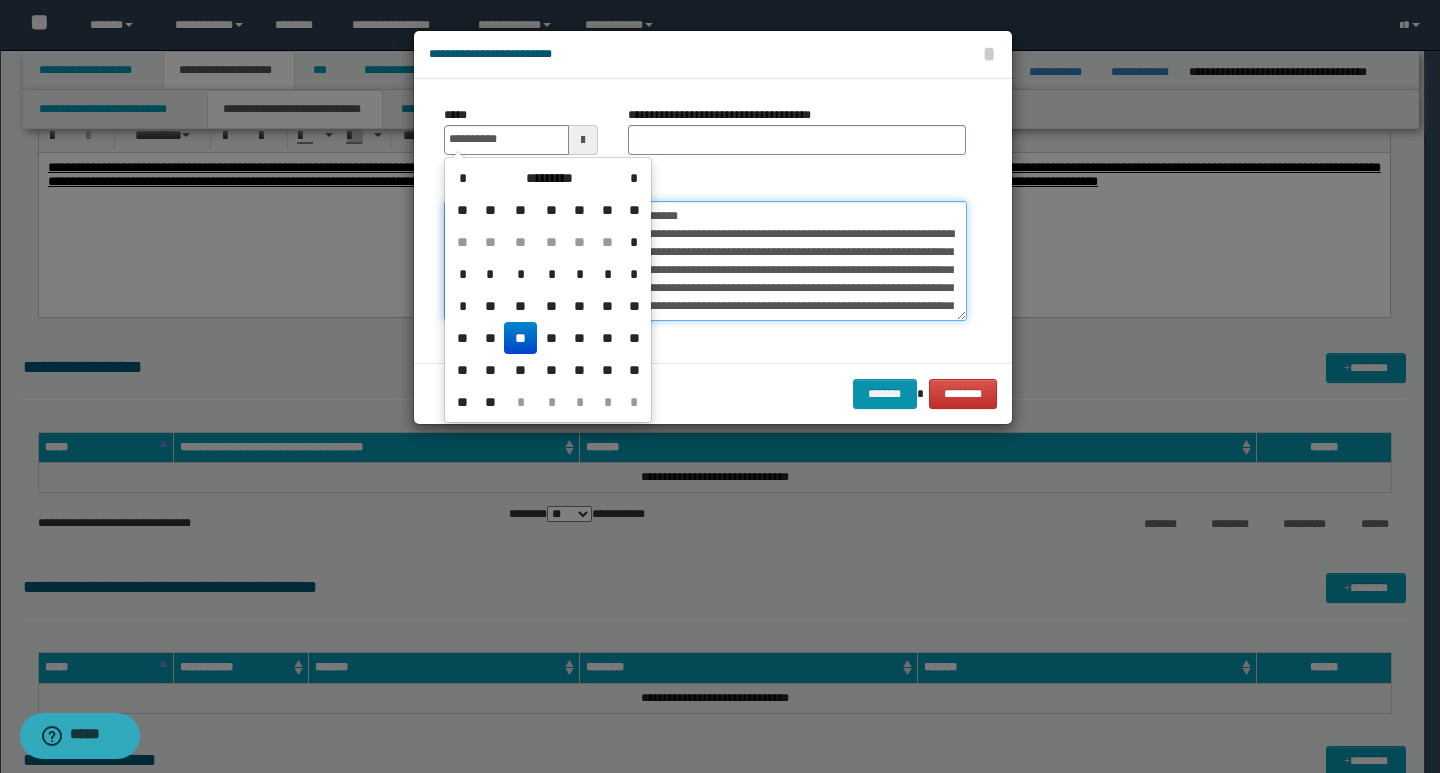 type on "**********" 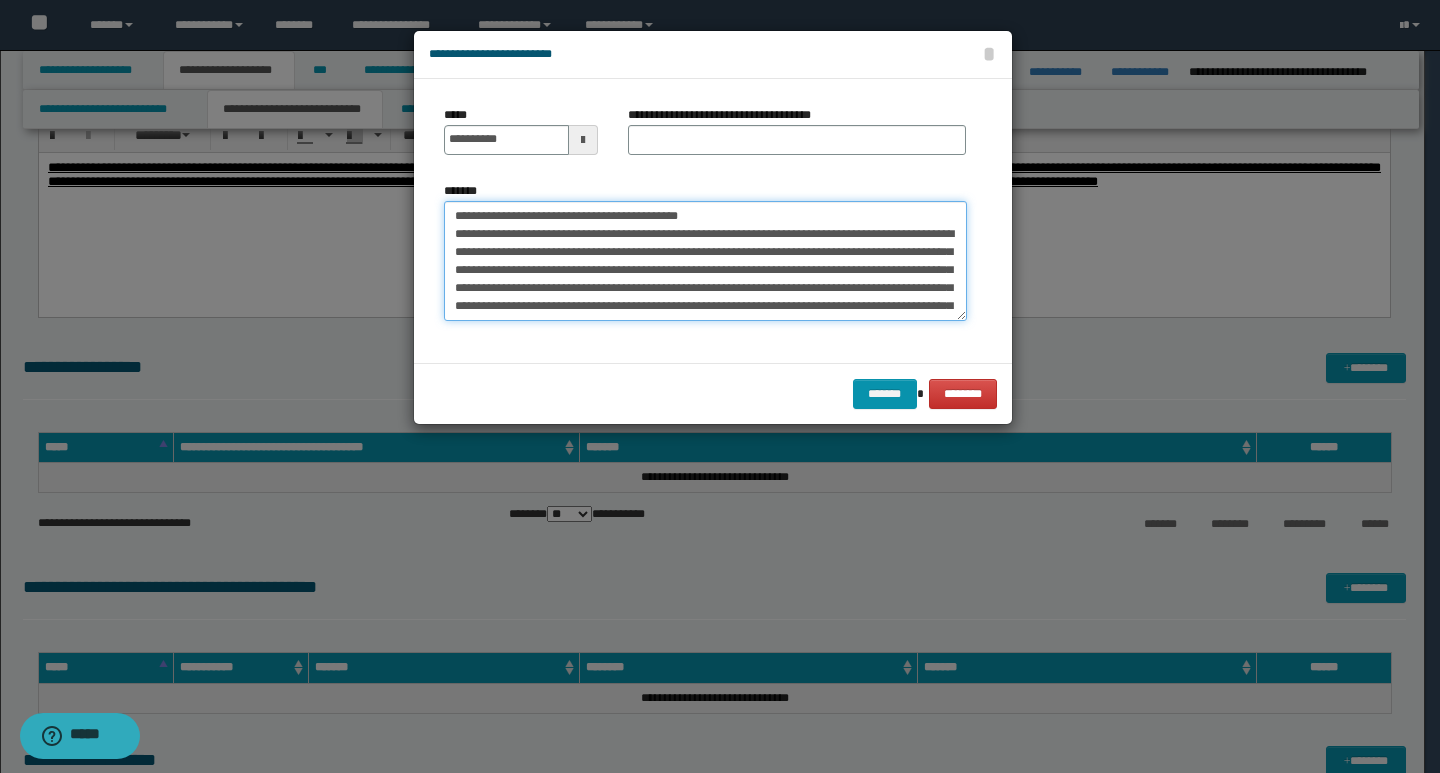 drag, startPoint x: 717, startPoint y: 218, endPoint x: 428, endPoint y: 210, distance: 289.11072 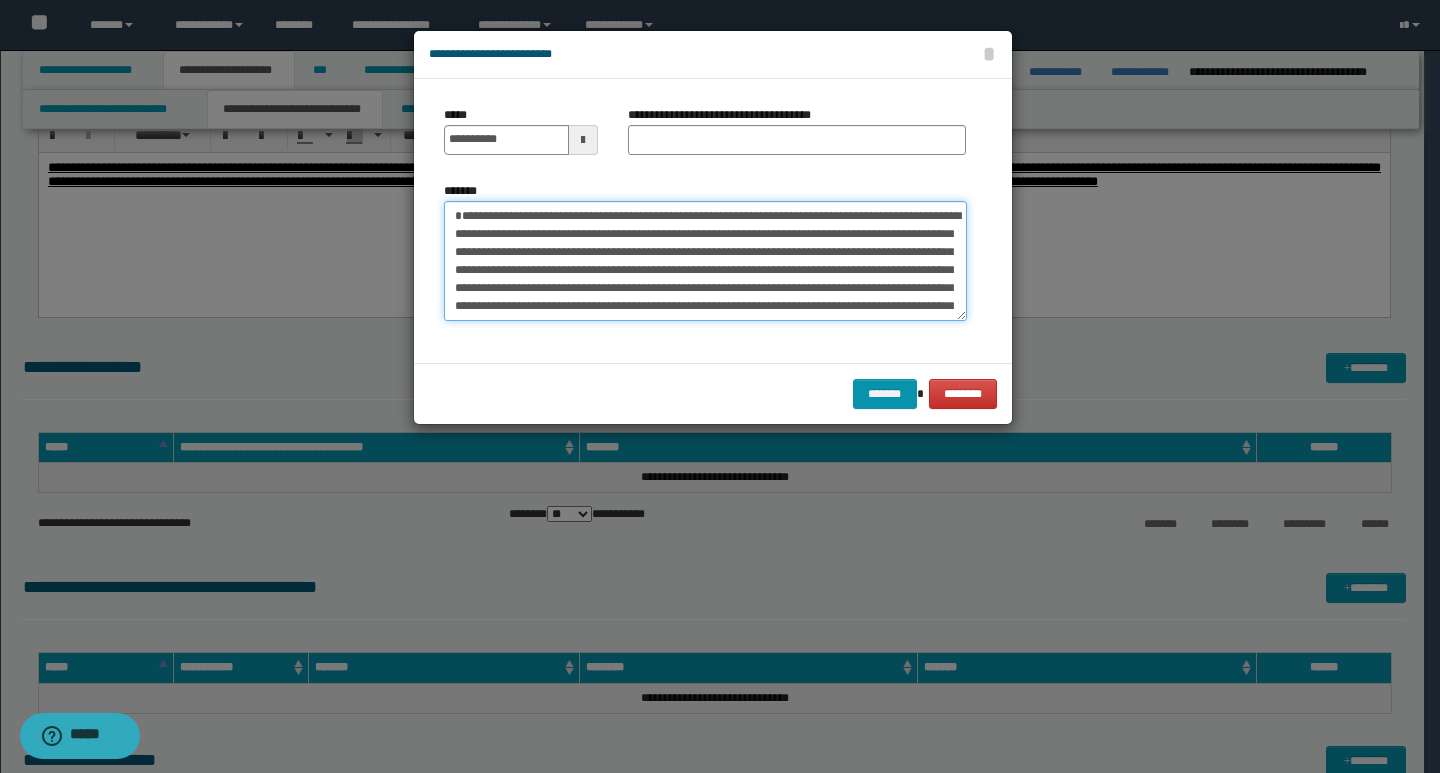 type on "**********" 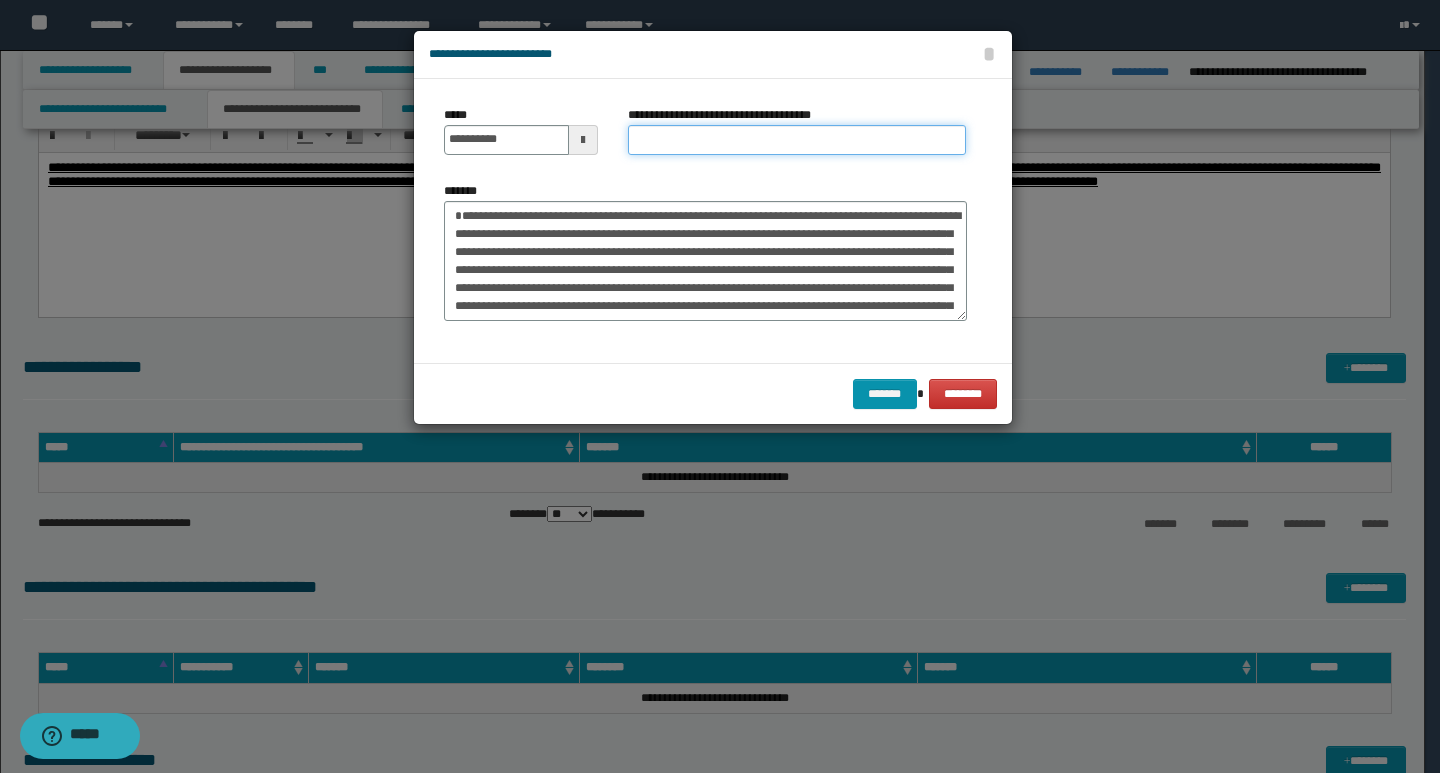 click on "**********" at bounding box center [797, 140] 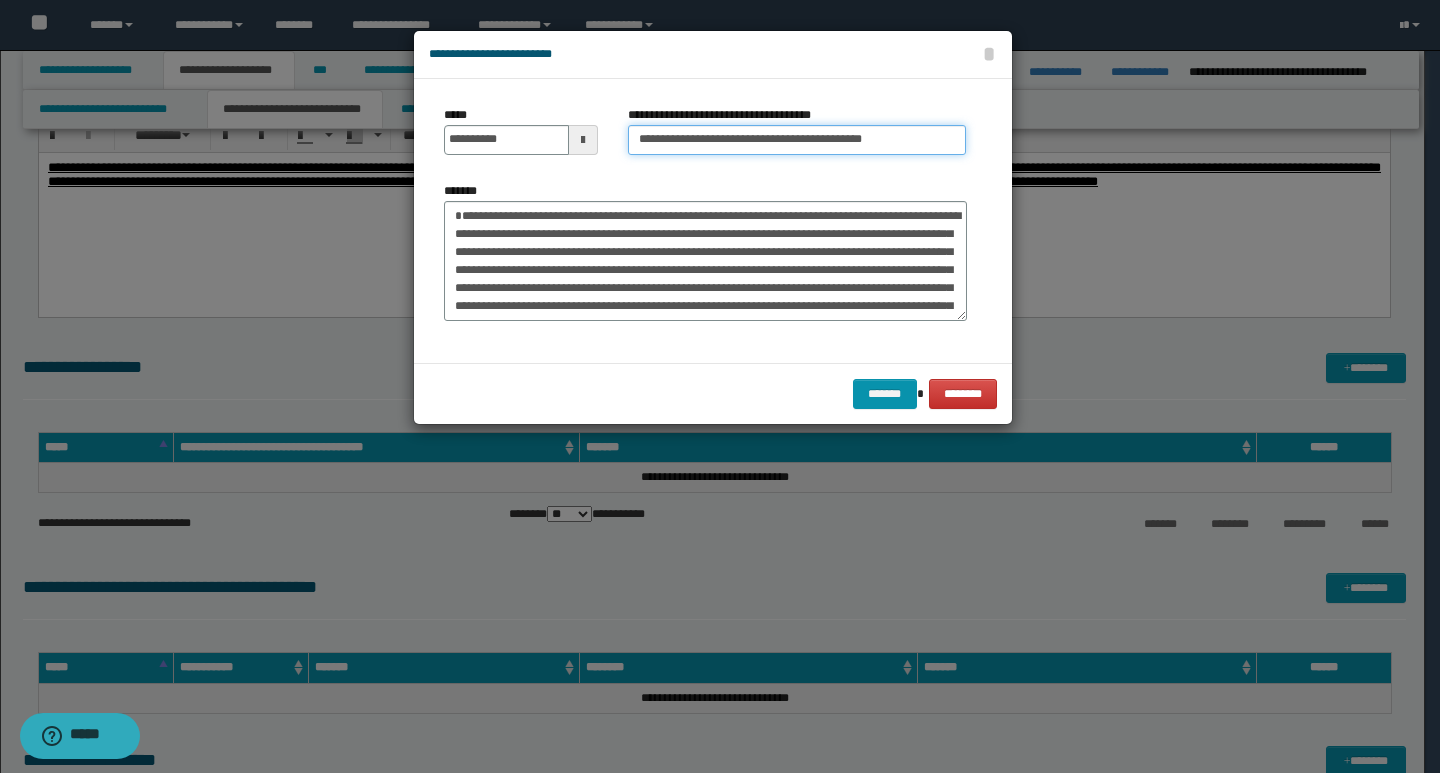 type on "**********" 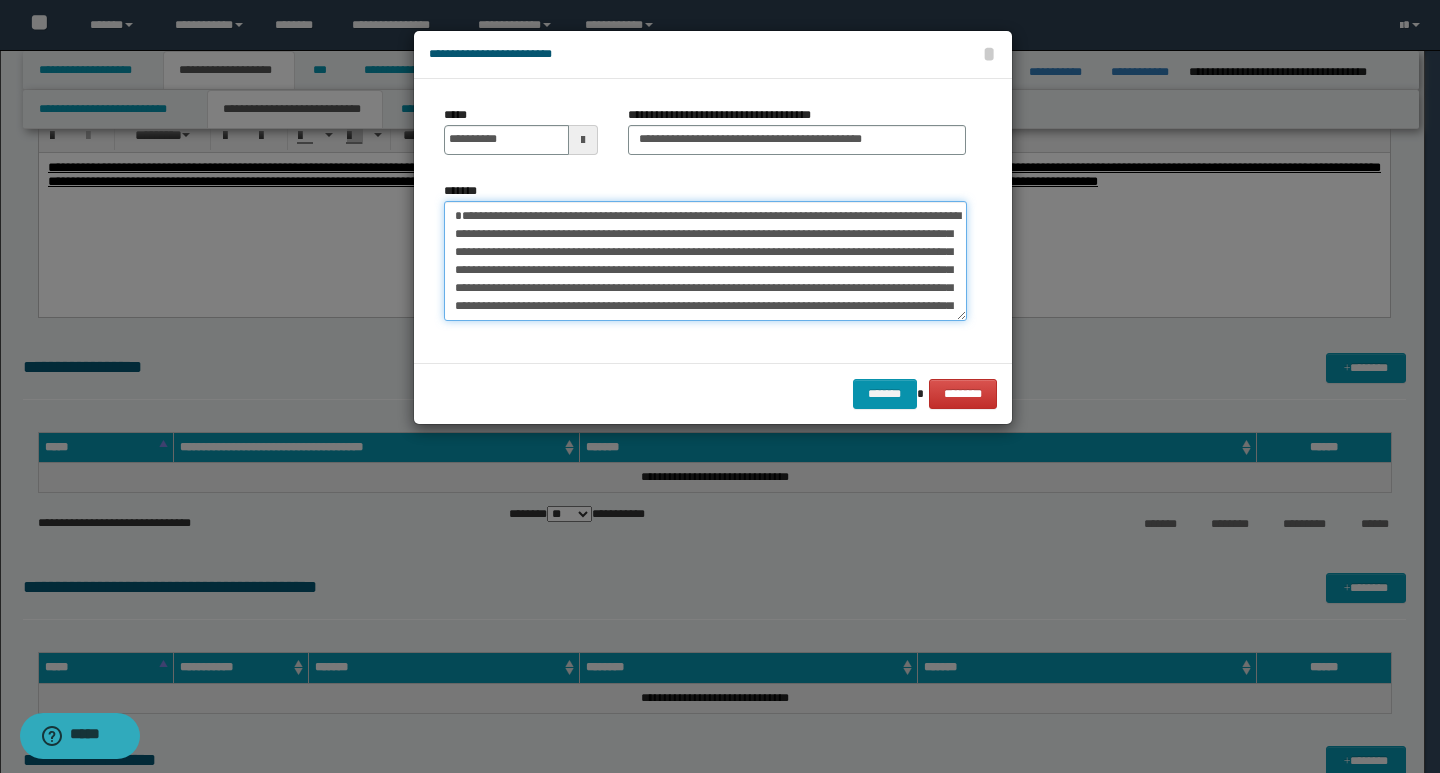 drag, startPoint x: 457, startPoint y: 210, endPoint x: 522, endPoint y: 221, distance: 65.9242 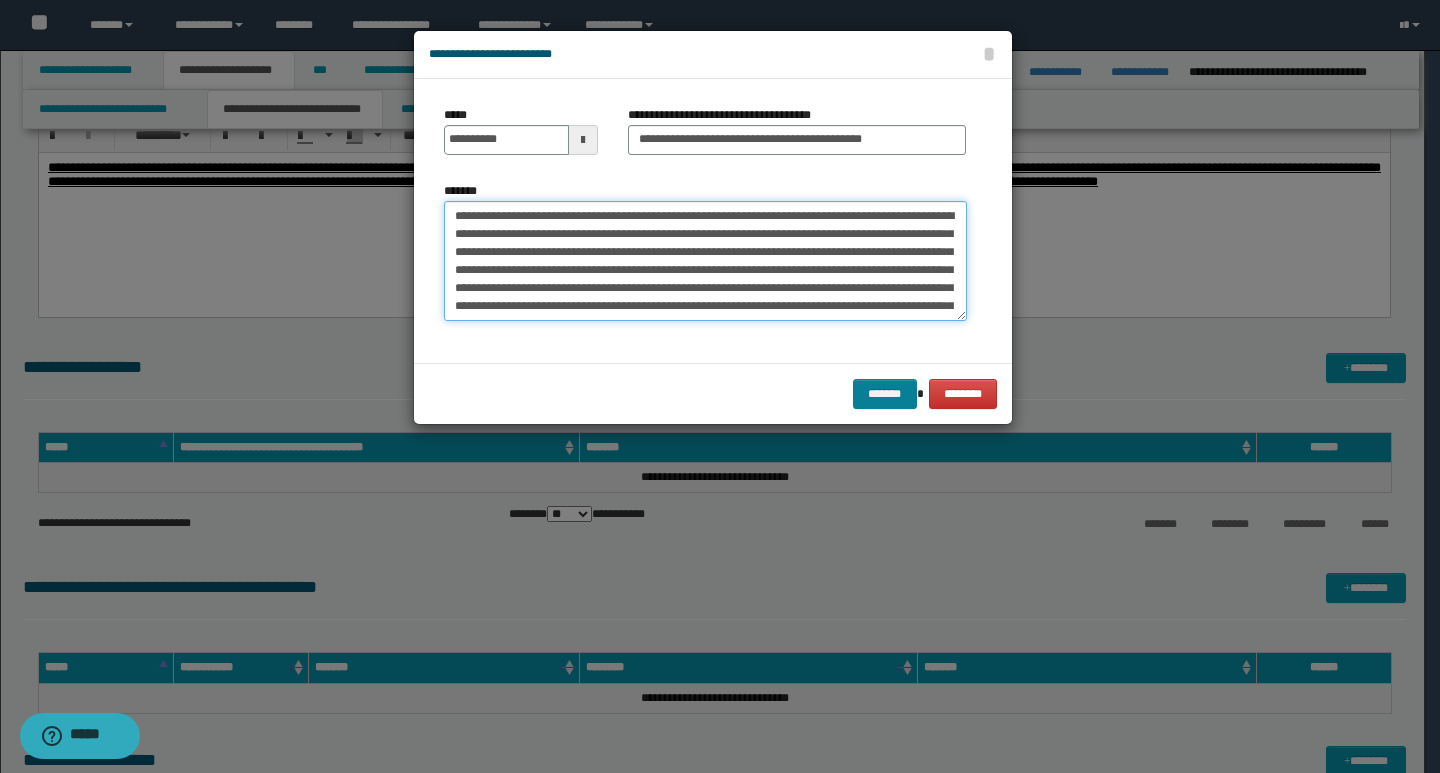 type on "**********" 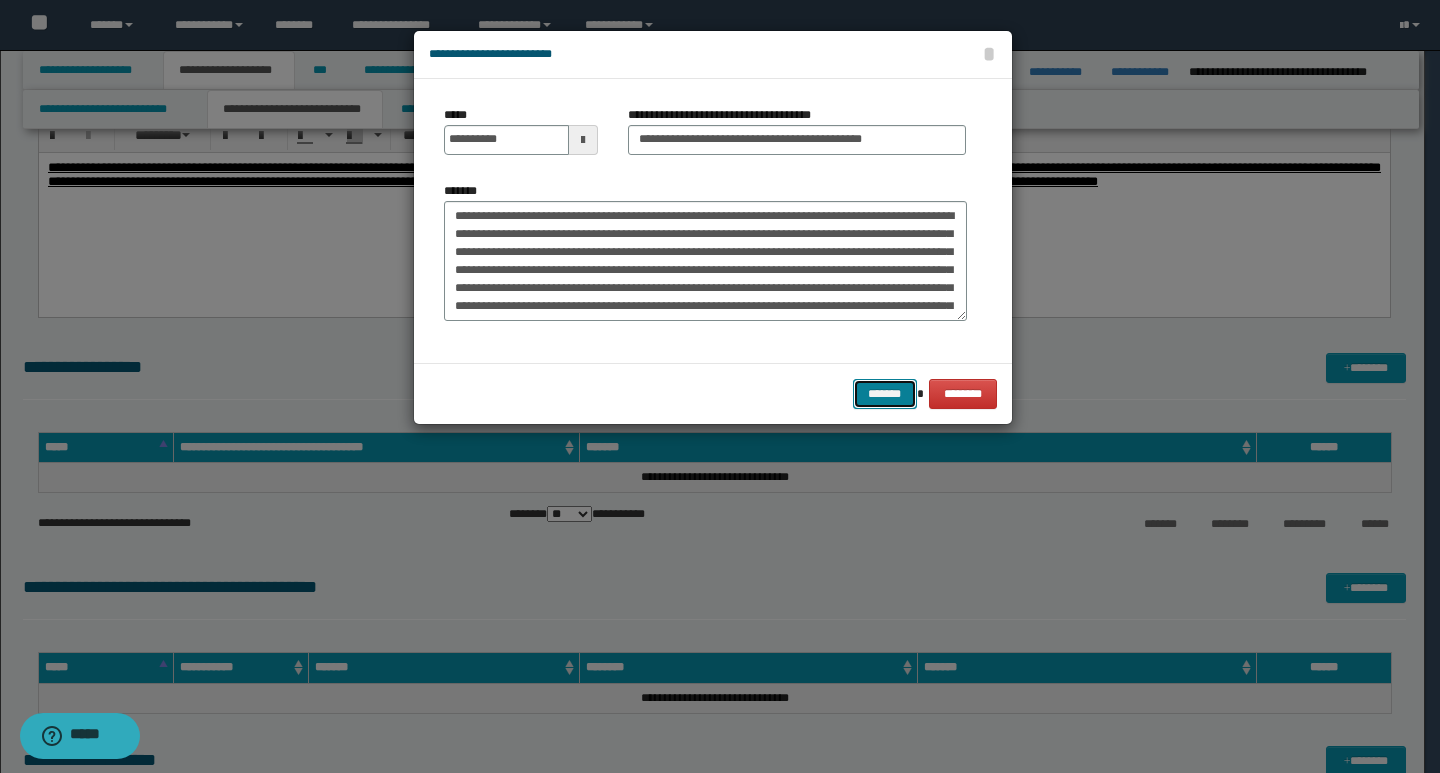 click on "*******" at bounding box center [885, 394] 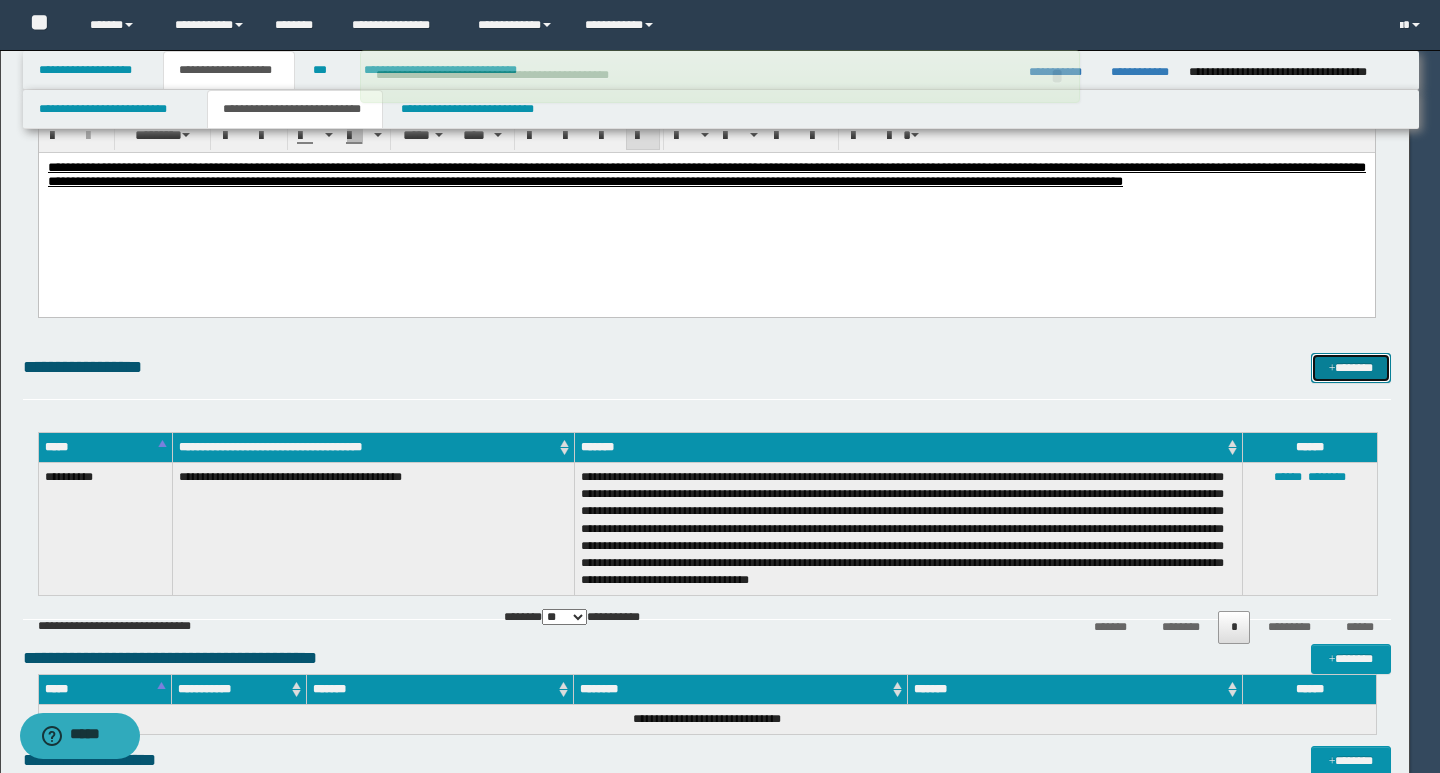 type 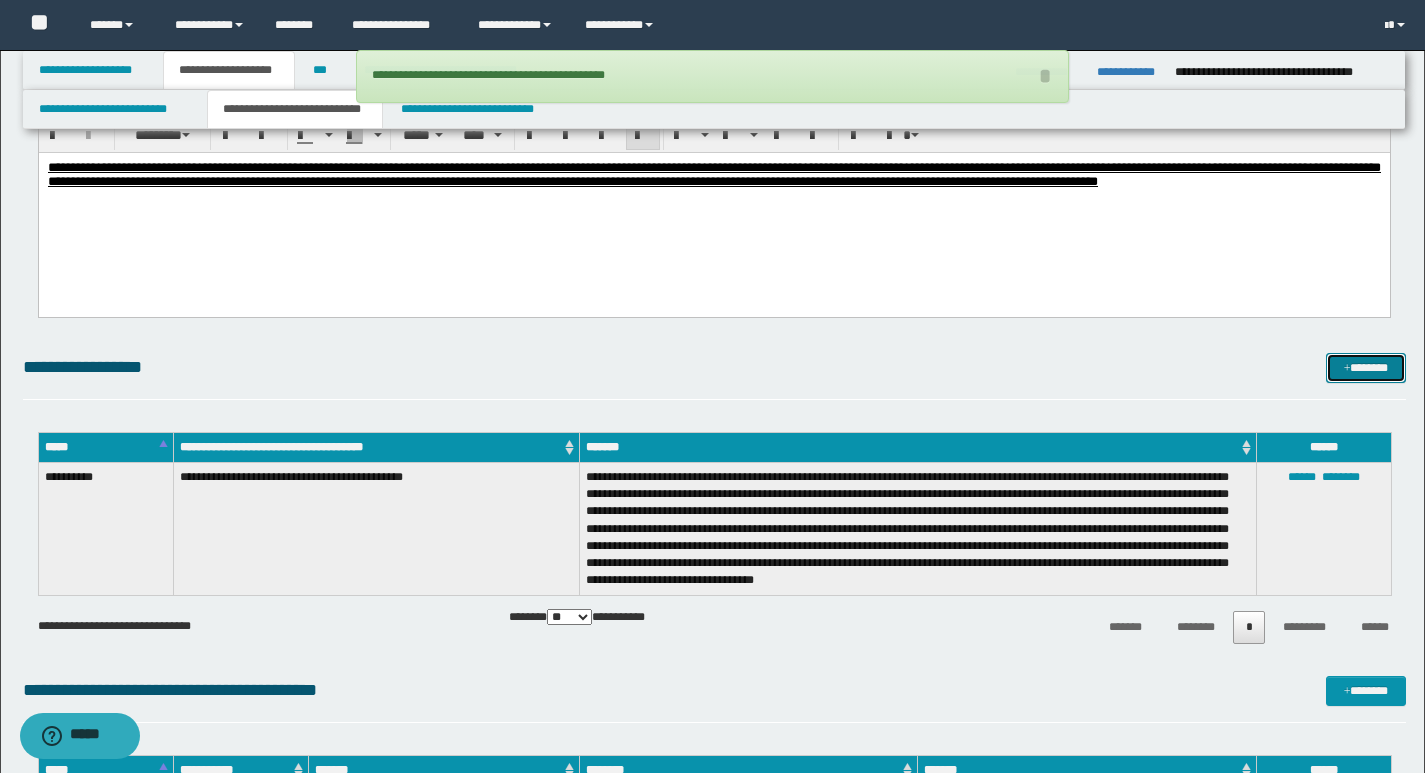 click on "*******" at bounding box center (1366, 368) 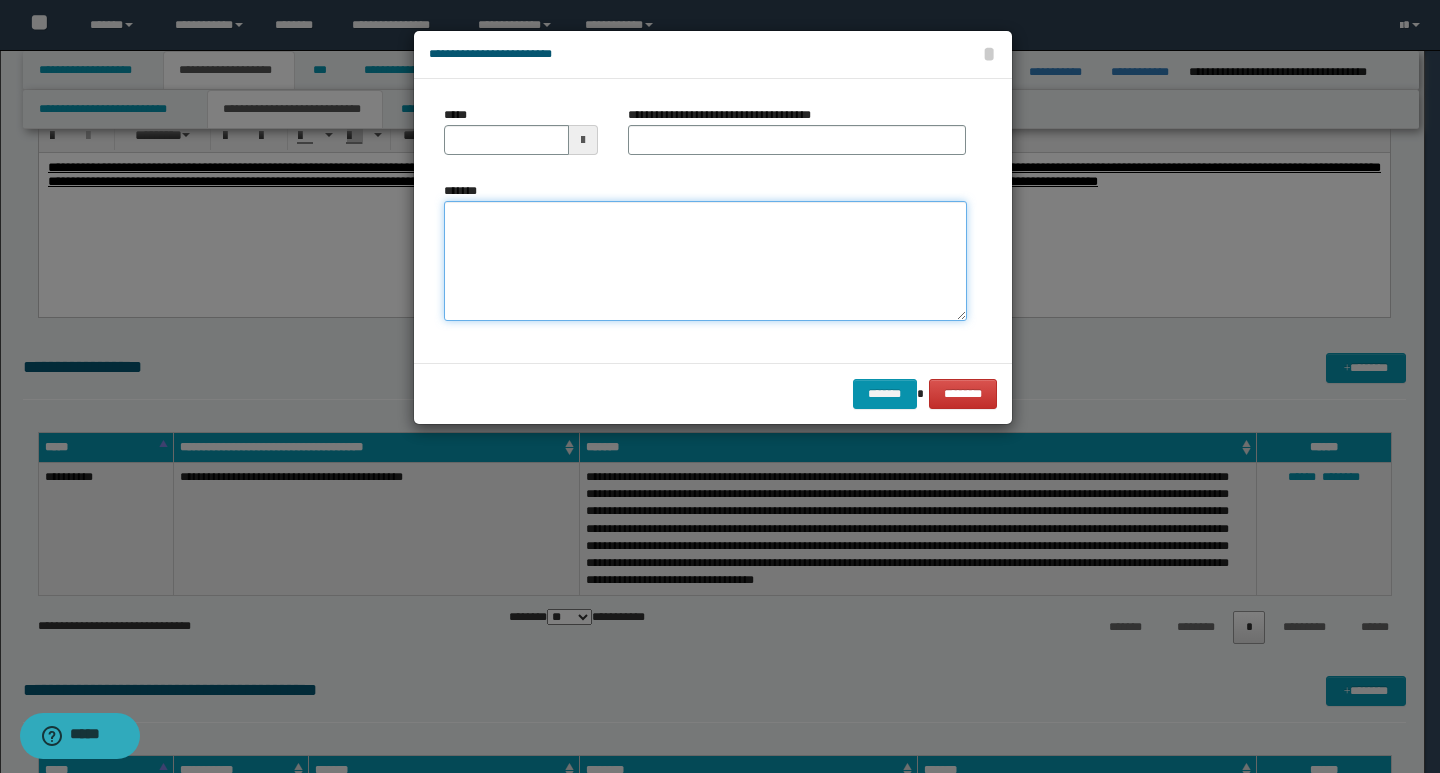 click on "*******" at bounding box center [705, 261] 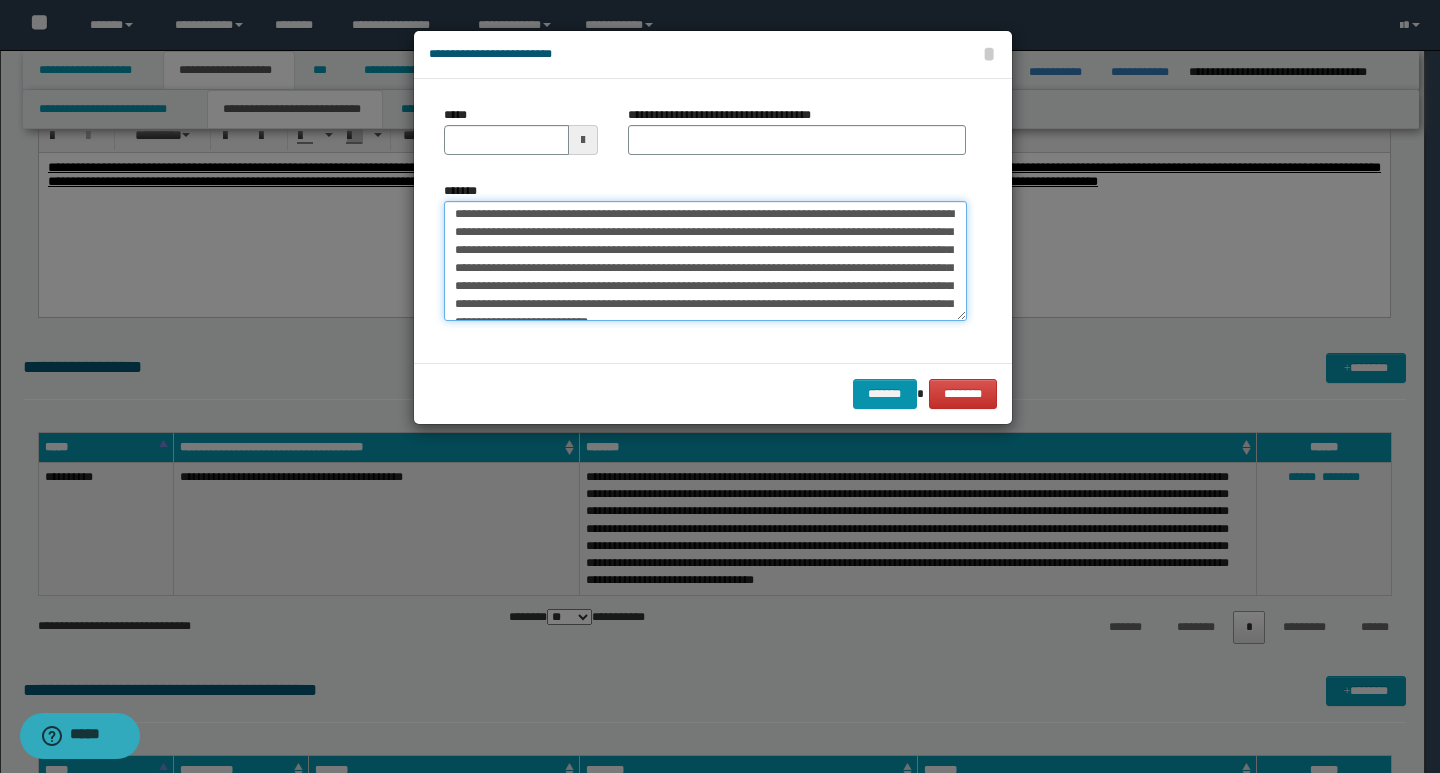 scroll, scrollTop: 0, scrollLeft: 0, axis: both 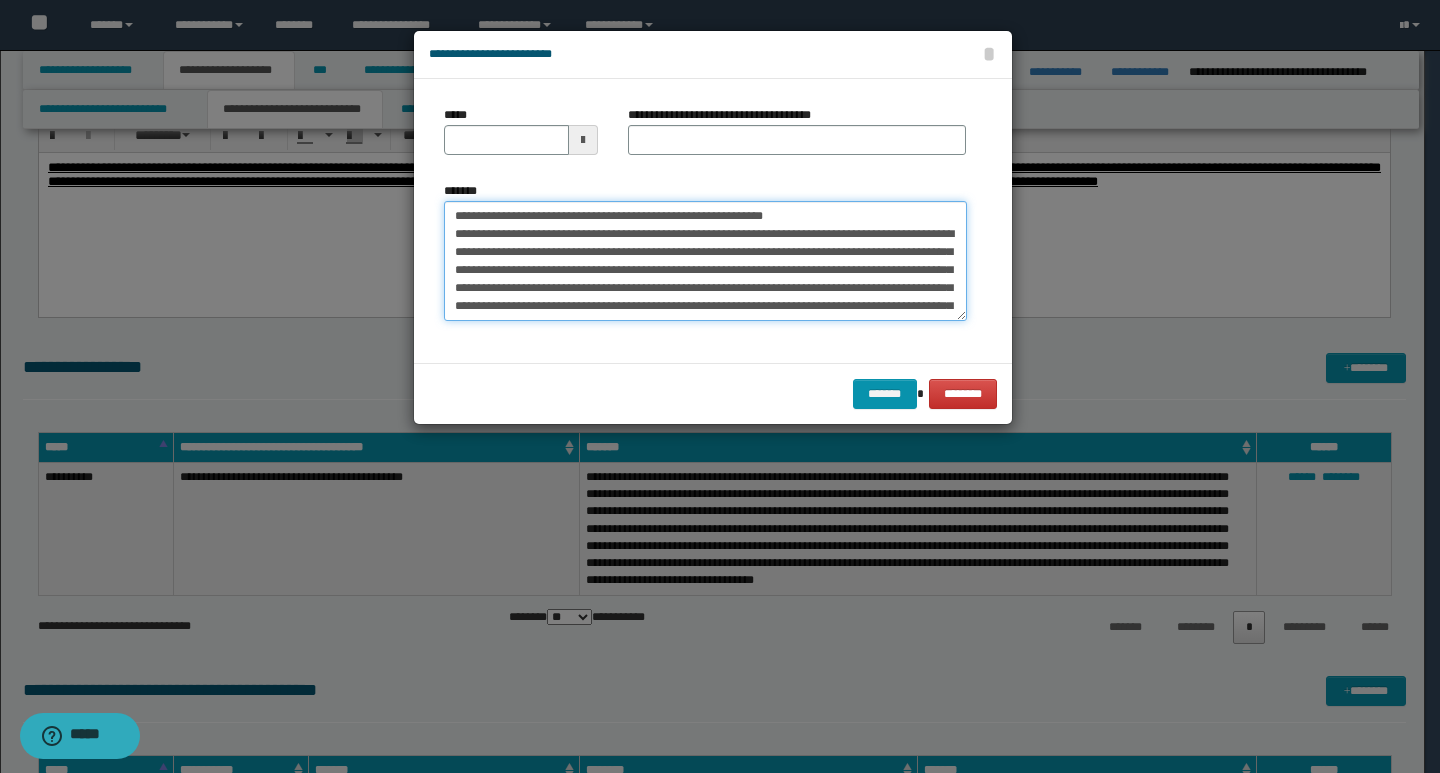 drag, startPoint x: 450, startPoint y: 217, endPoint x: 519, endPoint y: 221, distance: 69.115845 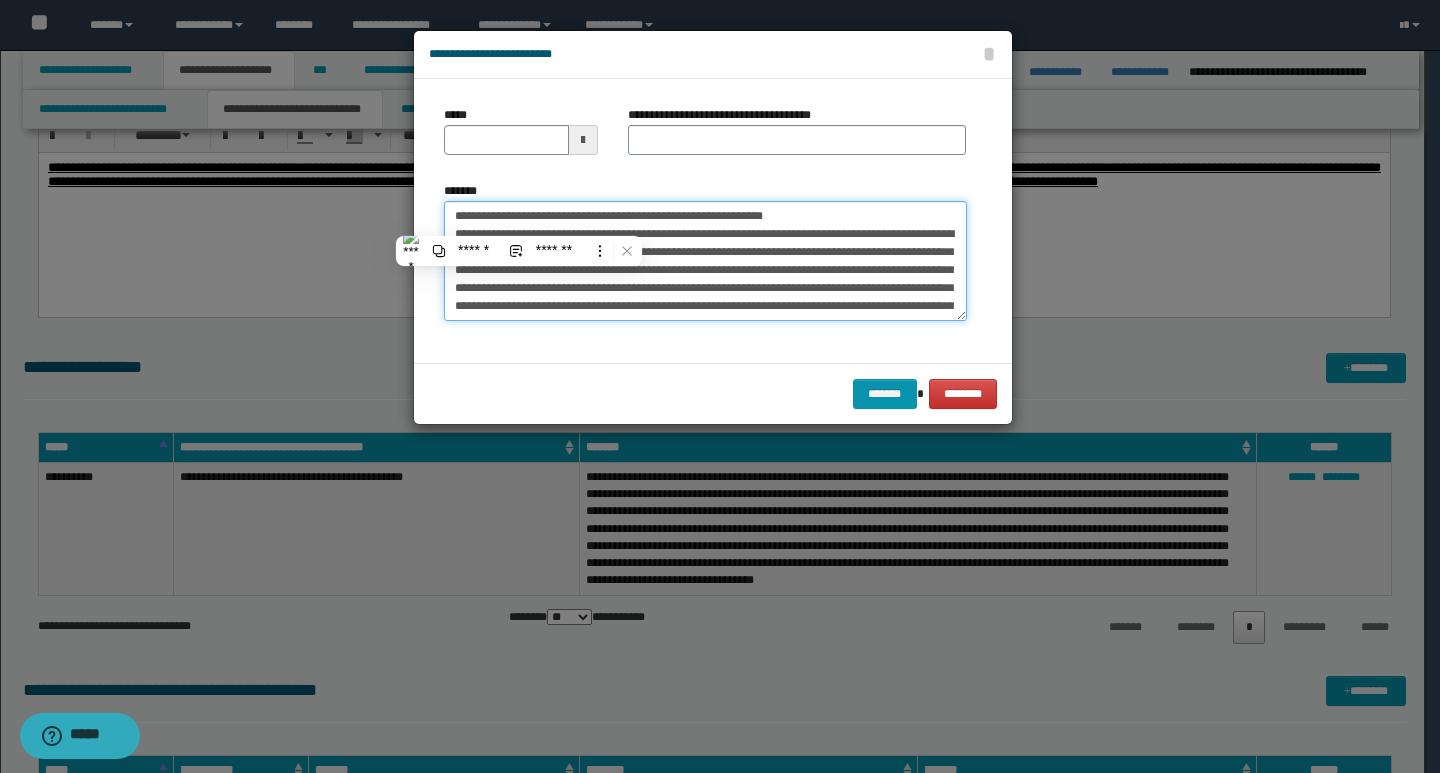 type on "**********" 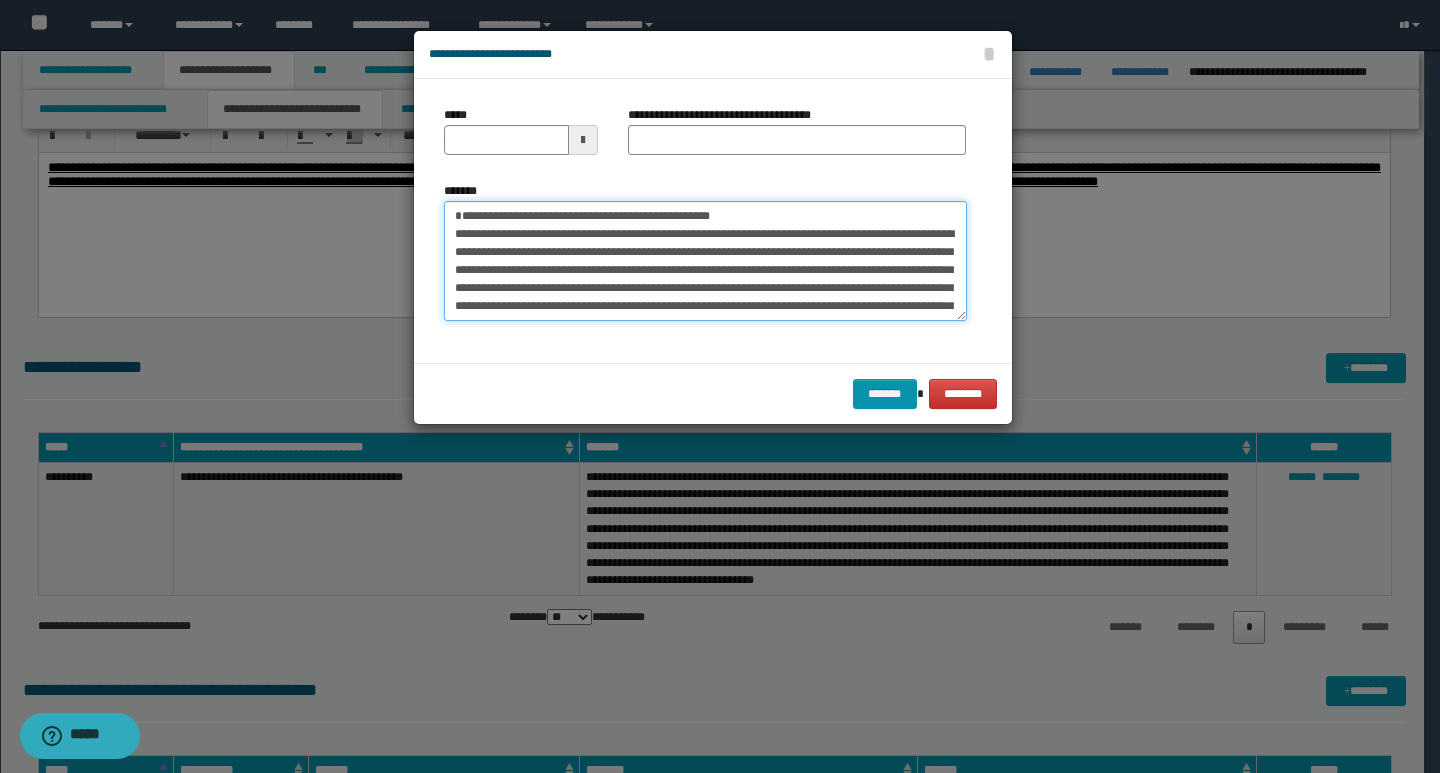 type 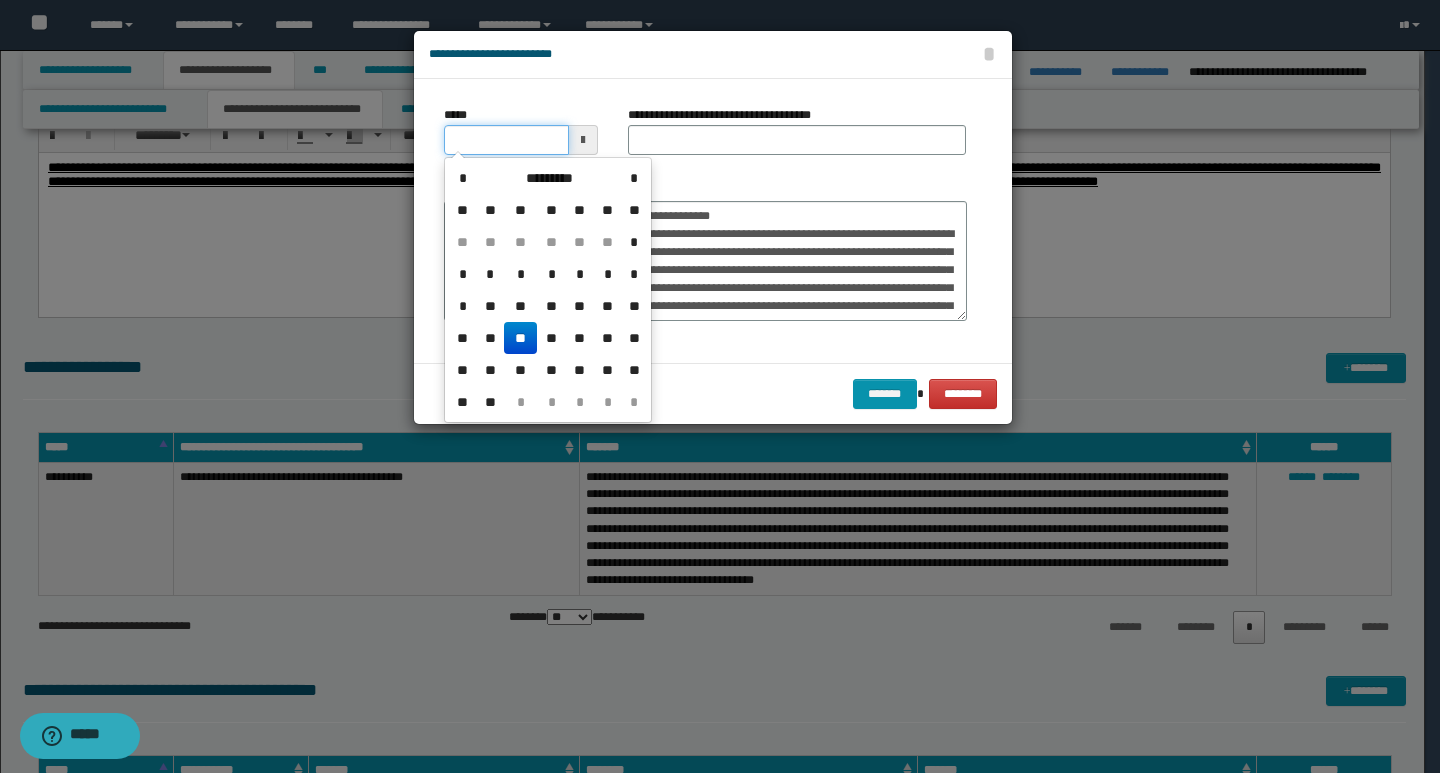 click on "*****" at bounding box center (506, 140) 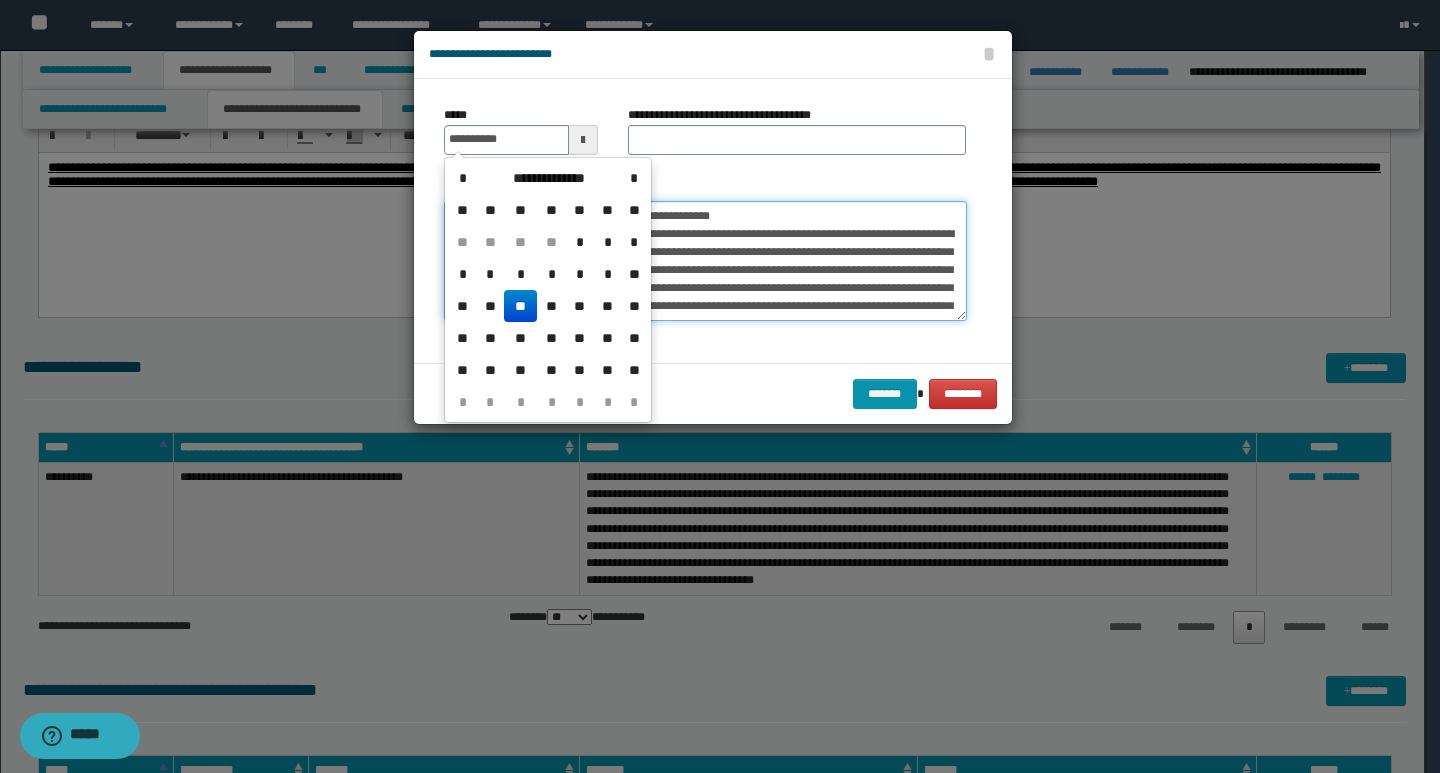 type on "**********" 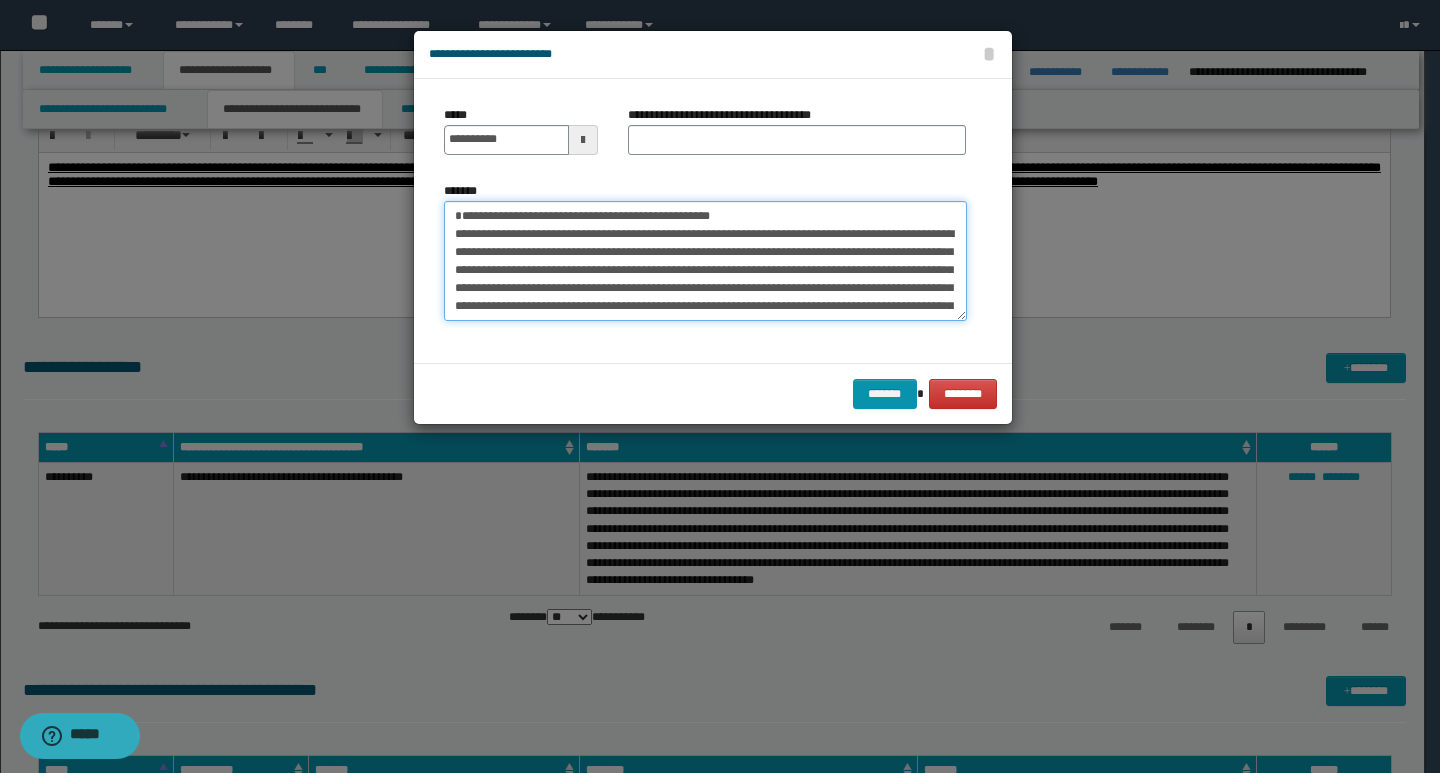 drag, startPoint x: 750, startPoint y: 220, endPoint x: 445, endPoint y: 215, distance: 305.041 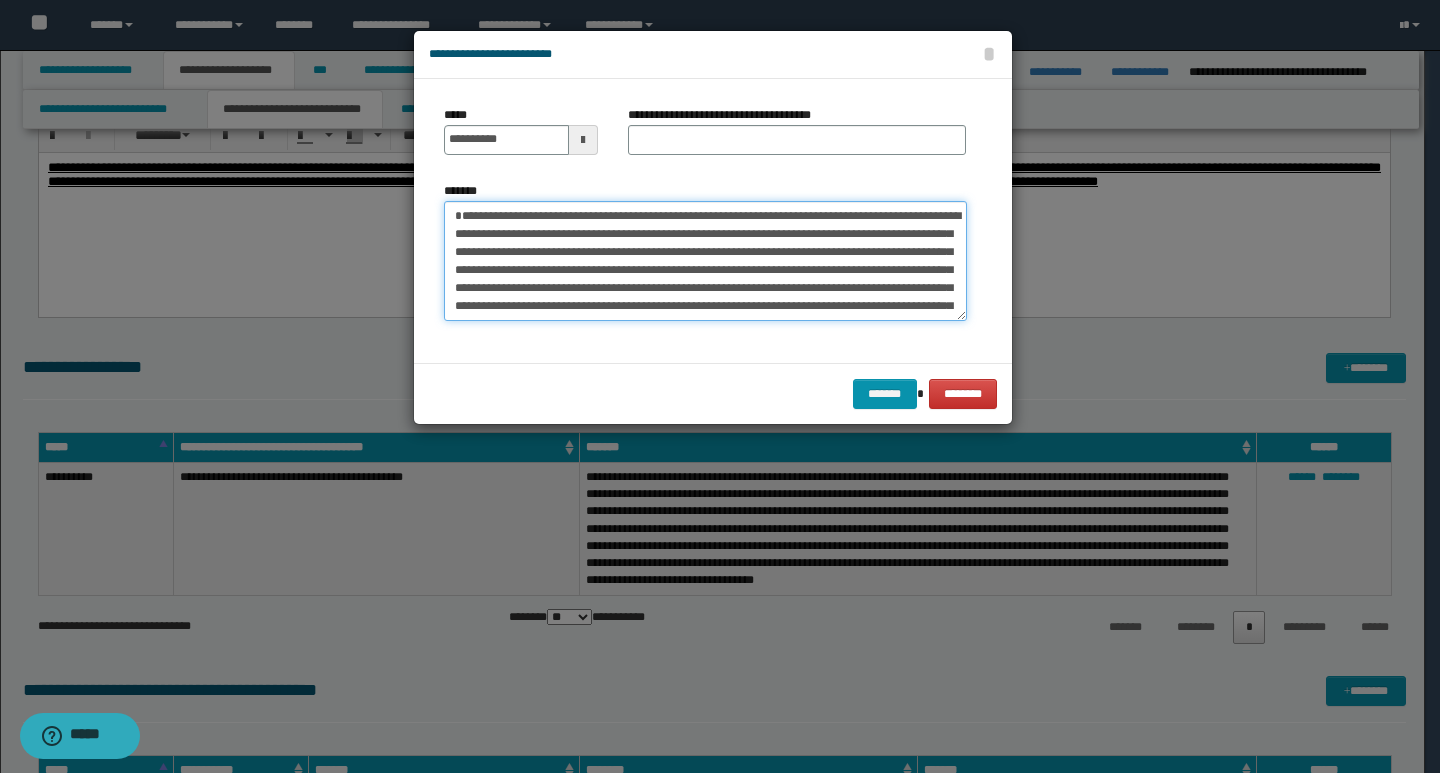 type on "**********" 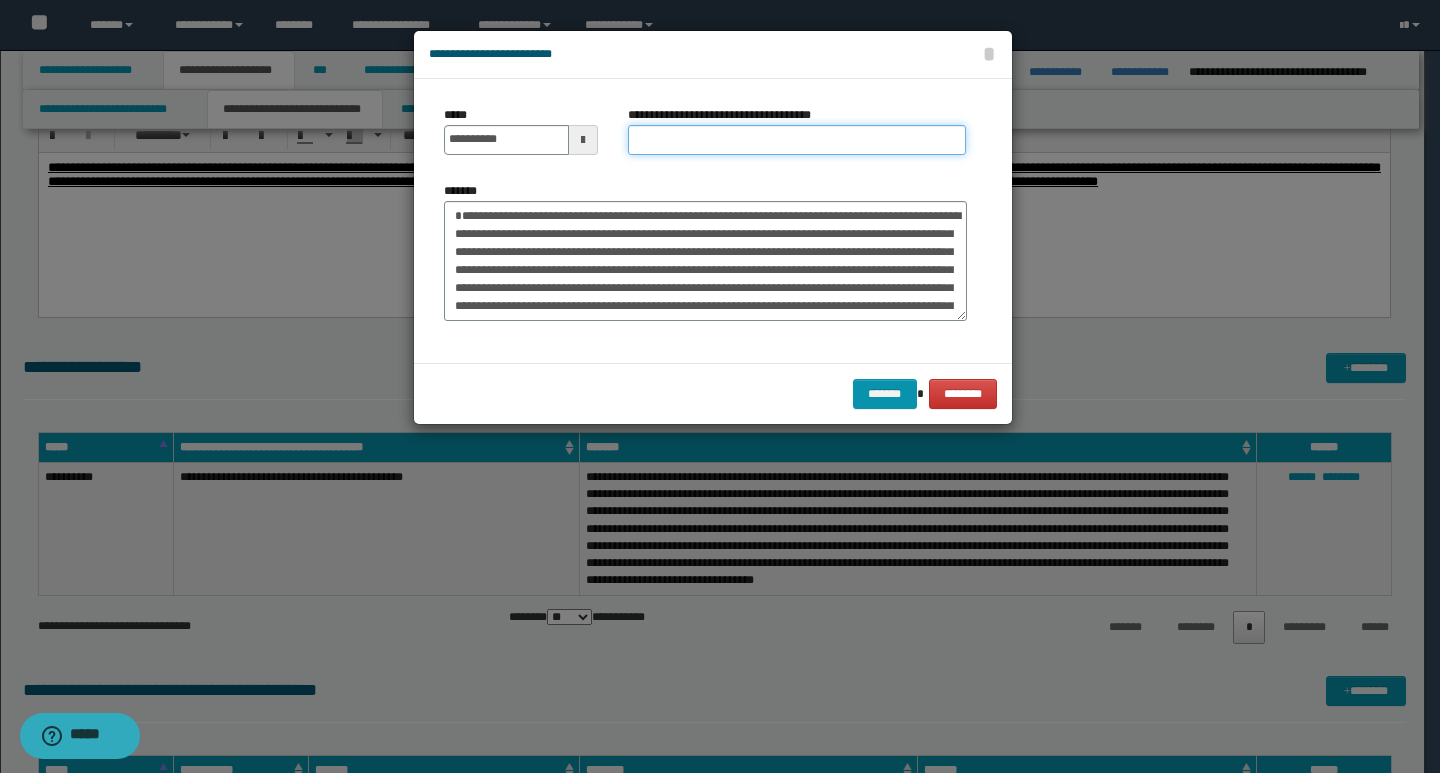 click on "**********" at bounding box center [797, 140] 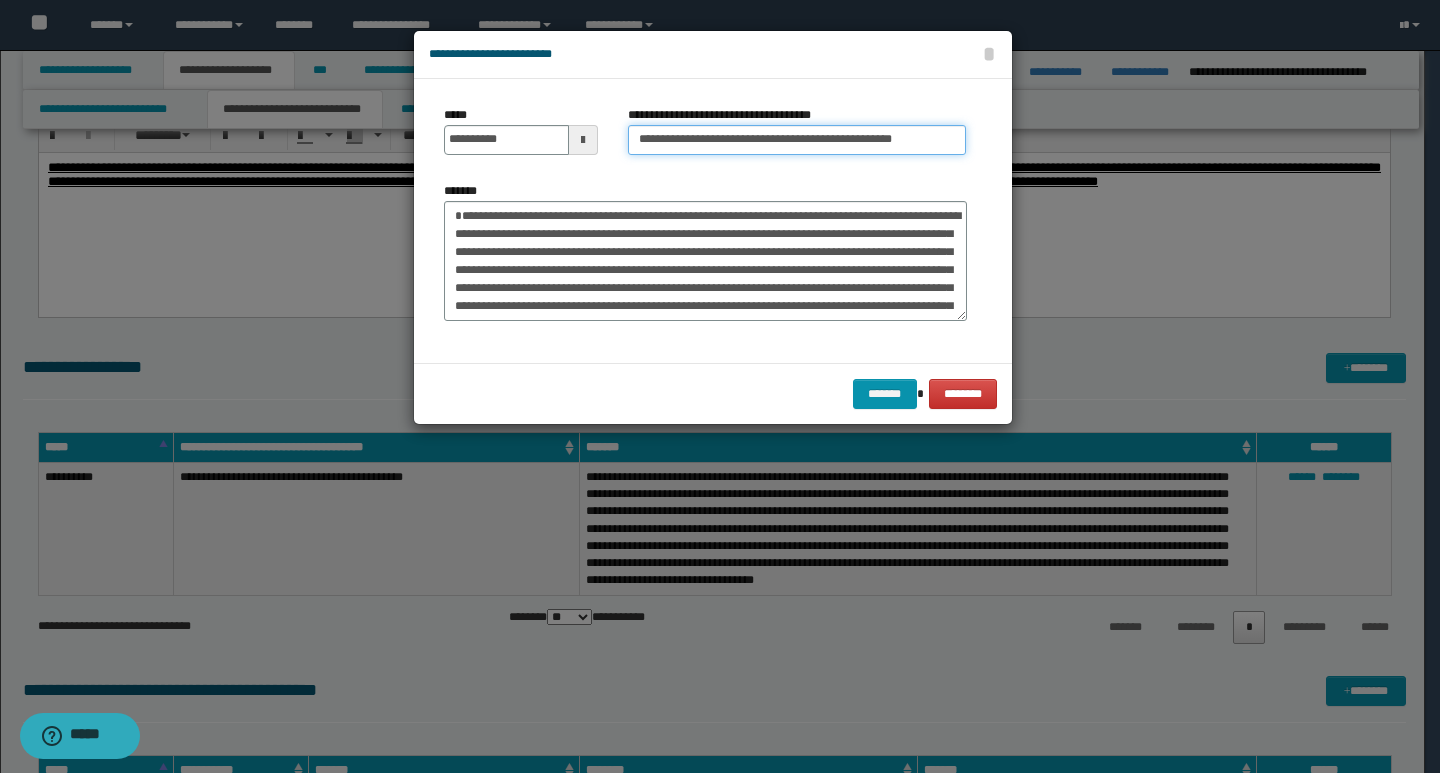 type on "**********" 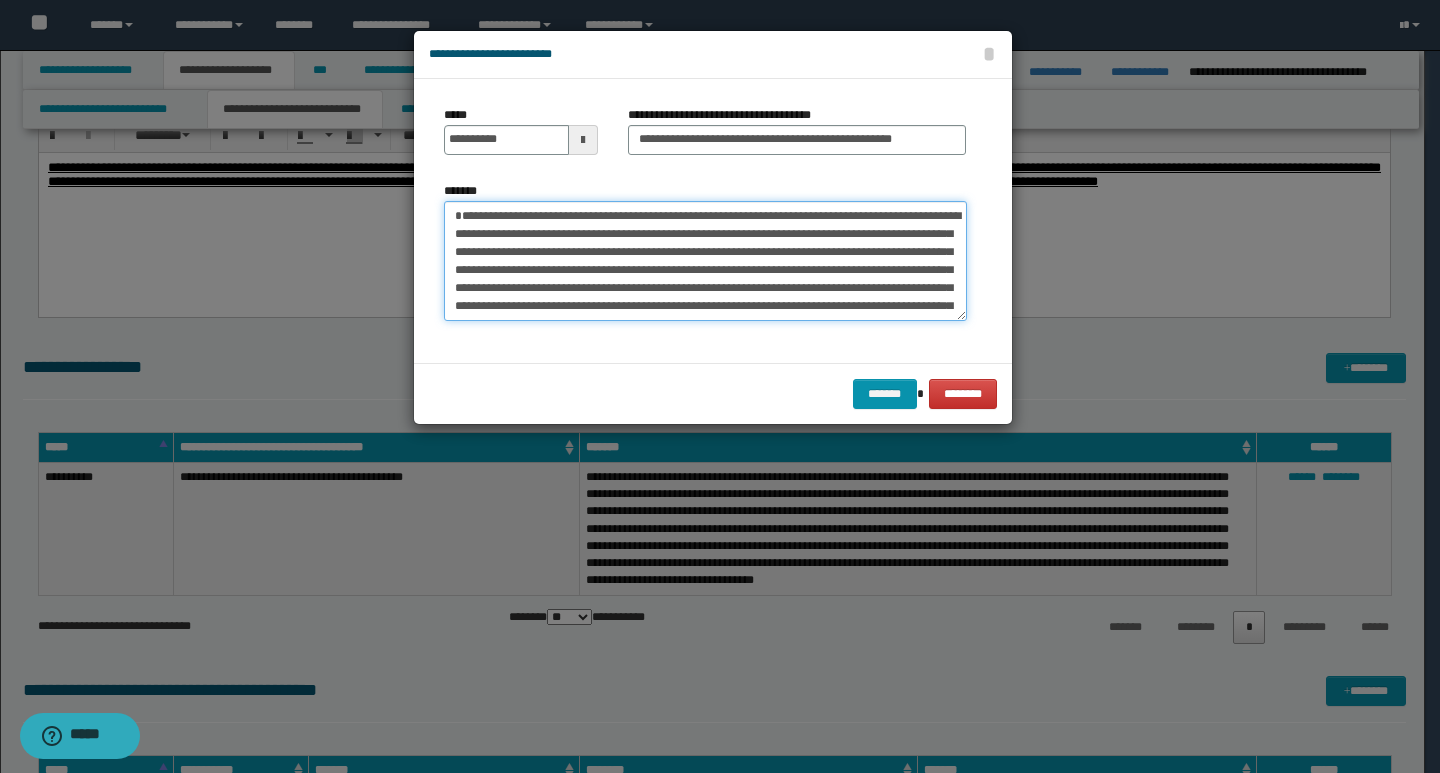 click on "**********" at bounding box center (705, 261) 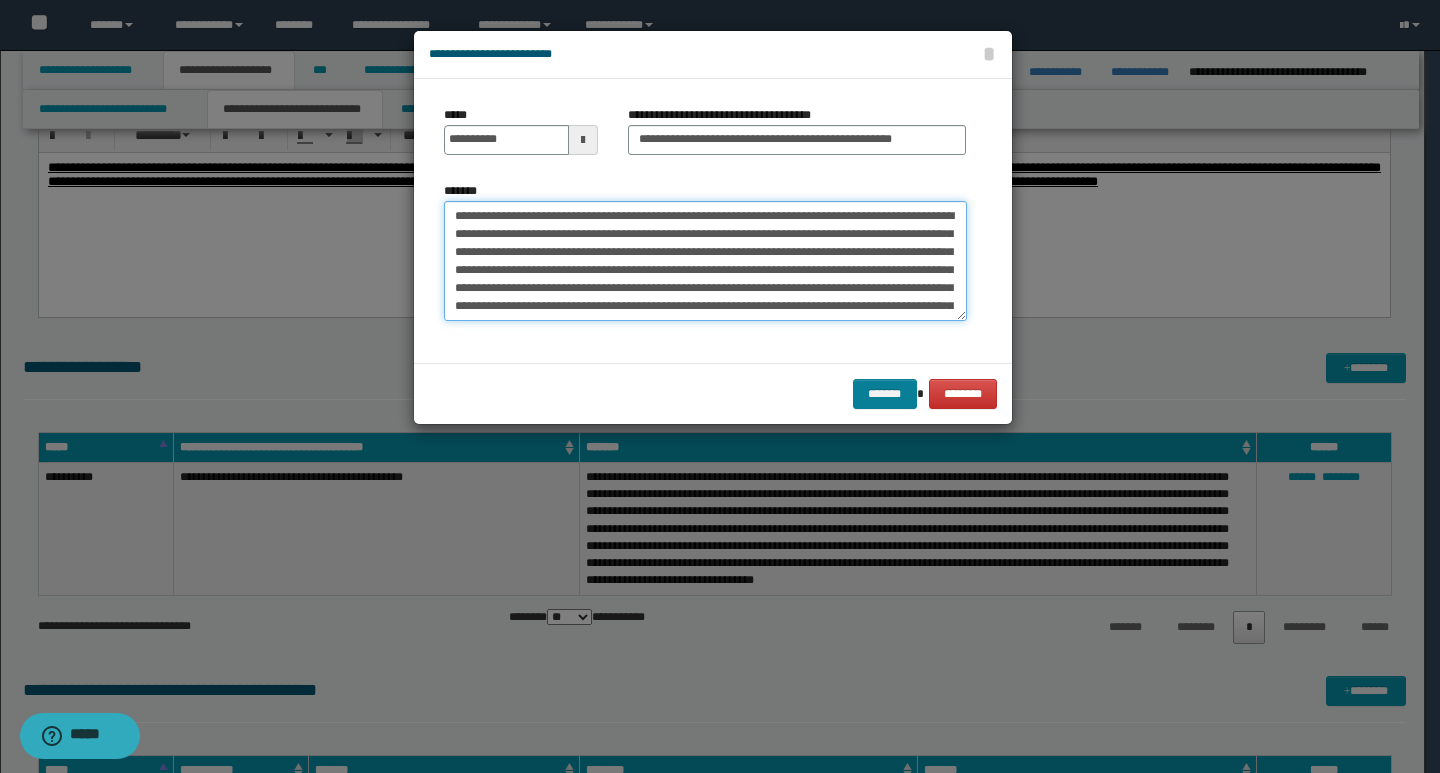 type on "**********" 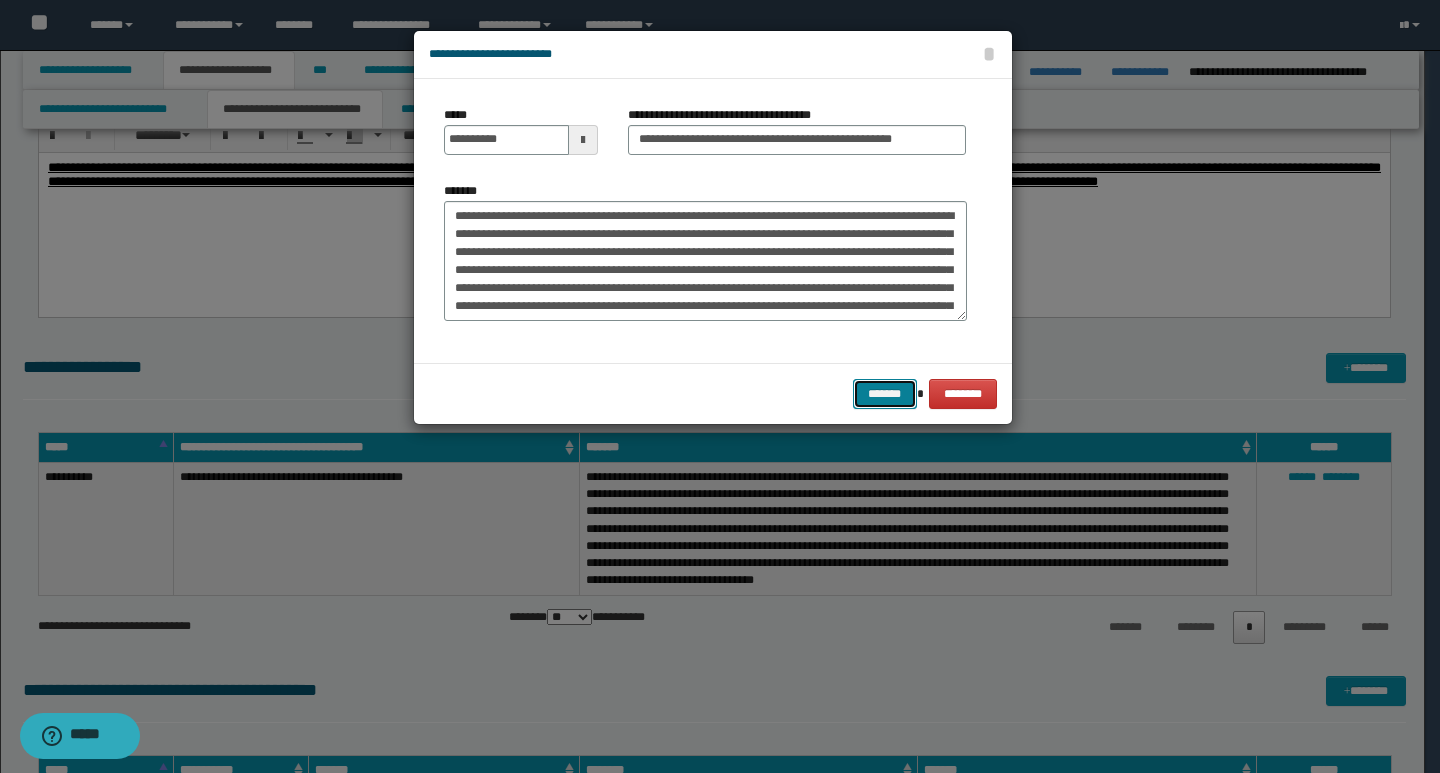 click on "*******" at bounding box center (885, 394) 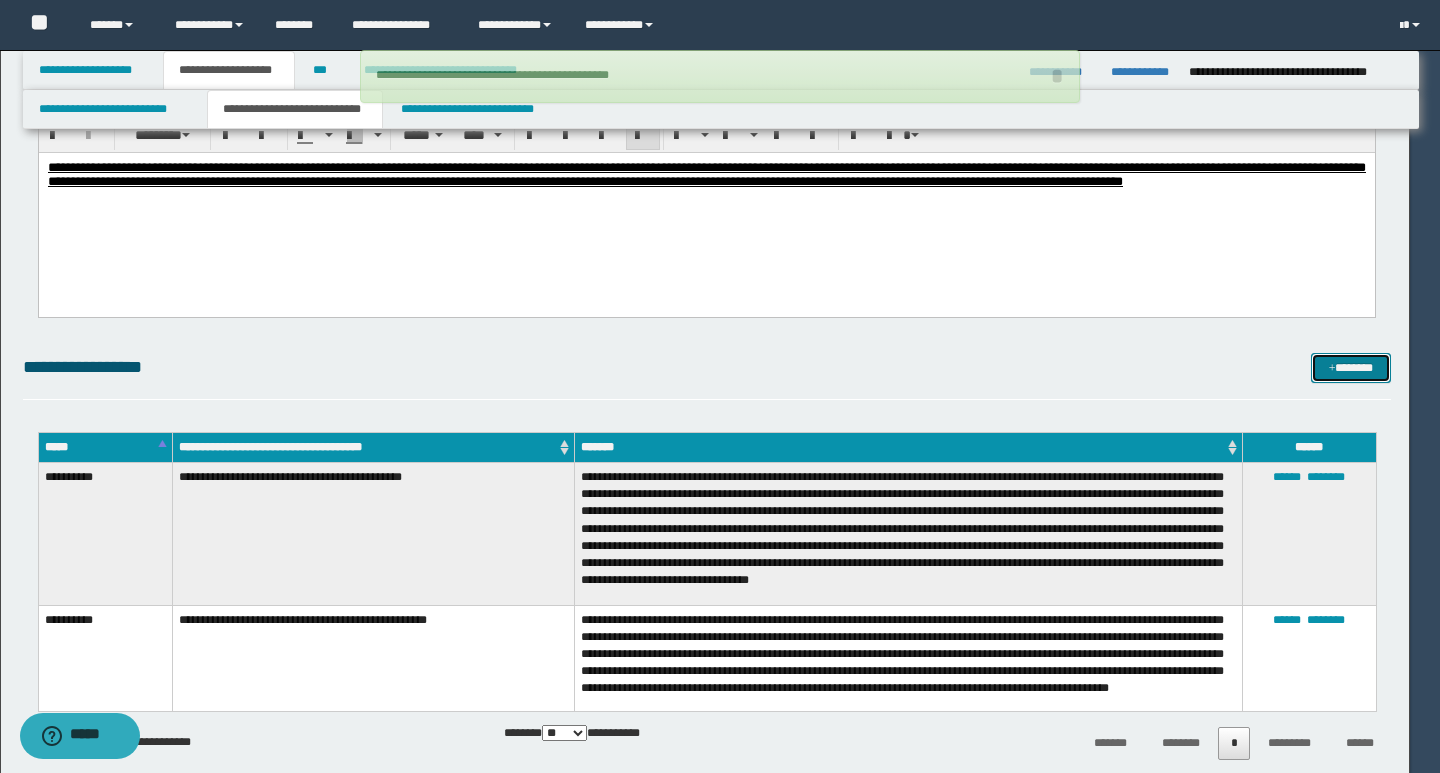 type 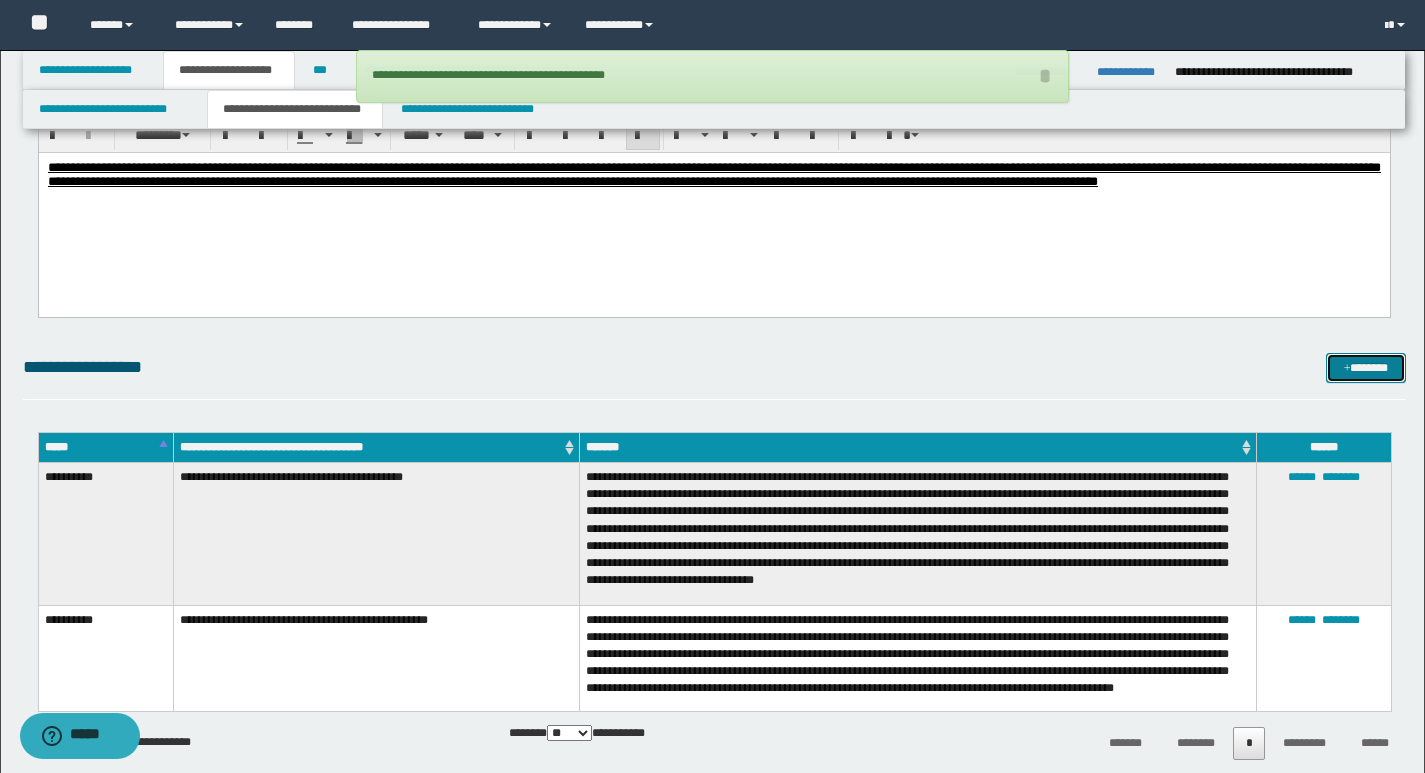 click on "*******" at bounding box center [1366, 368] 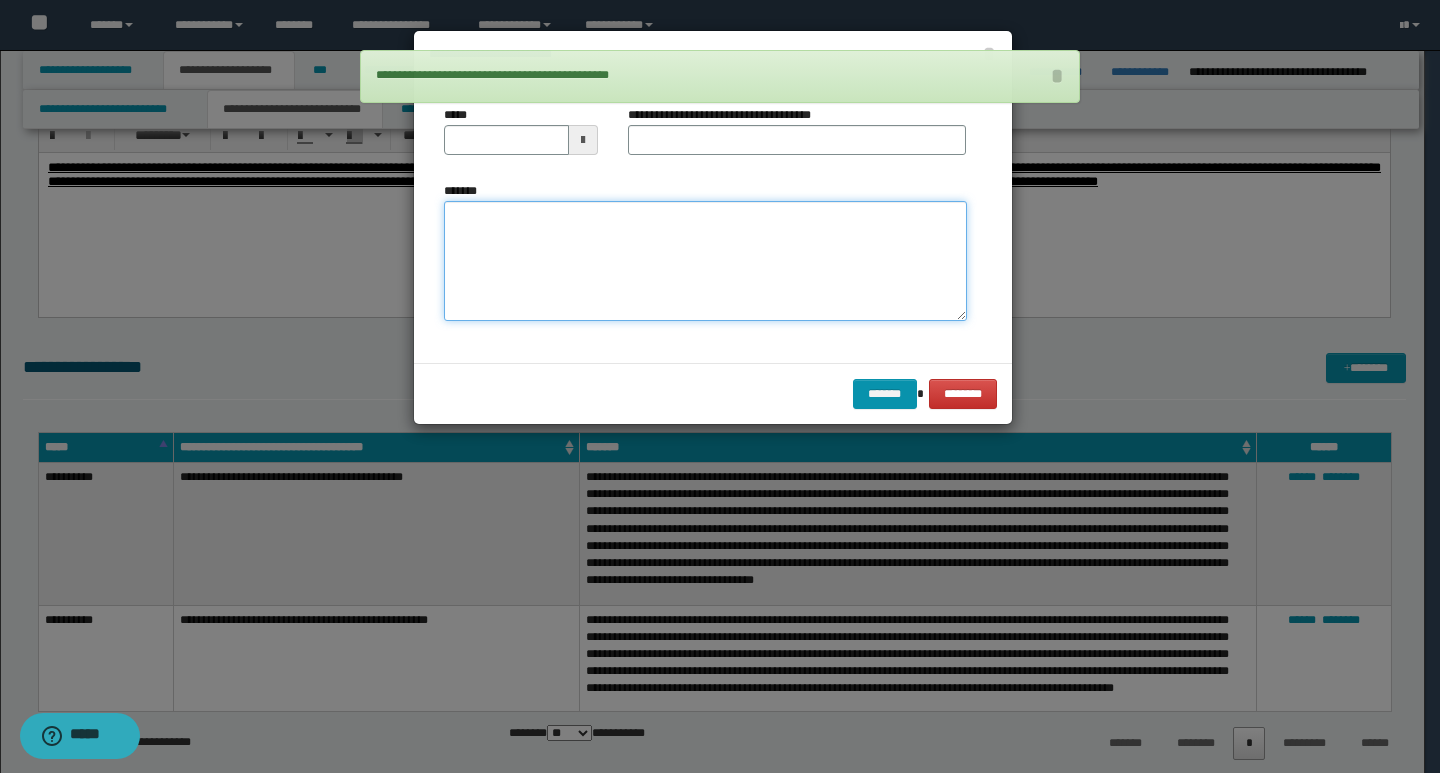 click on "*******" at bounding box center [705, 261] 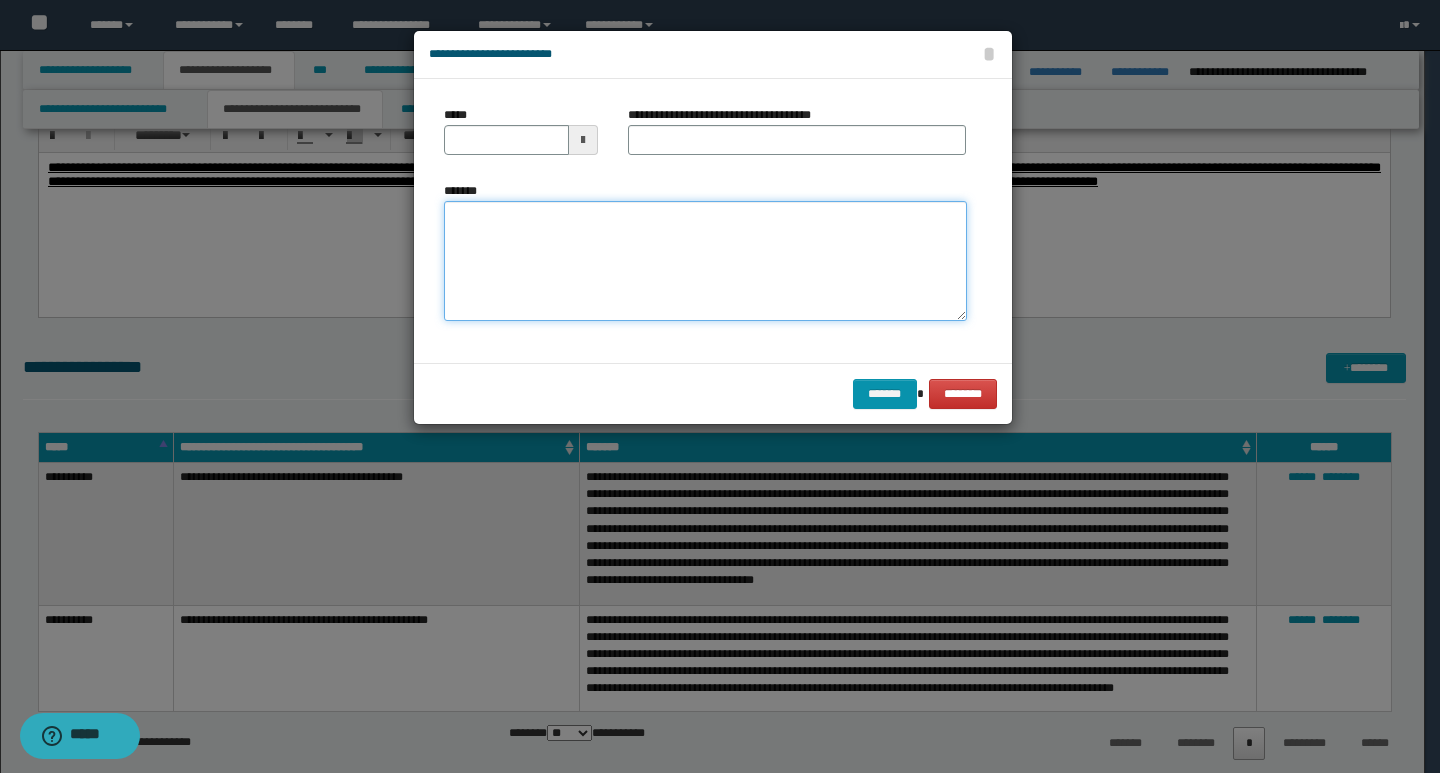 paste on "**********" 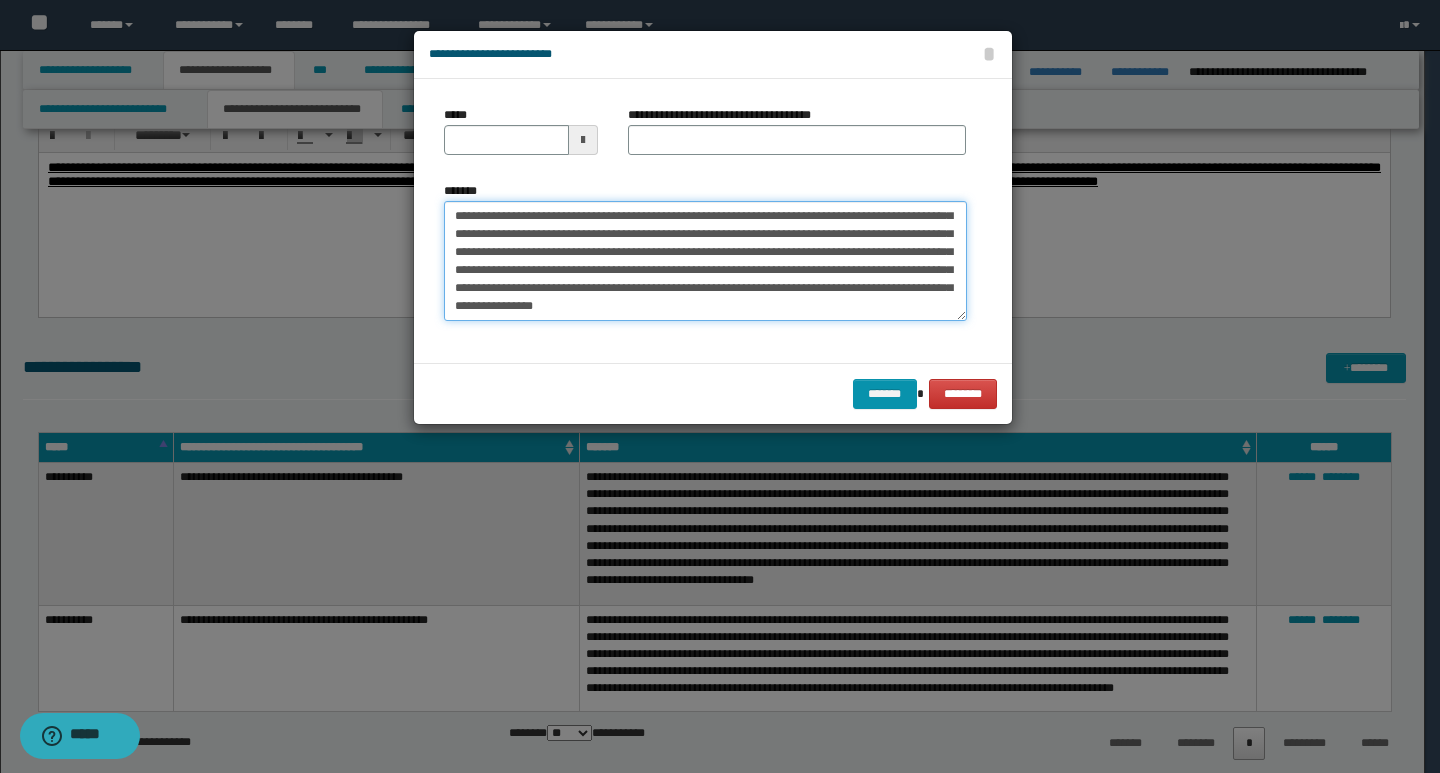 scroll, scrollTop: 0, scrollLeft: 0, axis: both 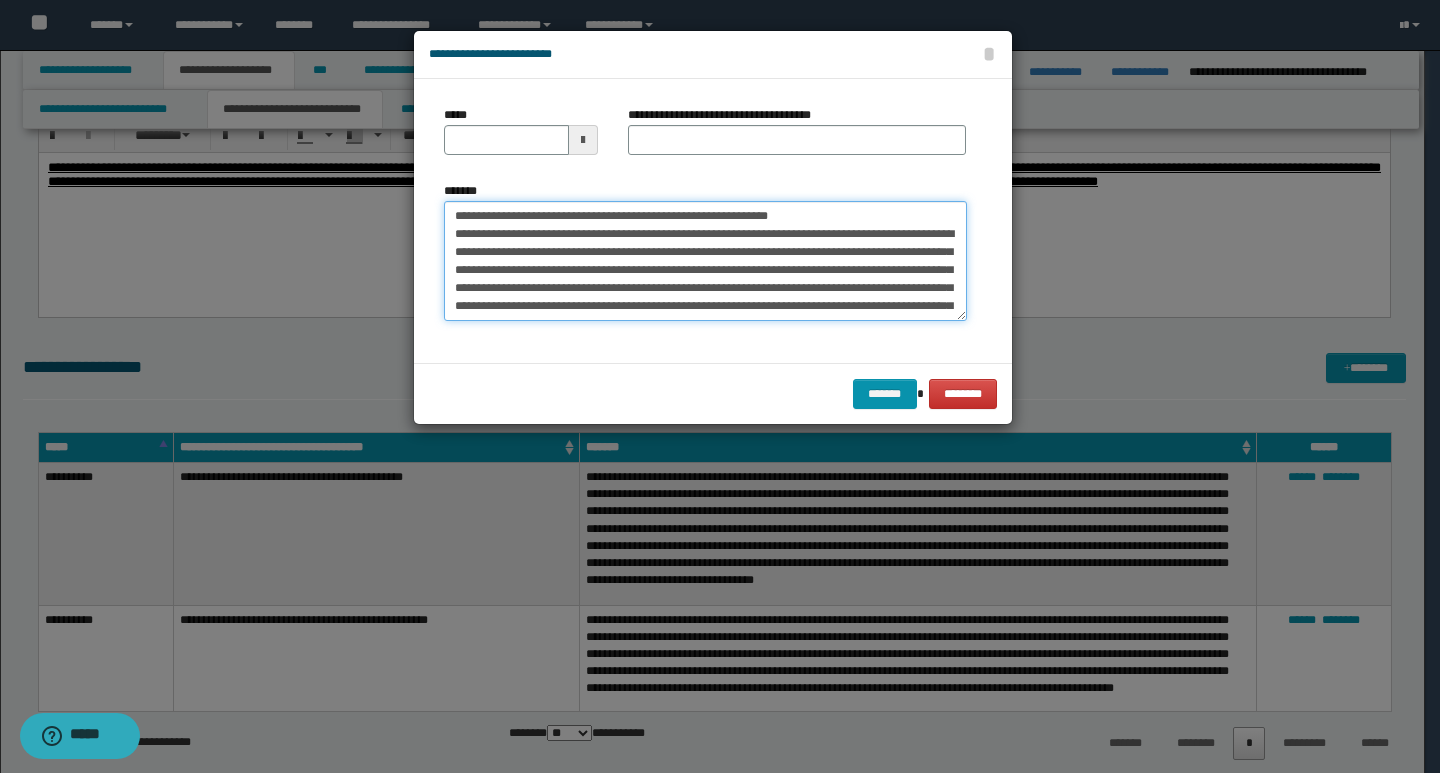drag, startPoint x: 452, startPoint y: 216, endPoint x: 518, endPoint y: 217, distance: 66.007576 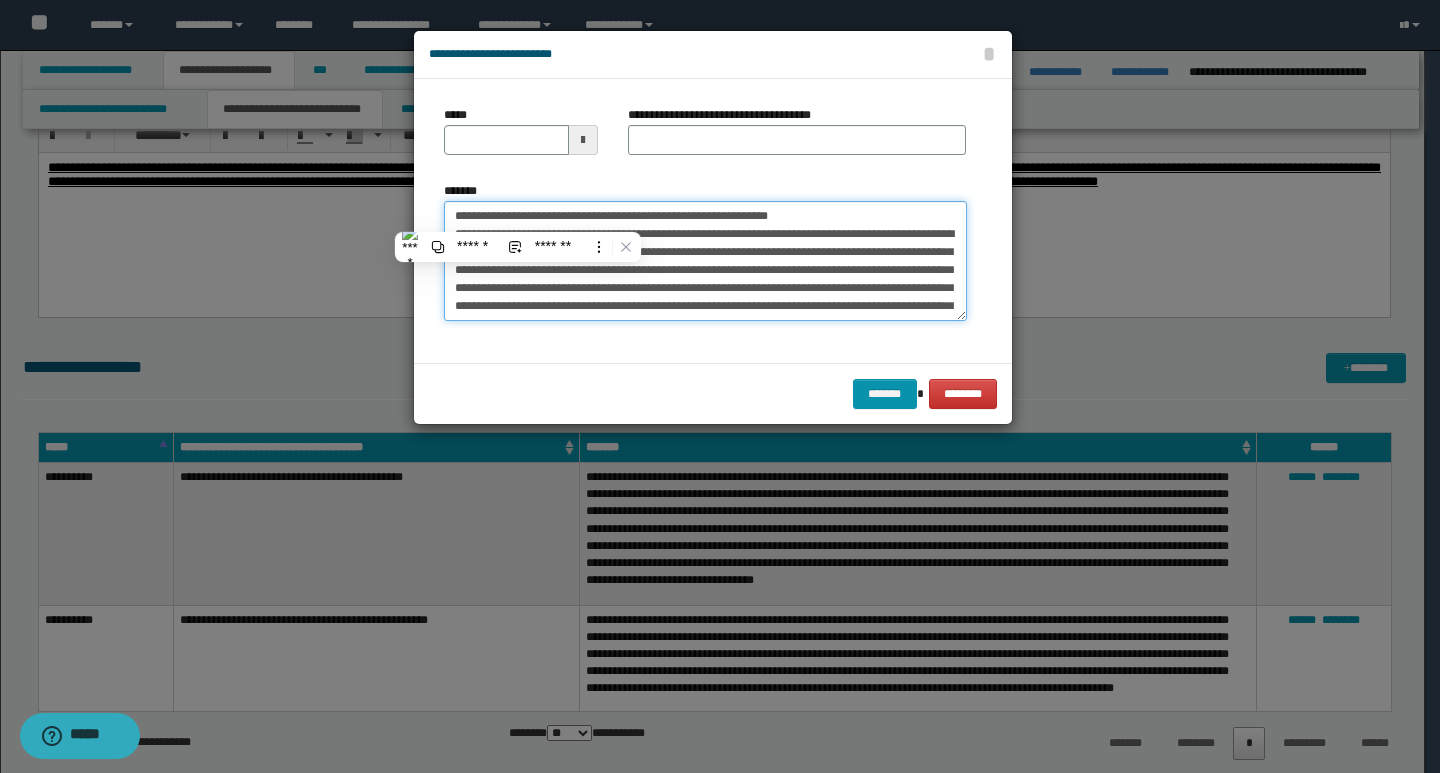 type on "**********" 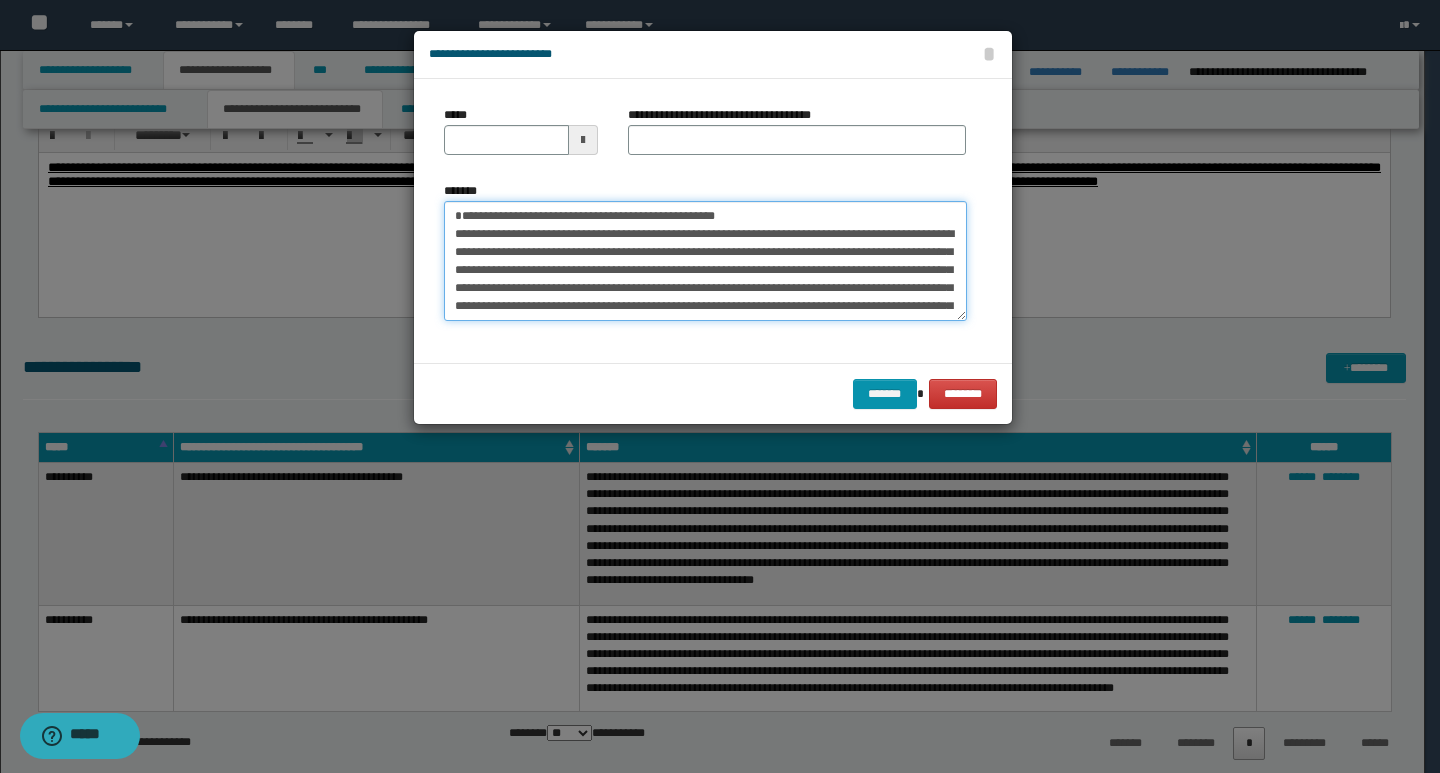 type 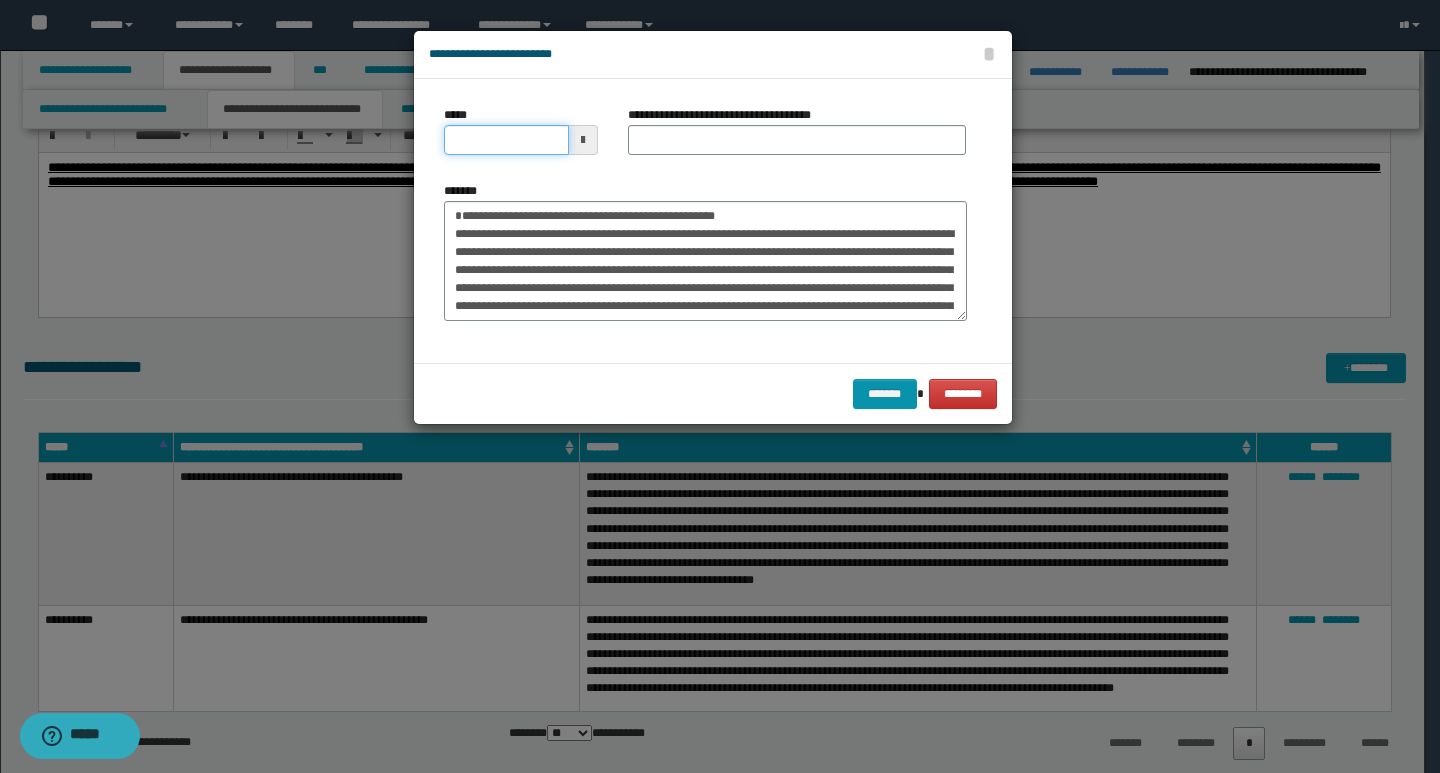 click on "*****" at bounding box center (506, 140) 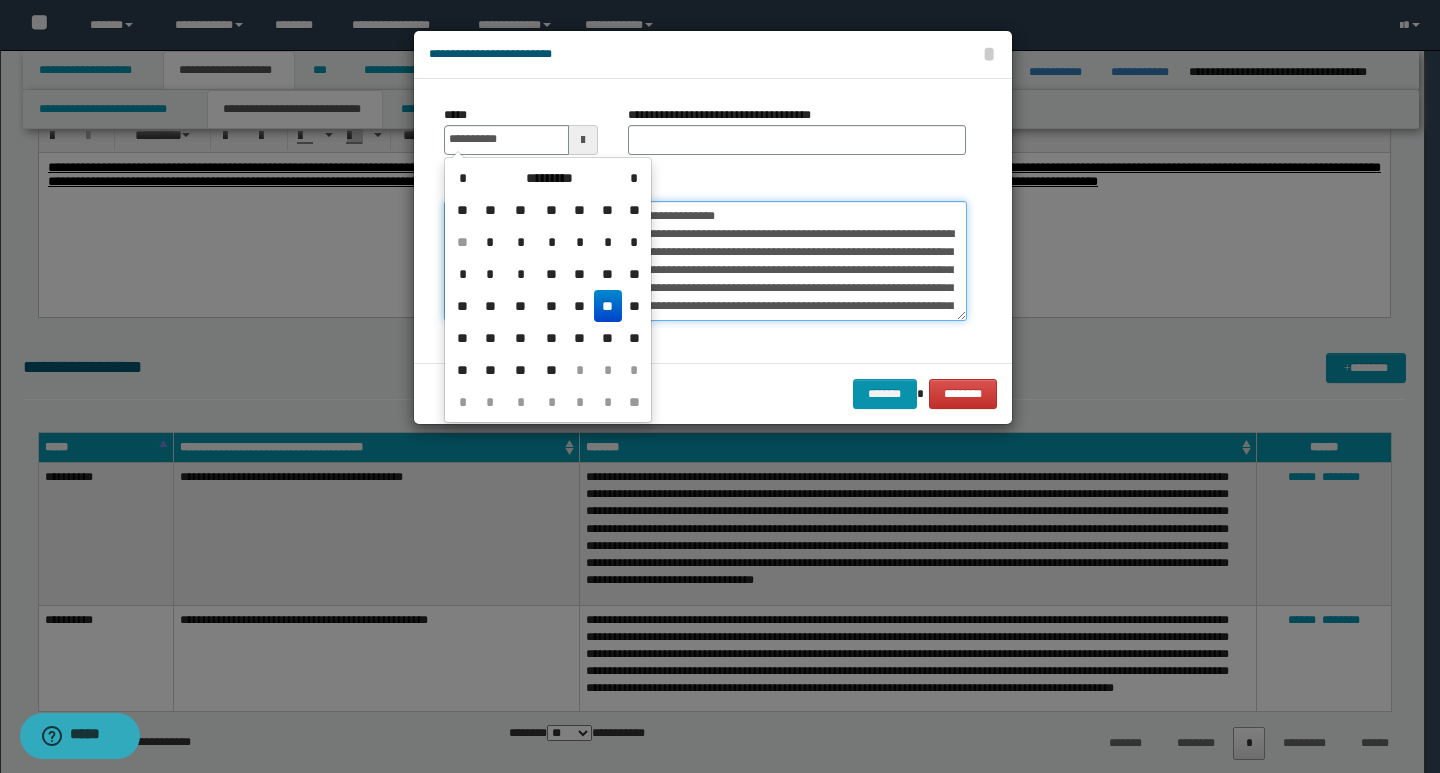 type on "**********" 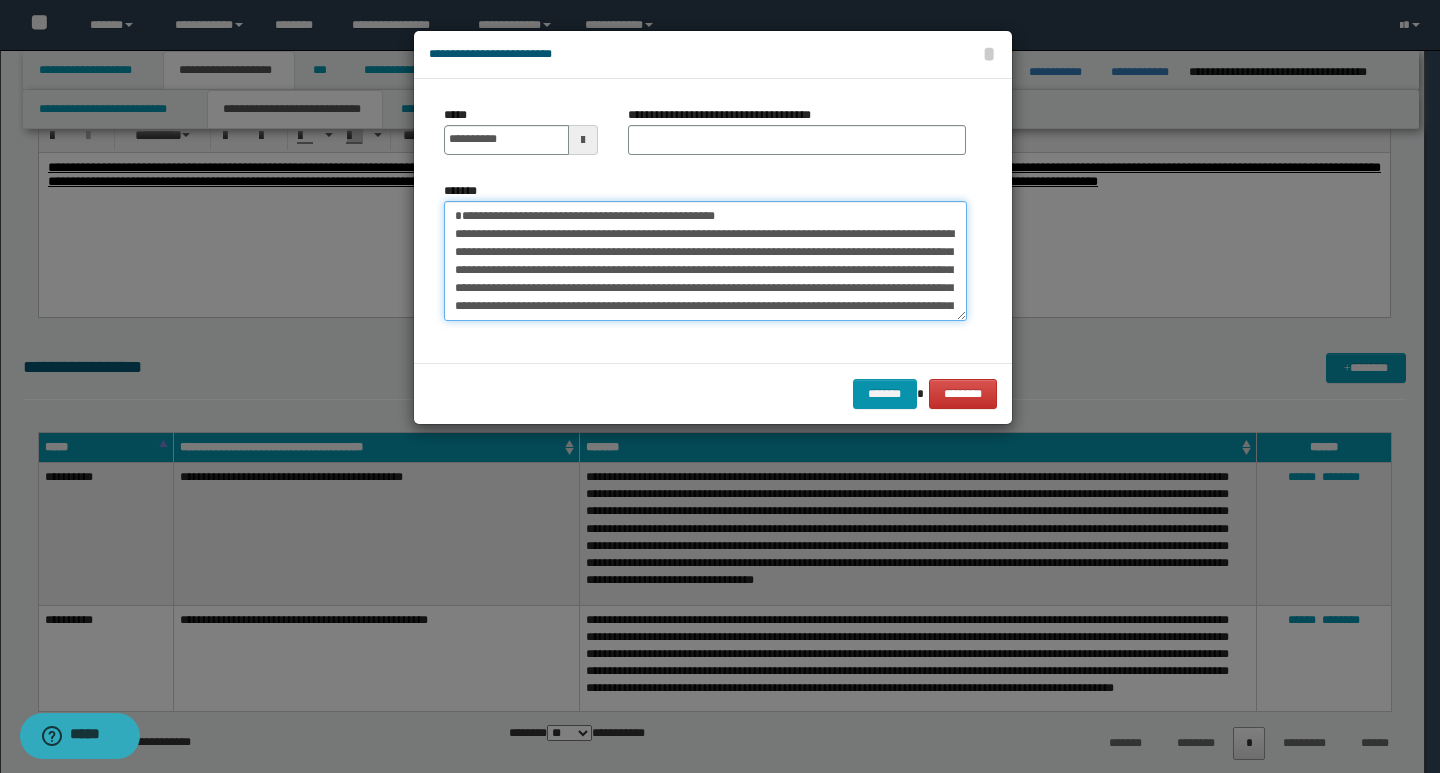drag, startPoint x: 742, startPoint y: 213, endPoint x: 451, endPoint y: 224, distance: 291.20782 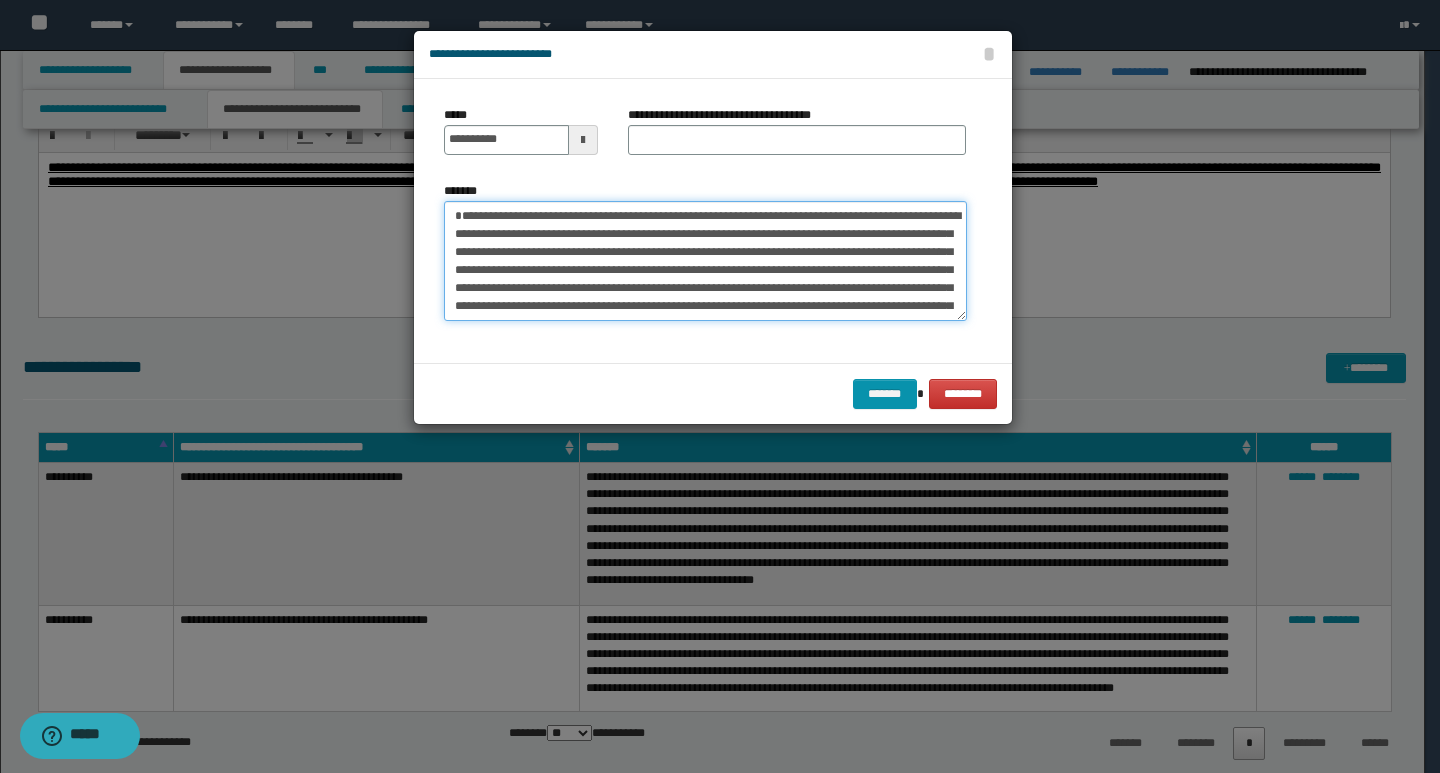 type on "**********" 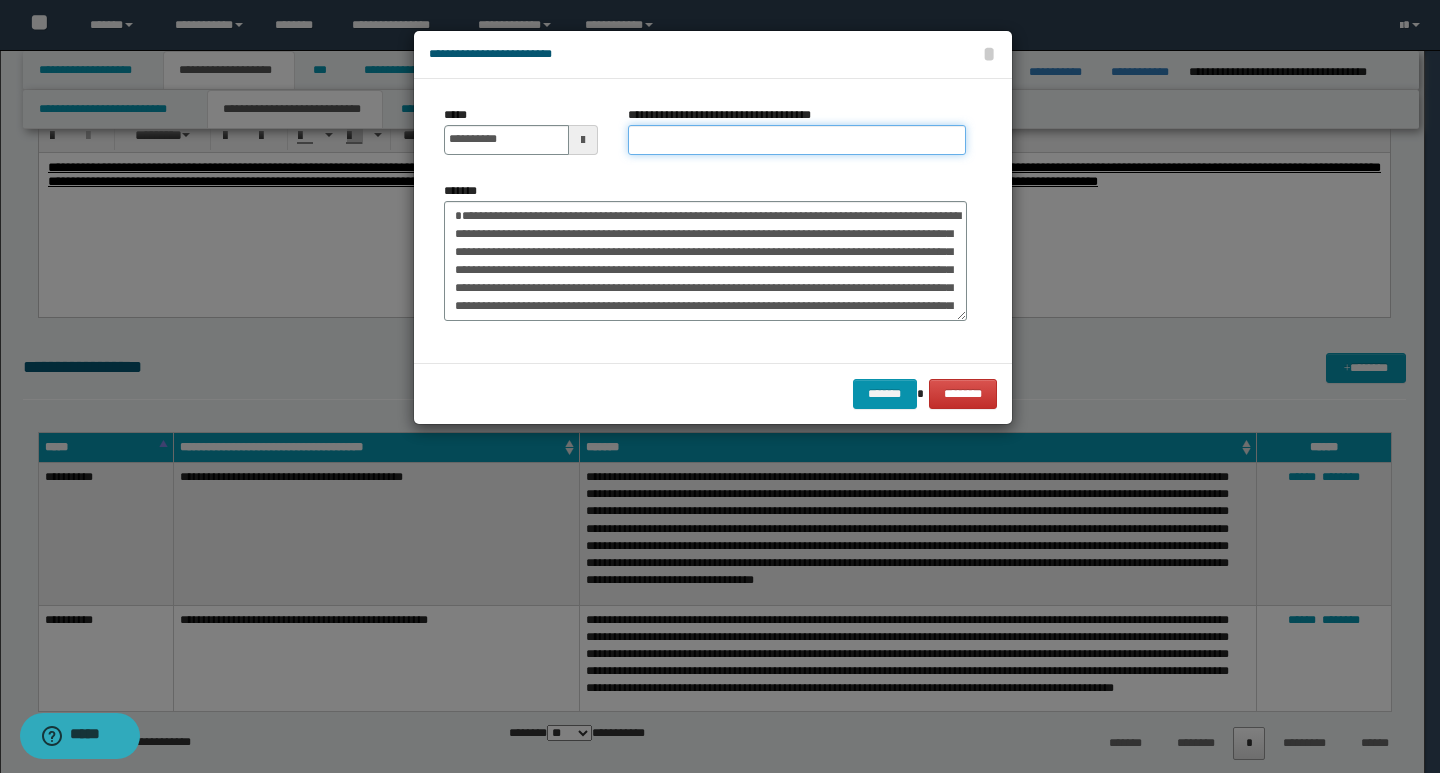 click on "**********" at bounding box center [797, 140] 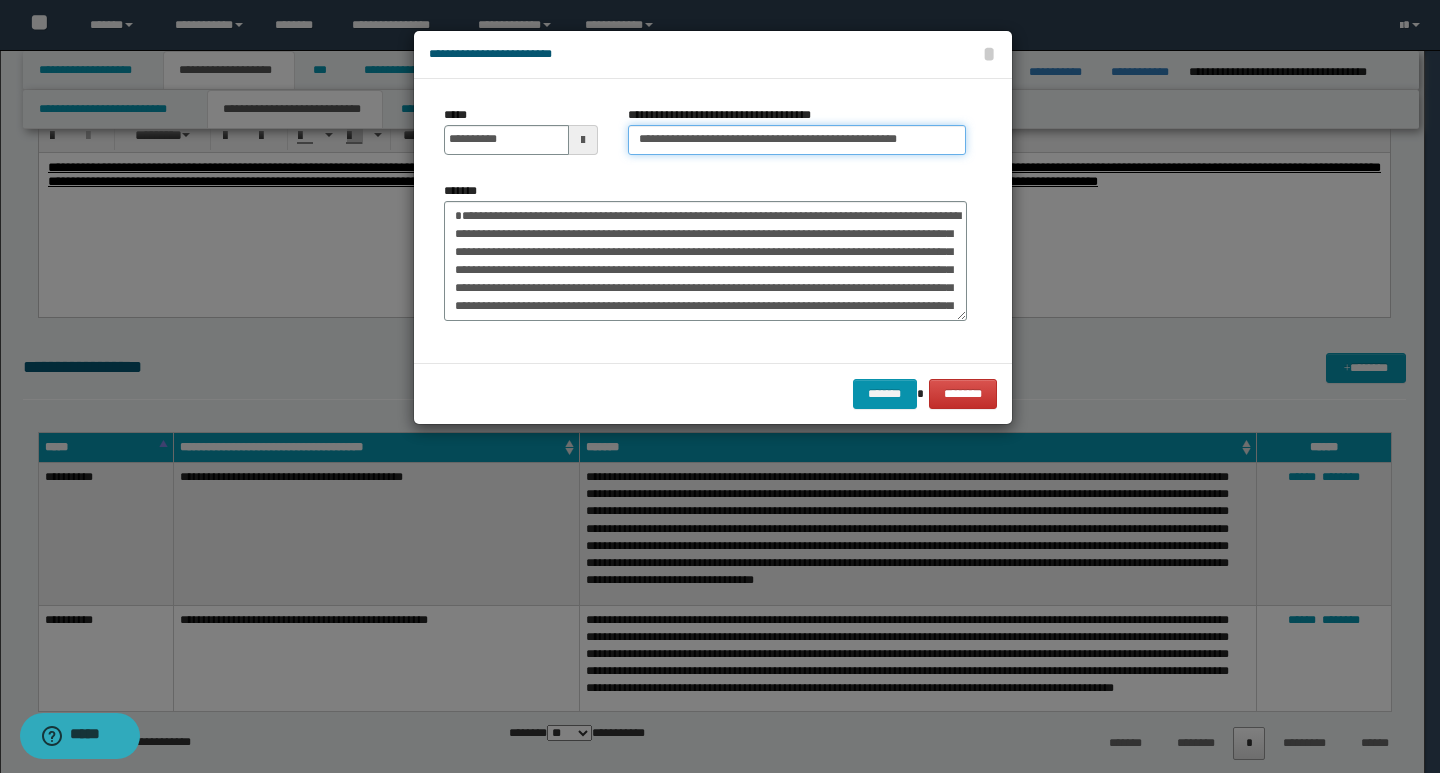 type on "**********" 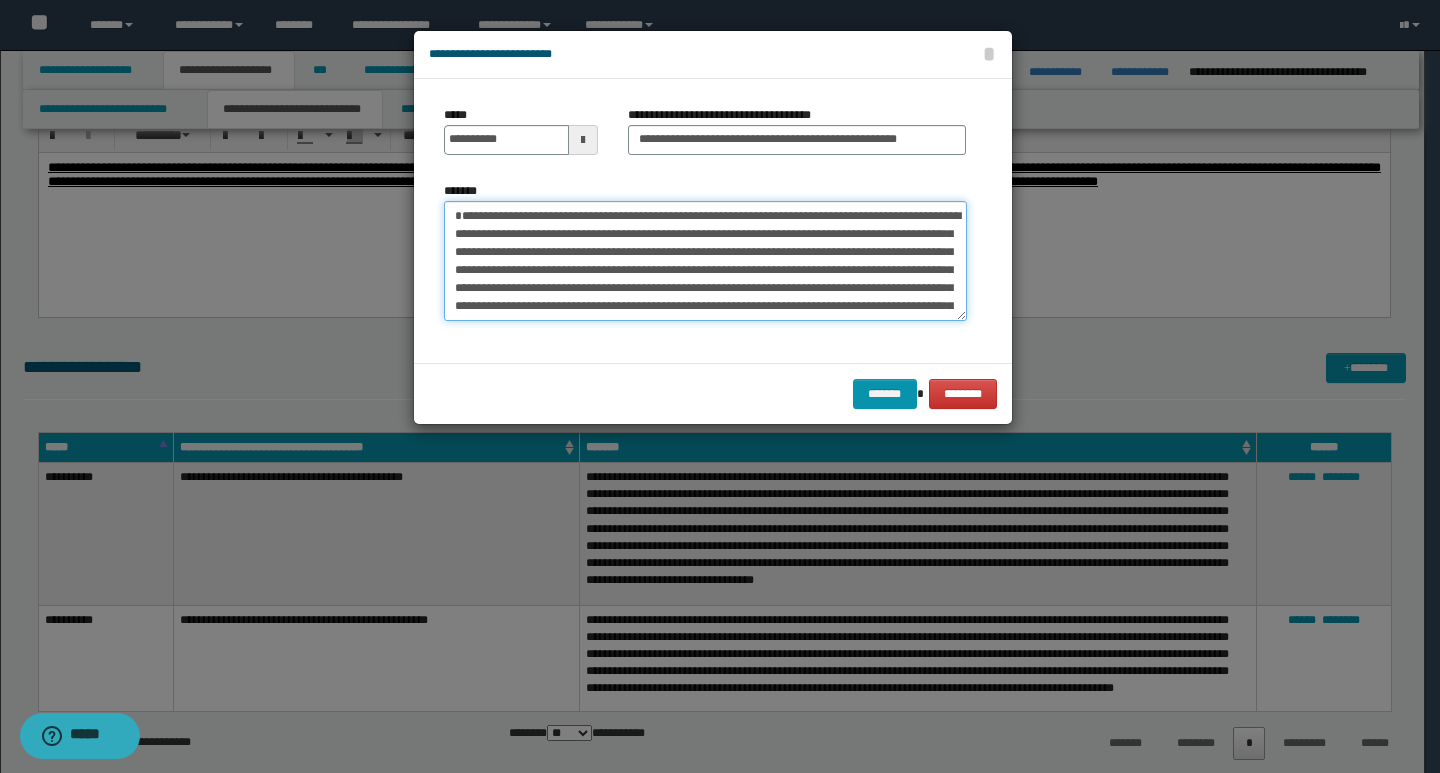 click on "**********" at bounding box center [705, 261] 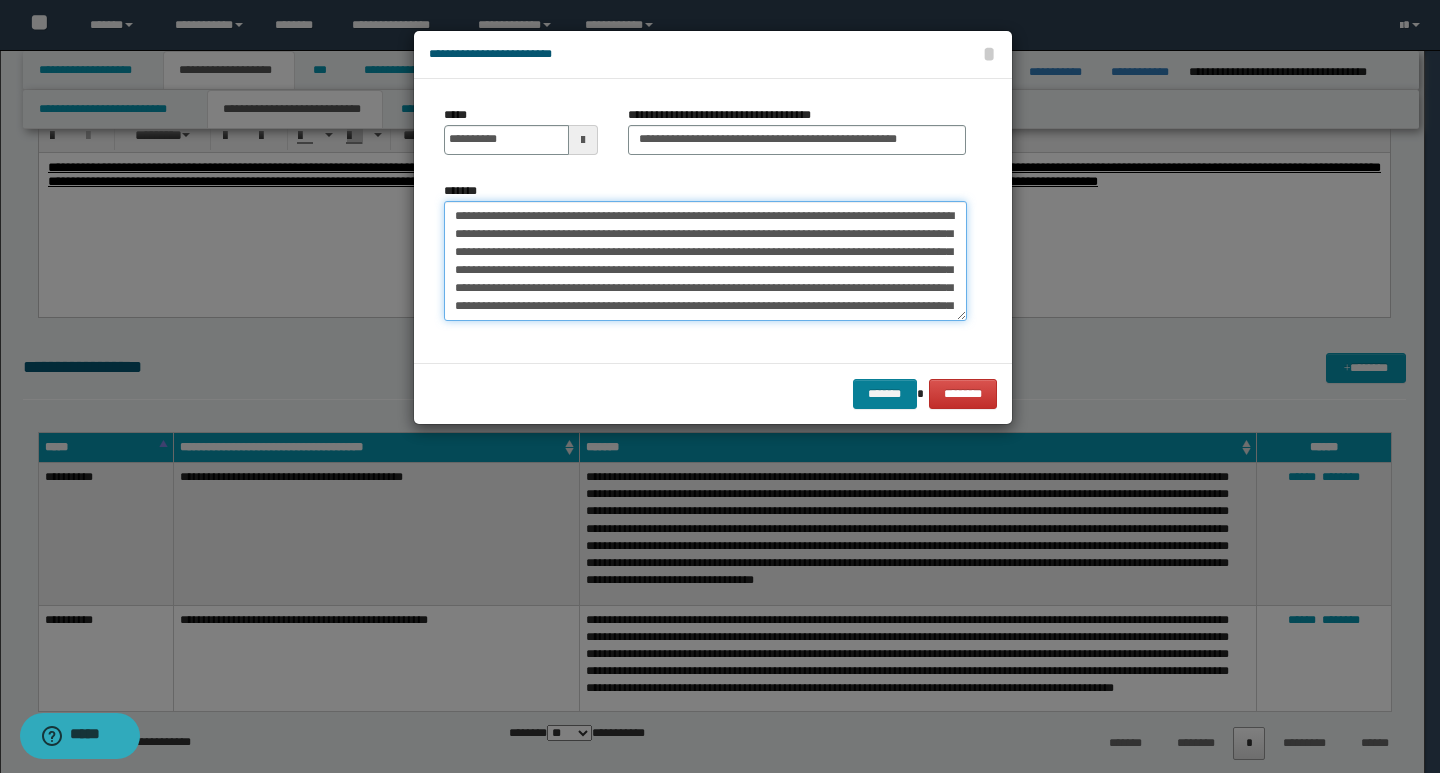 type on "**********" 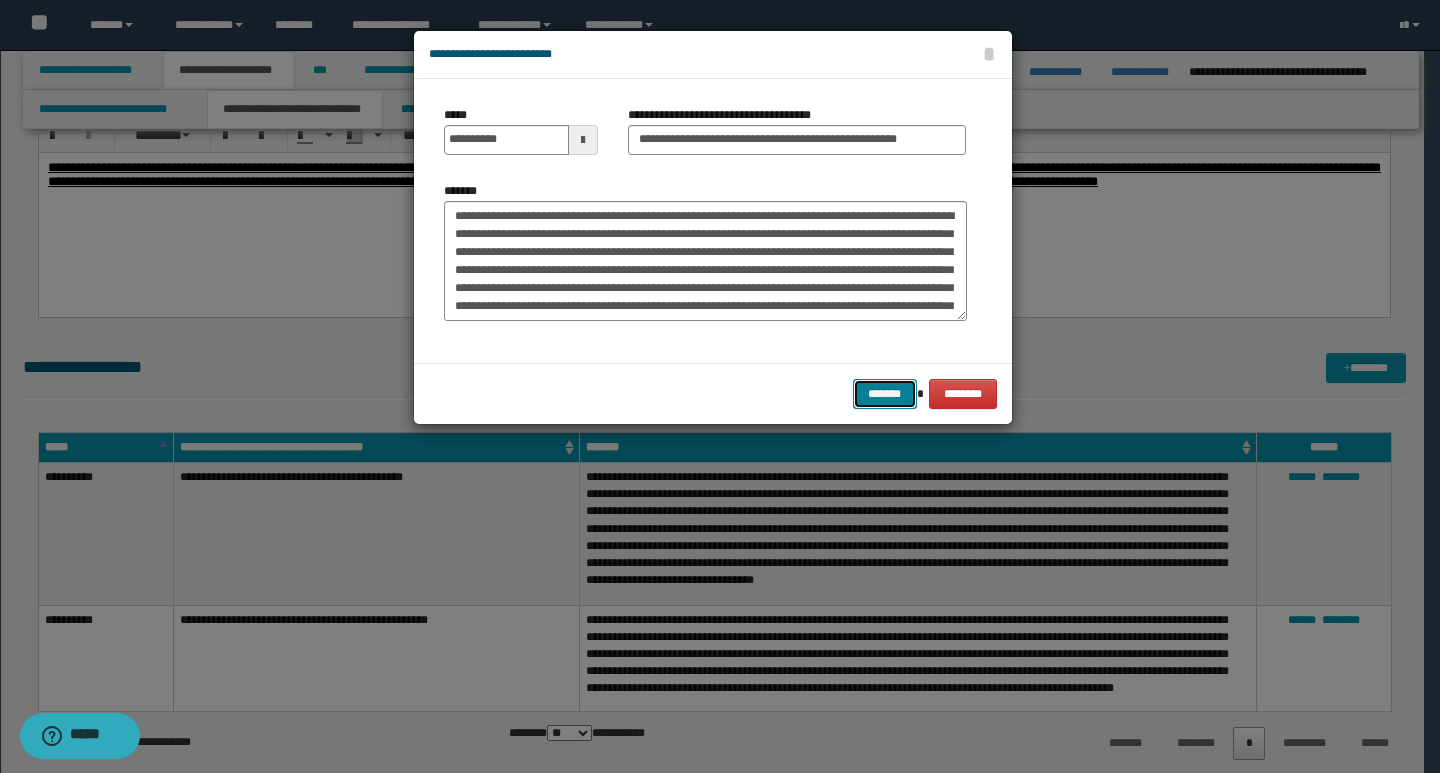 click on "*******" at bounding box center (885, 394) 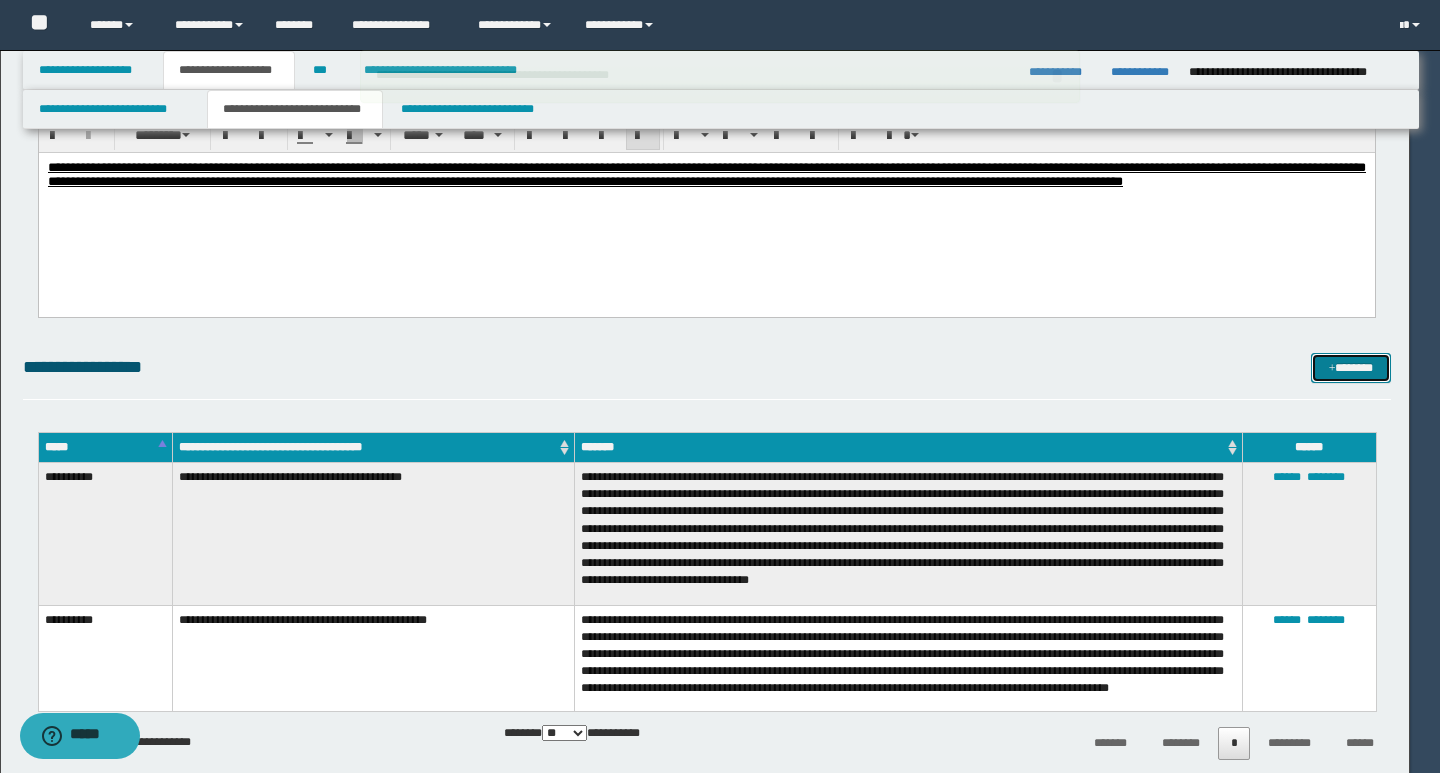type 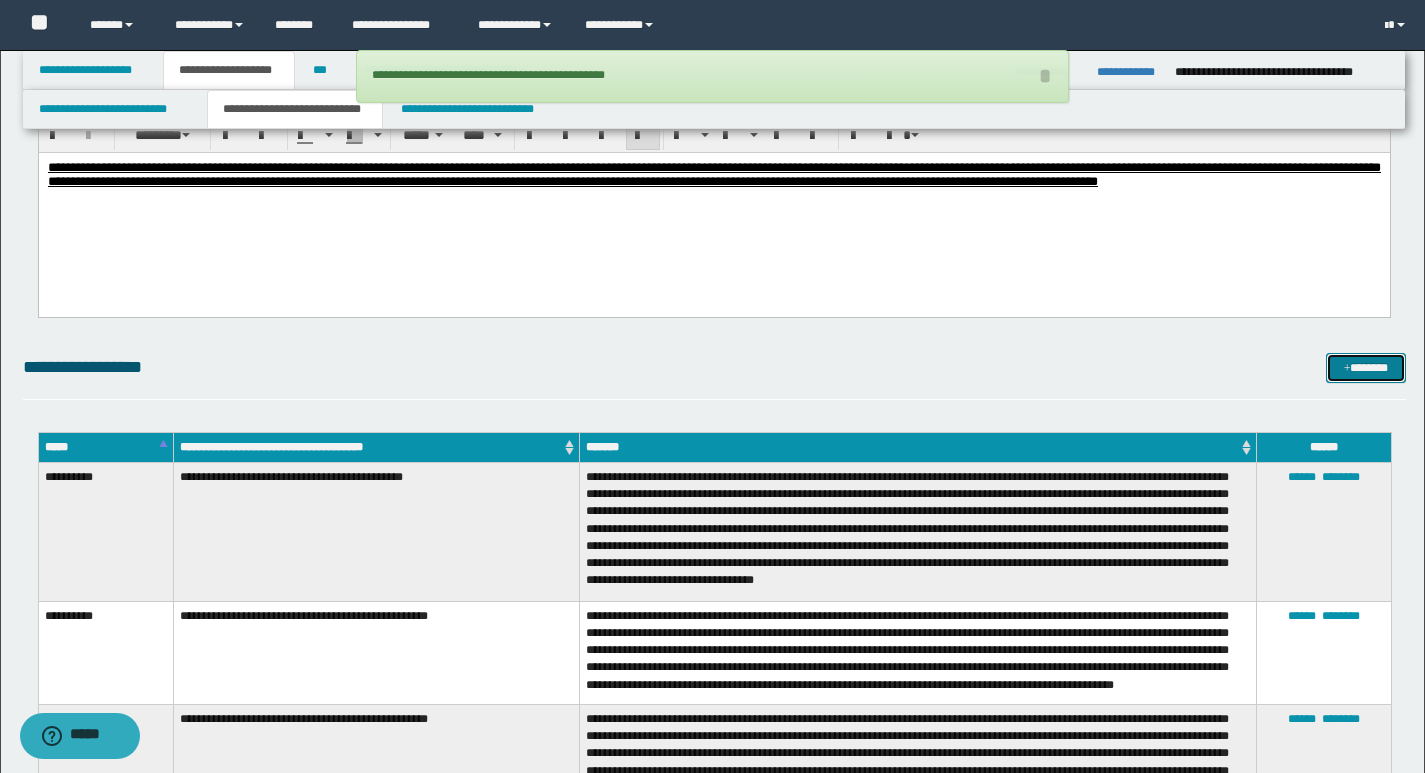 click on "*******" at bounding box center [1366, 368] 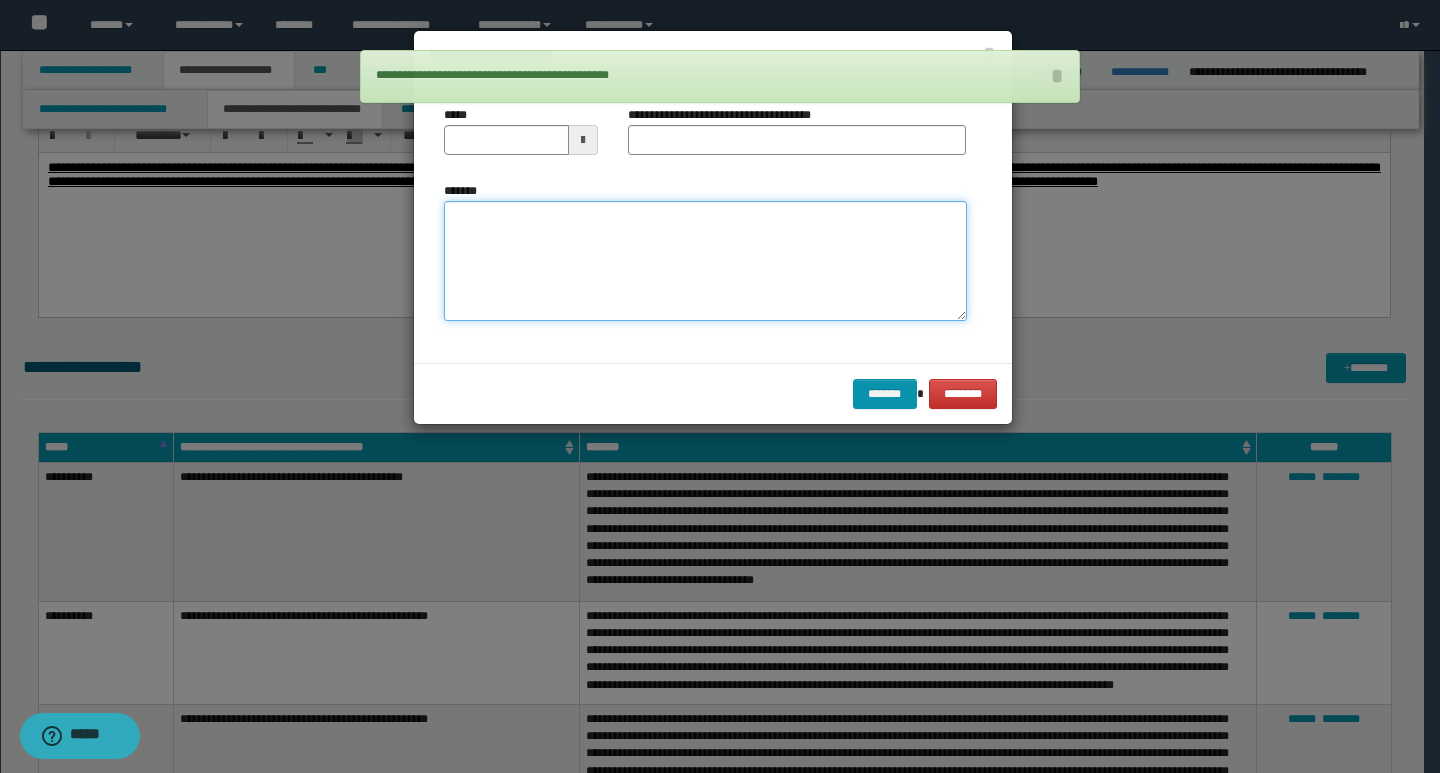 click on "*******" at bounding box center (705, 261) 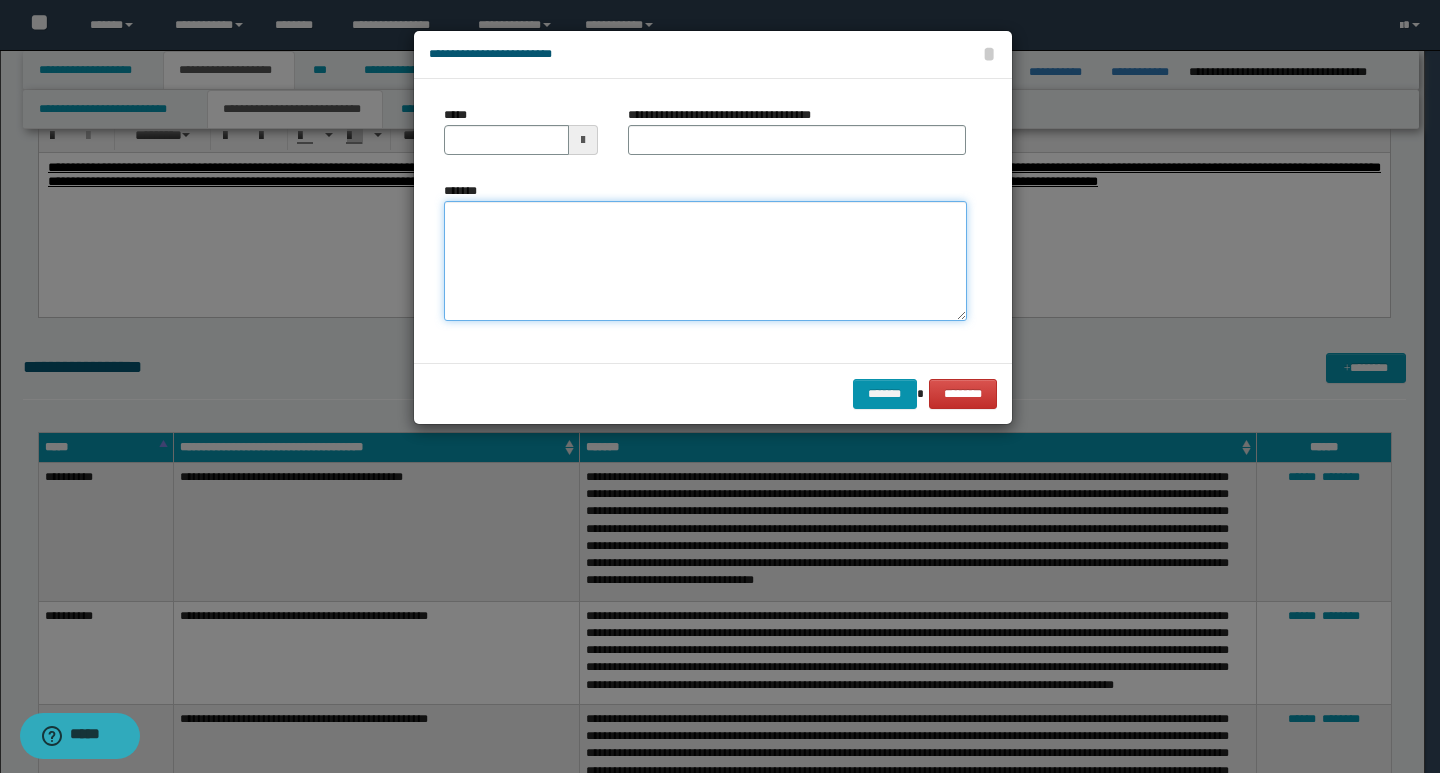 paste on "**********" 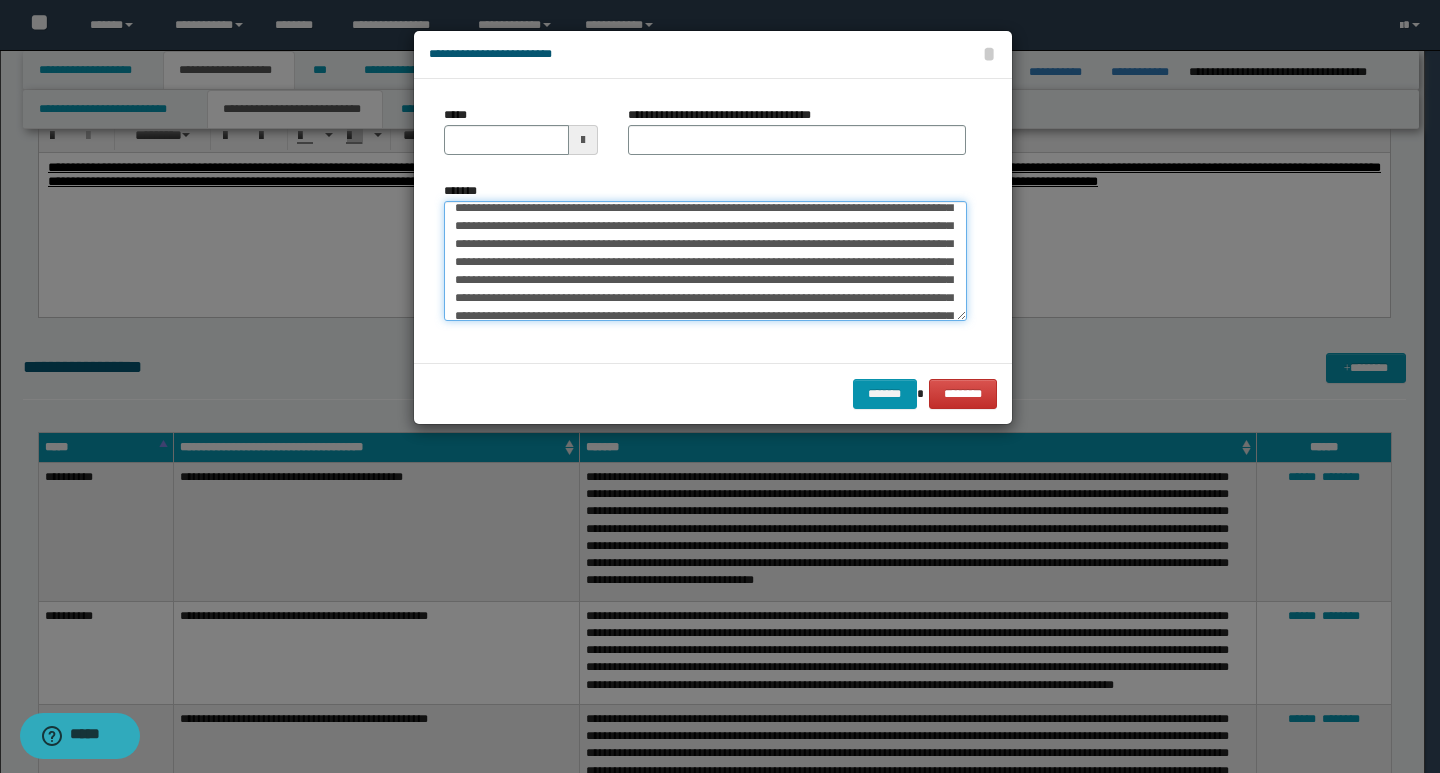 scroll, scrollTop: 0, scrollLeft: 0, axis: both 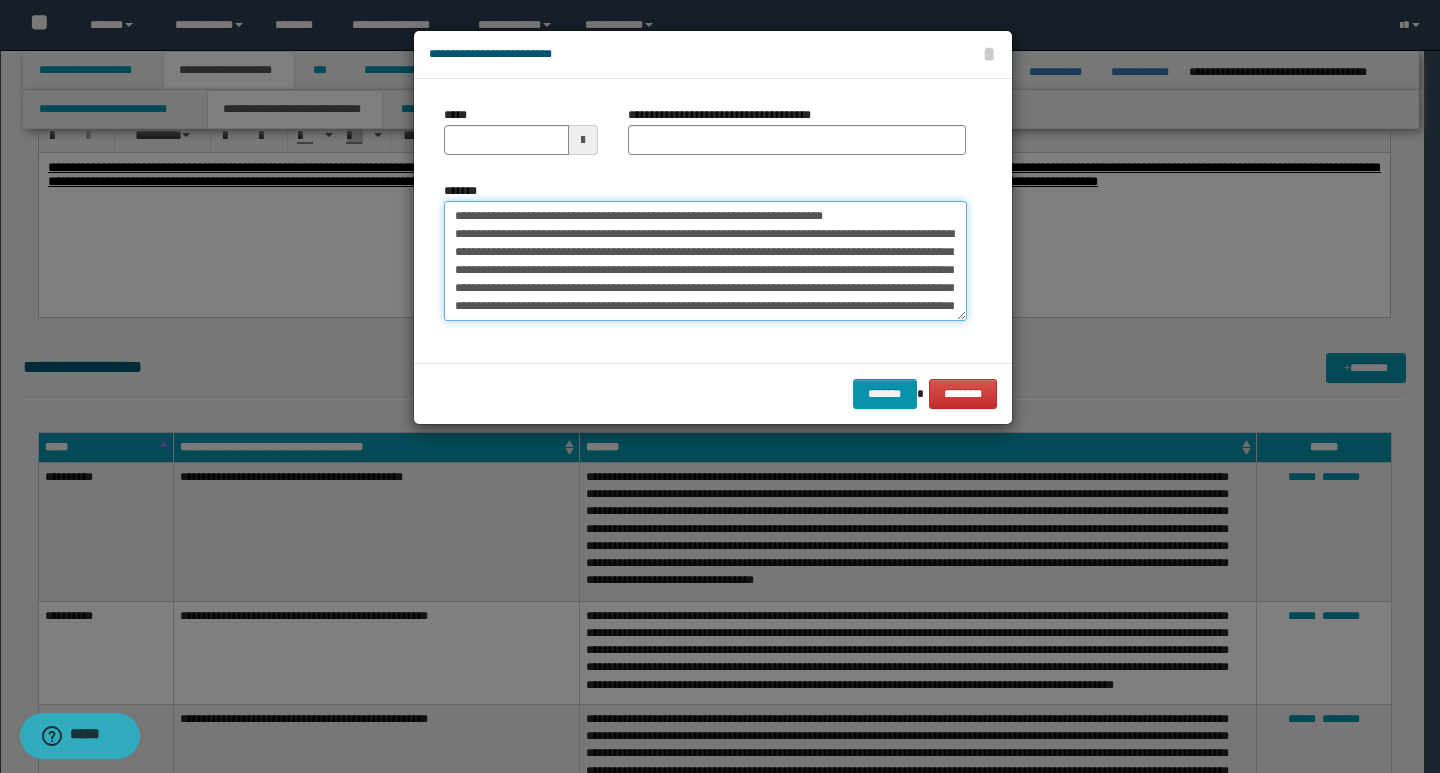 drag, startPoint x: 453, startPoint y: 217, endPoint x: 554, endPoint y: 218, distance: 101.00495 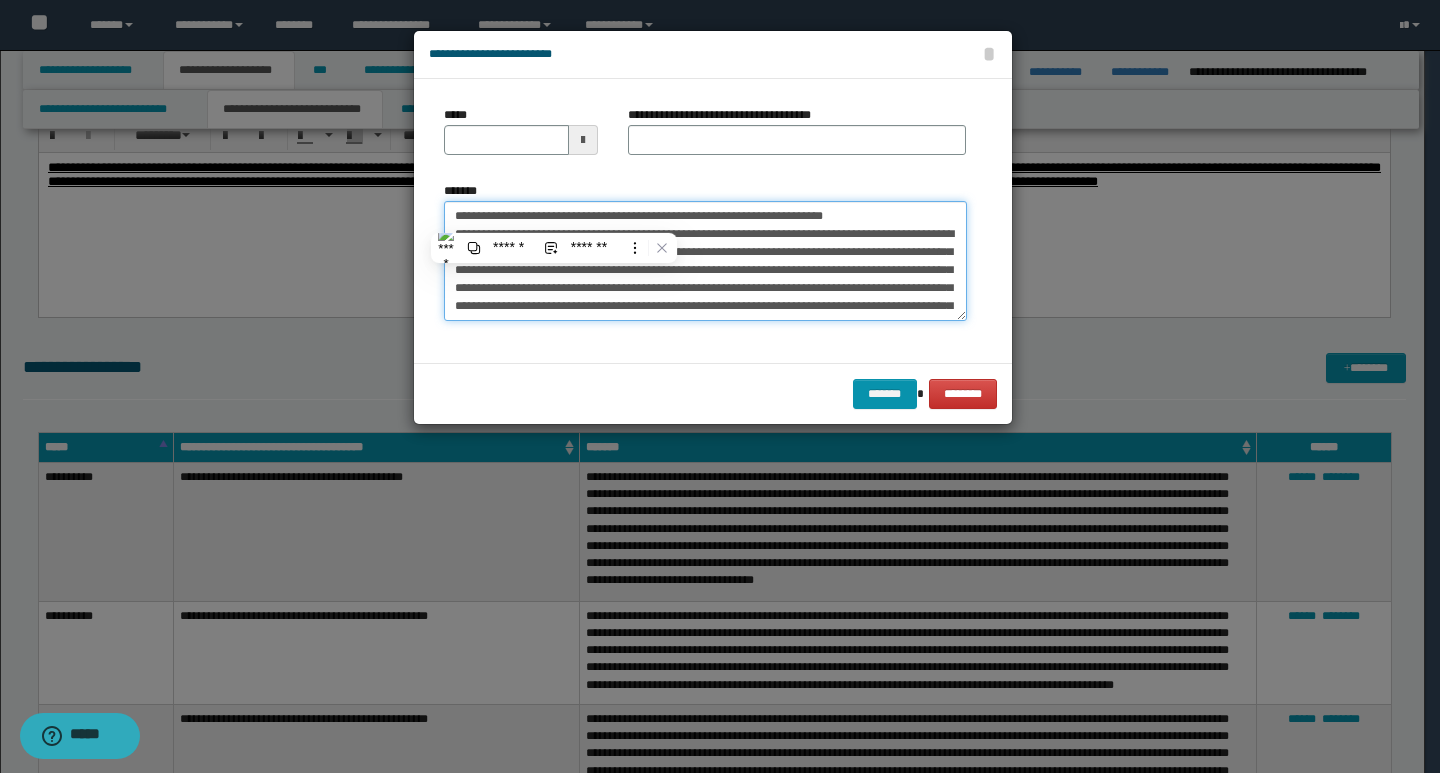 type on "**********" 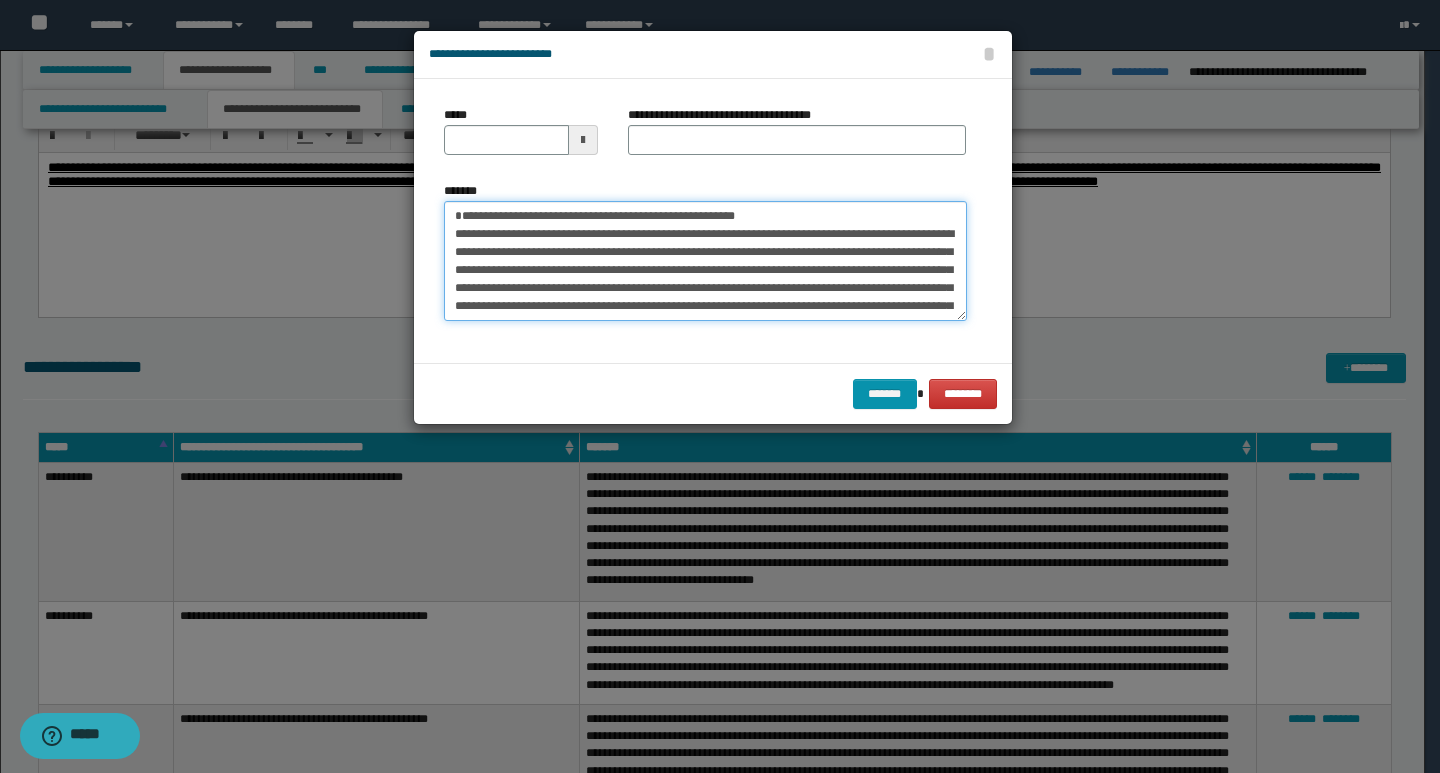type 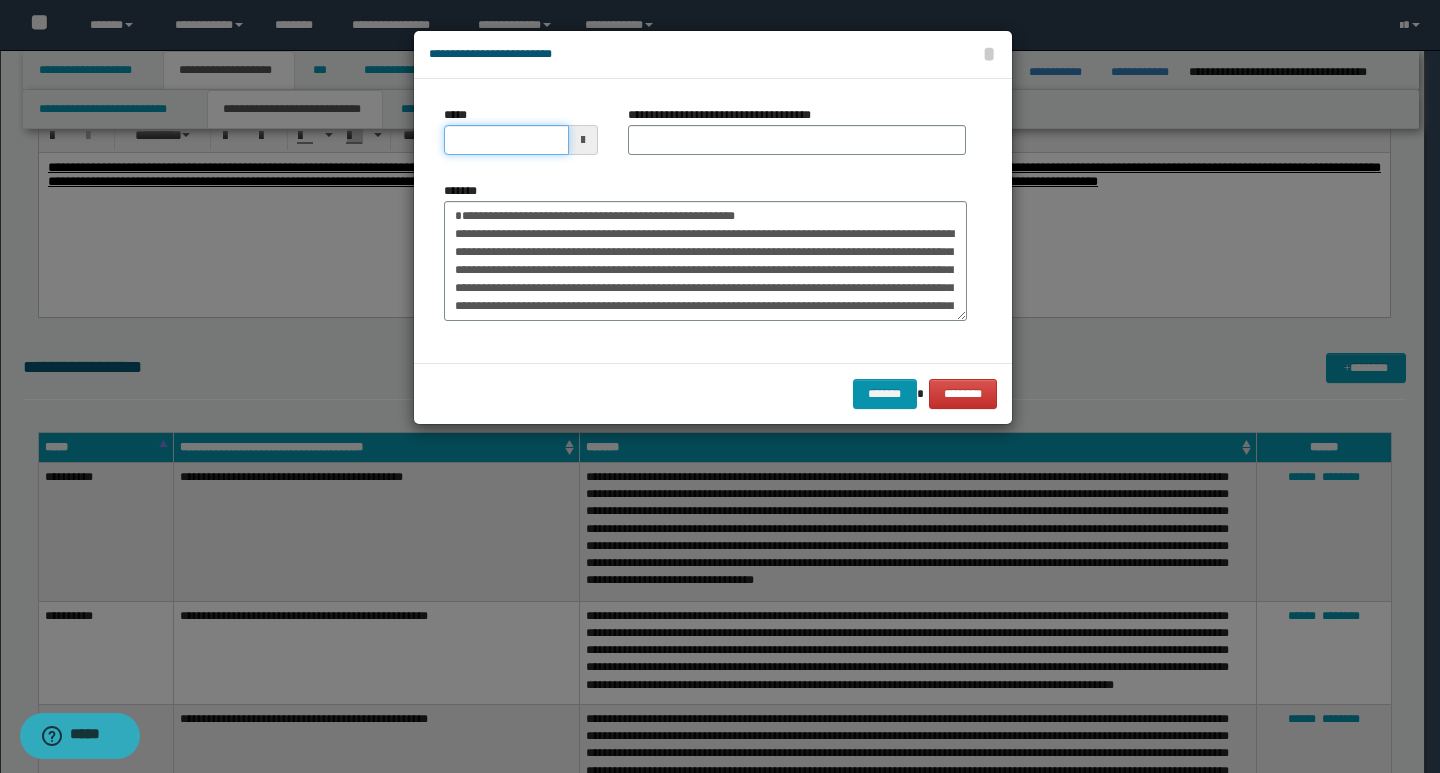 click on "*****" at bounding box center [506, 140] 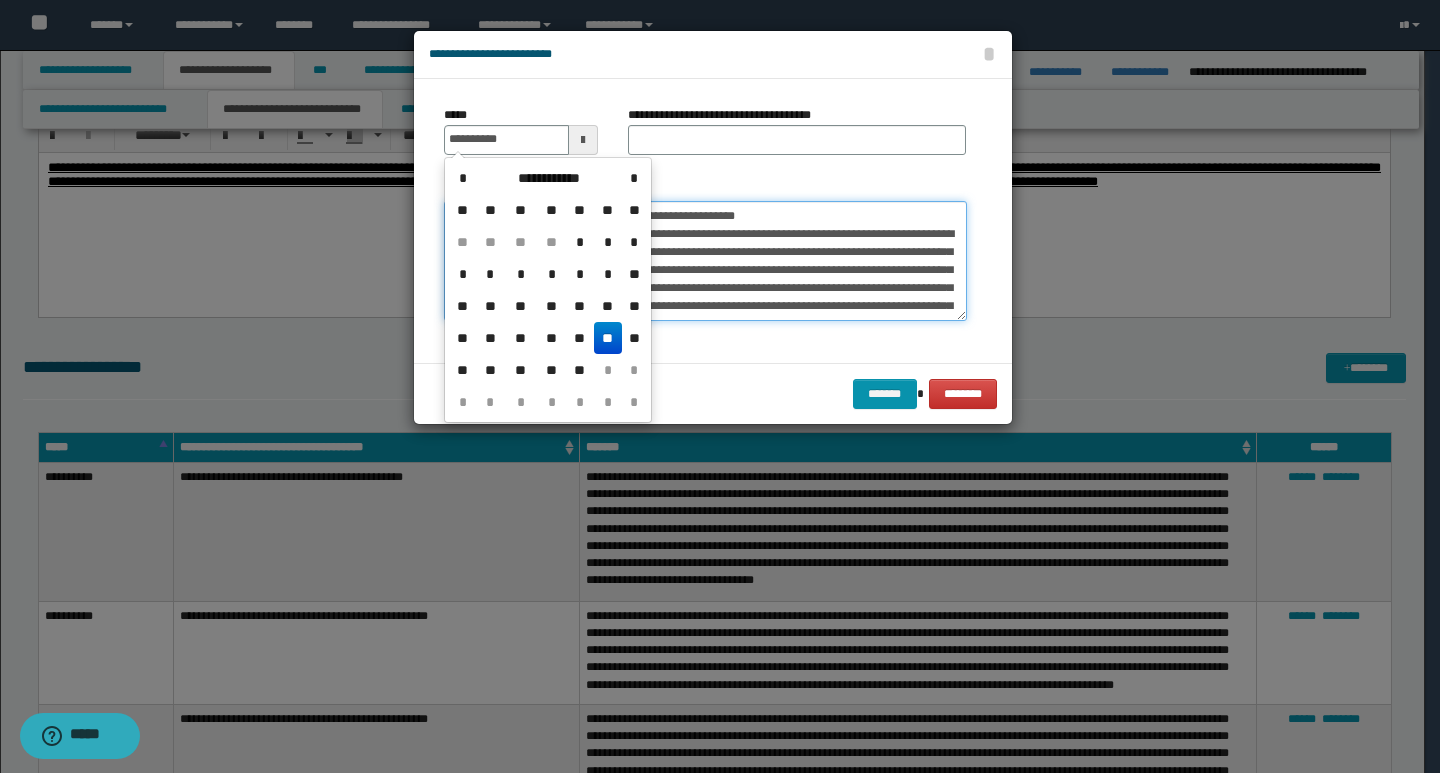 type on "**********" 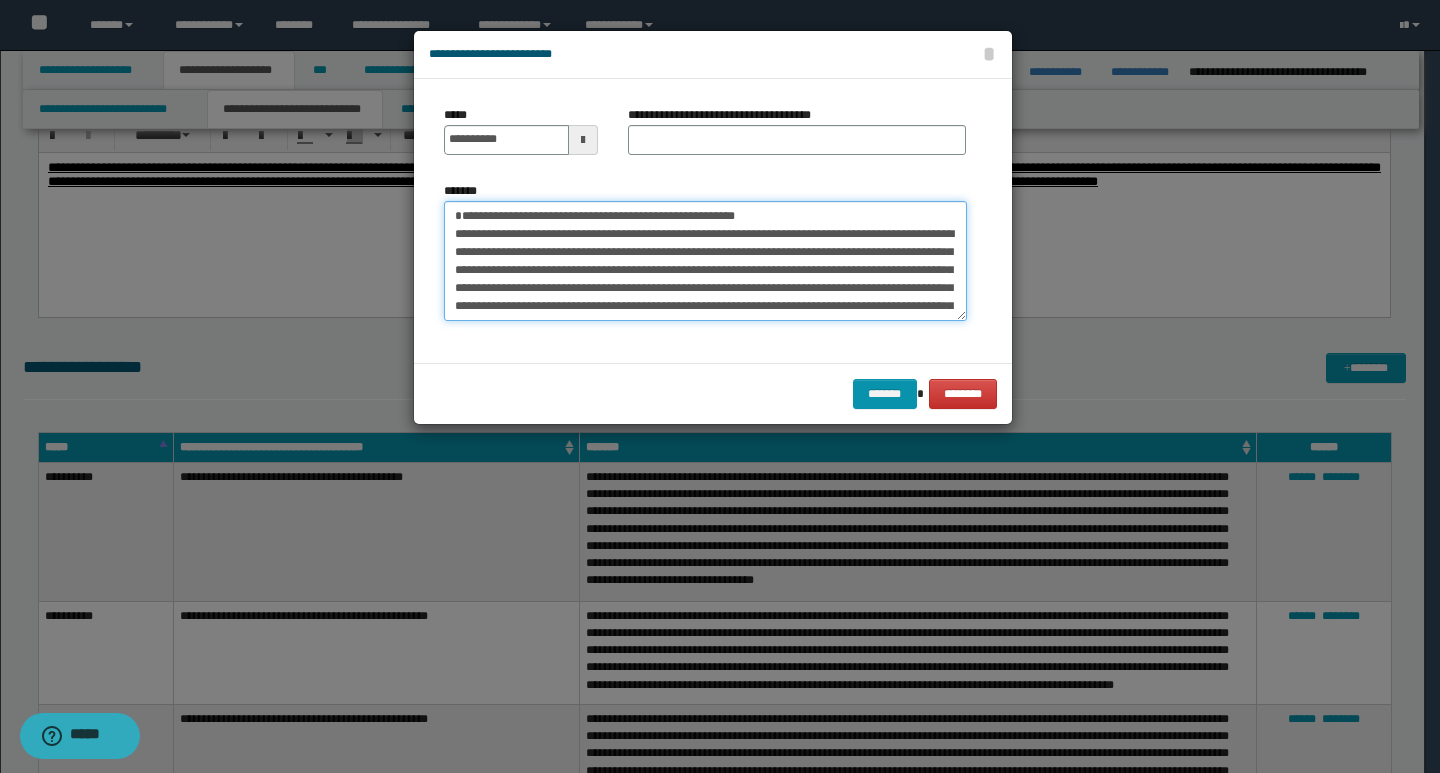 drag, startPoint x: 768, startPoint y: 212, endPoint x: 446, endPoint y: 215, distance: 322.01398 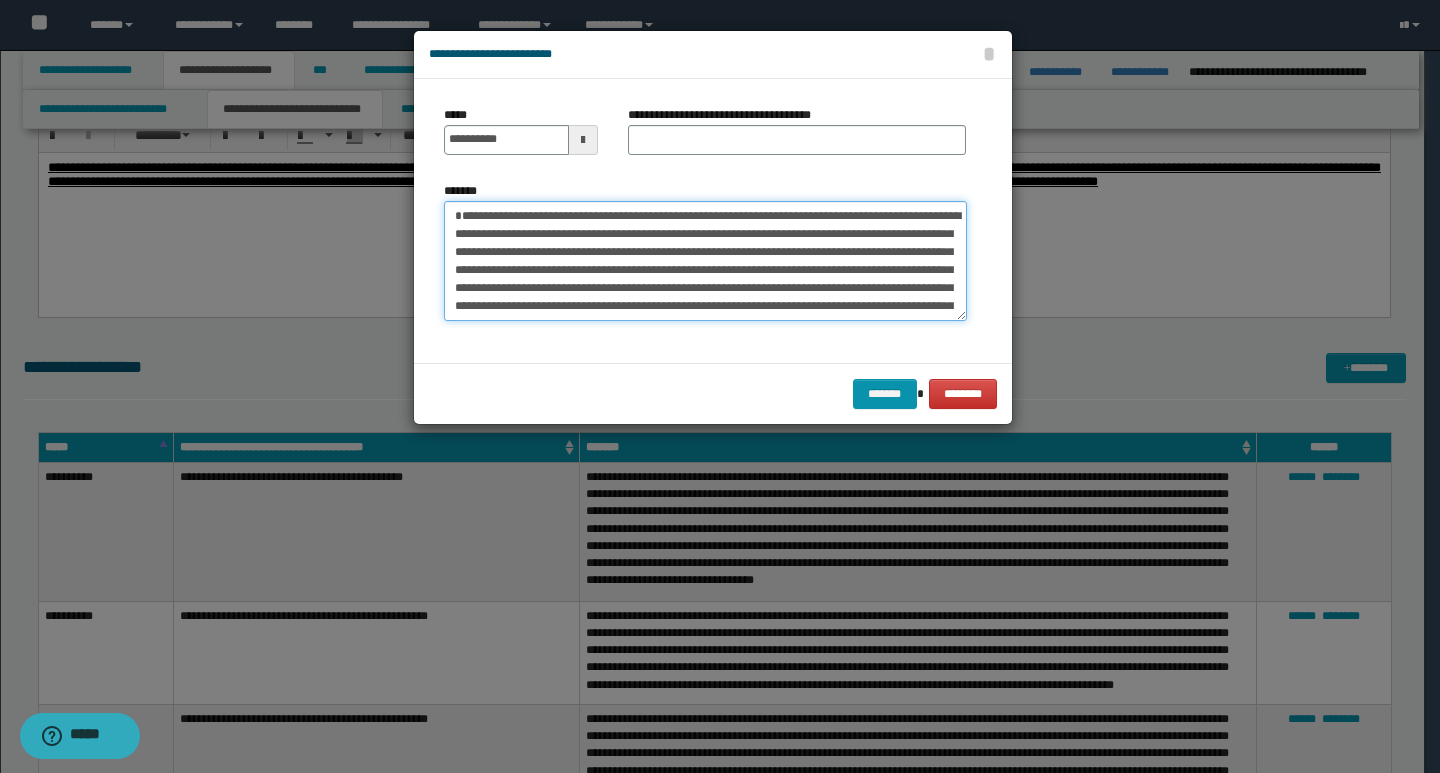 type on "**********" 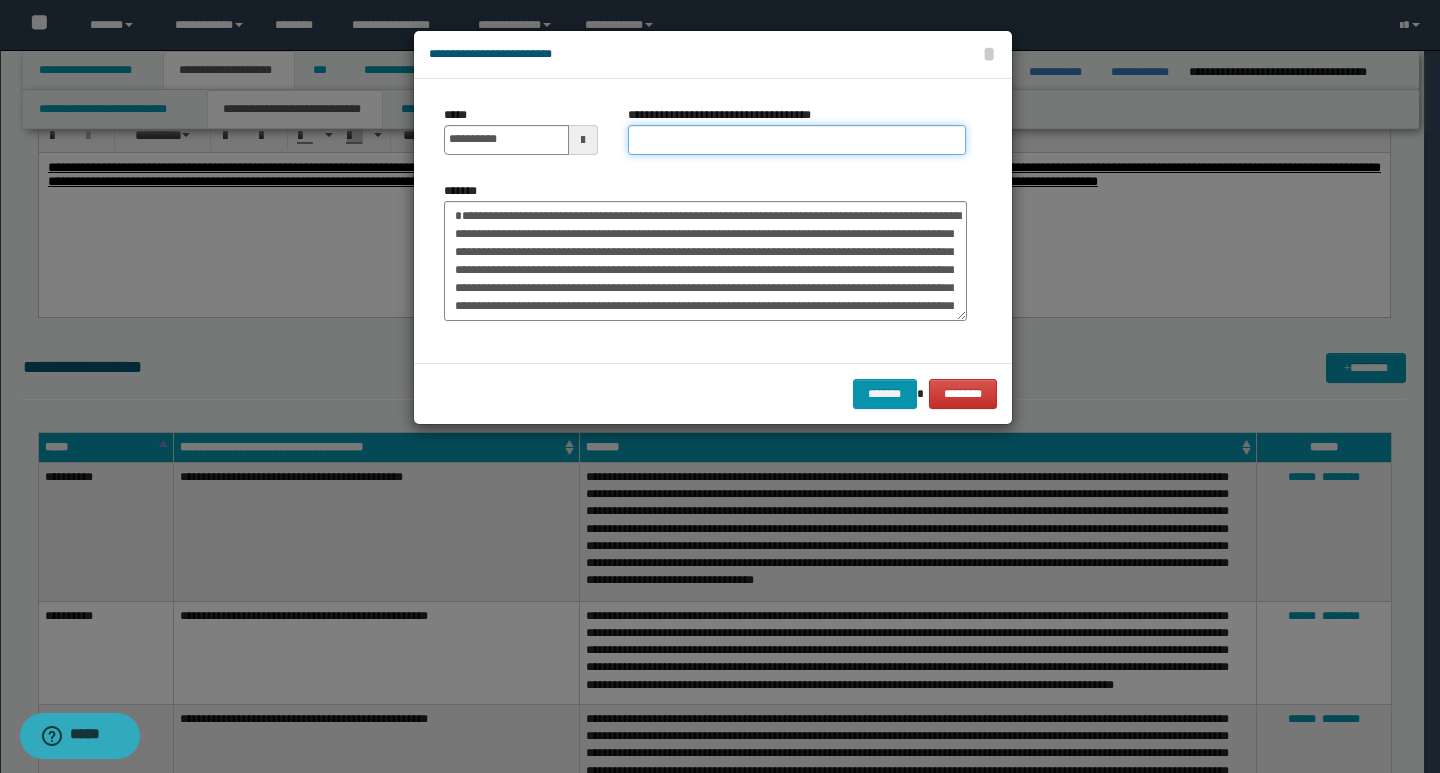 click on "**********" at bounding box center (797, 140) 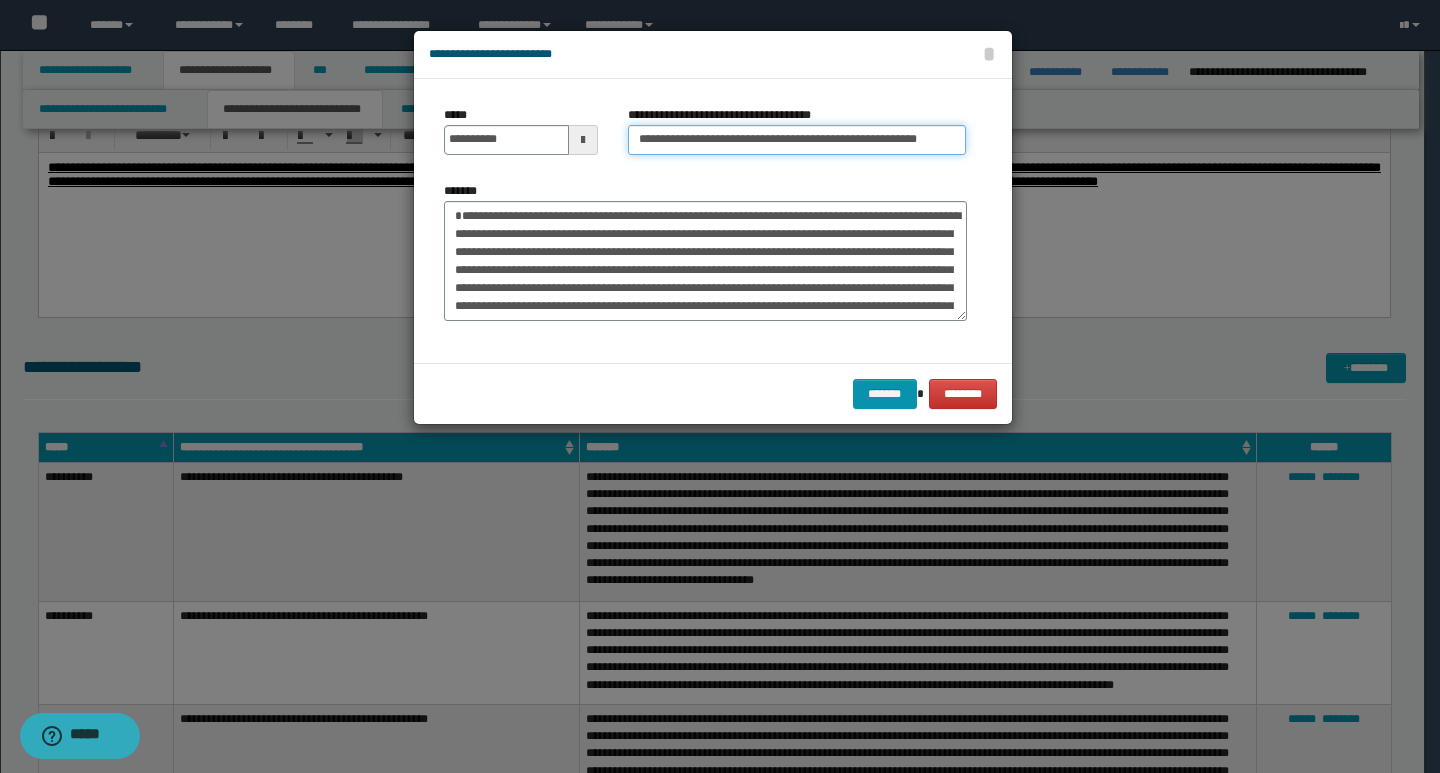 type on "**********" 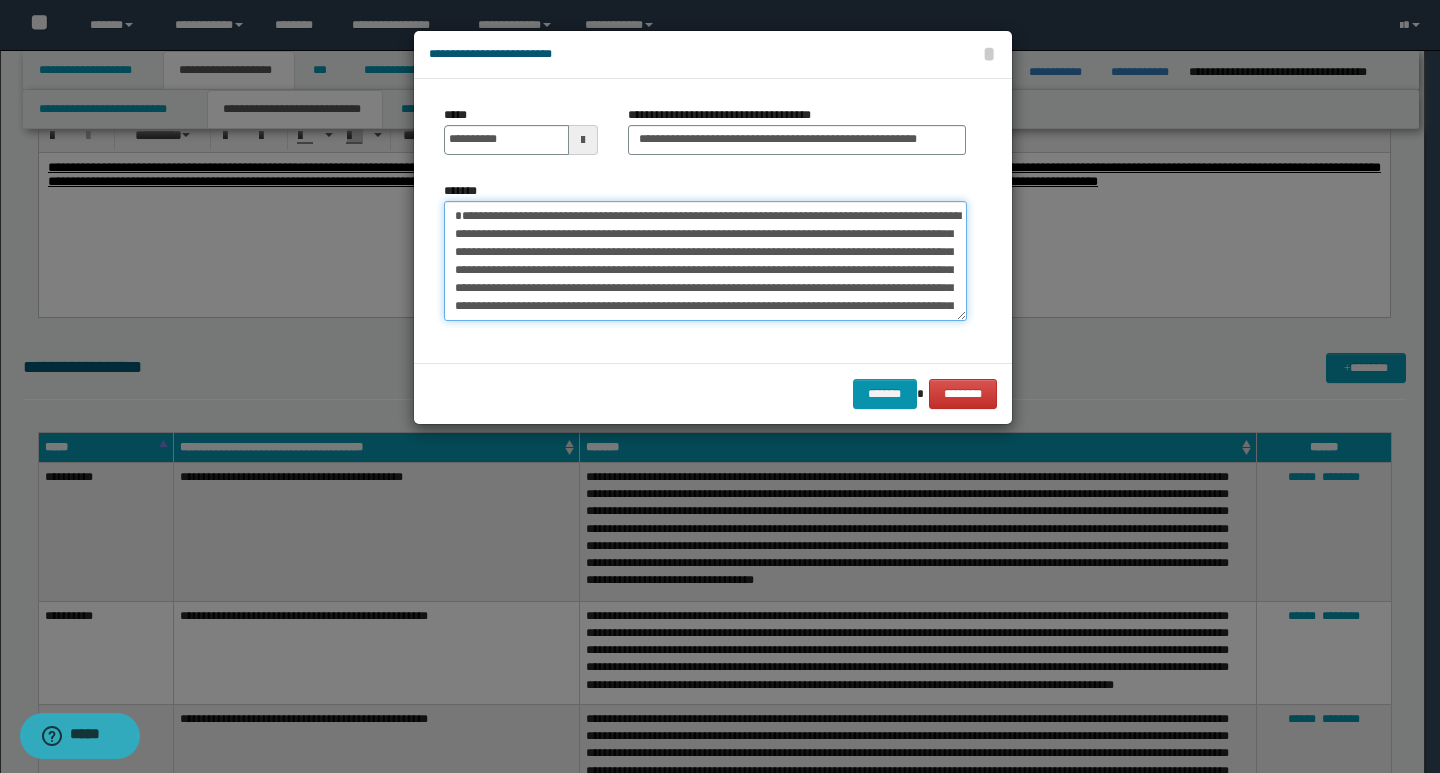 click on "*******" at bounding box center (705, 261) 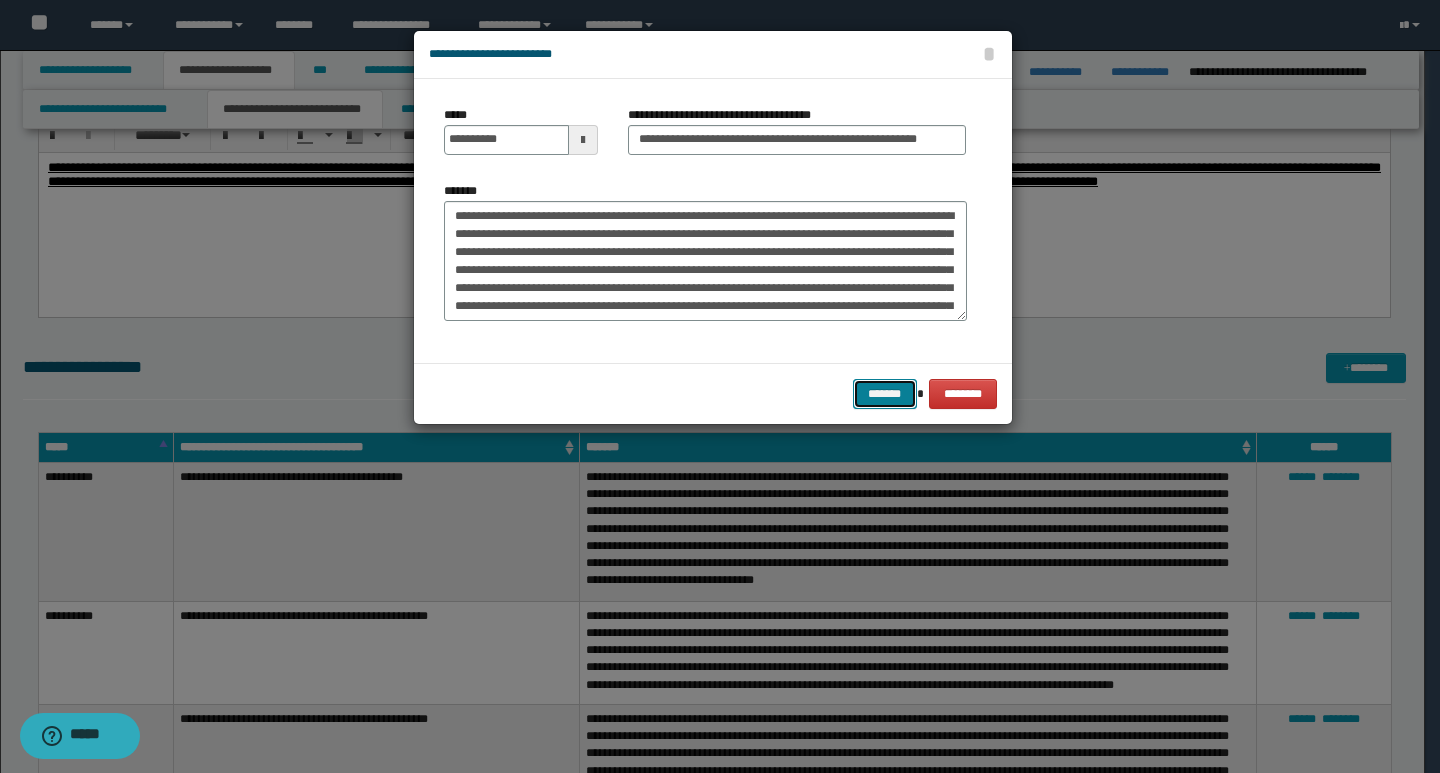 click on "*******" at bounding box center (885, 394) 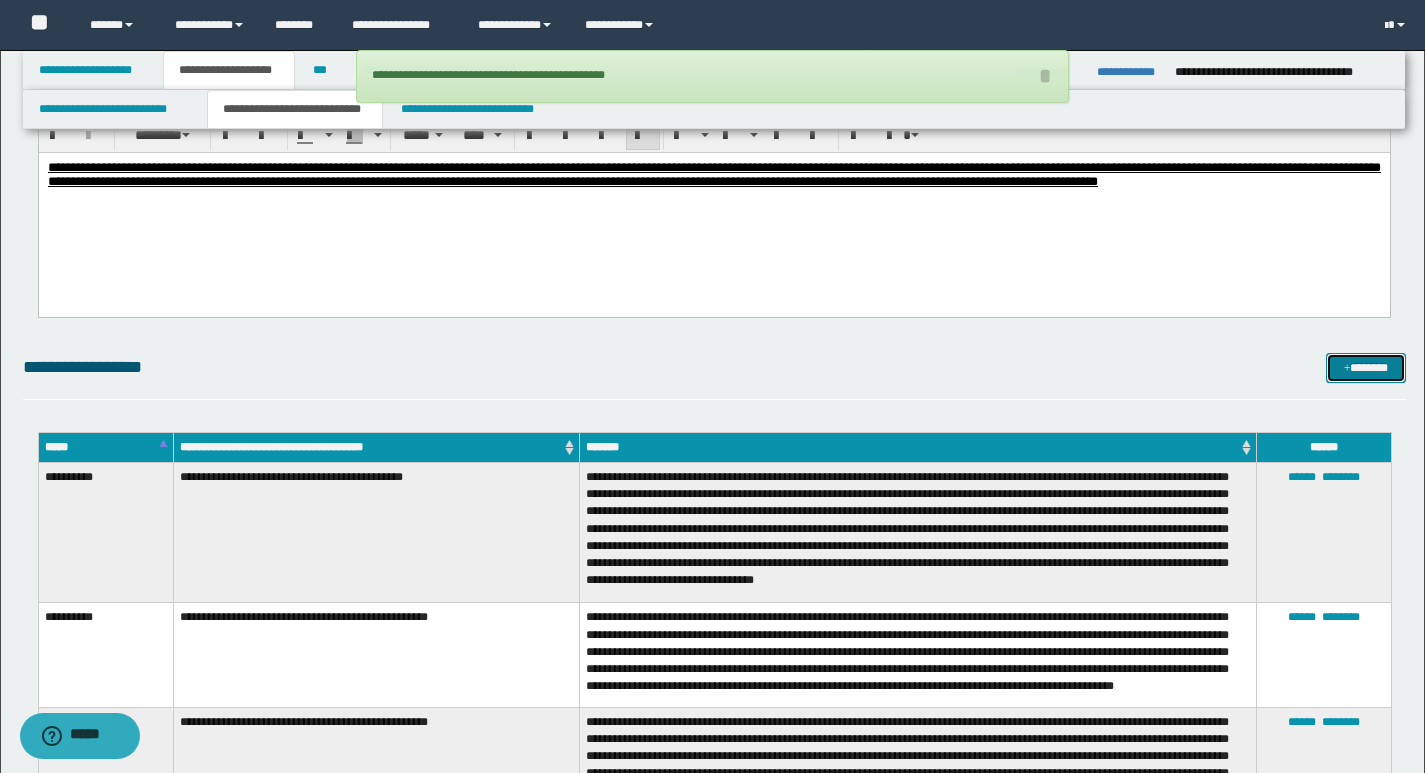 click on "*******" at bounding box center (1366, 368) 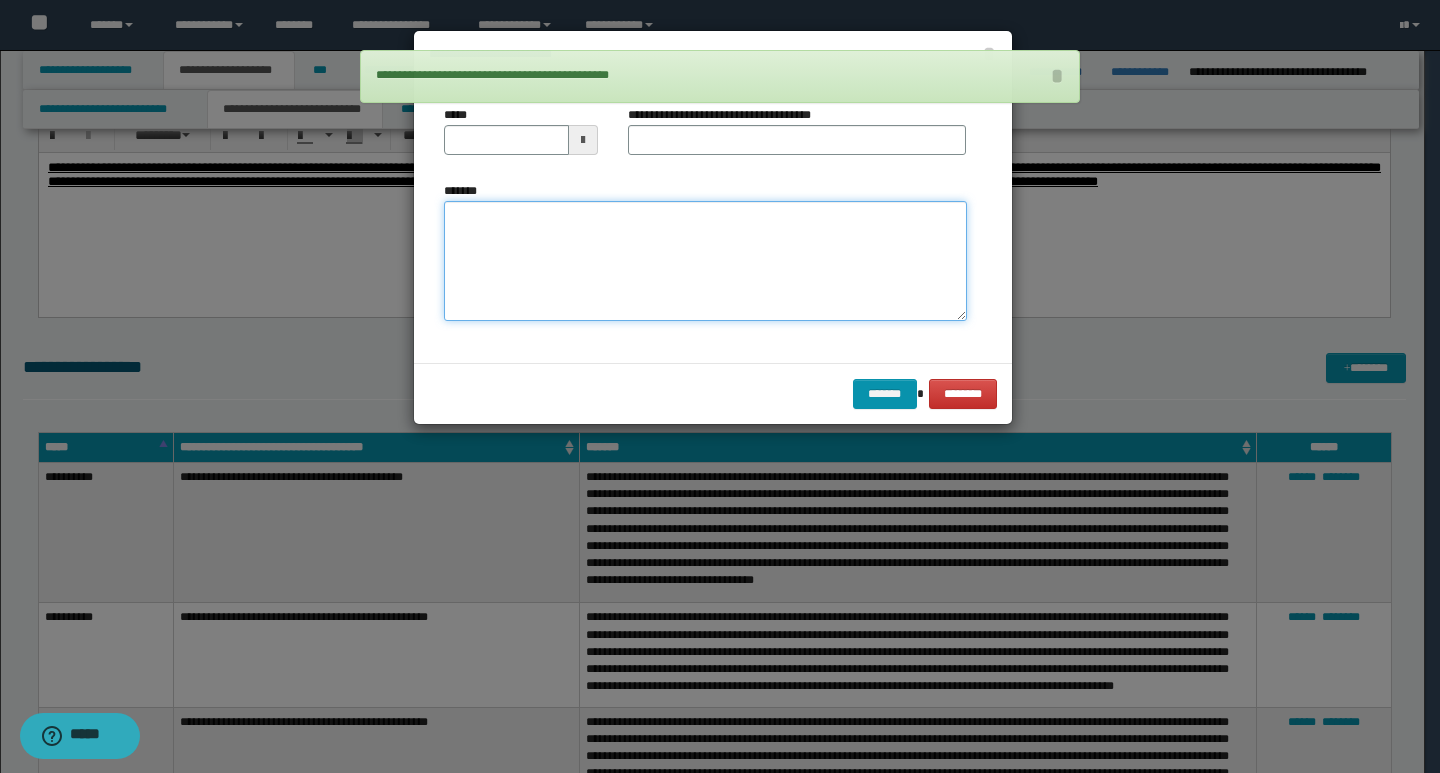 click on "*******" at bounding box center (705, 261) 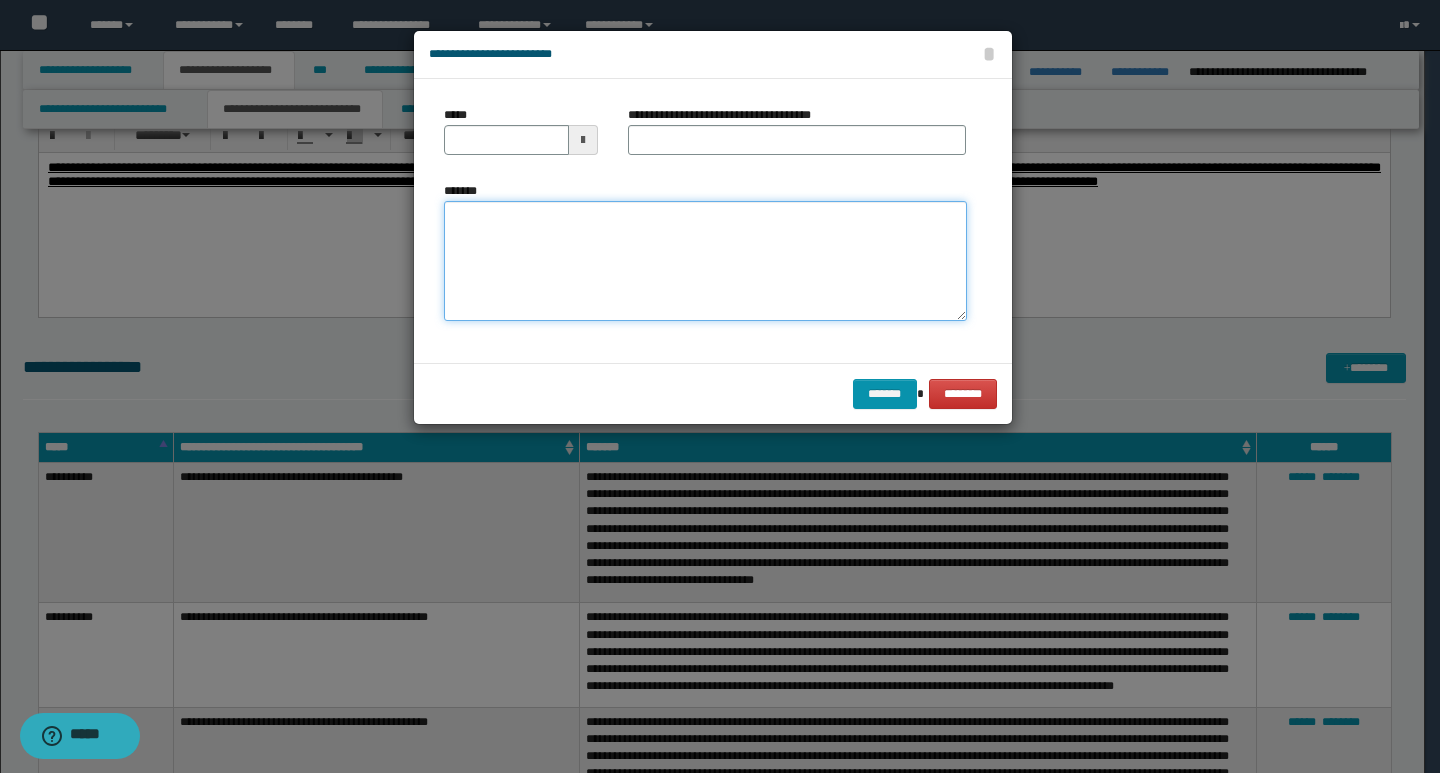 paste on "**********" 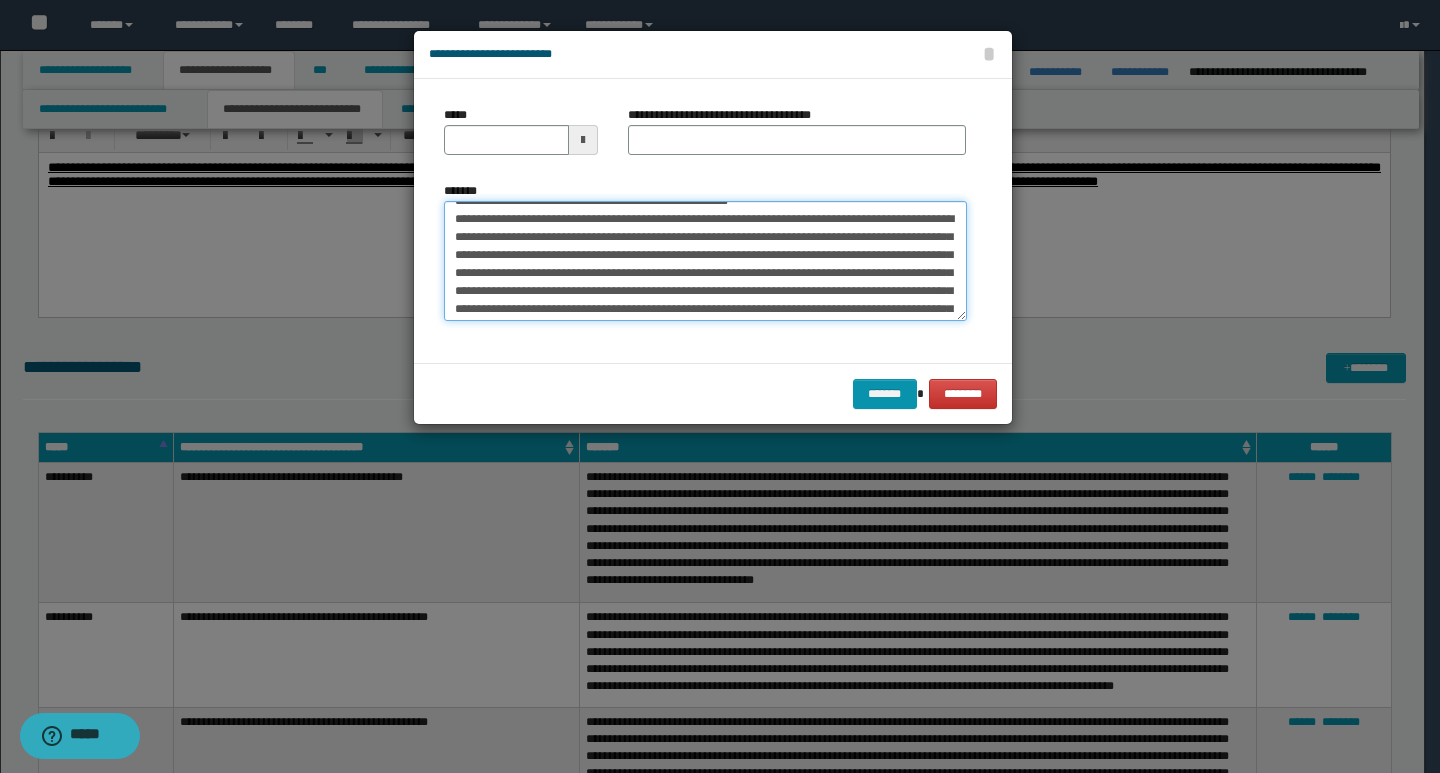 scroll, scrollTop: 0, scrollLeft: 0, axis: both 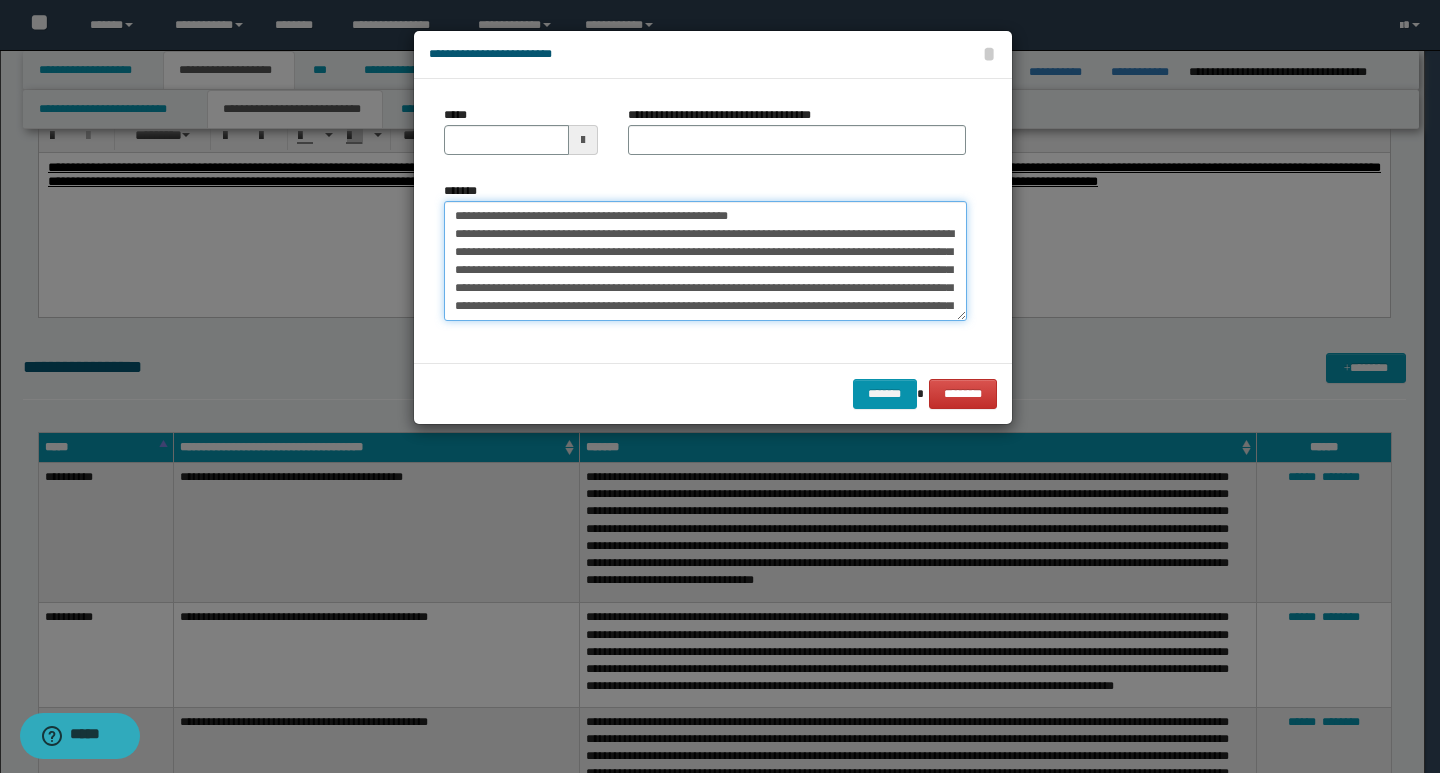 drag, startPoint x: 450, startPoint y: 212, endPoint x: 519, endPoint y: 219, distance: 69.354164 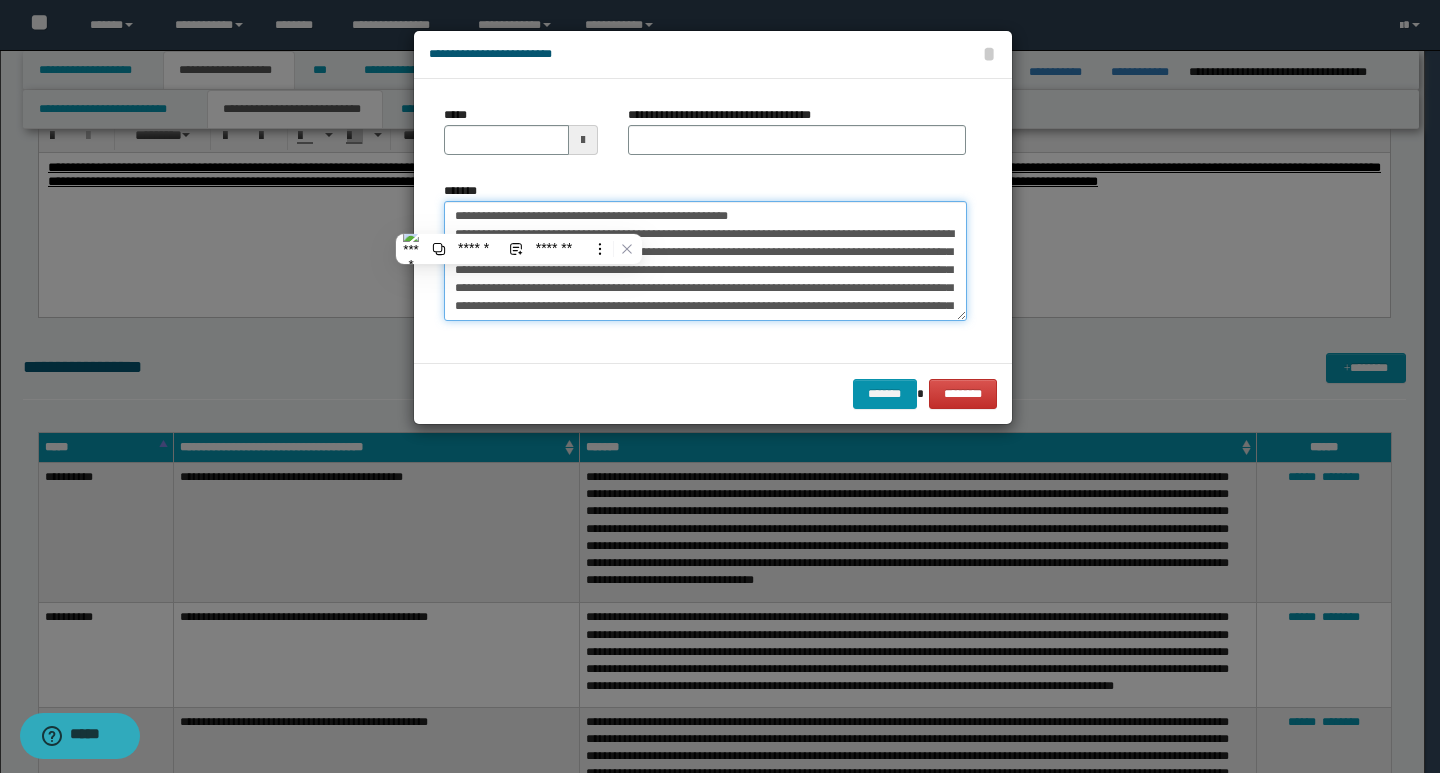 type on "**********" 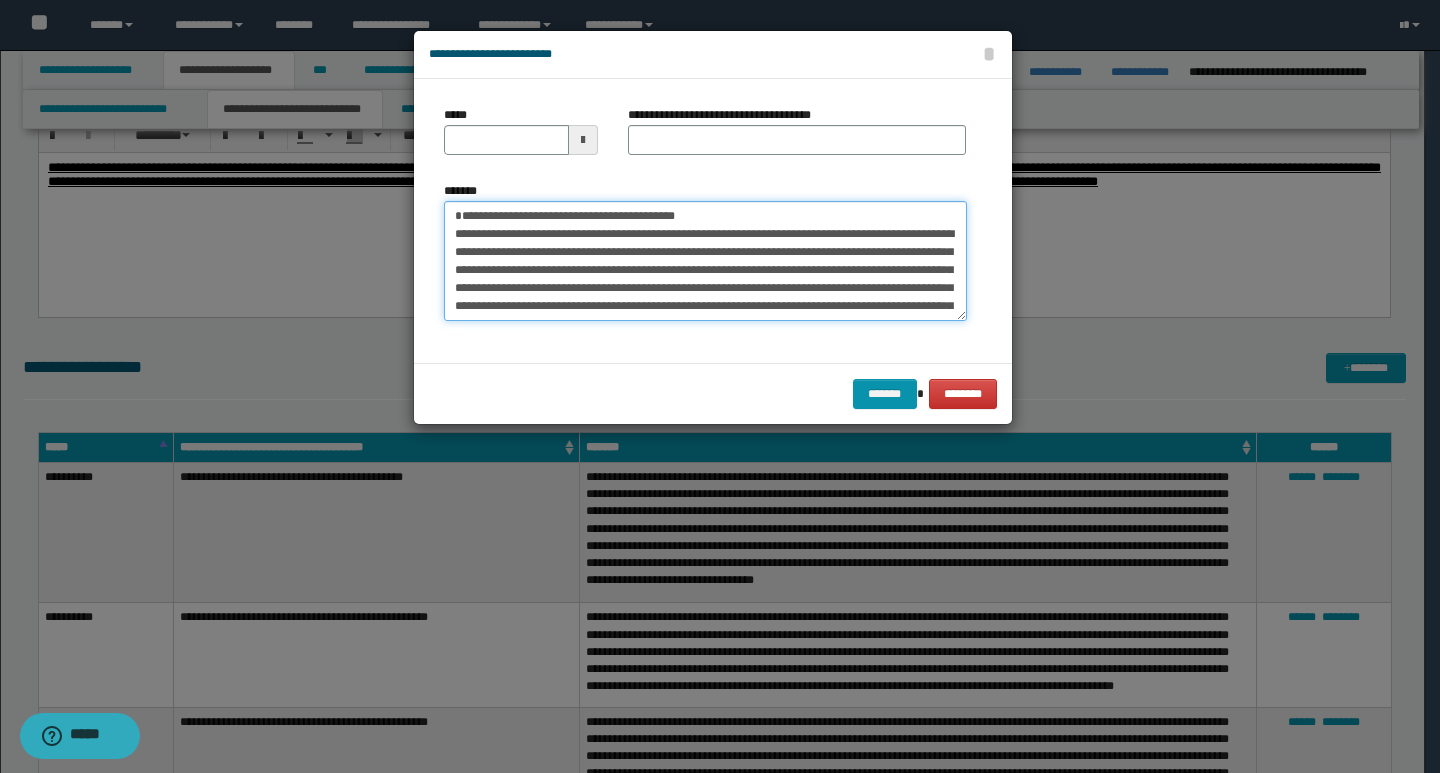 type 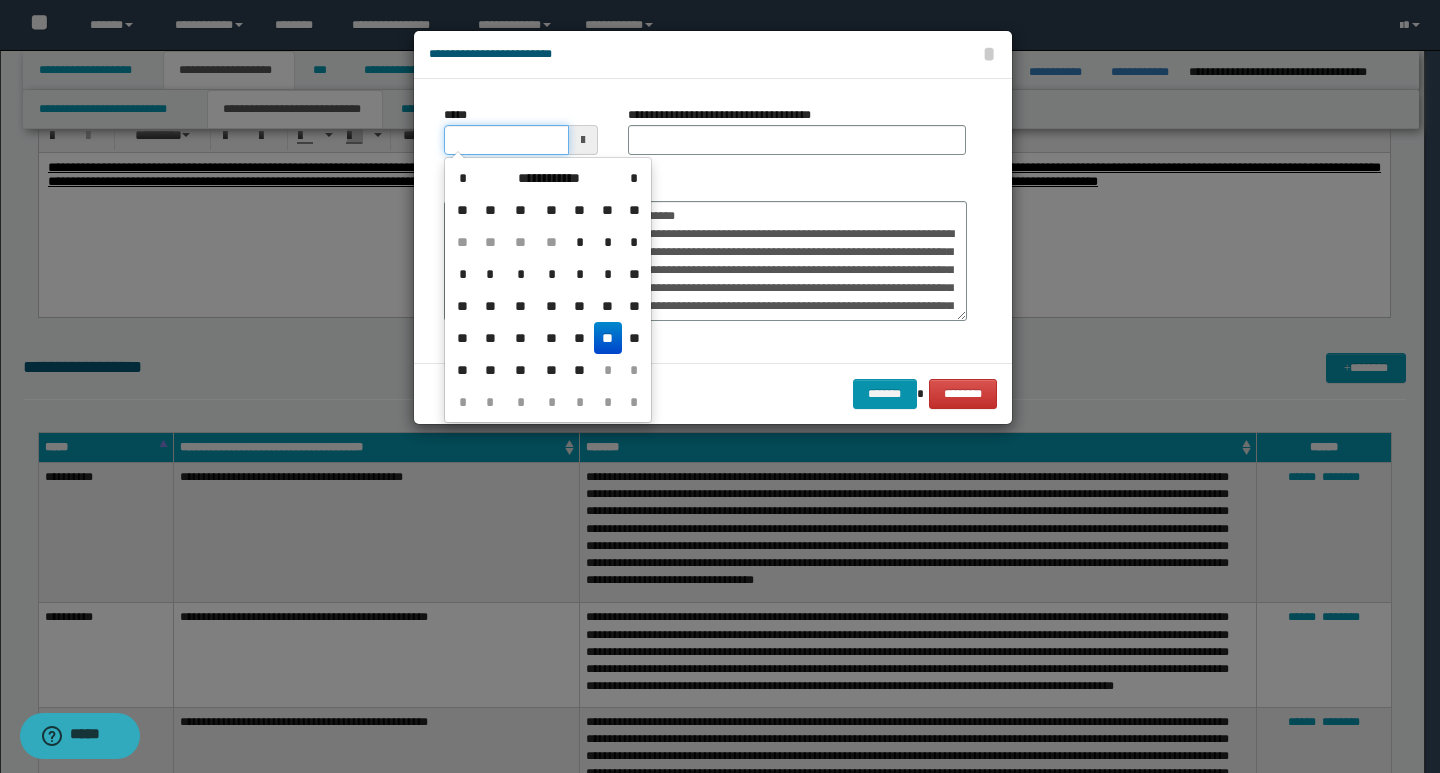 click on "*****" at bounding box center (506, 140) 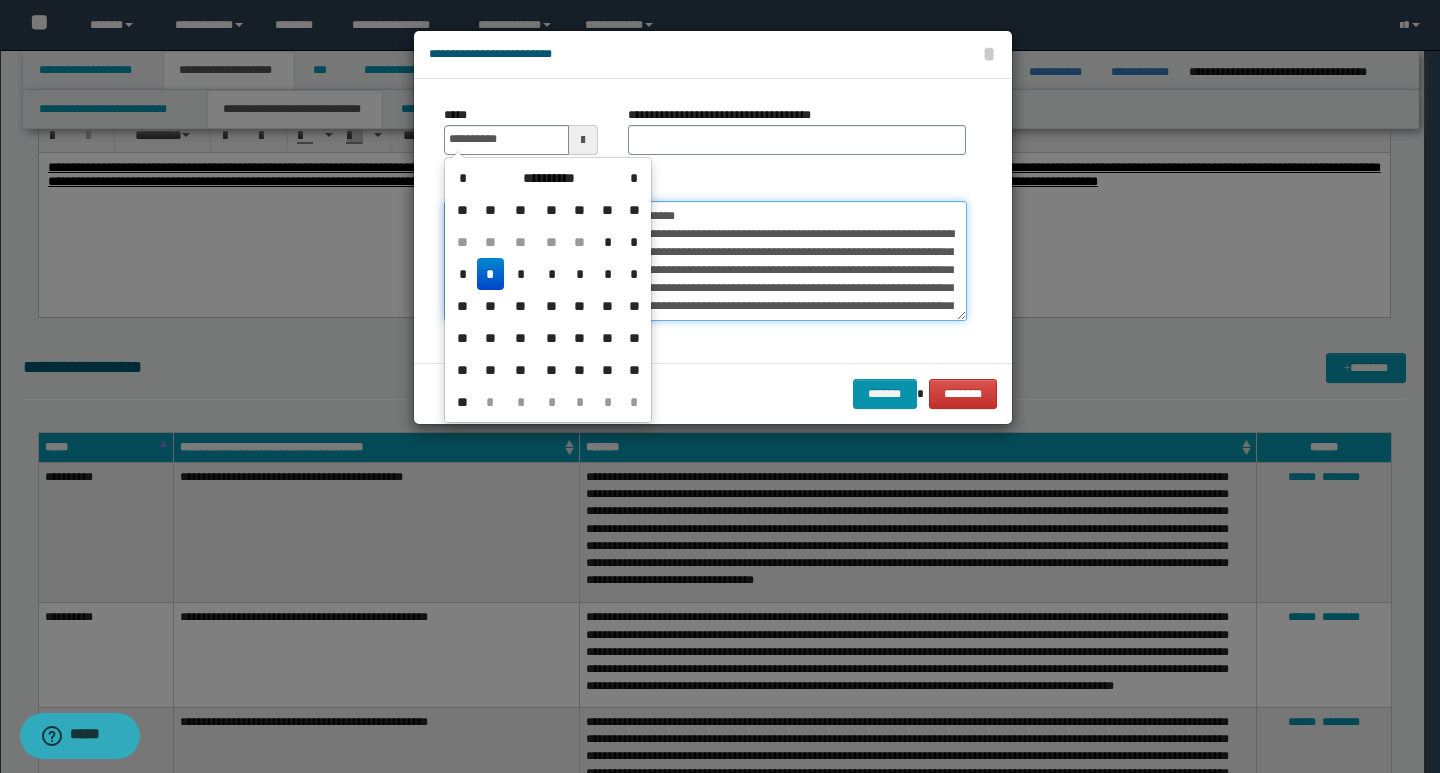 type on "**********" 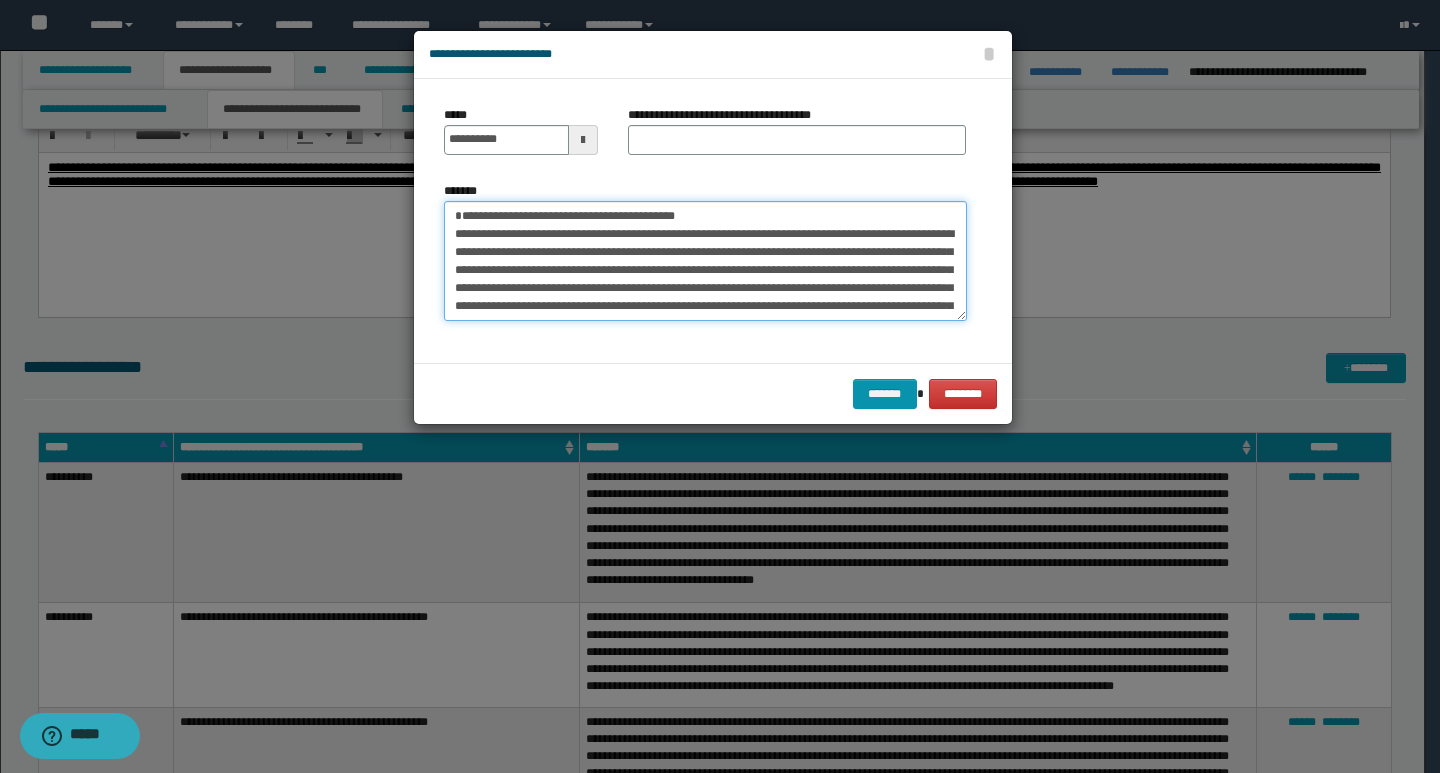 drag, startPoint x: 695, startPoint y: 214, endPoint x: 425, endPoint y: 214, distance: 270 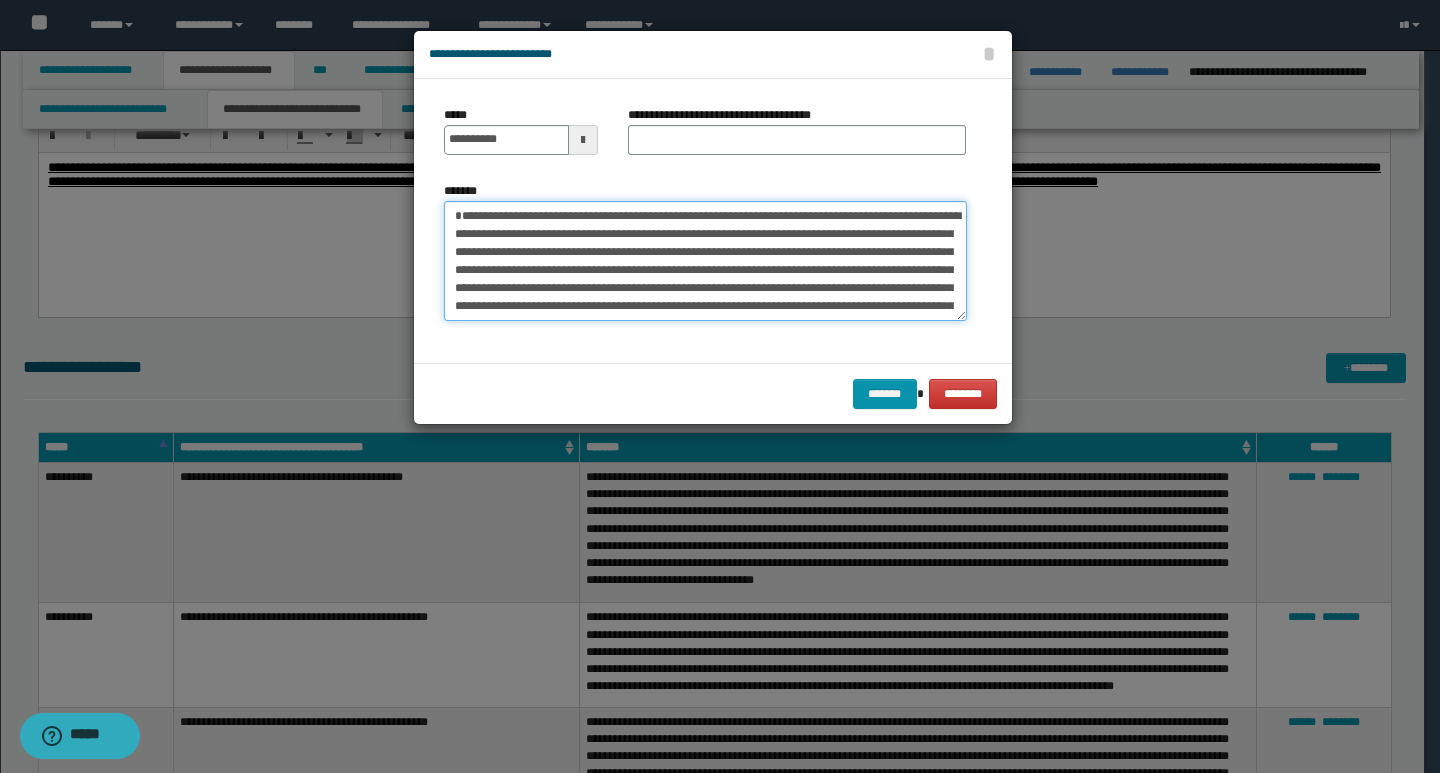 type on "**********" 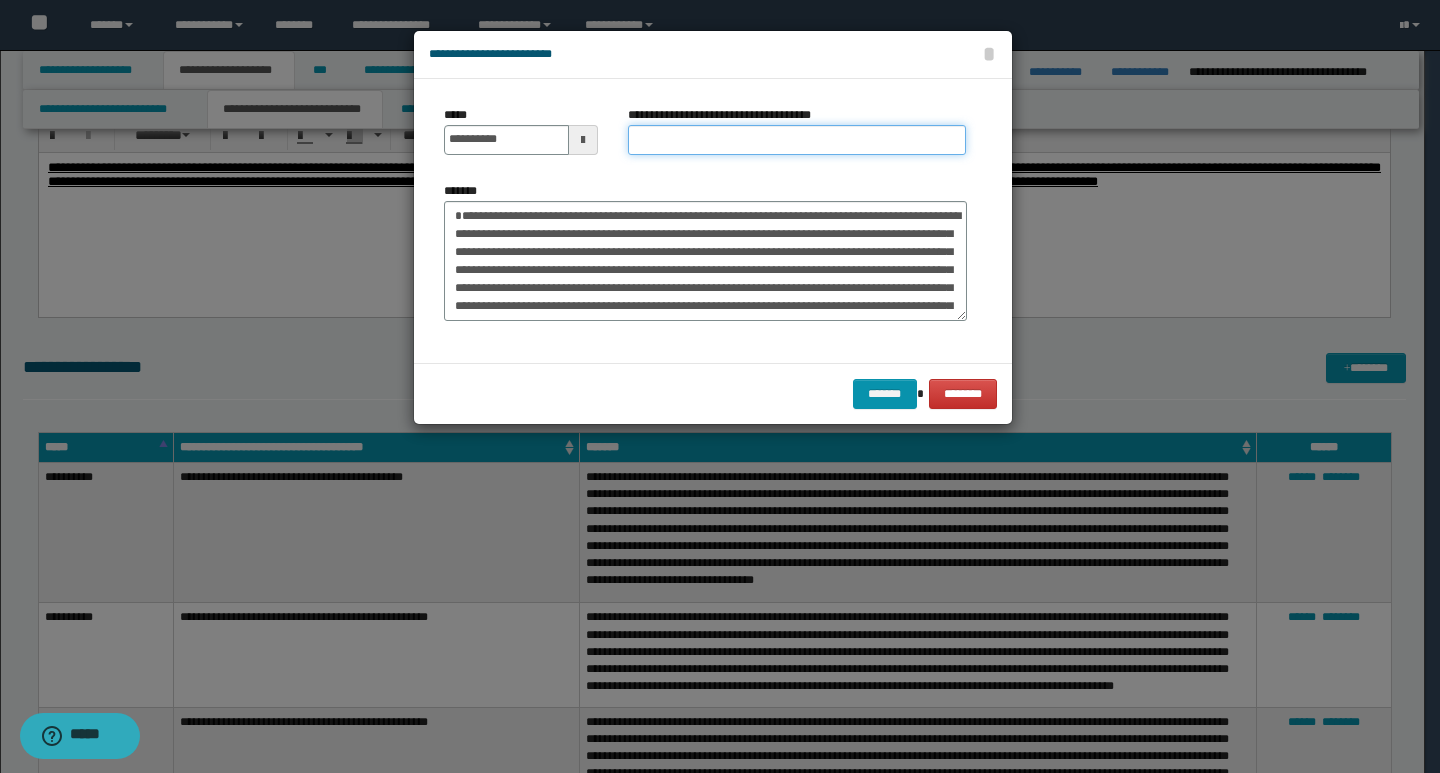 click on "**********" at bounding box center (797, 140) 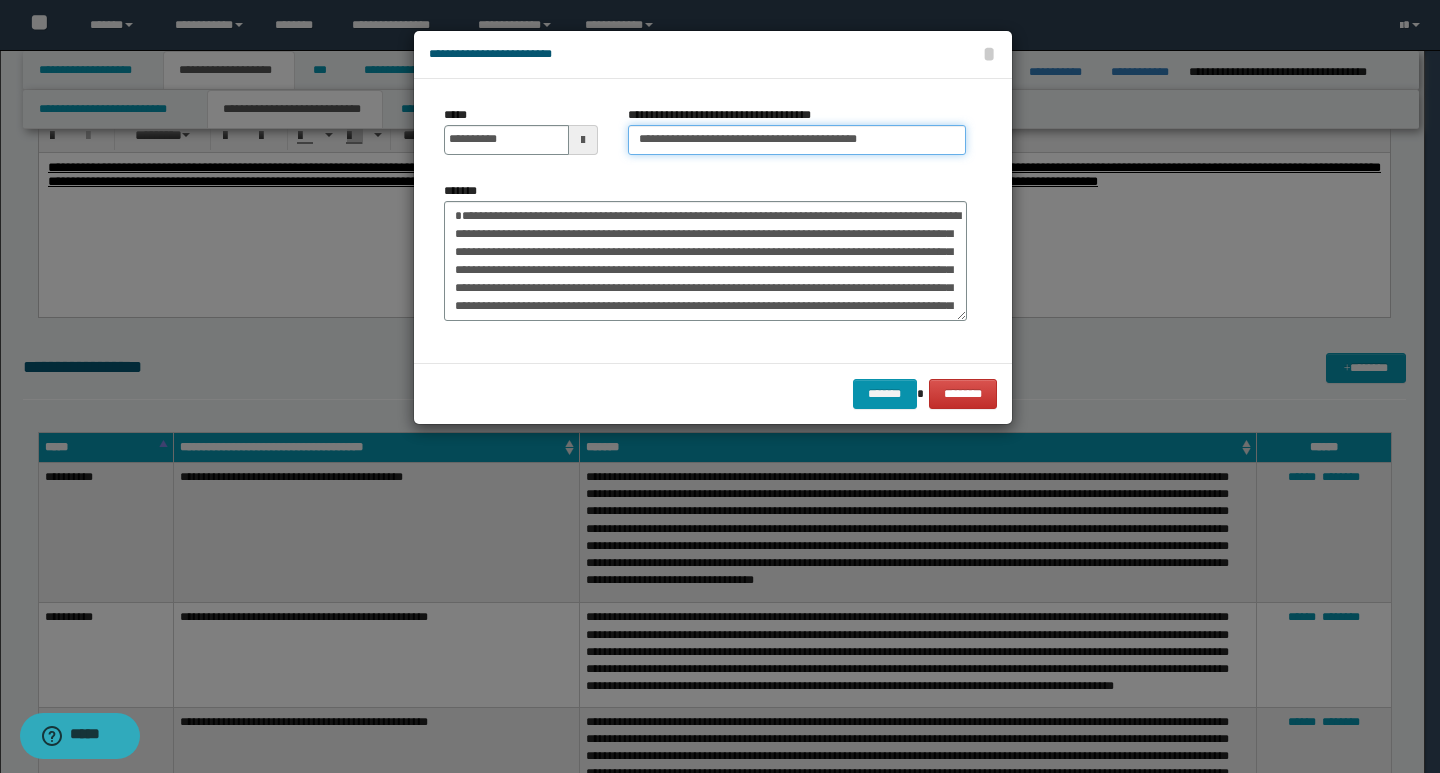 type on "**********" 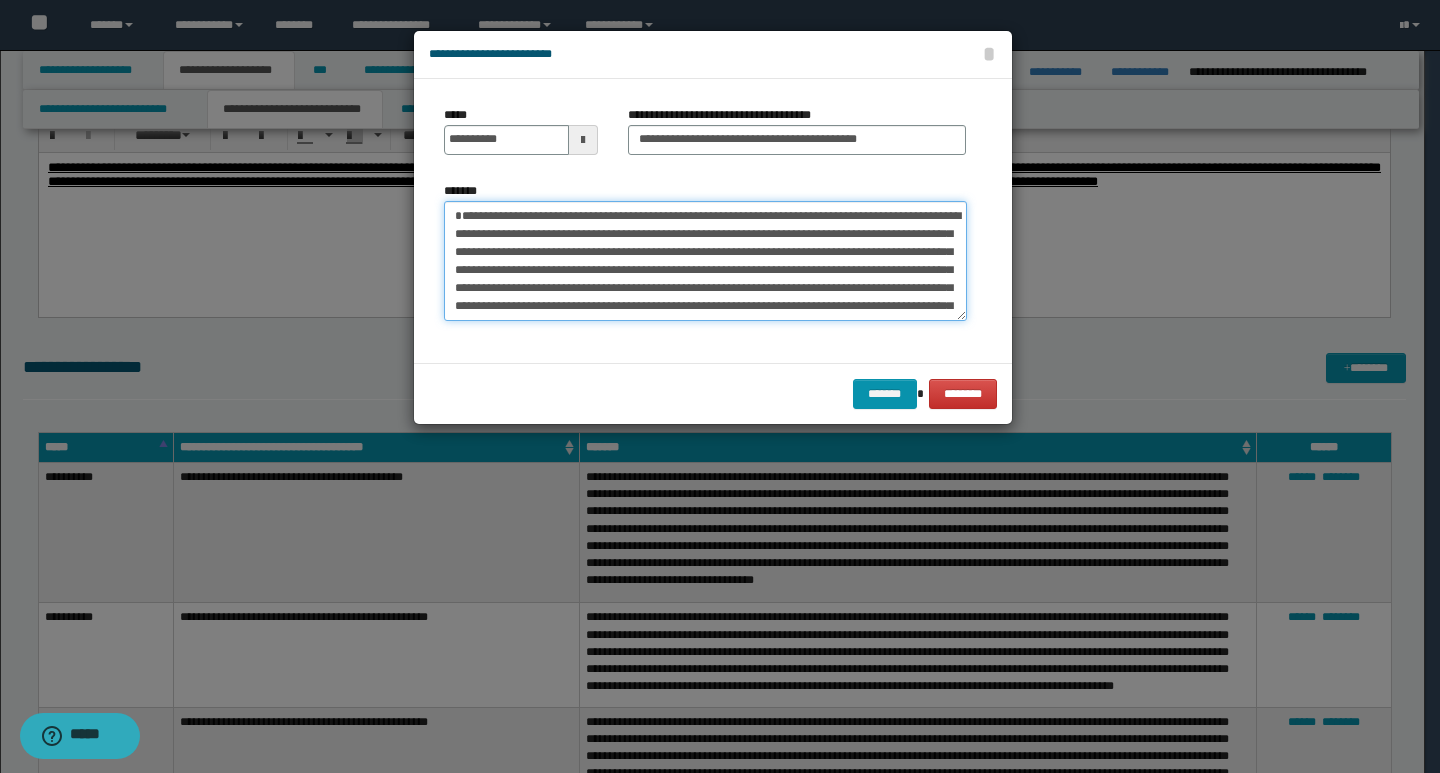 click on "**********" at bounding box center (705, 261) 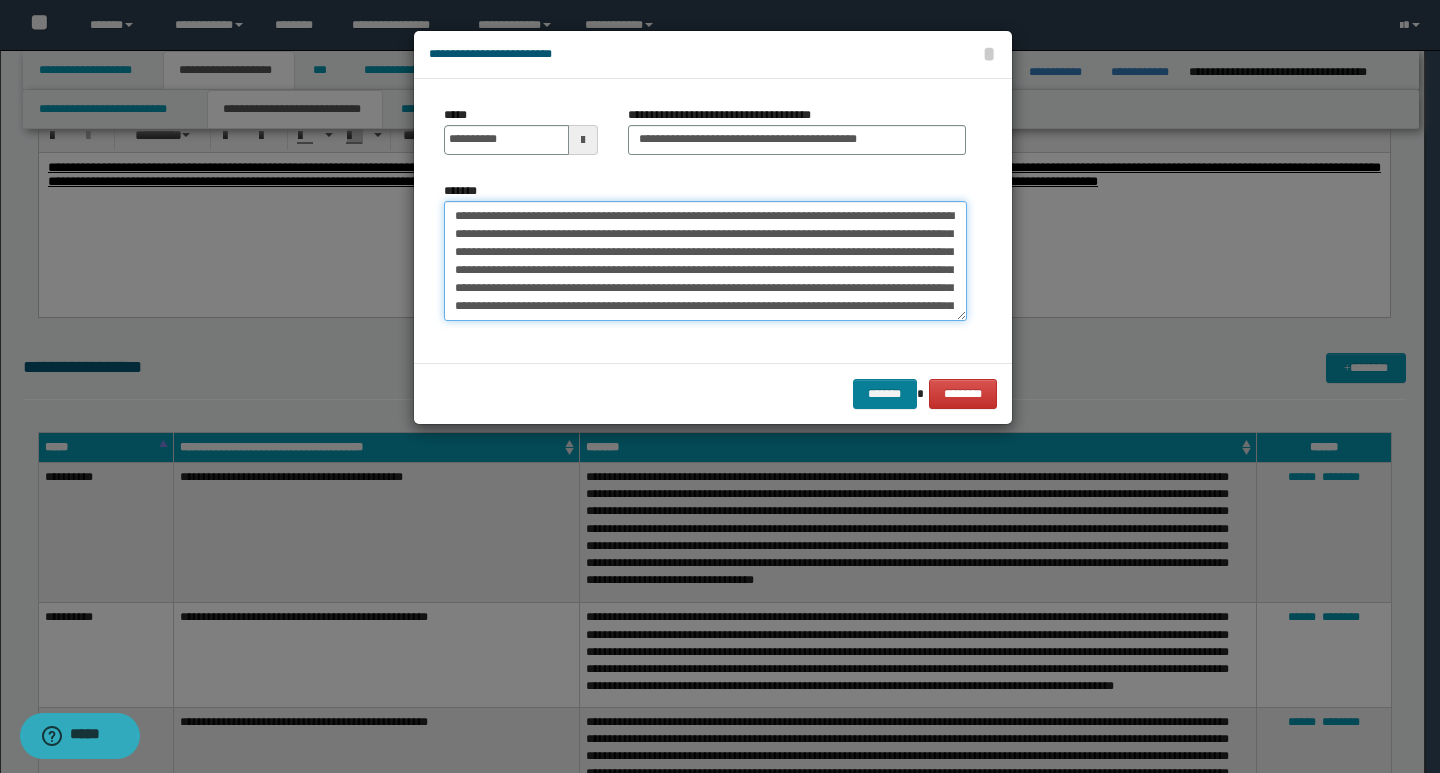 type on "**********" 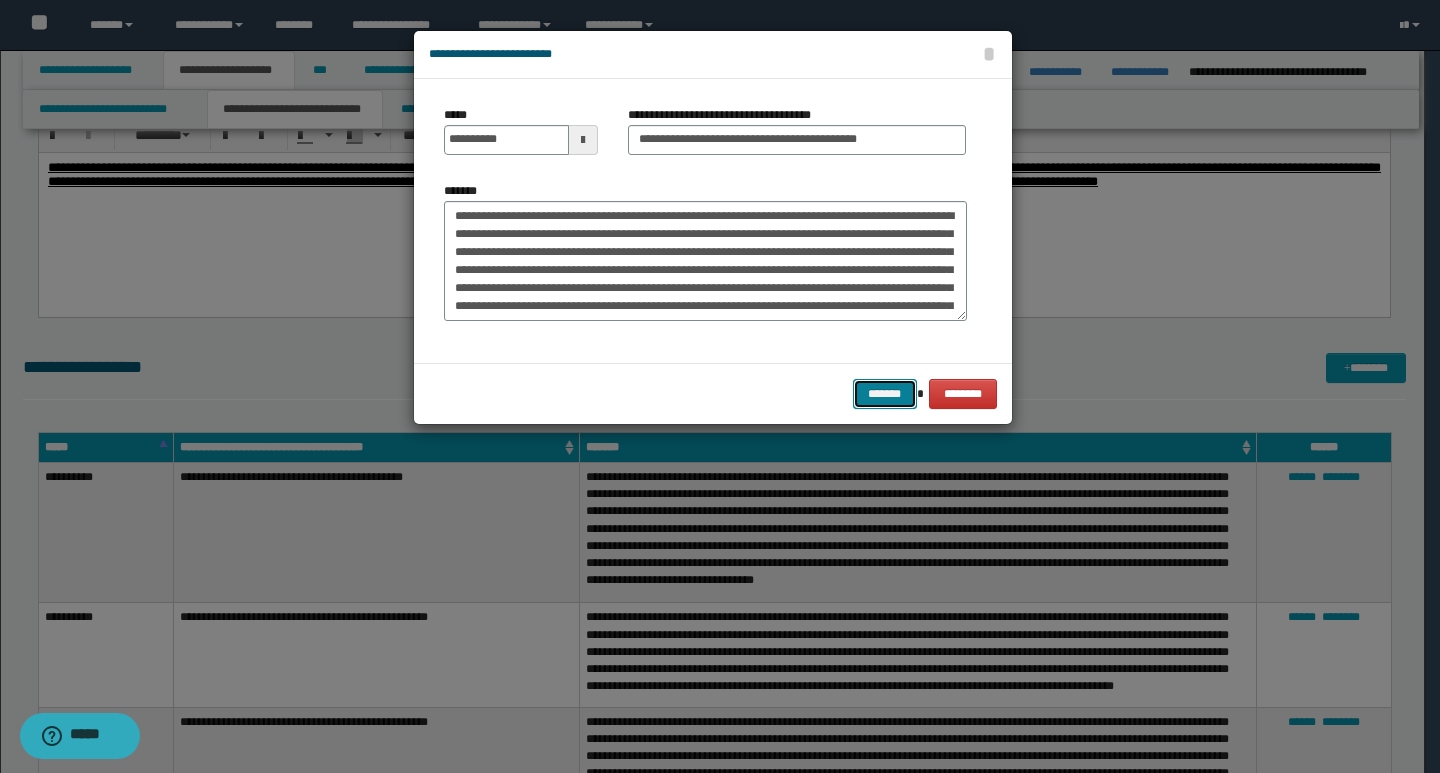 click on "*******" at bounding box center [885, 394] 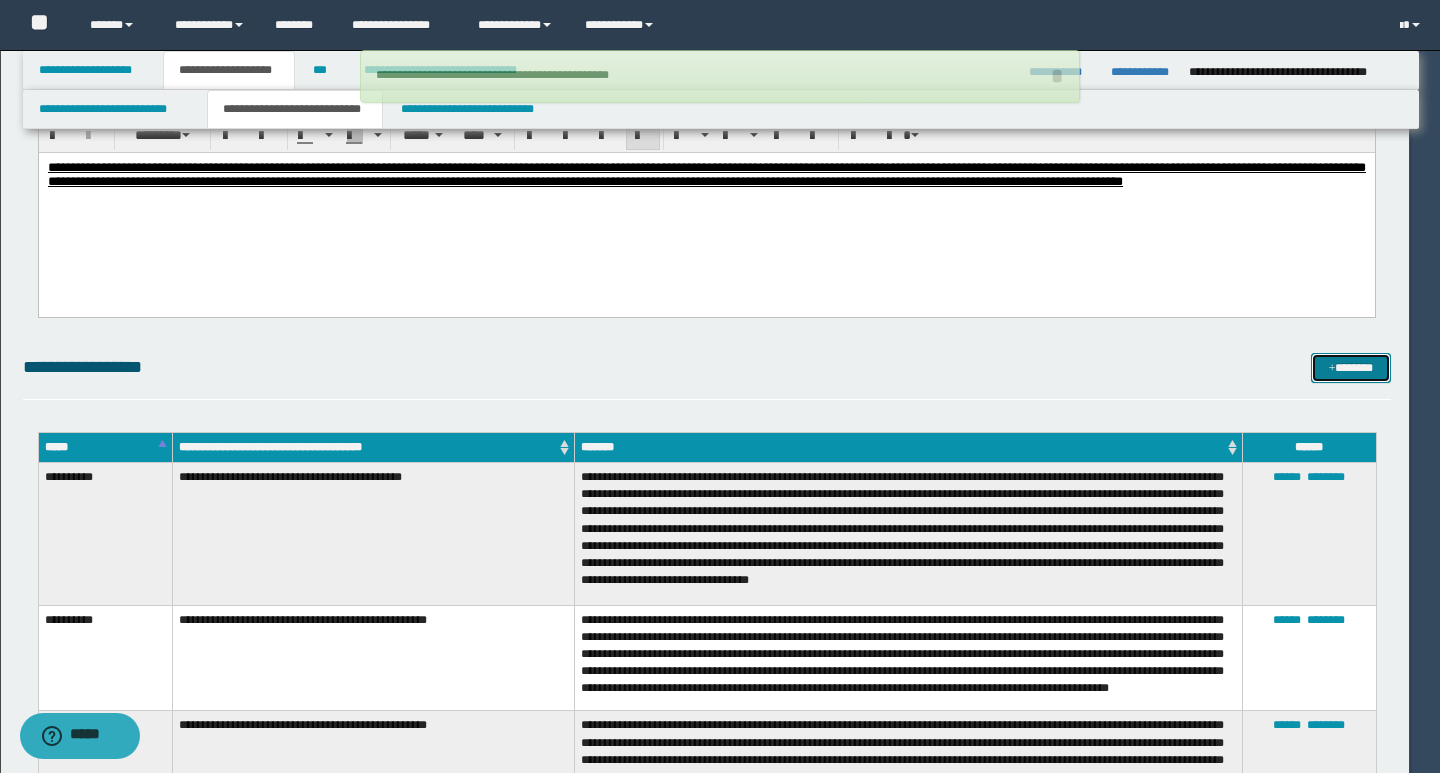 type 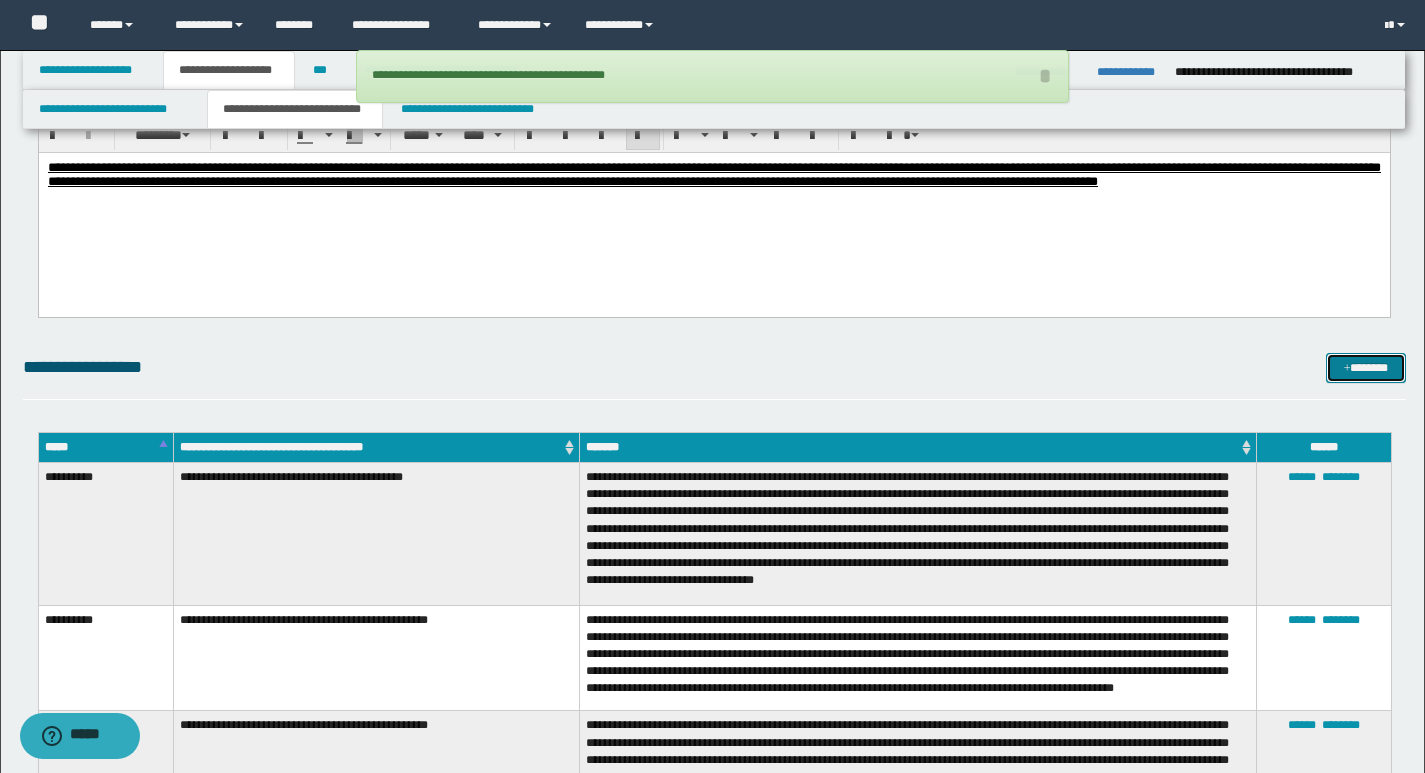 click on "*******" at bounding box center (1366, 368) 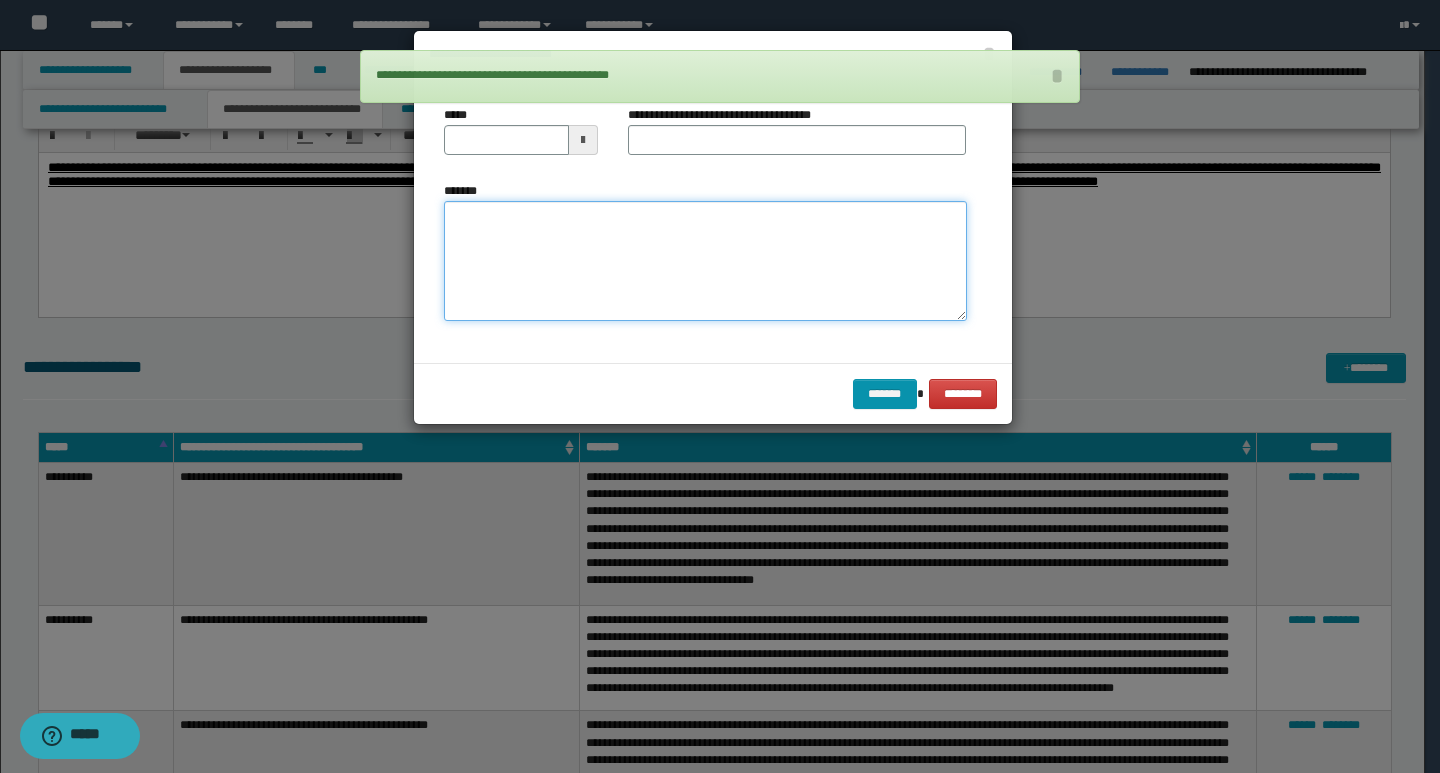 click on "*******" at bounding box center [705, 261] 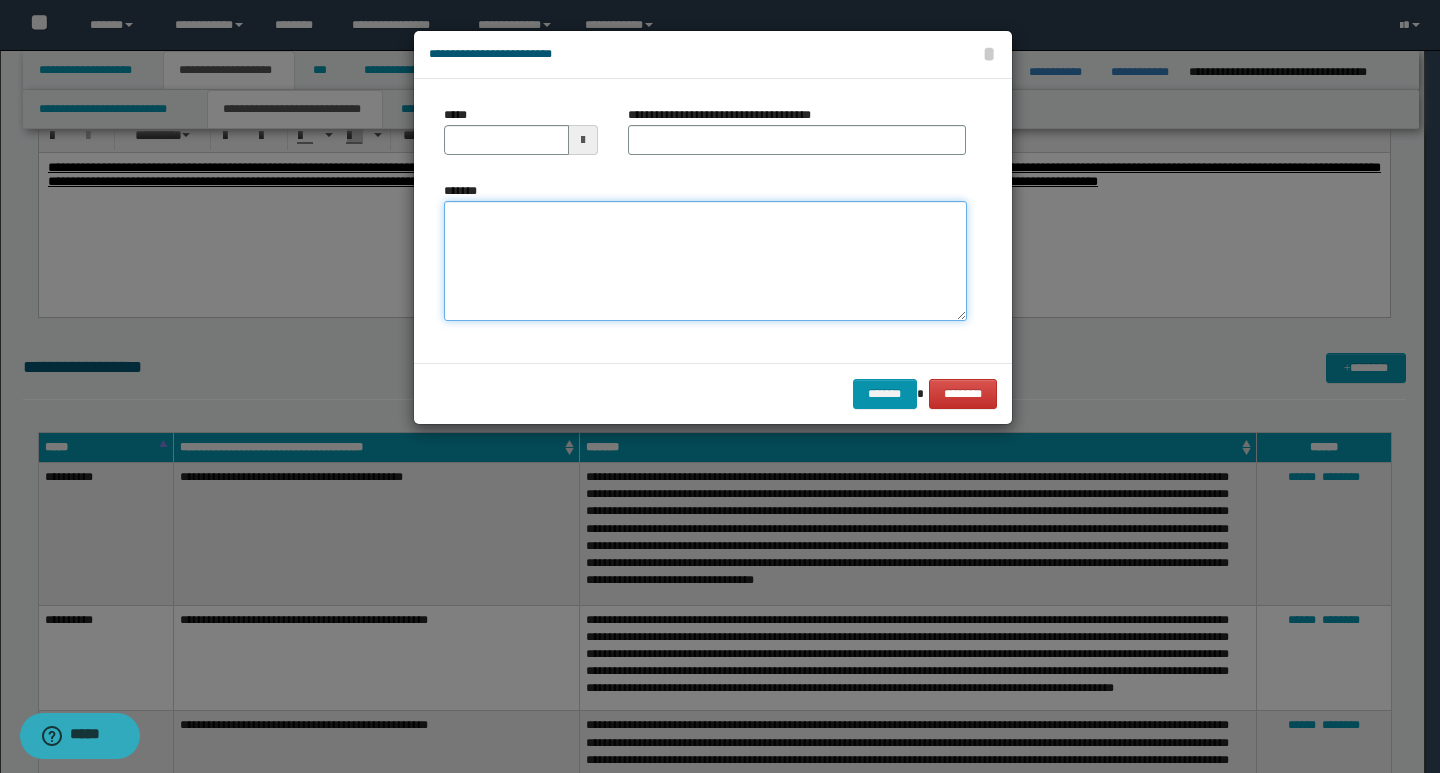 paste on "**********" 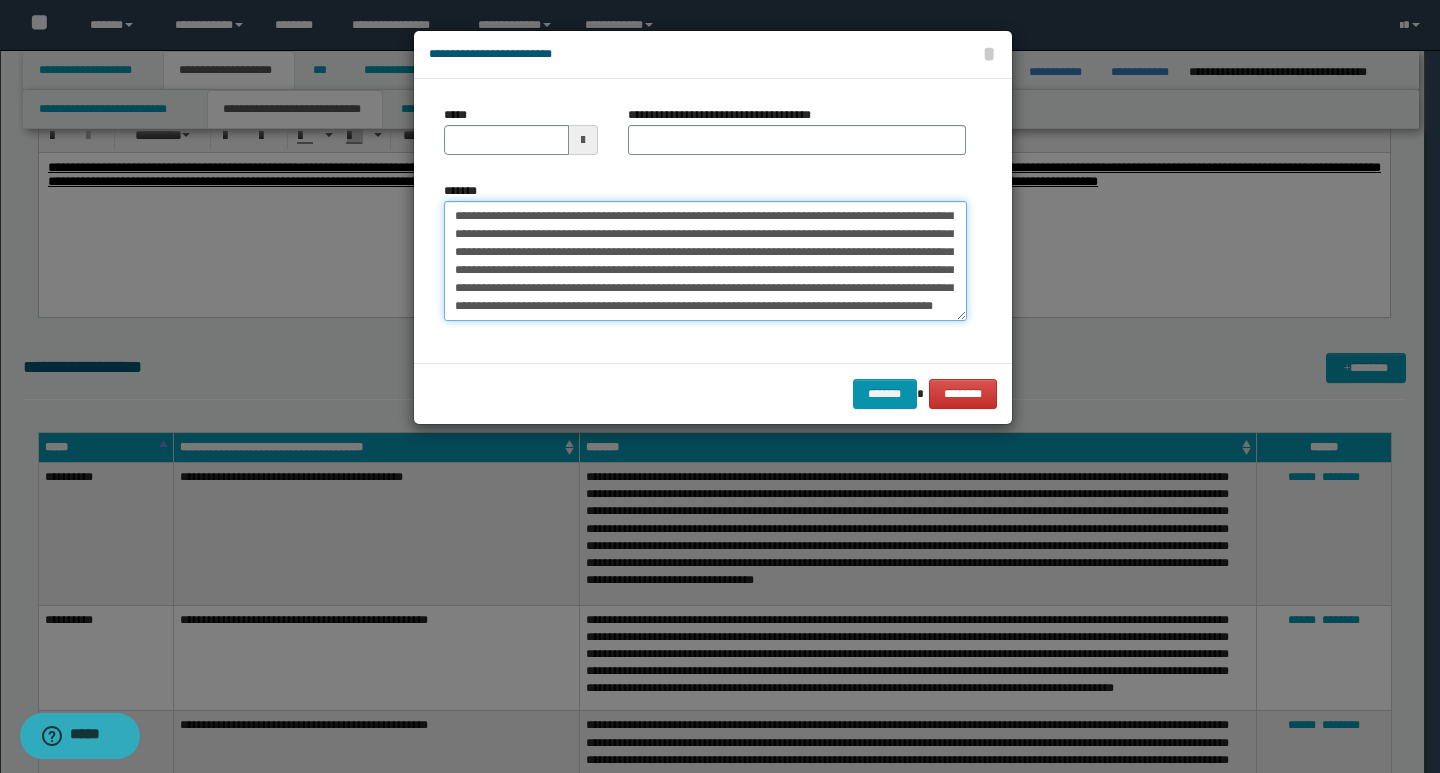 scroll, scrollTop: 0, scrollLeft: 0, axis: both 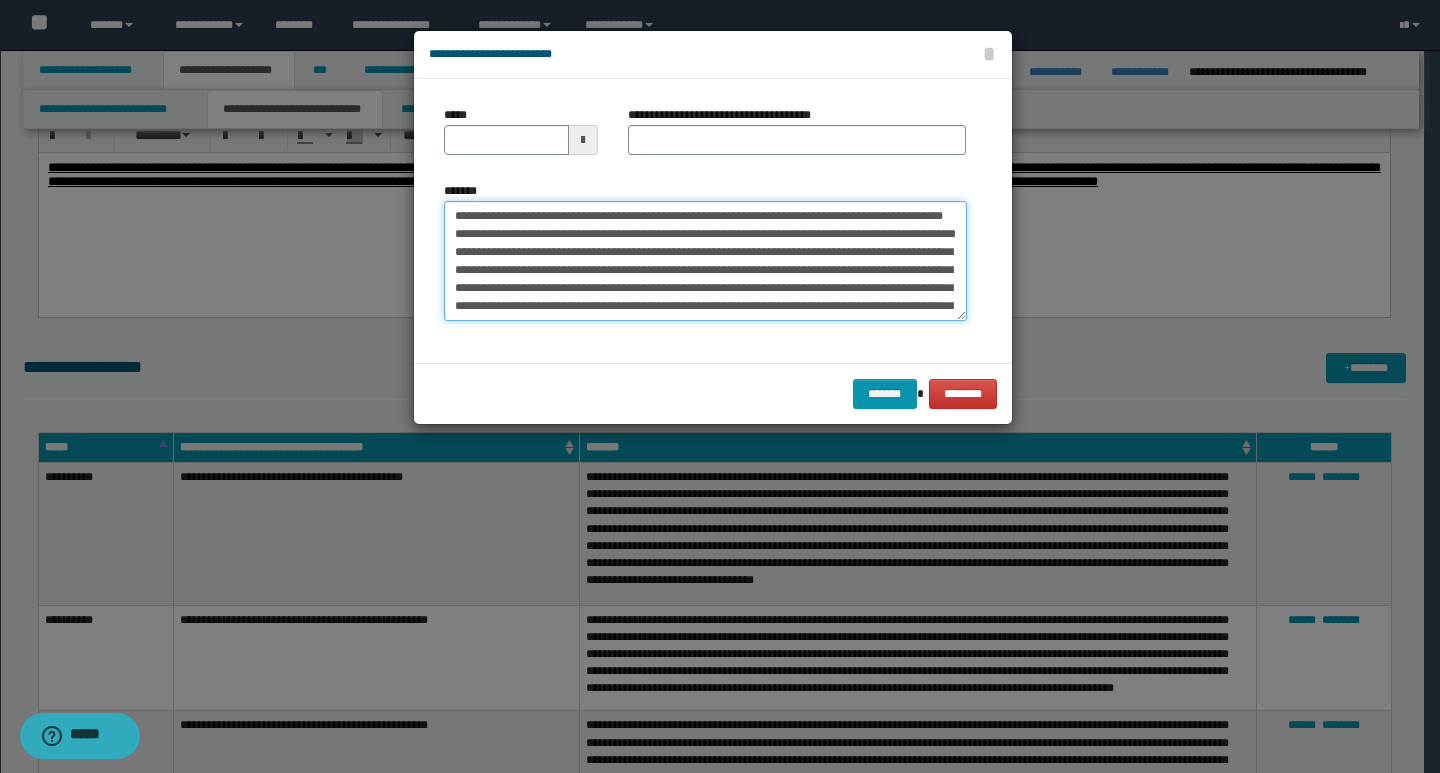 drag, startPoint x: 447, startPoint y: 217, endPoint x: 520, endPoint y: 223, distance: 73.24616 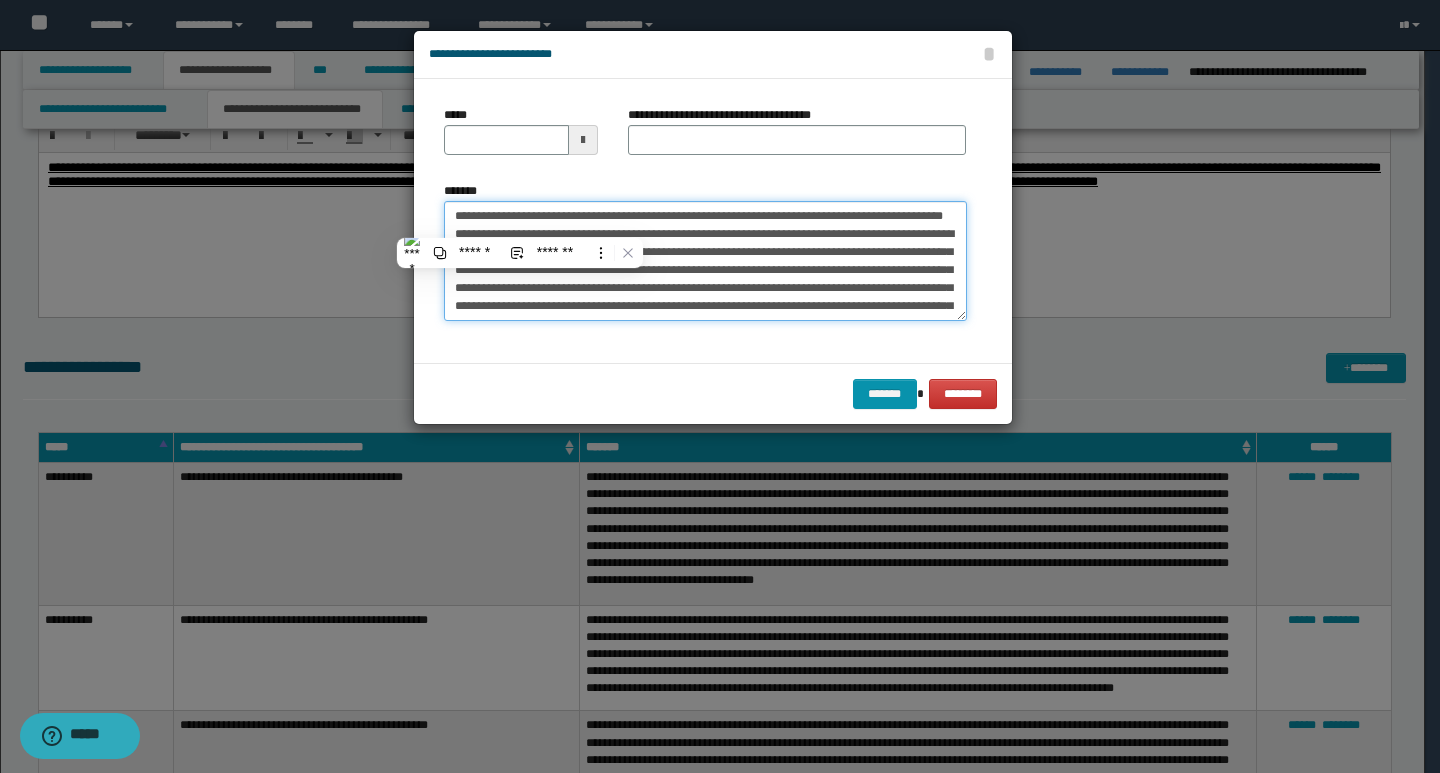 type on "**********" 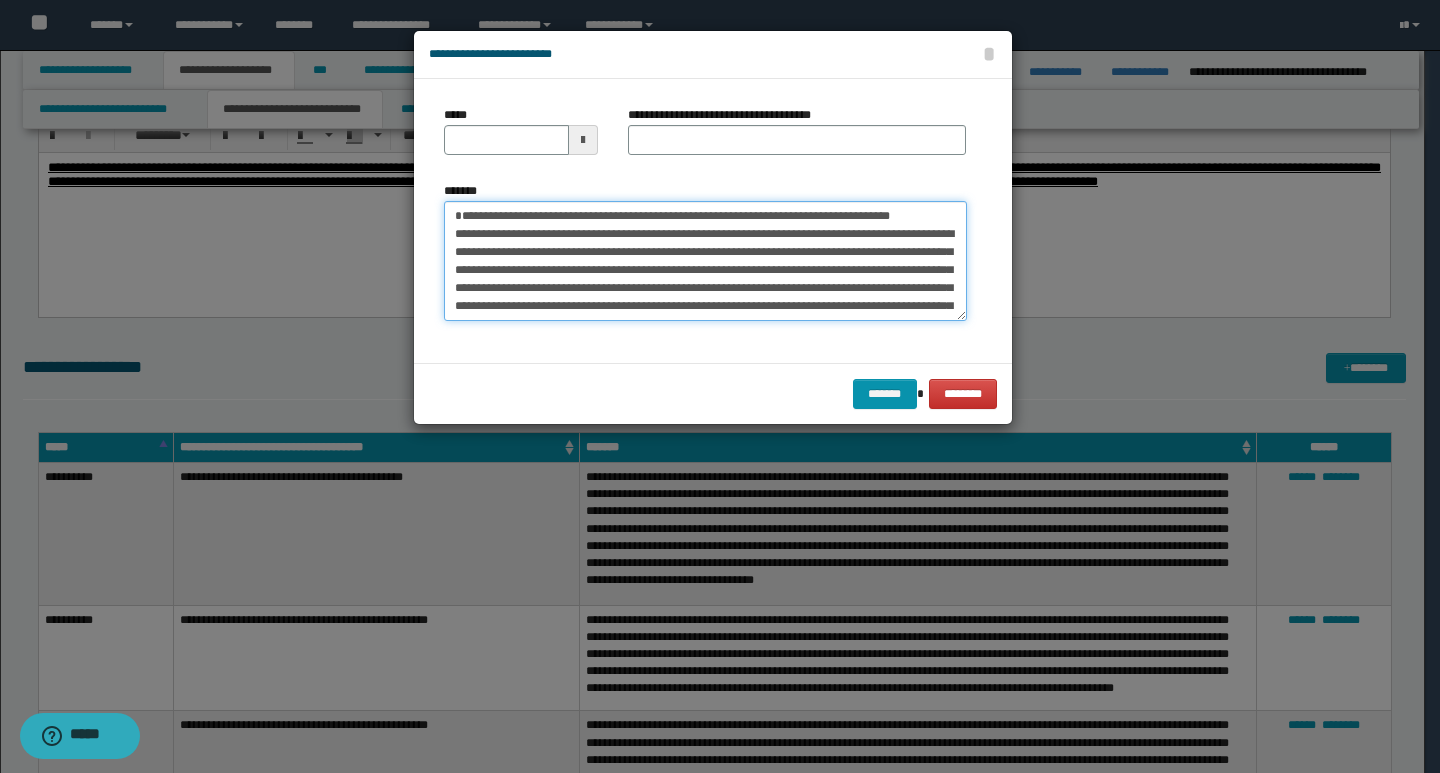 type 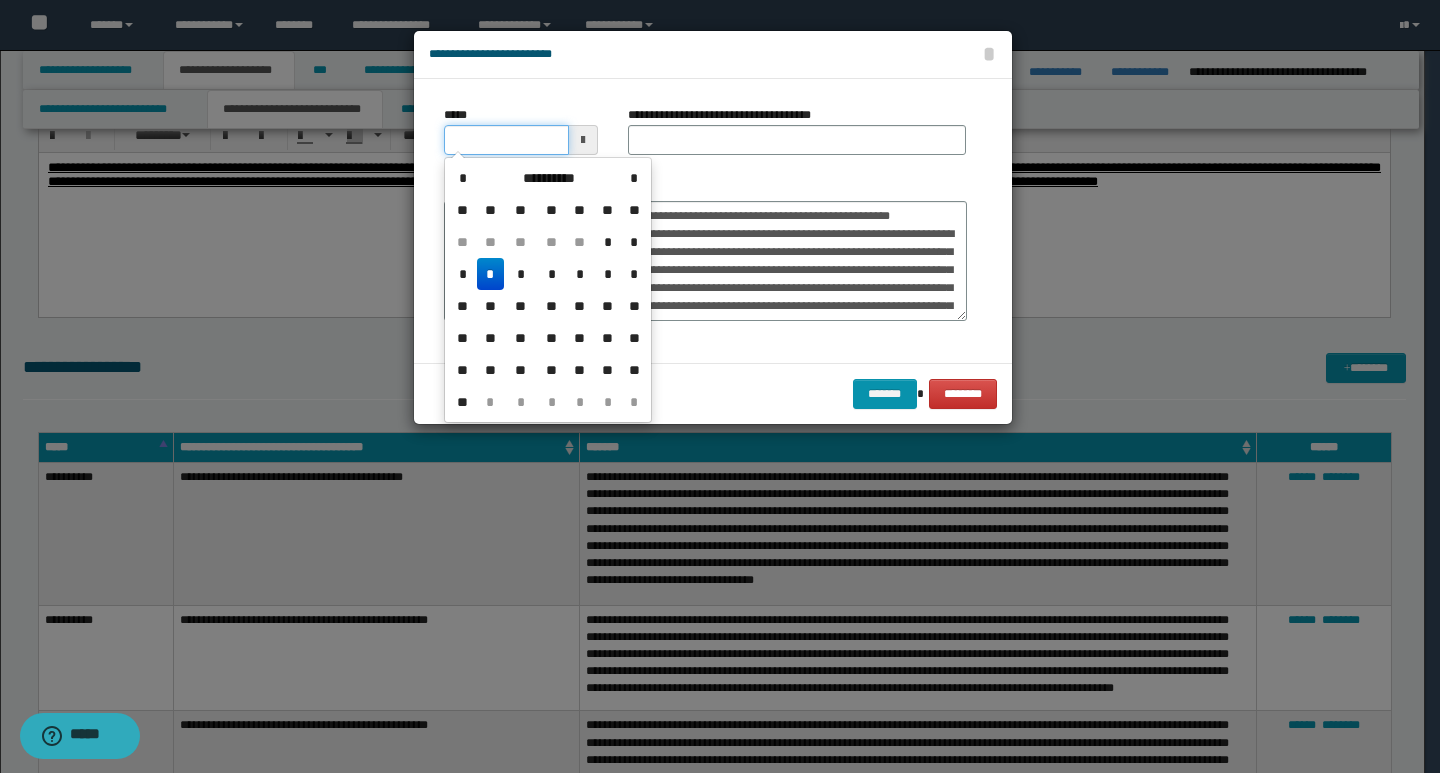click on "*****" at bounding box center (506, 140) 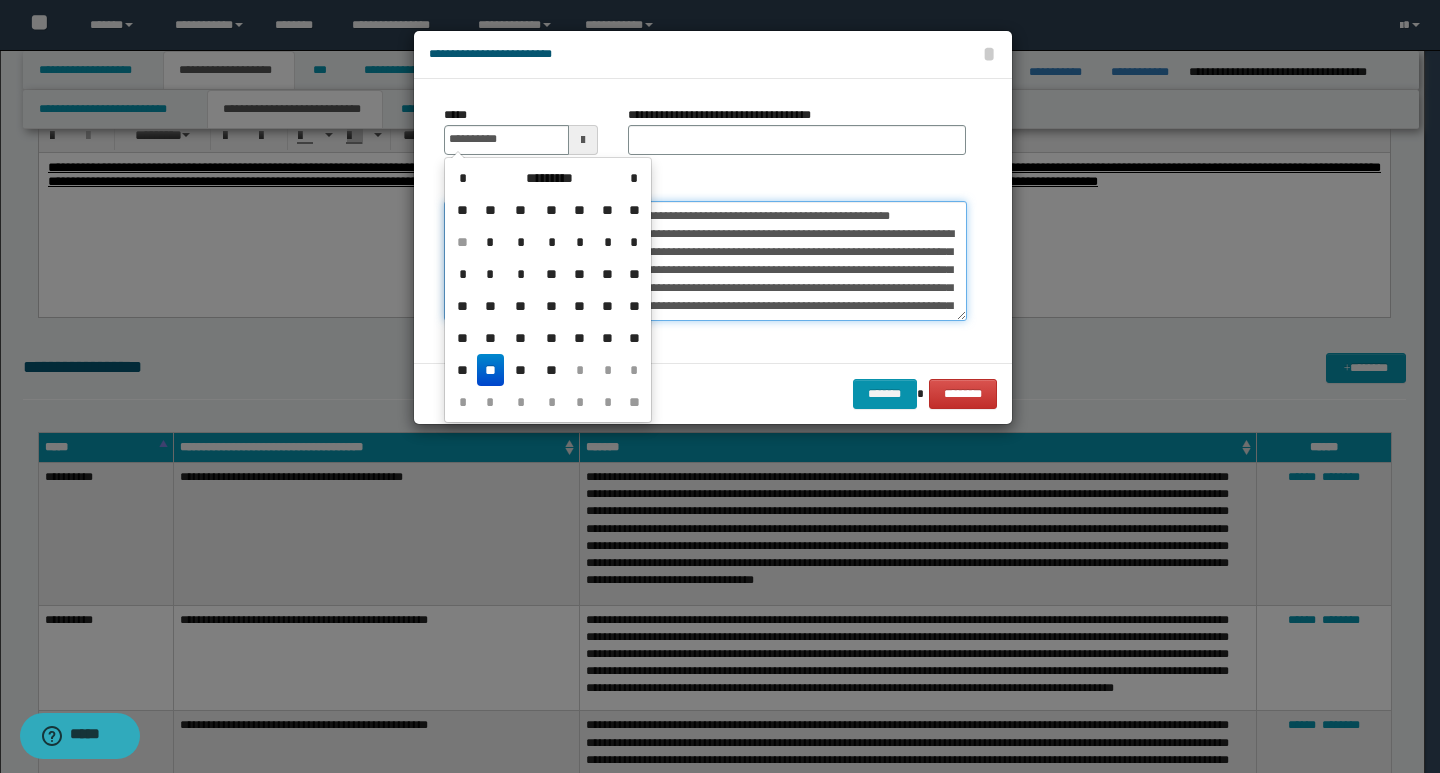 type on "**********" 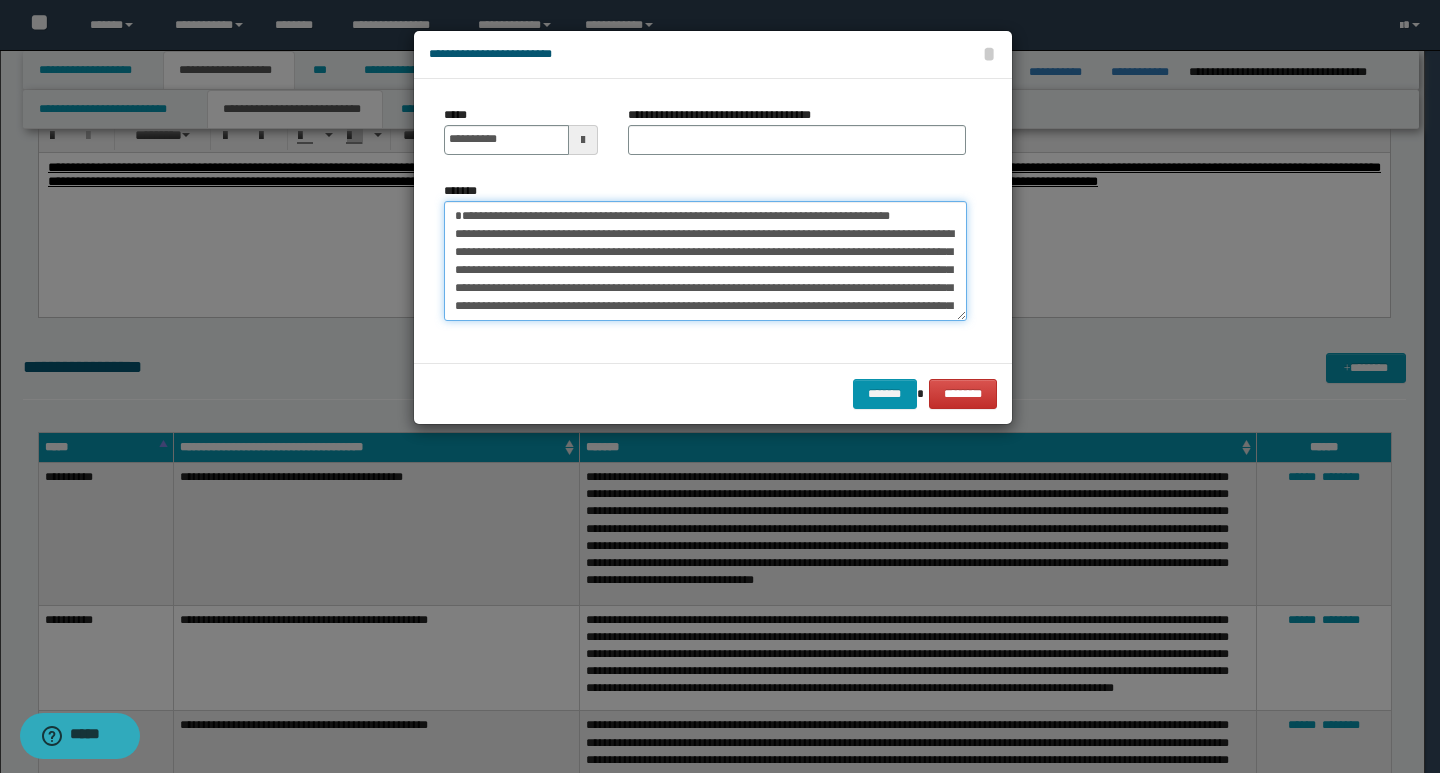 drag, startPoint x: 673, startPoint y: 236, endPoint x: 458, endPoint y: 214, distance: 216.12265 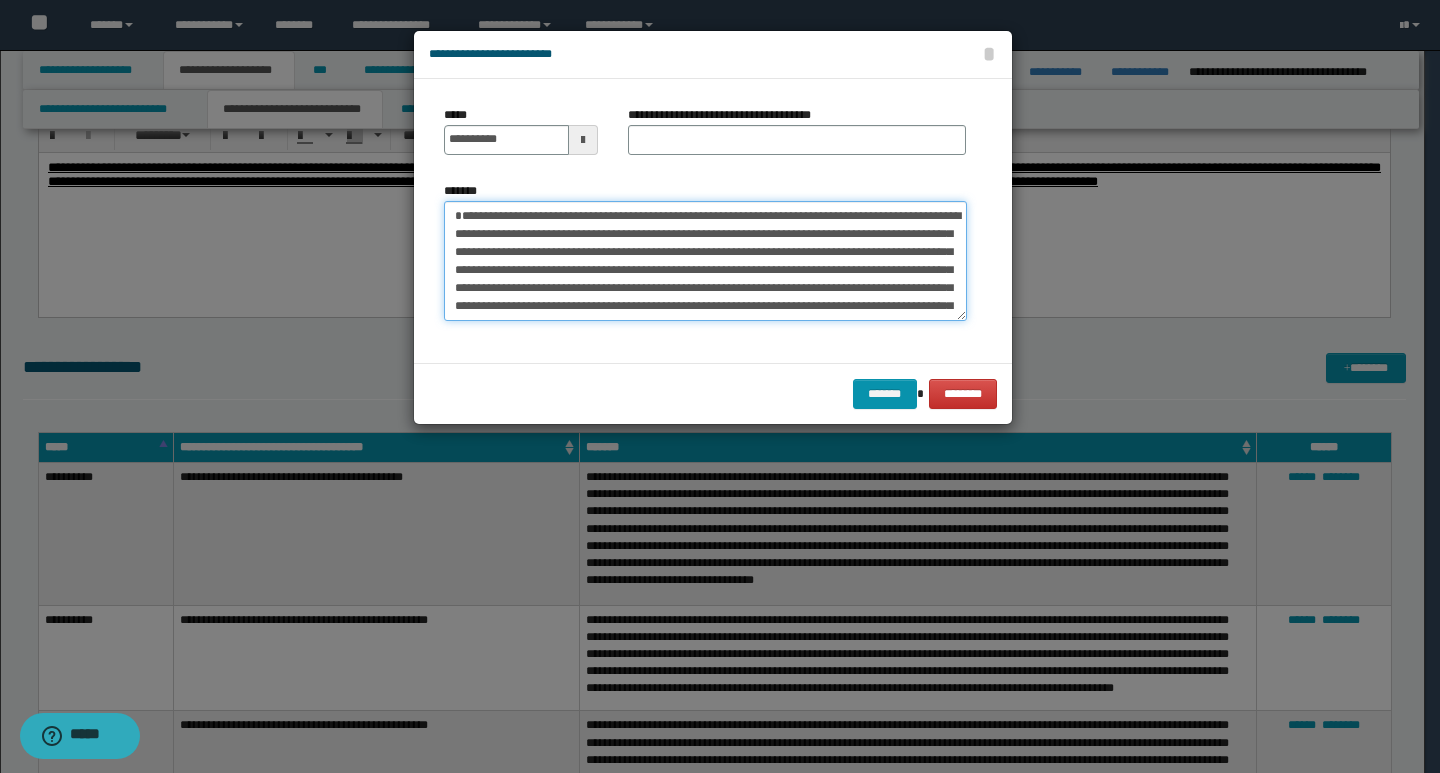 type on "**********" 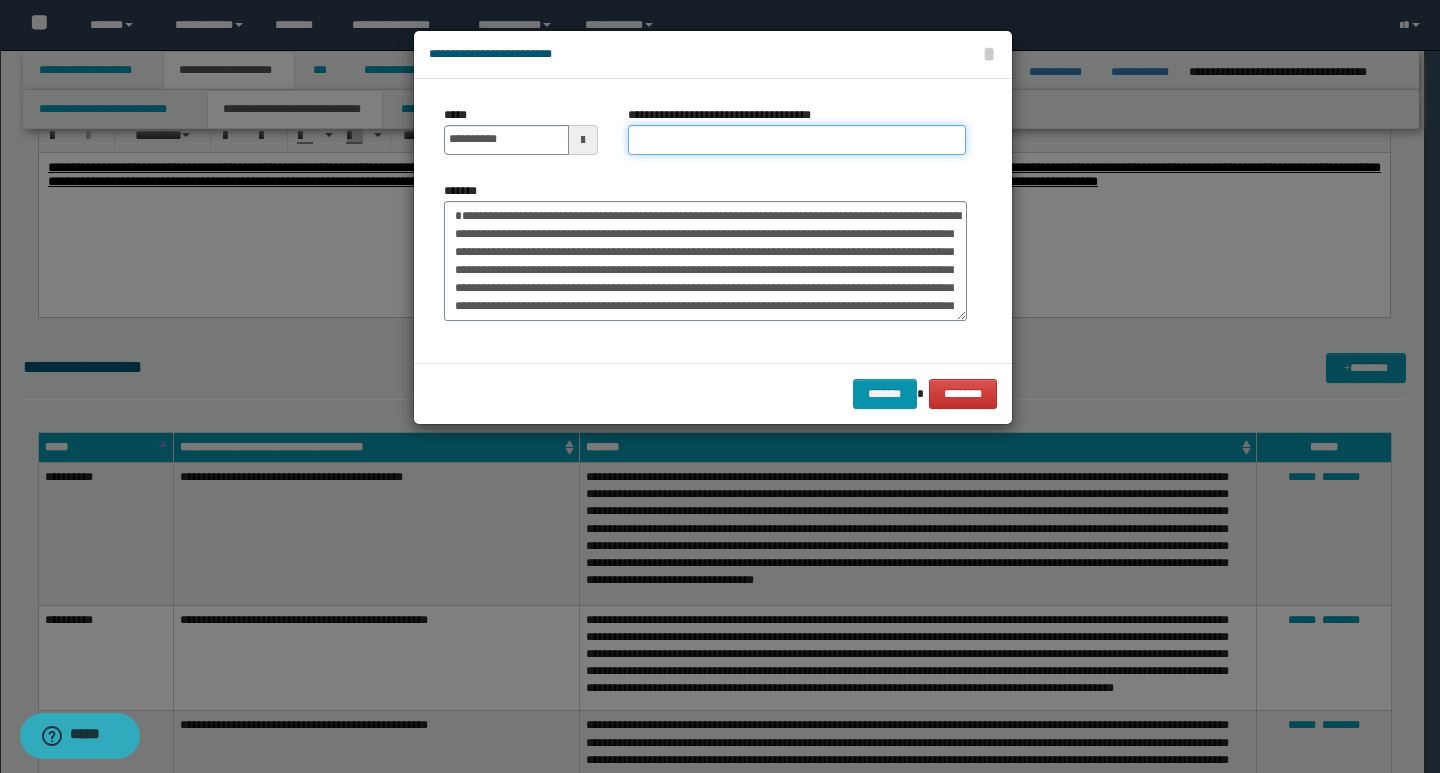 click on "**********" at bounding box center (797, 140) 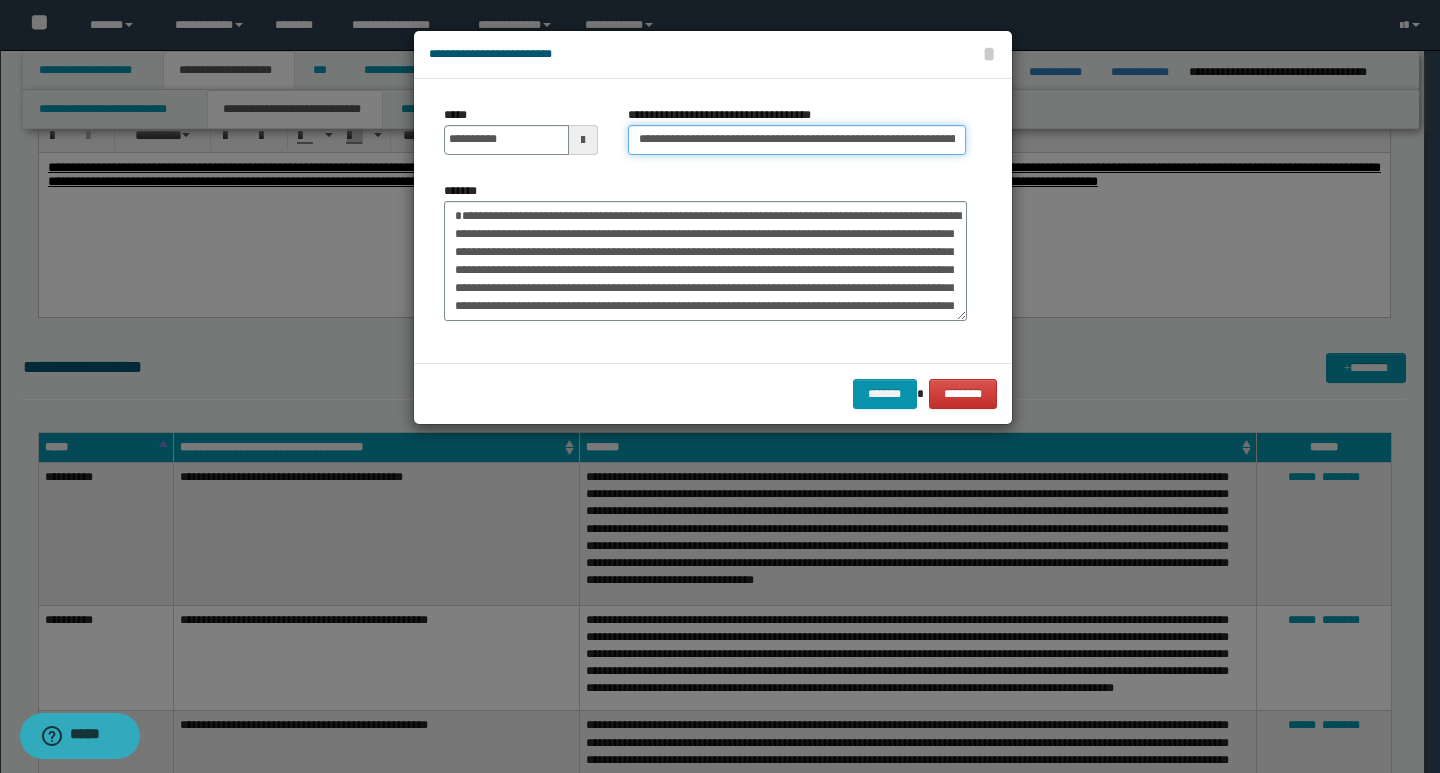 scroll, scrollTop: 0, scrollLeft: 197, axis: horizontal 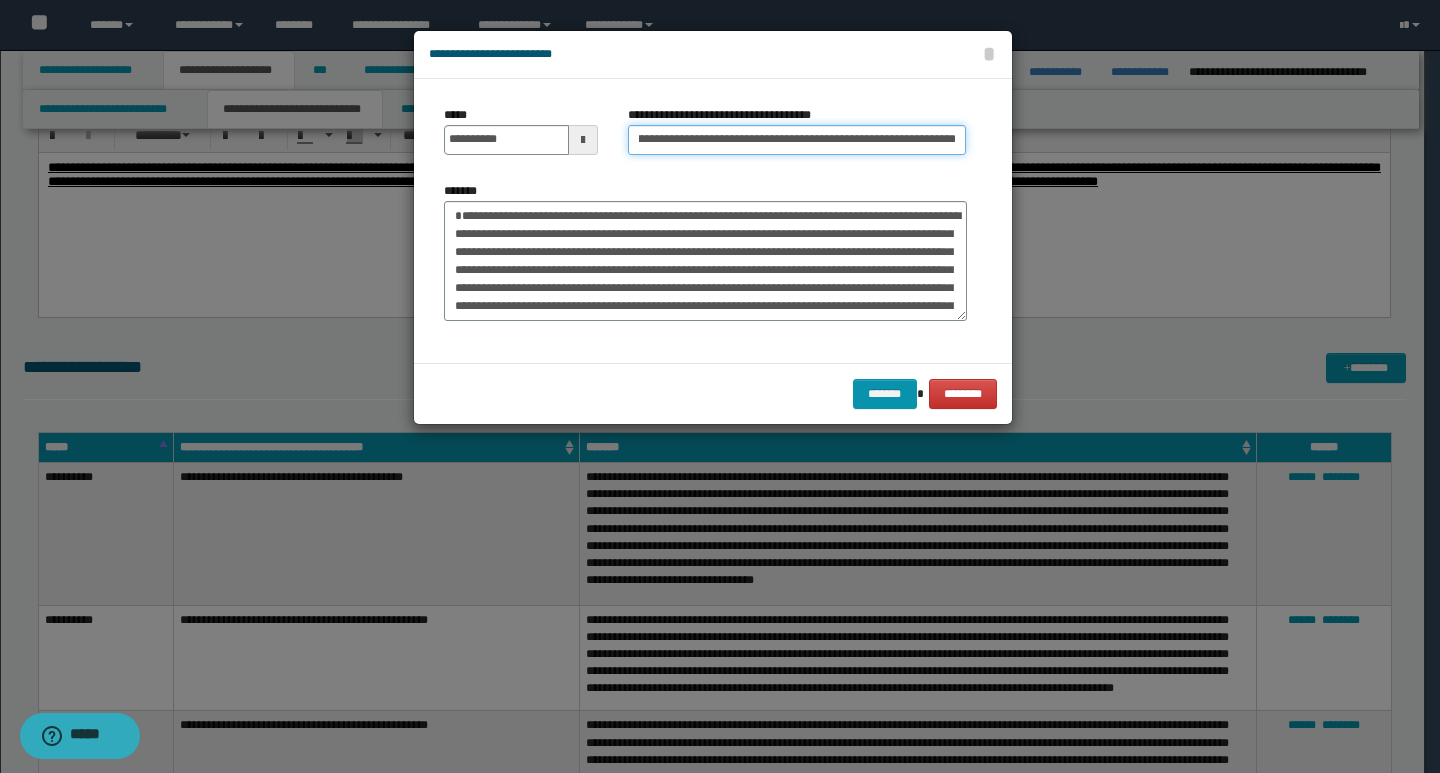type on "**********" 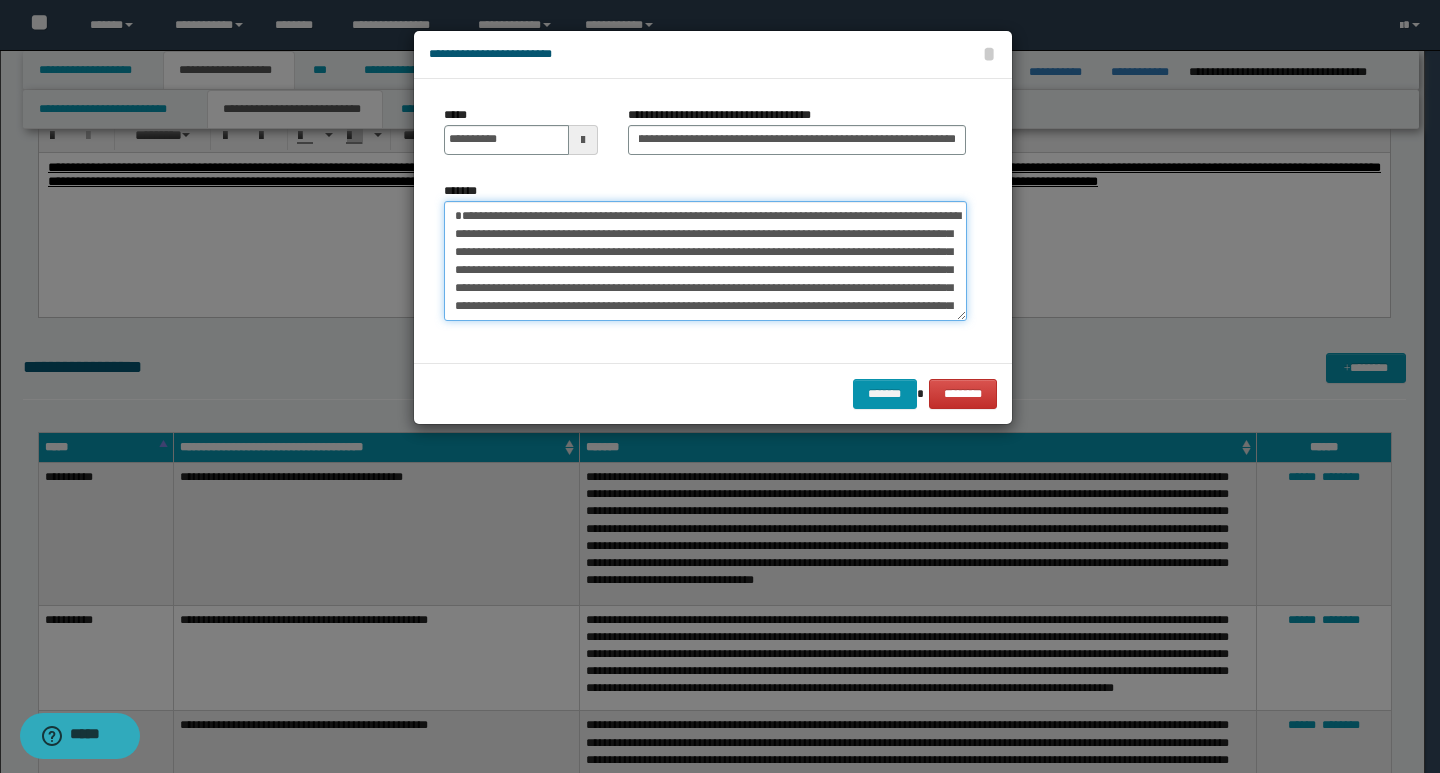 scroll, scrollTop: 0, scrollLeft: 0, axis: both 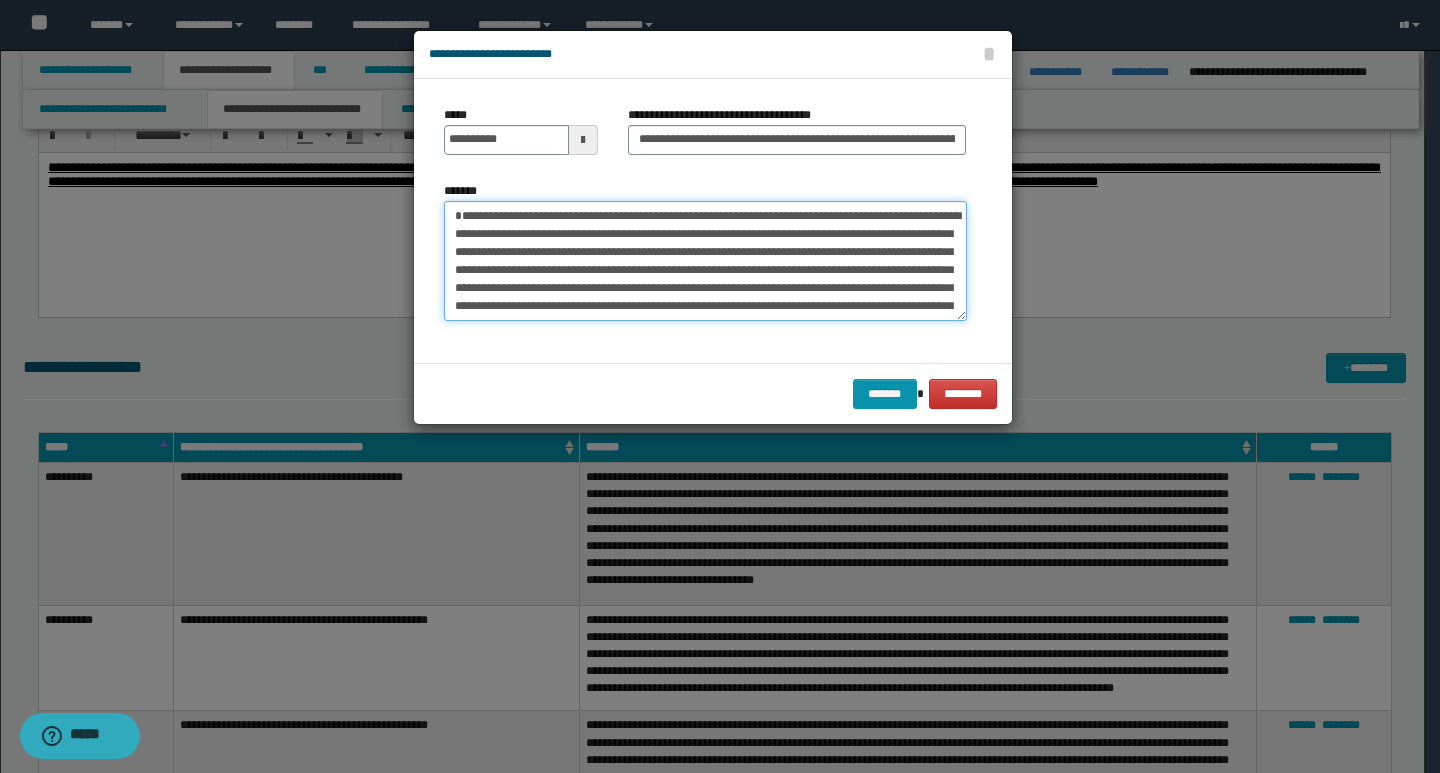 click on "**********" at bounding box center (705, 261) 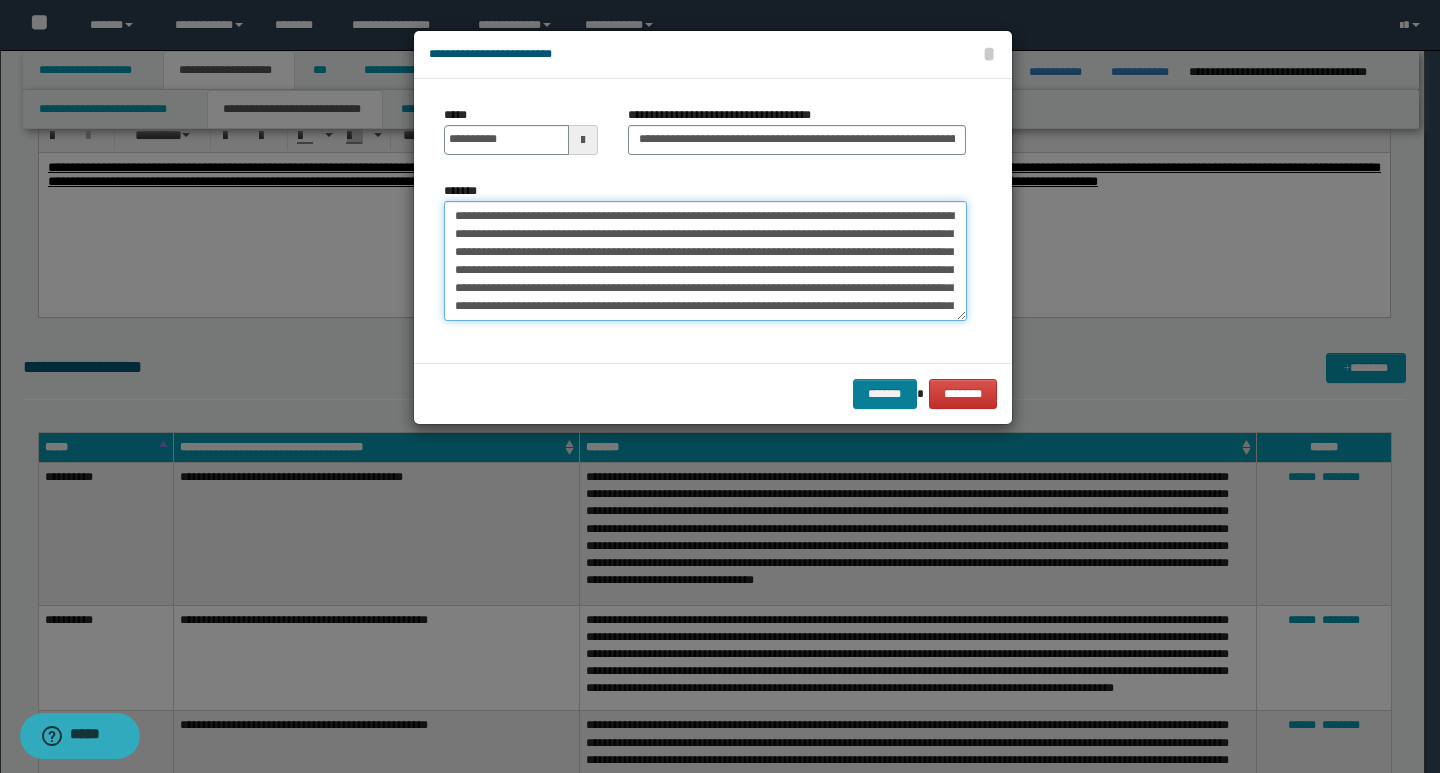 type on "**********" 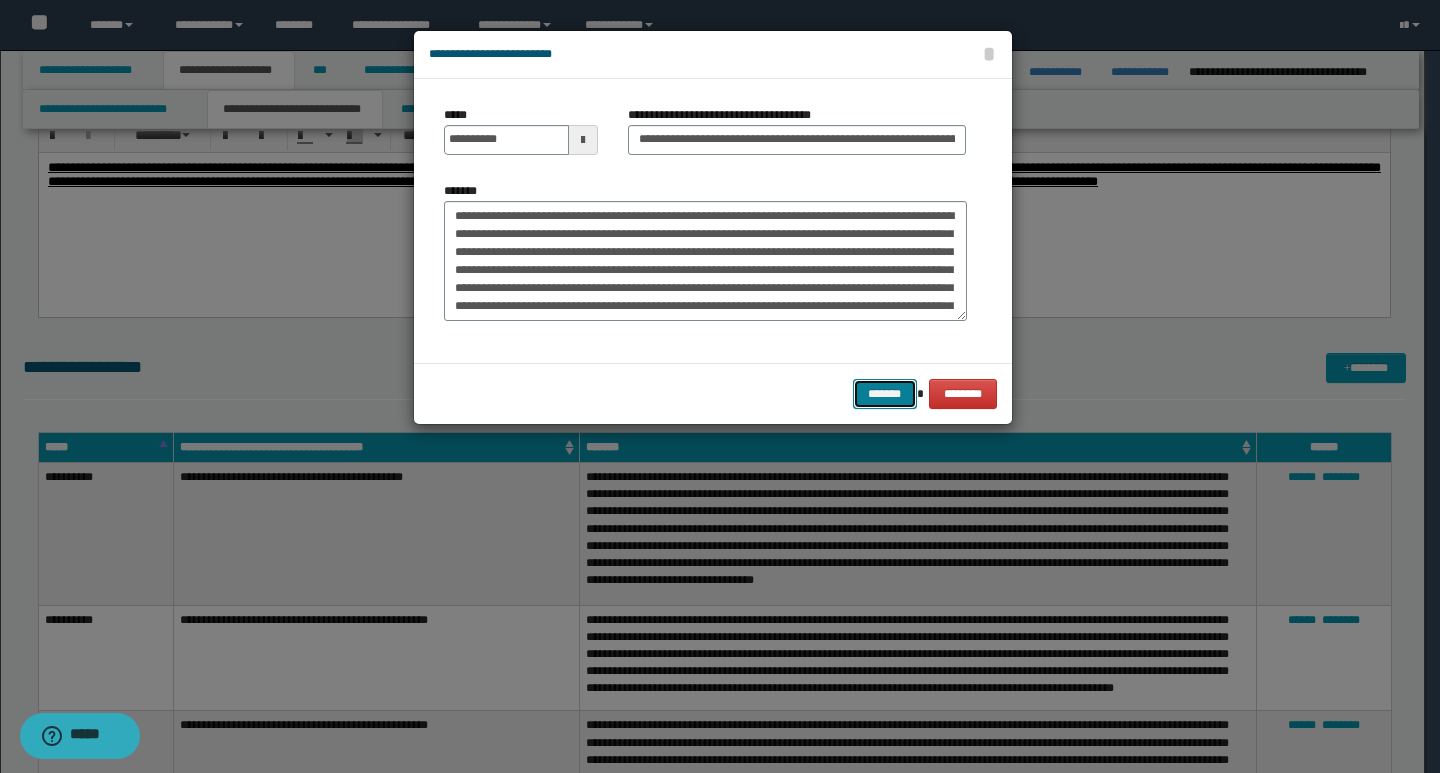 click on "*******" at bounding box center (885, 394) 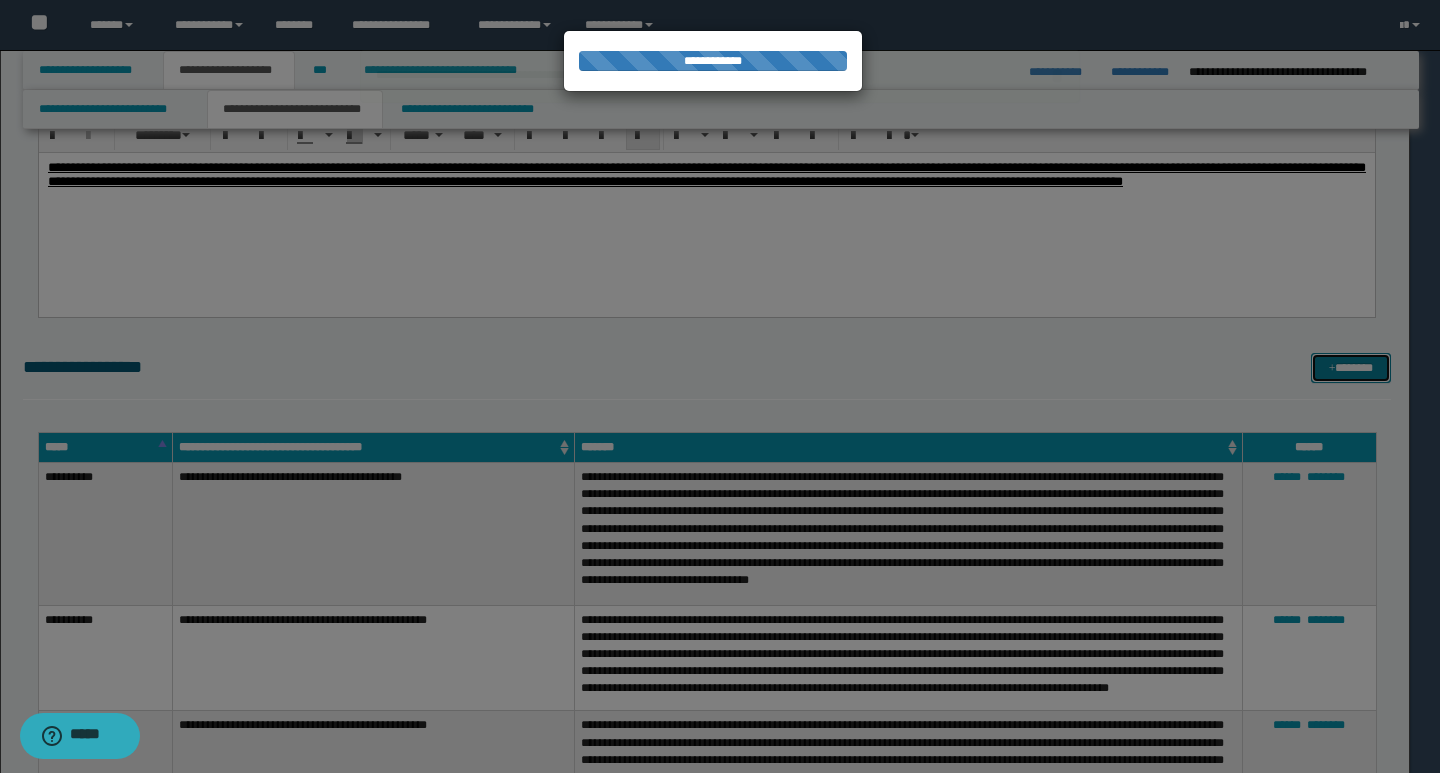 type 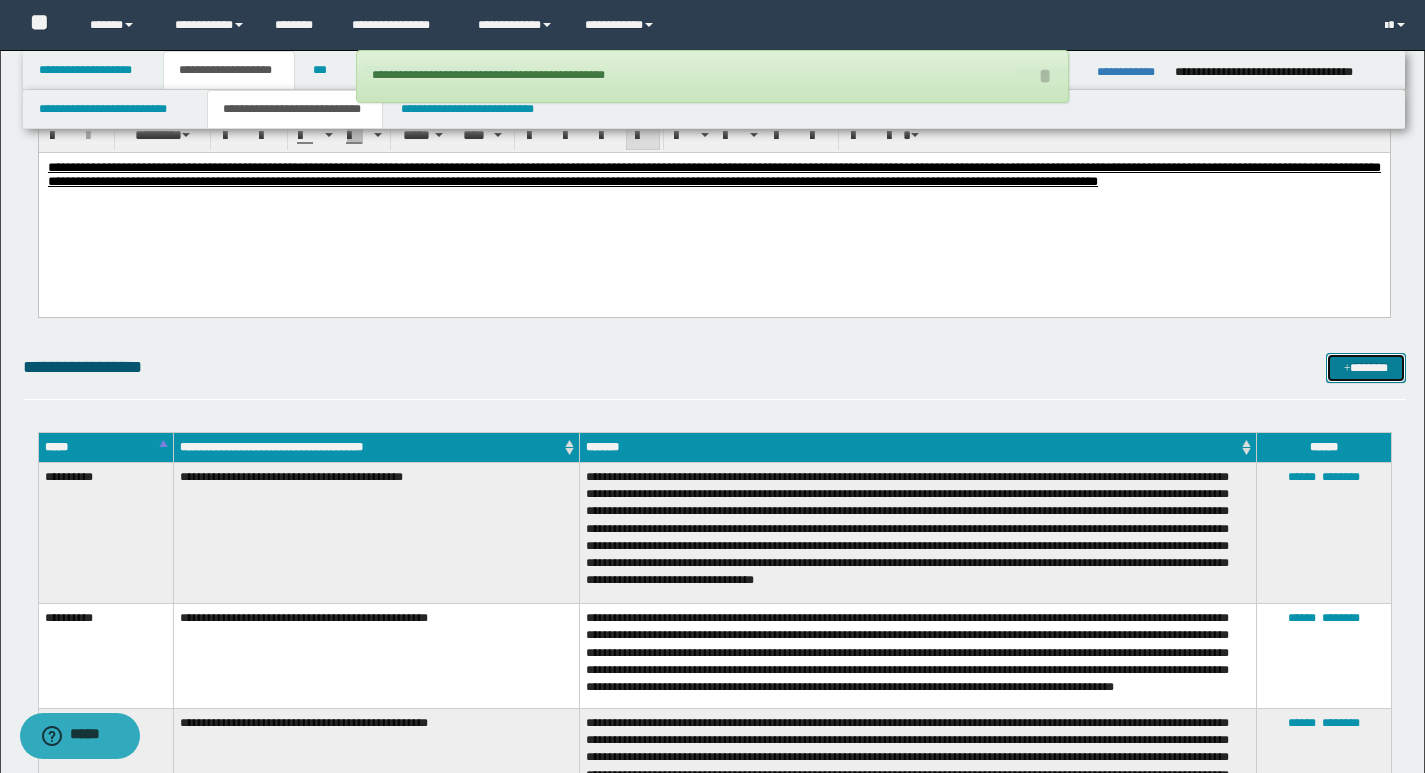 click on "*******" at bounding box center [1366, 368] 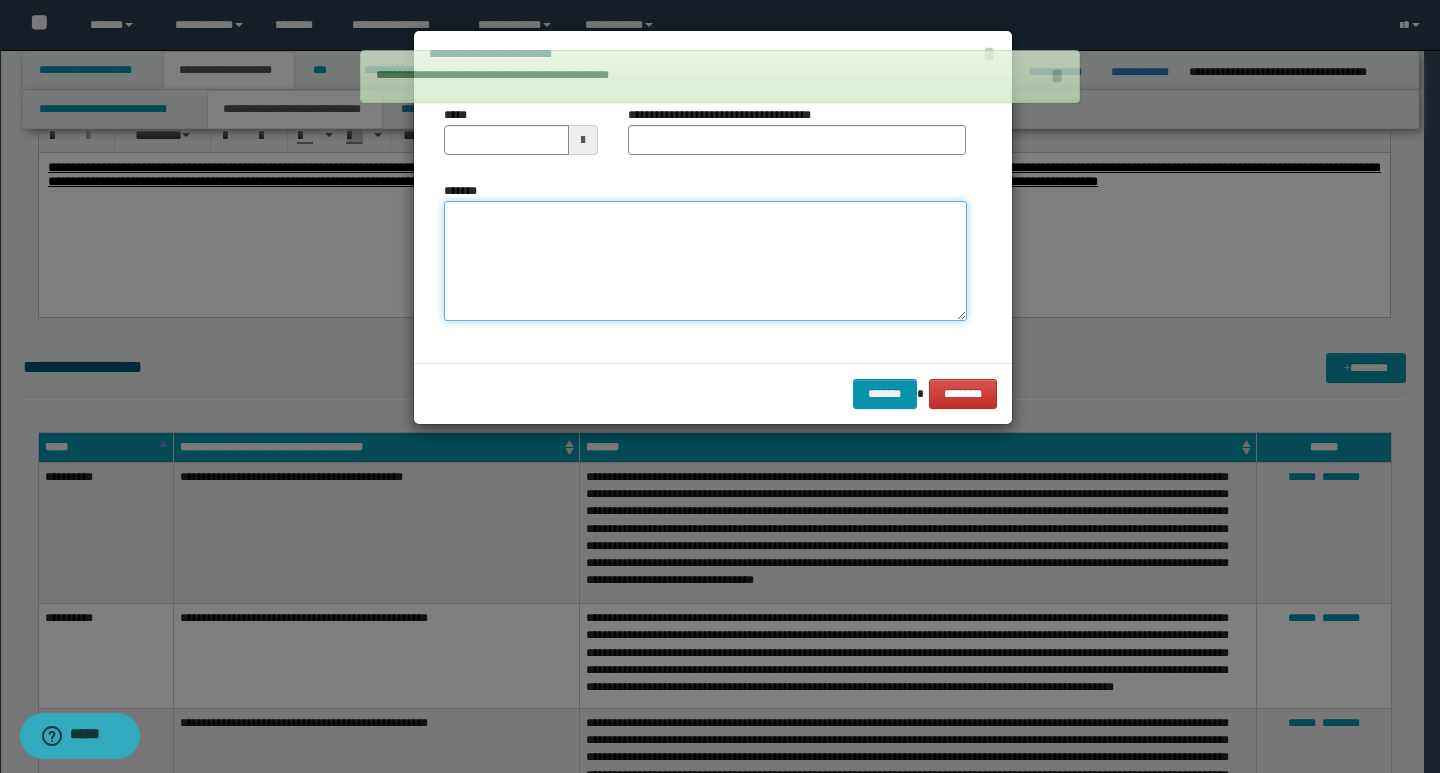 click on "*******" at bounding box center (705, 261) 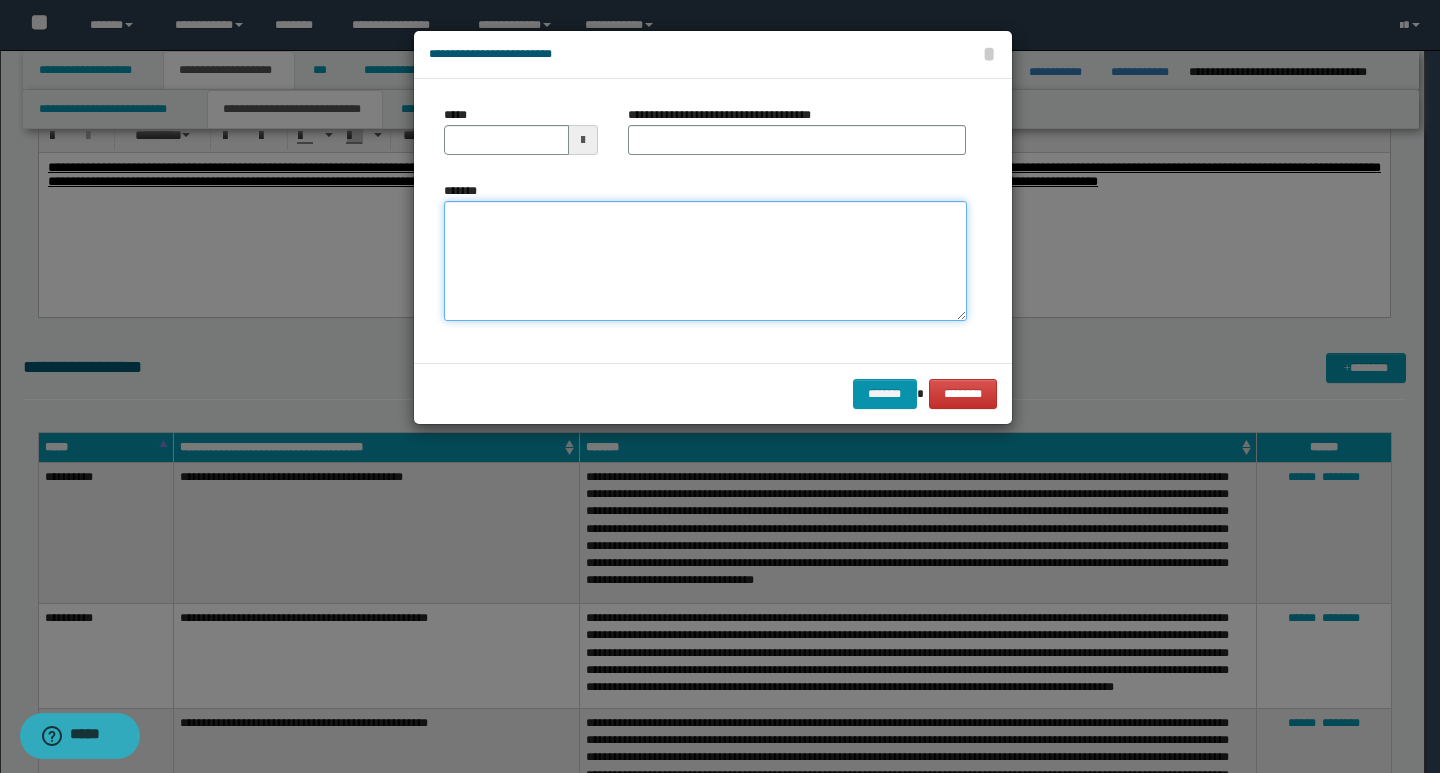 paste on "**********" 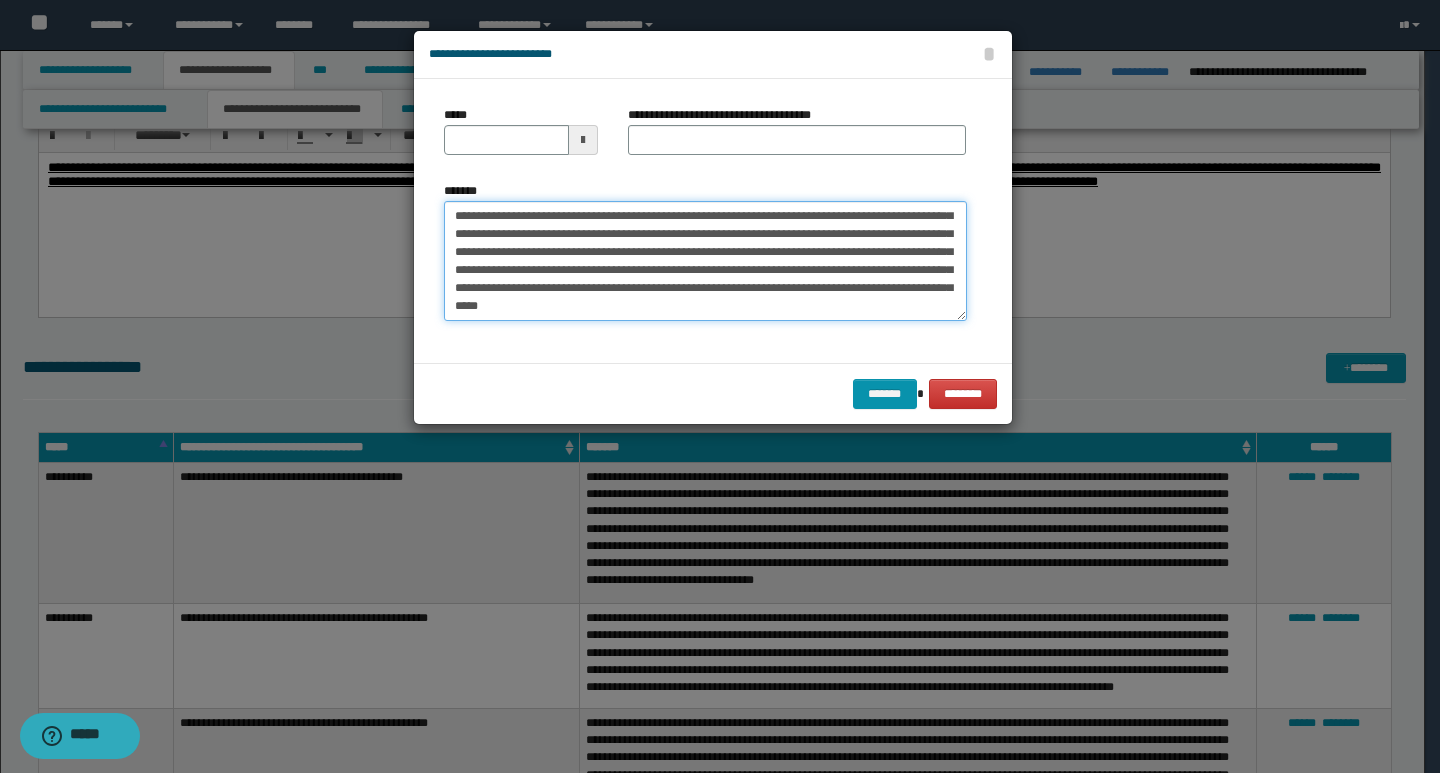 scroll, scrollTop: 0, scrollLeft: 0, axis: both 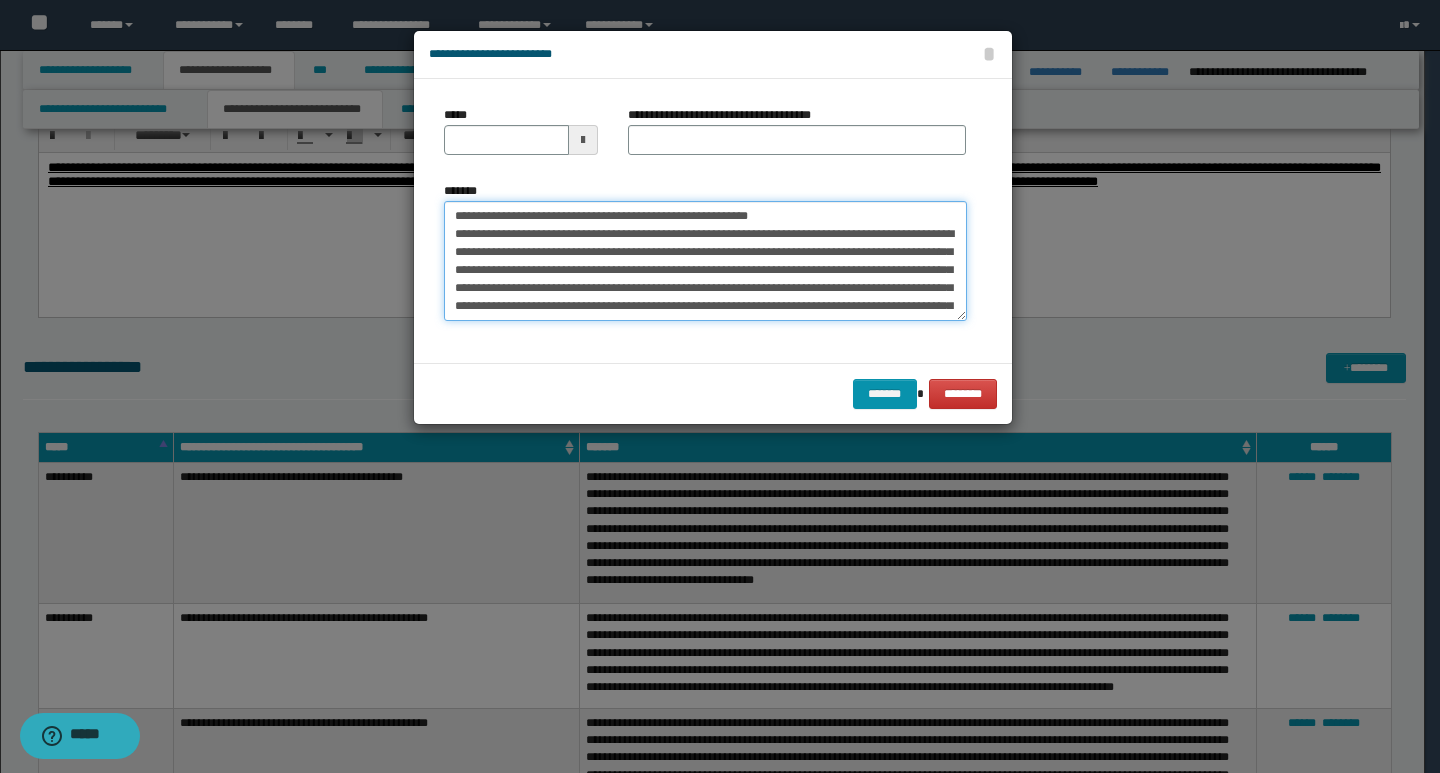 drag, startPoint x: 449, startPoint y: 214, endPoint x: 519, endPoint y: 218, distance: 70.11419 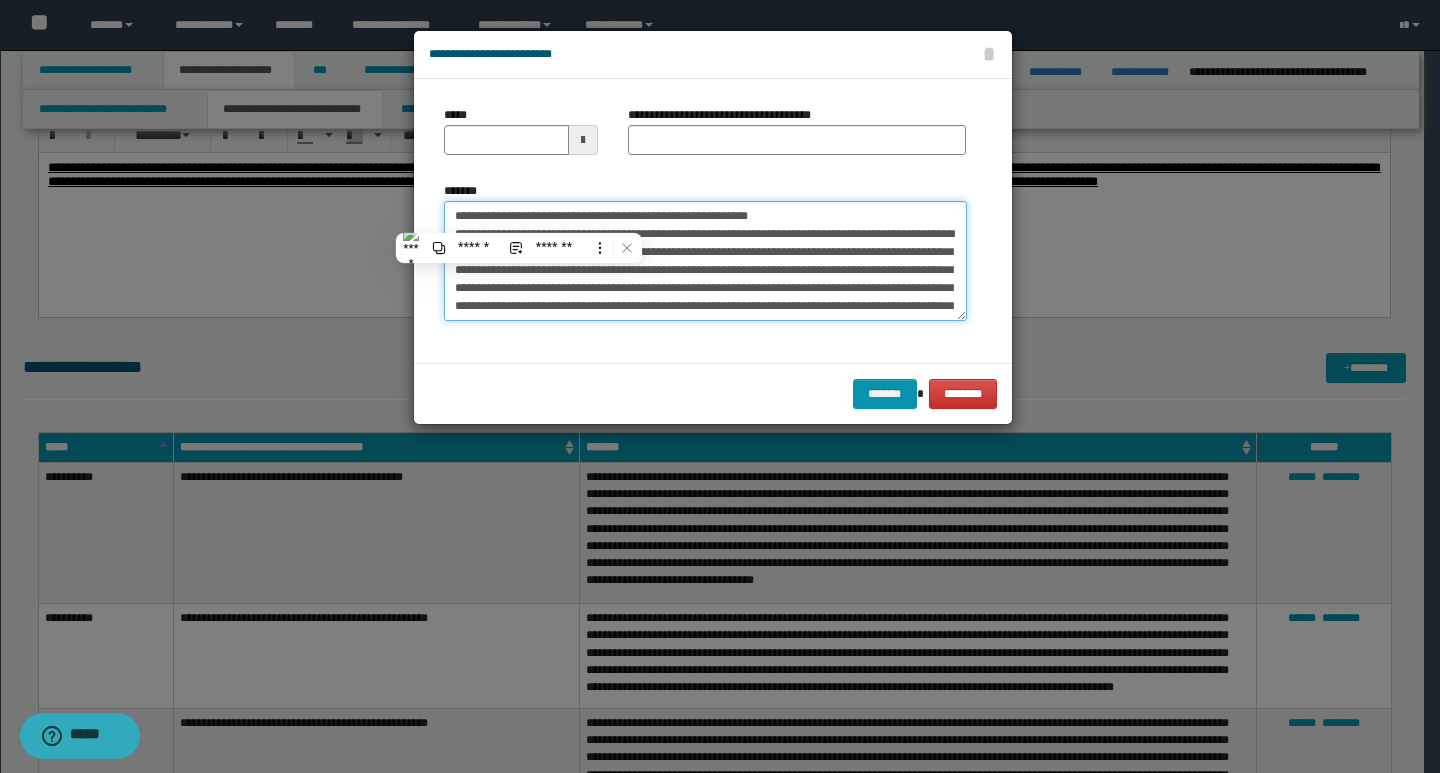 type on "**********" 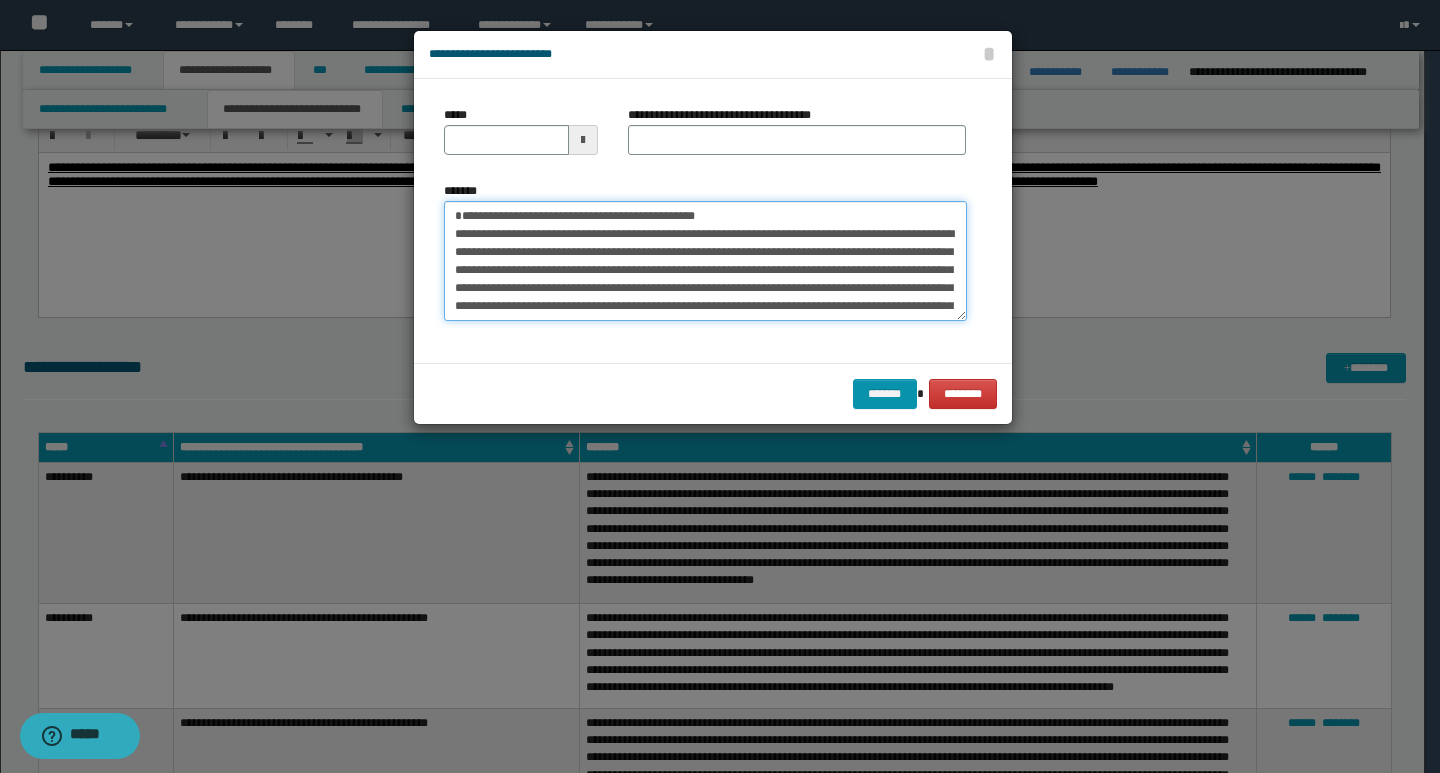 type 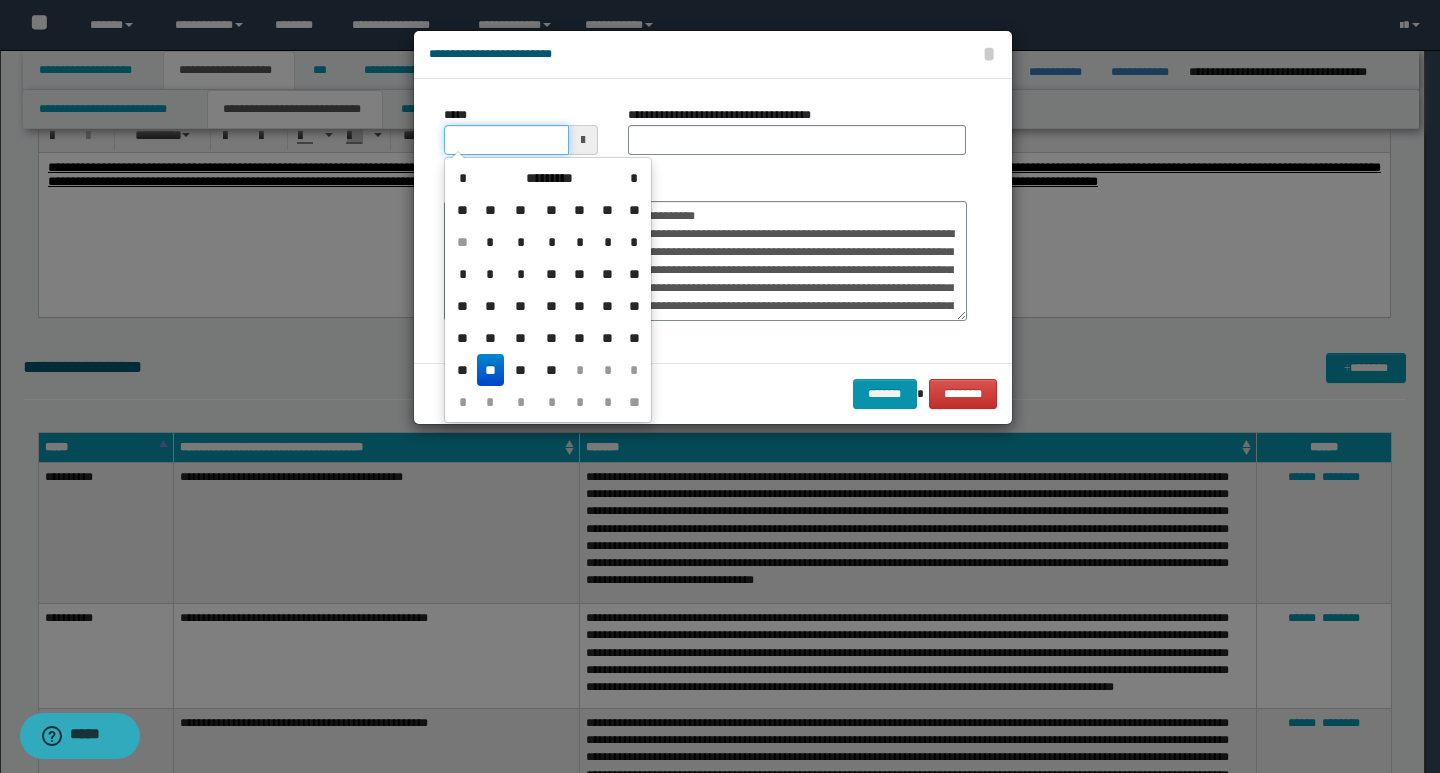 click on "*****" at bounding box center (506, 140) 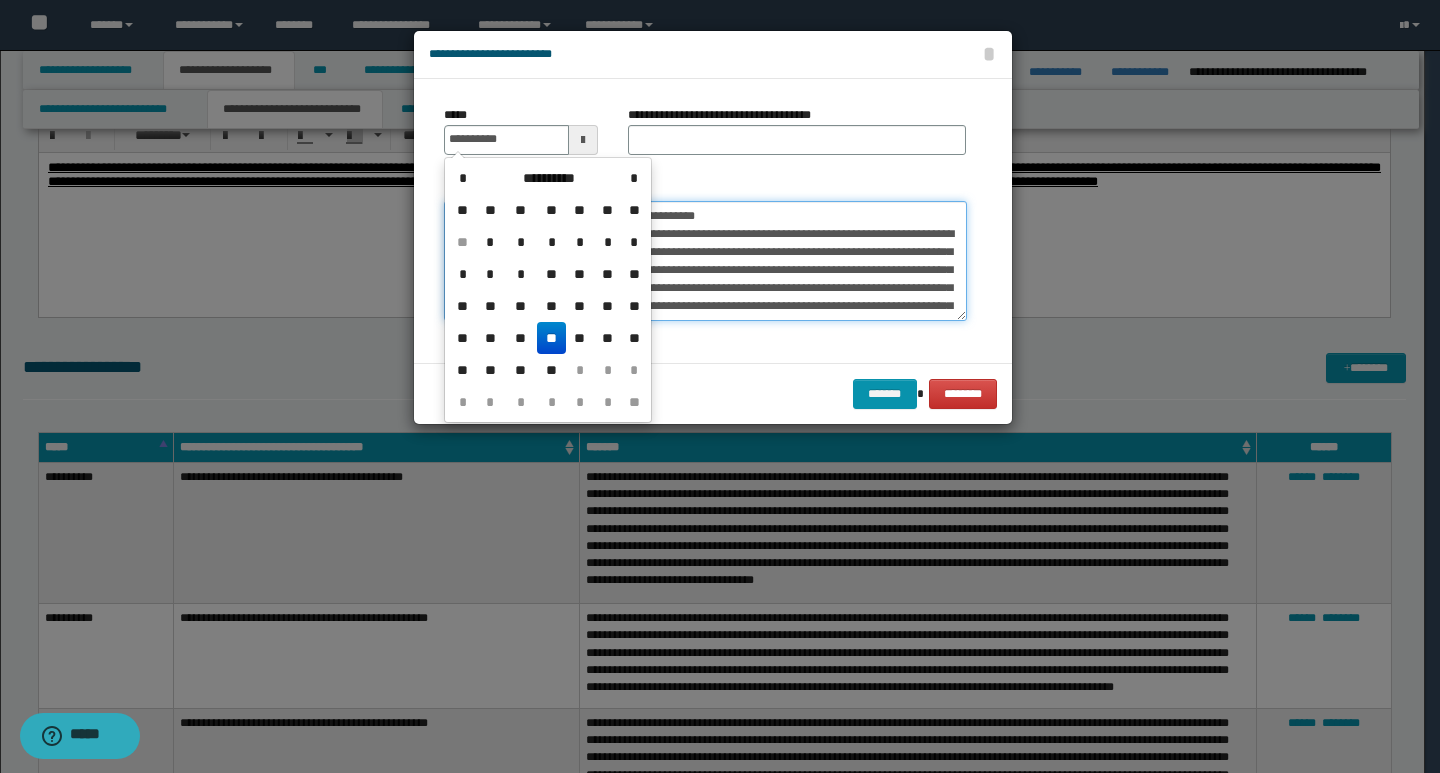 type on "**********" 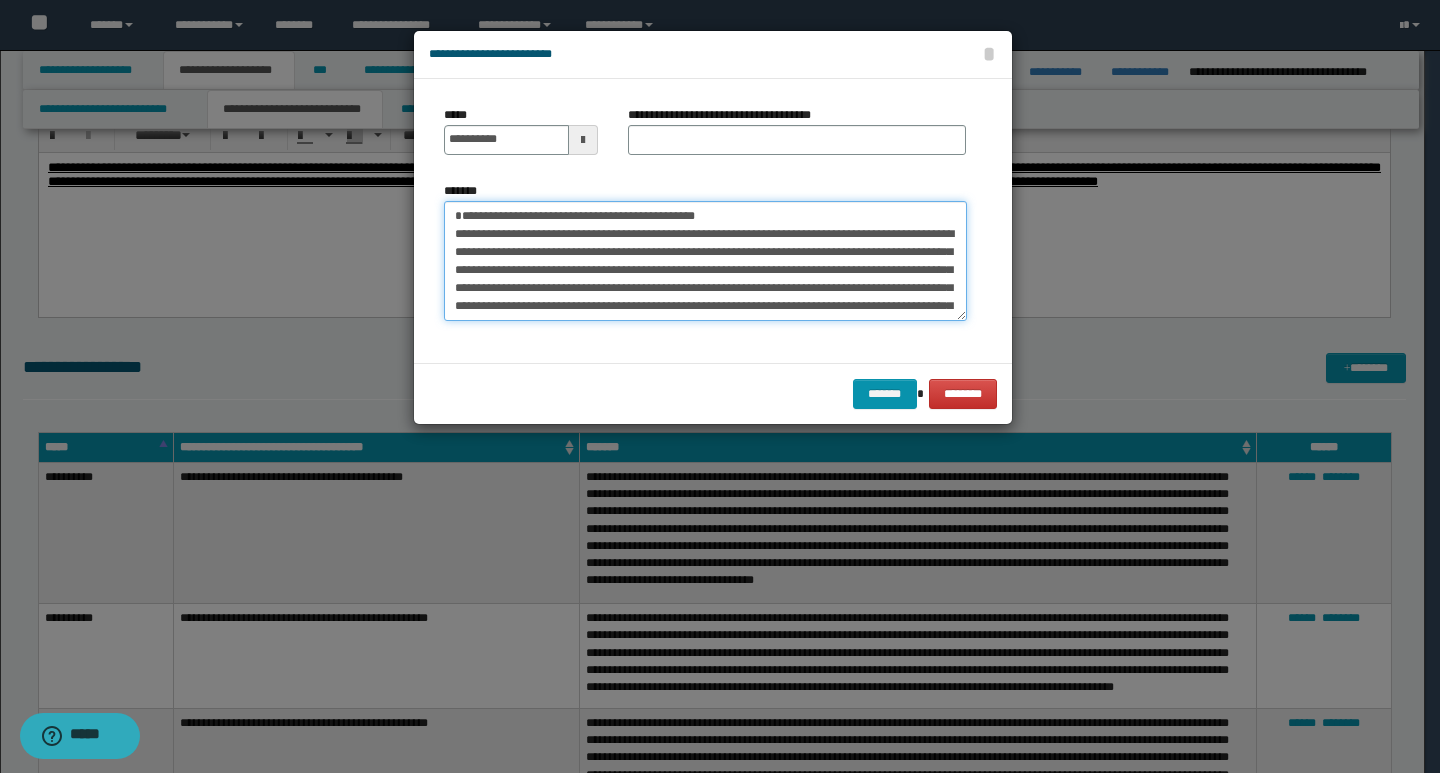 drag, startPoint x: 726, startPoint y: 215, endPoint x: 437, endPoint y: 215, distance: 289 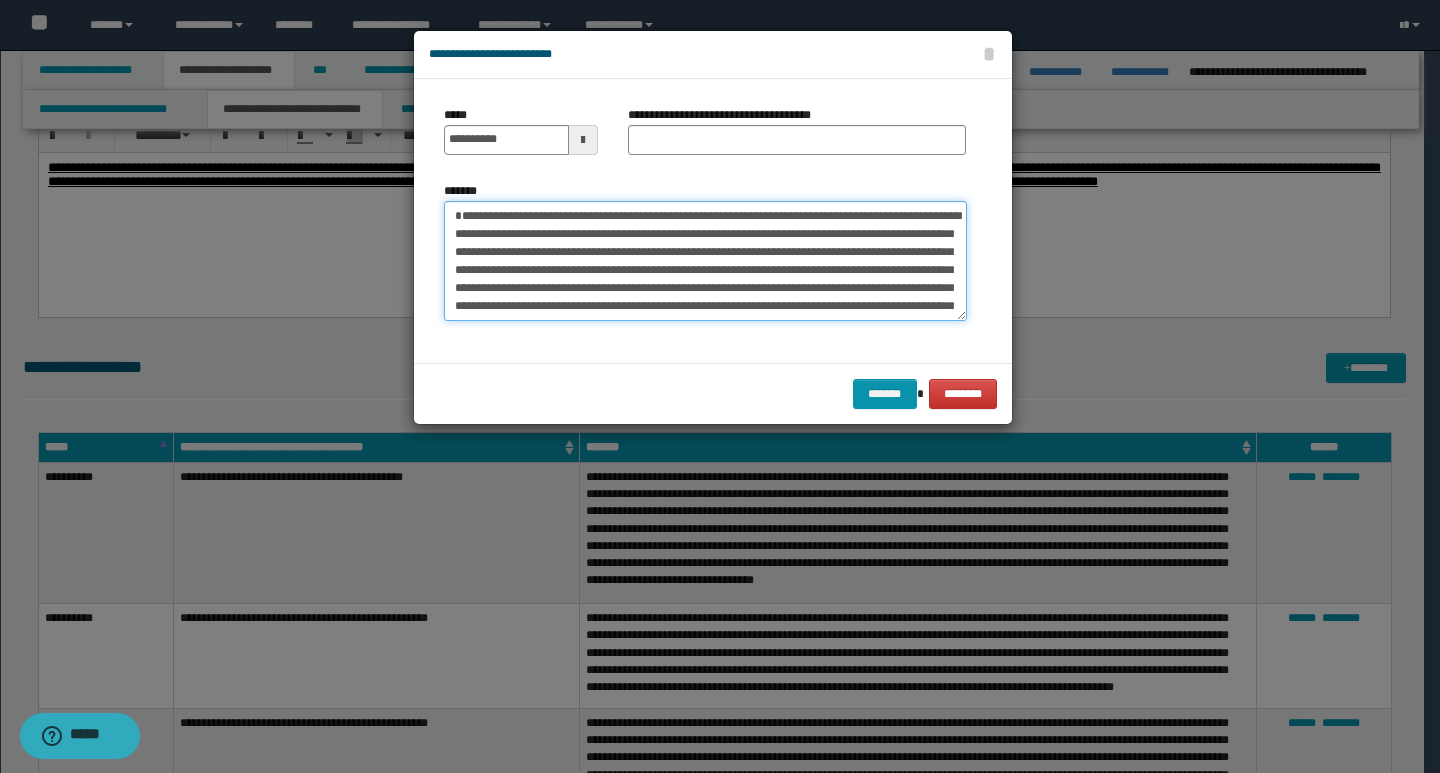 type on "**********" 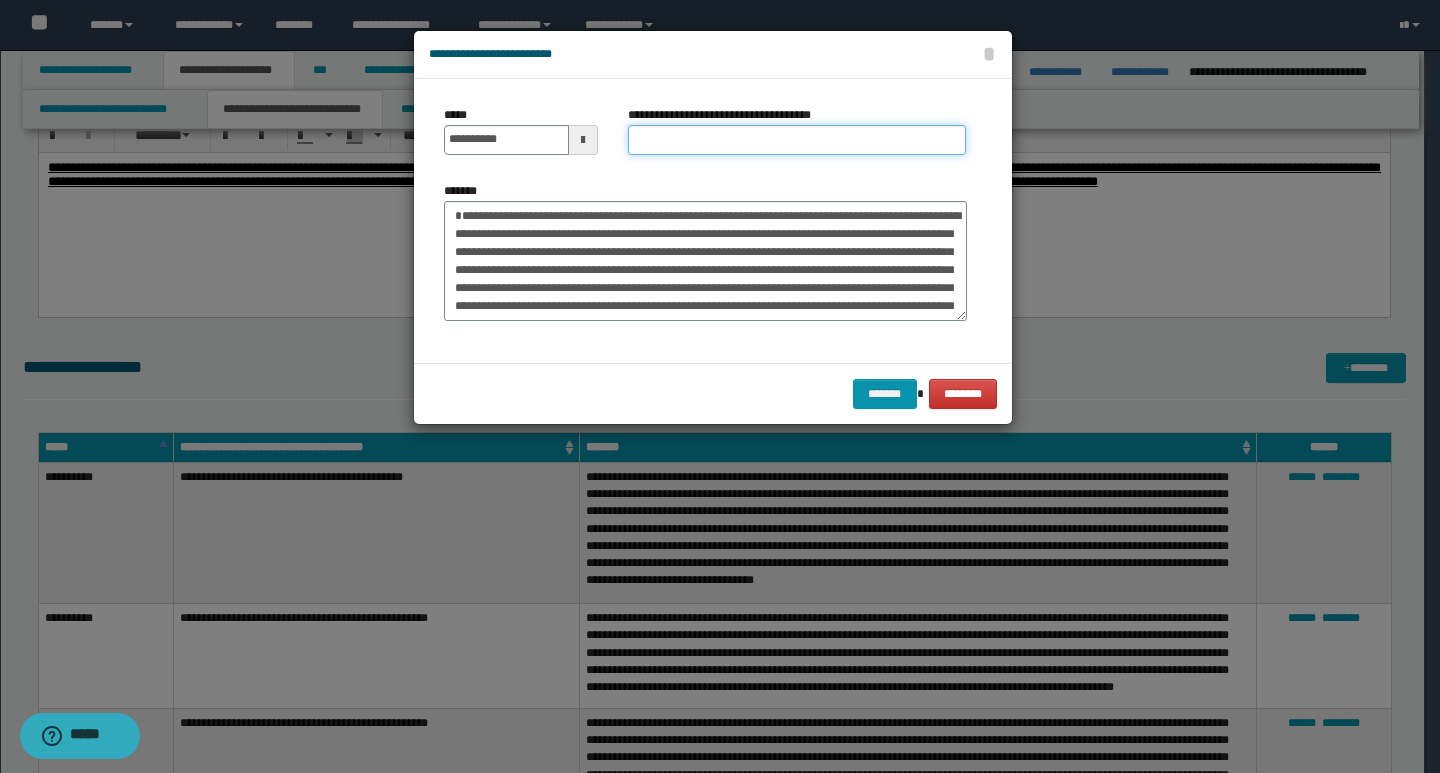 click on "**********" at bounding box center [797, 140] 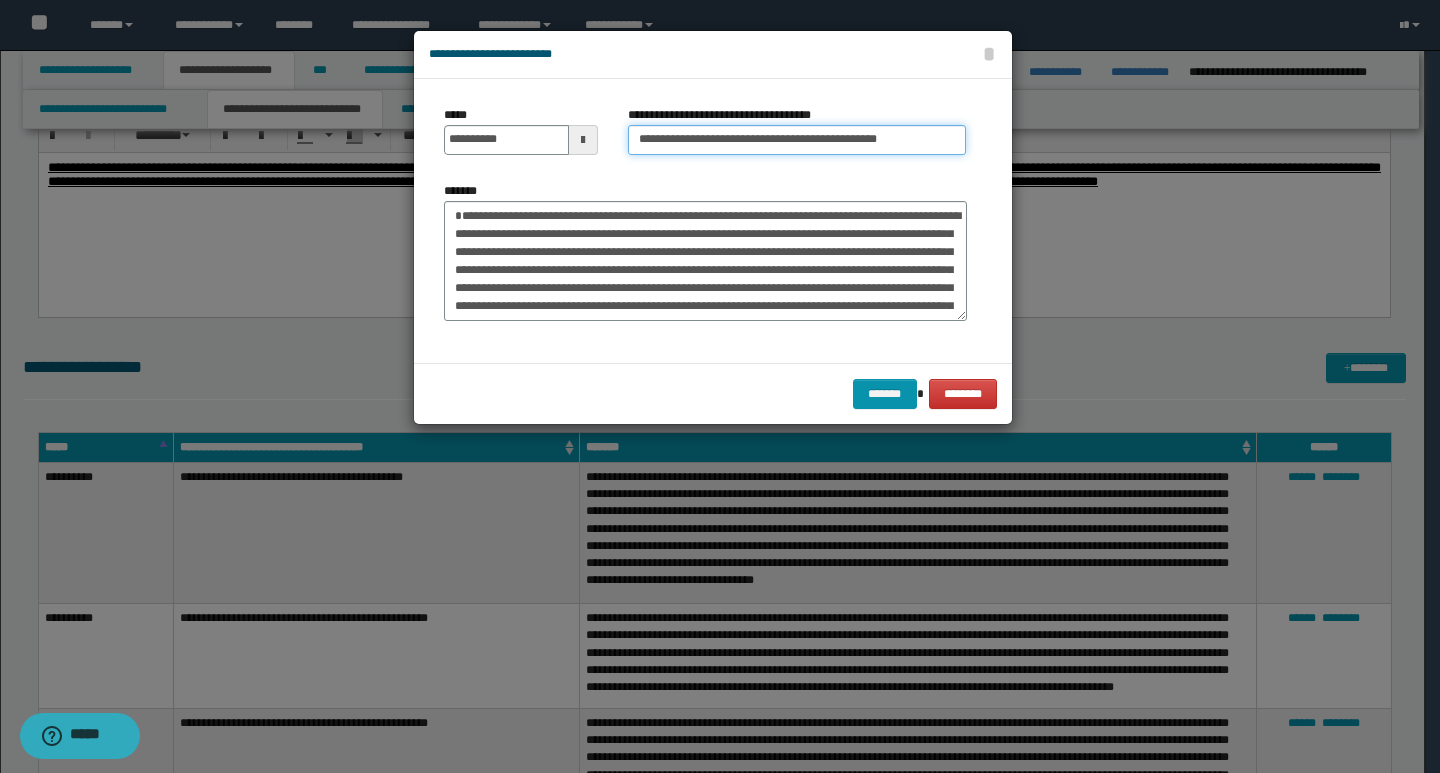 type on "**********" 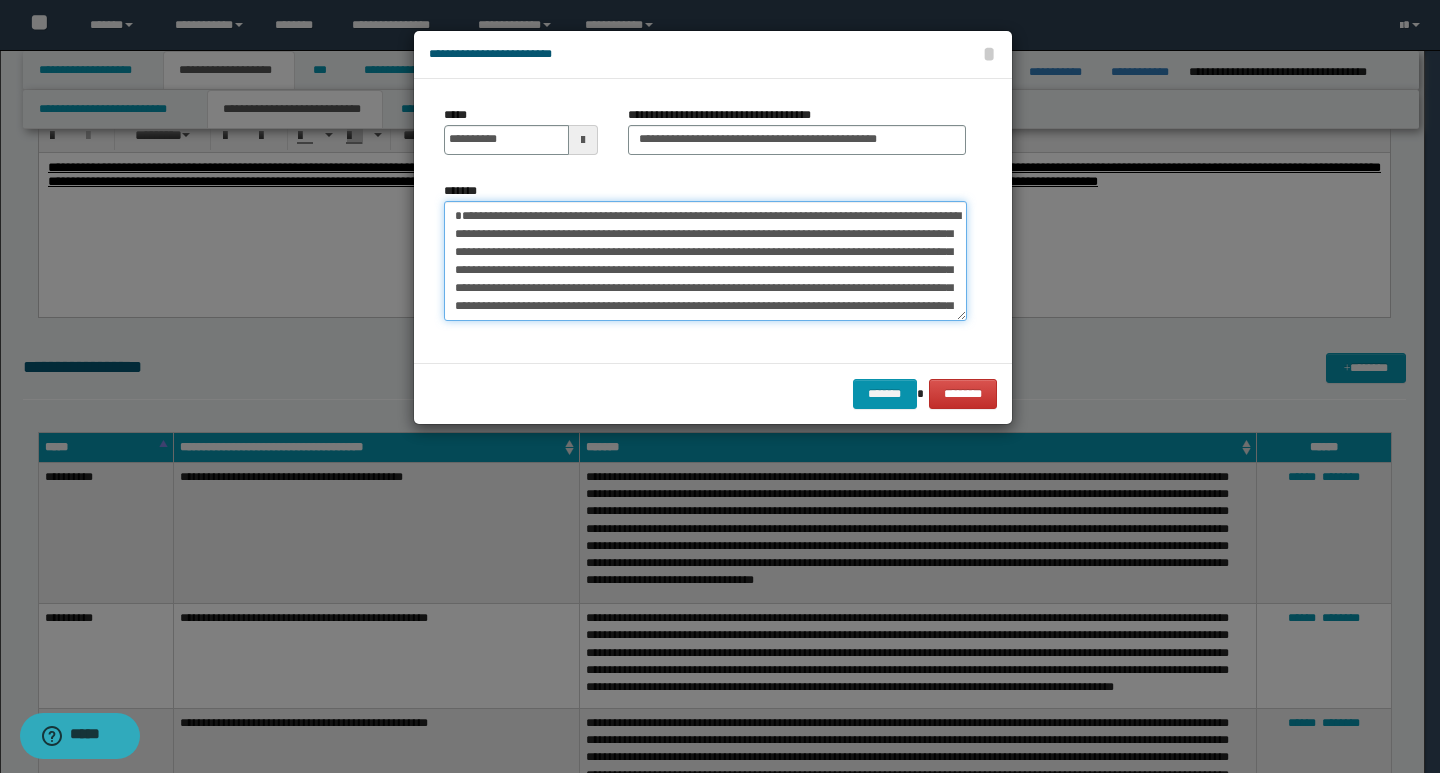 click on "*******" at bounding box center [705, 261] 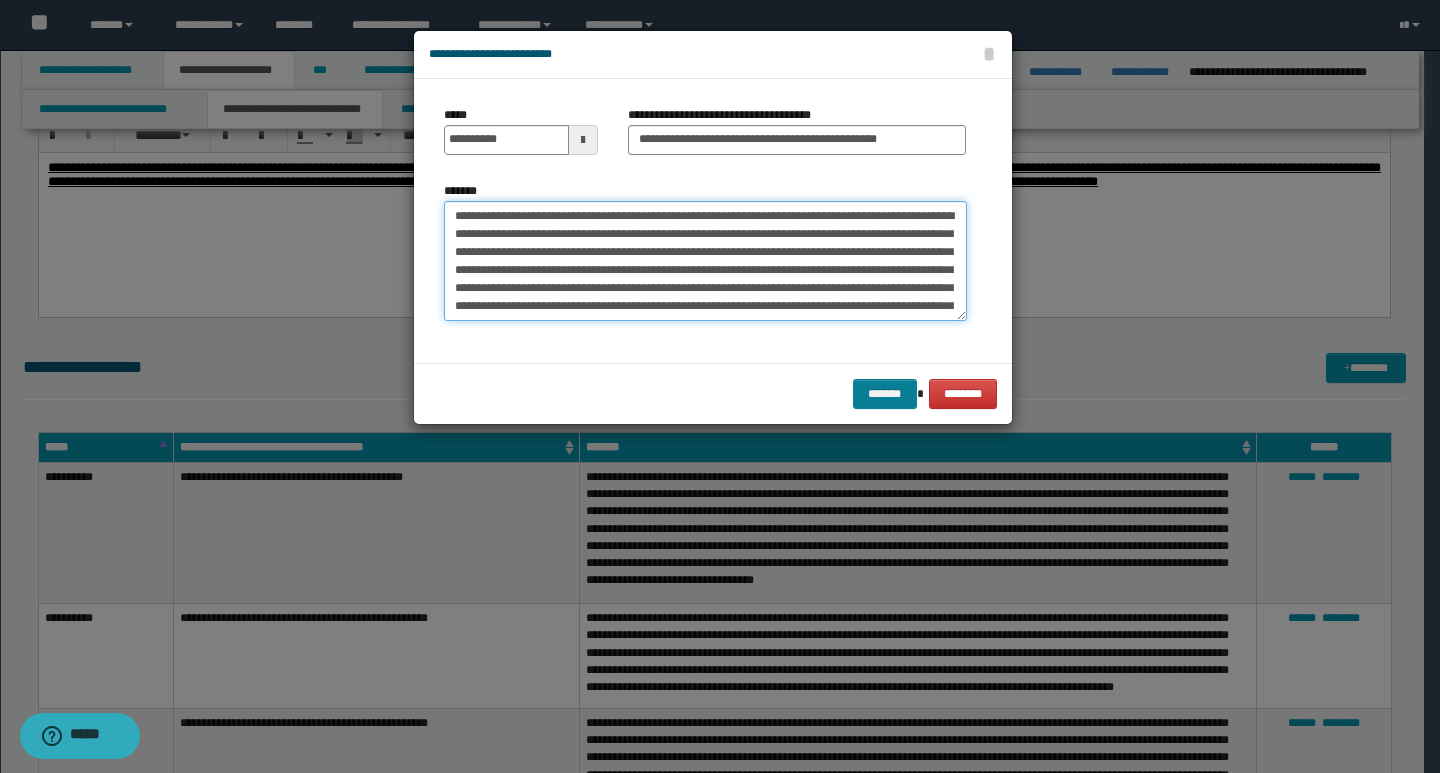 type on "**********" 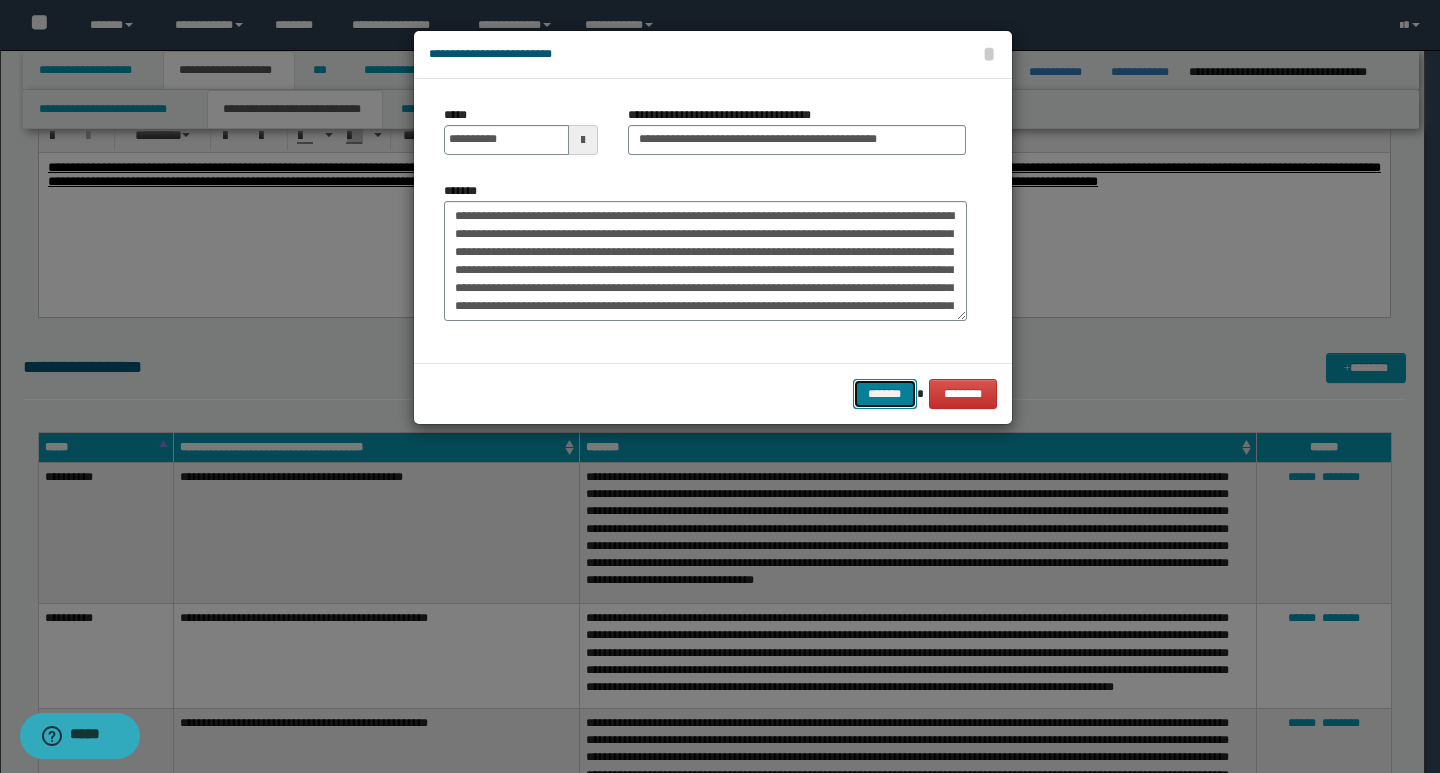 click on "*******" at bounding box center [885, 394] 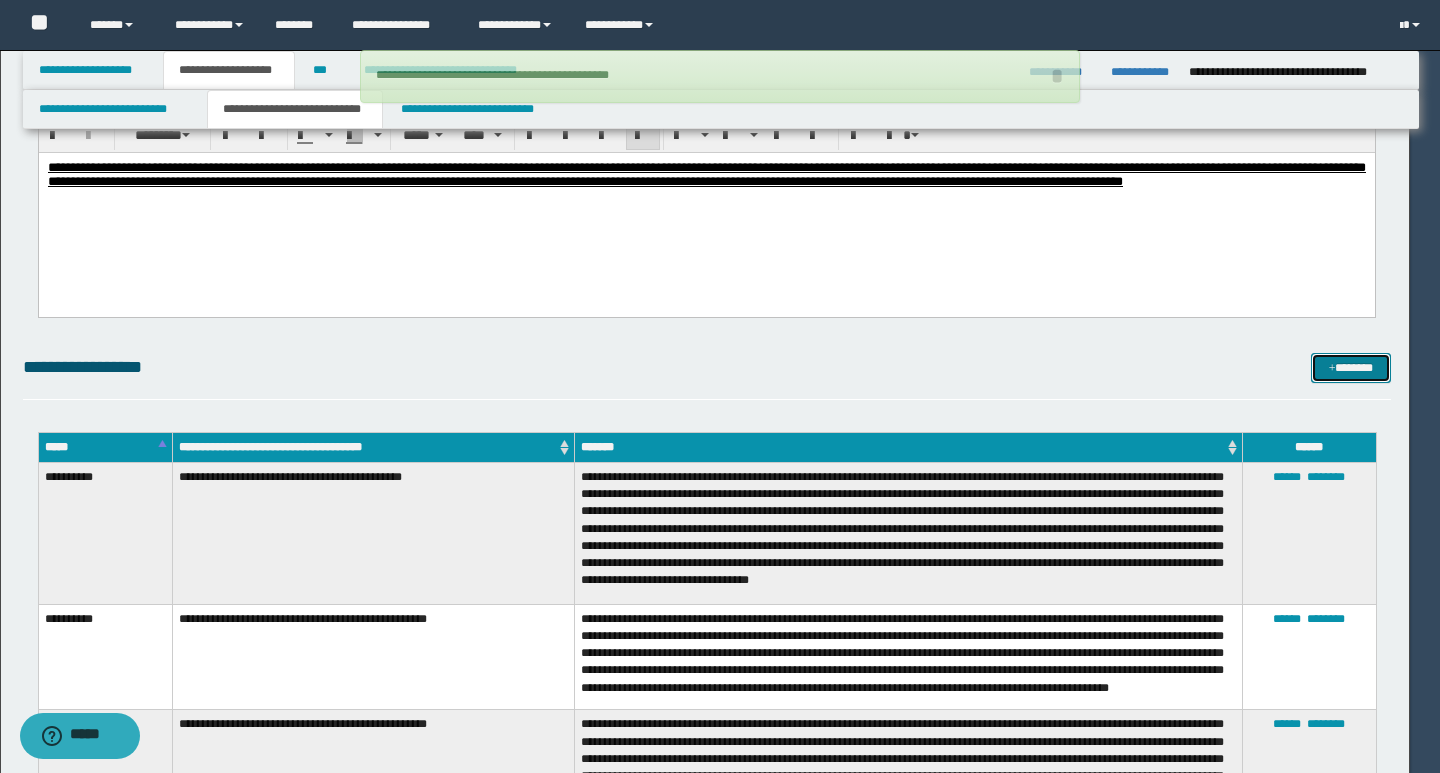 type 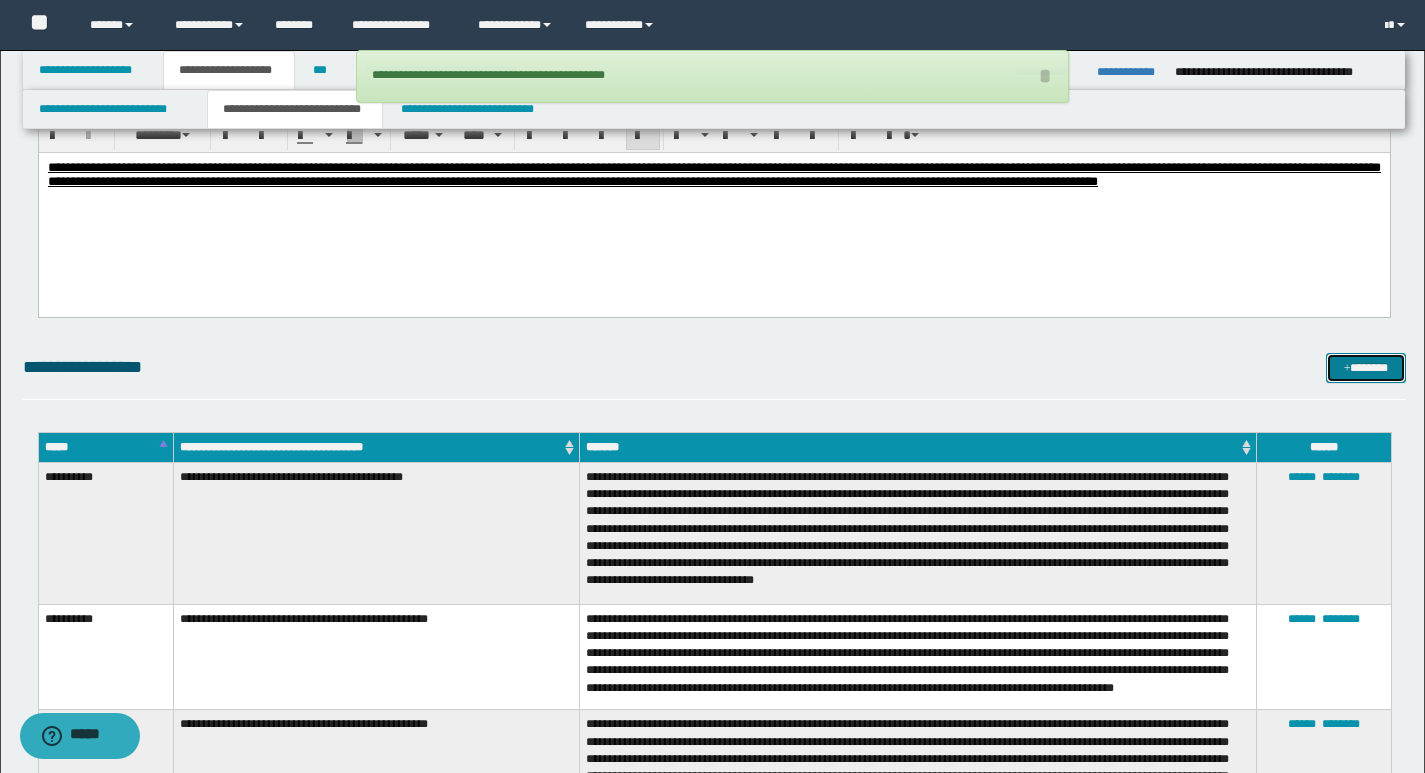 click on "*******" at bounding box center (1366, 368) 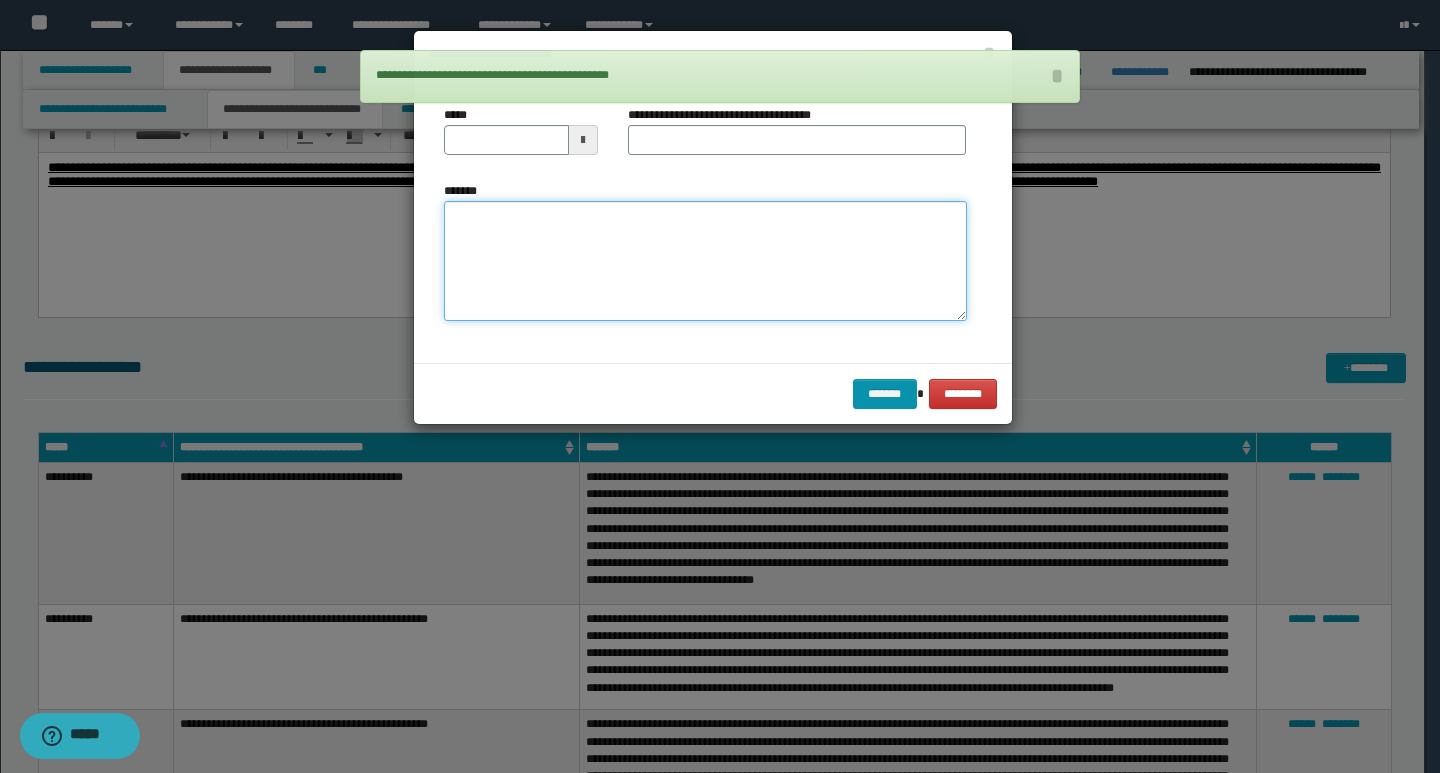 click on "*******" at bounding box center (705, 261) 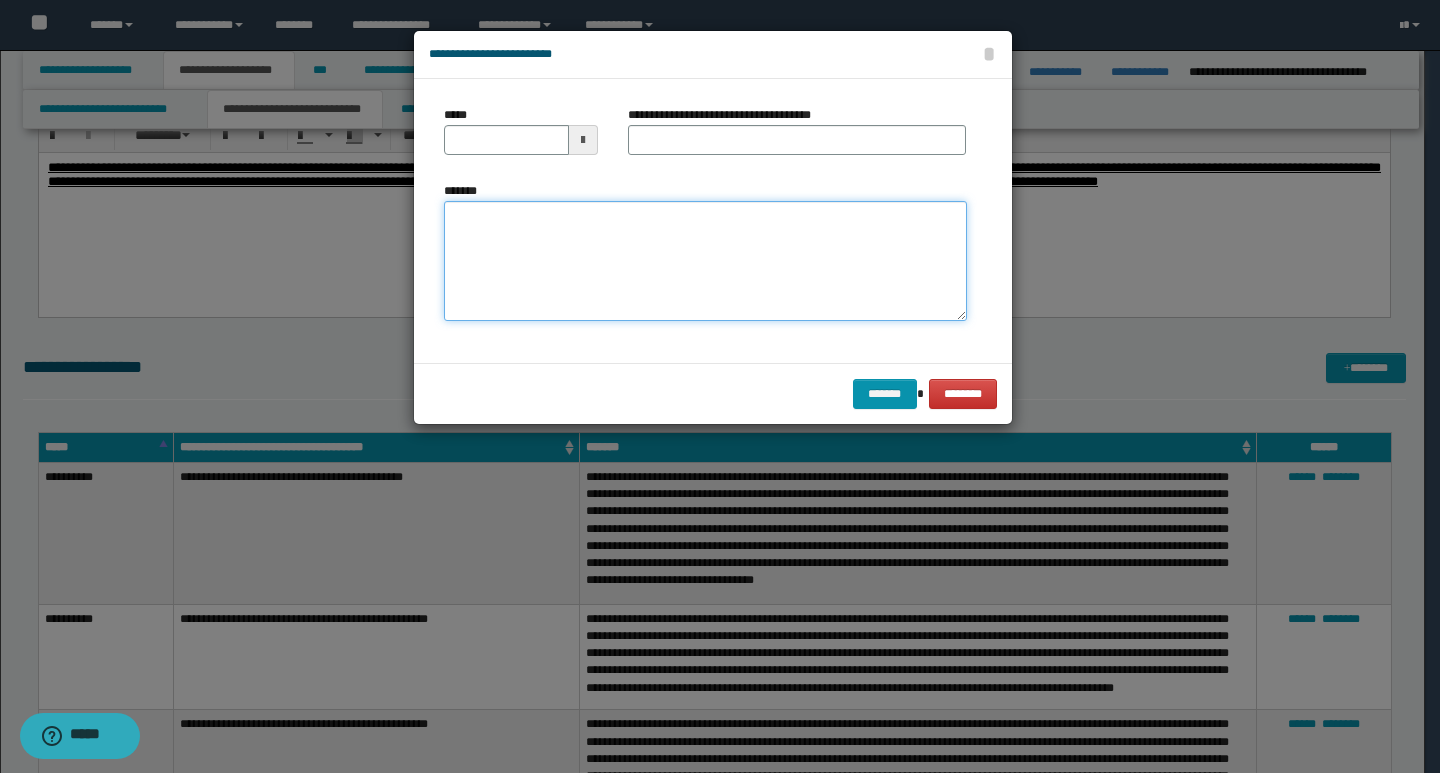 paste on "**********" 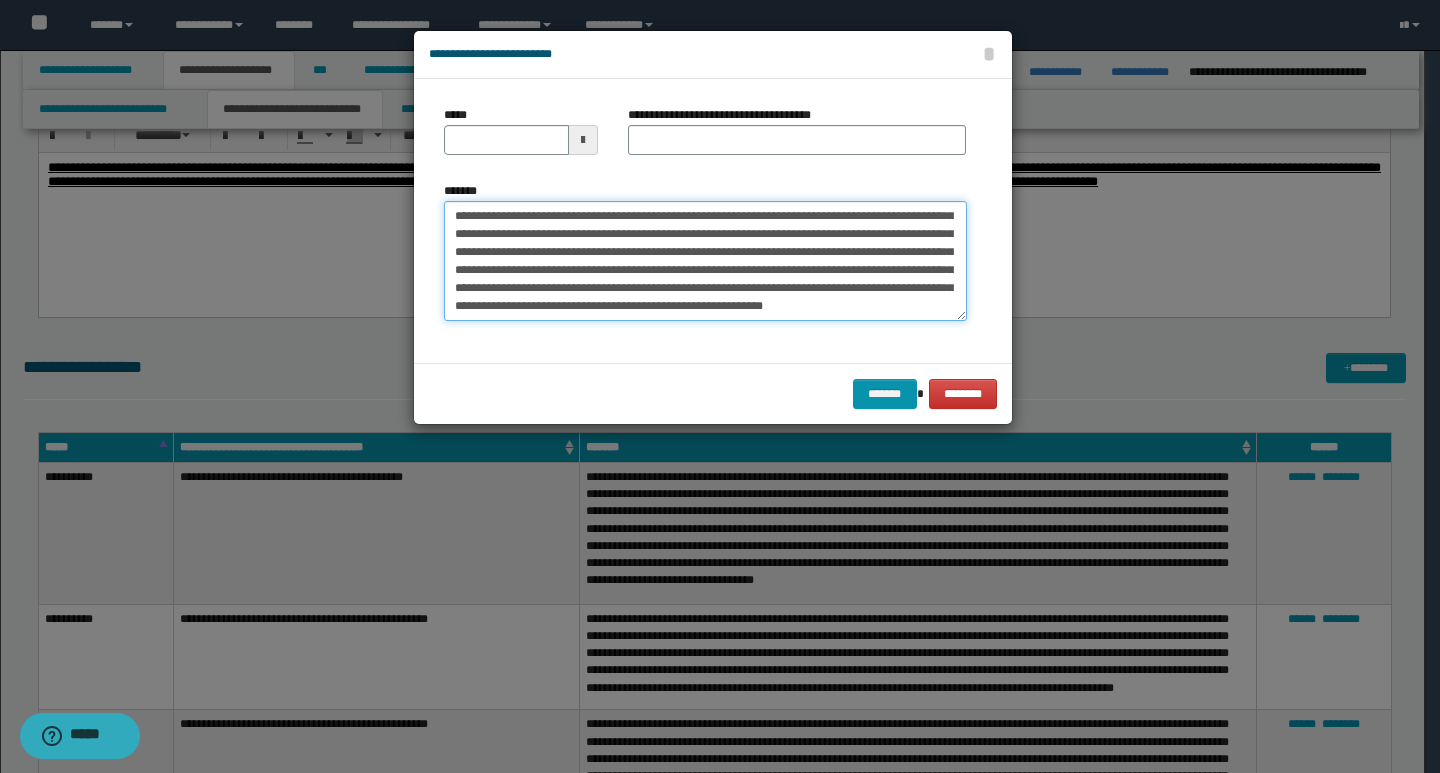 scroll, scrollTop: 0, scrollLeft: 0, axis: both 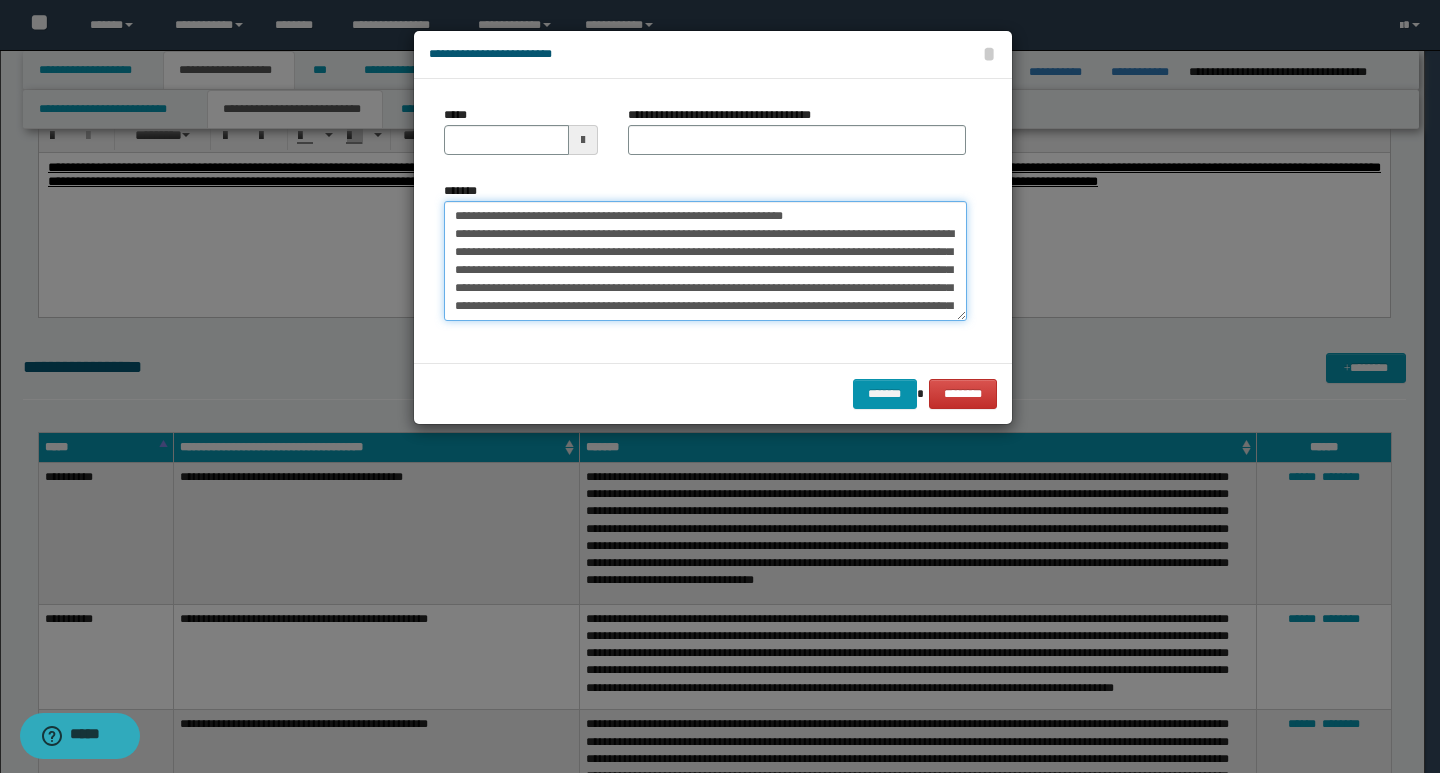 drag, startPoint x: 450, startPoint y: 215, endPoint x: 519, endPoint y: 222, distance: 69.354164 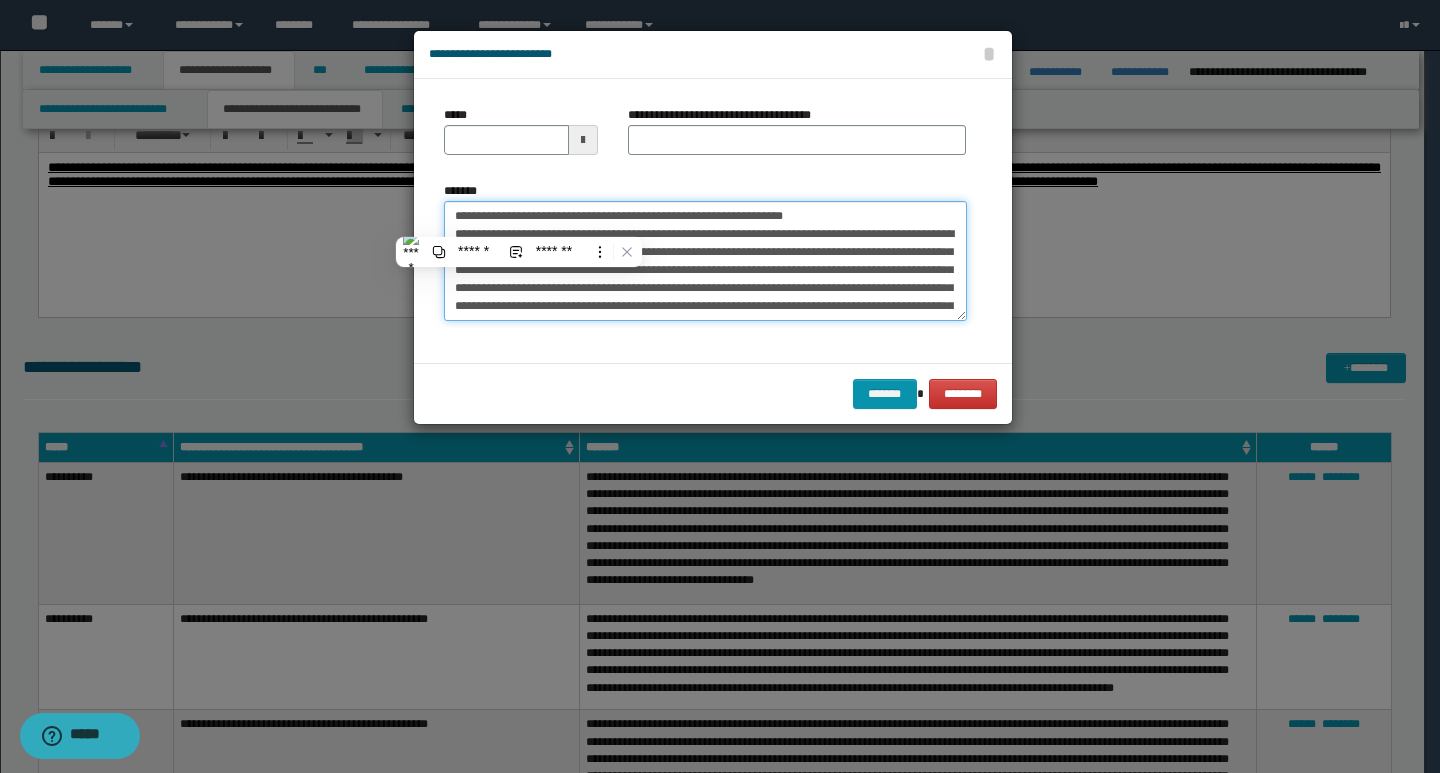 type on "**********" 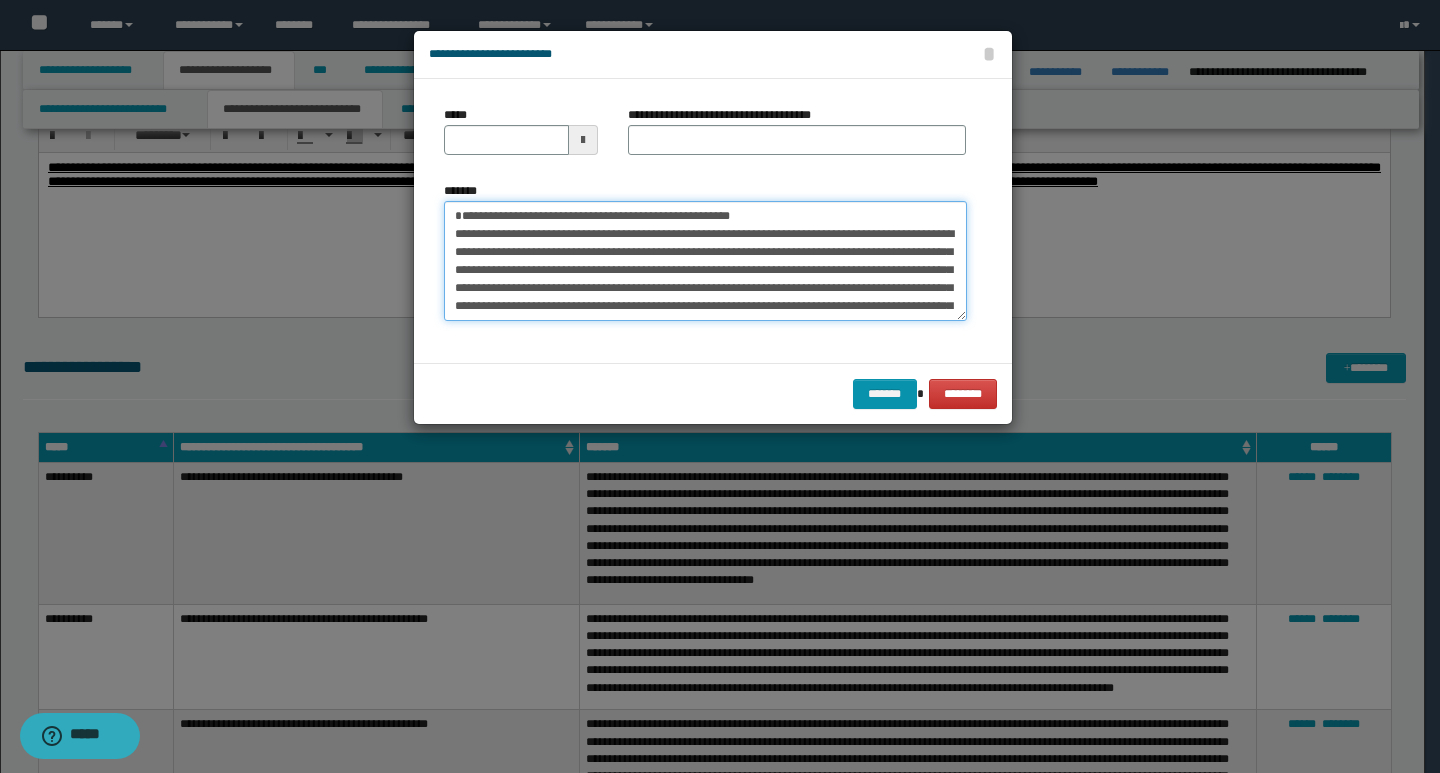 type 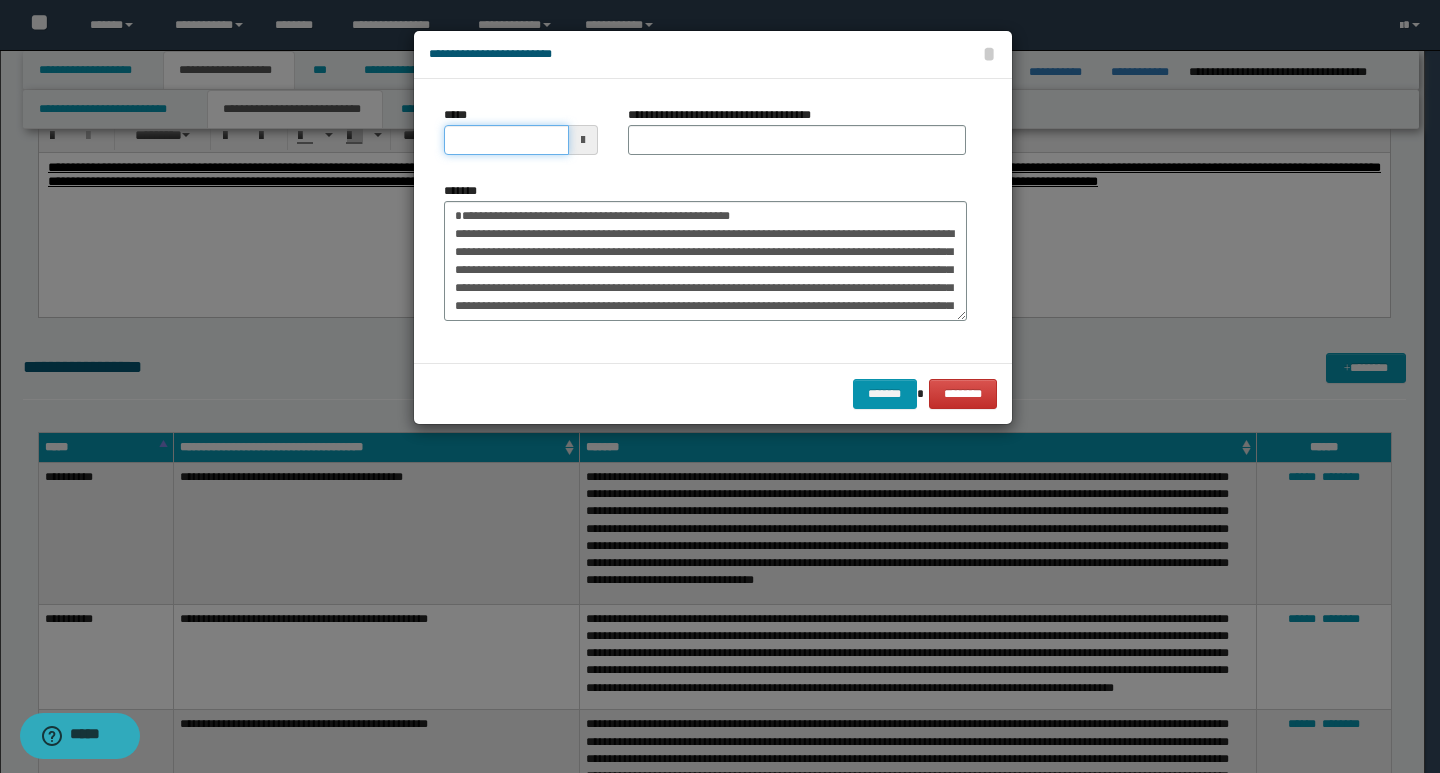 click on "*****" at bounding box center [506, 140] 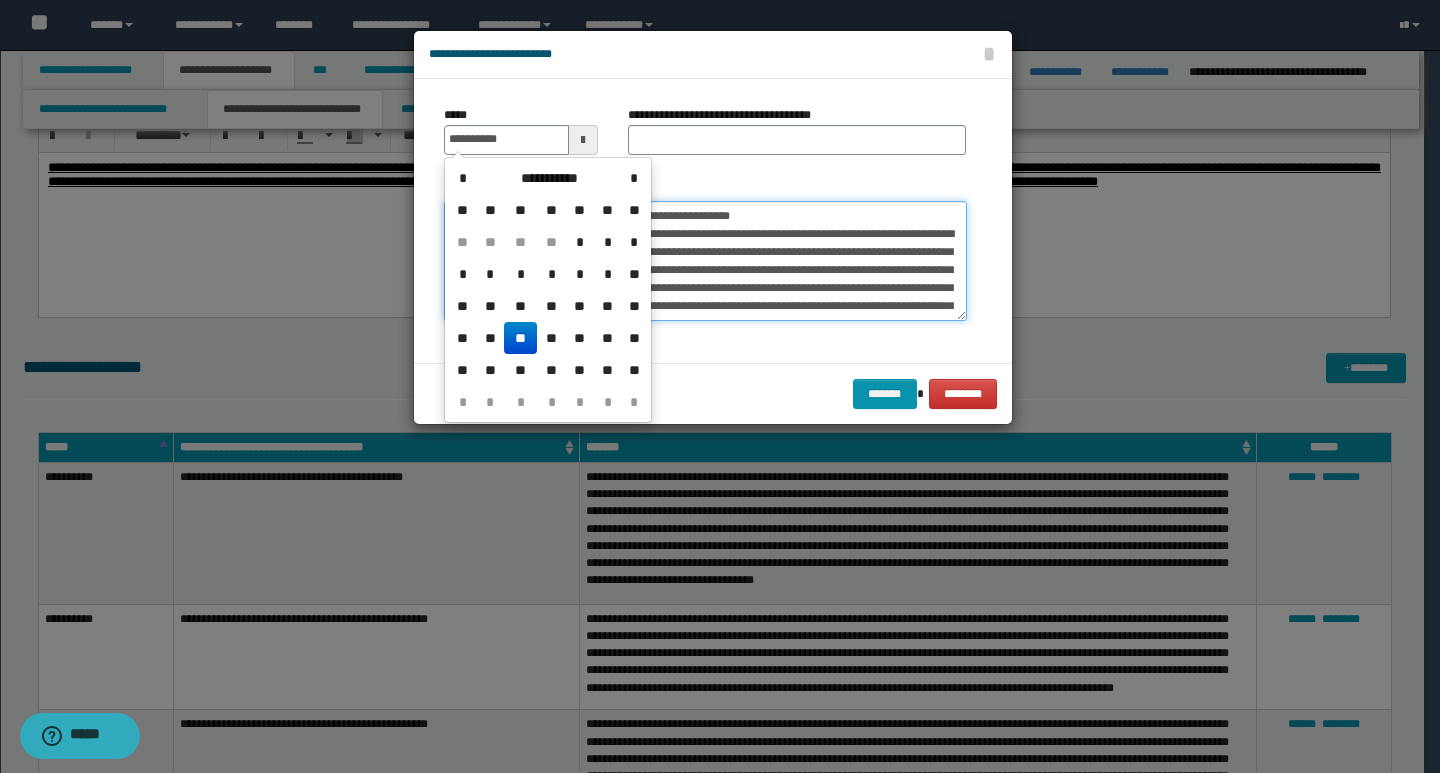 type on "**********" 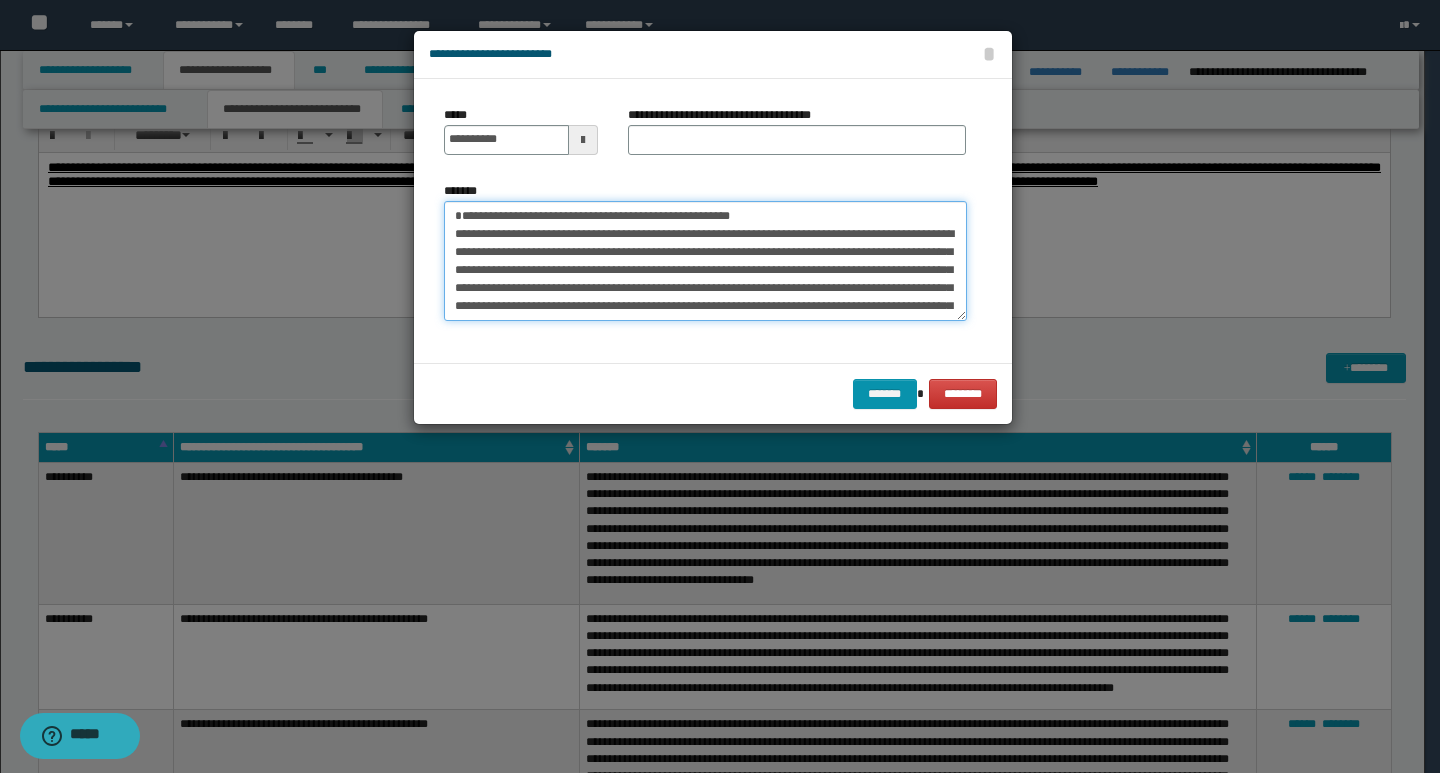 drag, startPoint x: 767, startPoint y: 218, endPoint x: 444, endPoint y: 214, distance: 323.02478 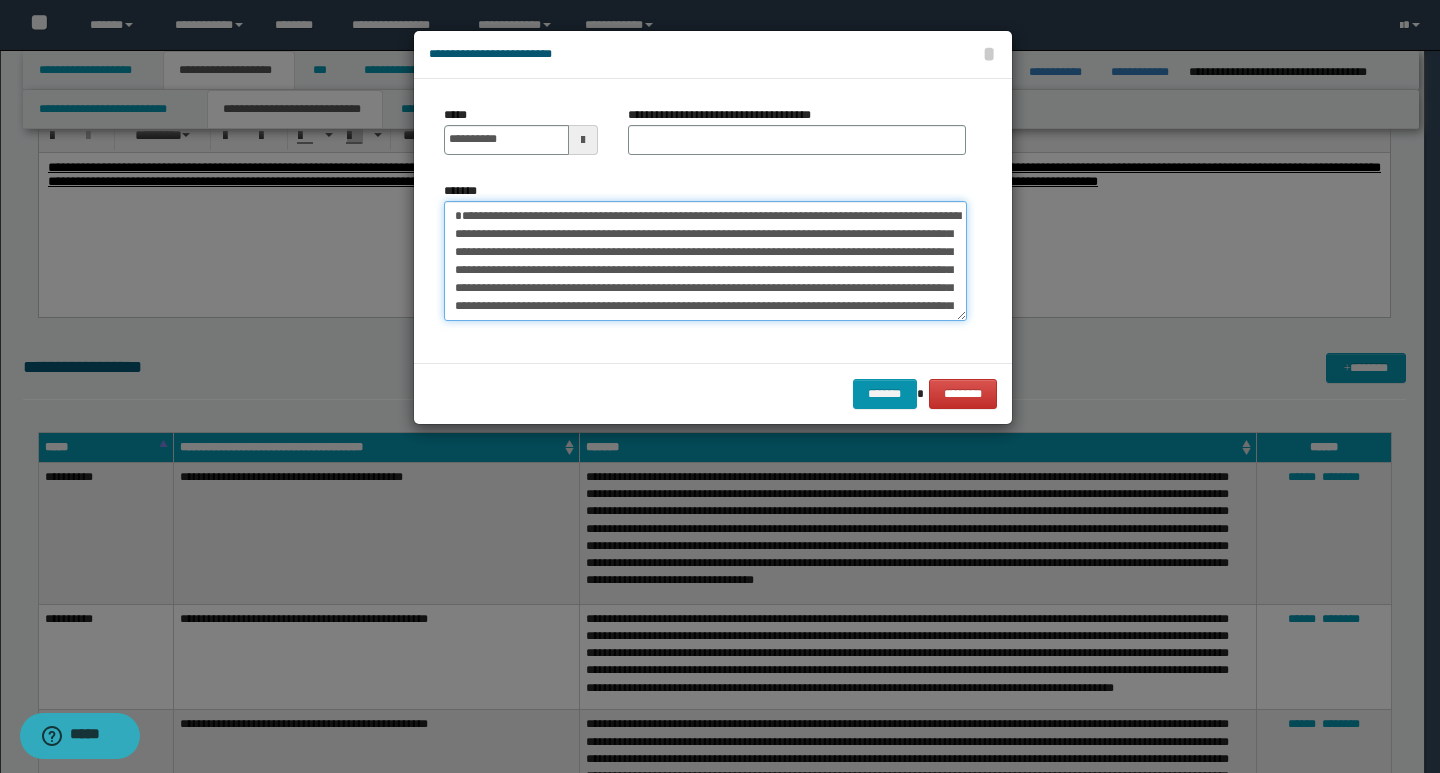 type on "**********" 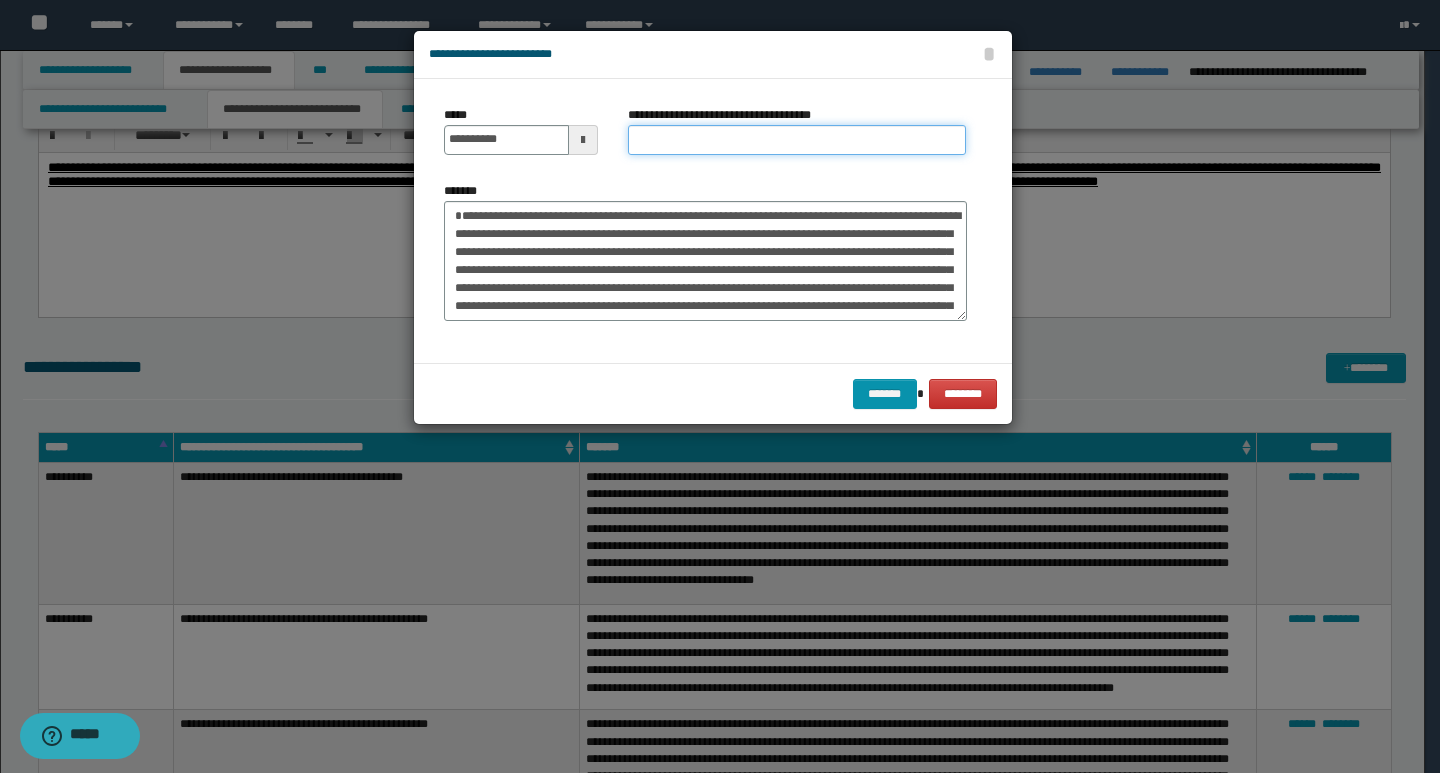 click on "**********" at bounding box center (797, 140) 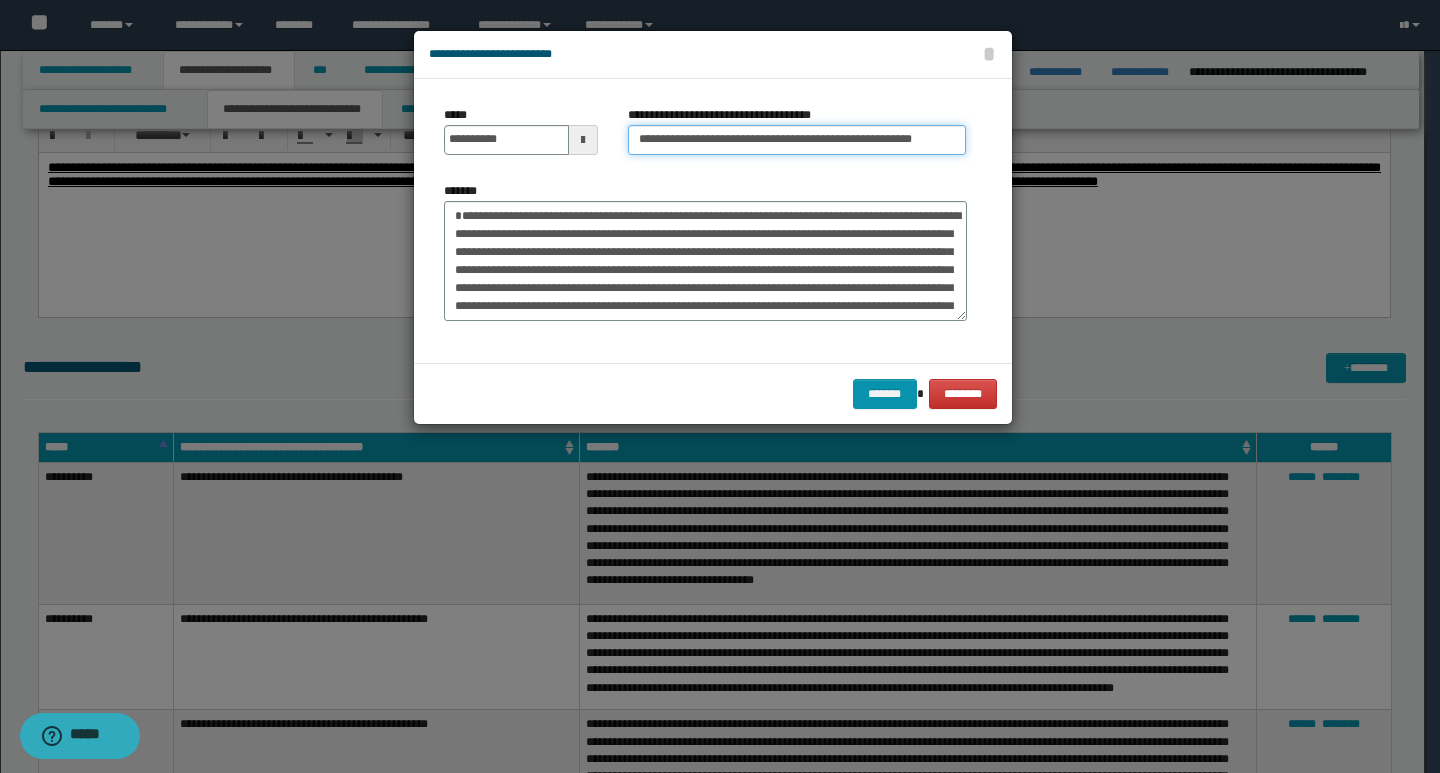type on "**********" 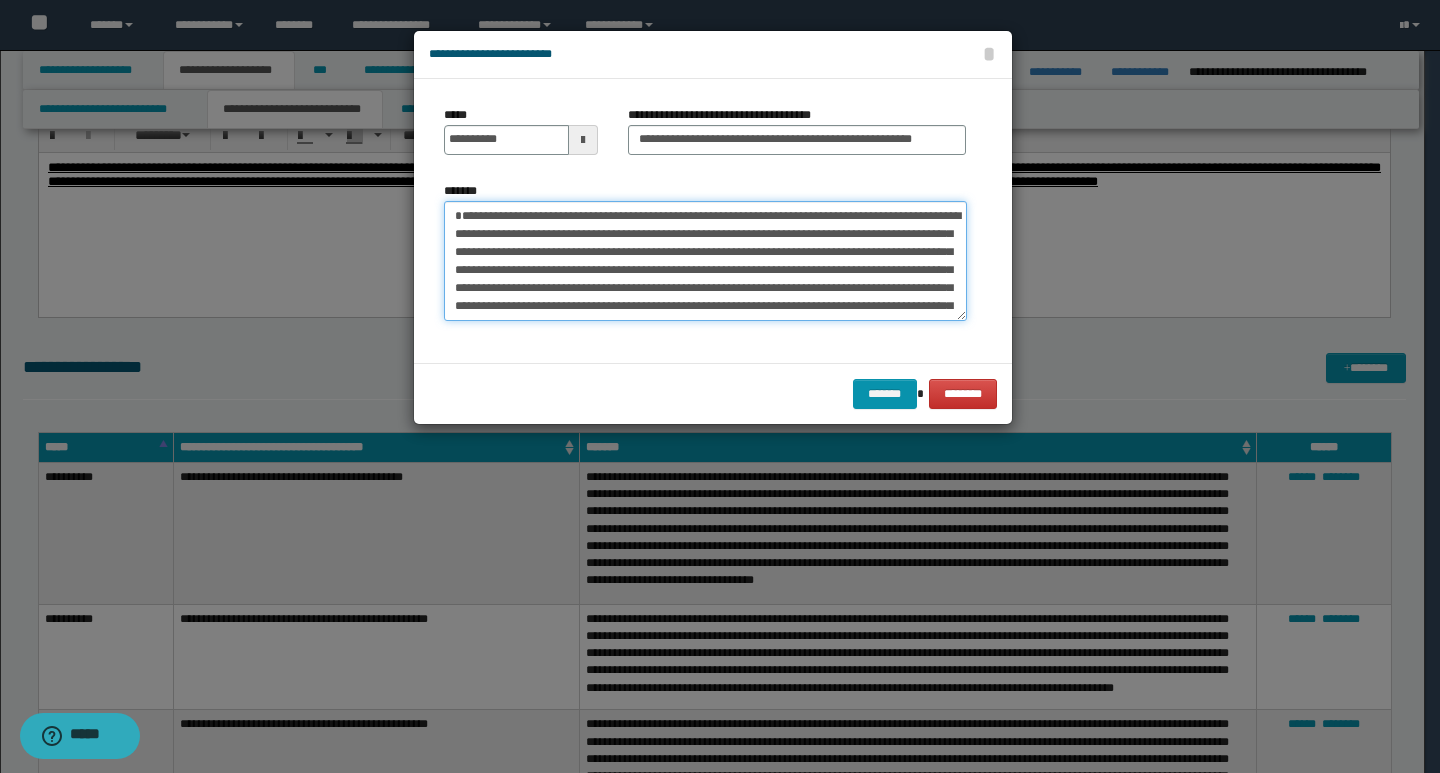 click on "*******" at bounding box center (705, 261) 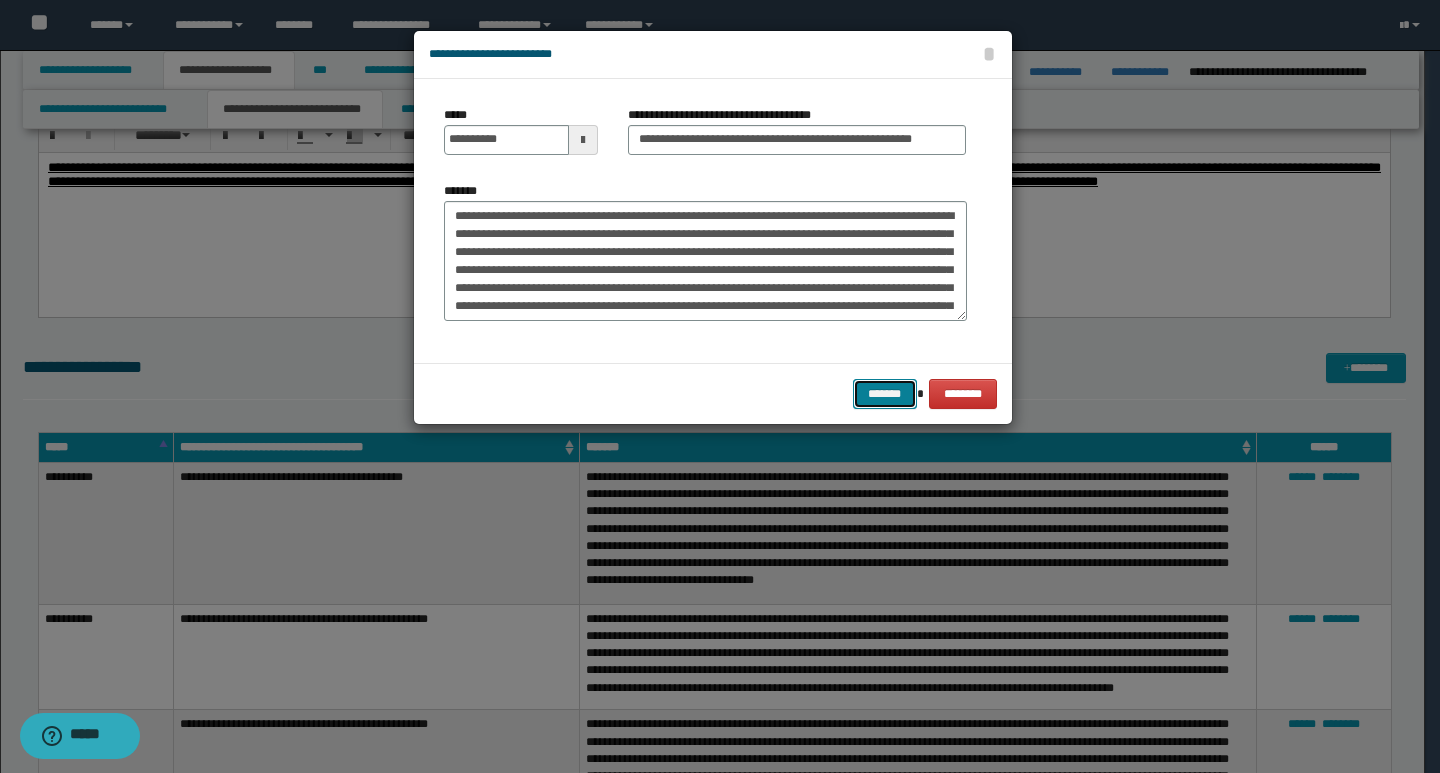 click on "*******" at bounding box center (885, 394) 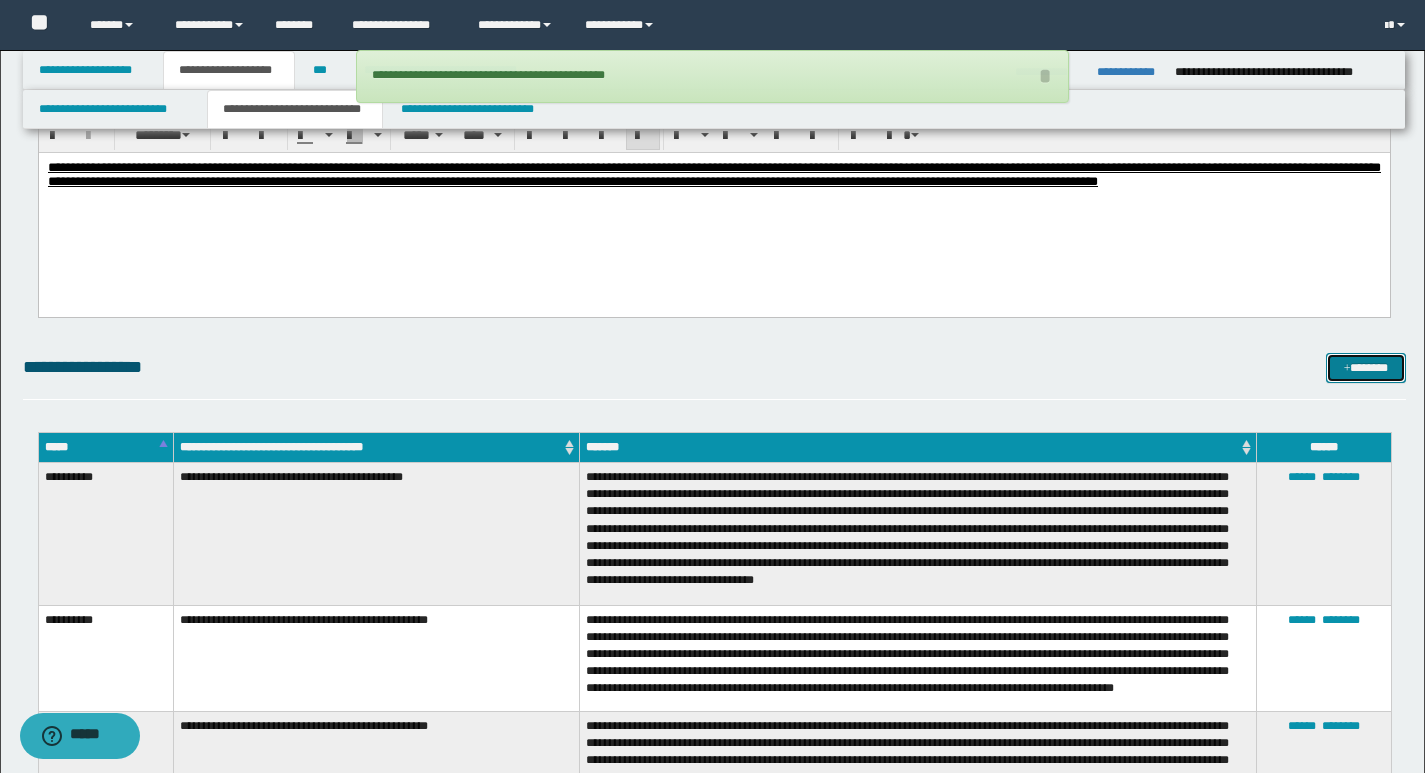 click on "*******" at bounding box center (1366, 368) 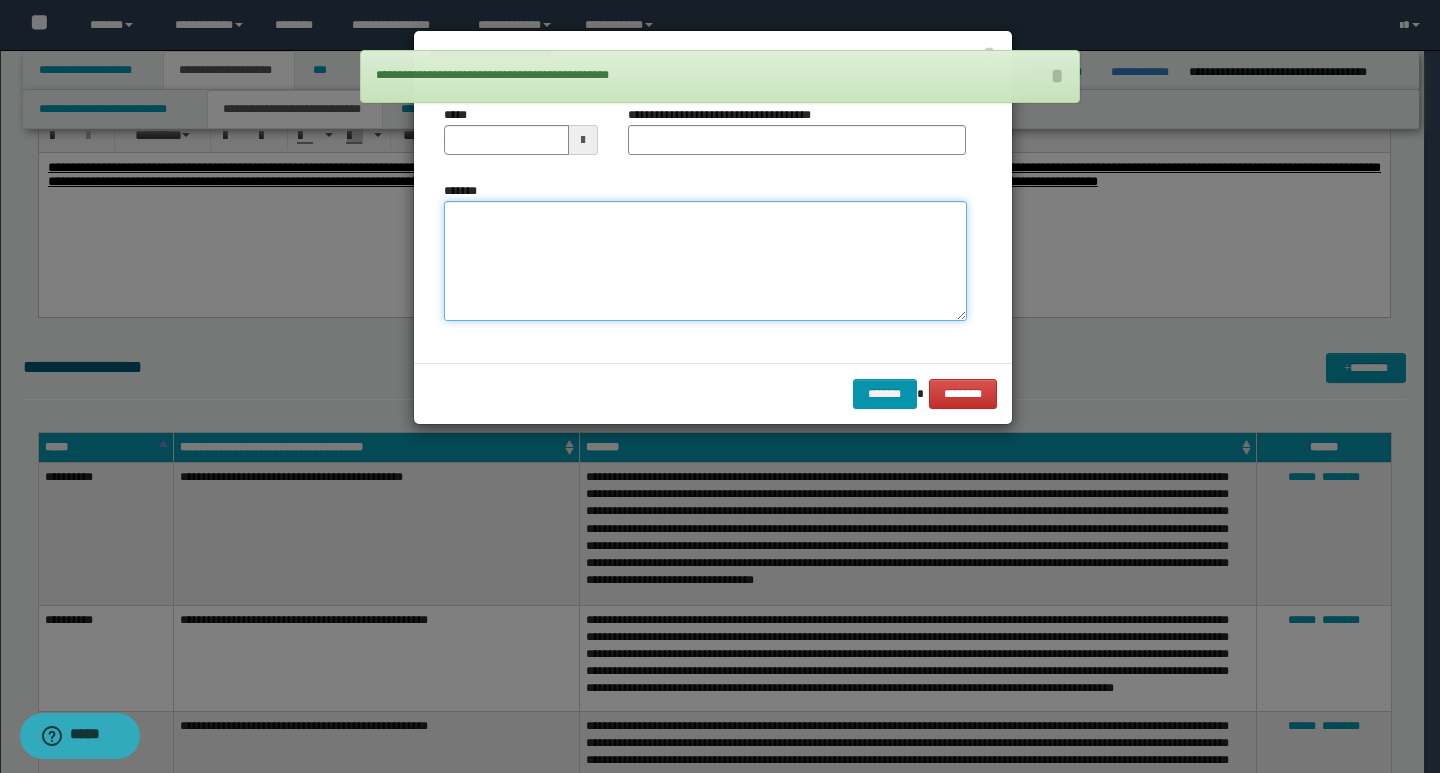 click on "*******" at bounding box center [705, 261] 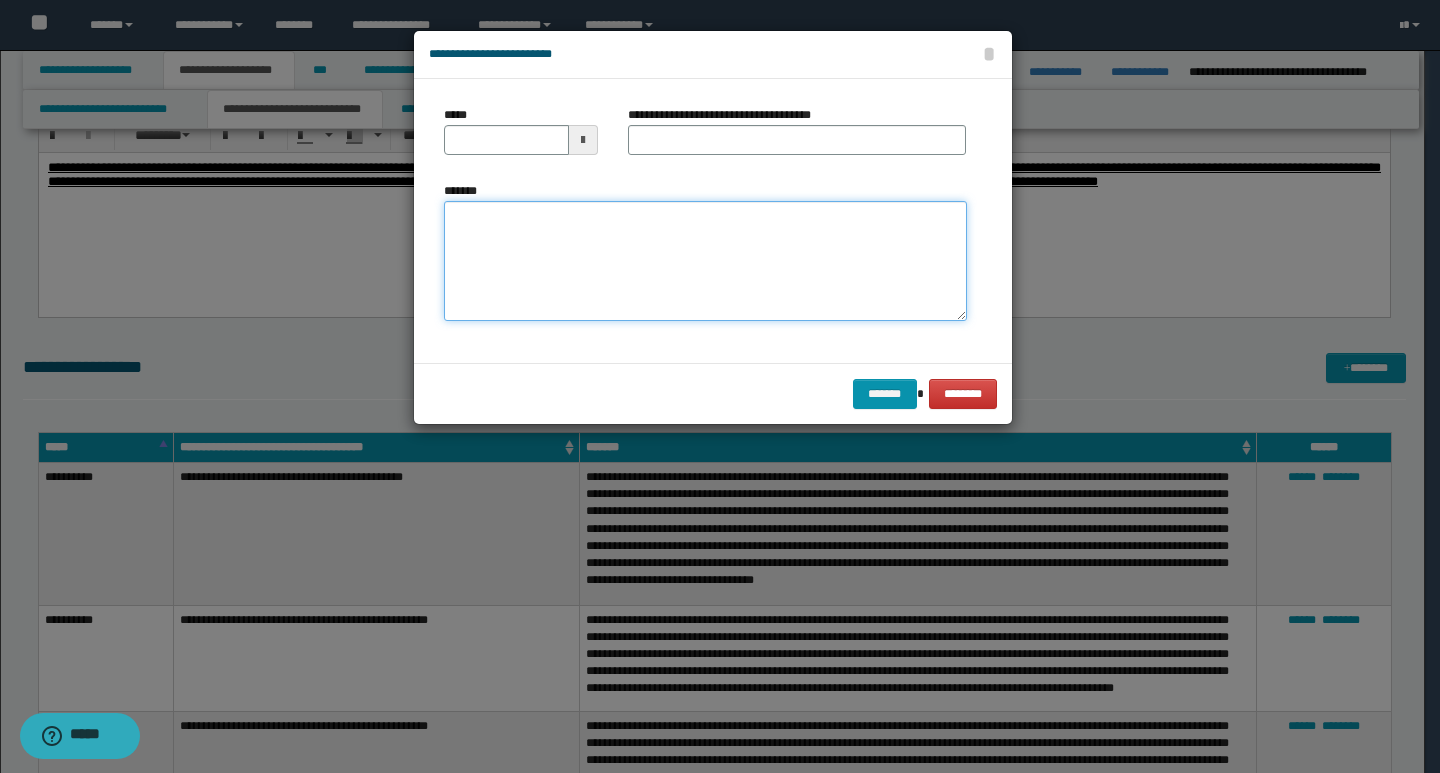 paste on "**********" 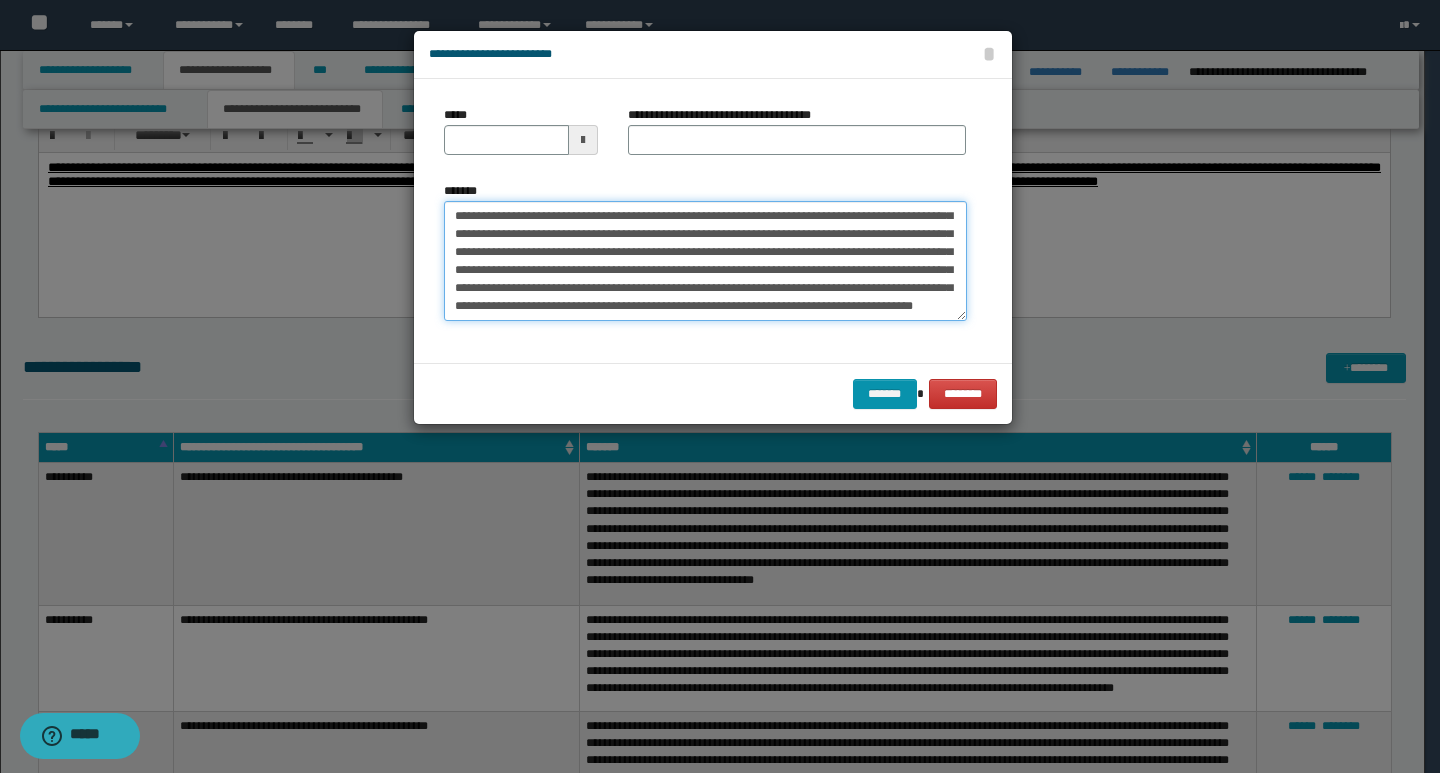 scroll, scrollTop: 0, scrollLeft: 0, axis: both 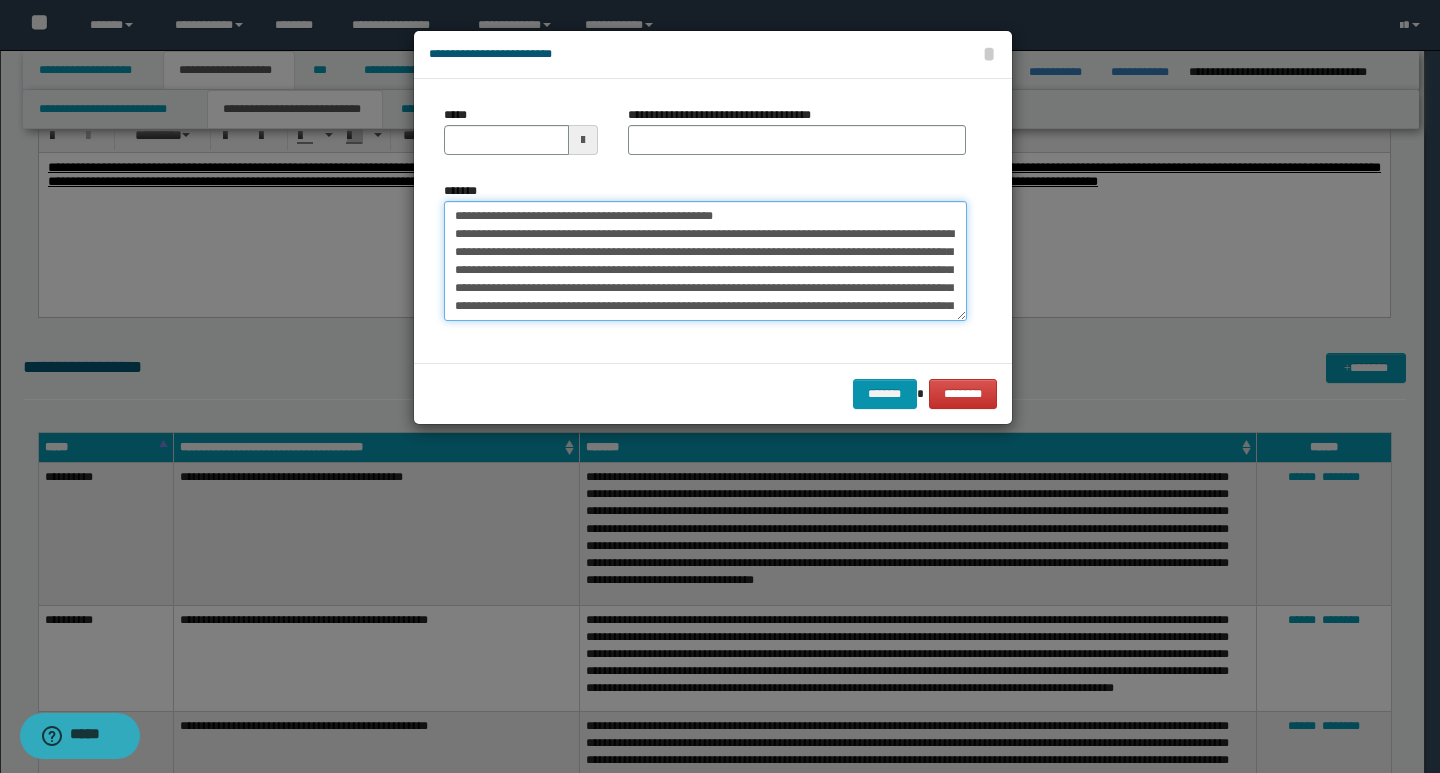 drag, startPoint x: 453, startPoint y: 216, endPoint x: 520, endPoint y: 214, distance: 67.02985 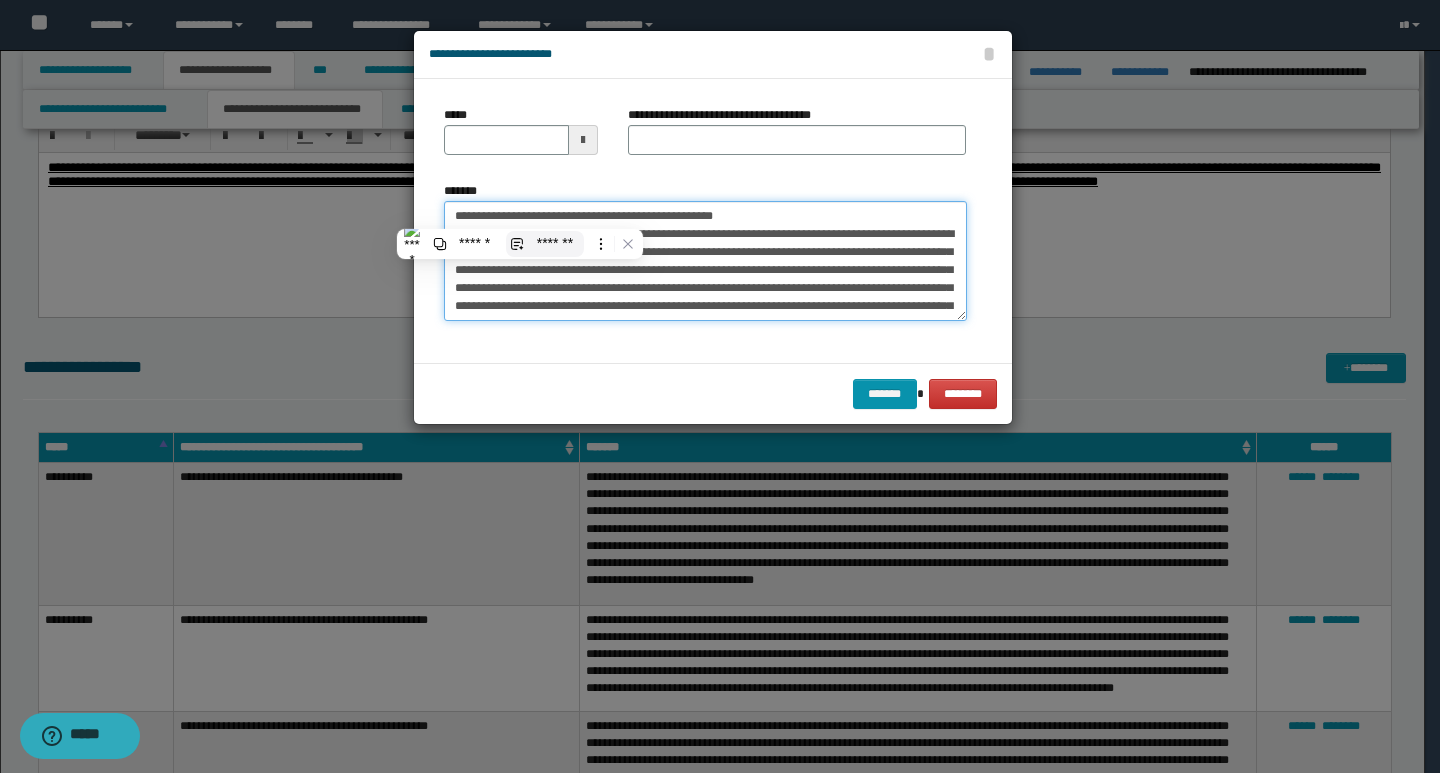 type on "**********" 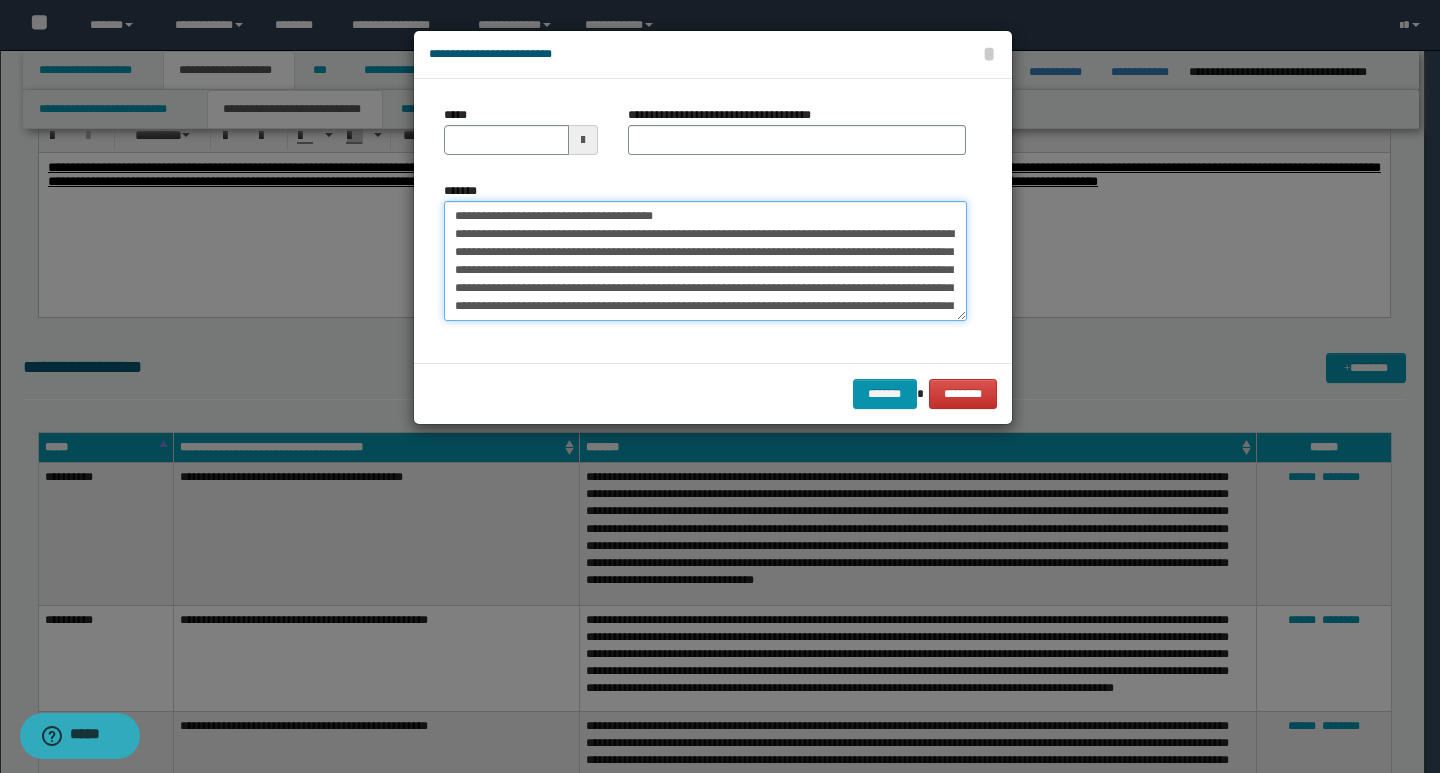 type 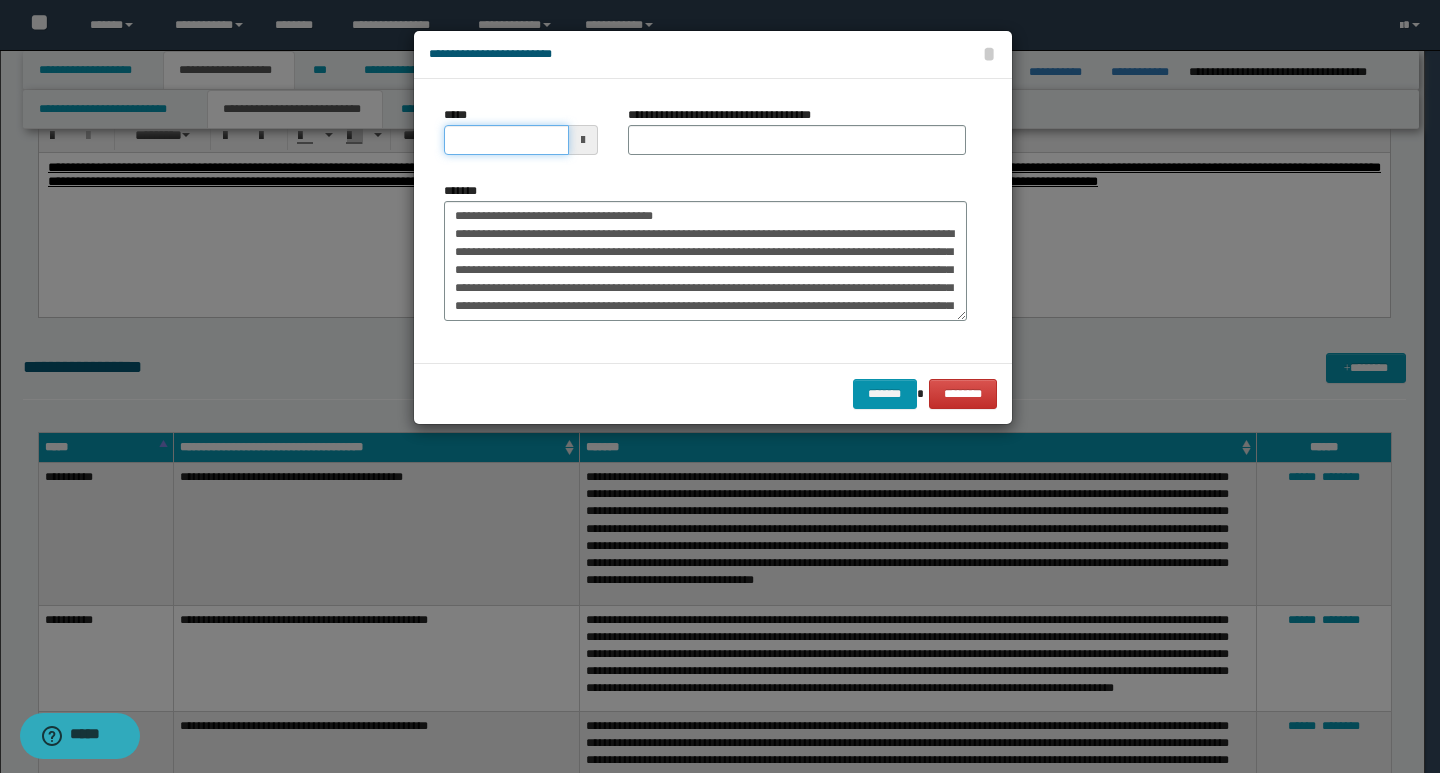 click on "*****" at bounding box center [506, 140] 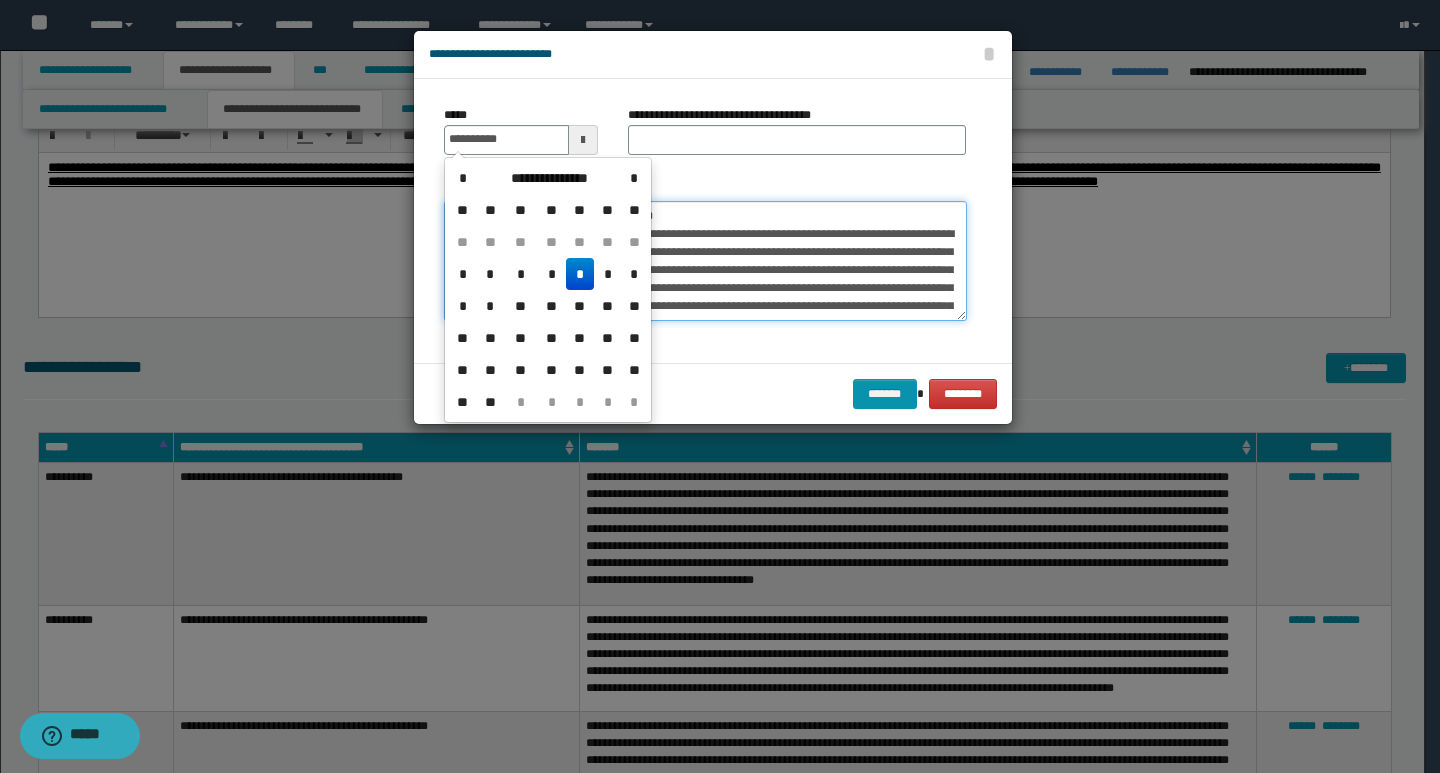 type on "**********" 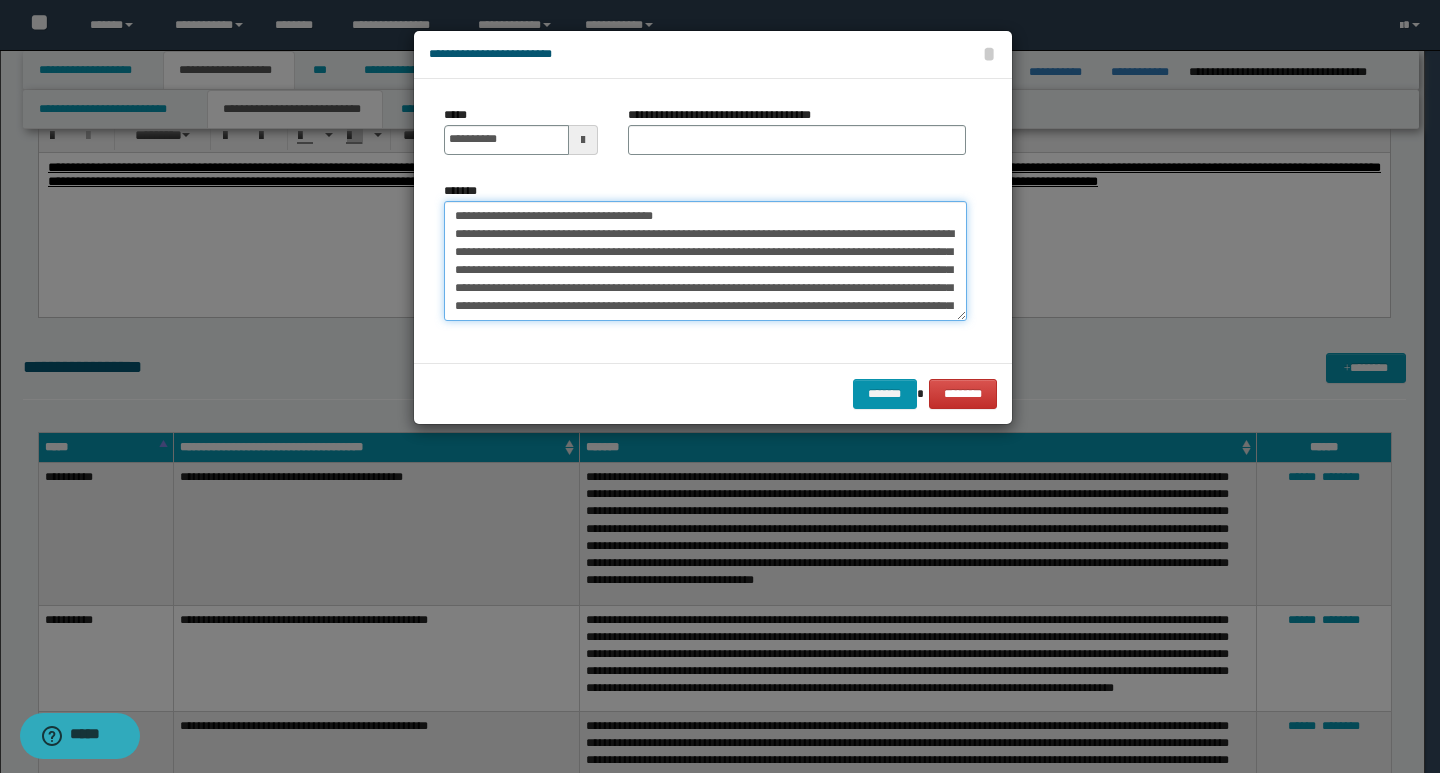 drag, startPoint x: 678, startPoint y: 219, endPoint x: 422, endPoint y: 217, distance: 256.0078 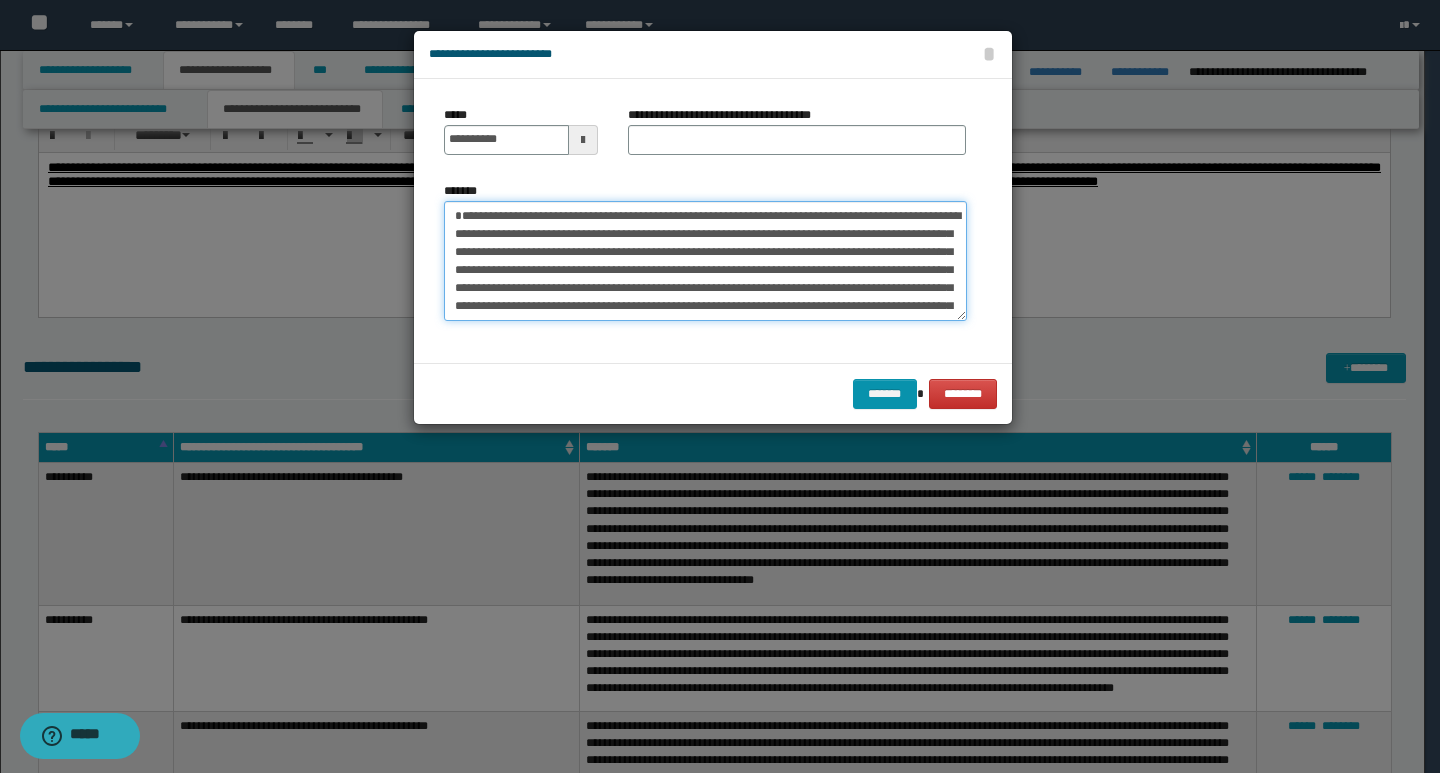 type on "**********" 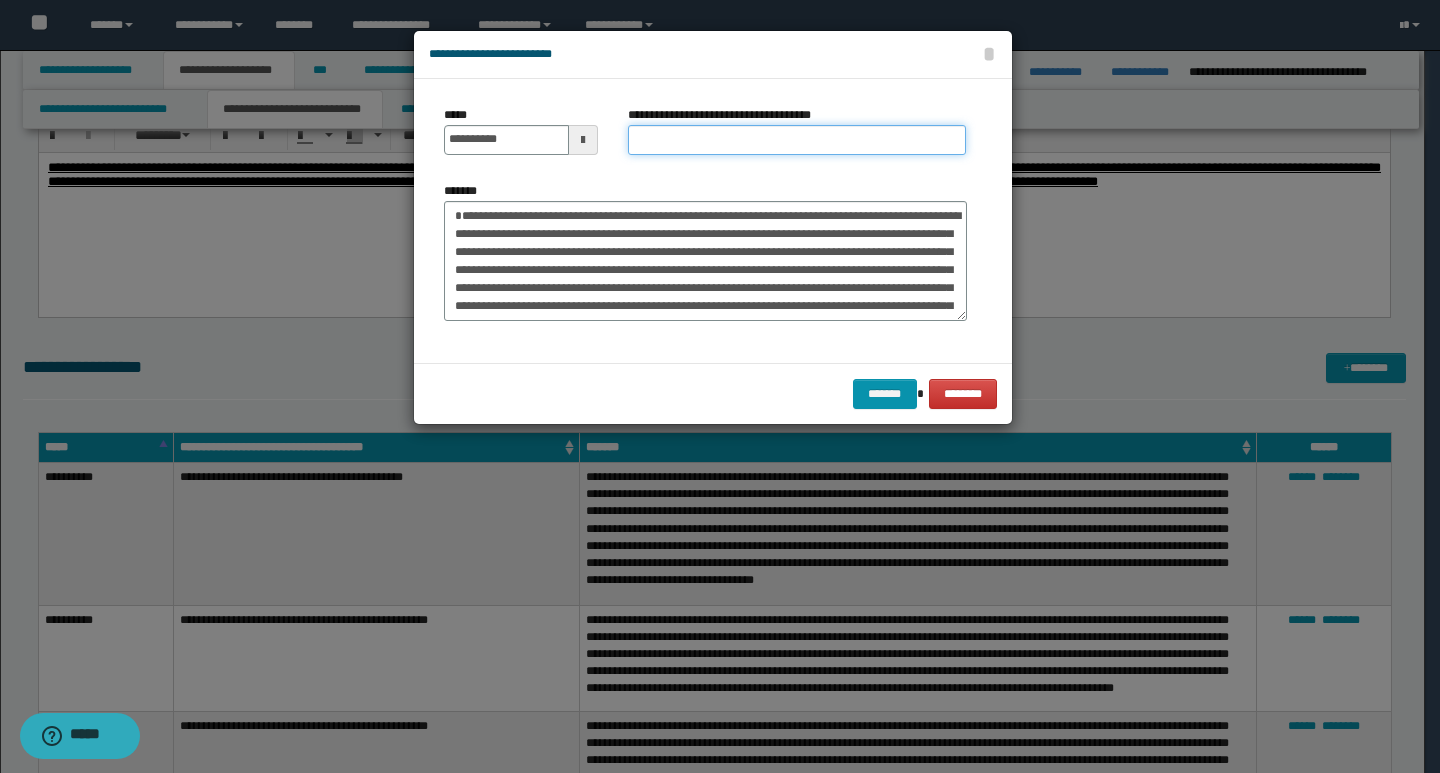 drag, startPoint x: 637, startPoint y: 137, endPoint x: 688, endPoint y: 149, distance: 52.392746 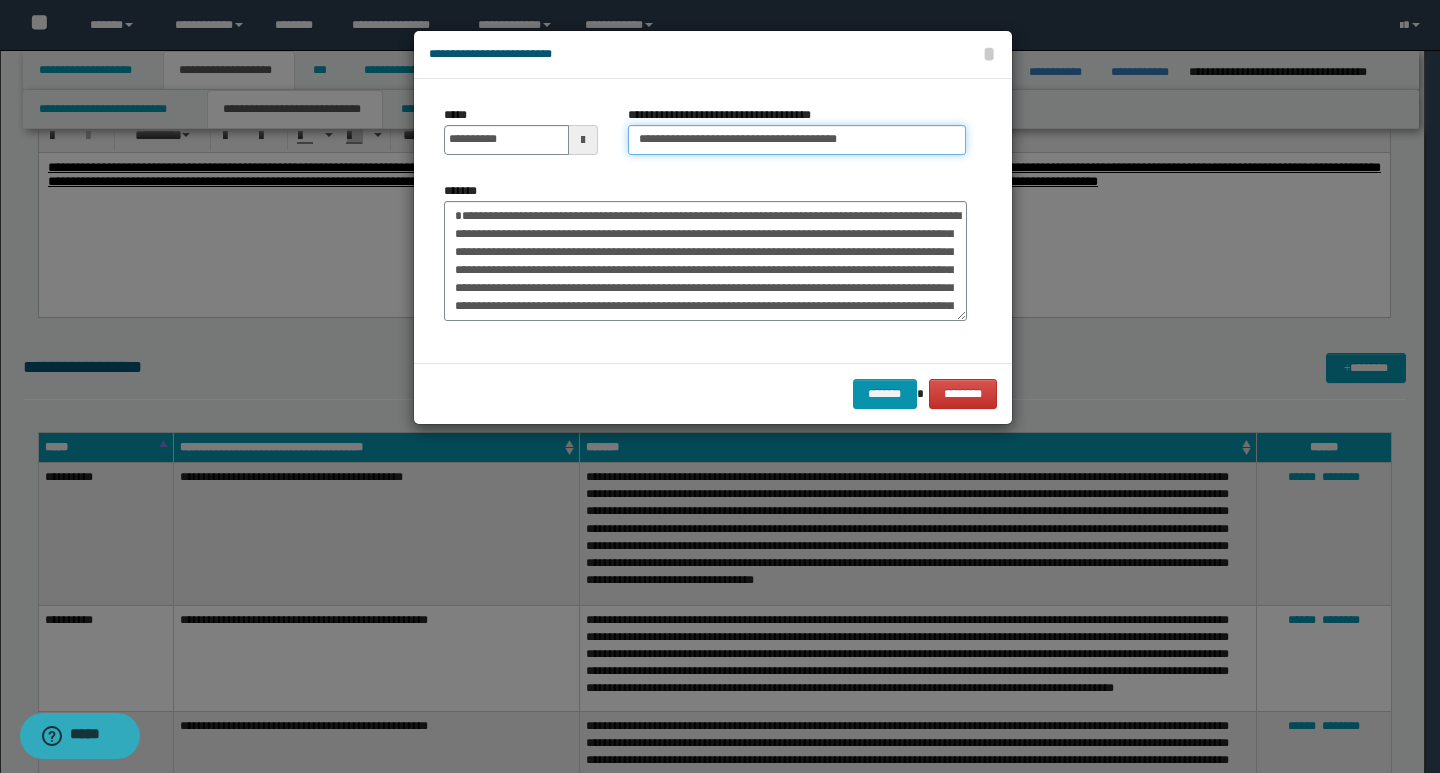 type on "**********" 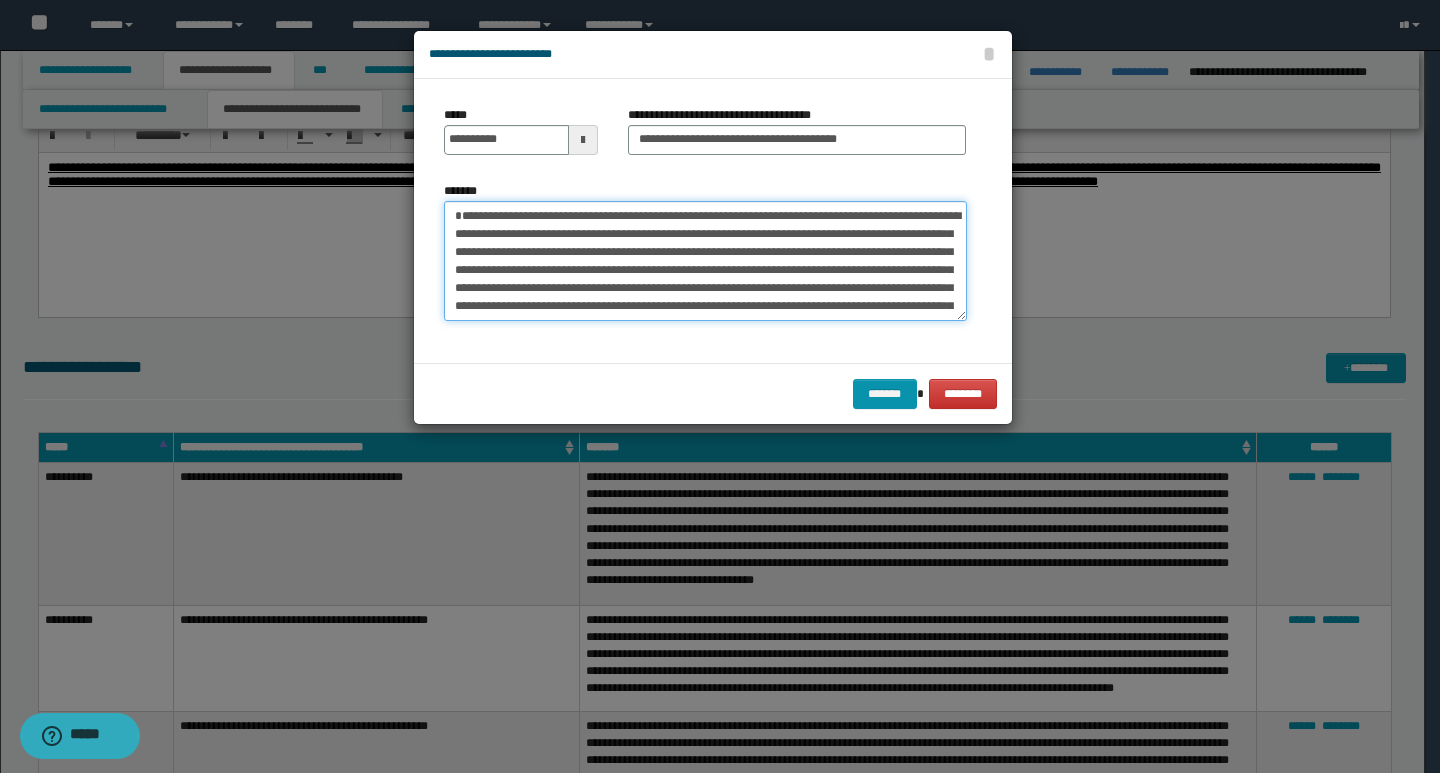 drag, startPoint x: 457, startPoint y: 207, endPoint x: 586, endPoint y: 238, distance: 132.67253 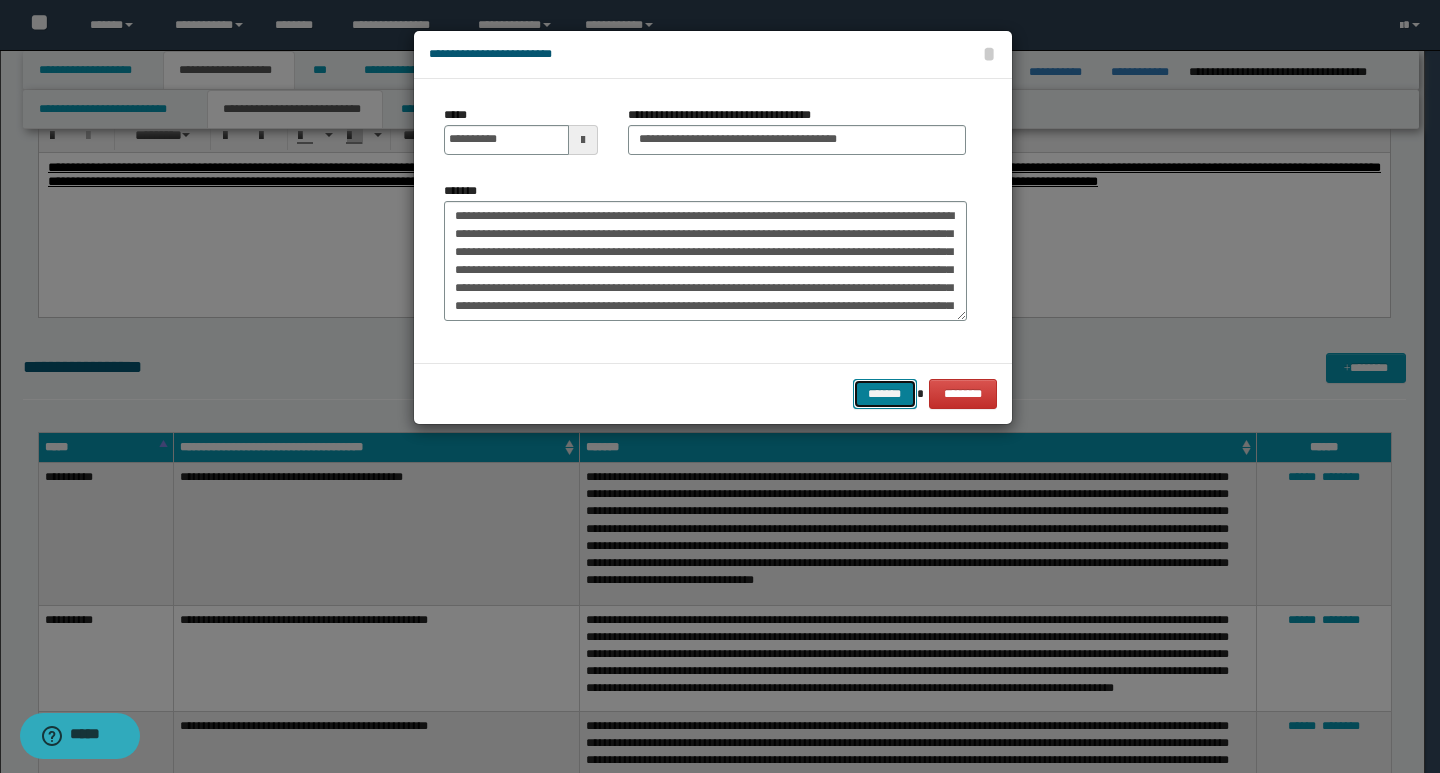 click on "*******" at bounding box center (885, 394) 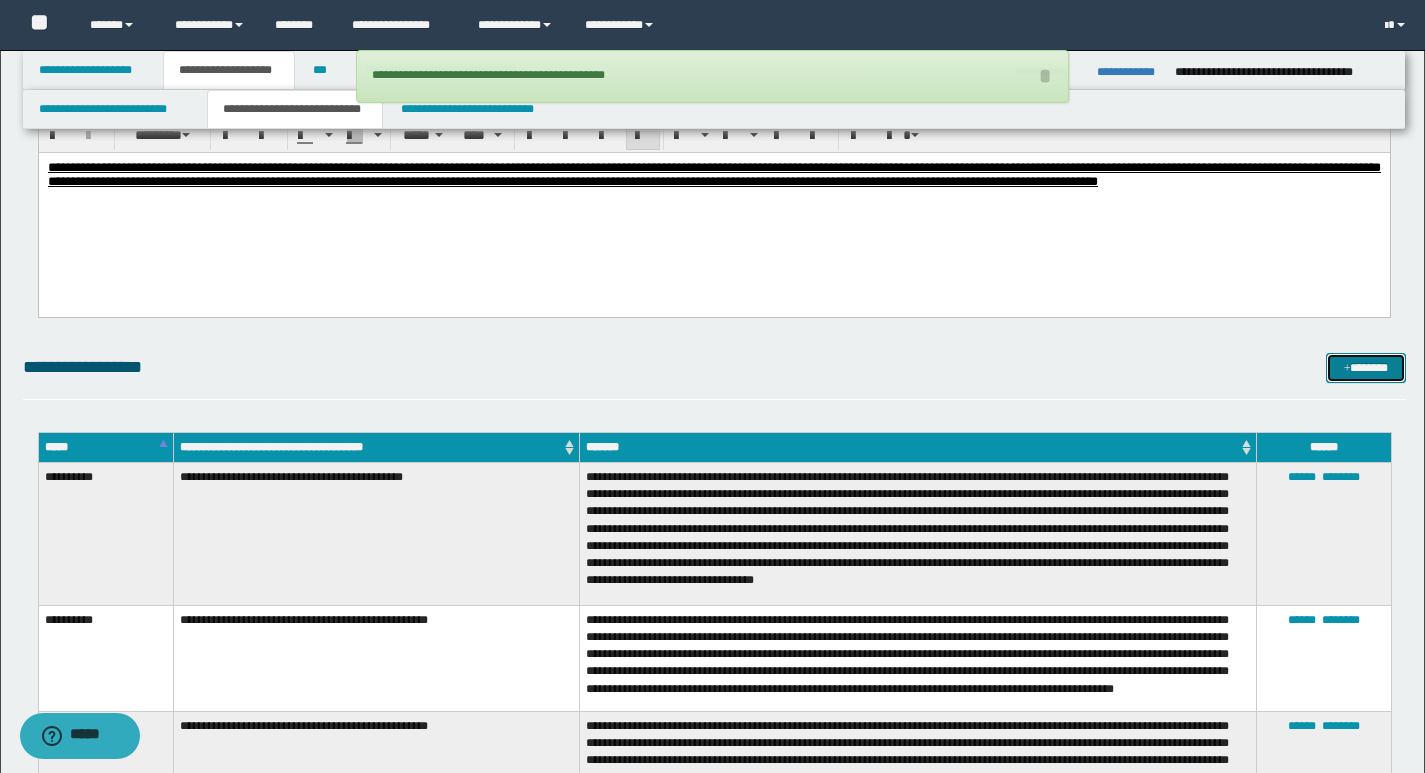 click on "*******" at bounding box center (1366, 368) 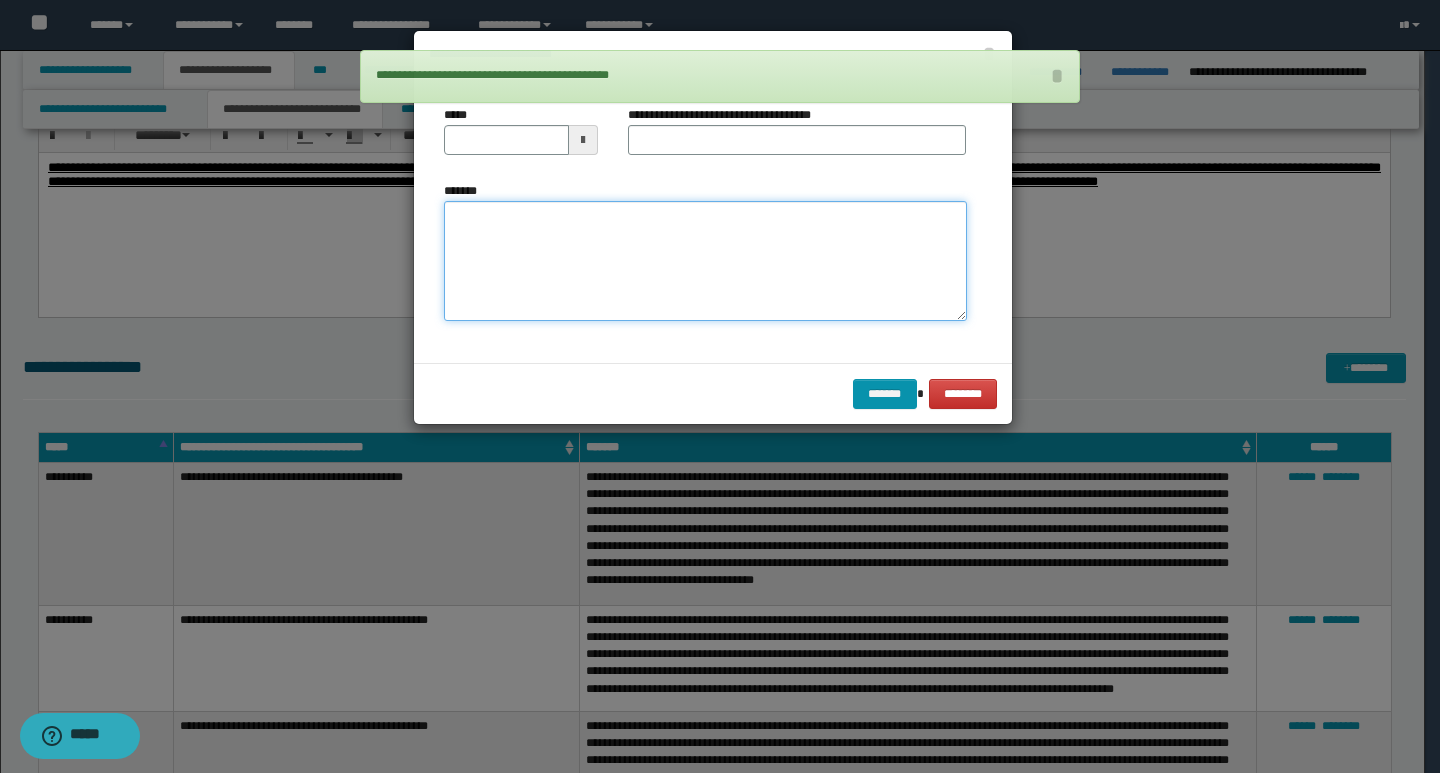 click on "*******" at bounding box center (705, 261) 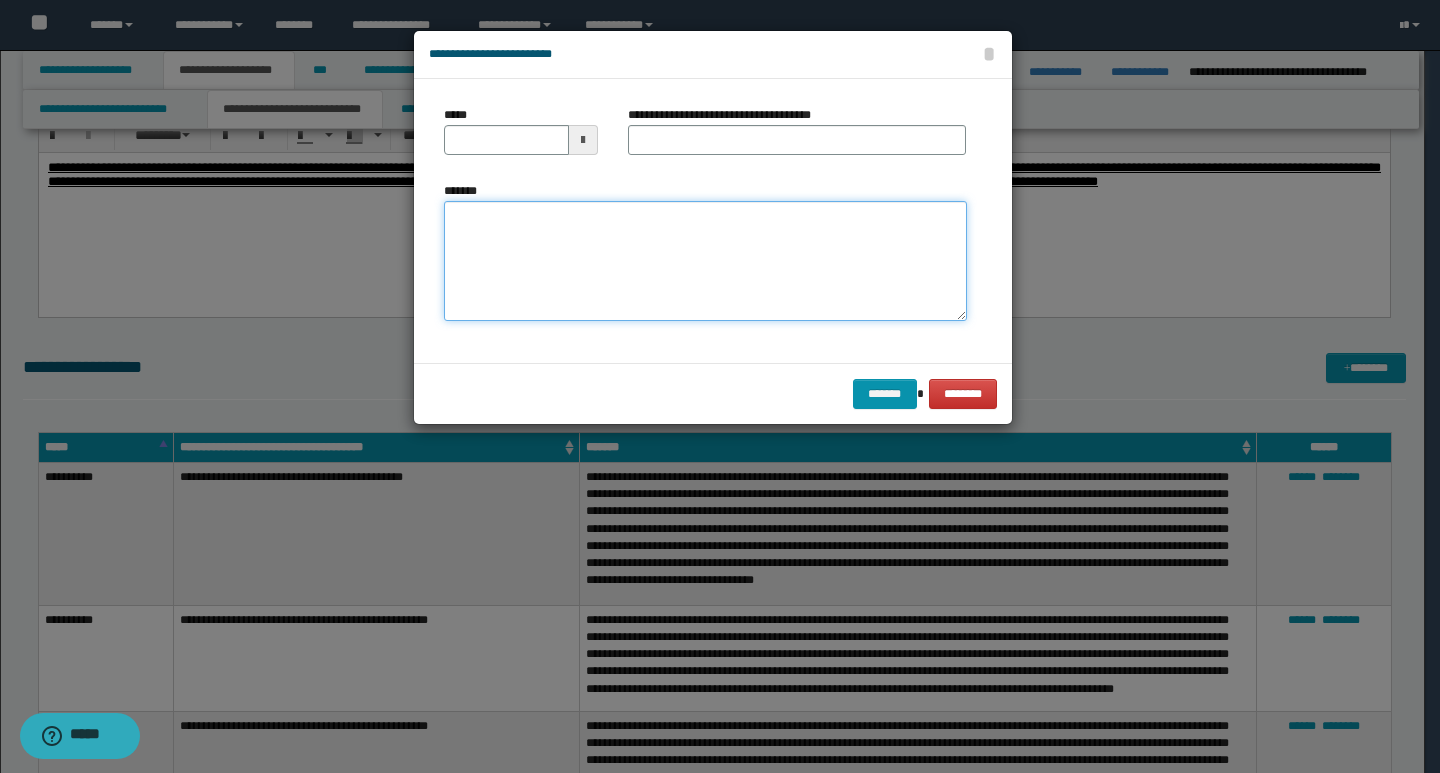 paste on "**********" 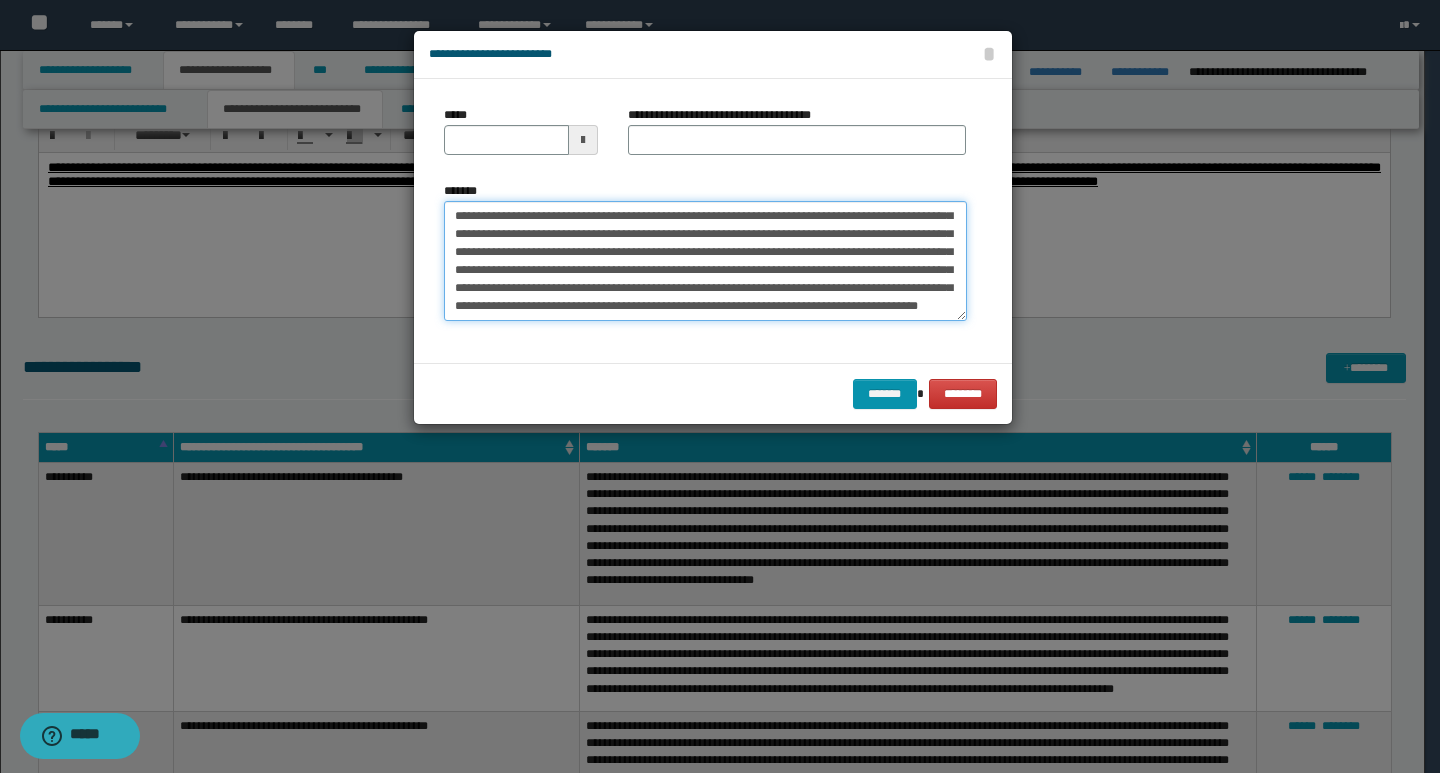 scroll, scrollTop: 0, scrollLeft: 0, axis: both 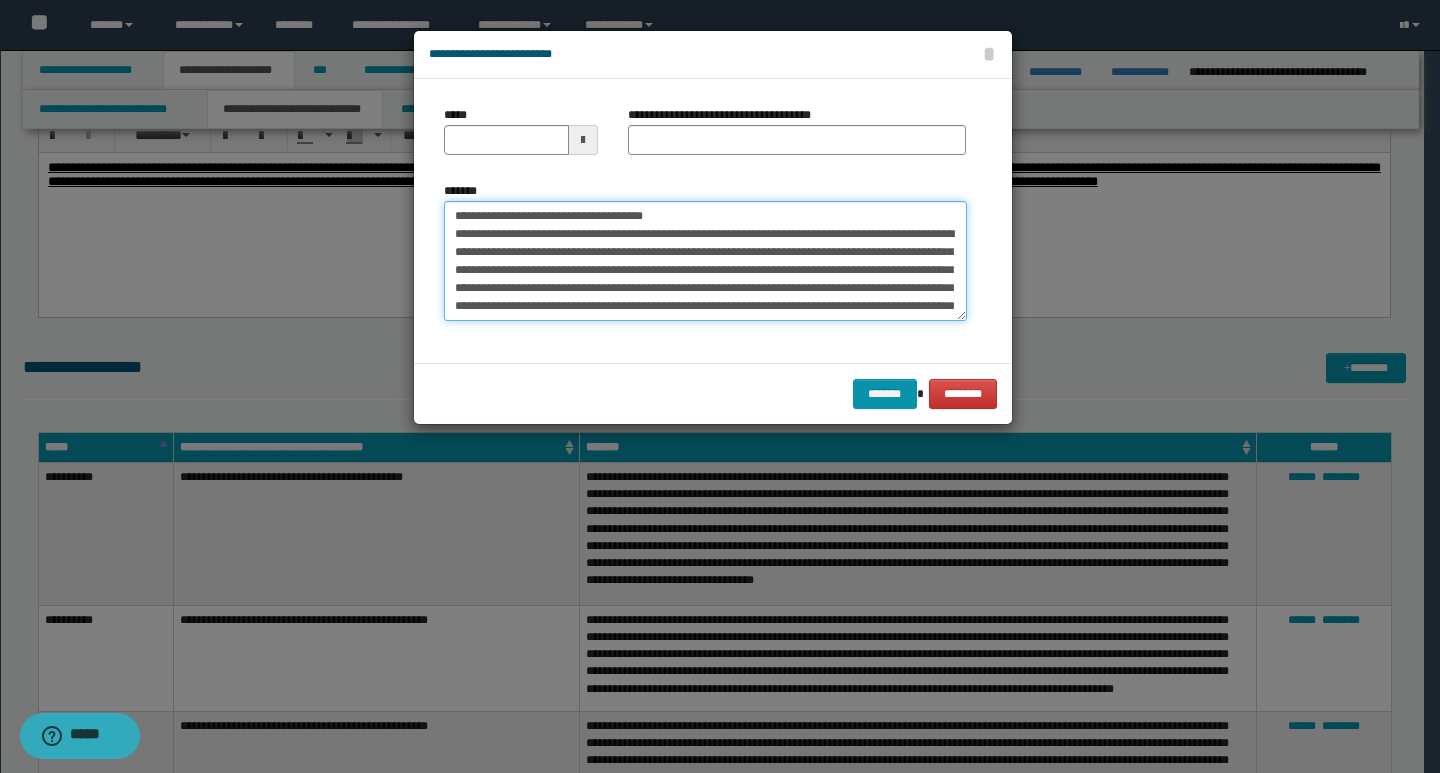 drag, startPoint x: 453, startPoint y: 214, endPoint x: 520, endPoint y: 218, distance: 67.11929 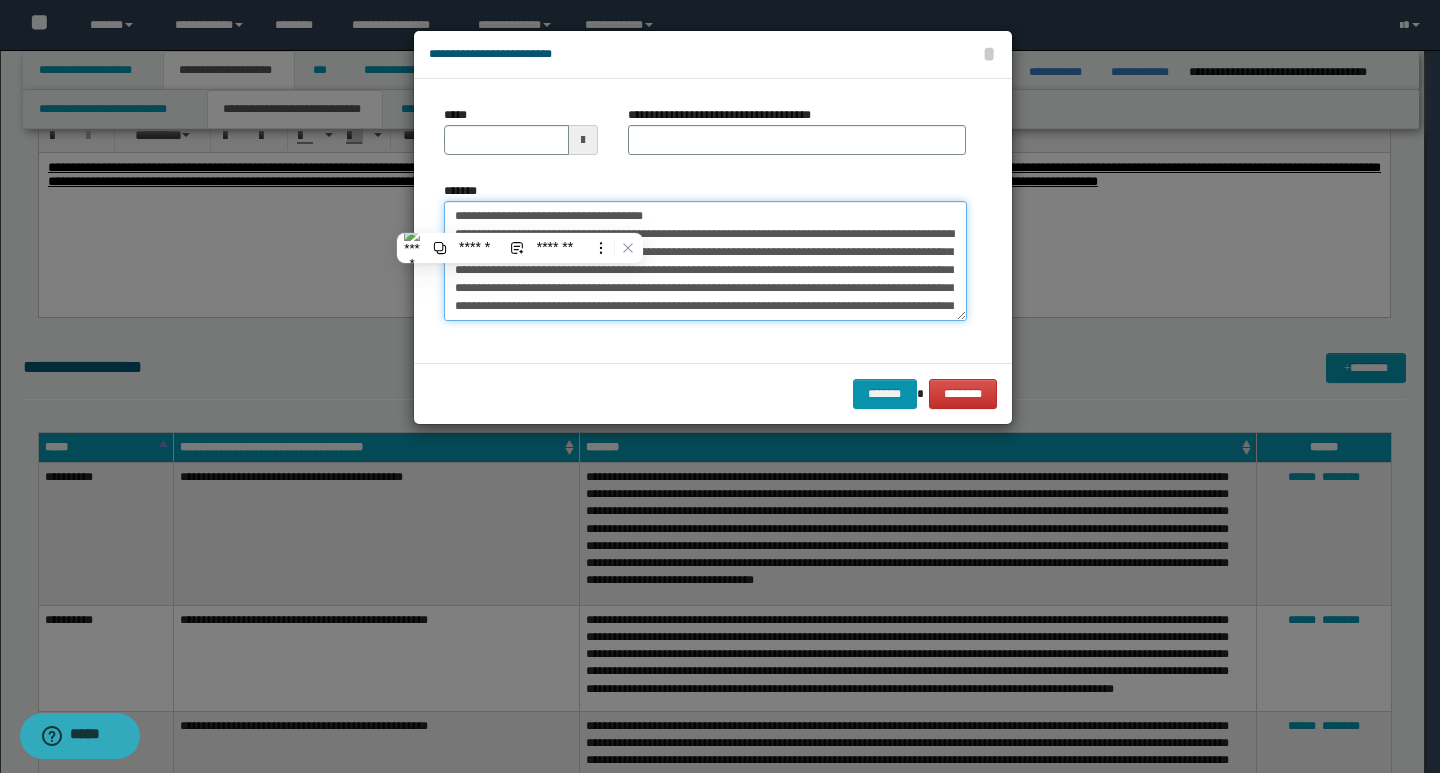 type on "**********" 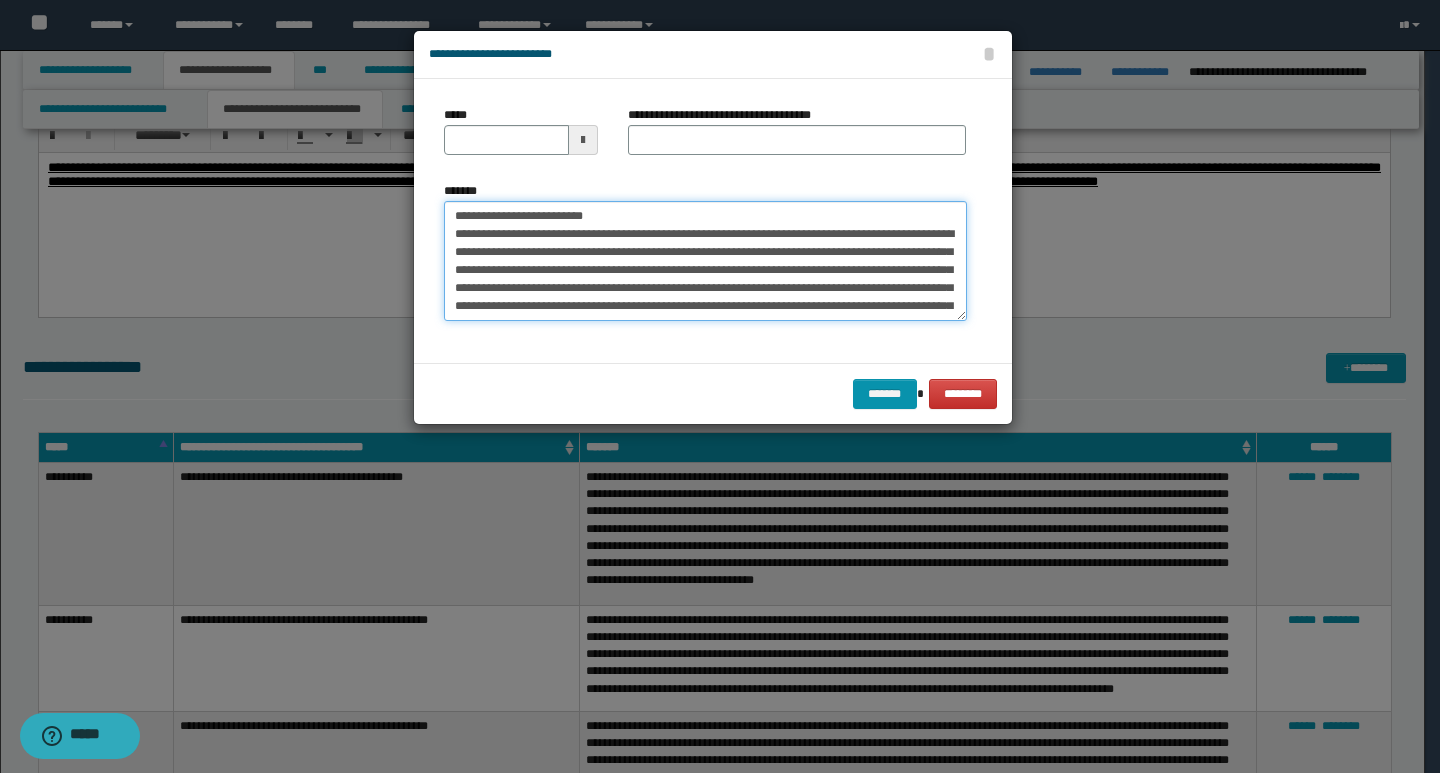 type 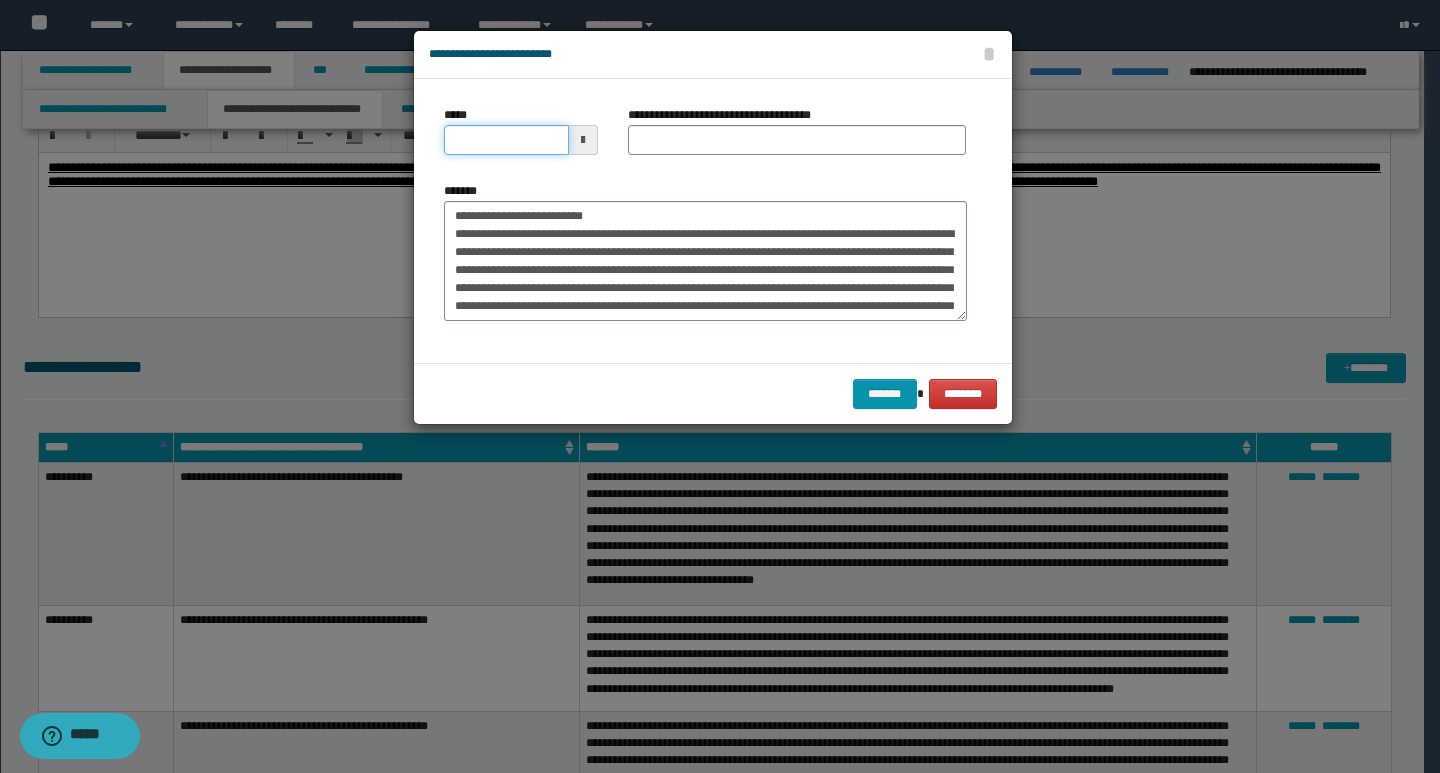 click on "*****" at bounding box center [506, 140] 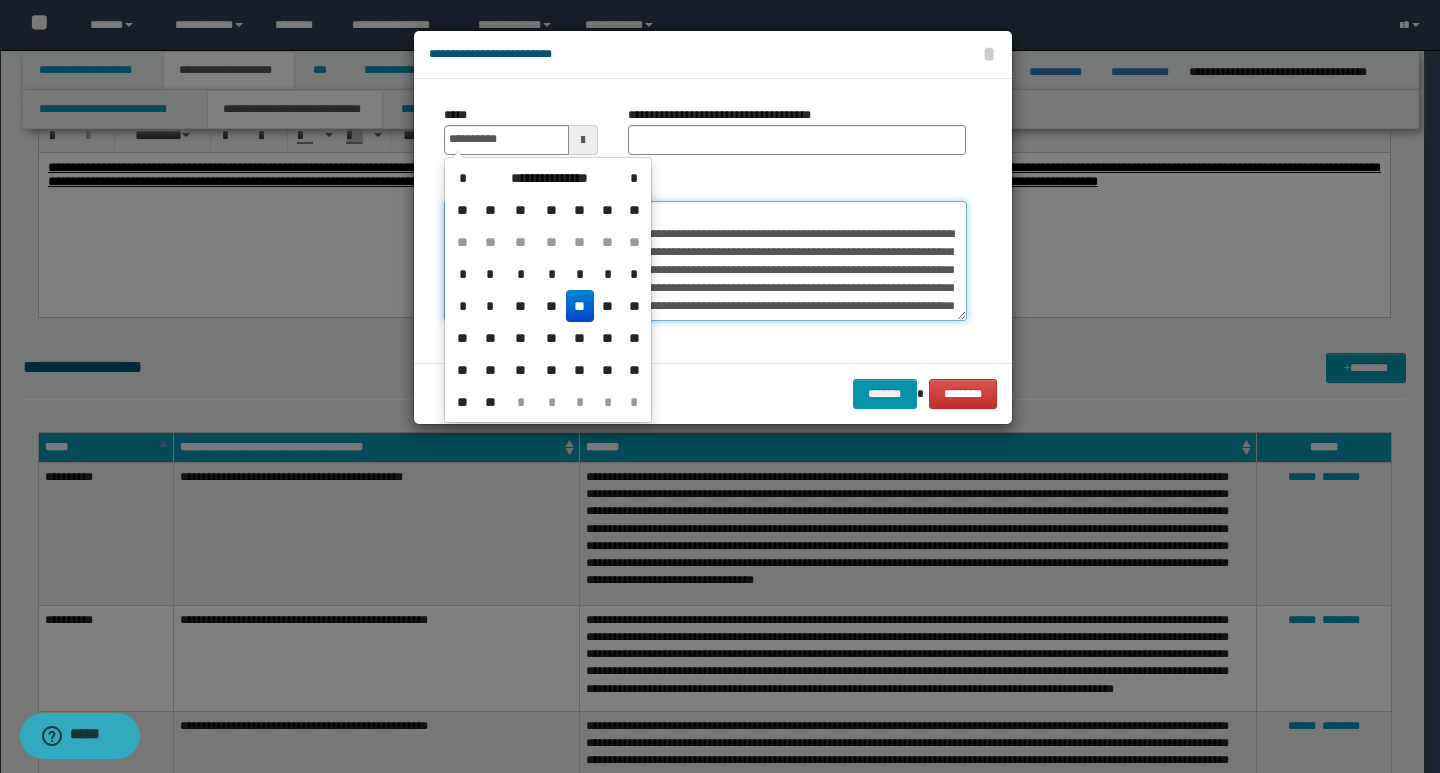 type on "**********" 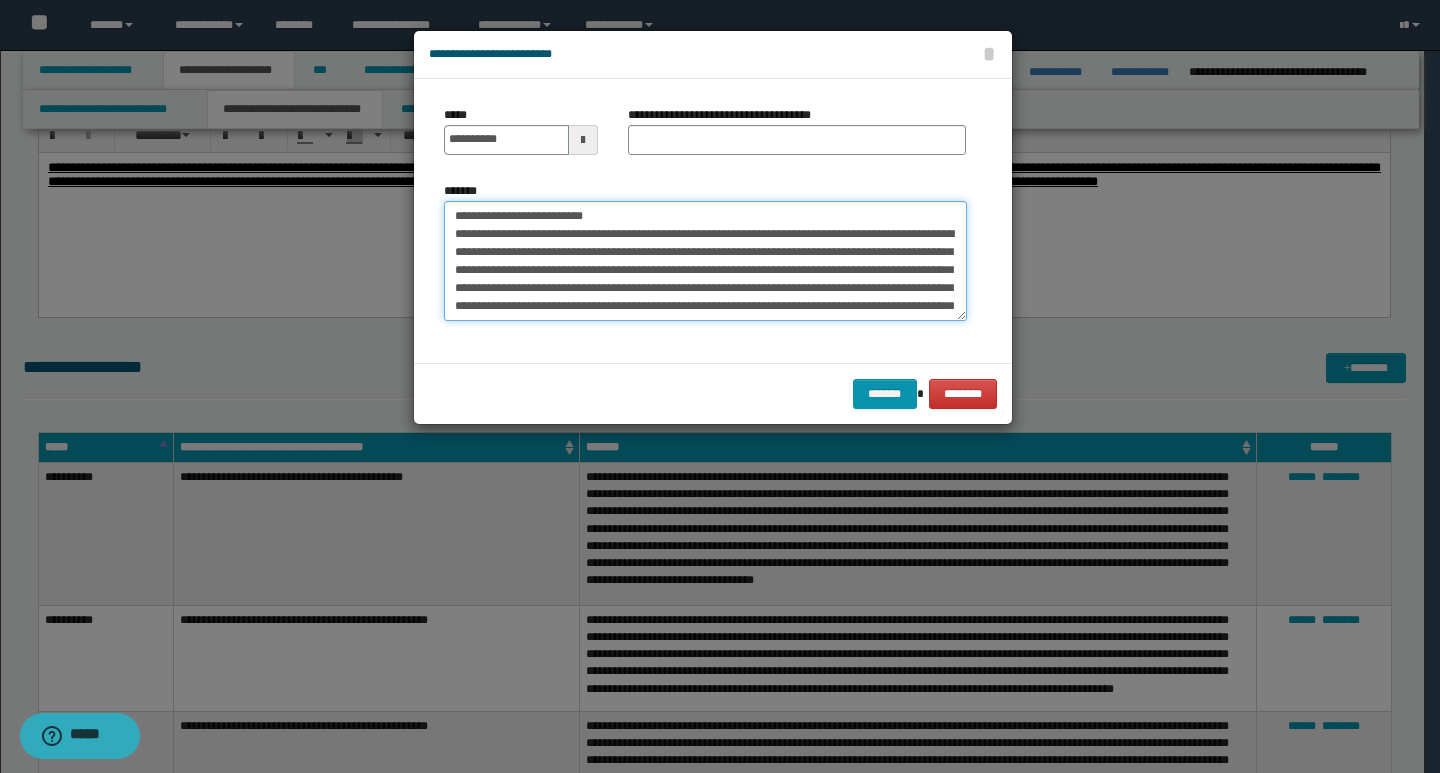 drag, startPoint x: 674, startPoint y: 216, endPoint x: 438, endPoint y: 217, distance: 236.00212 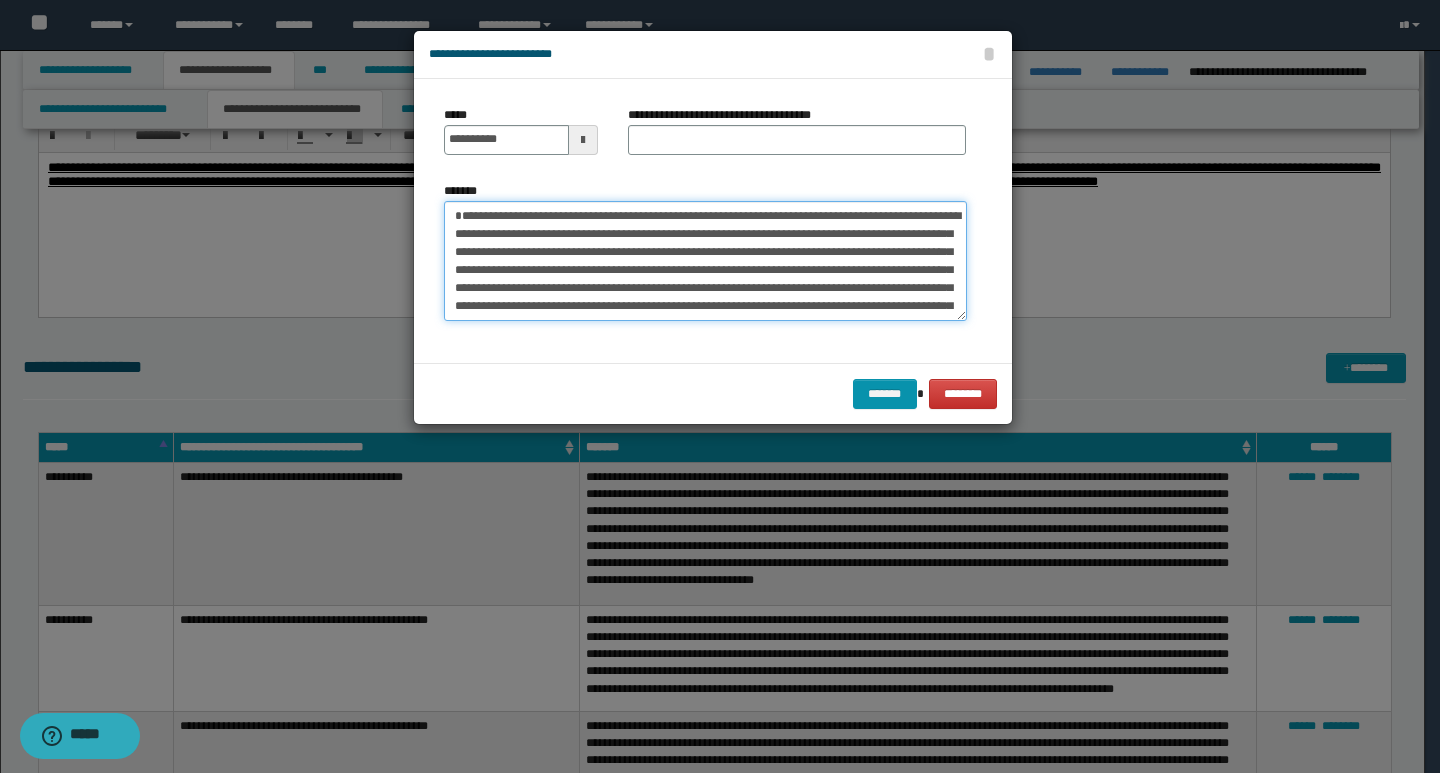 type on "**********" 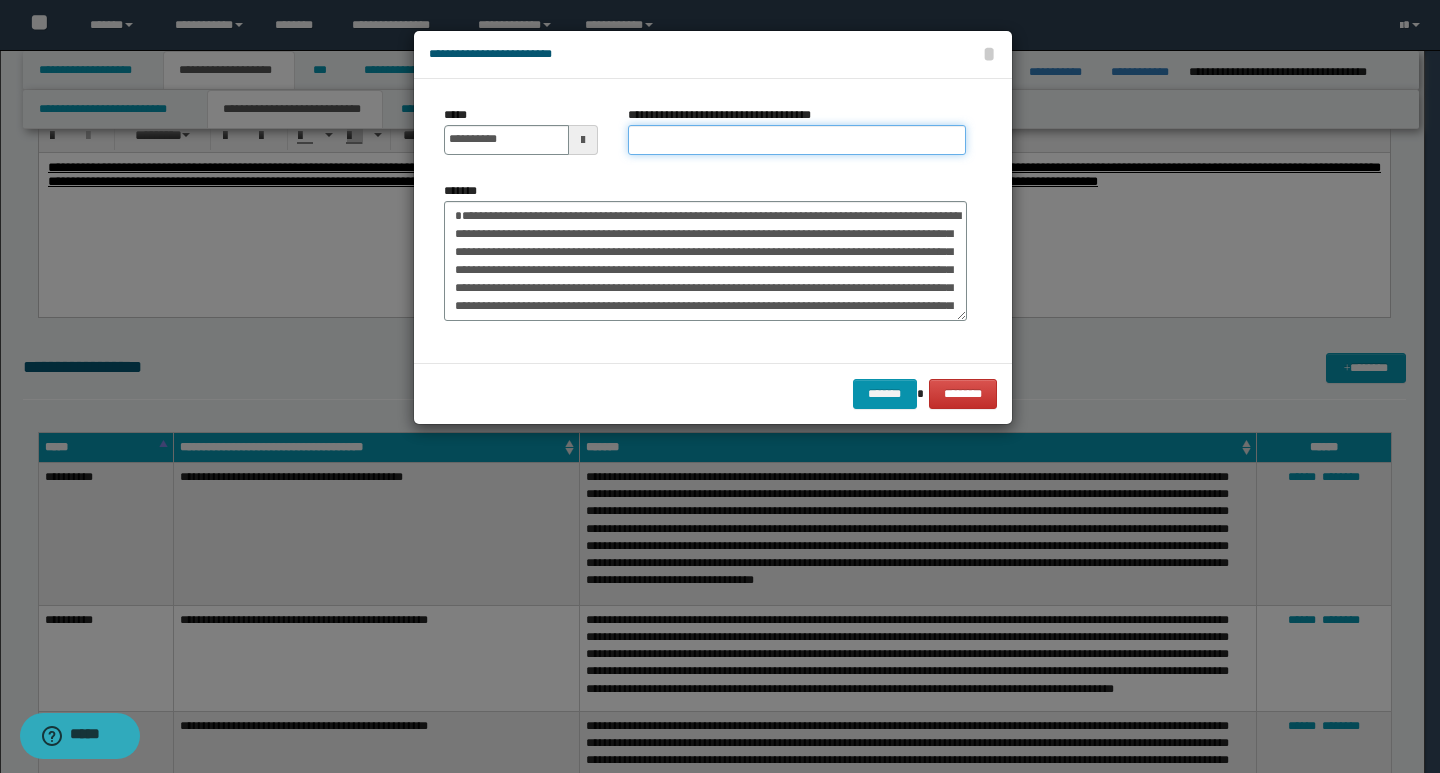 click on "**********" at bounding box center (797, 140) 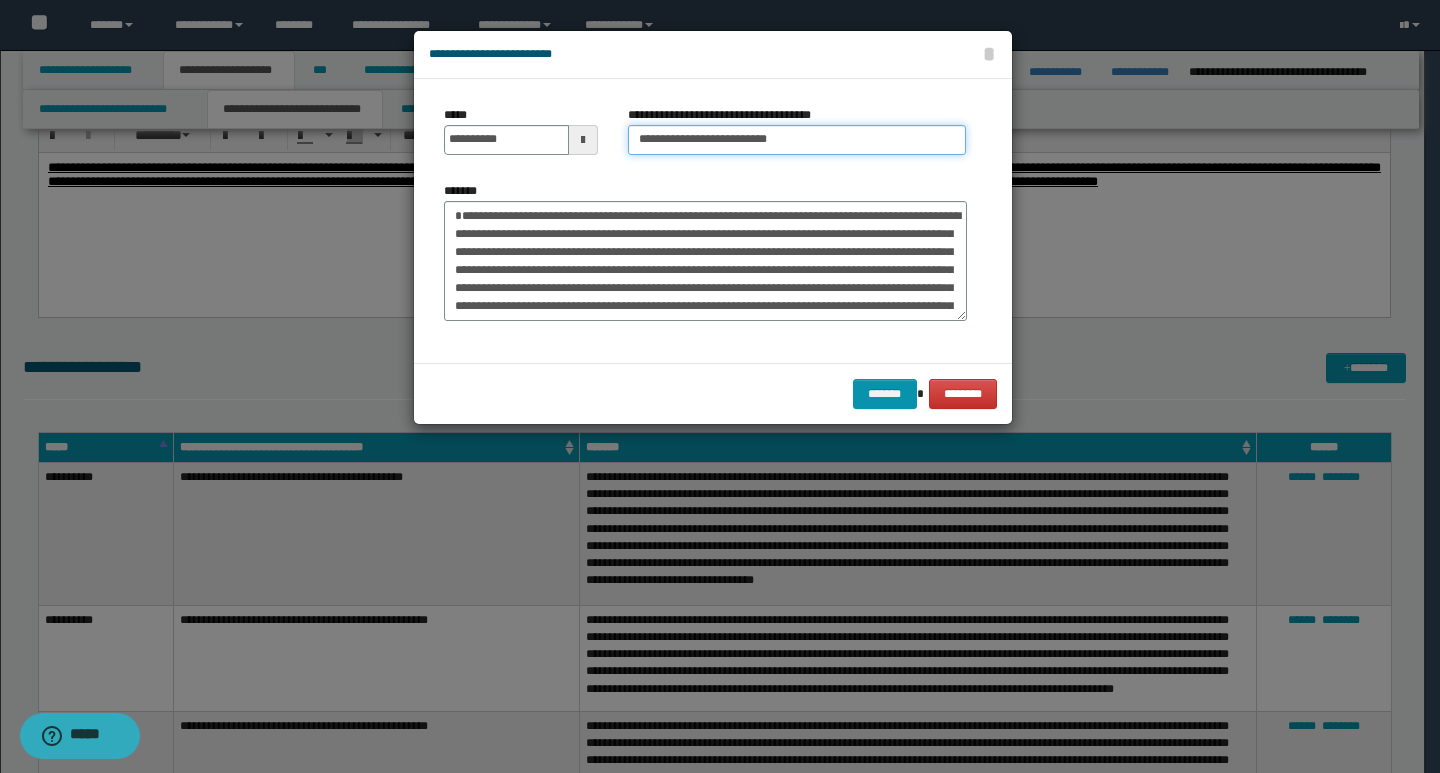 type on "**********" 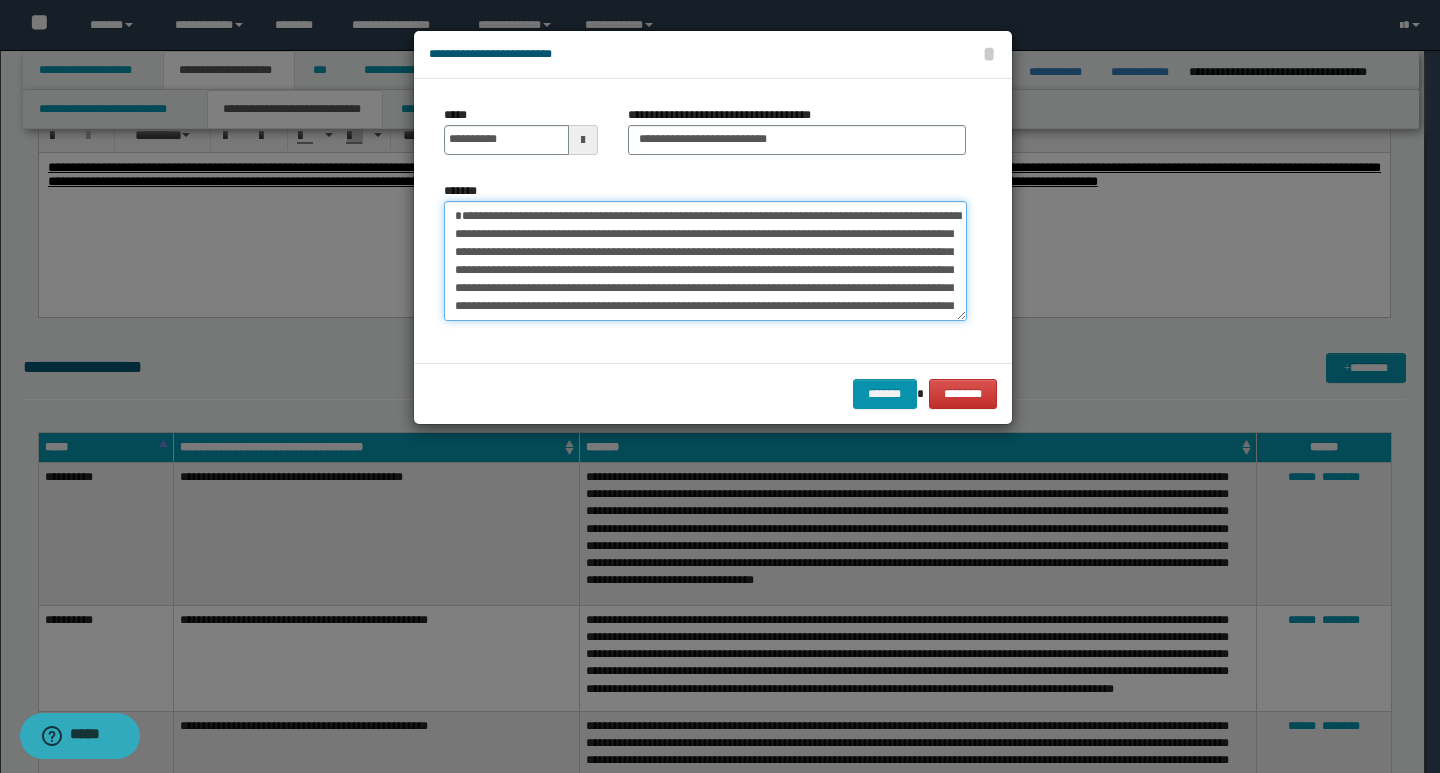 click on "*******" at bounding box center [705, 261] 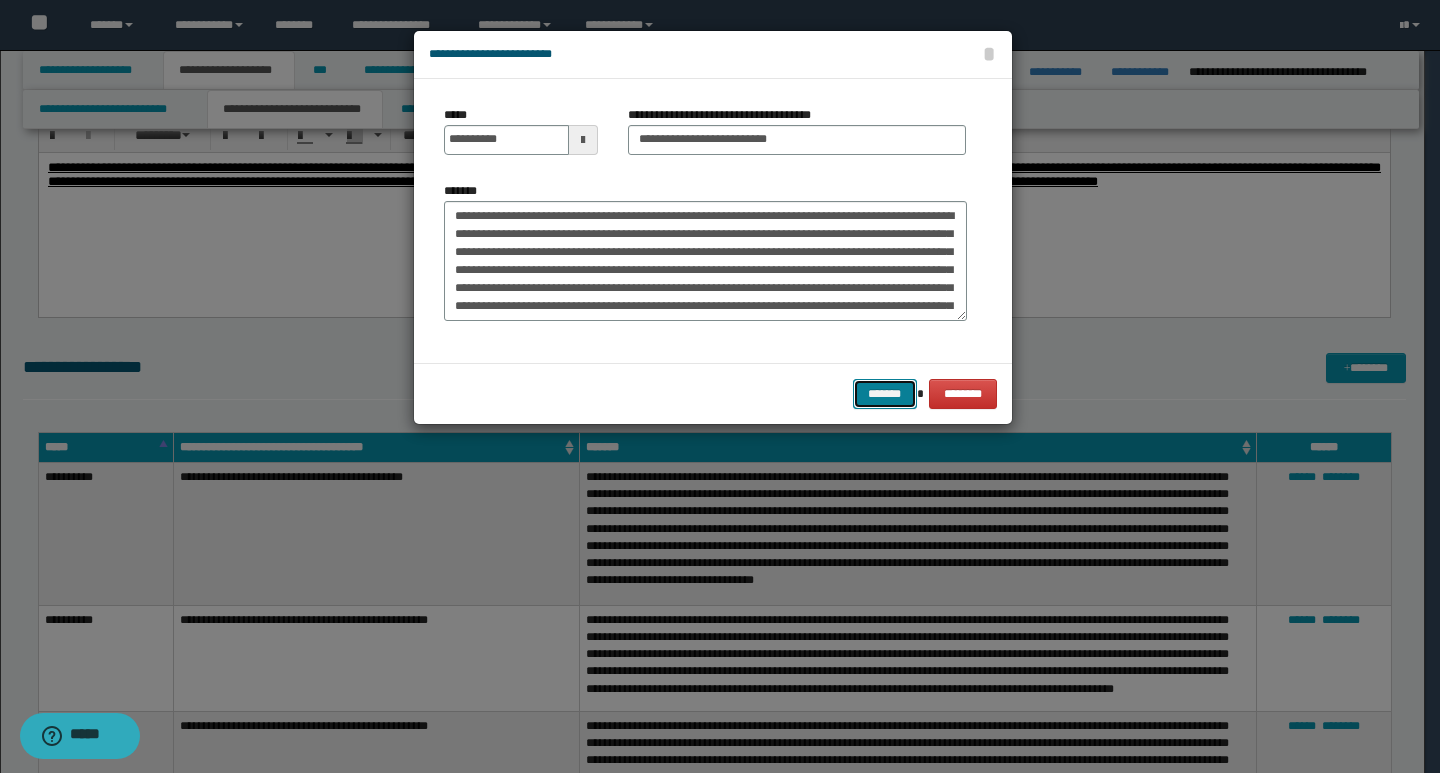 click on "*******" at bounding box center (885, 394) 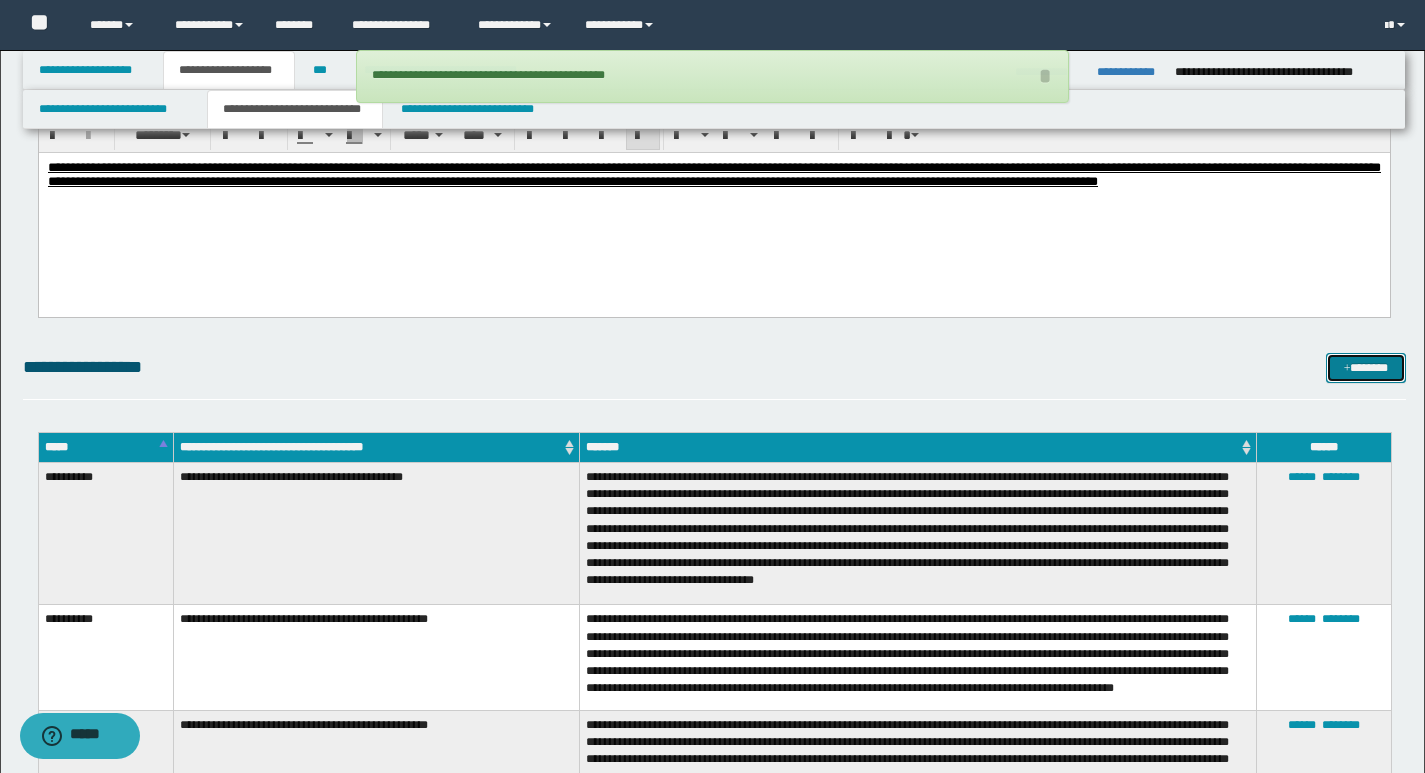 click on "*******" at bounding box center [1366, 368] 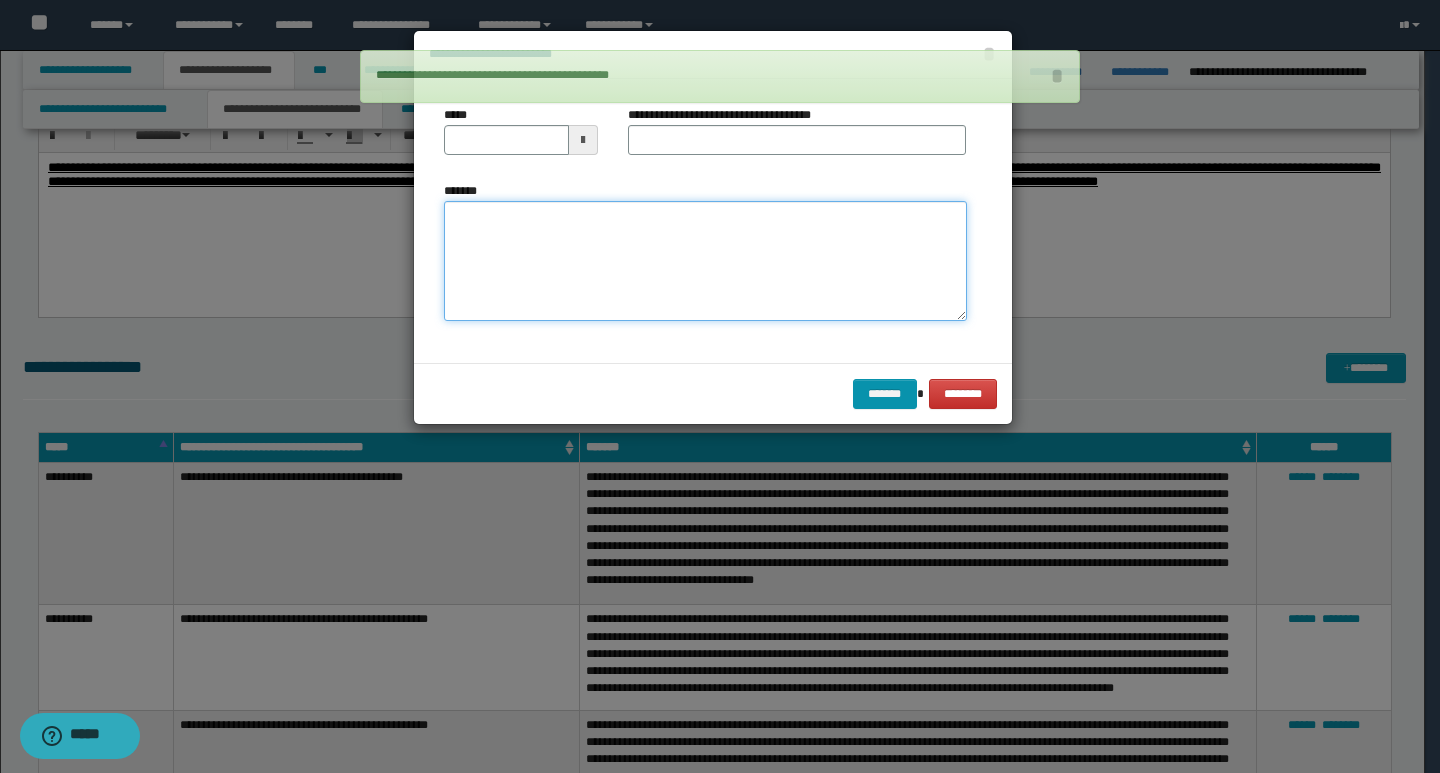 click on "*******" at bounding box center (705, 261) 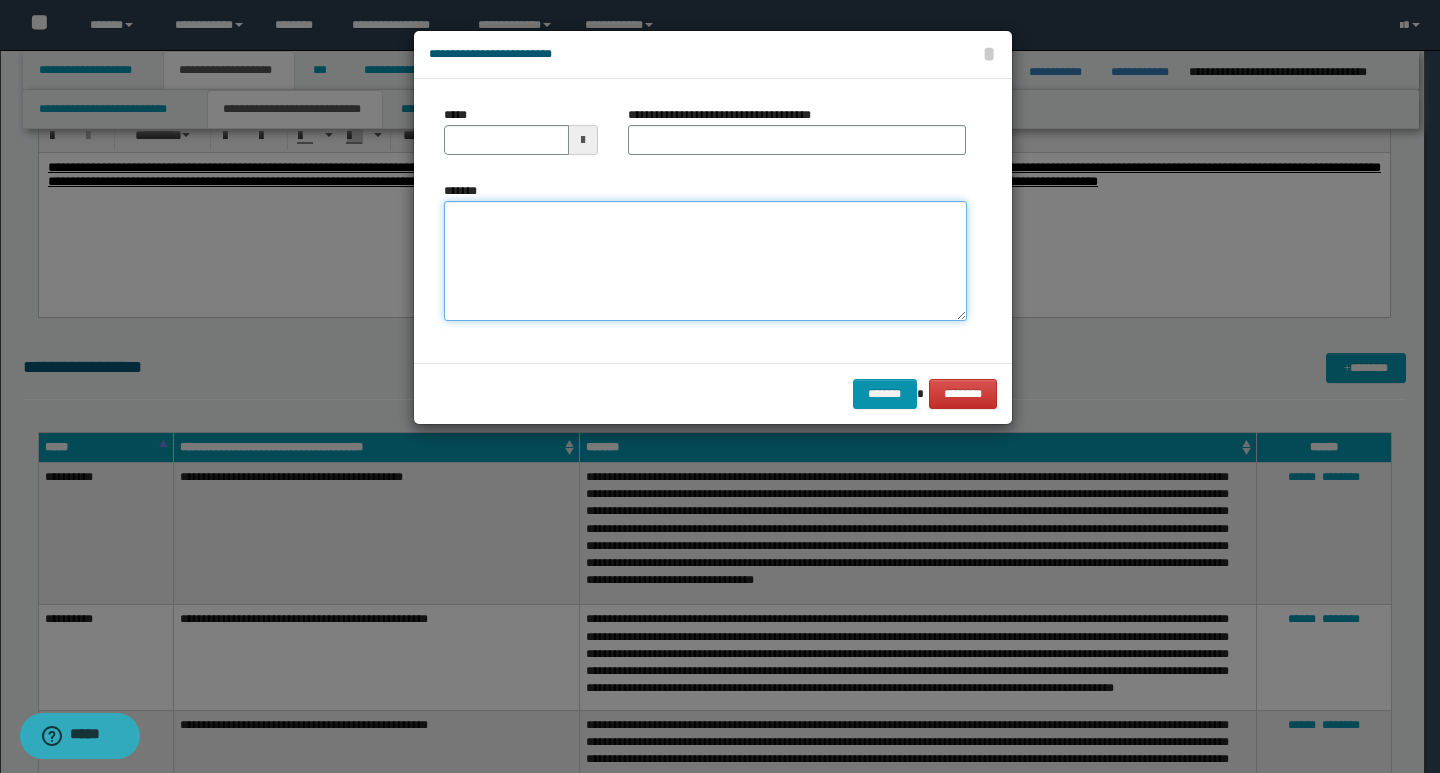 paste on "**********" 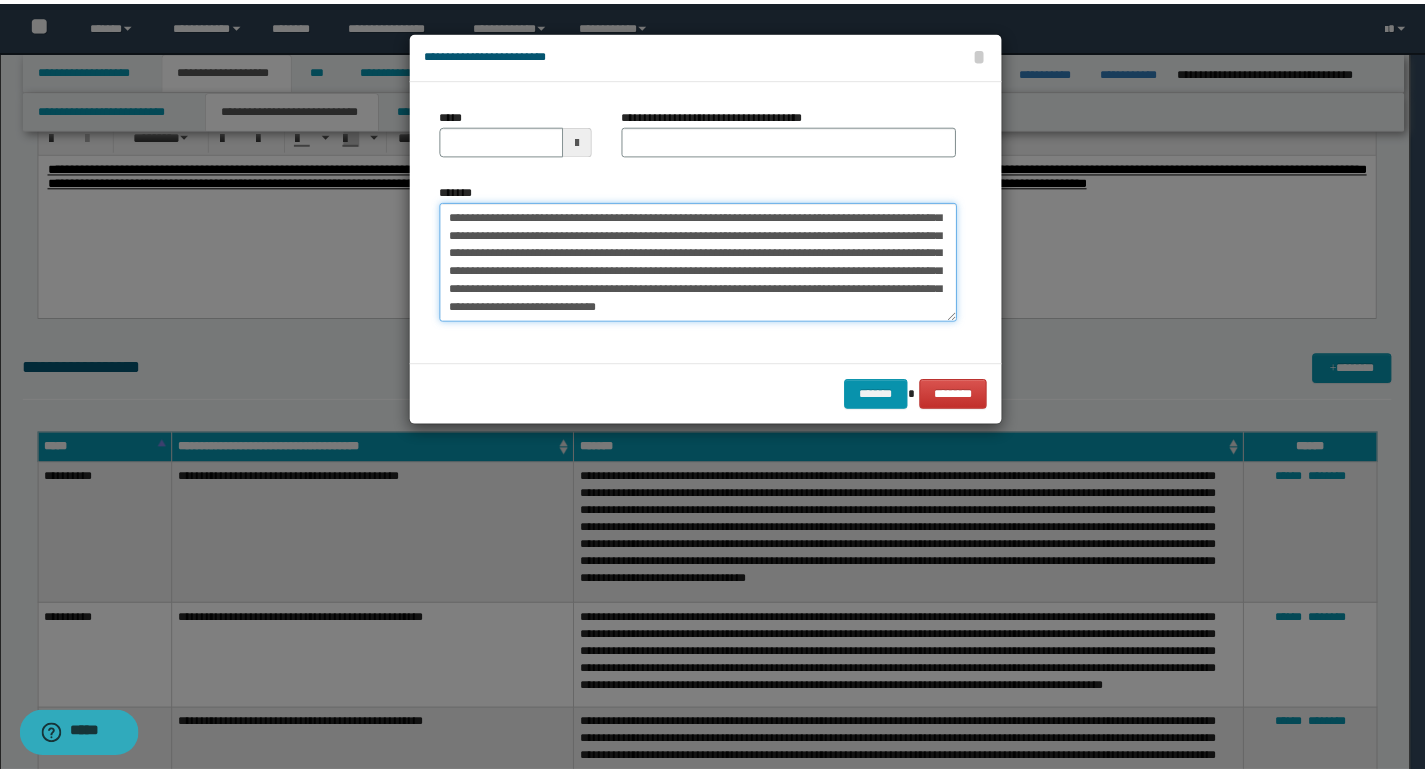 scroll, scrollTop: 0, scrollLeft: 0, axis: both 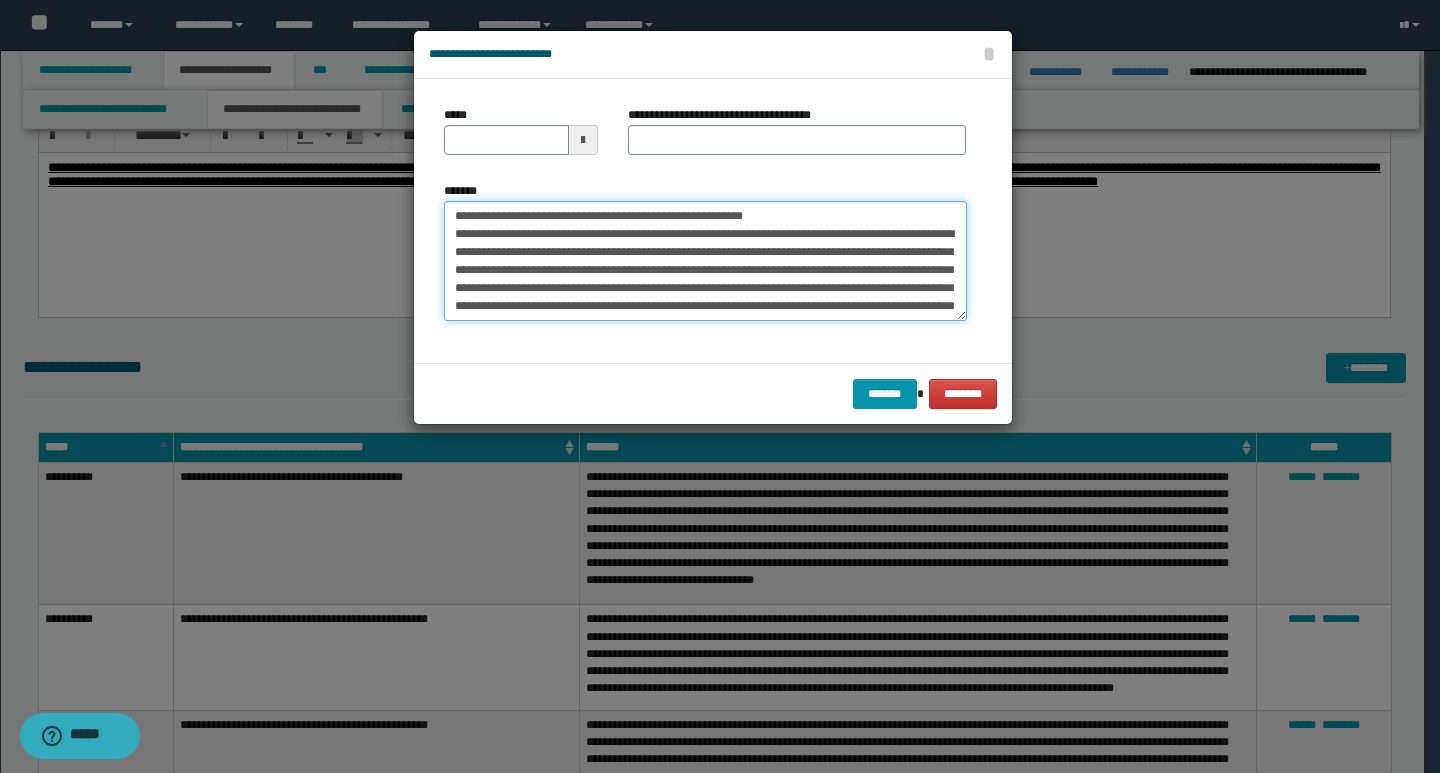 drag, startPoint x: 448, startPoint y: 218, endPoint x: 523, endPoint y: 219, distance: 75.00667 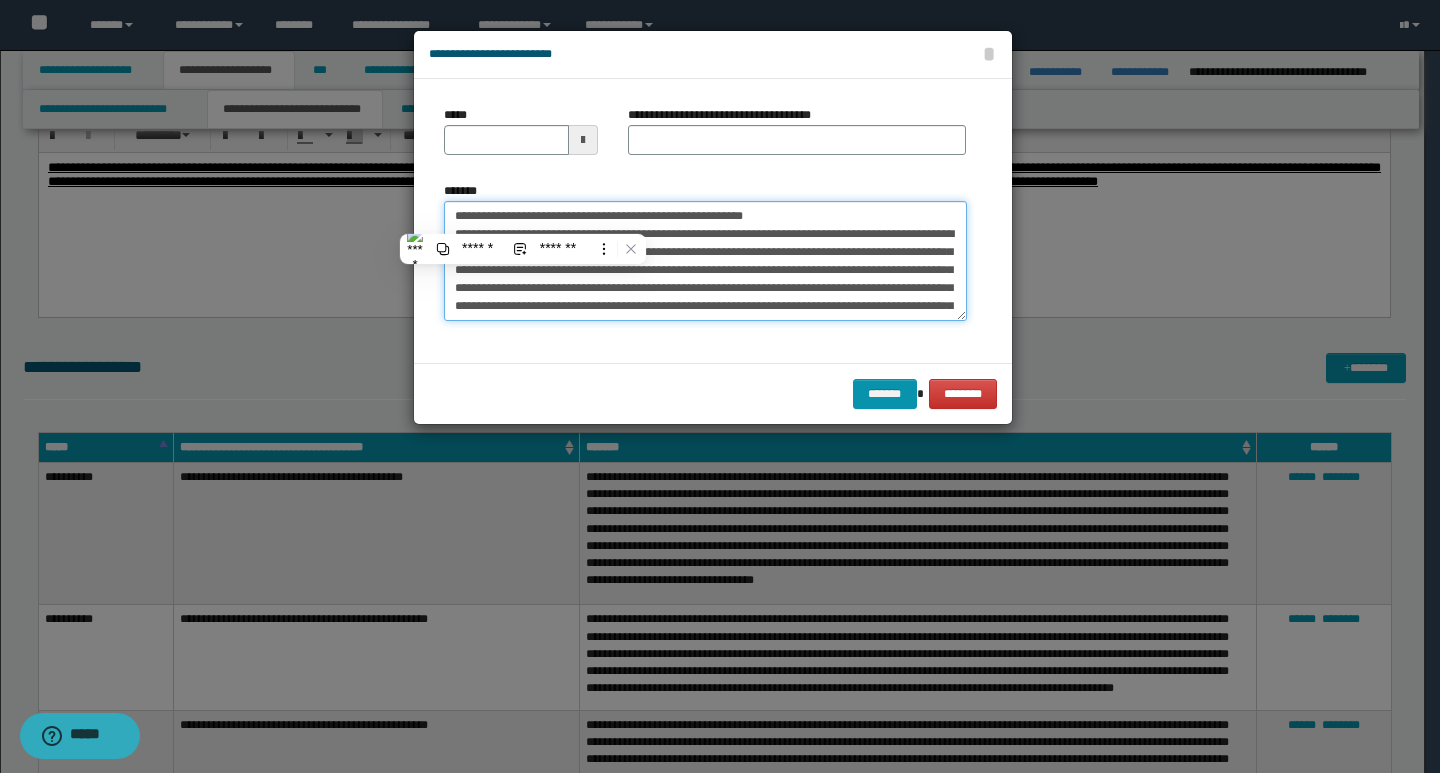 type on "**********" 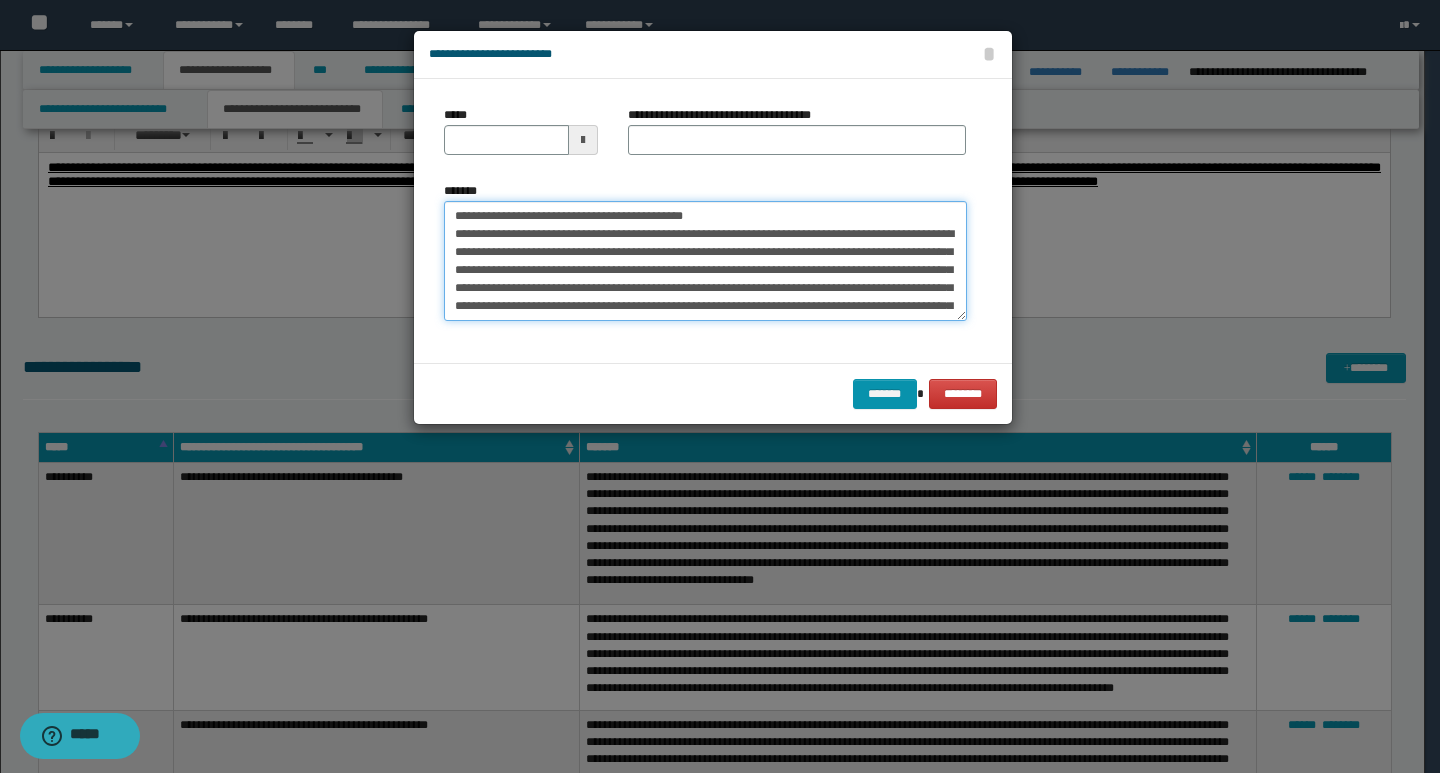 type 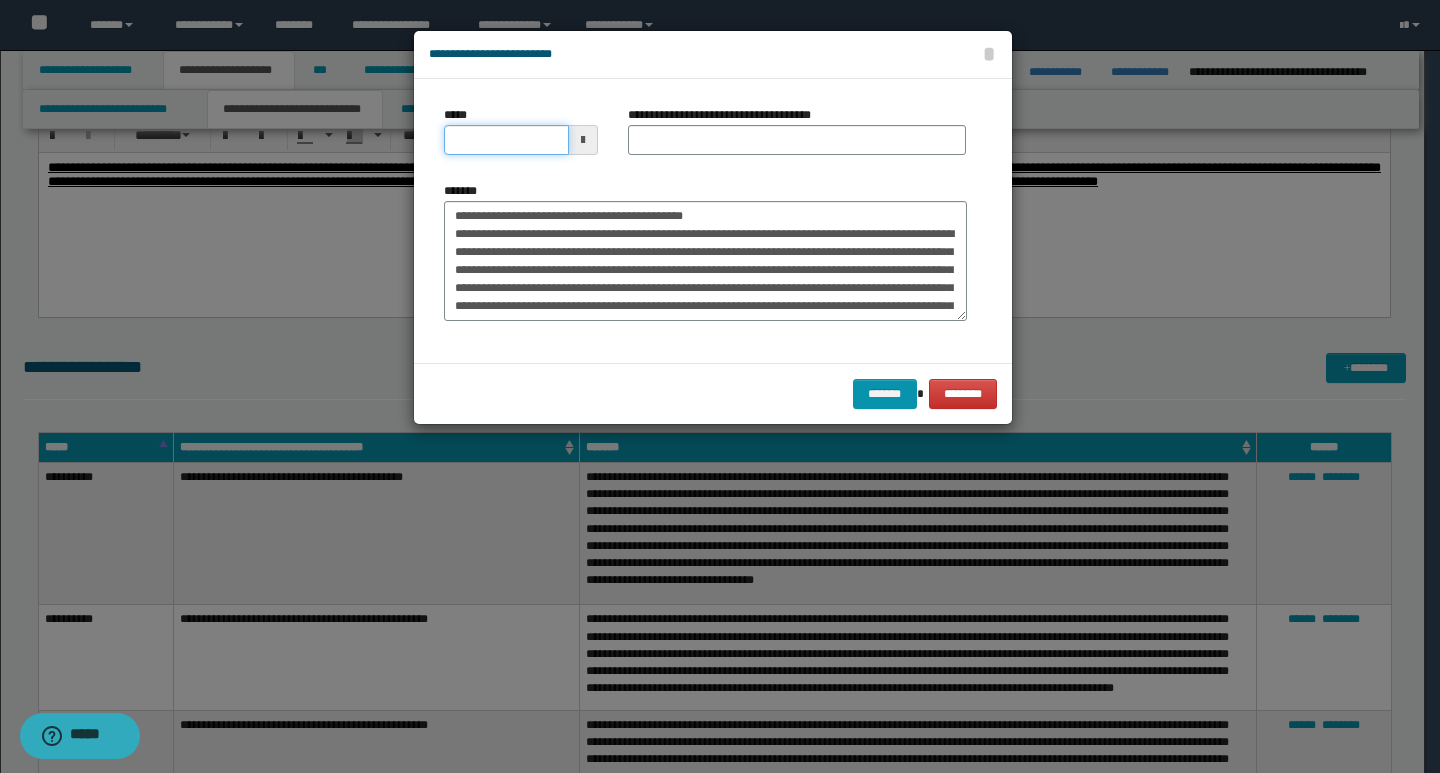 click on "*****" at bounding box center (506, 140) 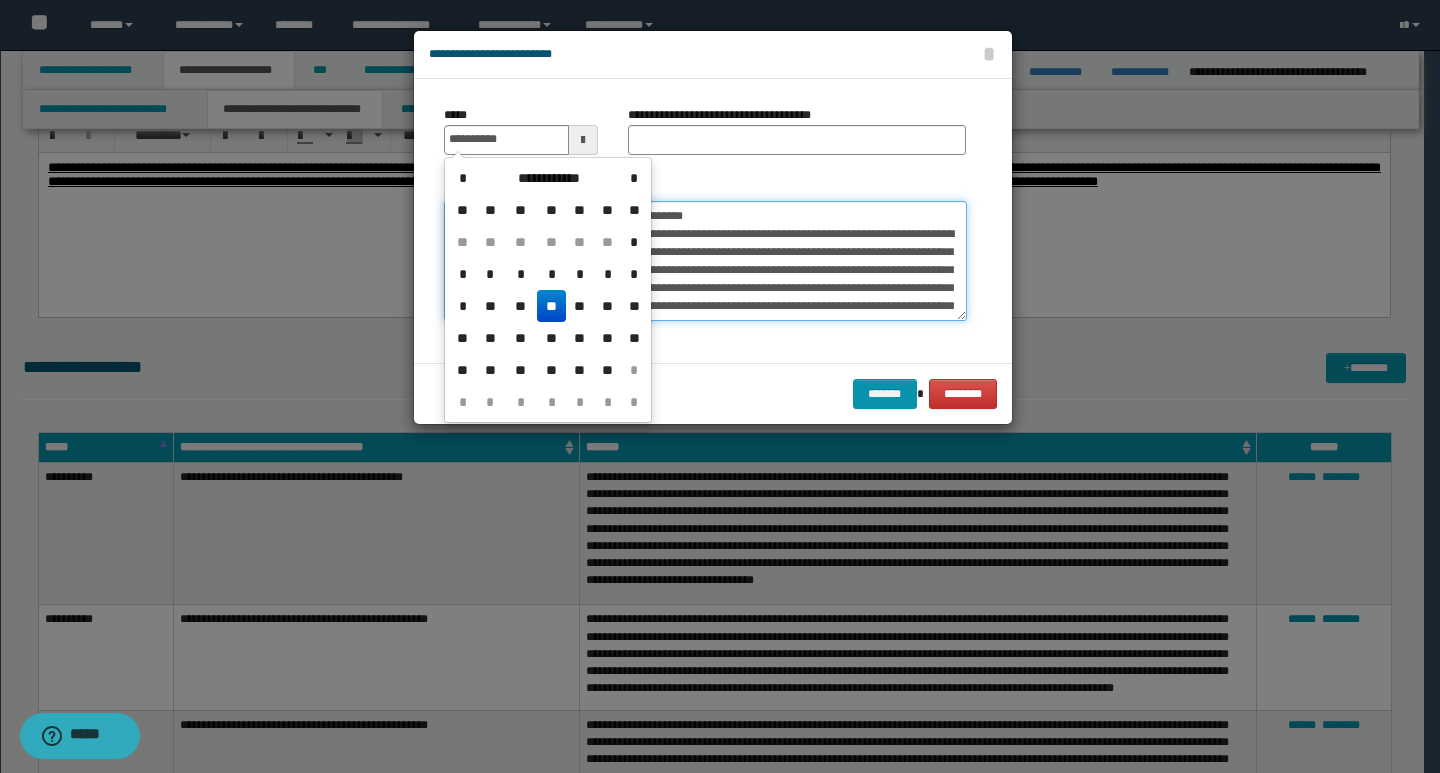 type on "**********" 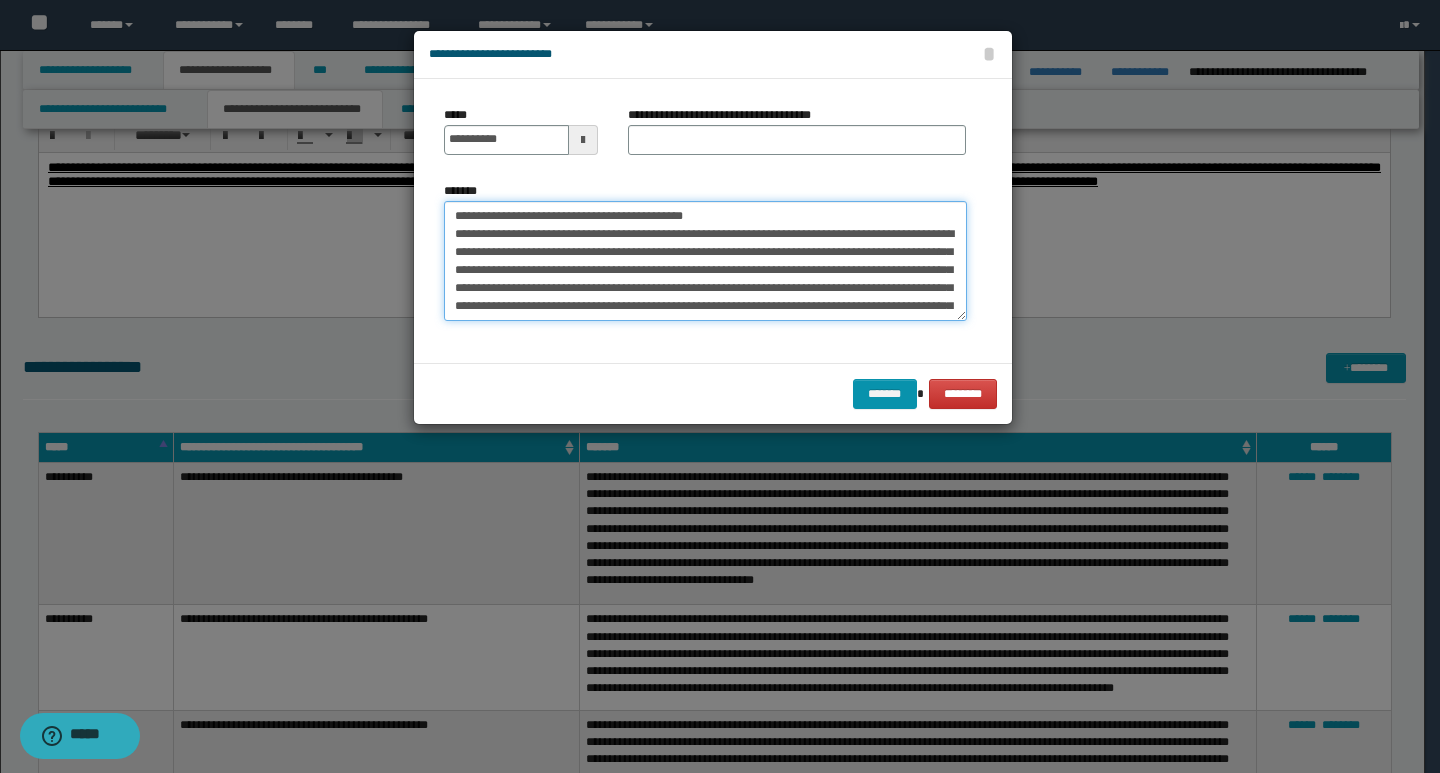 drag, startPoint x: 718, startPoint y: 215, endPoint x: 444, endPoint y: 221, distance: 274.06567 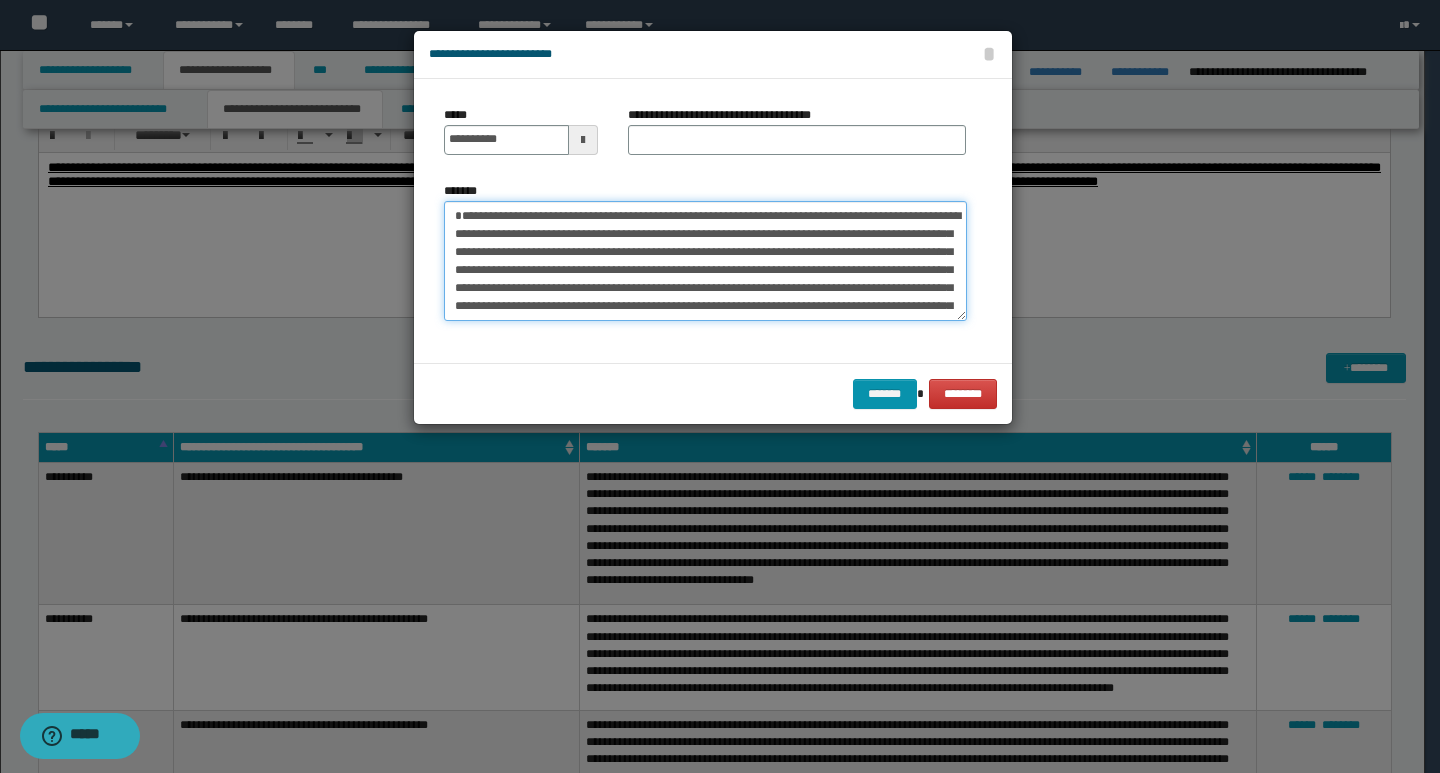 type on "**********" 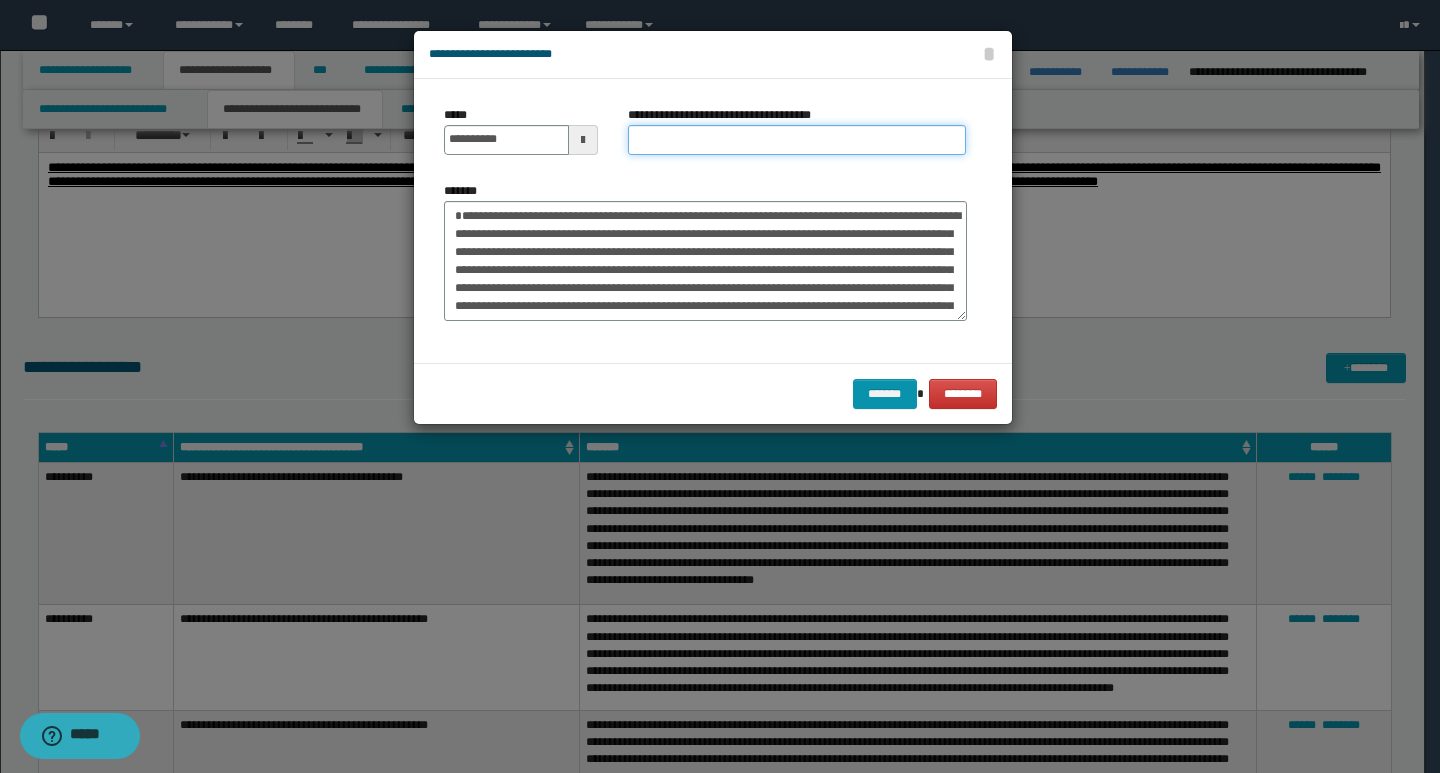click on "**********" at bounding box center [797, 140] 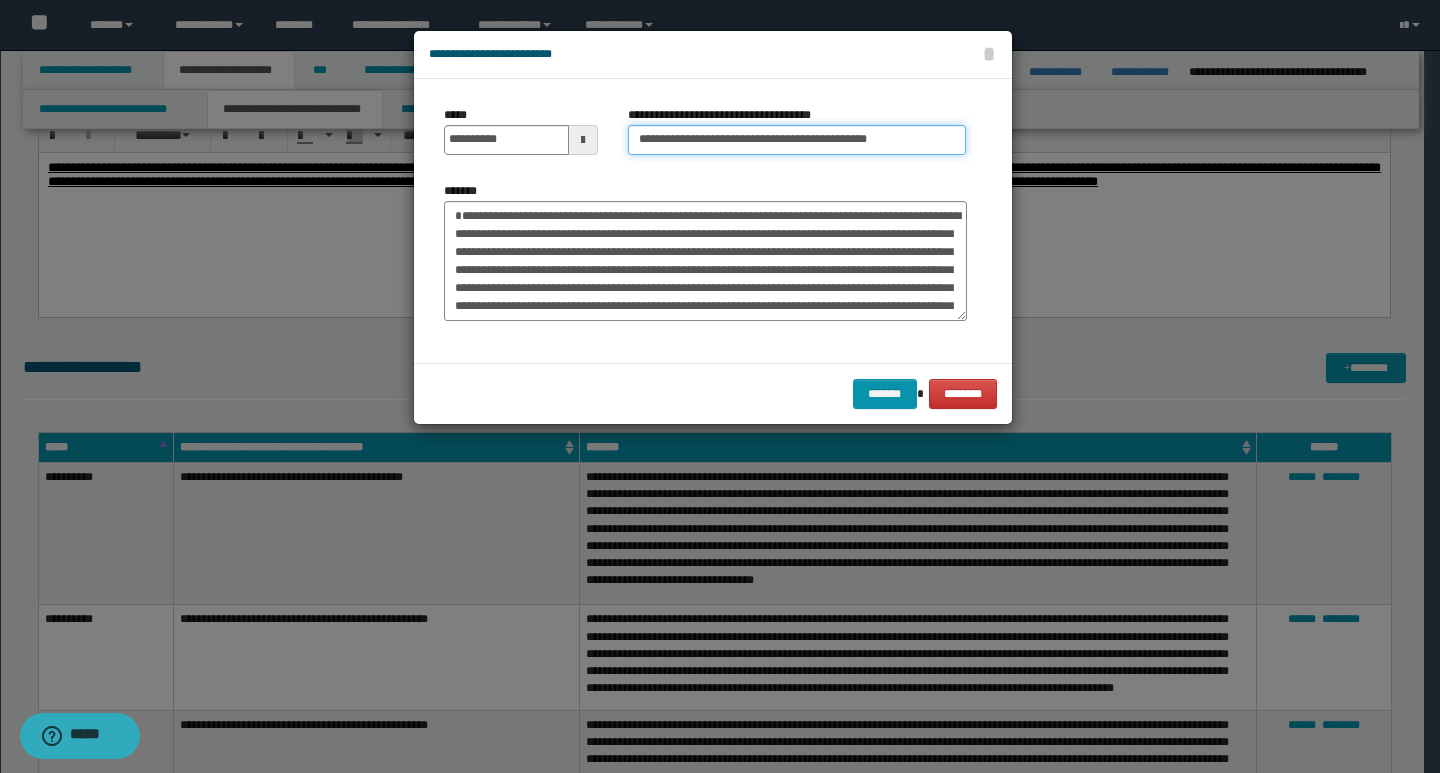 type on "**********" 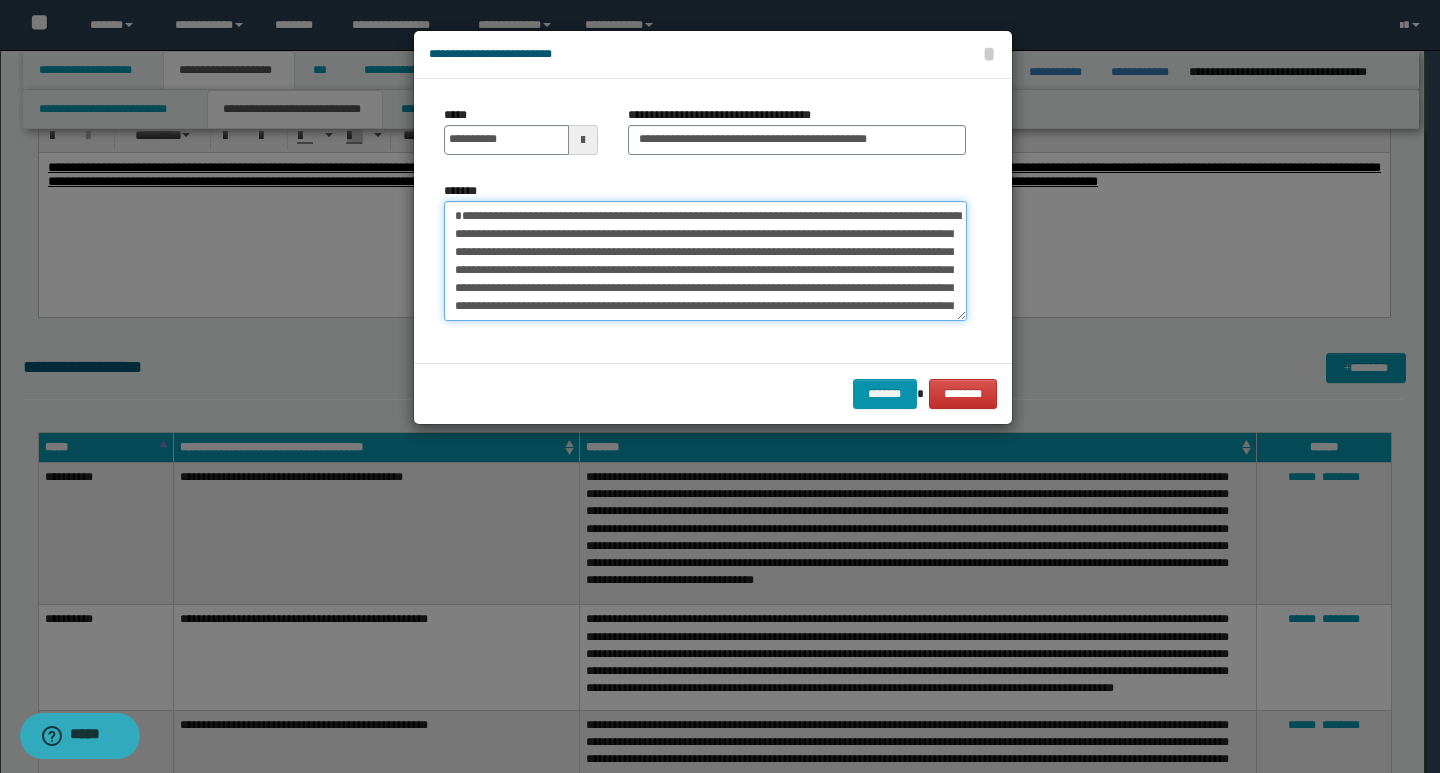 click on "*******" at bounding box center (705, 261) 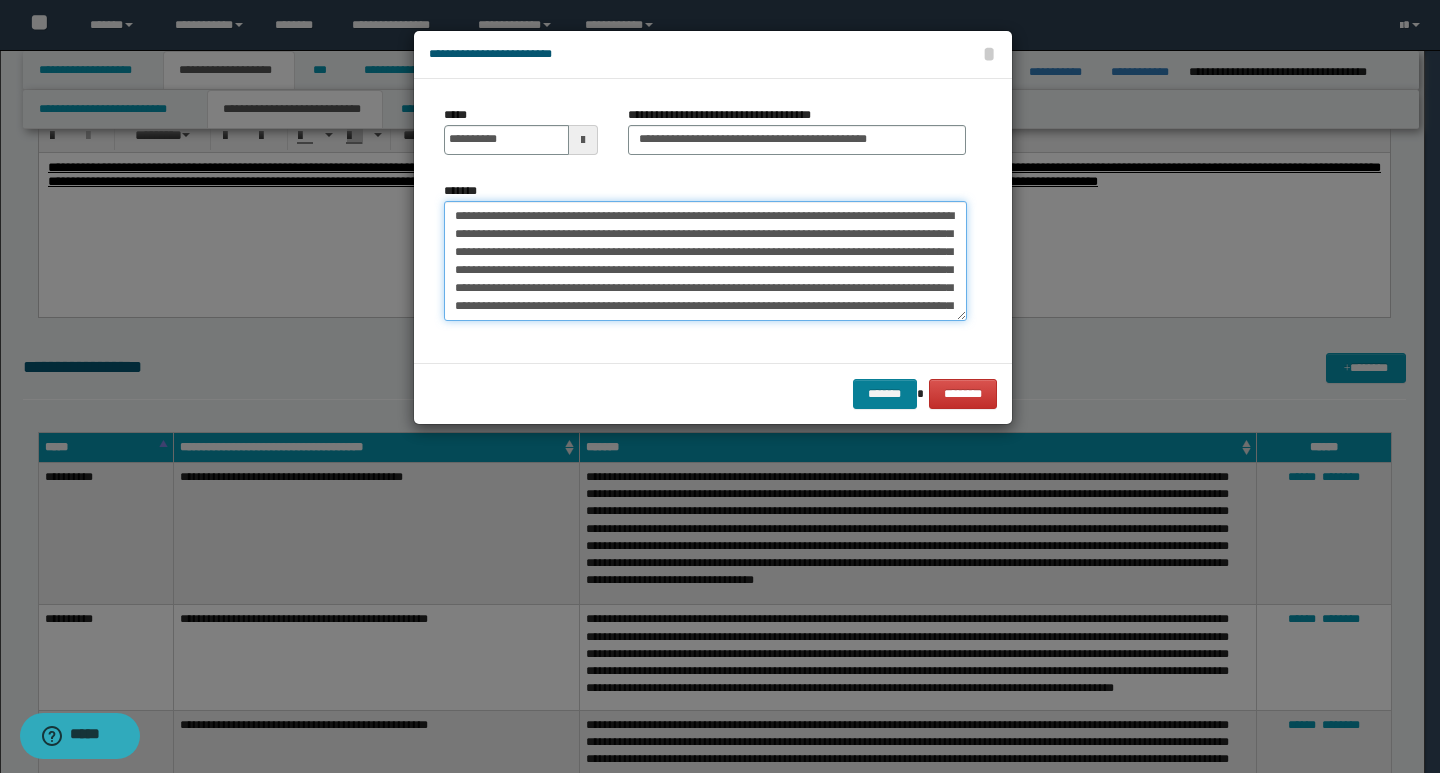 type on "**********" 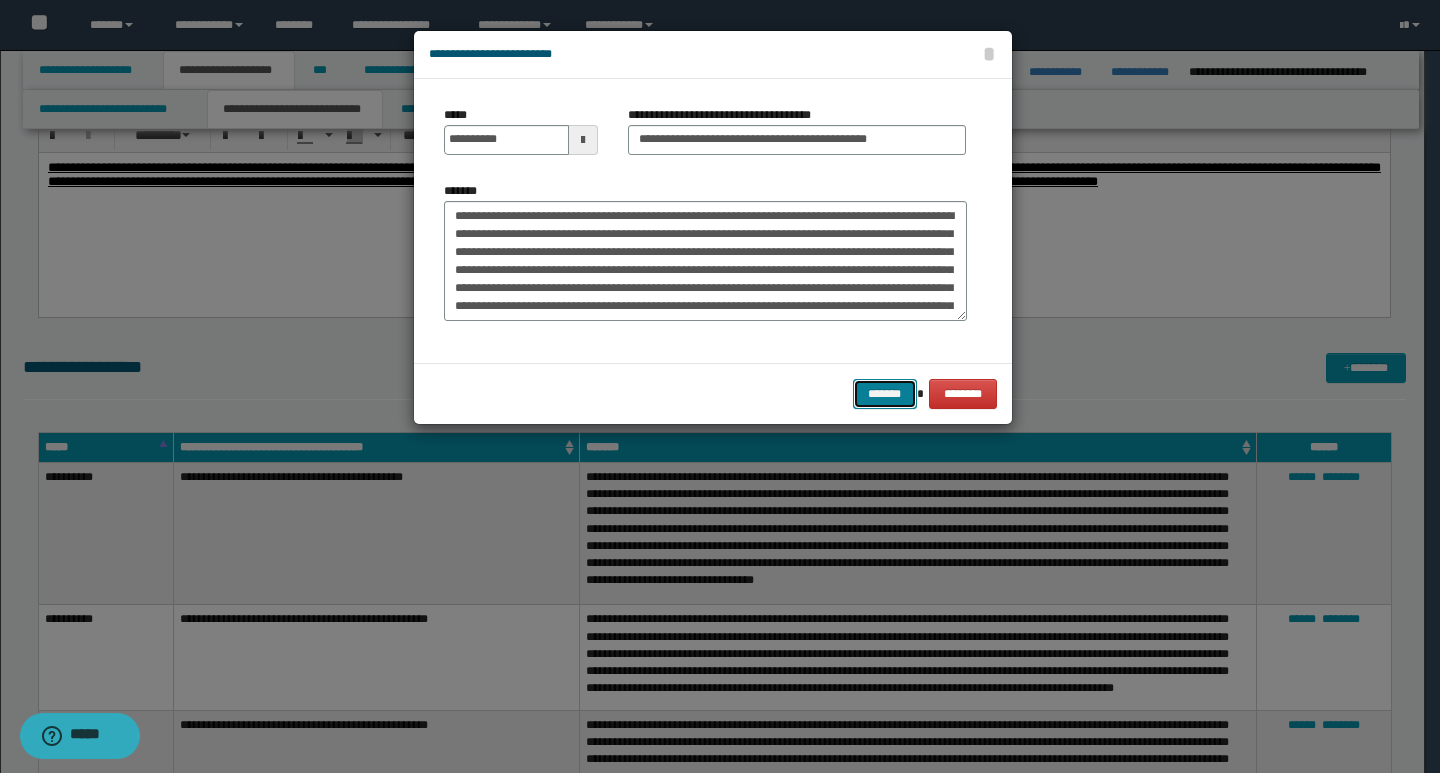 click on "*******" at bounding box center [885, 394] 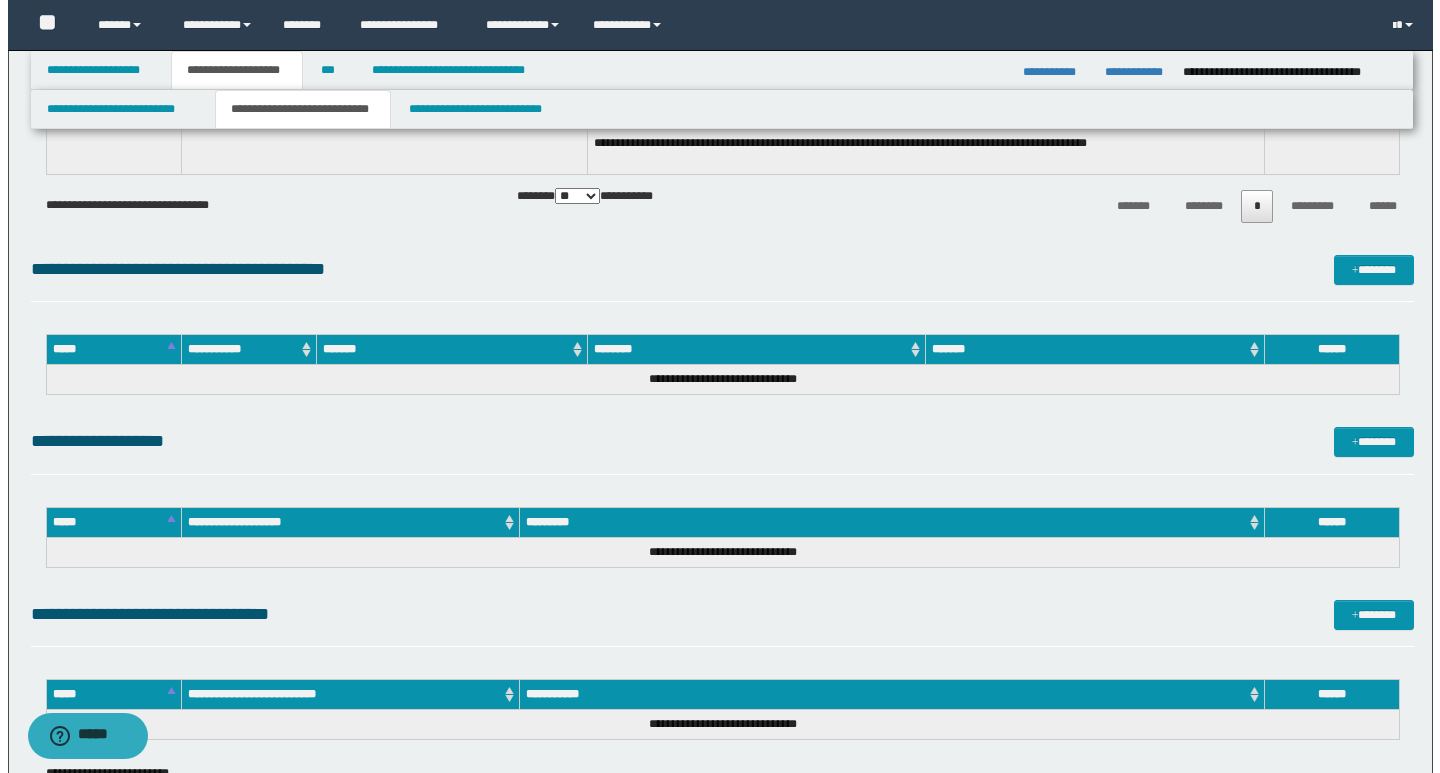 scroll, scrollTop: 4200, scrollLeft: 0, axis: vertical 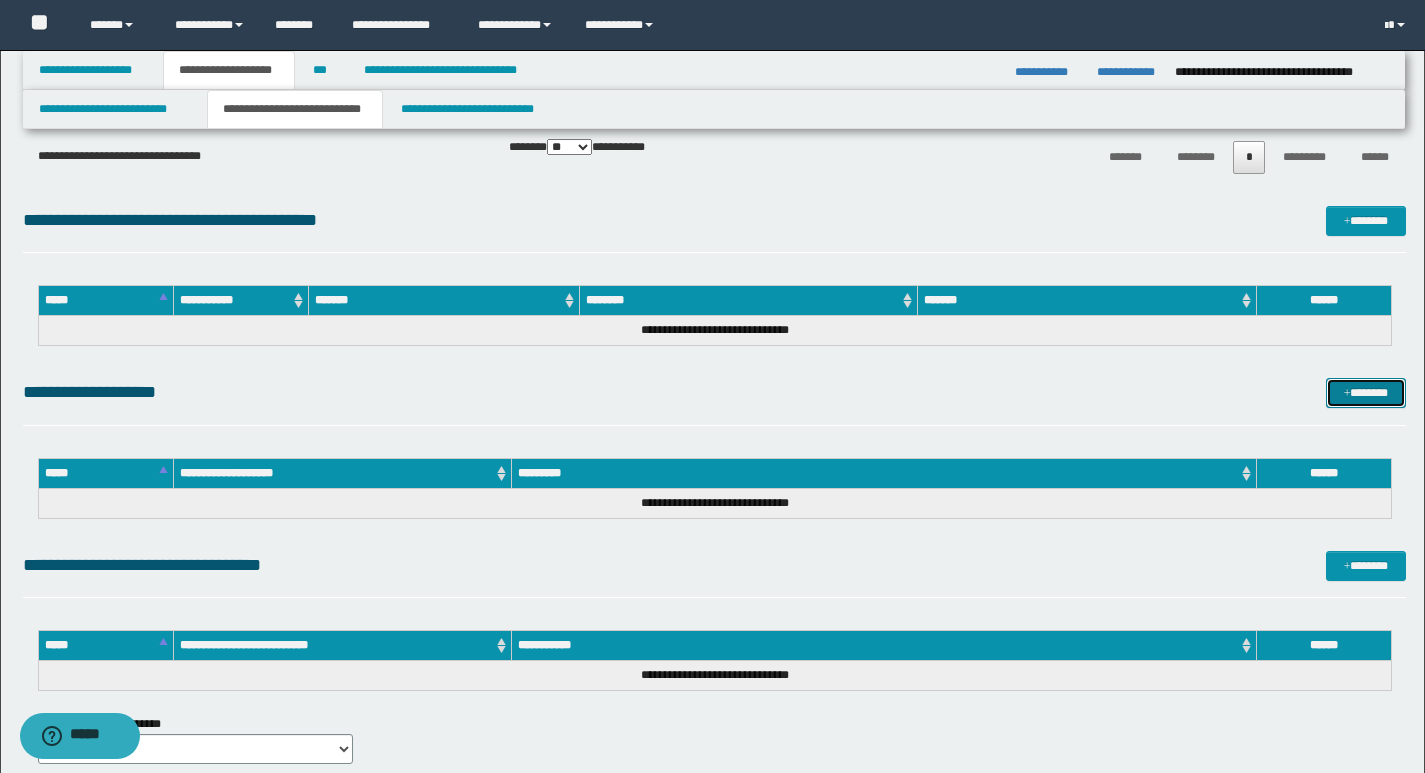 click on "*******" at bounding box center (1366, 393) 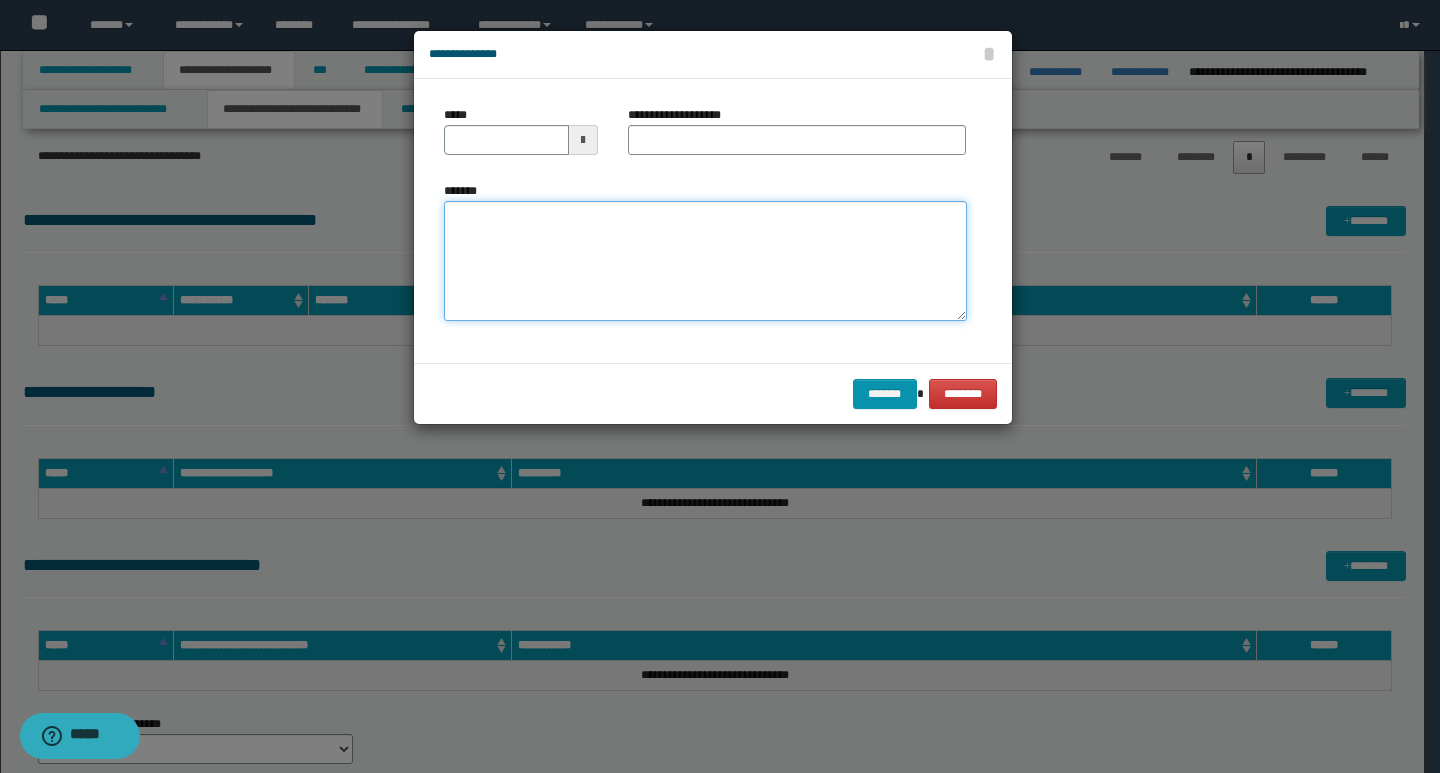 click on "*******" at bounding box center (705, 261) 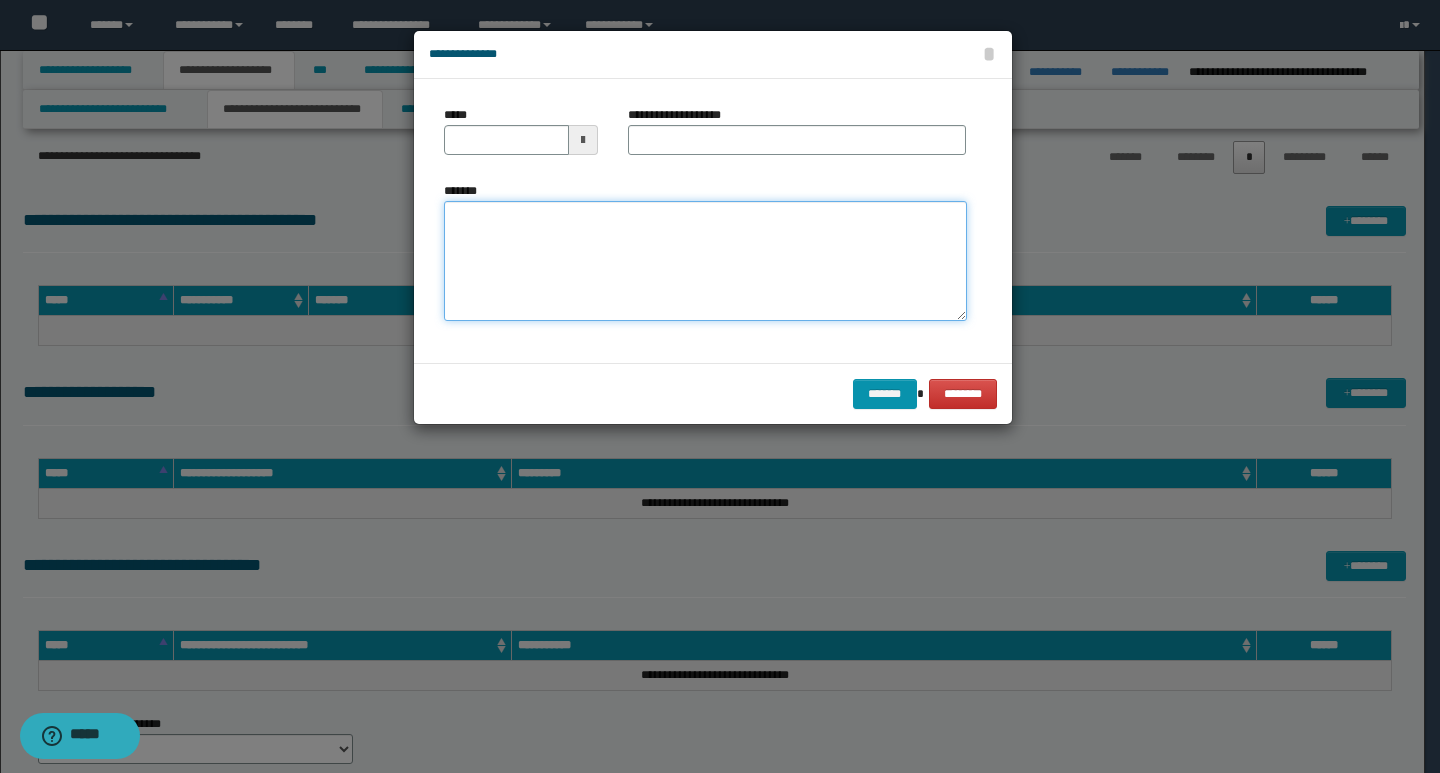 paste on "**********" 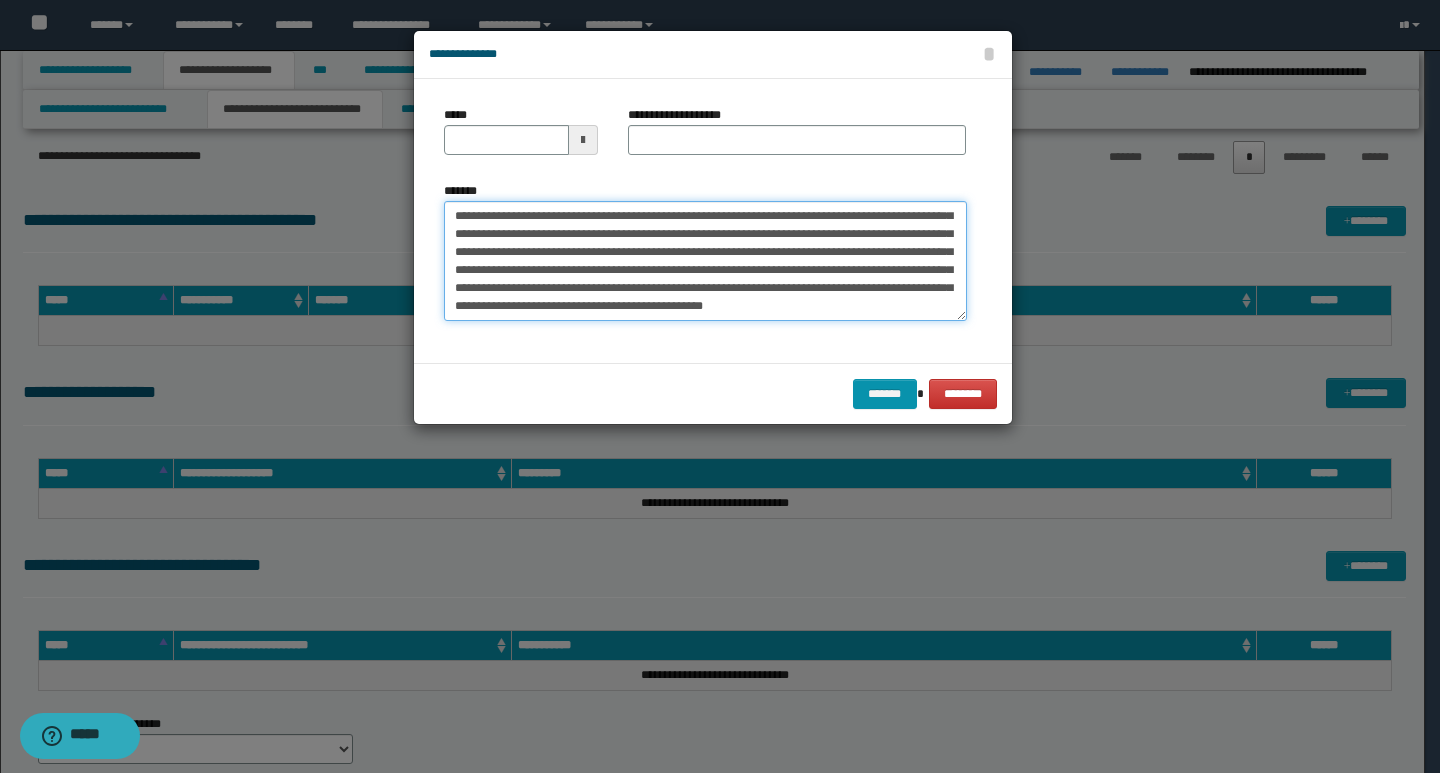 scroll, scrollTop: 0, scrollLeft: 0, axis: both 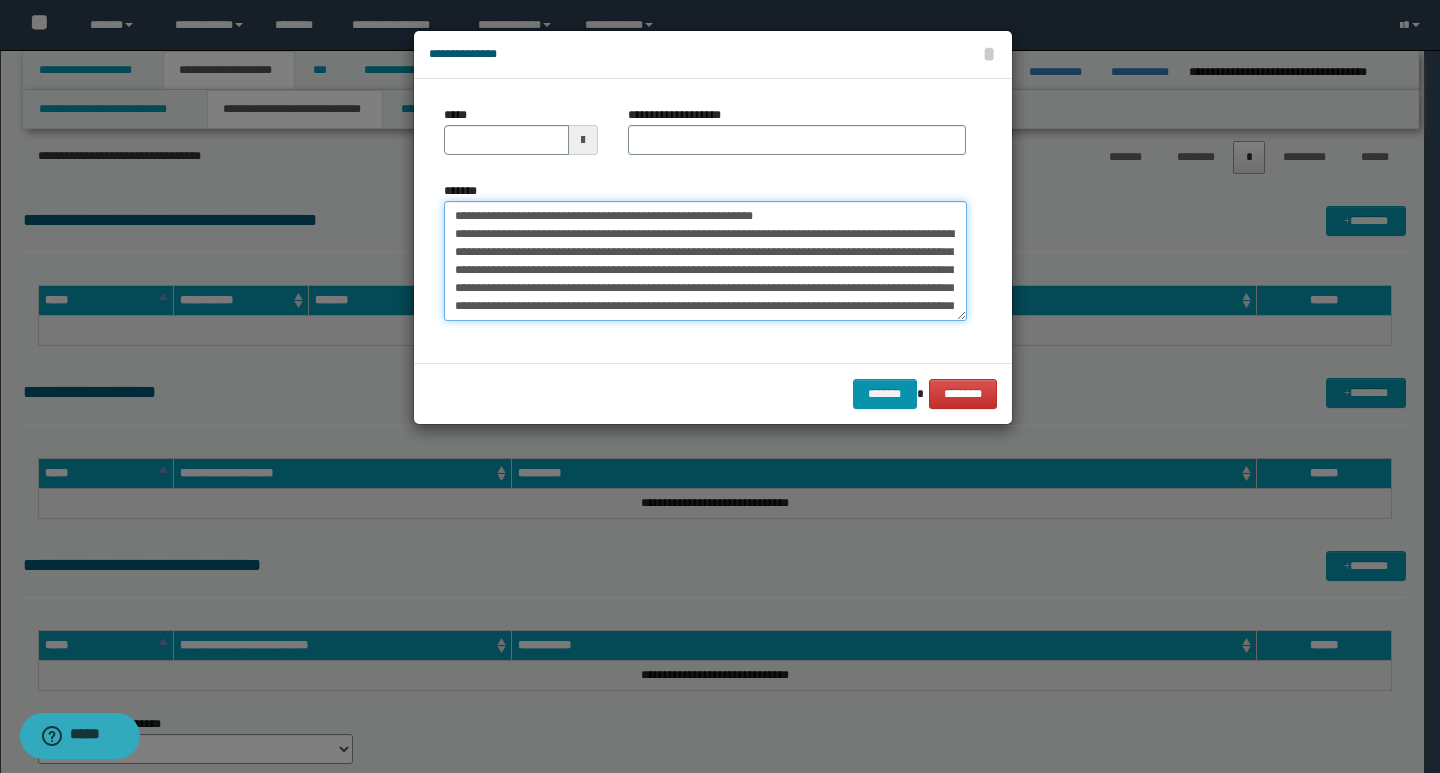 drag, startPoint x: 452, startPoint y: 215, endPoint x: 519, endPoint y: 223, distance: 67.47592 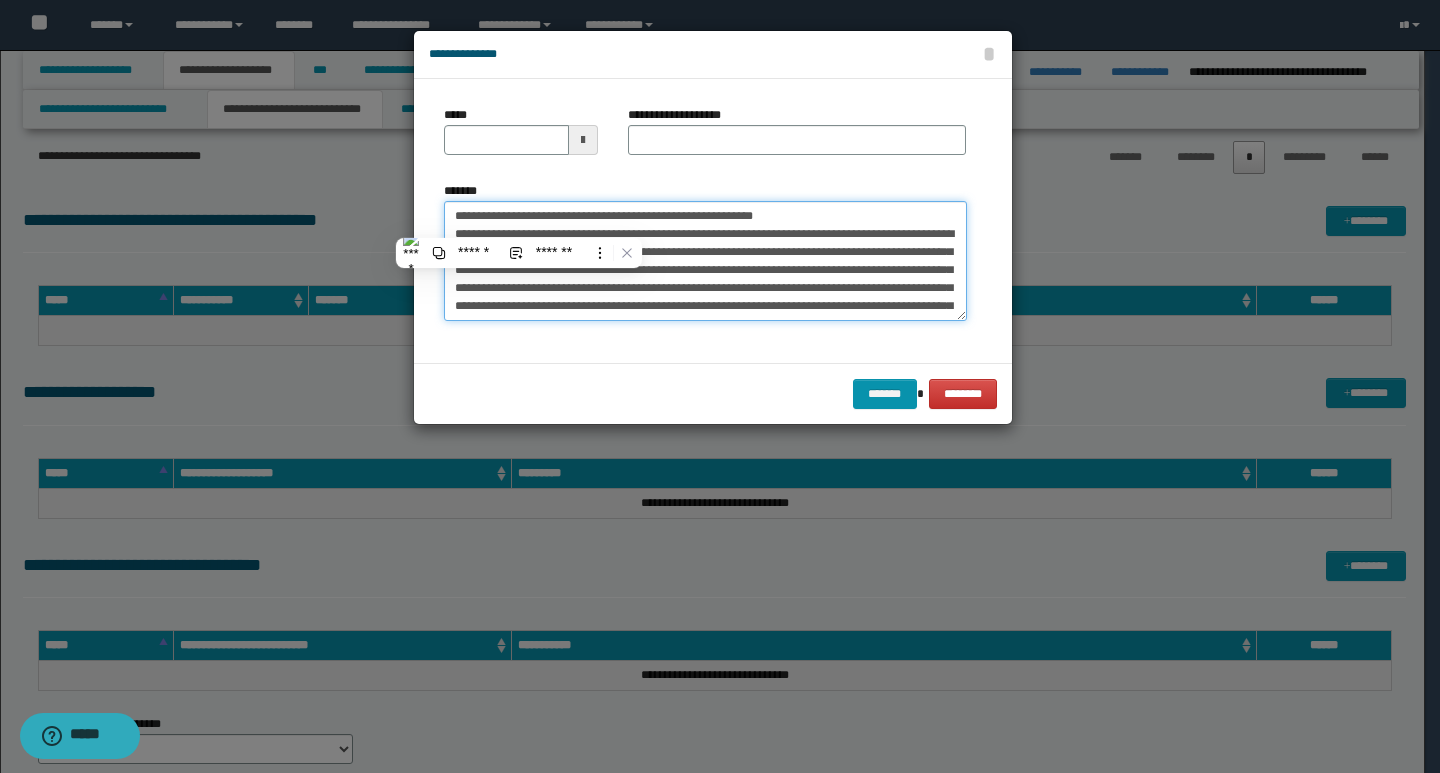 type on "**********" 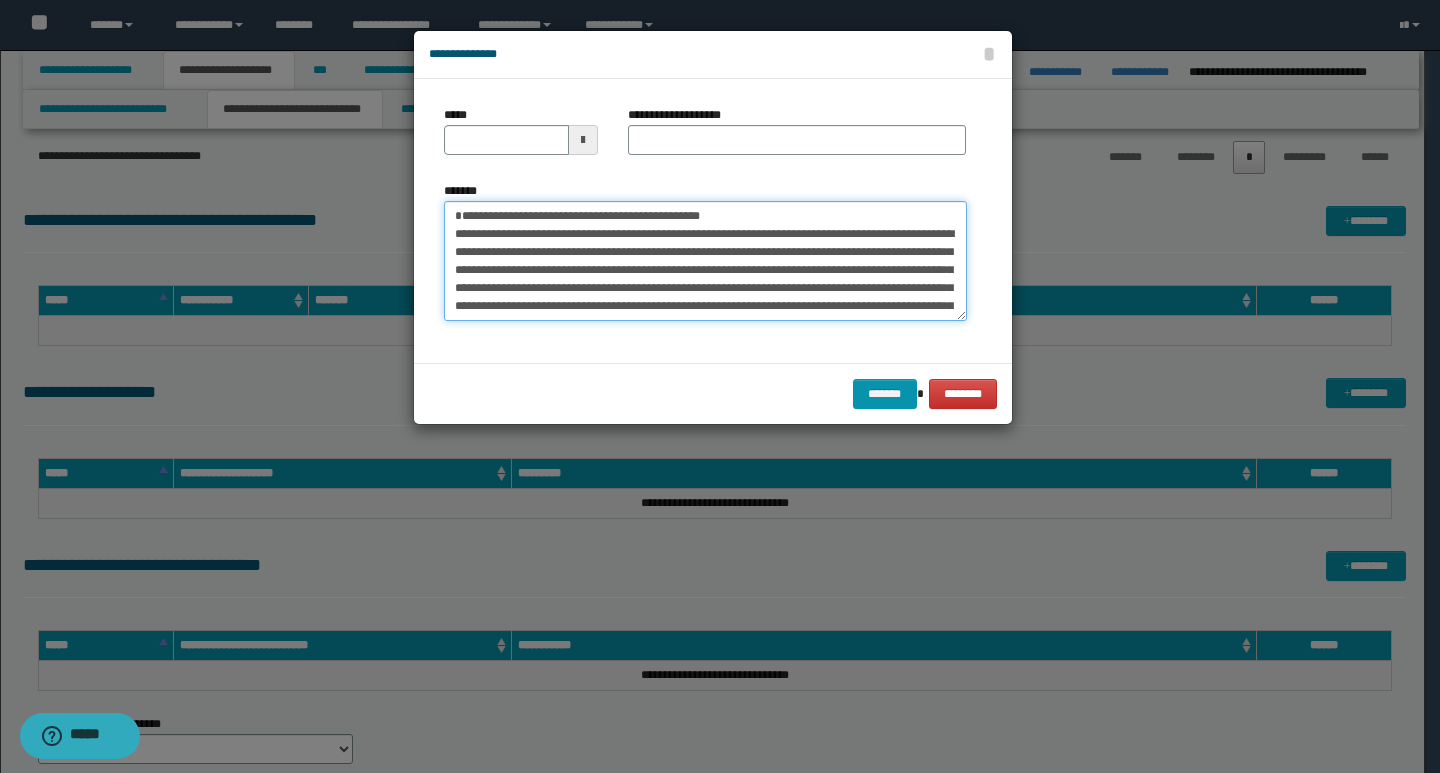 type 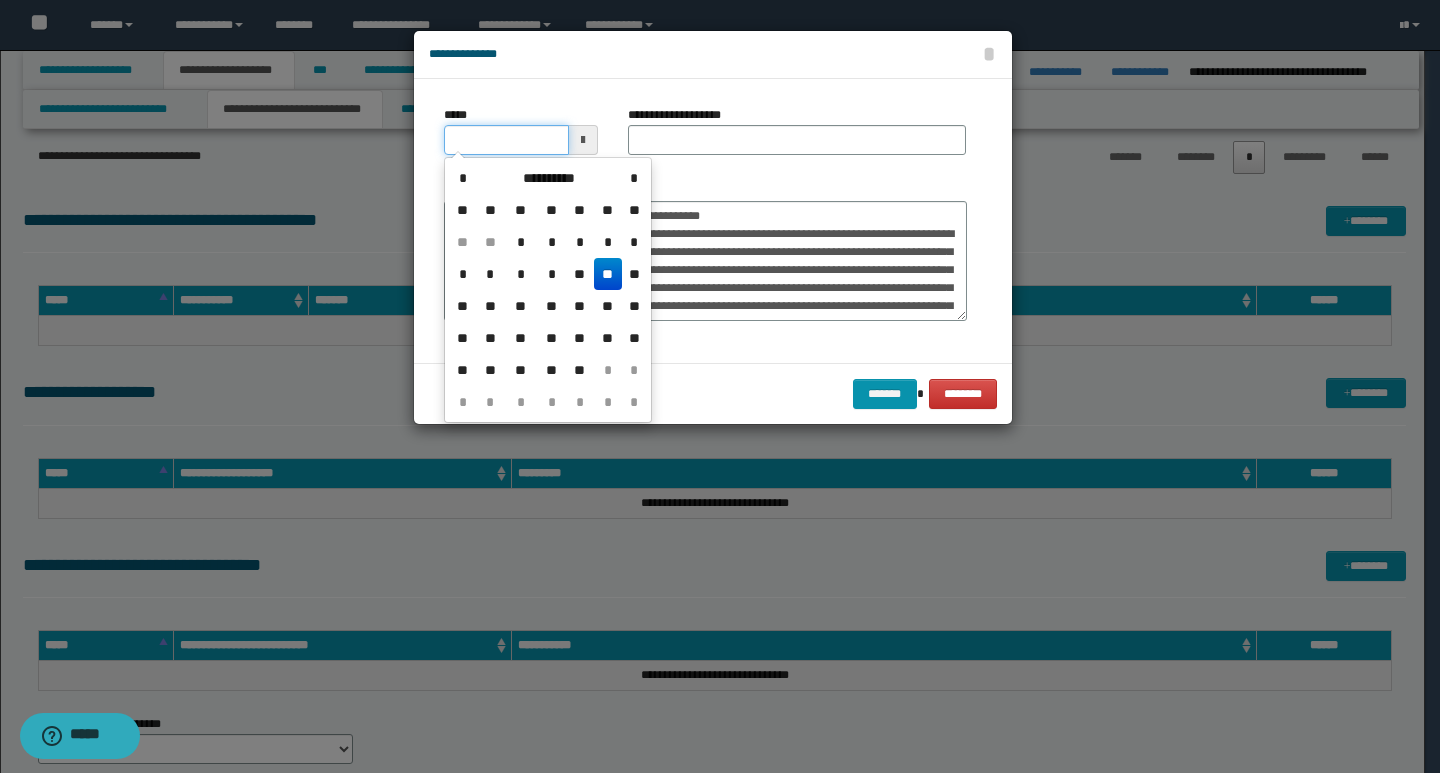click on "*****" at bounding box center [506, 140] 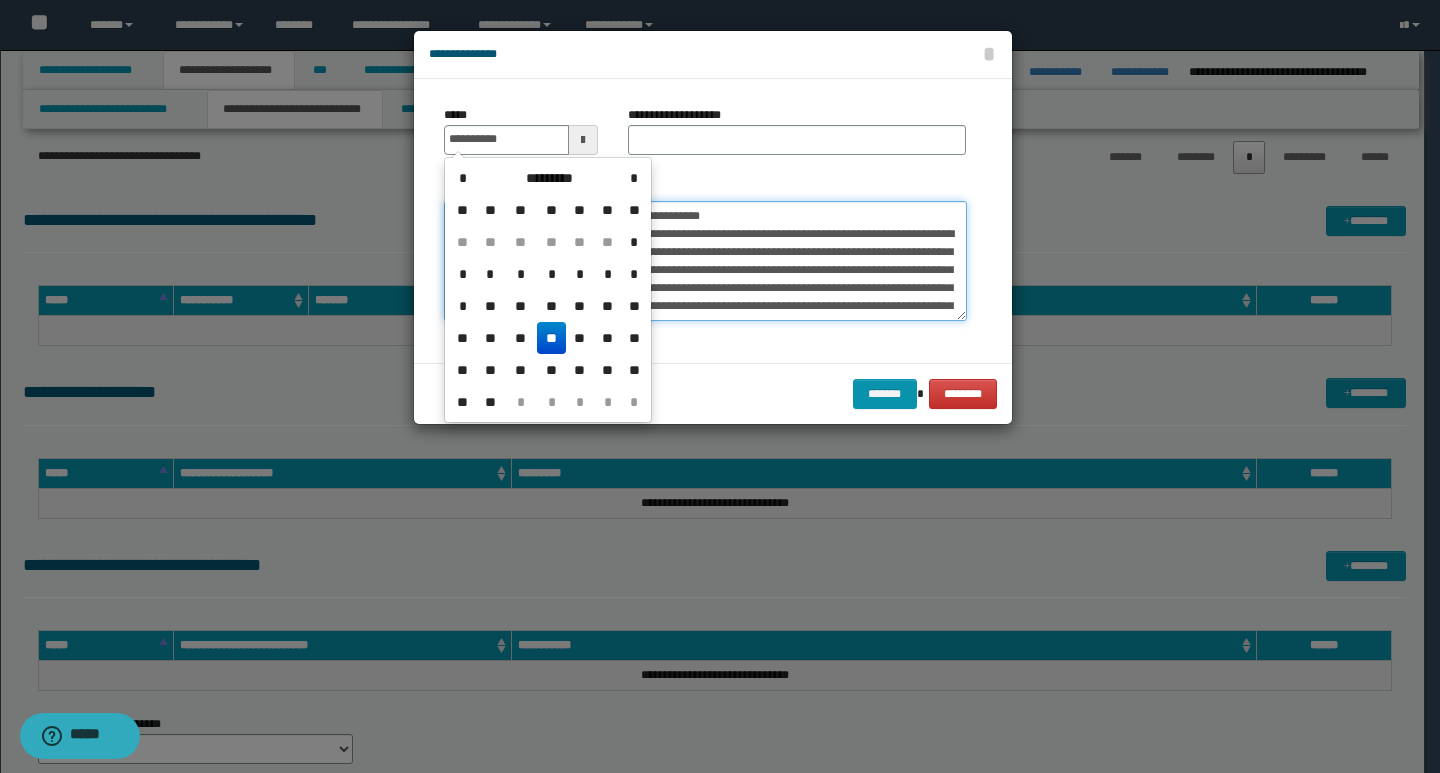 type on "**********" 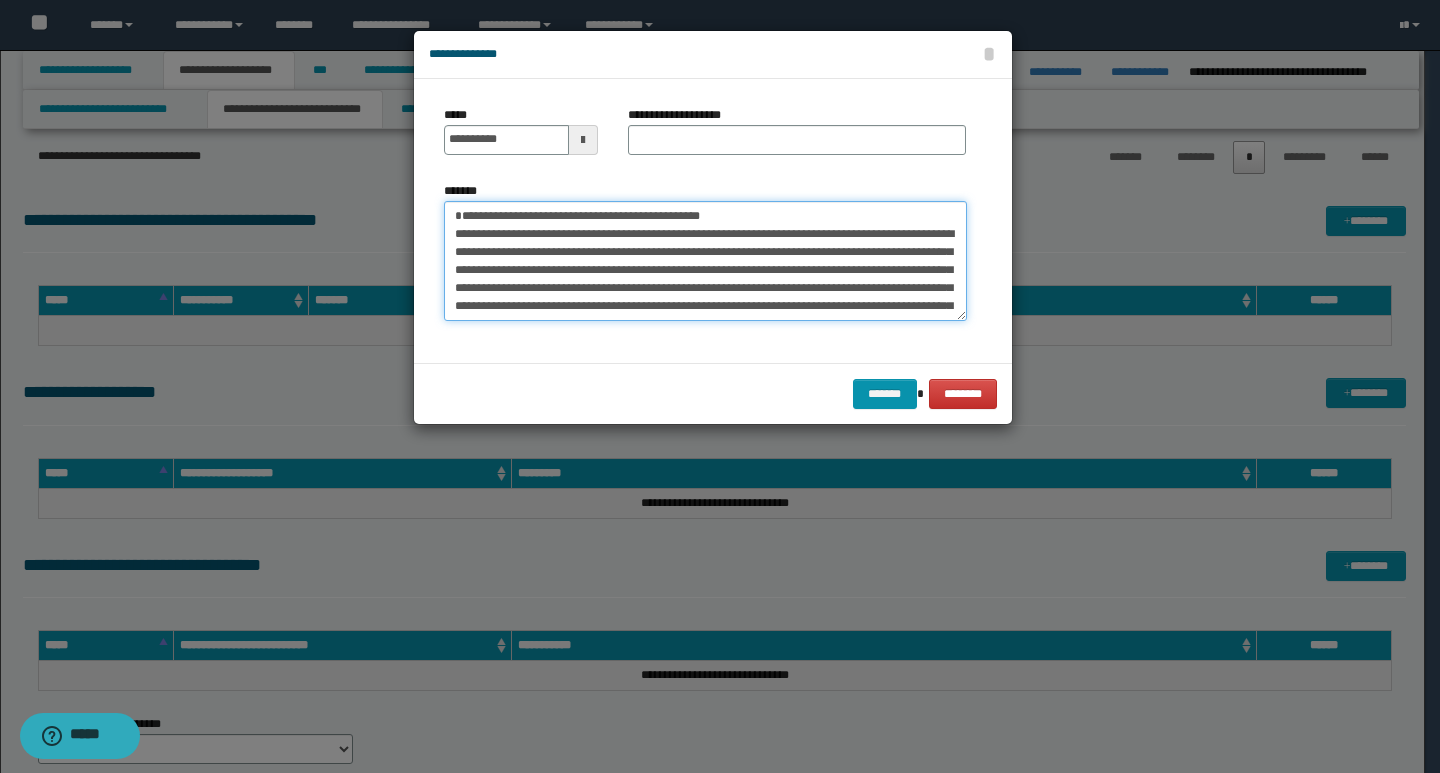 drag, startPoint x: 775, startPoint y: 215, endPoint x: 450, endPoint y: 215, distance: 325 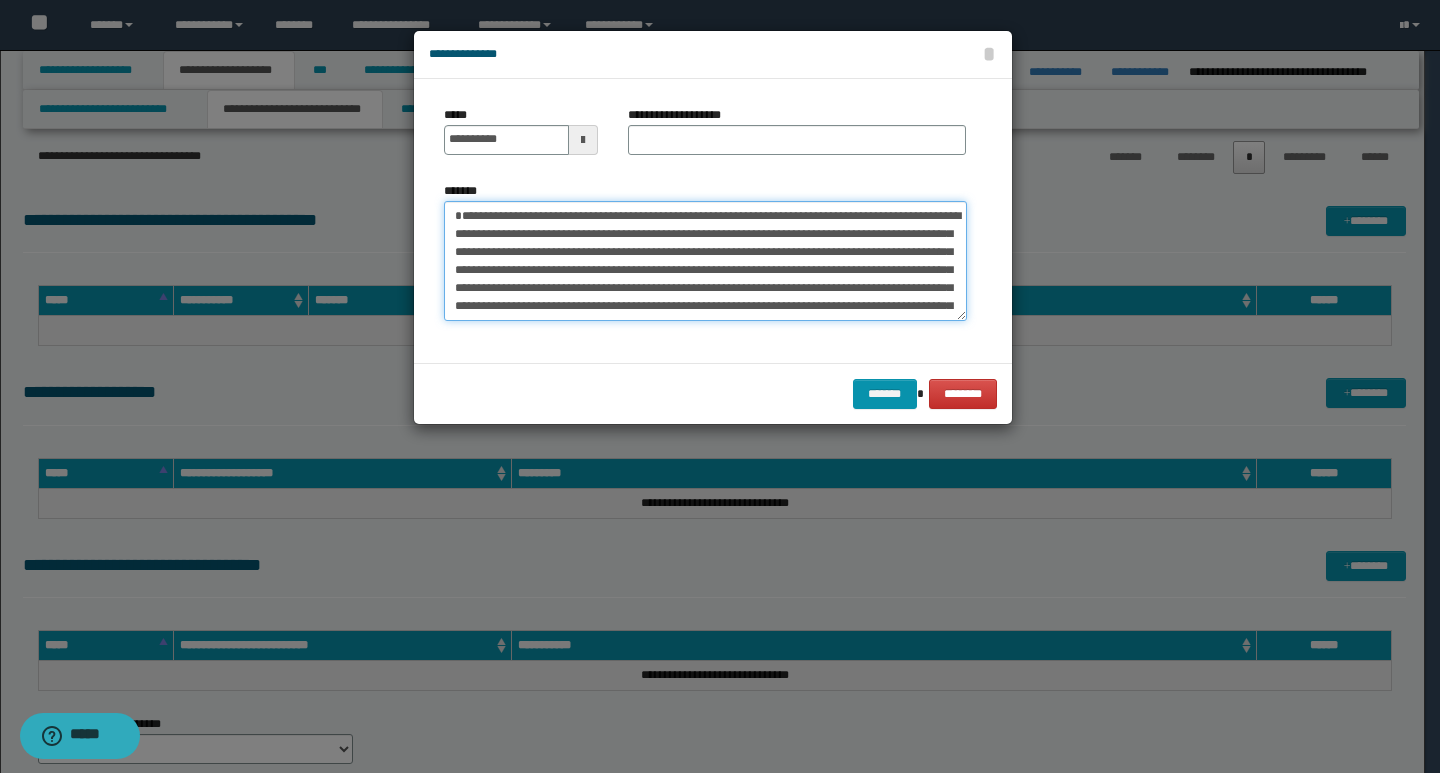 type on "**********" 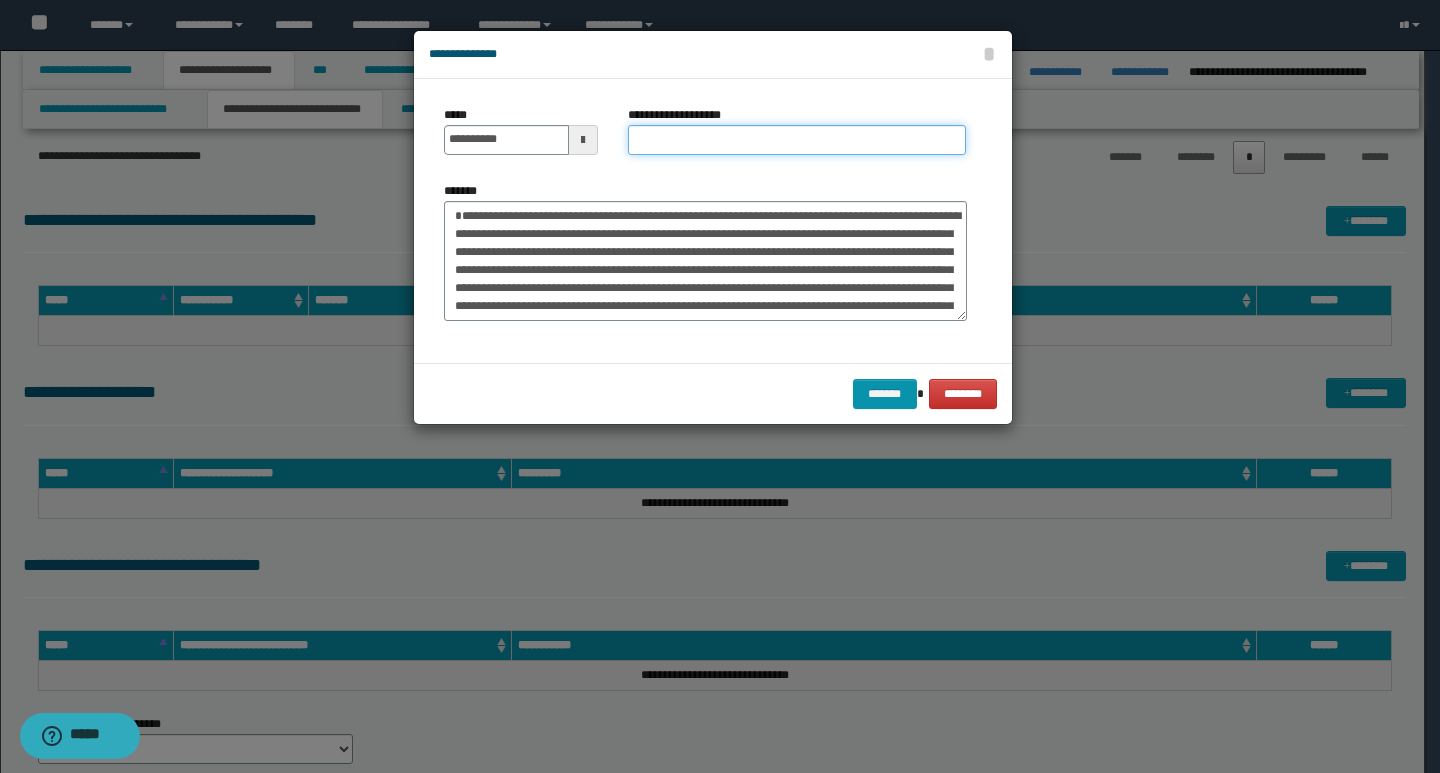 click on "**********" at bounding box center (797, 140) 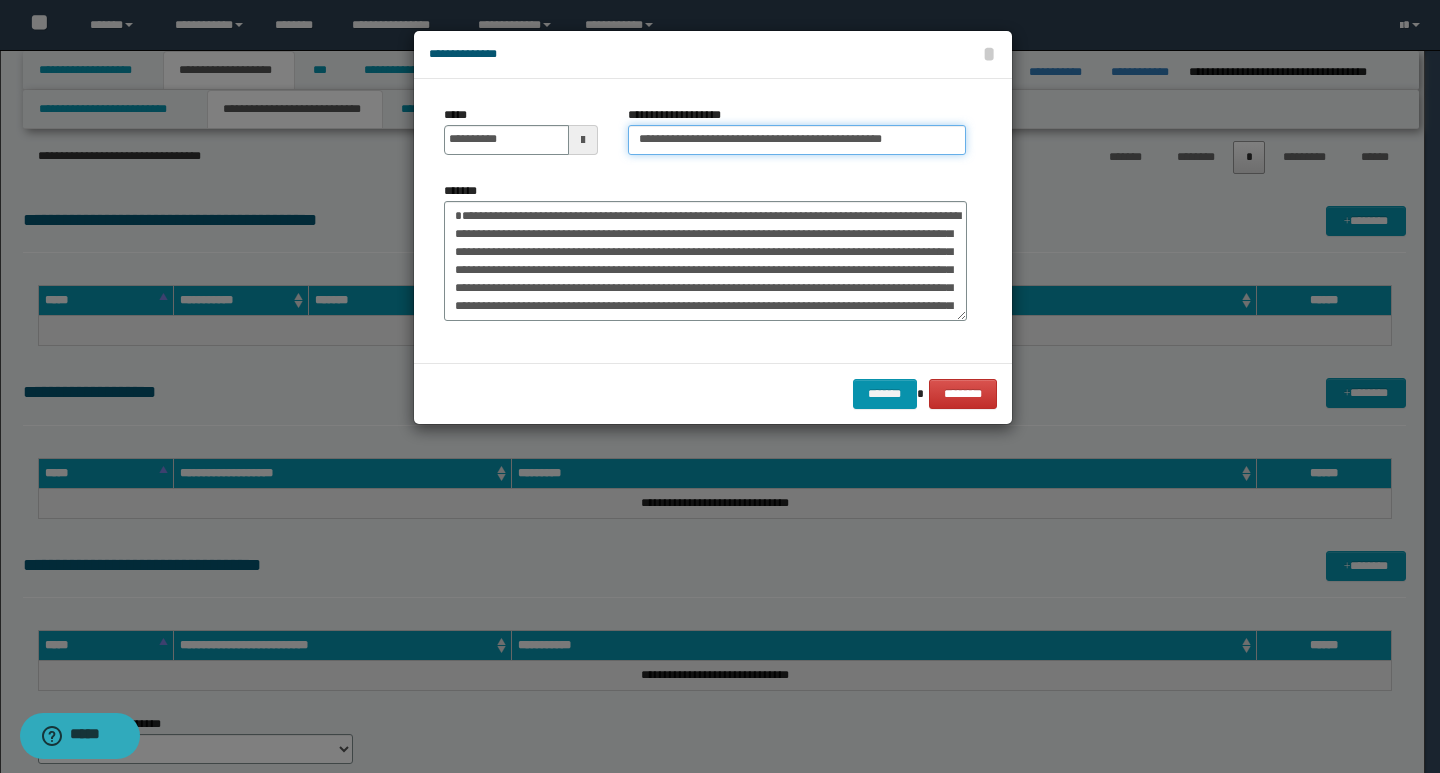 type on "**********" 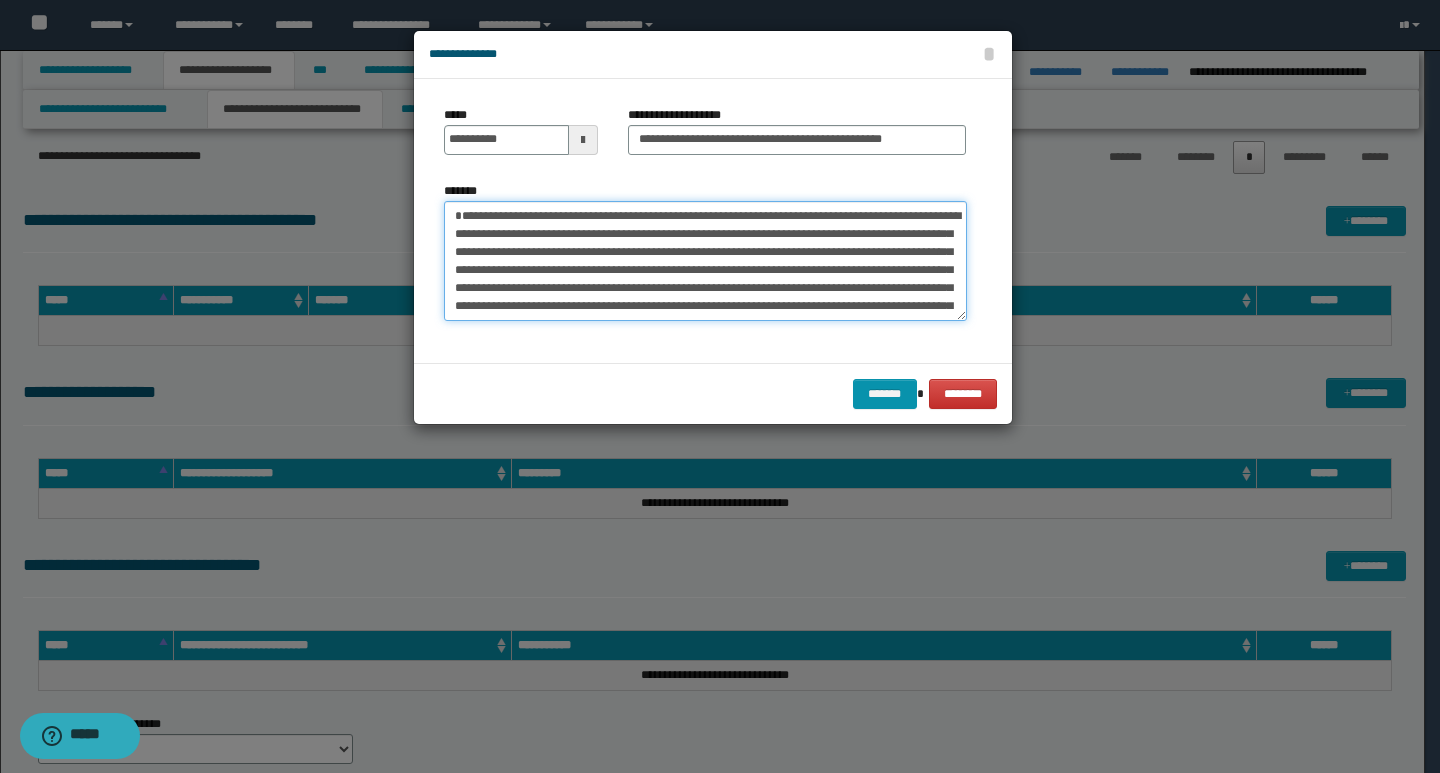 click on "**********" at bounding box center [705, 261] 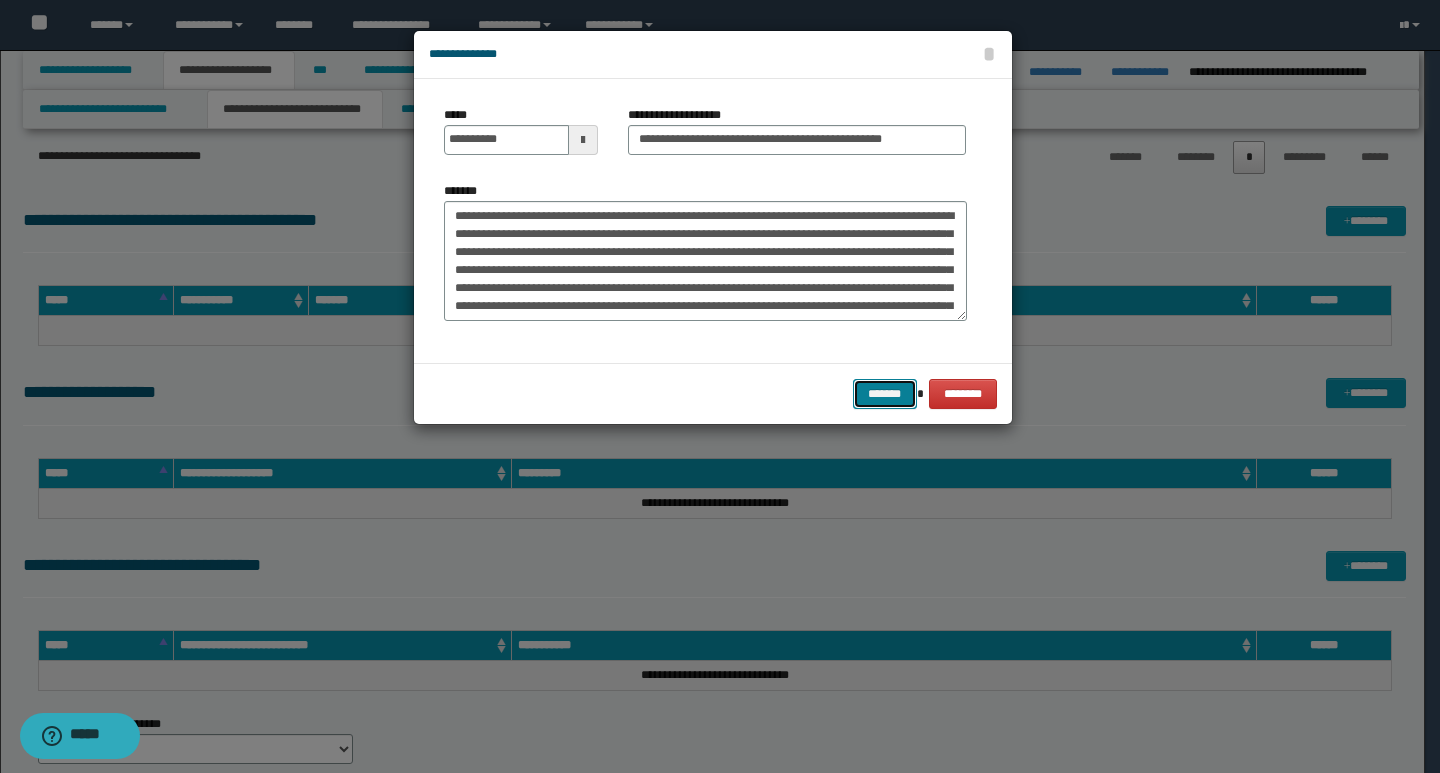 click on "*******" at bounding box center (885, 394) 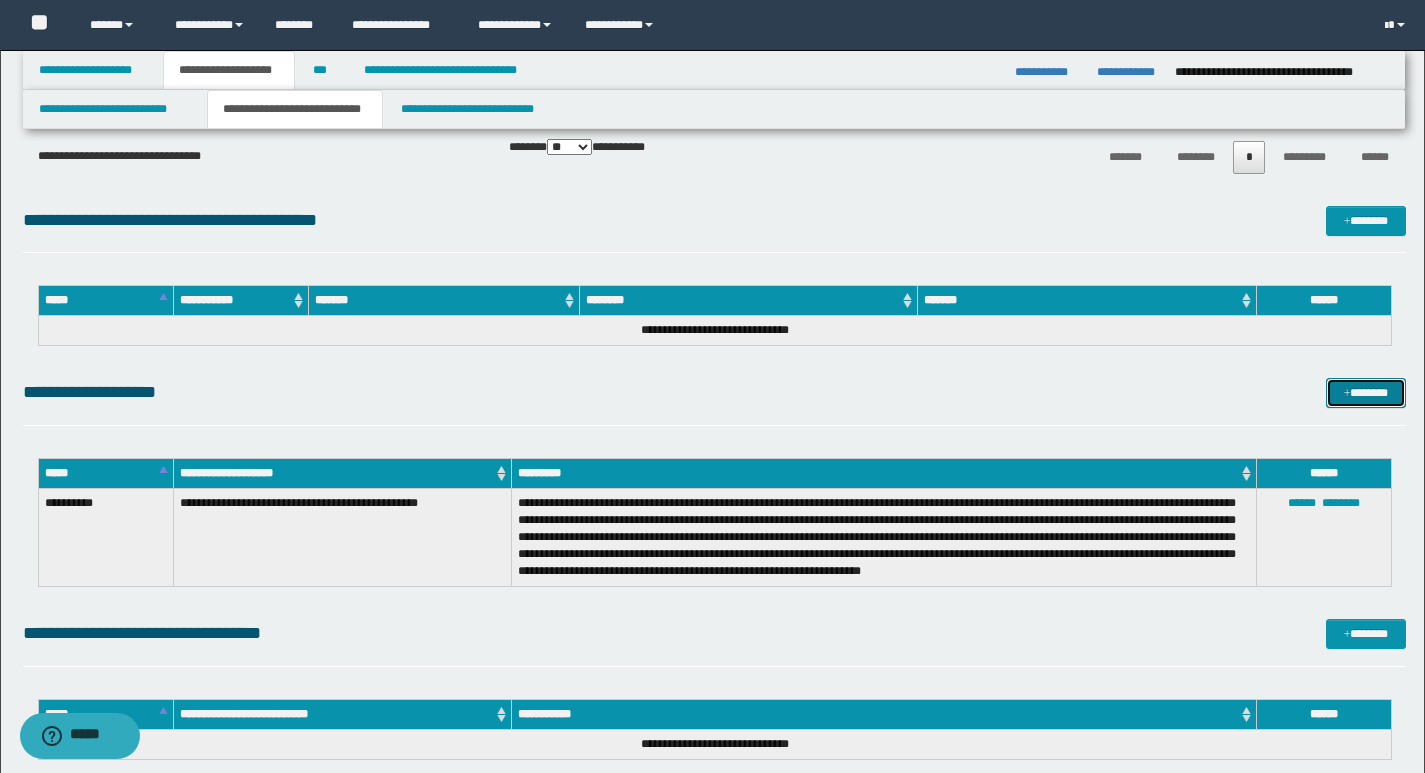click on "*******" at bounding box center [1366, 393] 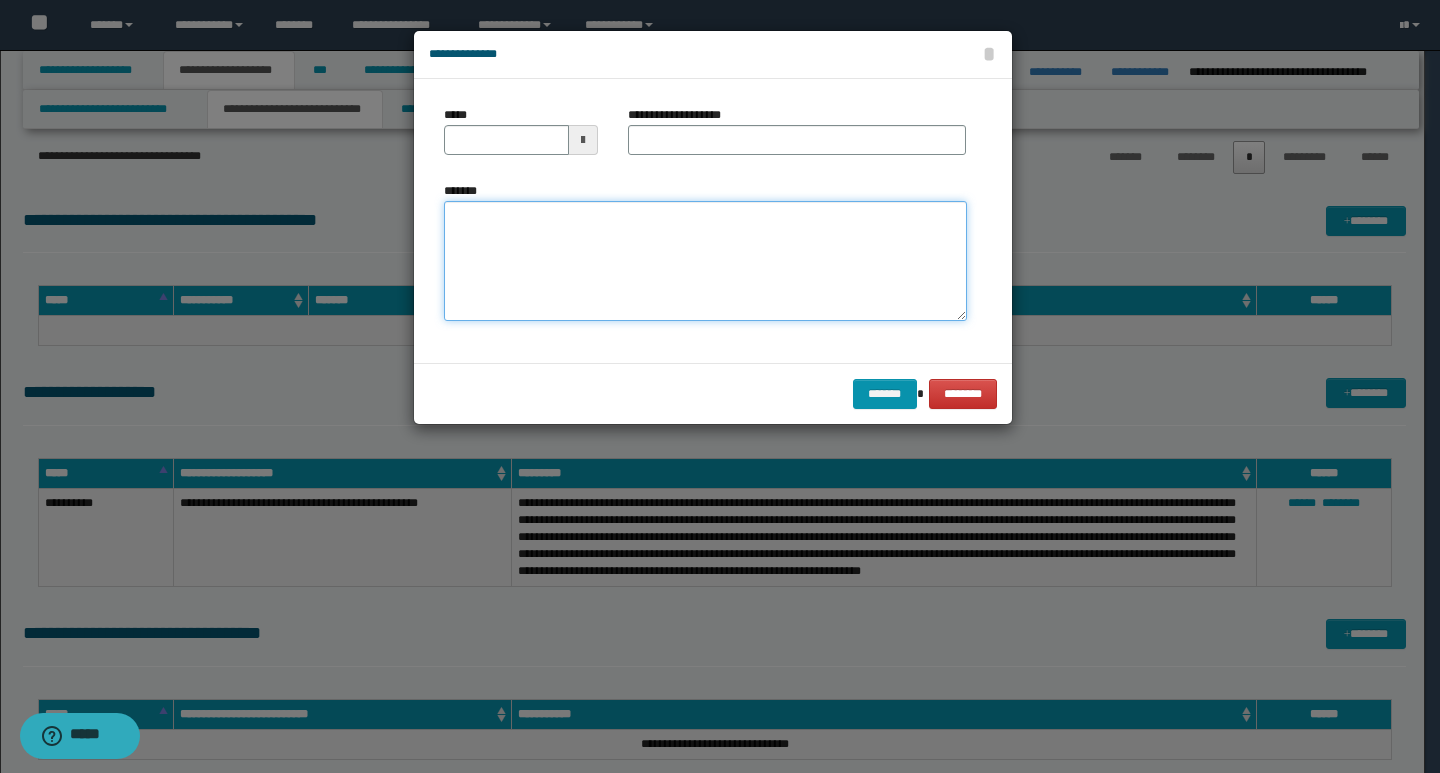 click on "*******" at bounding box center [705, 261] 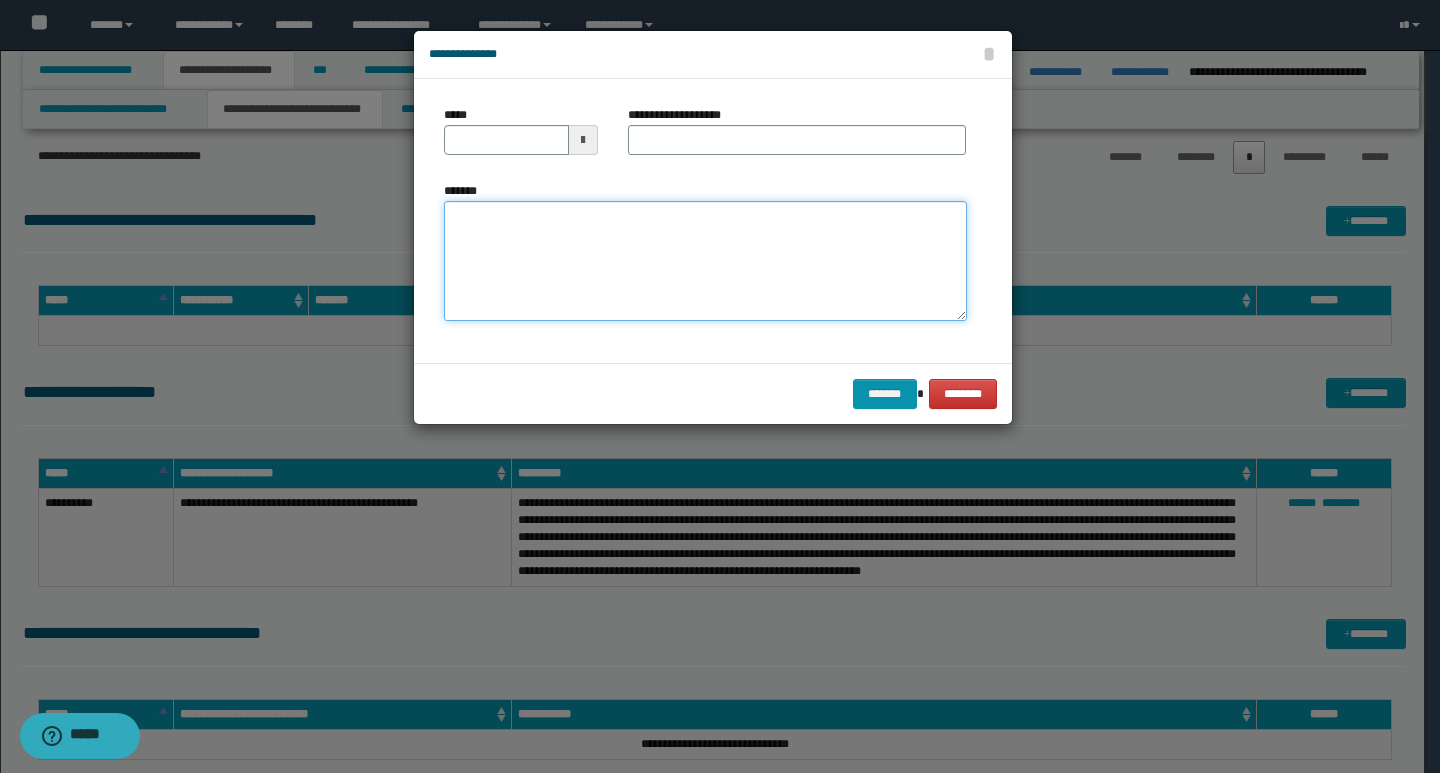 paste on "**********" 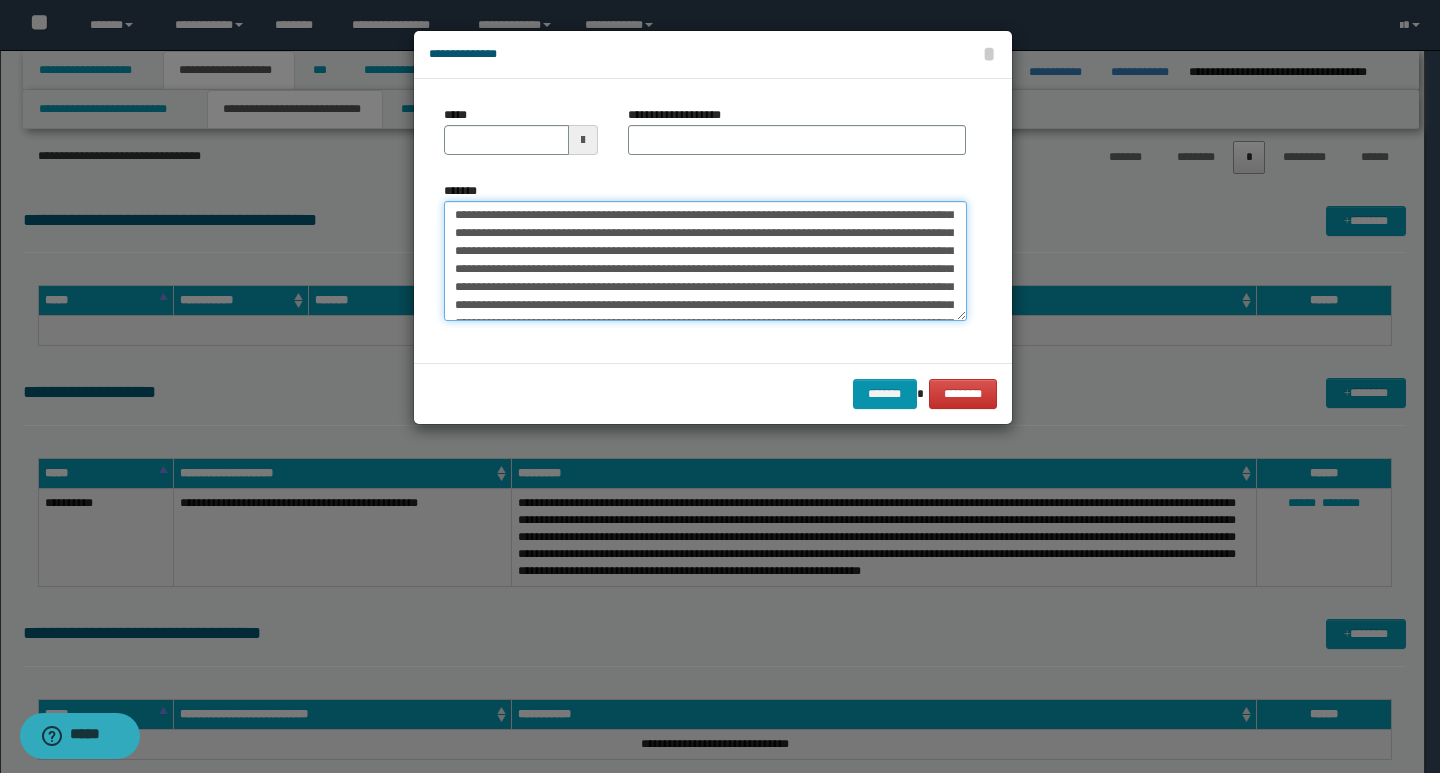 scroll, scrollTop: 0, scrollLeft: 0, axis: both 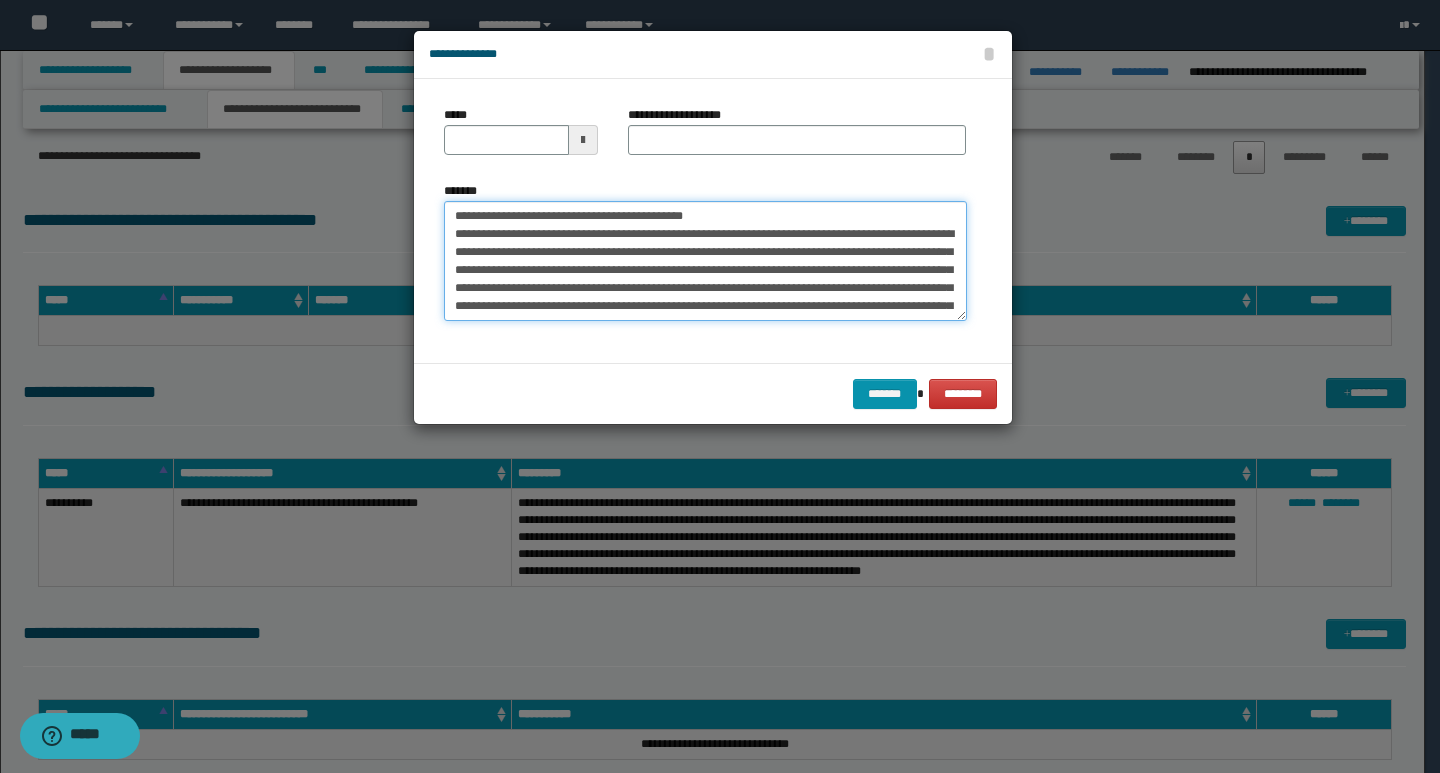 drag, startPoint x: 448, startPoint y: 217, endPoint x: 514, endPoint y: 217, distance: 66 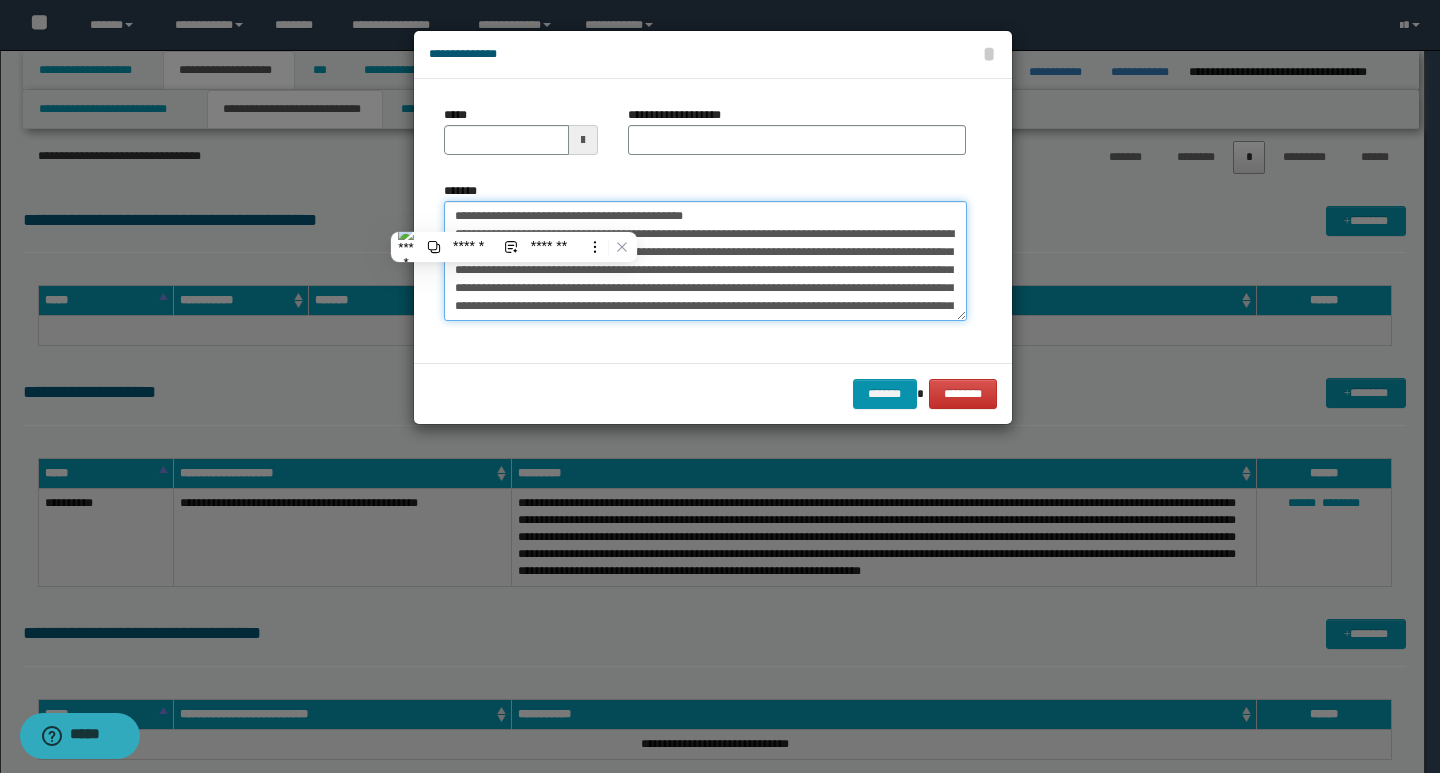 type on "**********" 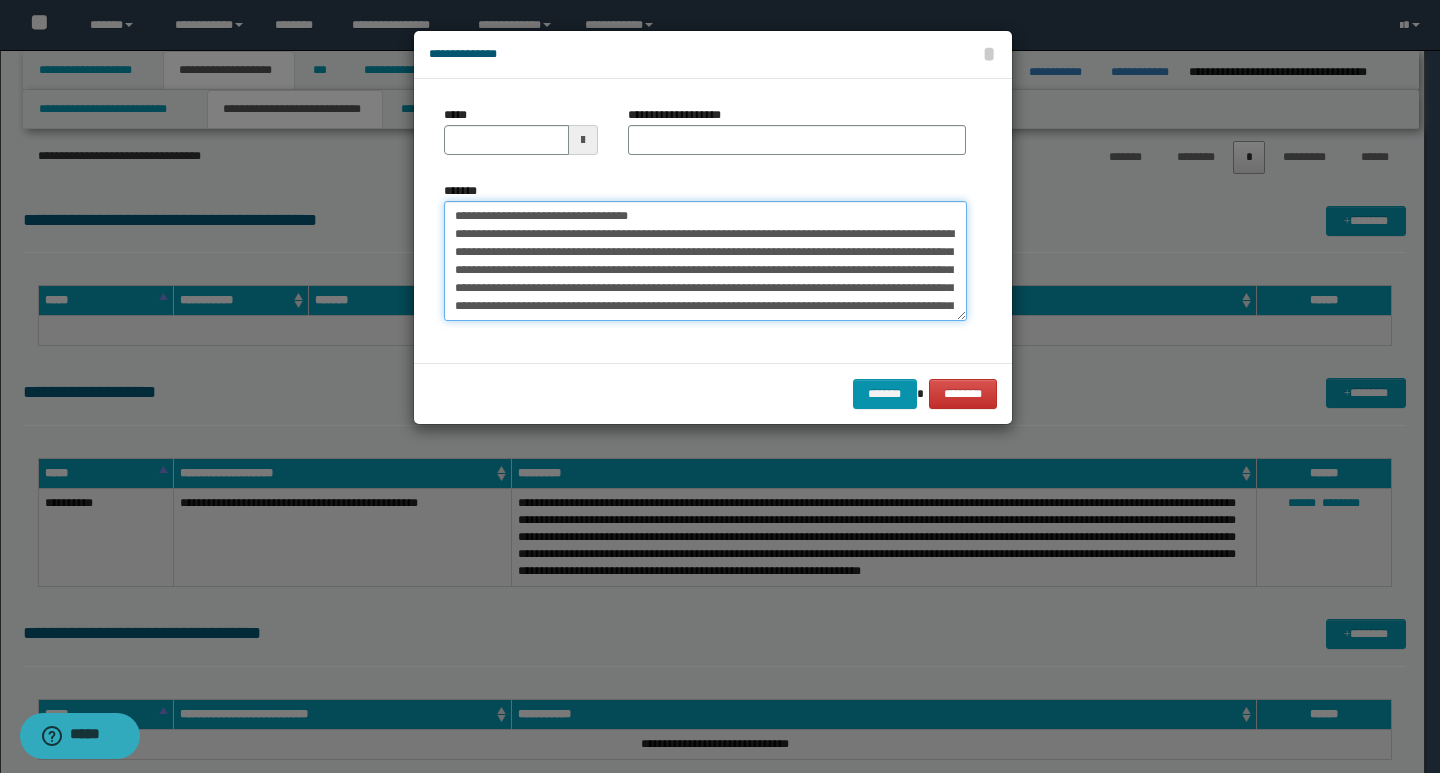 type 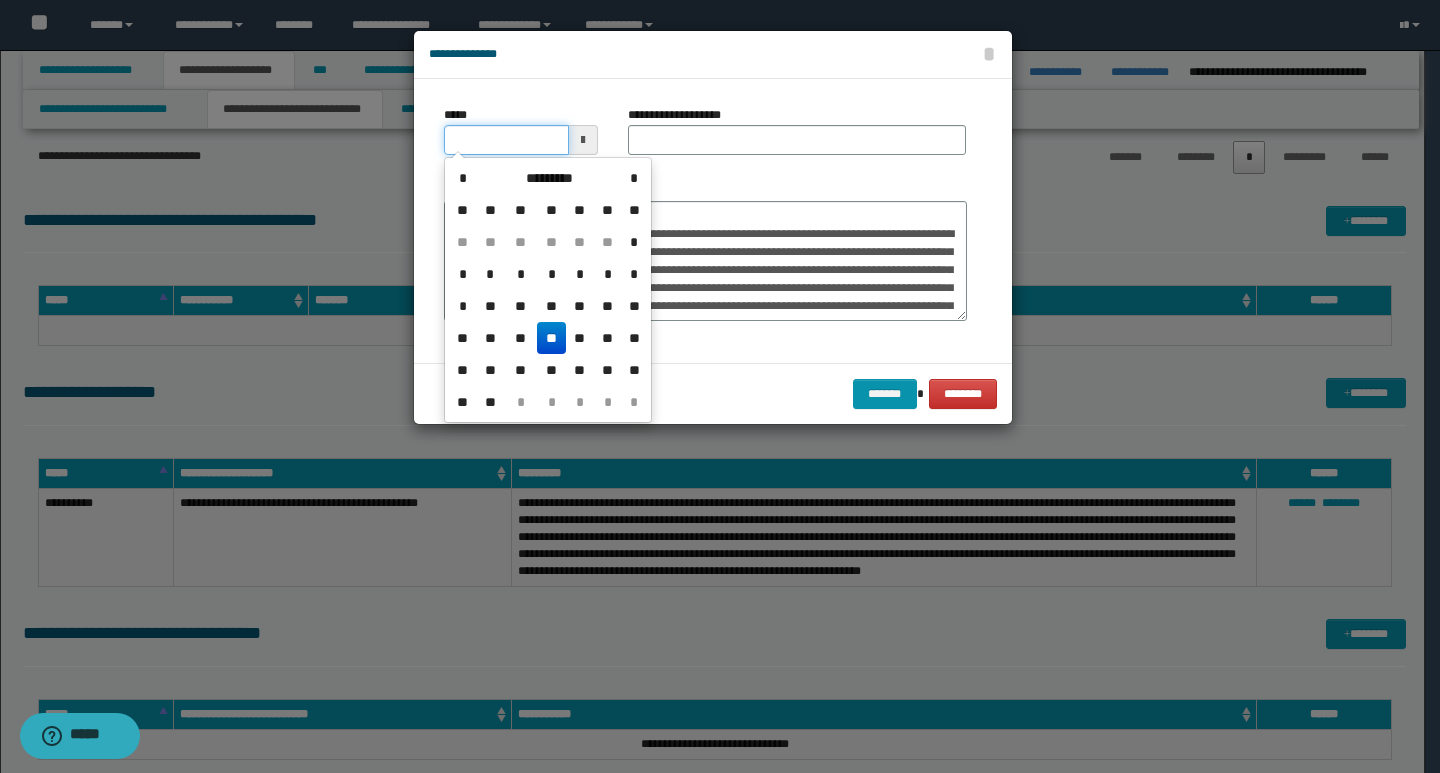 click on "*****" at bounding box center (506, 140) 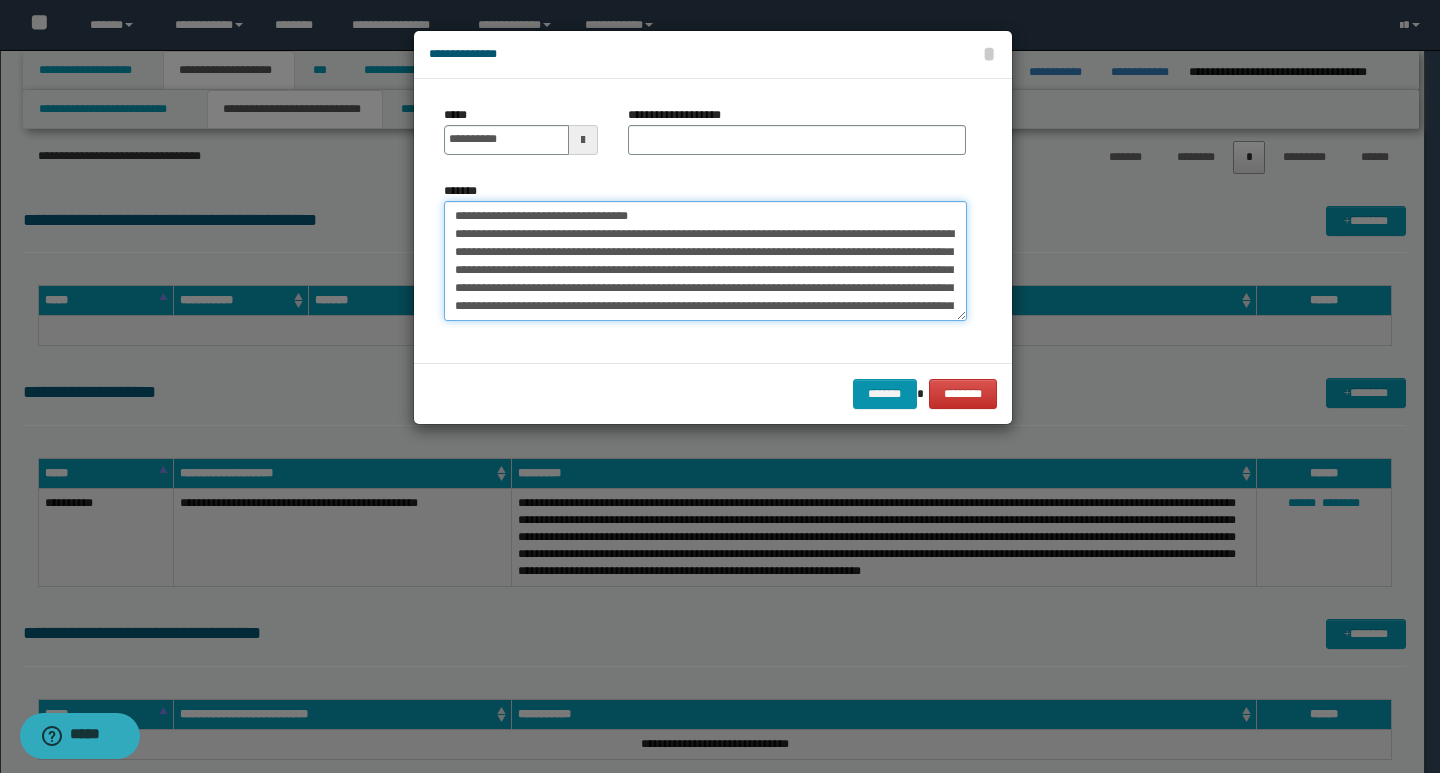 click on "*******" at bounding box center (705, 261) 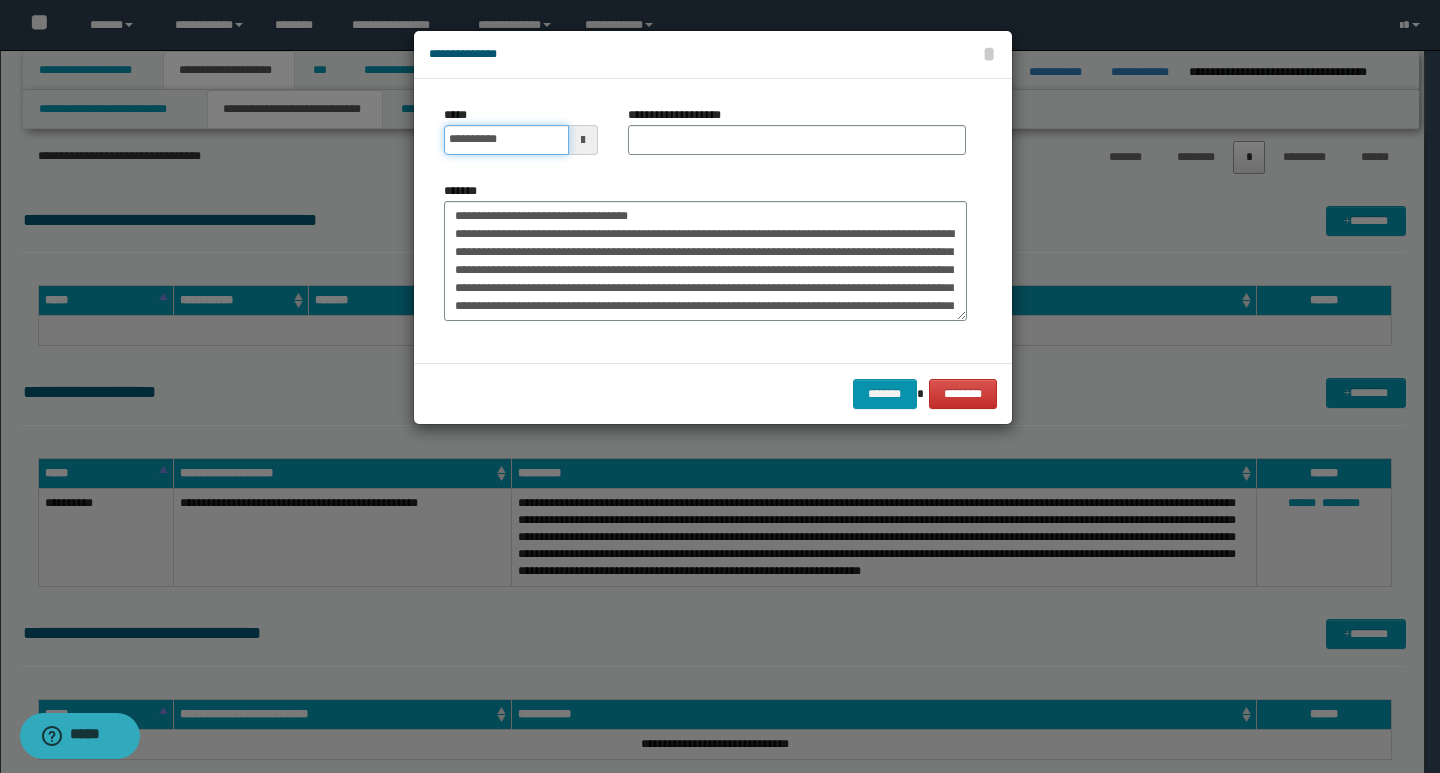 click on "**********" at bounding box center [506, 140] 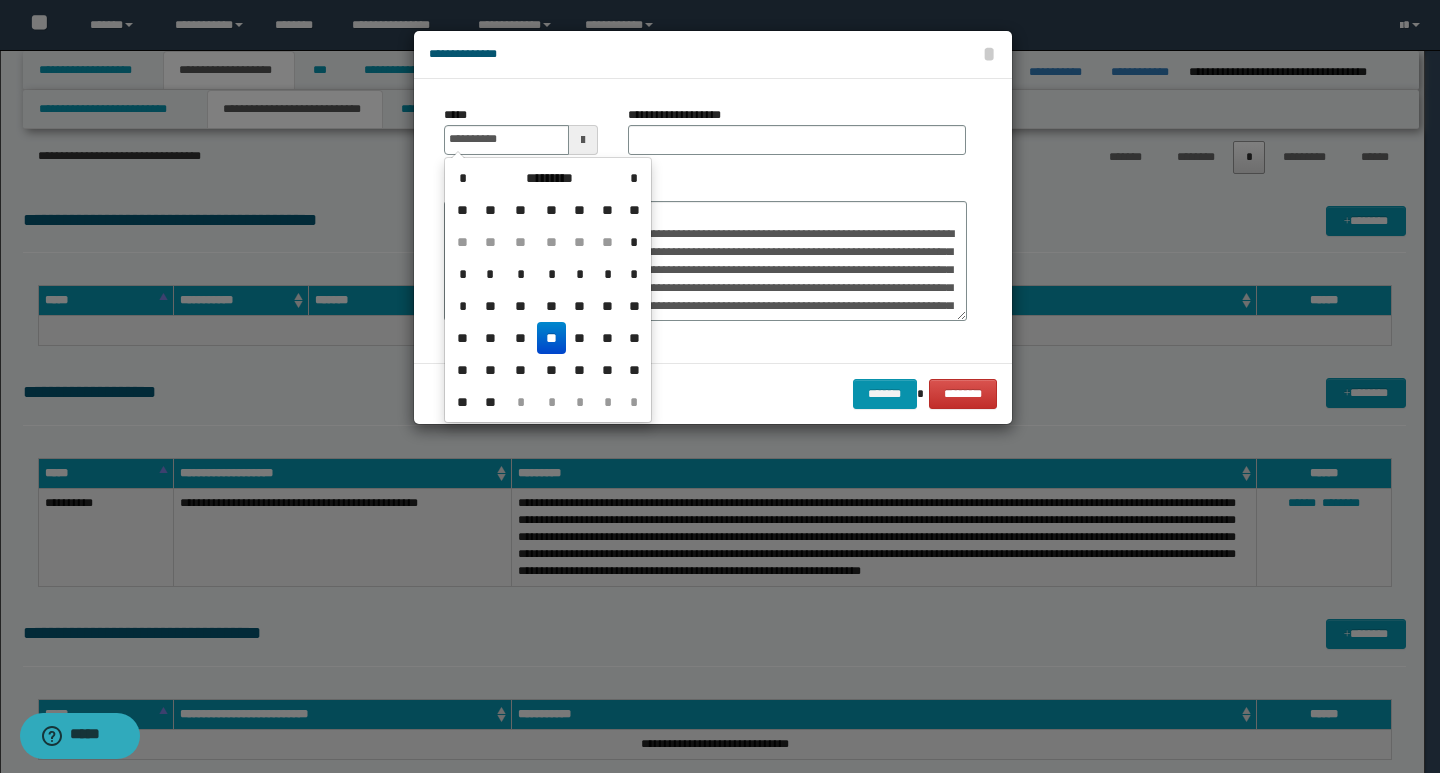click on "**" at bounding box center [551, 338] 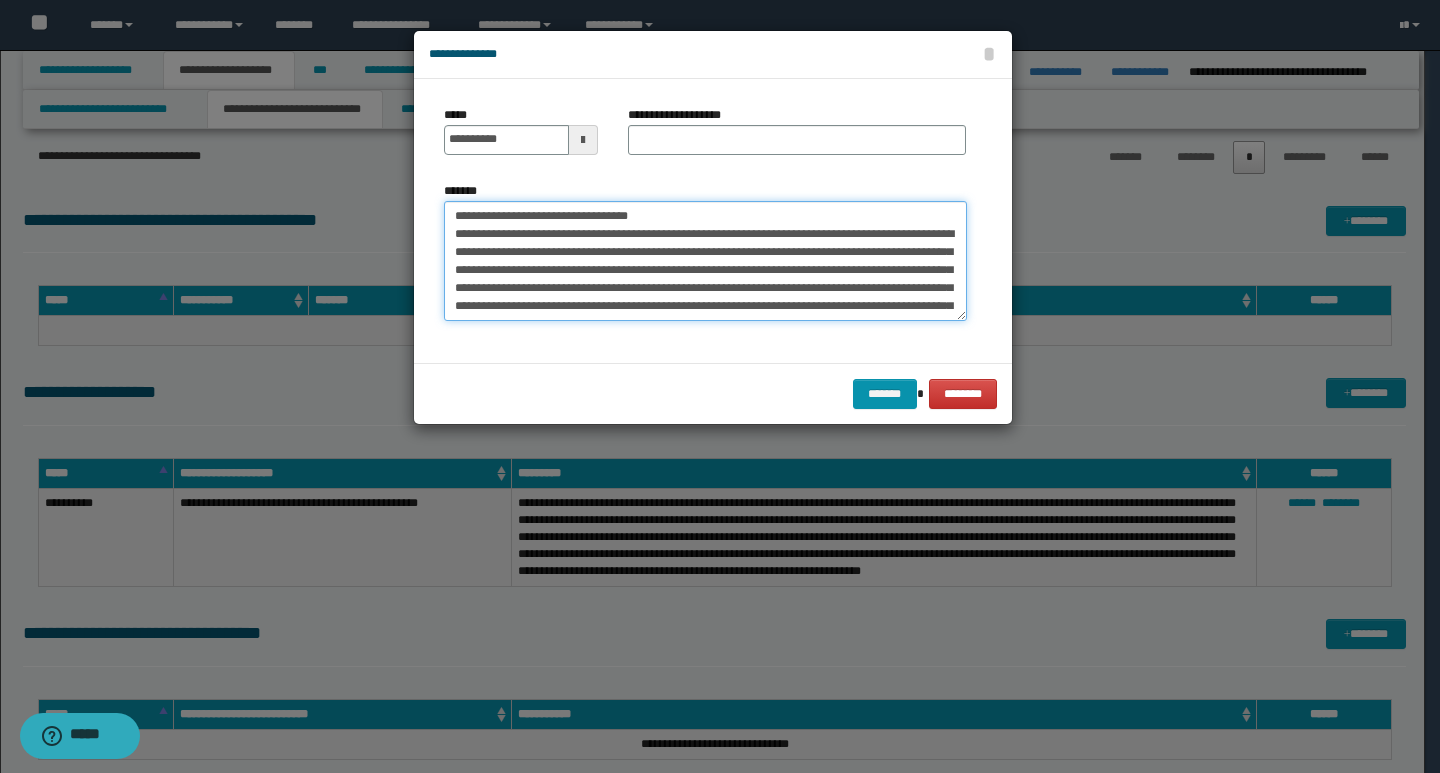 drag, startPoint x: 688, startPoint y: 219, endPoint x: 452, endPoint y: 220, distance: 236.00212 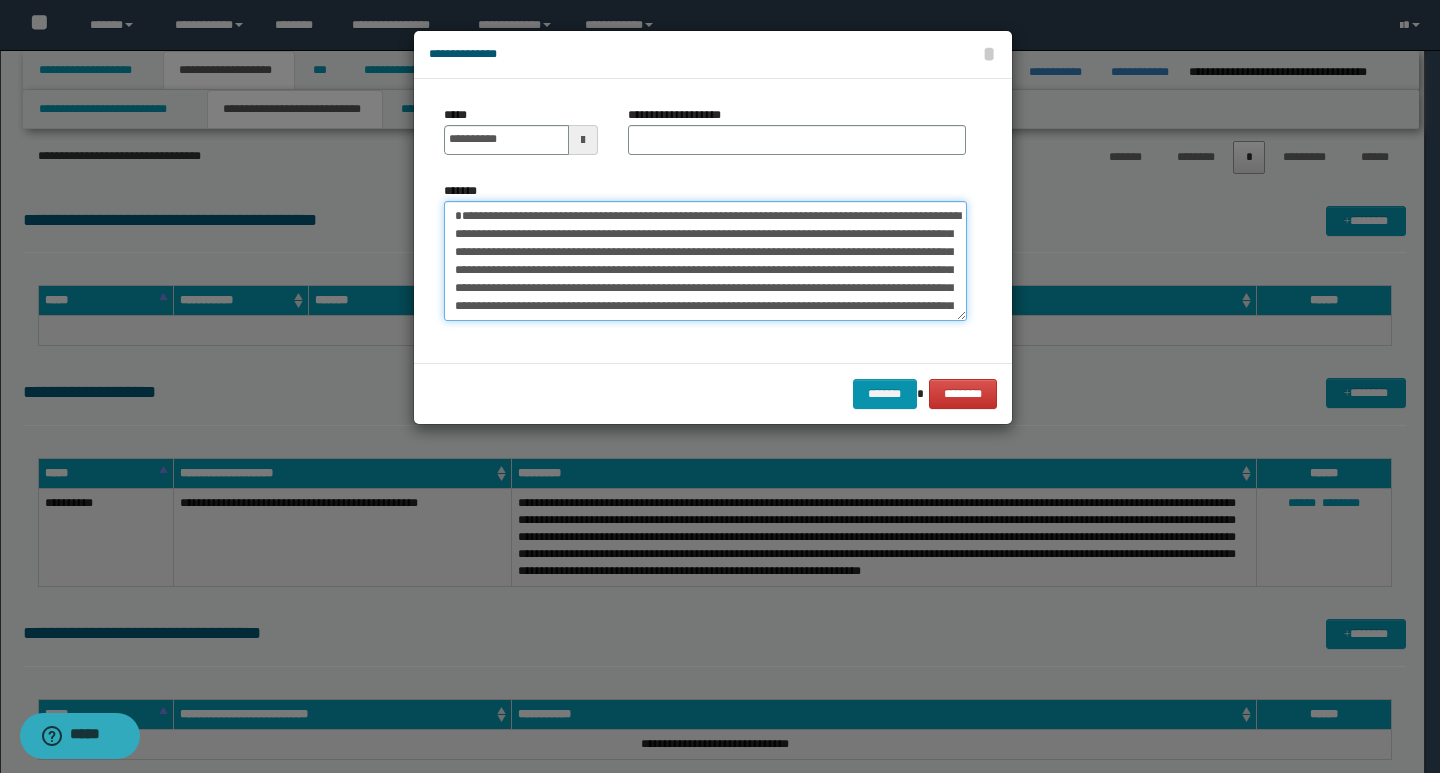 type on "**********" 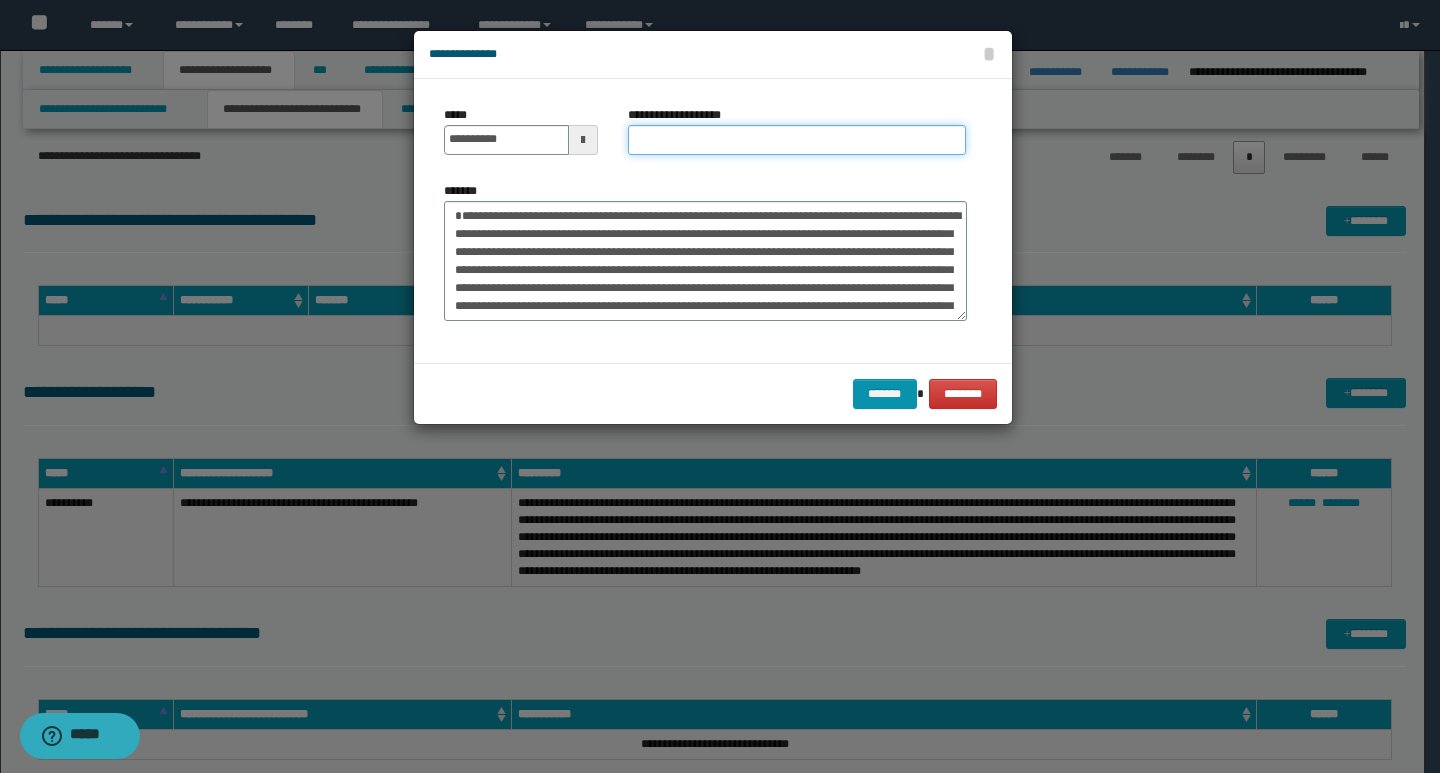 click on "**********" at bounding box center (797, 140) 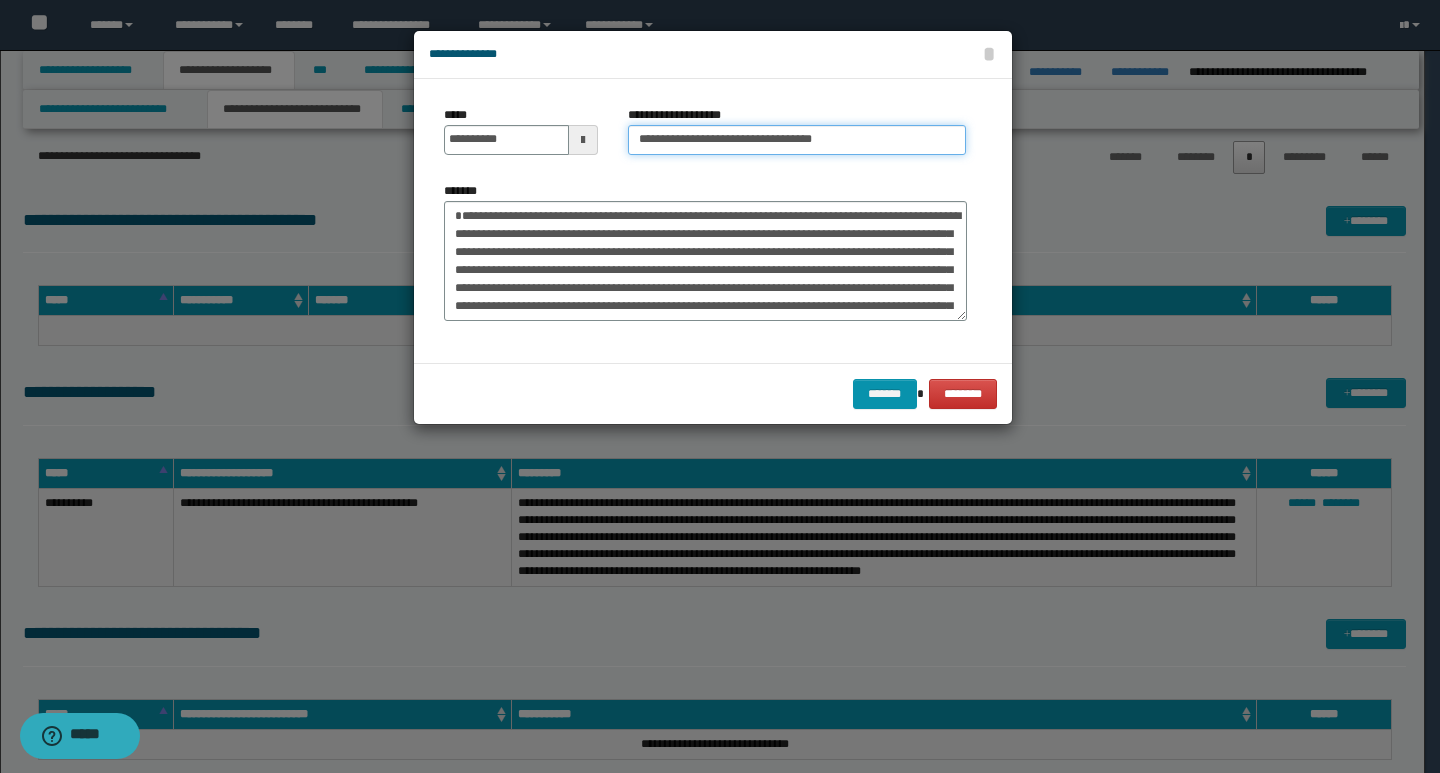 type on "**********" 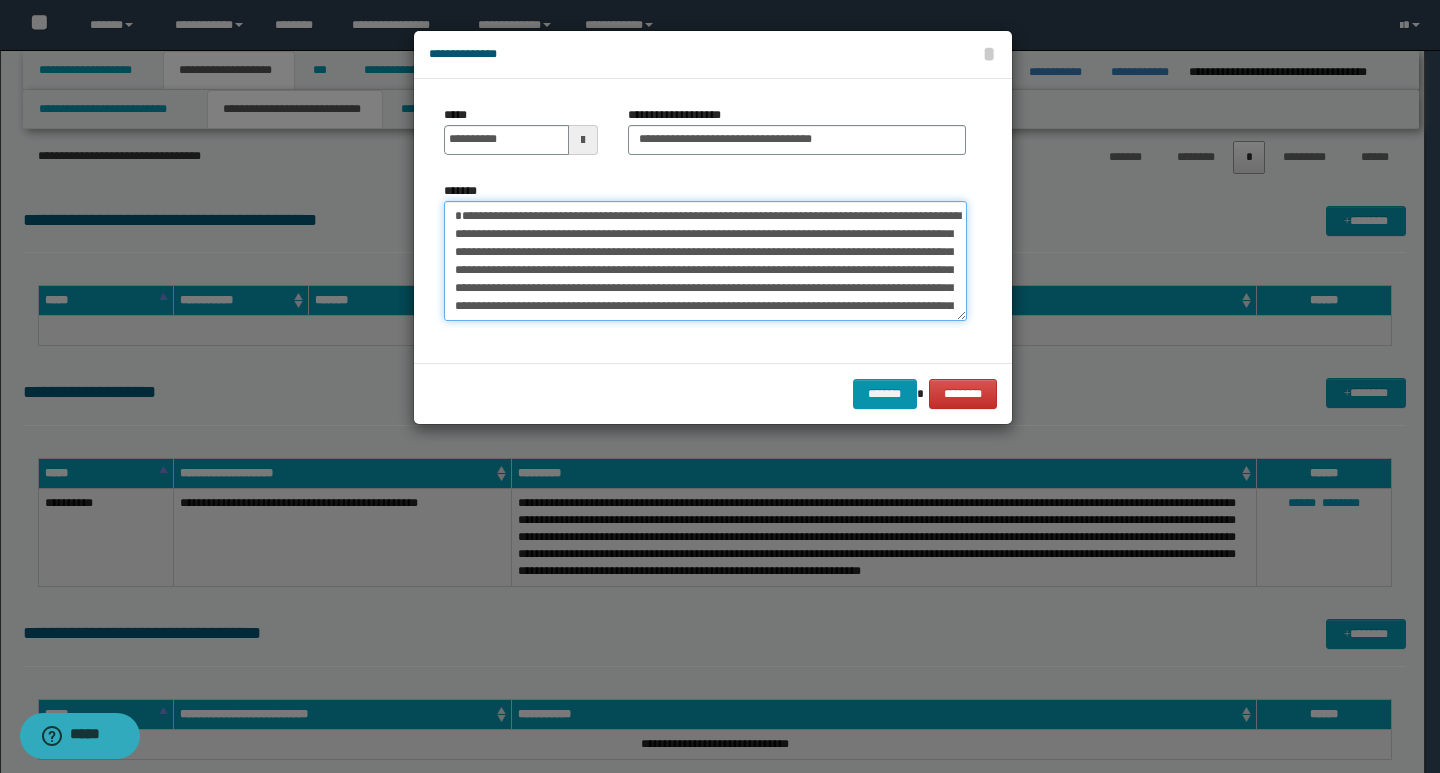 click on "*******" at bounding box center (705, 261) 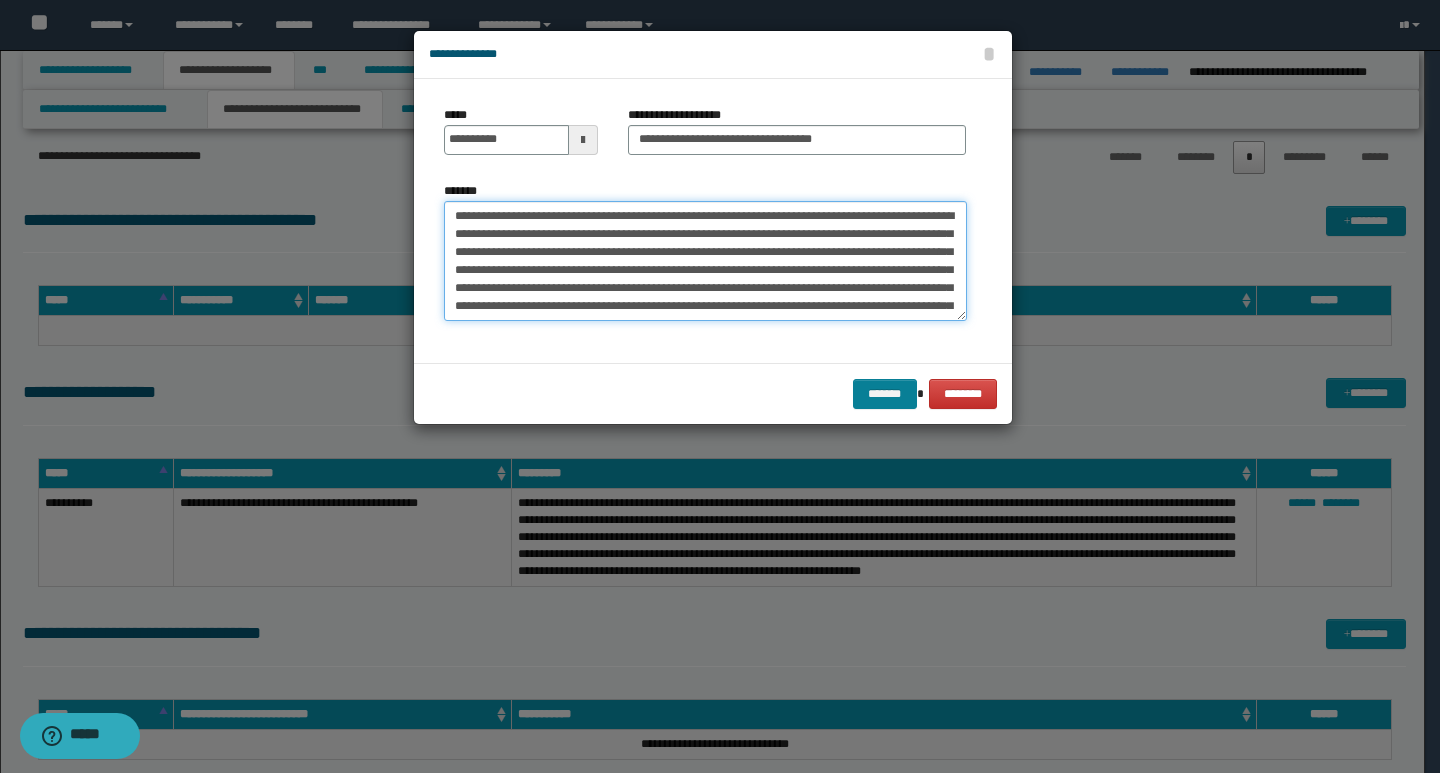 type on "**********" 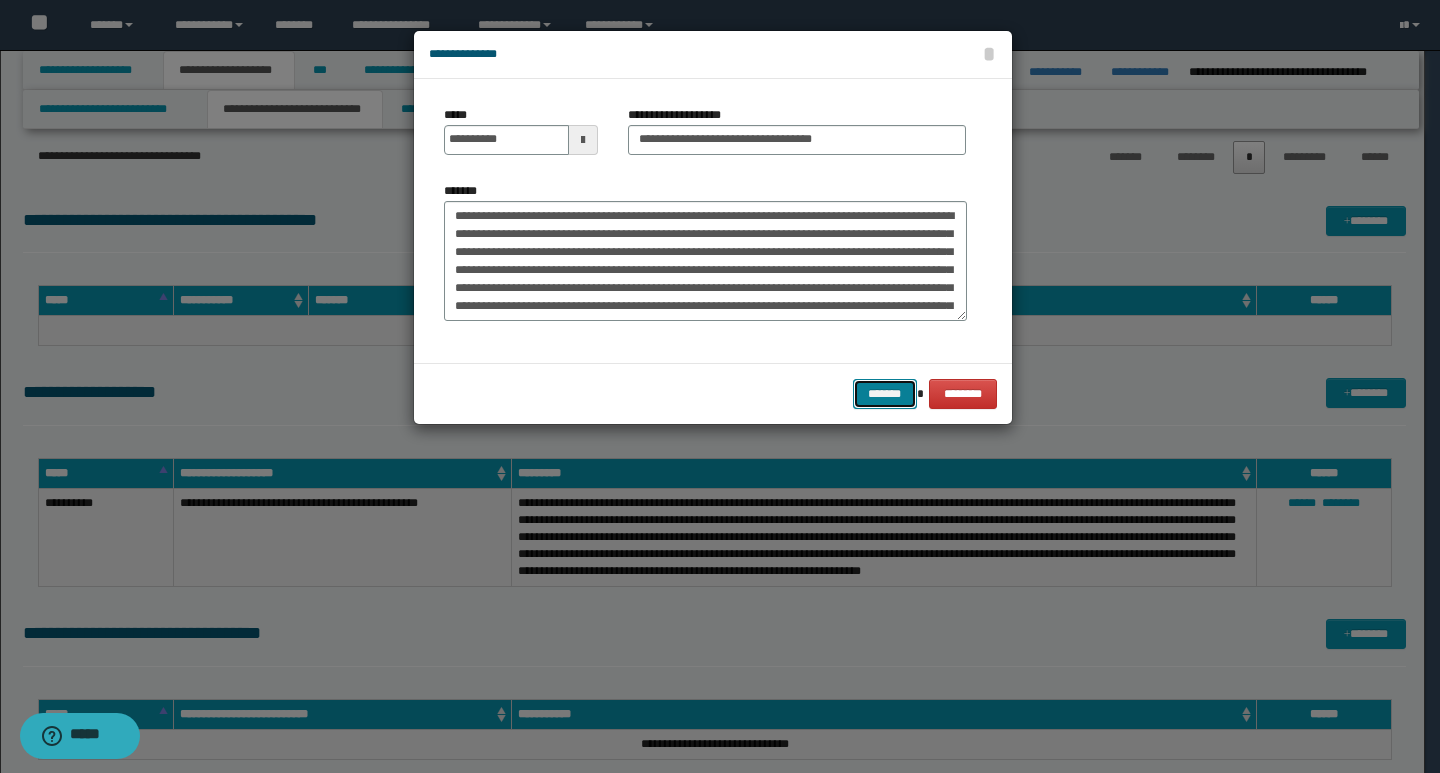 click on "*******" at bounding box center (885, 394) 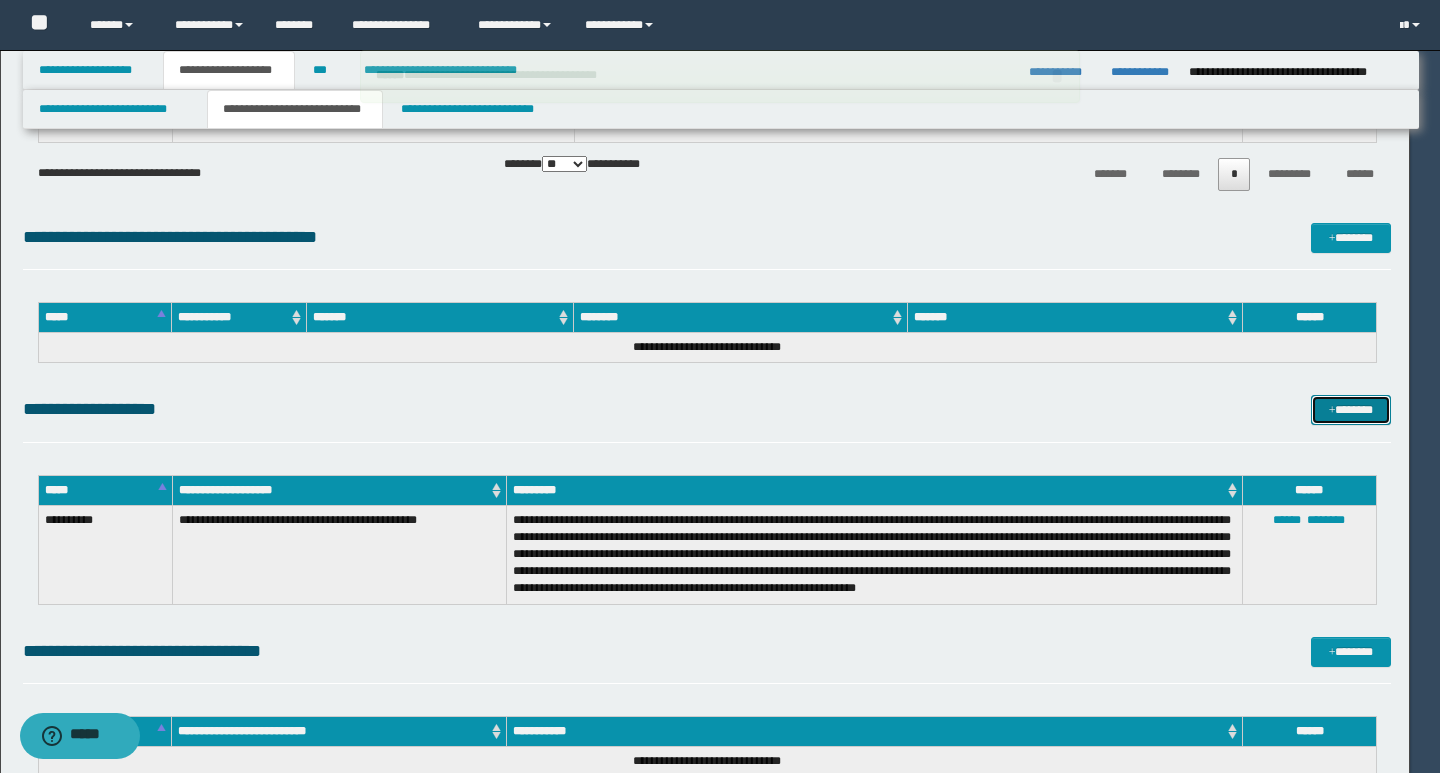 type 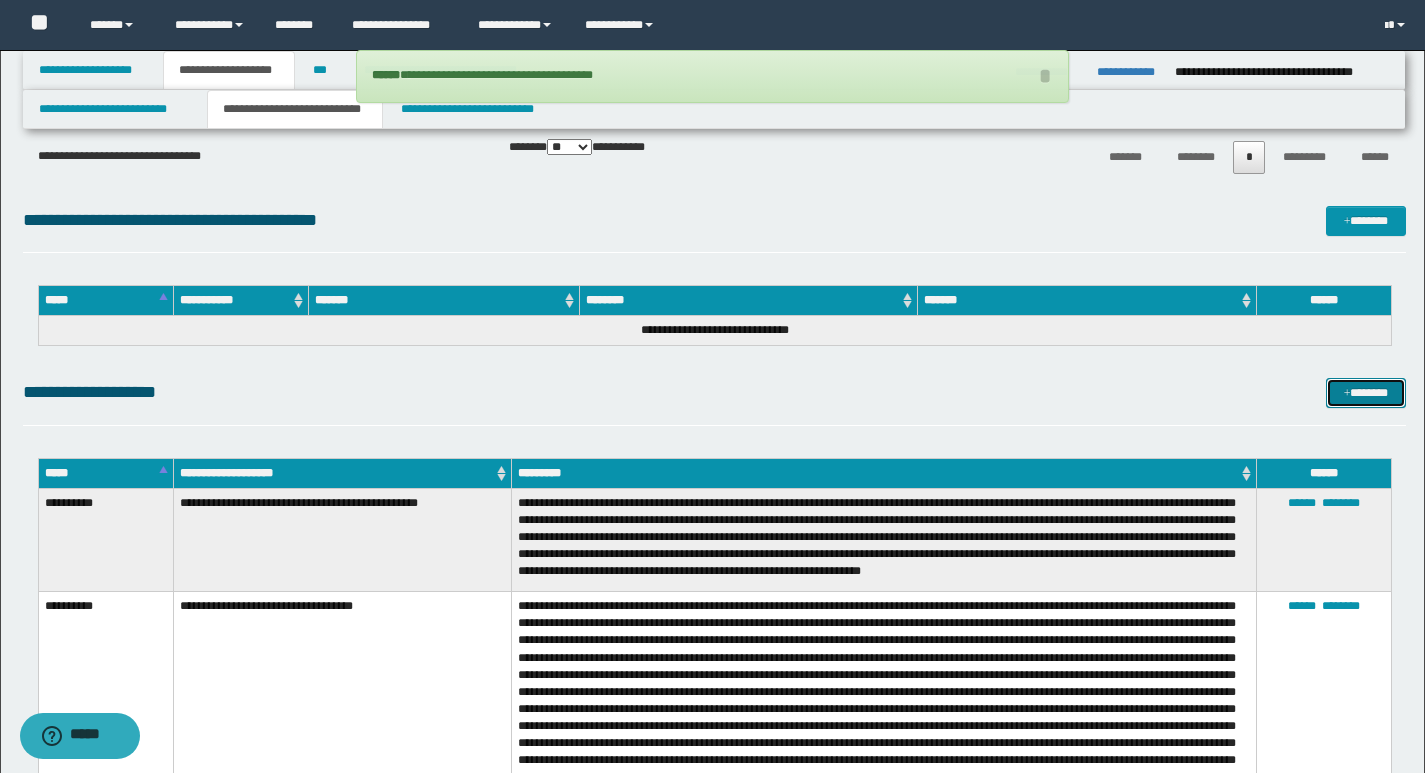 click on "*******" at bounding box center [1366, 393] 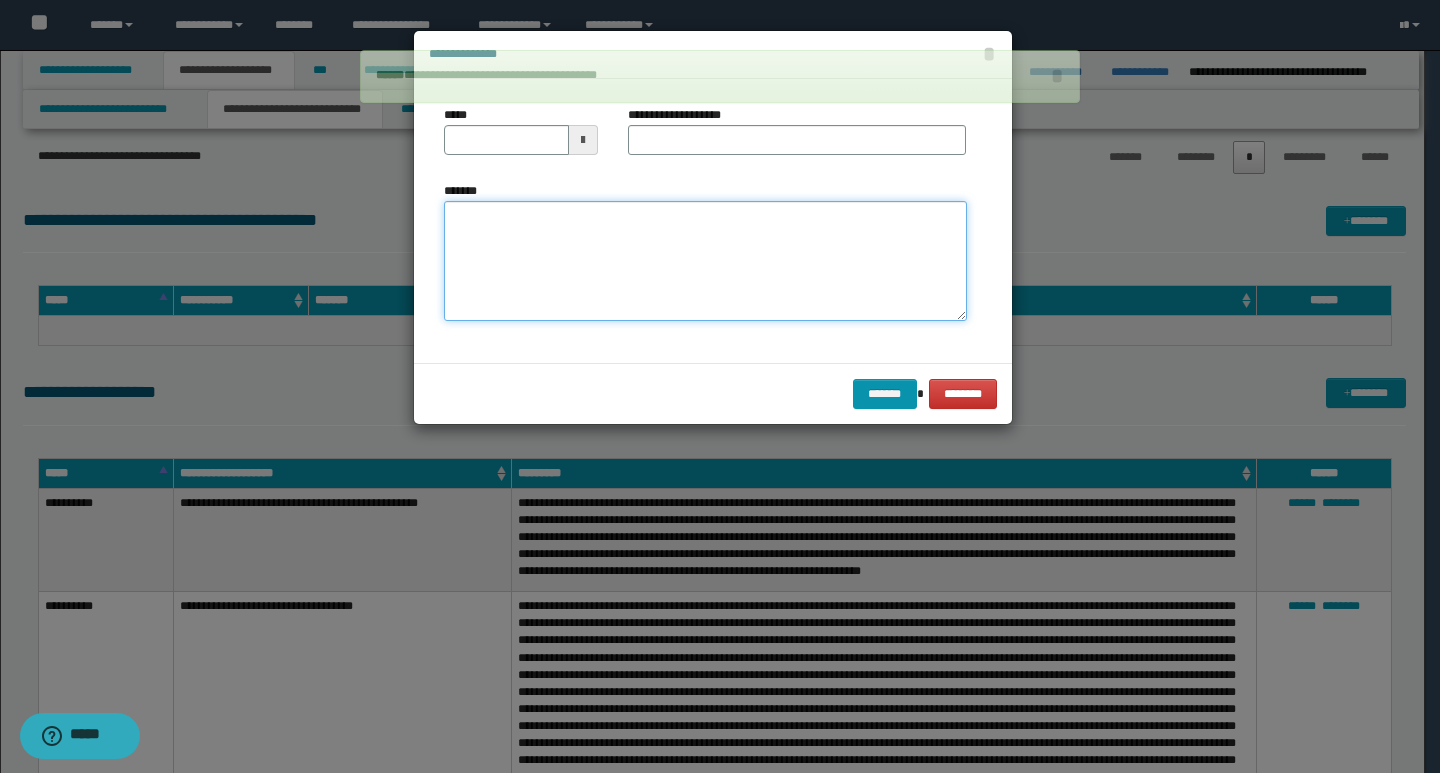 click on "*******" at bounding box center (705, 261) 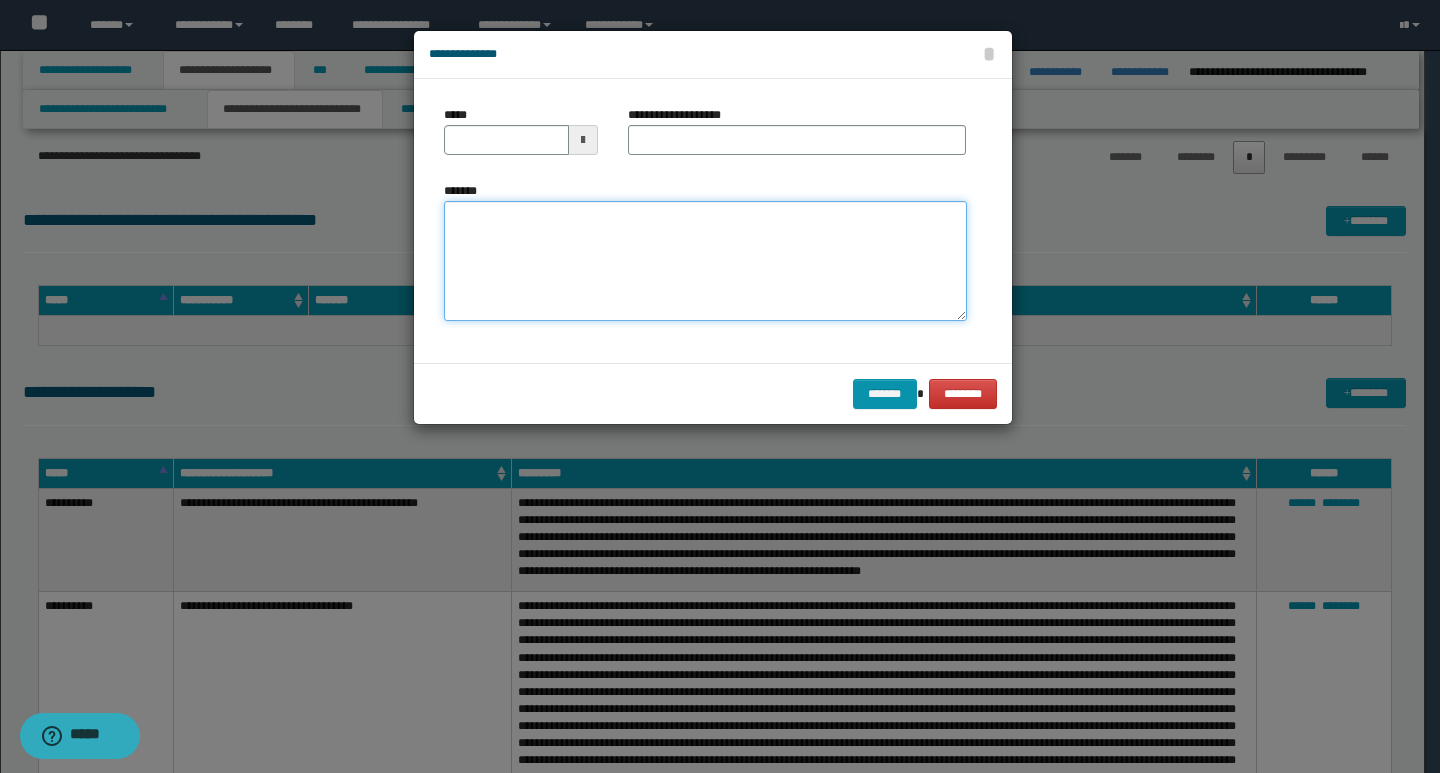 paste on "**********" 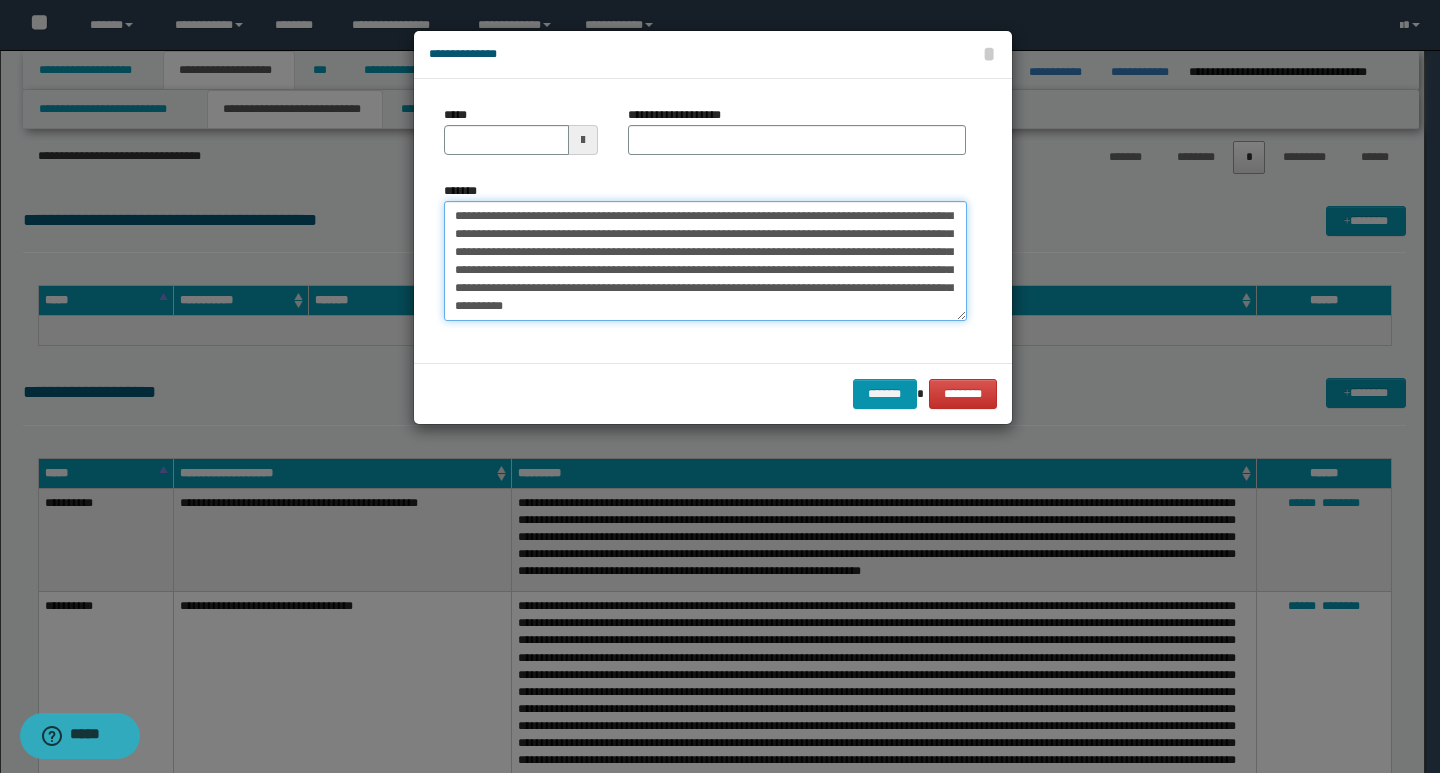 scroll, scrollTop: 0, scrollLeft: 0, axis: both 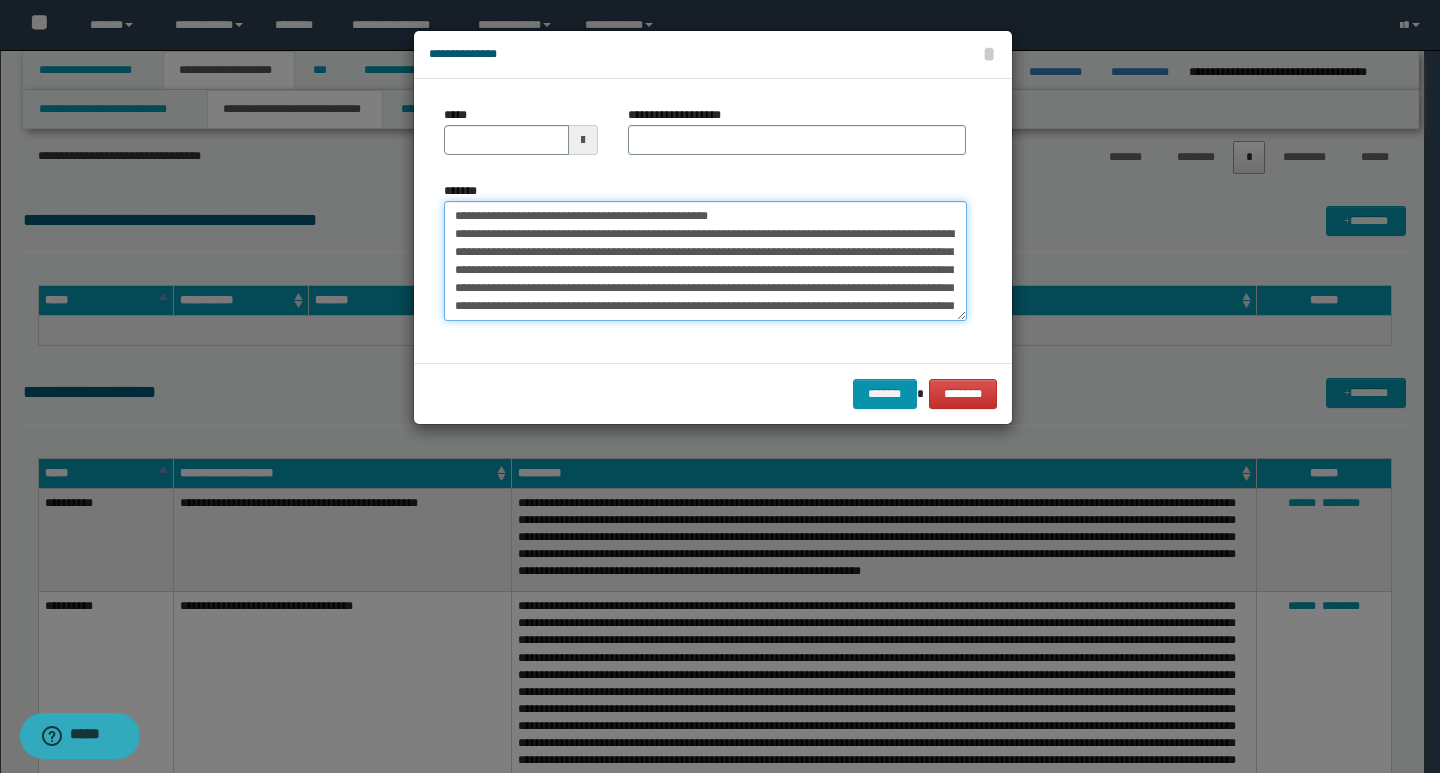 drag, startPoint x: 452, startPoint y: 212, endPoint x: 520, endPoint y: 216, distance: 68.117546 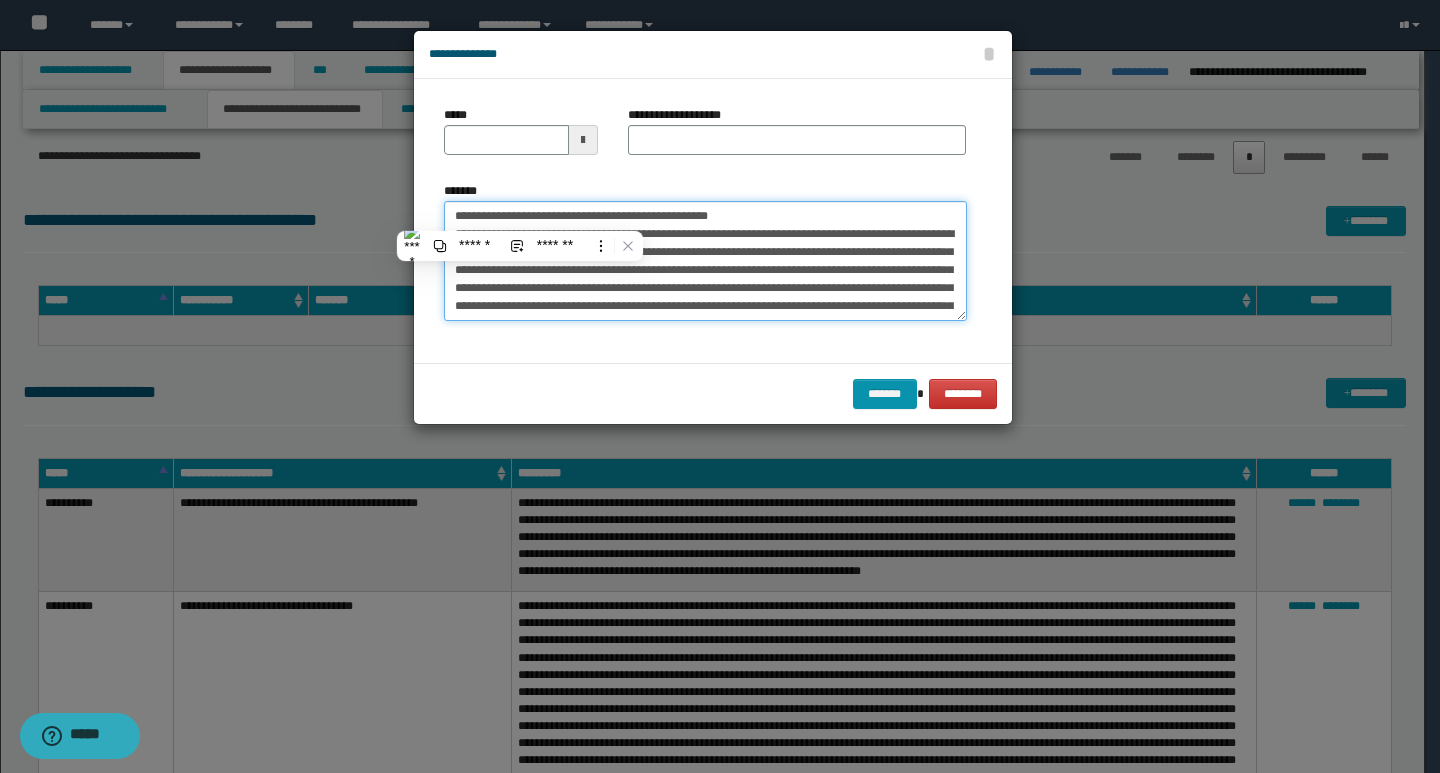 type on "**********" 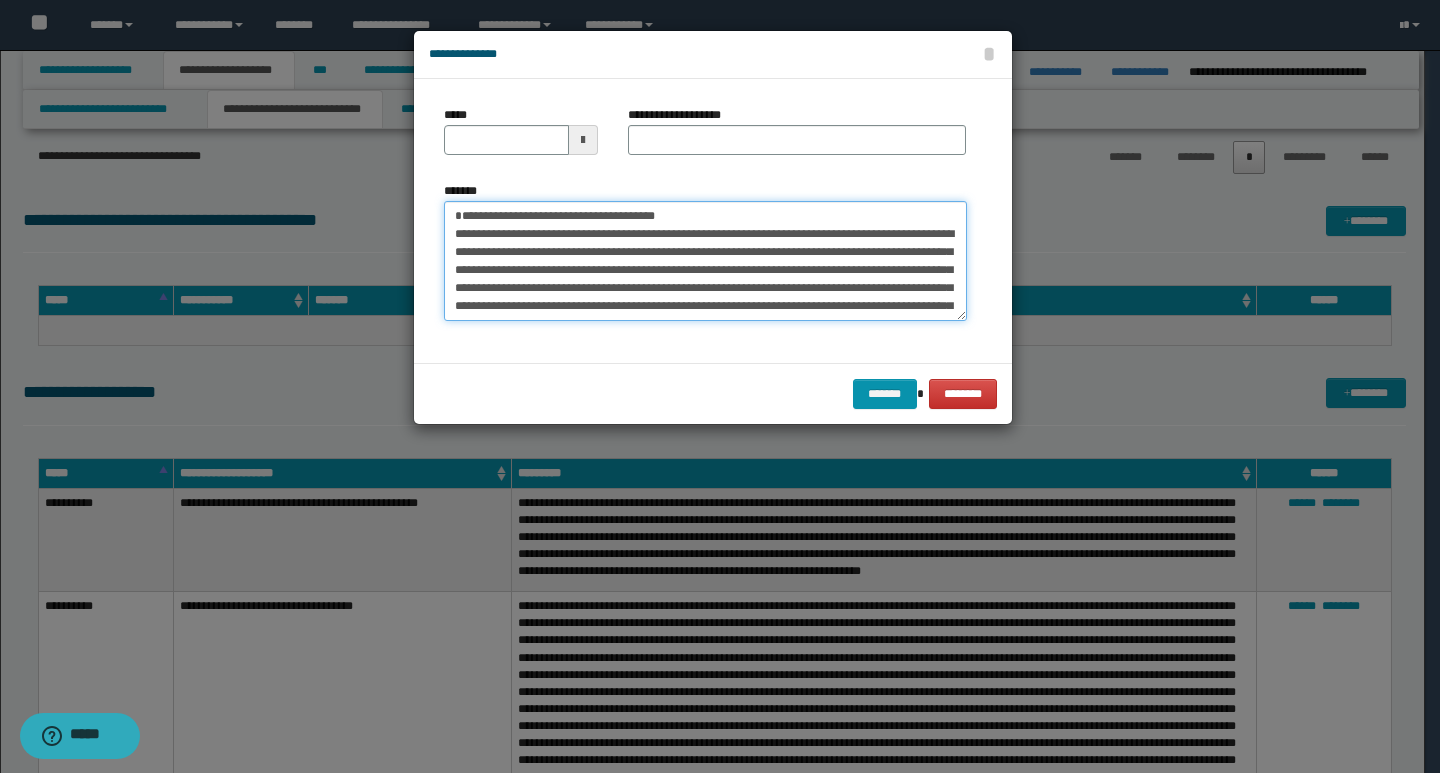 type 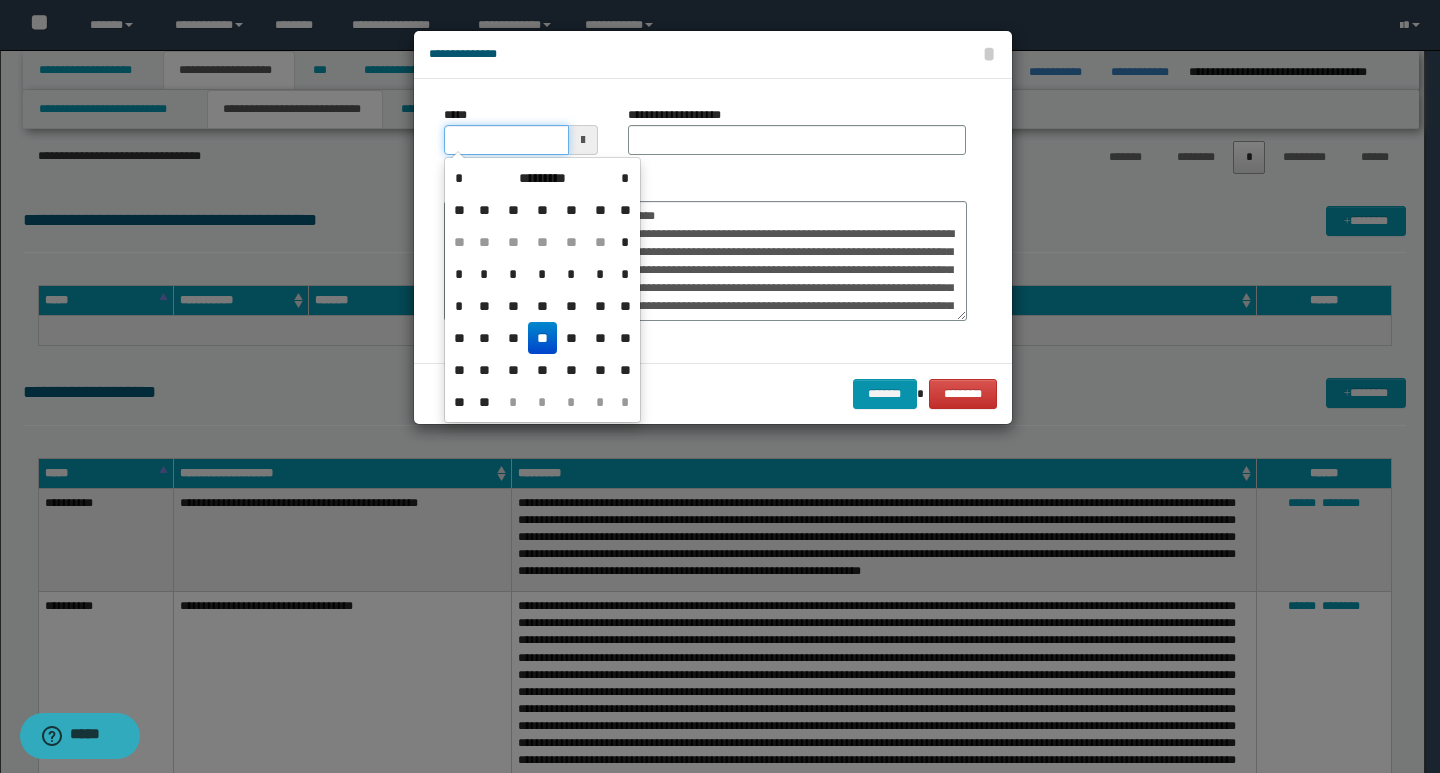 click on "*****" at bounding box center (506, 140) 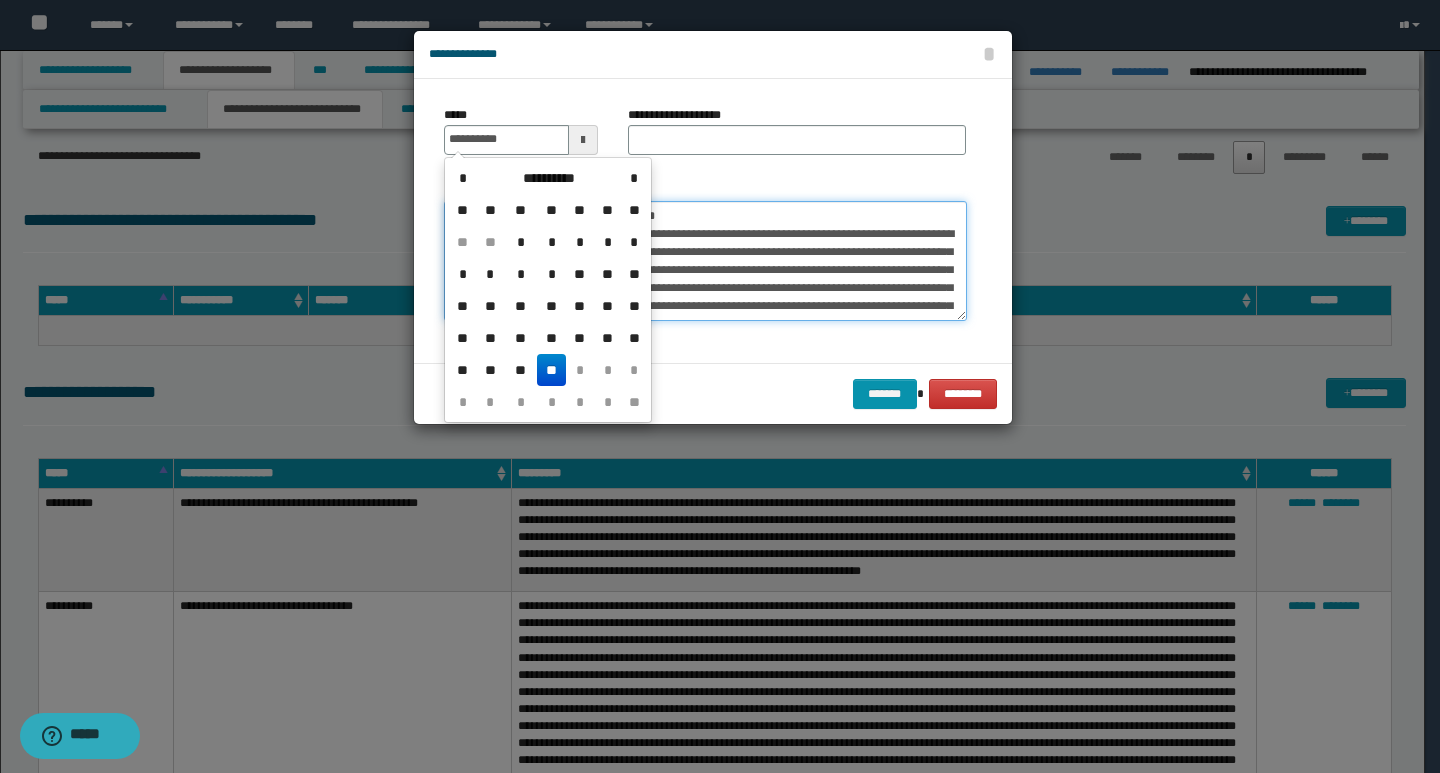 type on "**********" 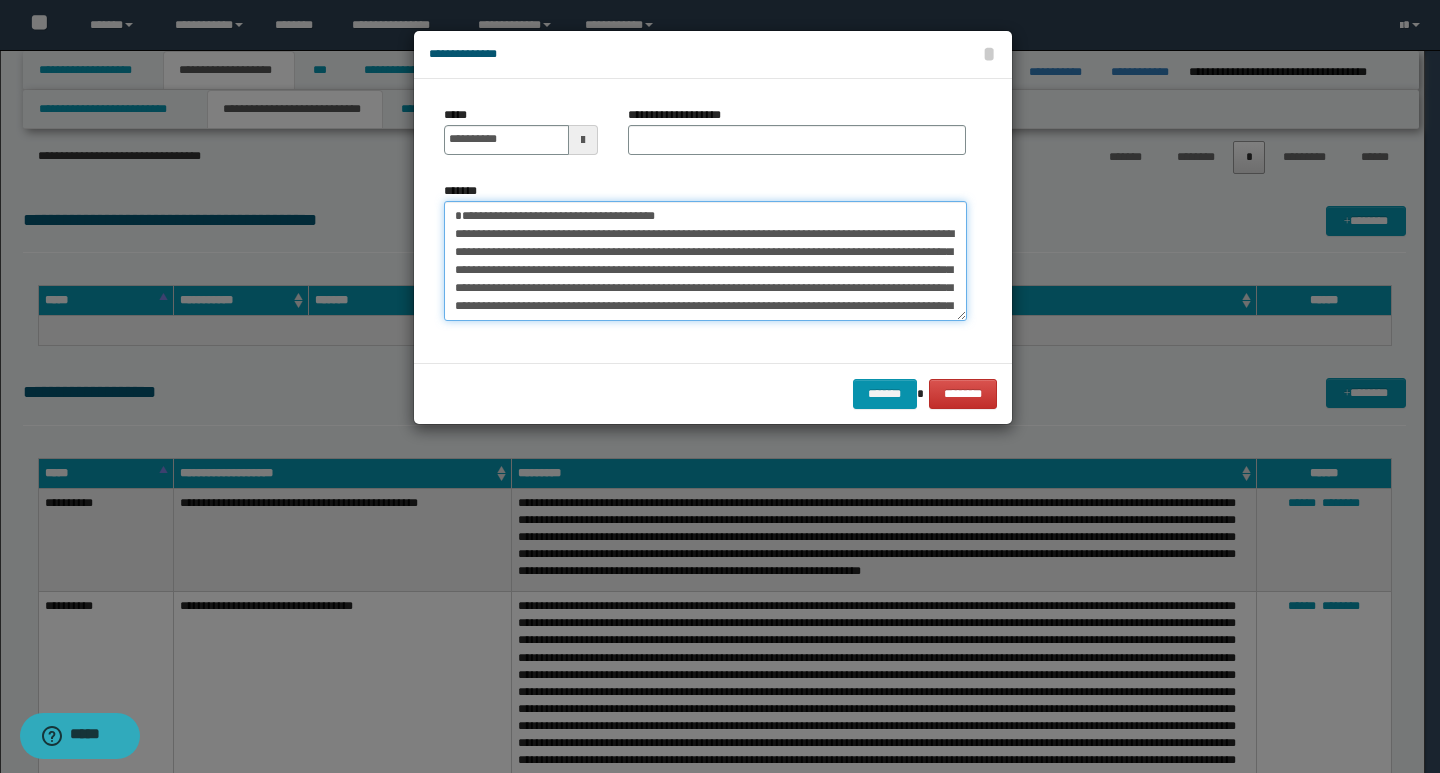drag, startPoint x: 679, startPoint y: 222, endPoint x: 441, endPoint y: 213, distance: 238.1701 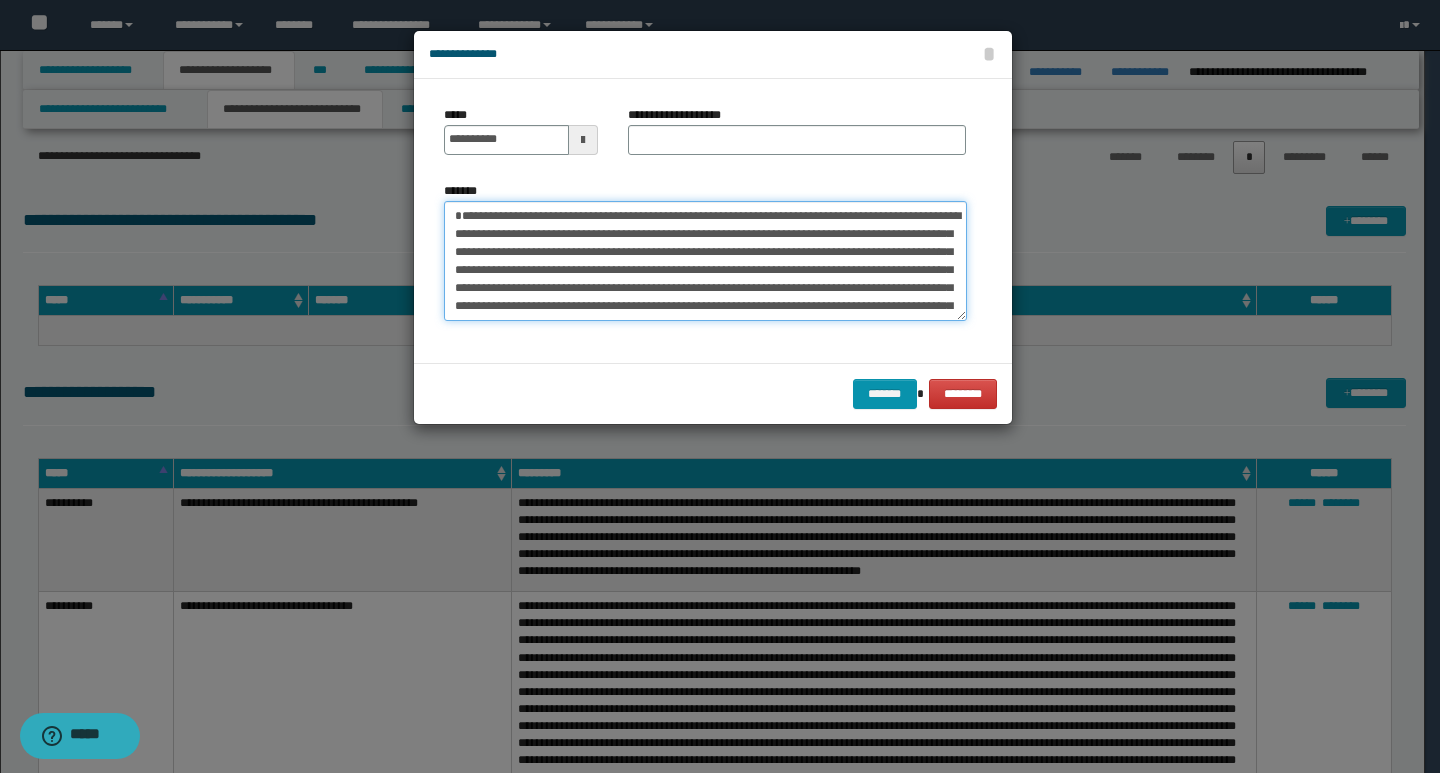type on "**********" 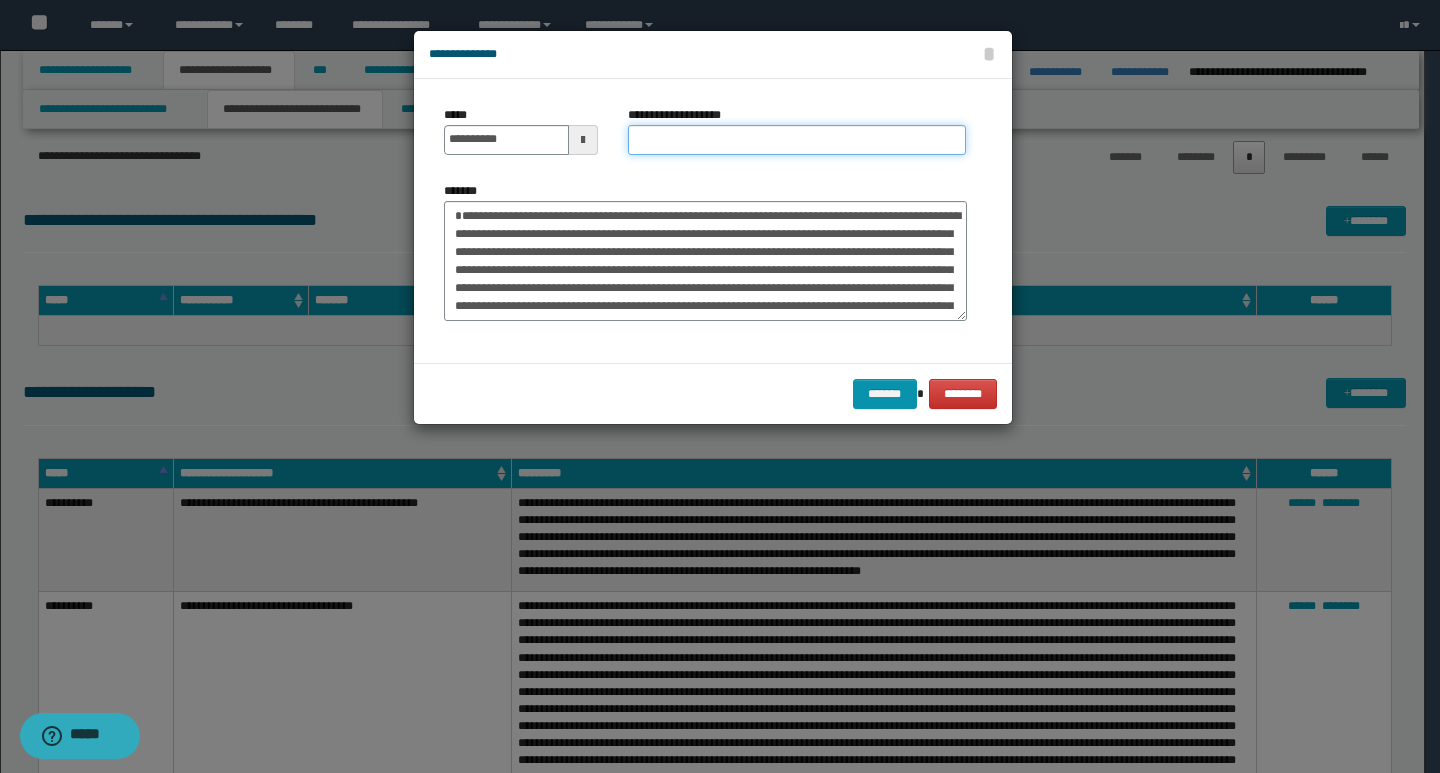 click on "**********" at bounding box center [797, 140] 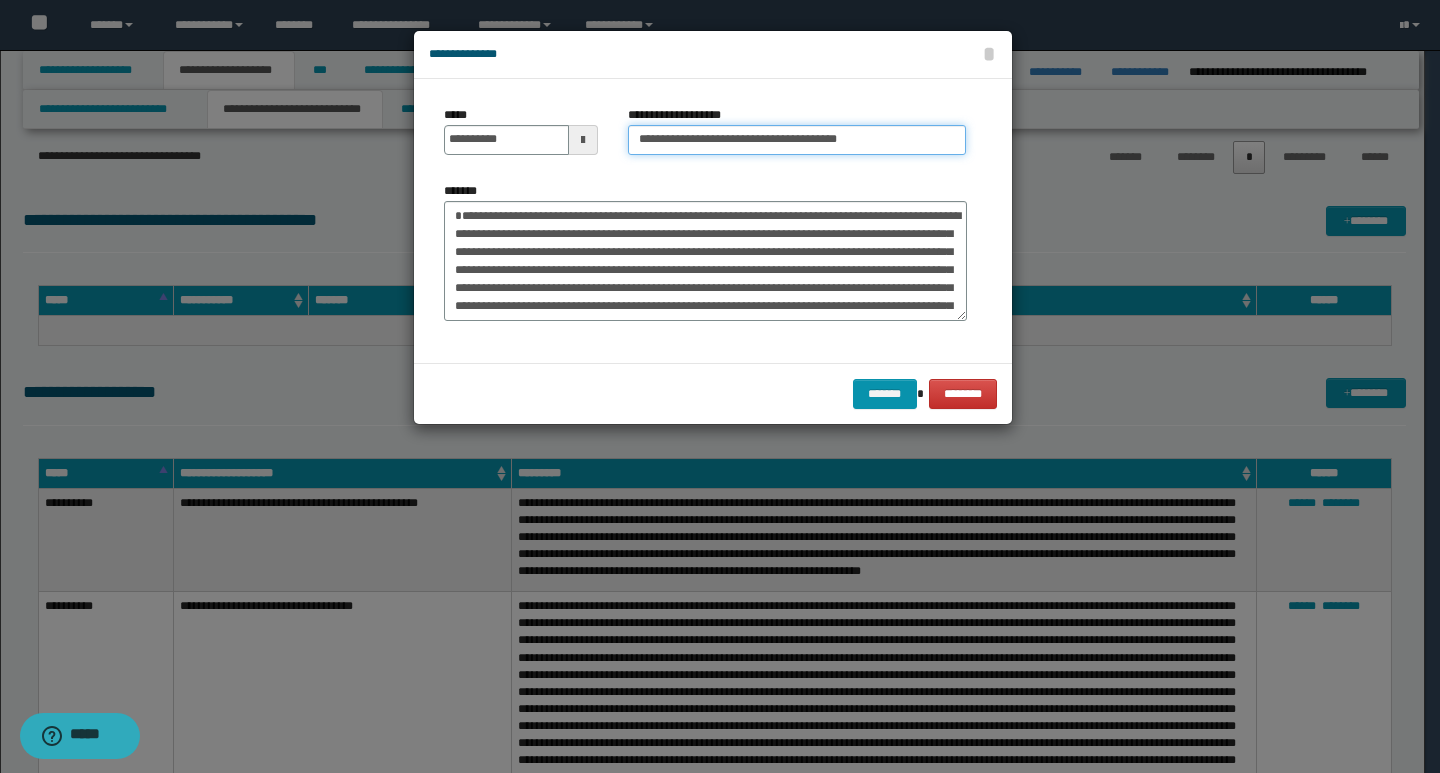 type on "**********" 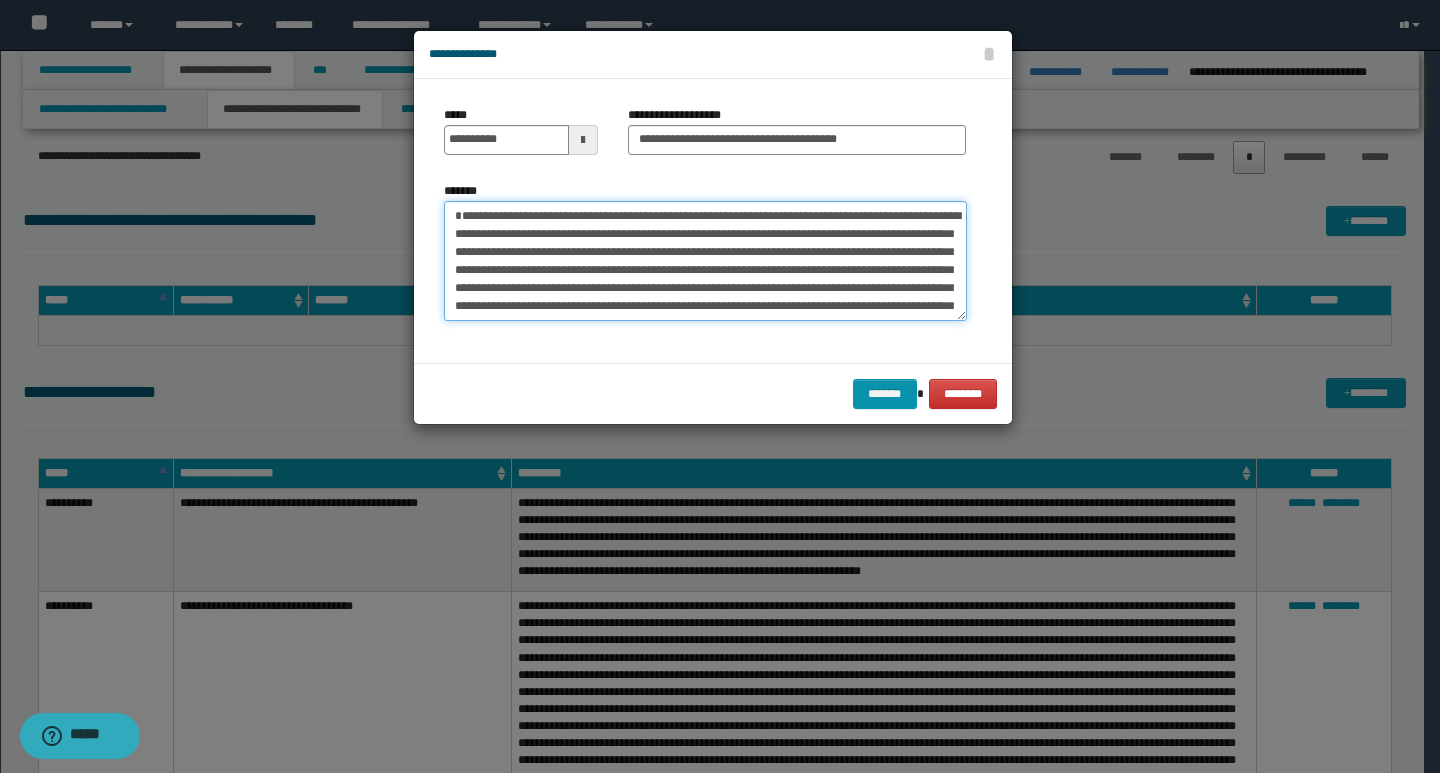 drag, startPoint x: 457, startPoint y: 210, endPoint x: 511, endPoint y: 221, distance: 55.108982 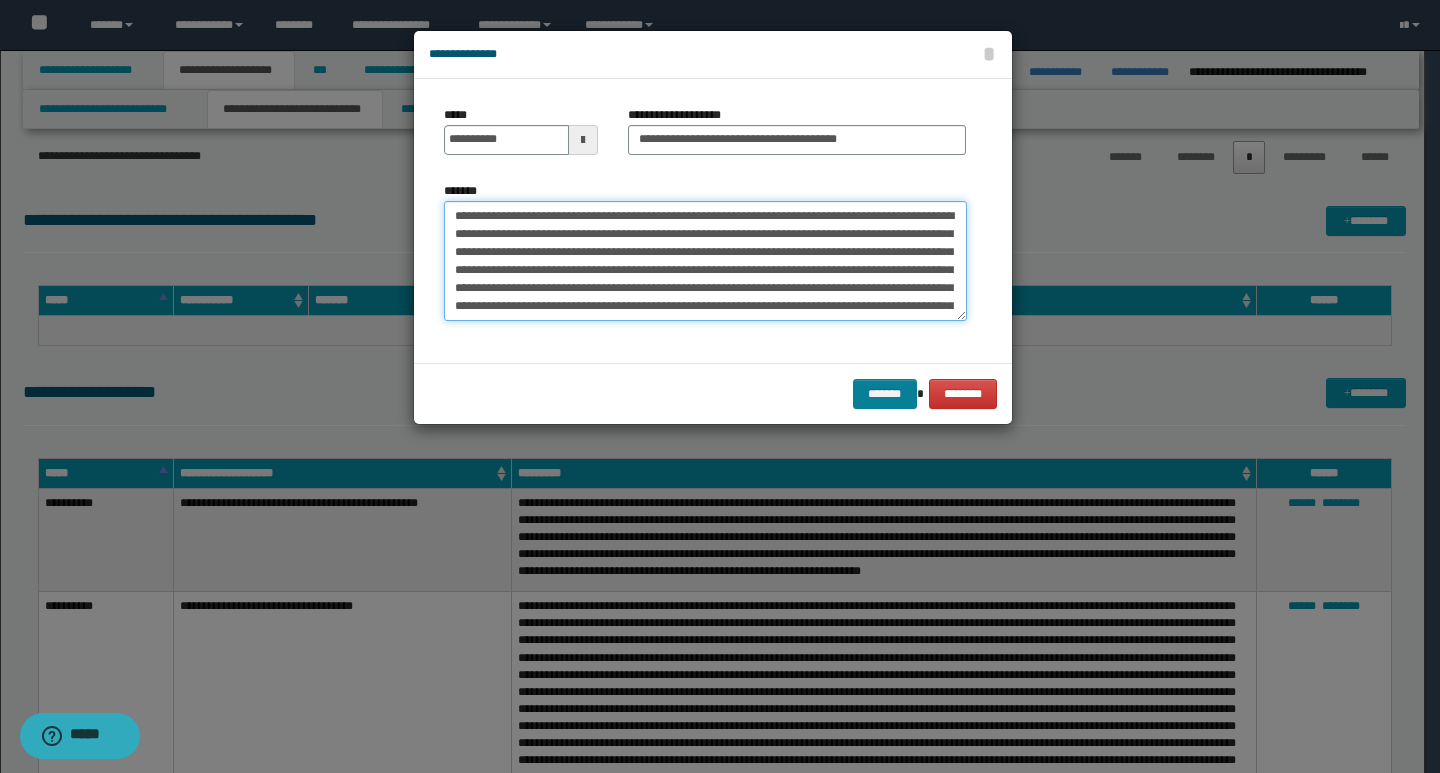 type on "**********" 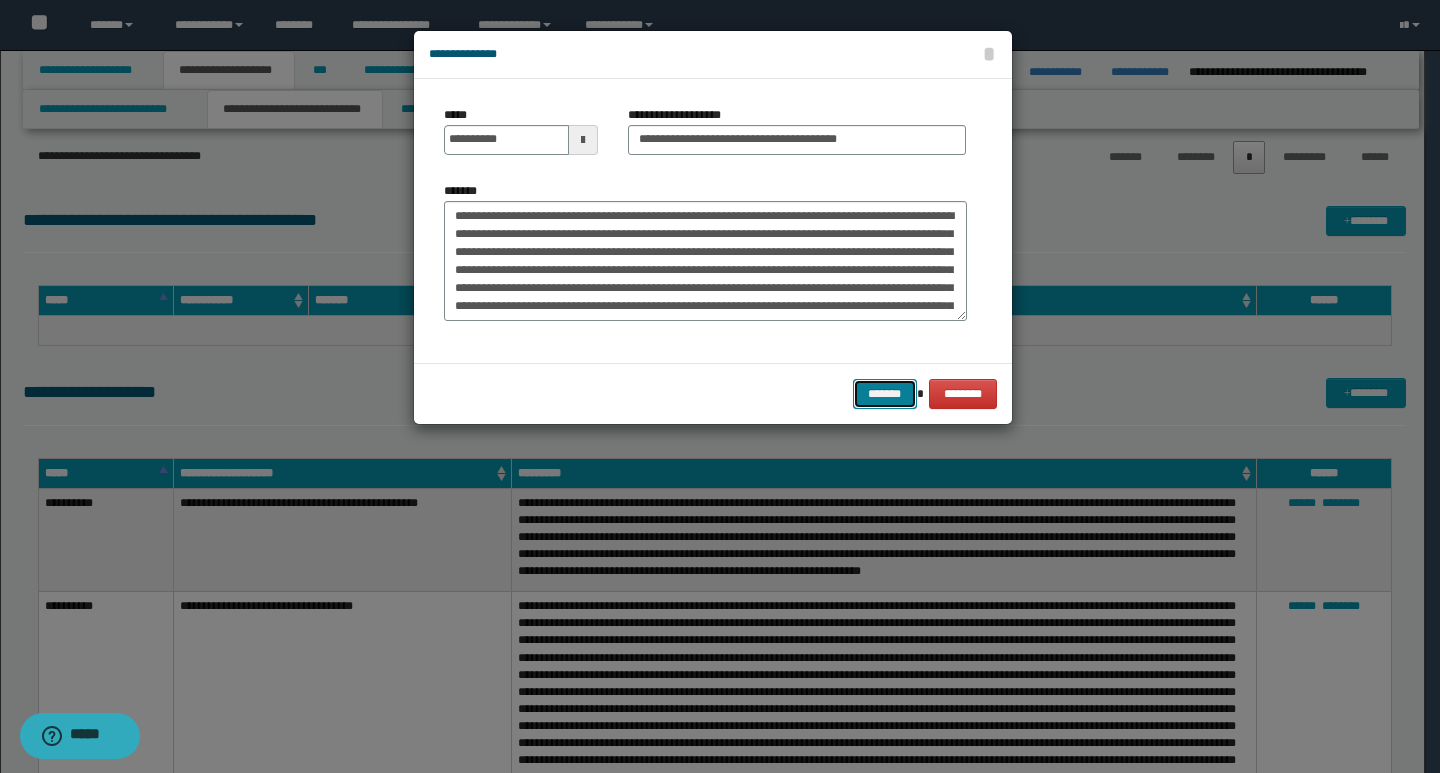 click on "*******" at bounding box center (885, 394) 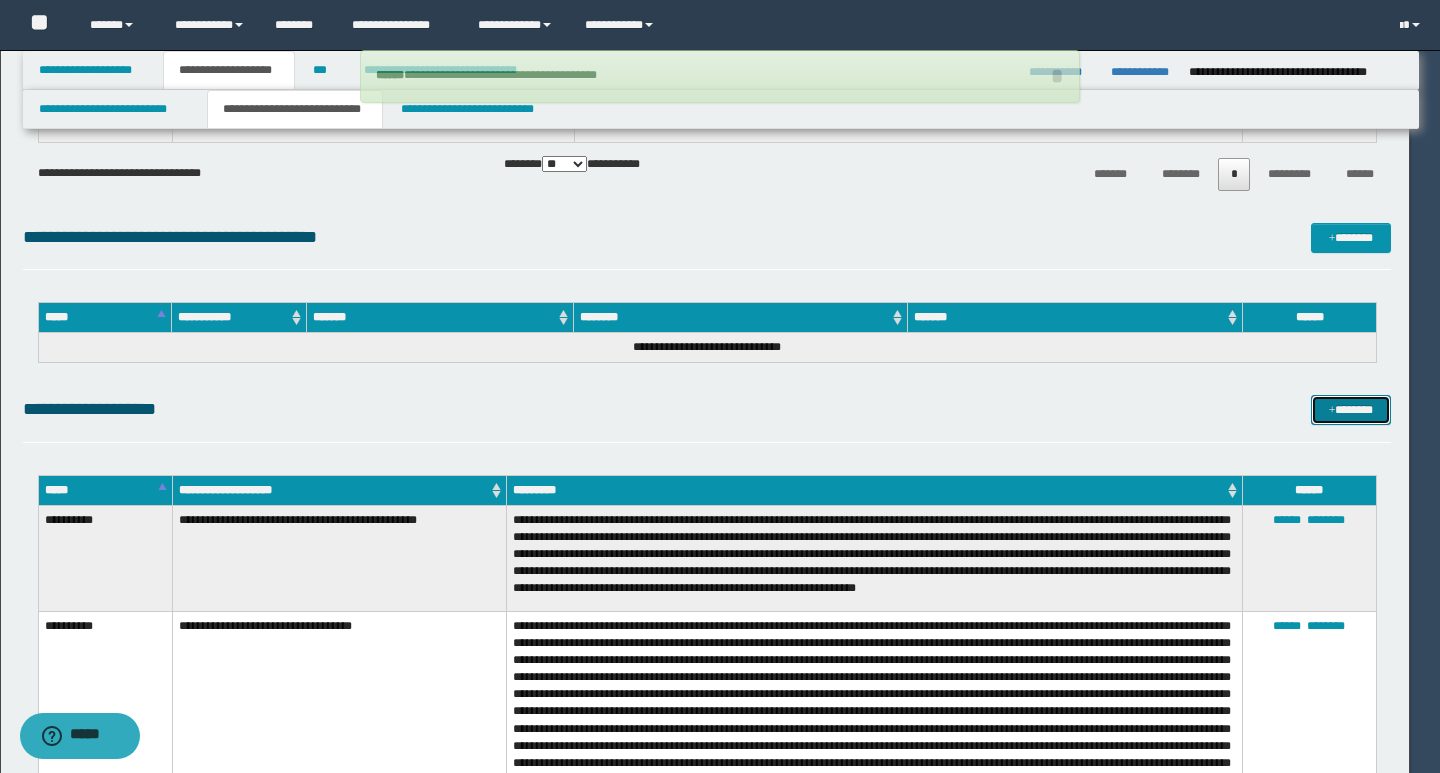 type 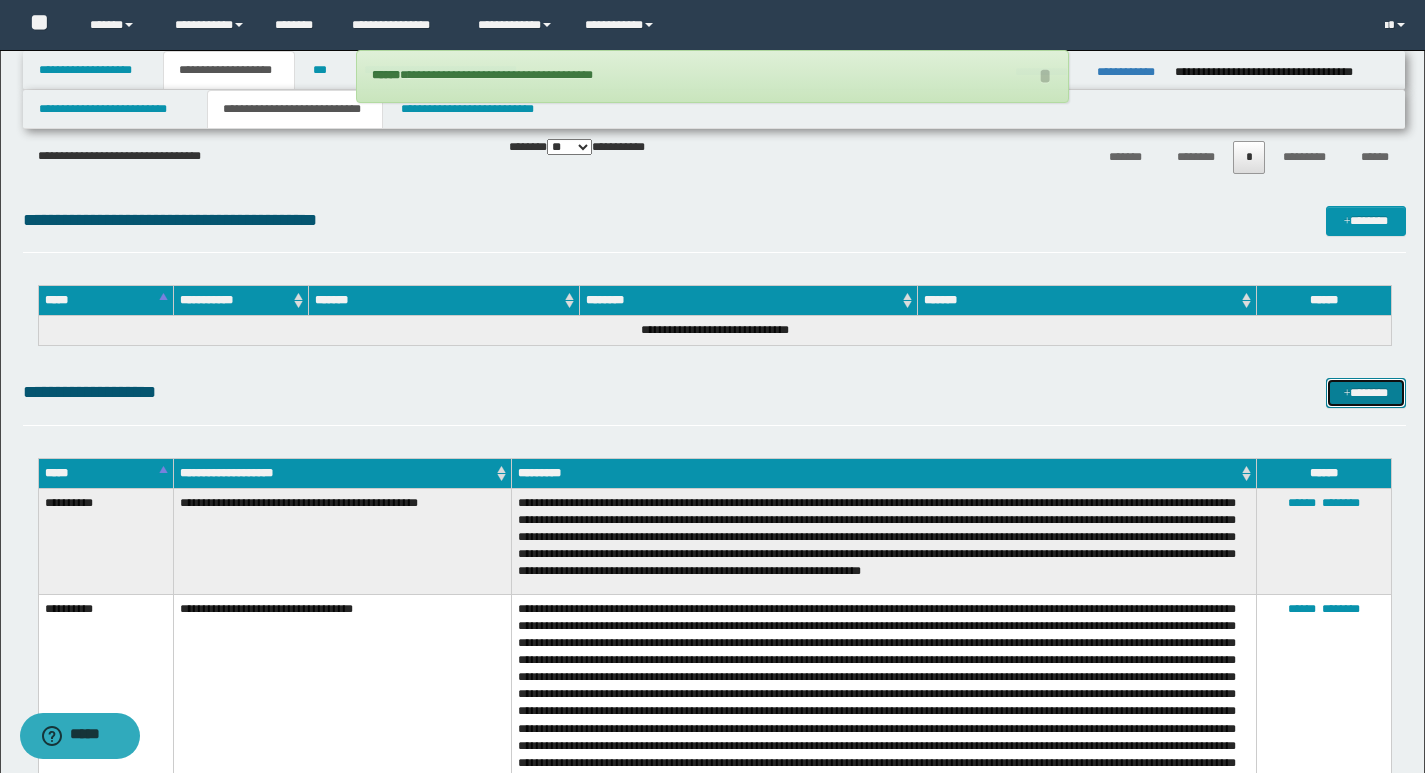 click on "*******" at bounding box center [1366, 393] 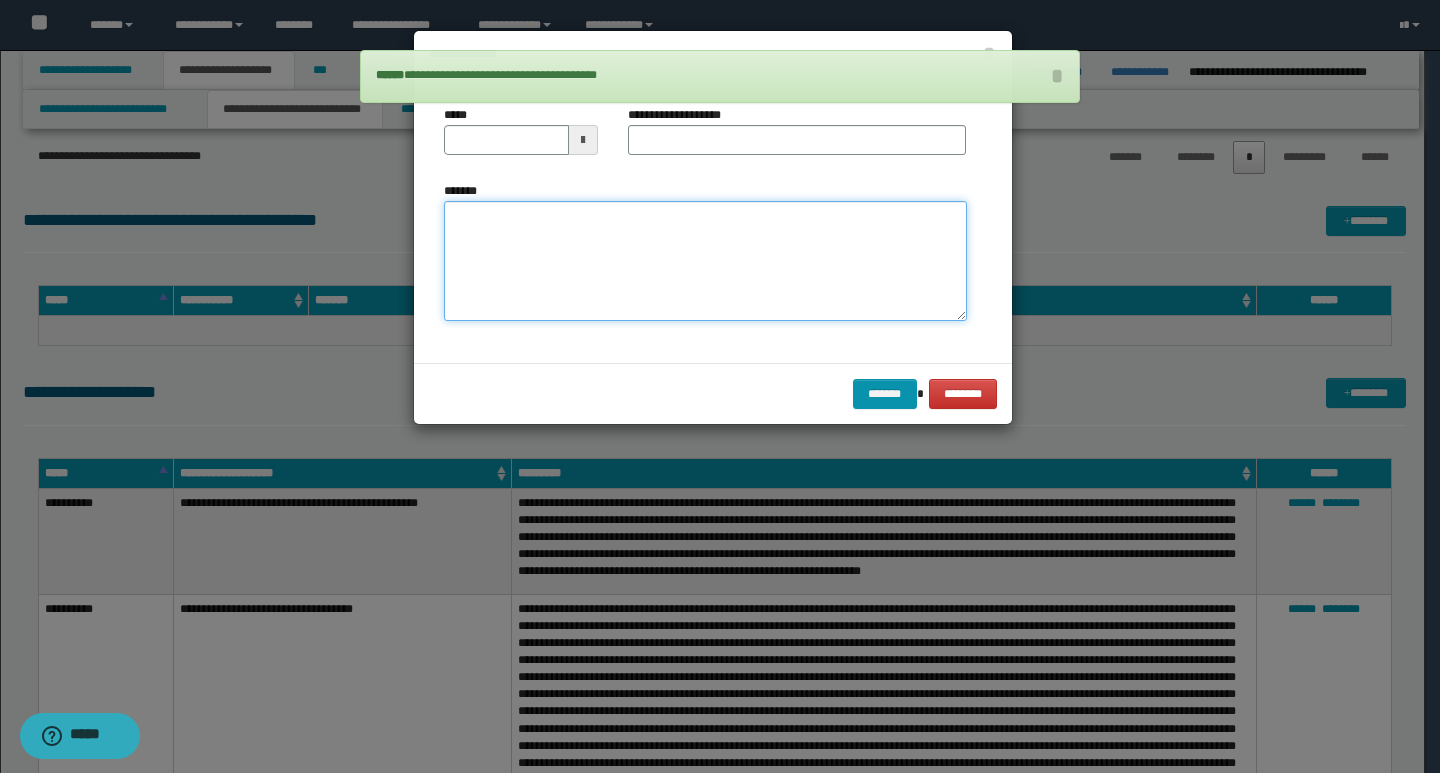click on "*******" at bounding box center (705, 261) 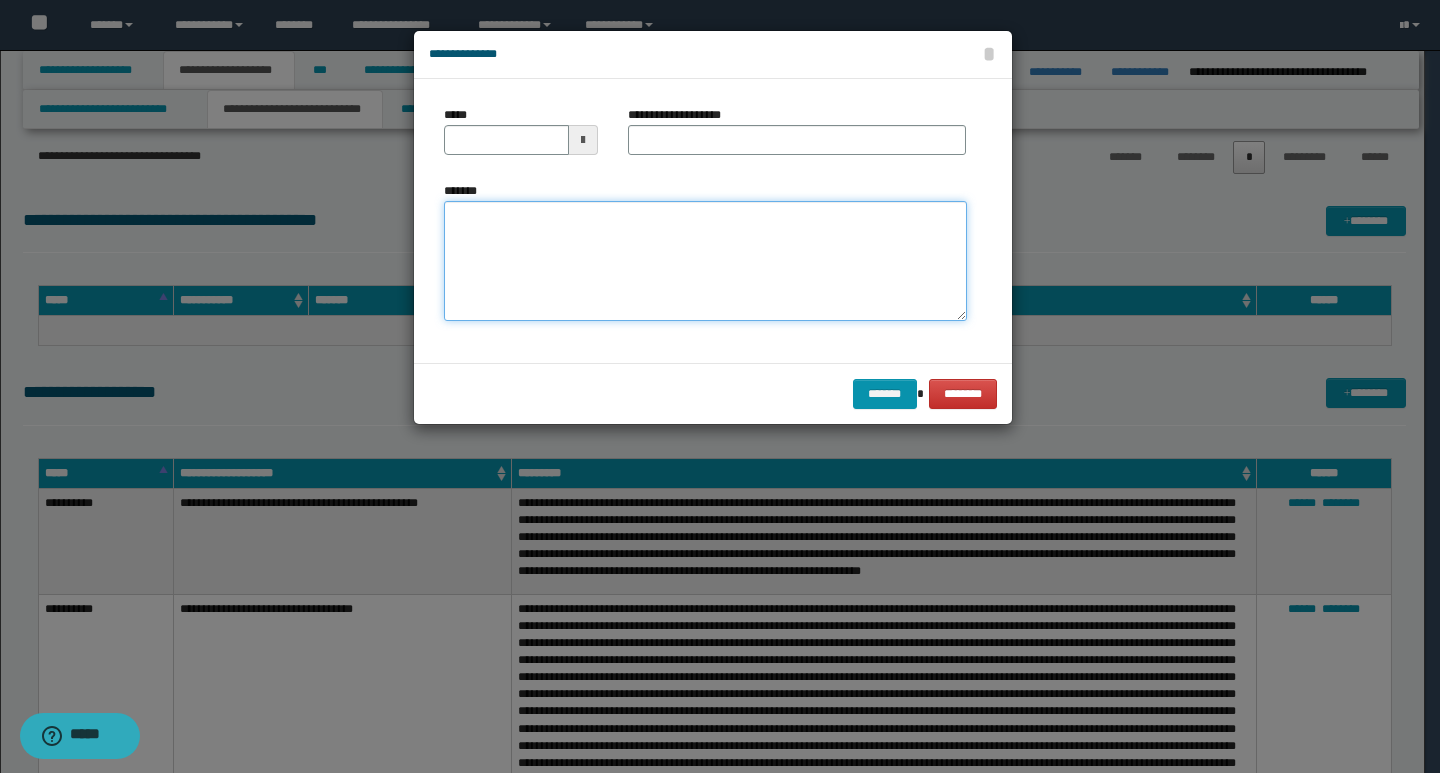 paste on "**********" 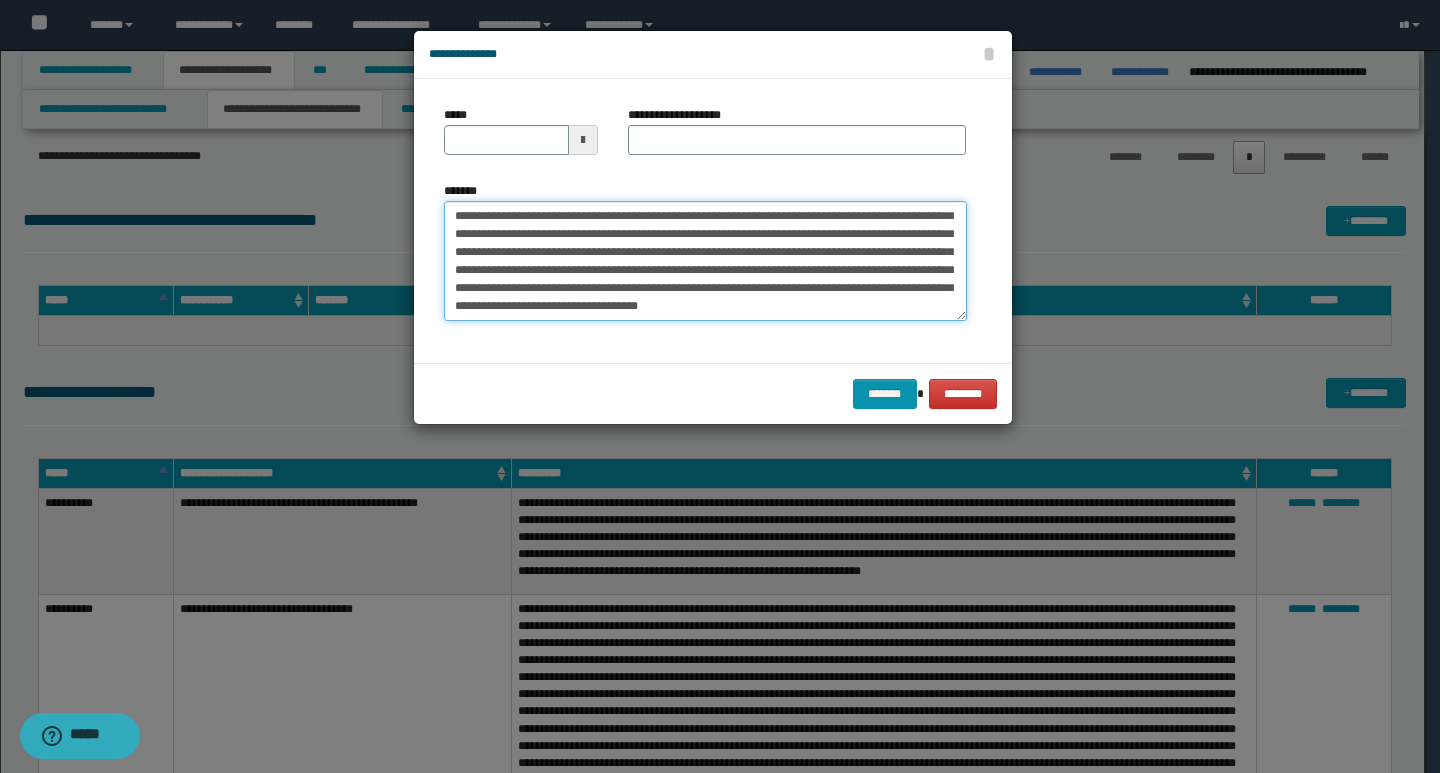scroll, scrollTop: 0, scrollLeft: 0, axis: both 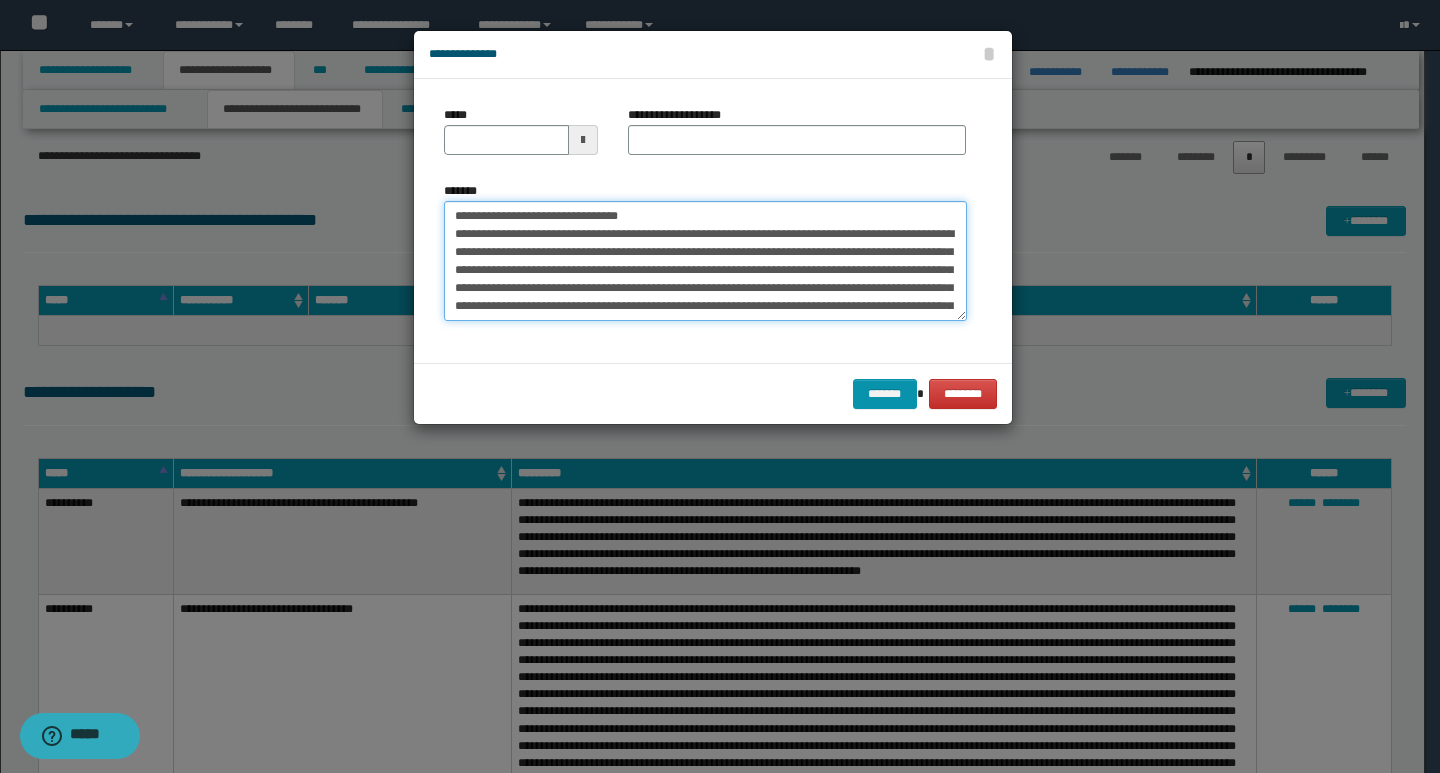 drag, startPoint x: 448, startPoint y: 216, endPoint x: 518, endPoint y: 218, distance: 70.028564 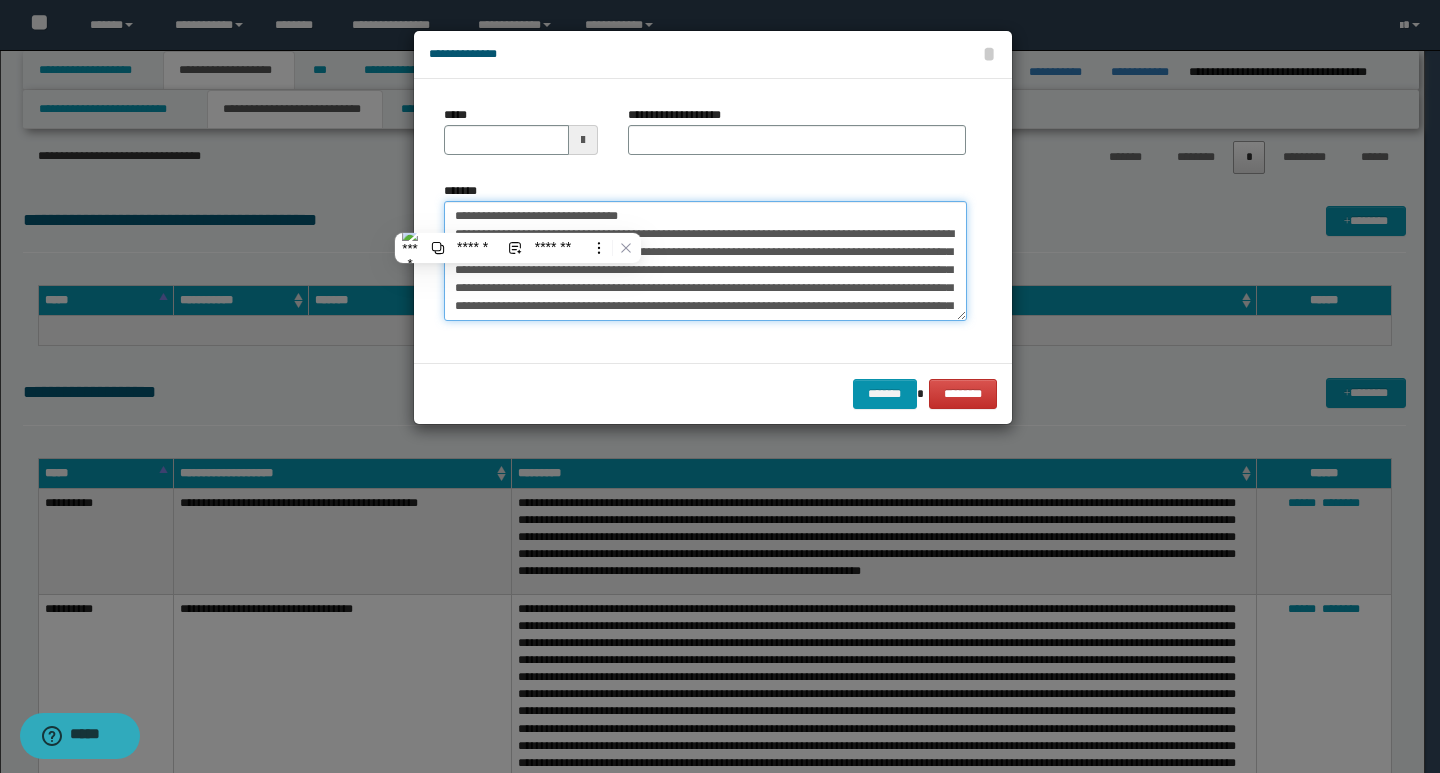 type on "**********" 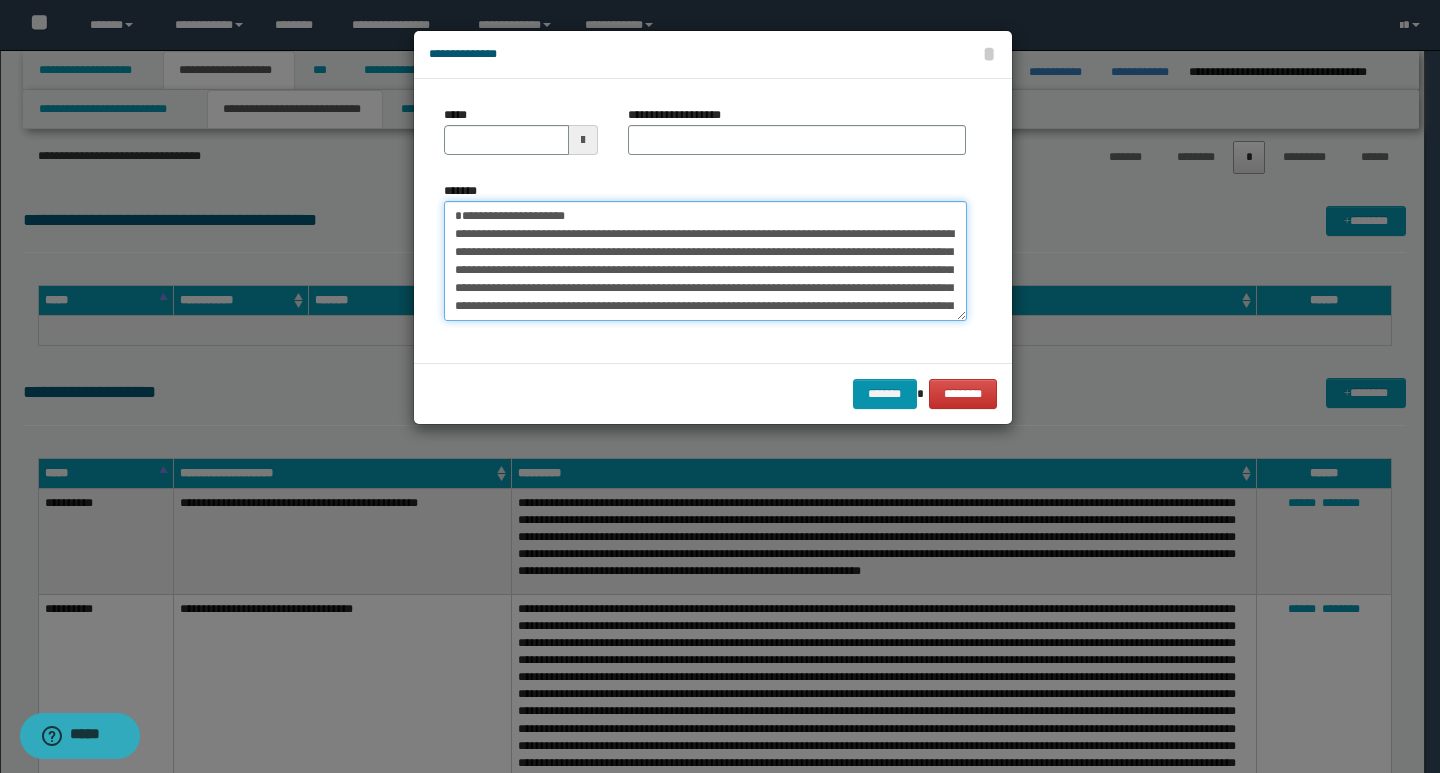 type 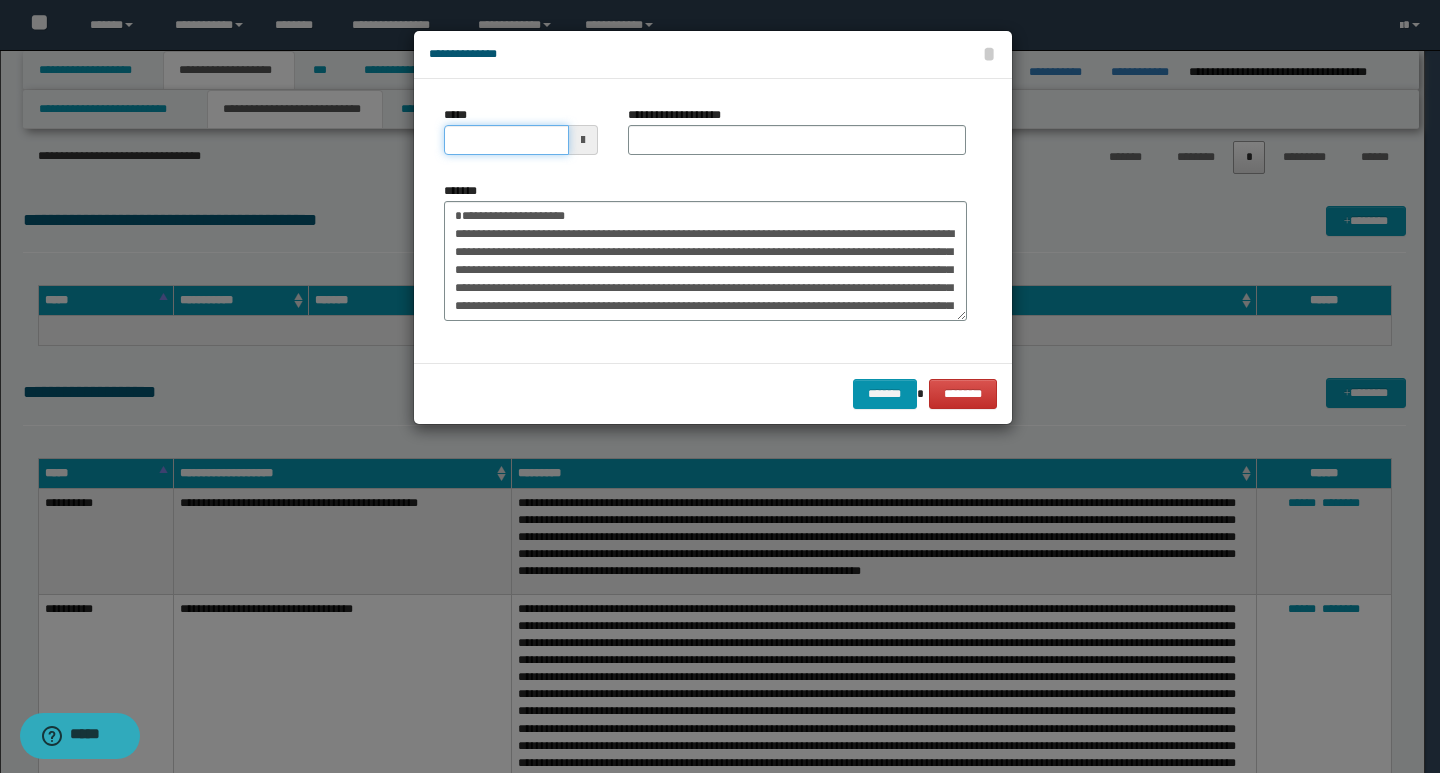 click on "*****" at bounding box center [506, 140] 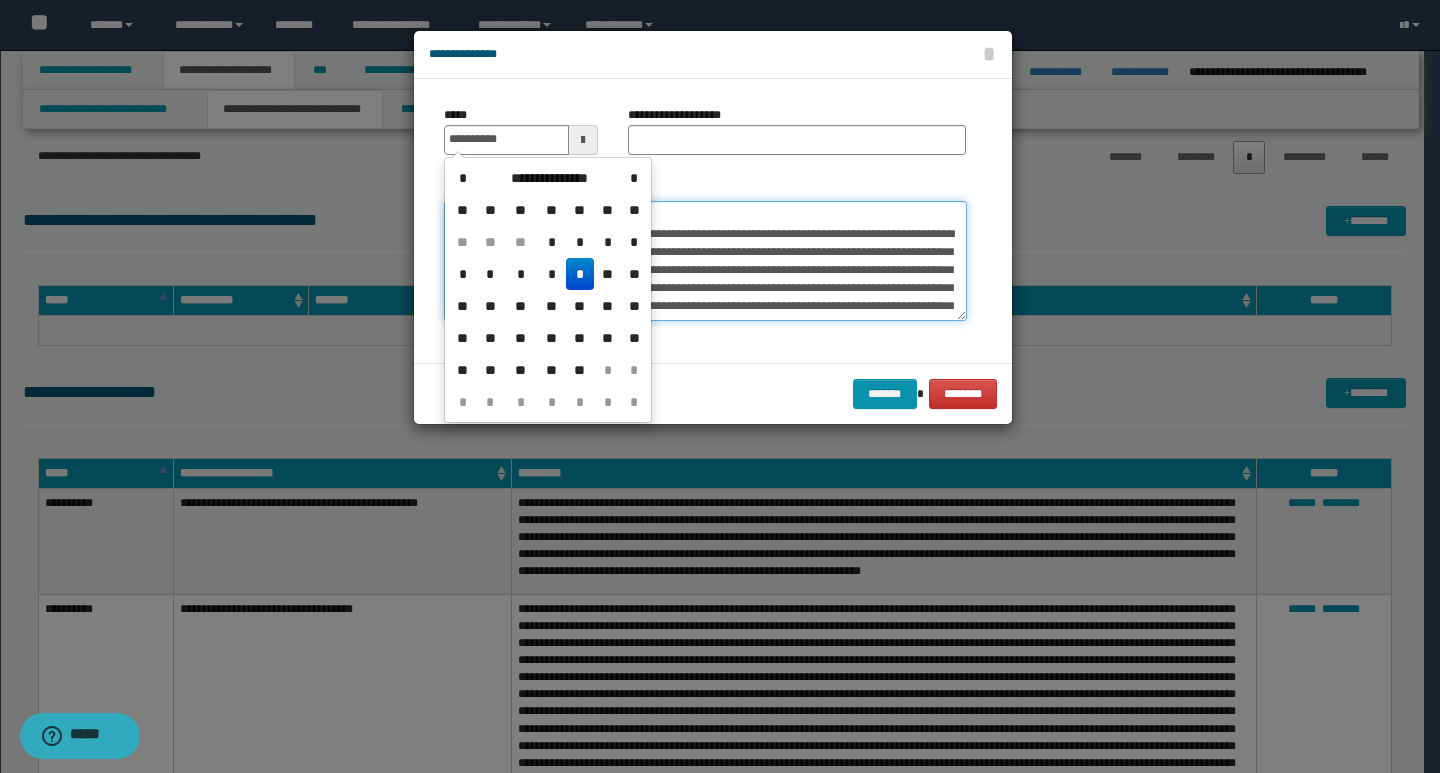 type on "**********" 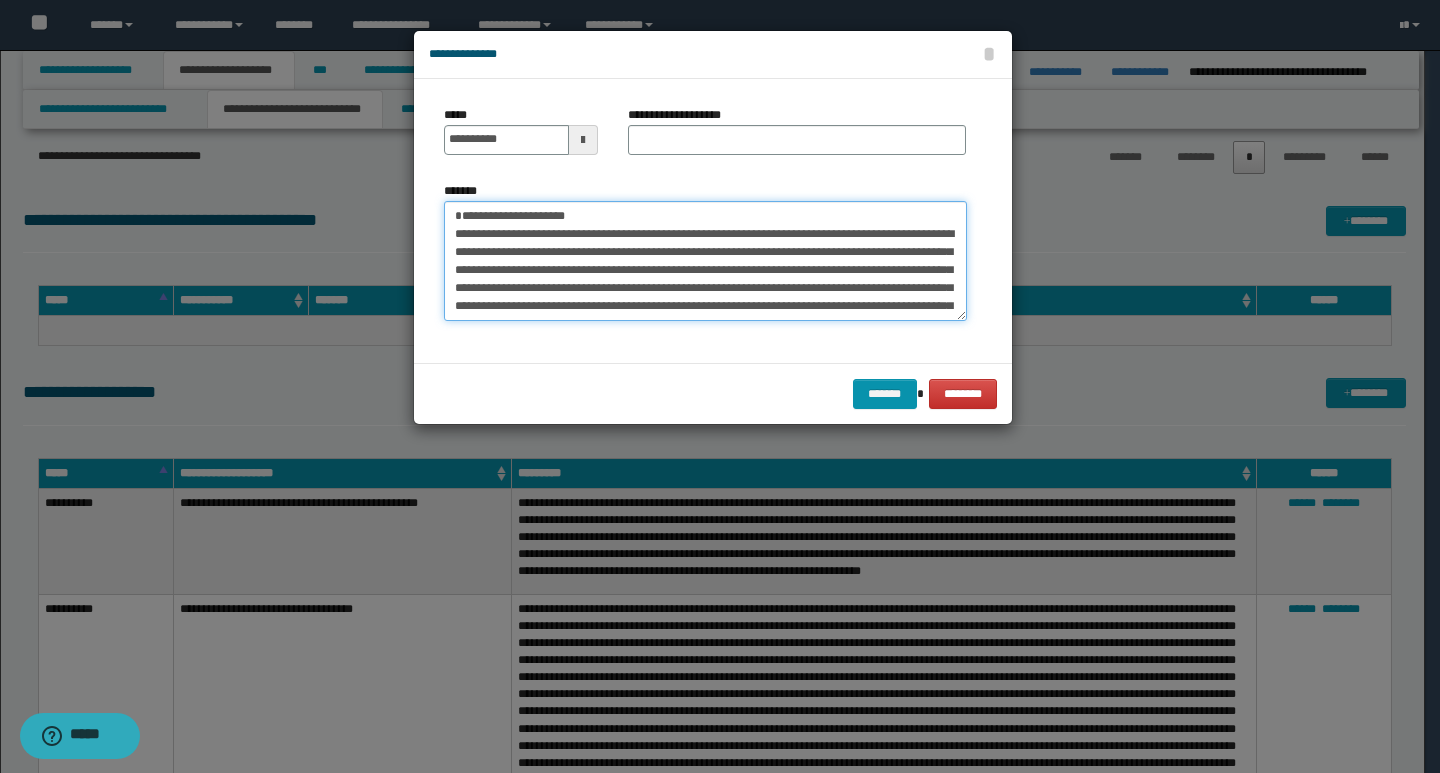 drag, startPoint x: 674, startPoint y: 216, endPoint x: 443, endPoint y: 217, distance: 231.00217 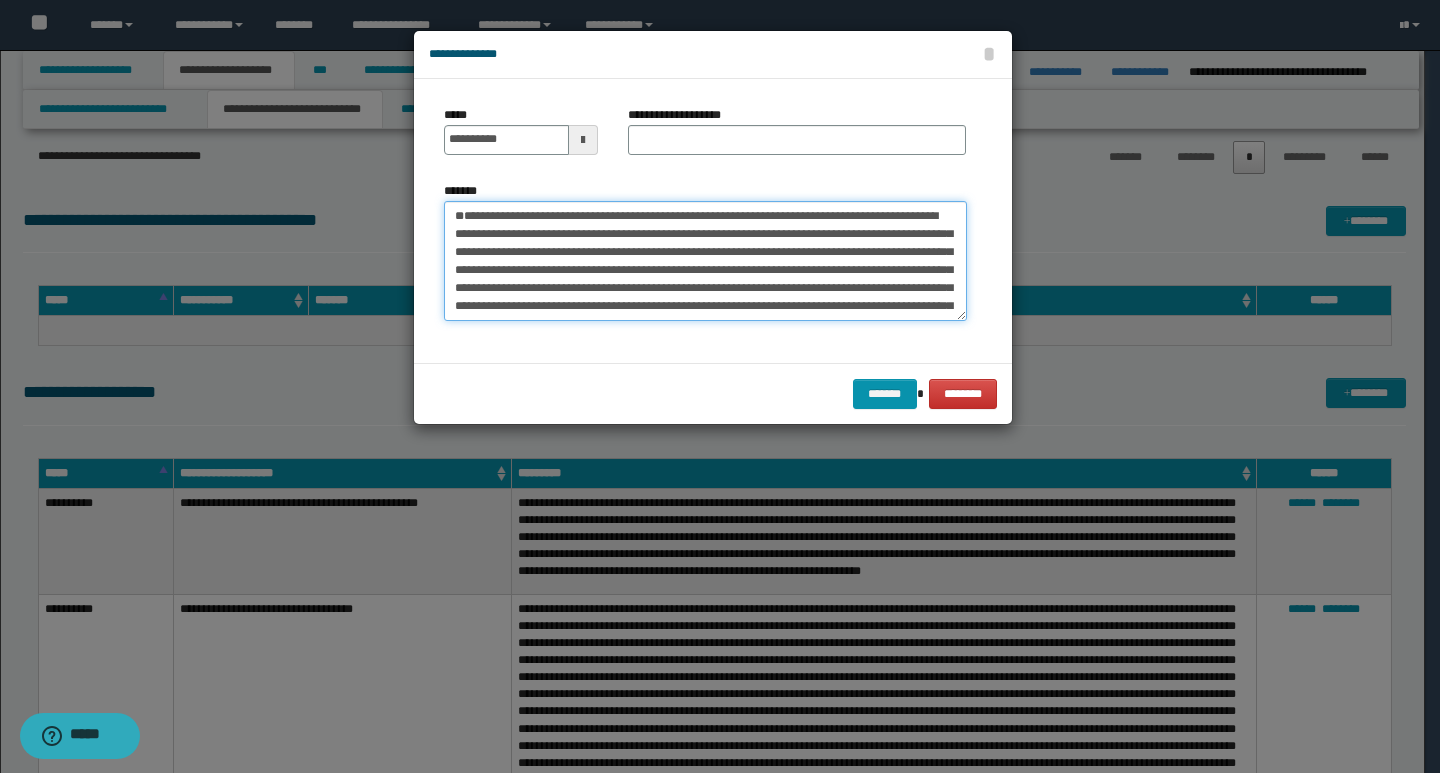 type on "**********" 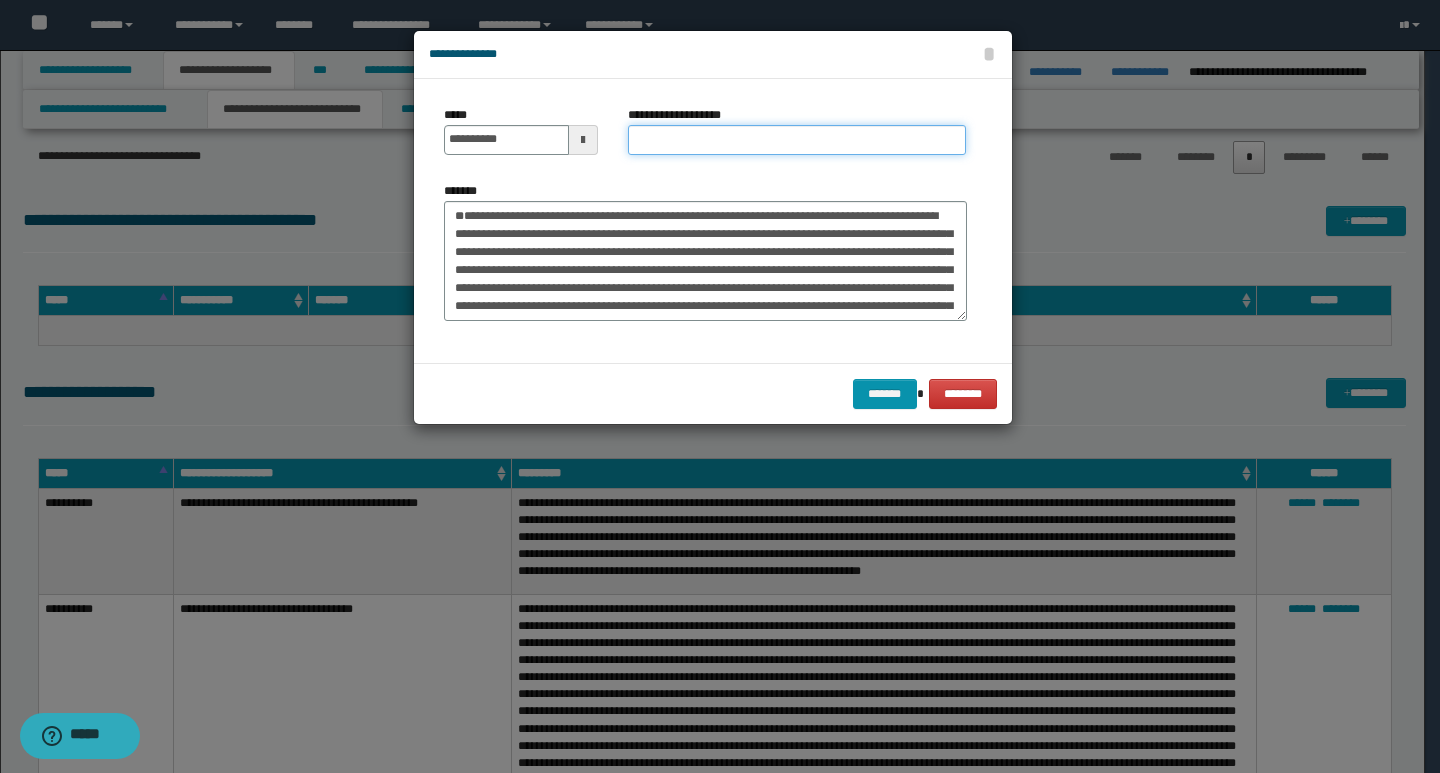click on "**********" at bounding box center (797, 140) 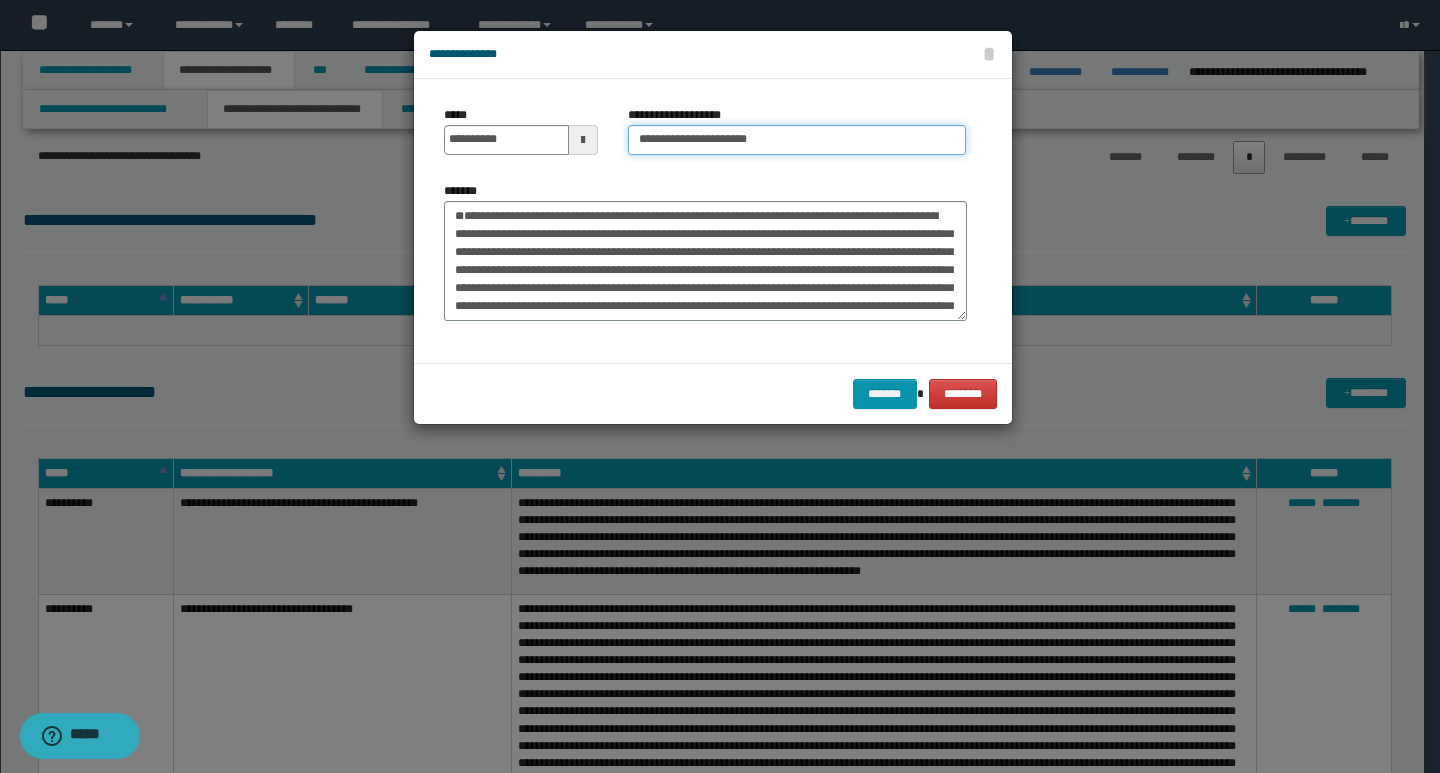 type on "**********" 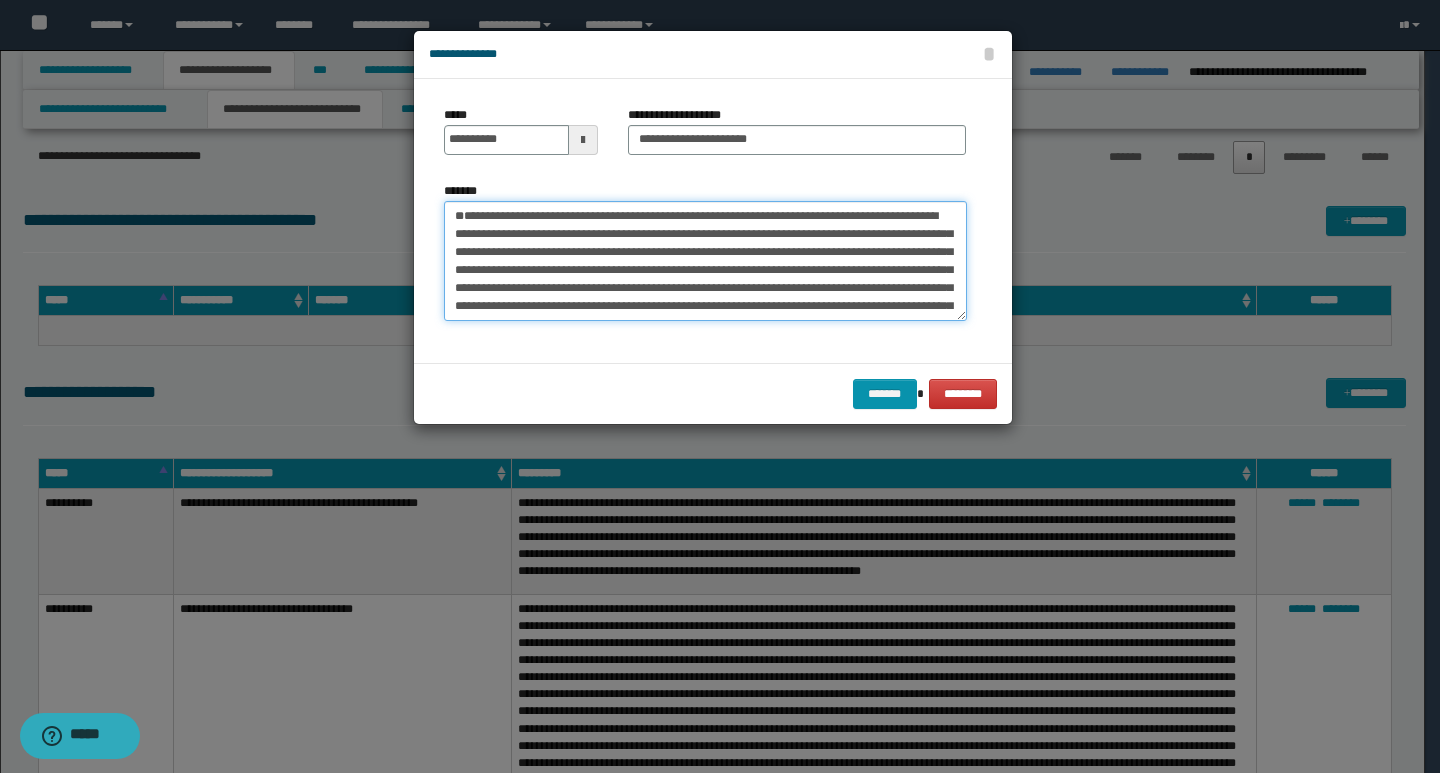 click on "*******" at bounding box center (705, 261) 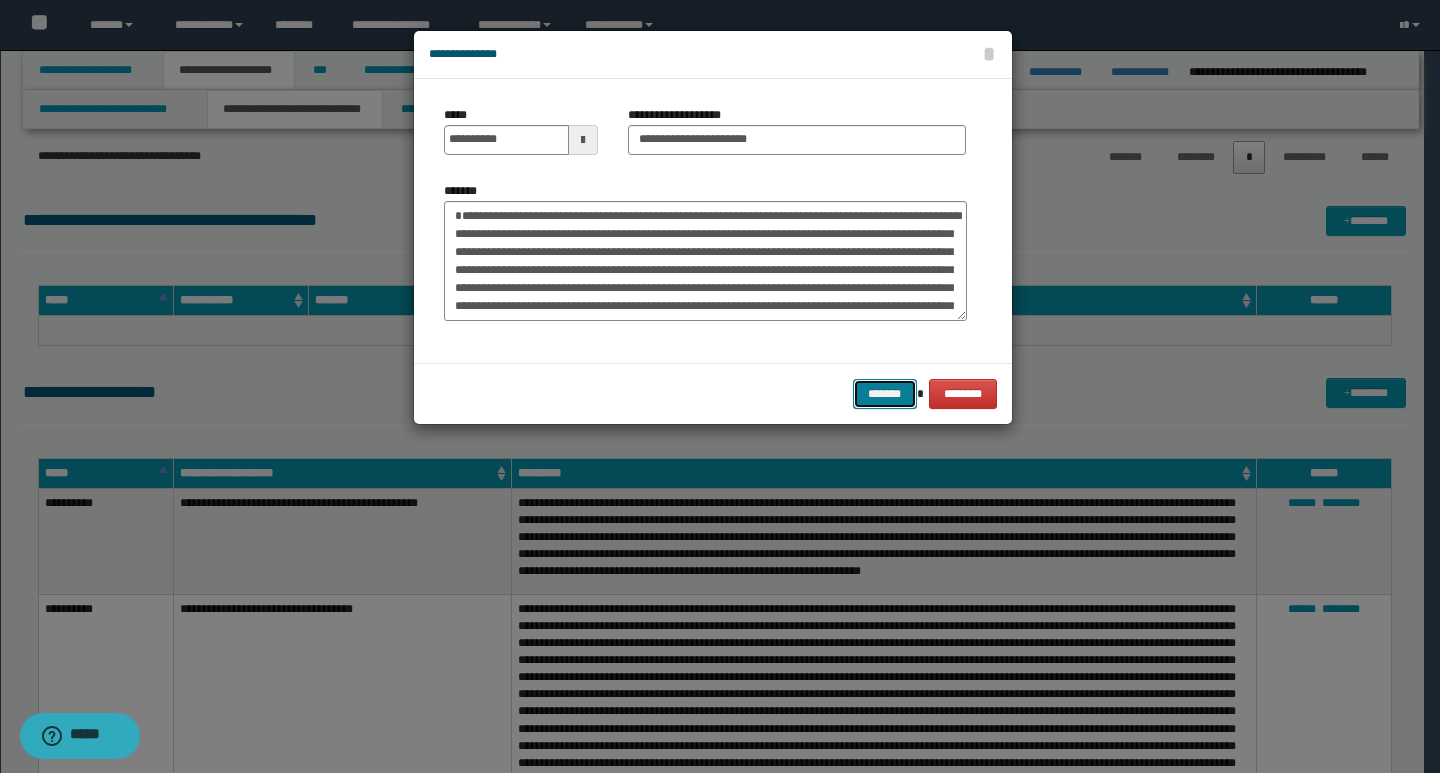 click on "*******" at bounding box center [885, 394] 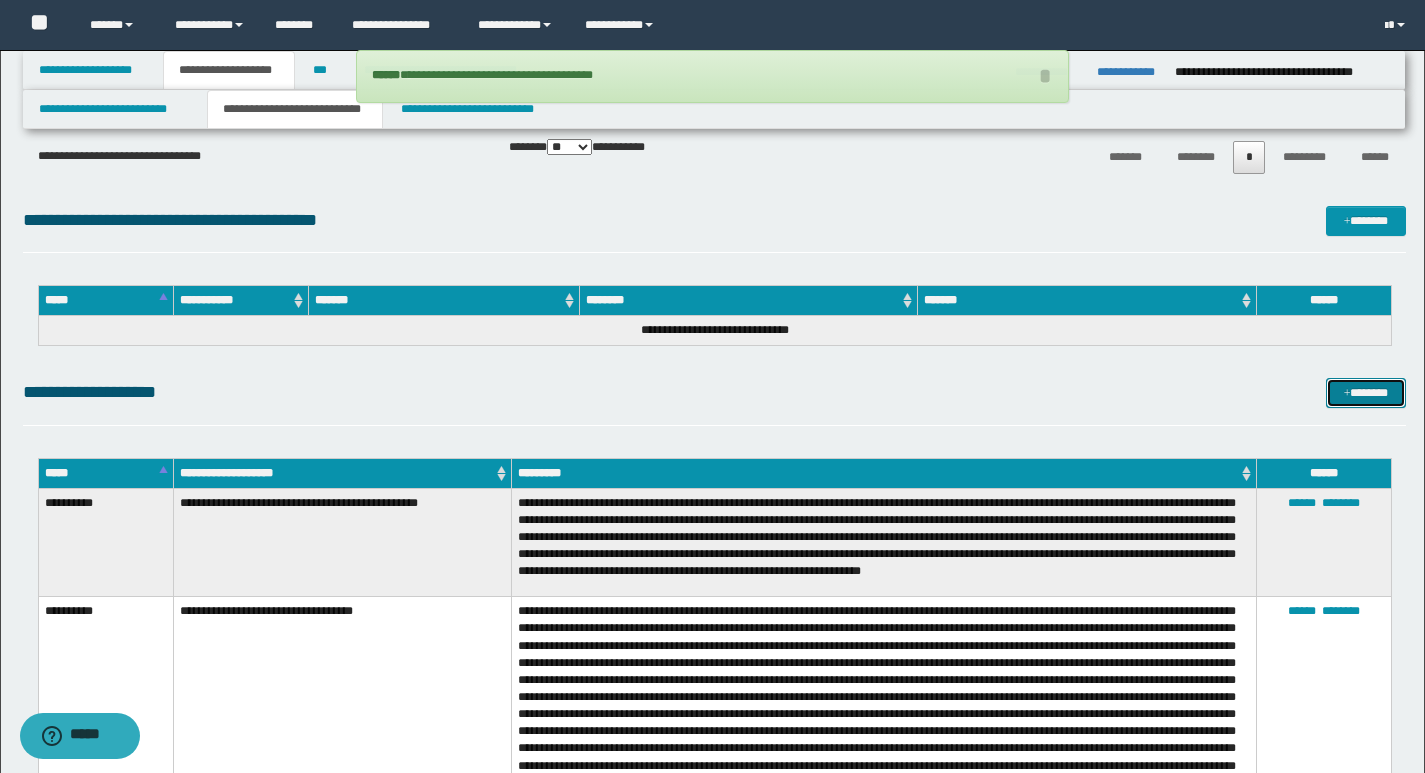 click on "*******" at bounding box center (1366, 393) 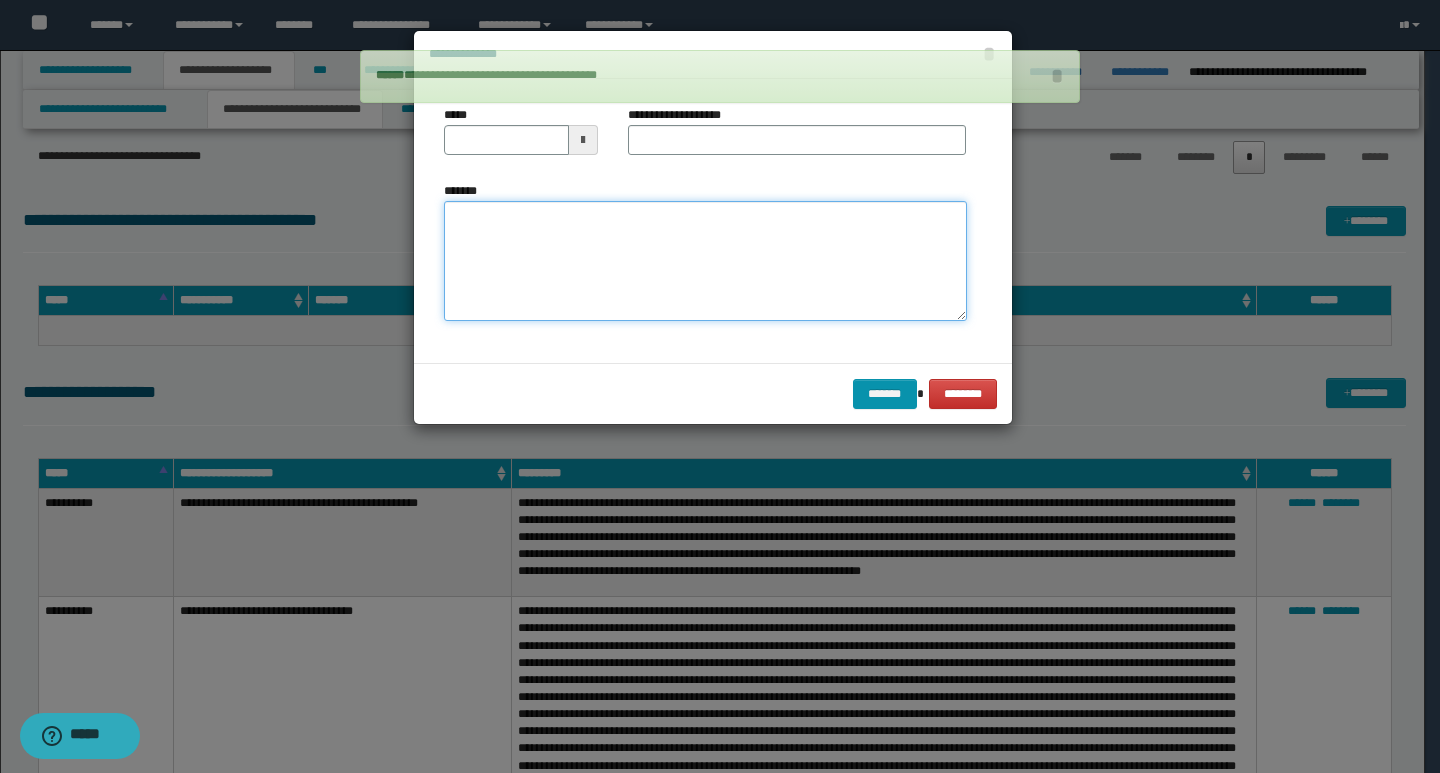 click on "*******" at bounding box center (705, 261) 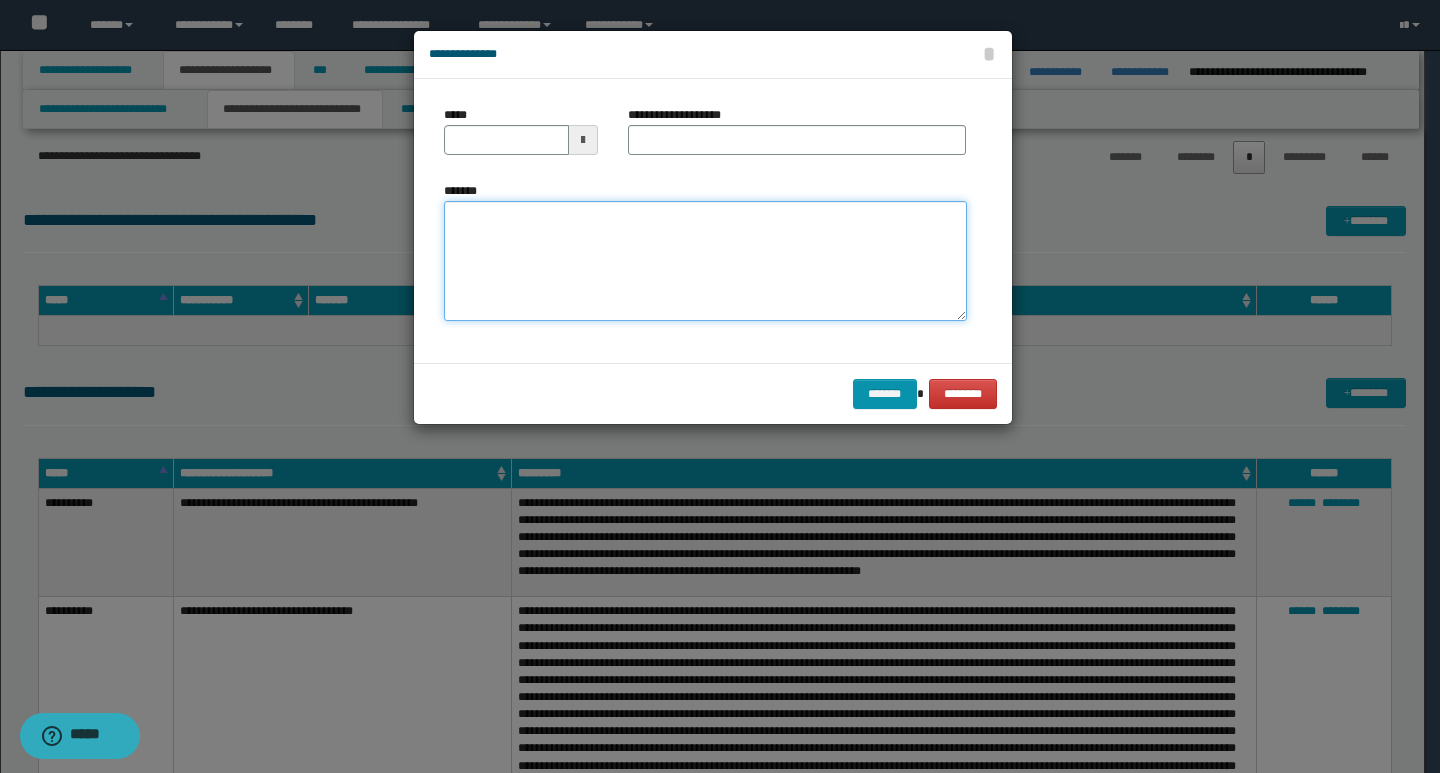 paste on "**********" 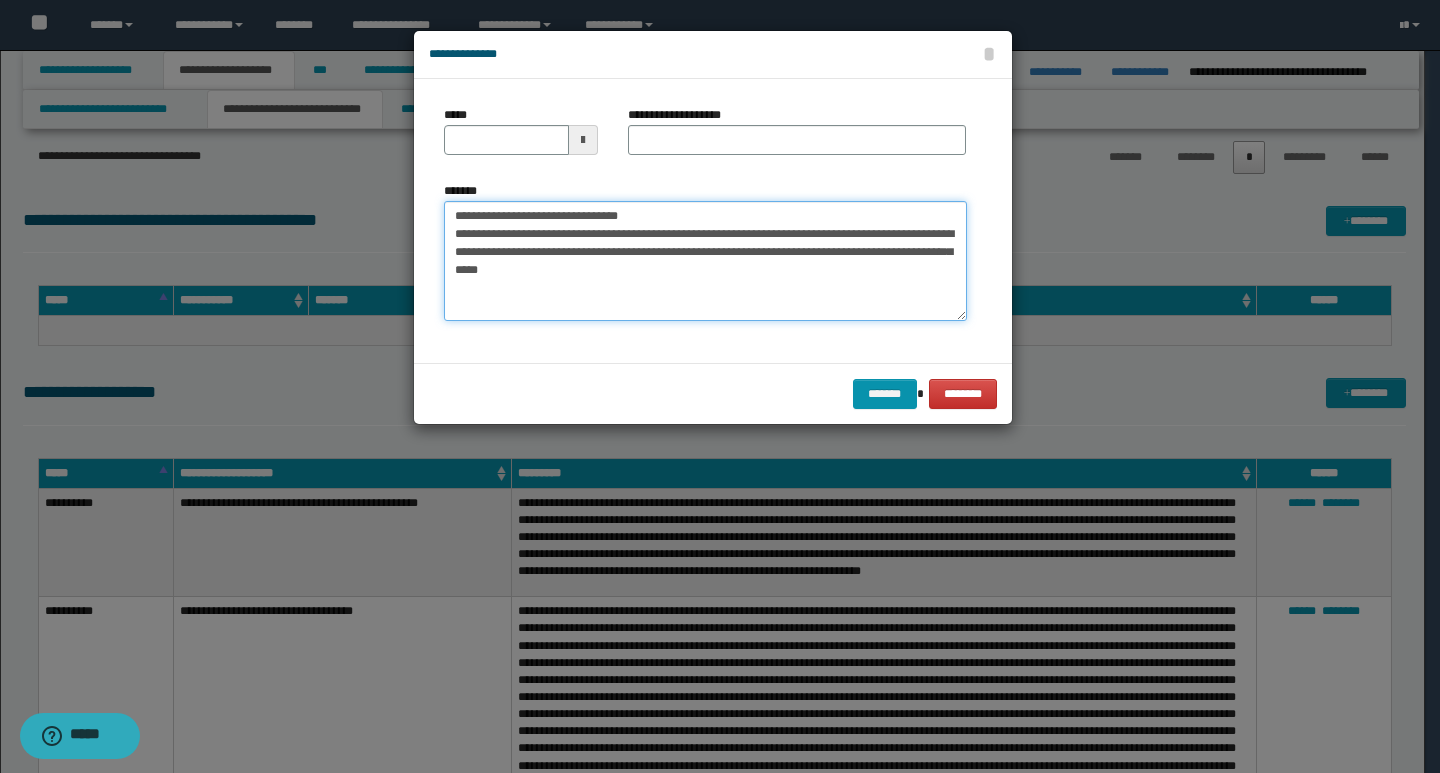 drag, startPoint x: 452, startPoint y: 216, endPoint x: 518, endPoint y: 217, distance: 66.007576 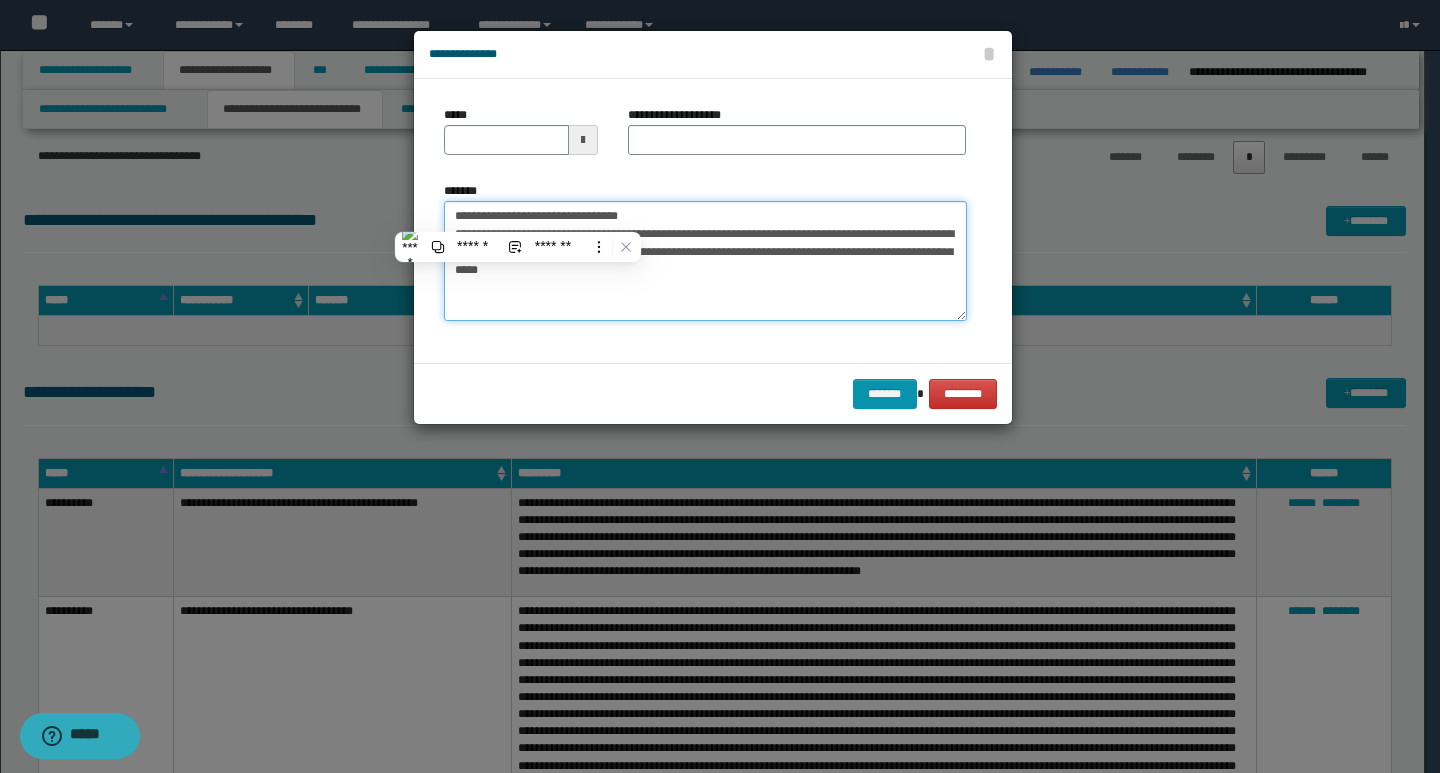 type on "**********" 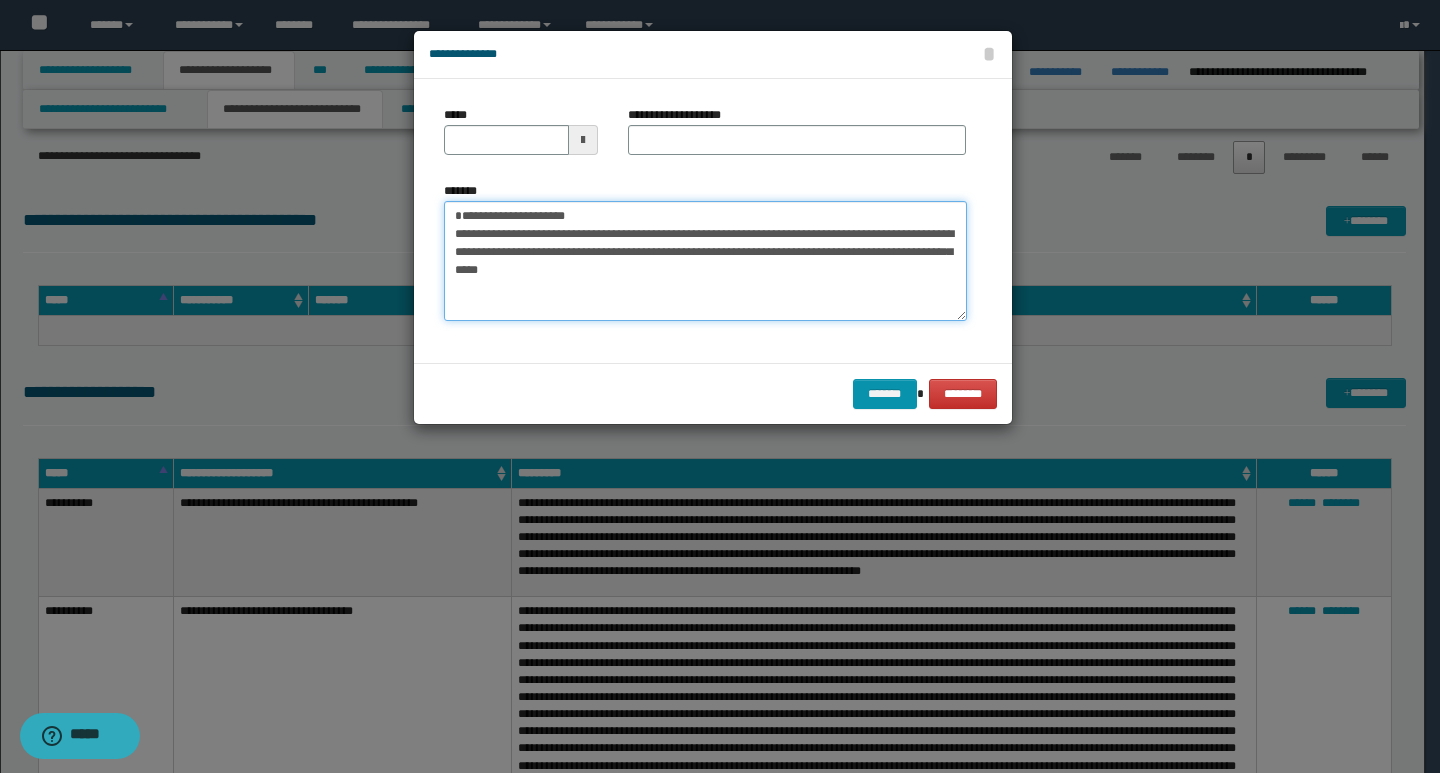 type 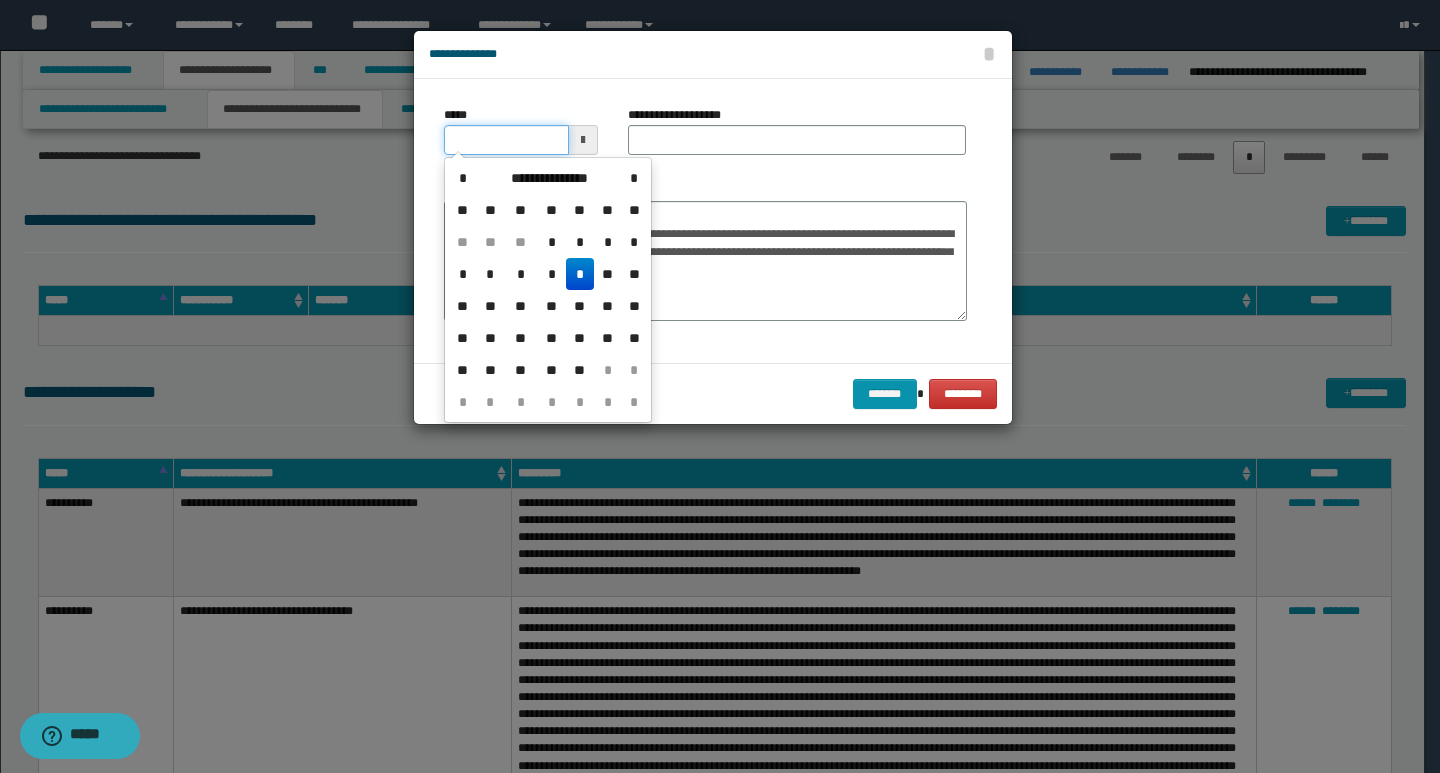 click on "*****" at bounding box center [506, 140] 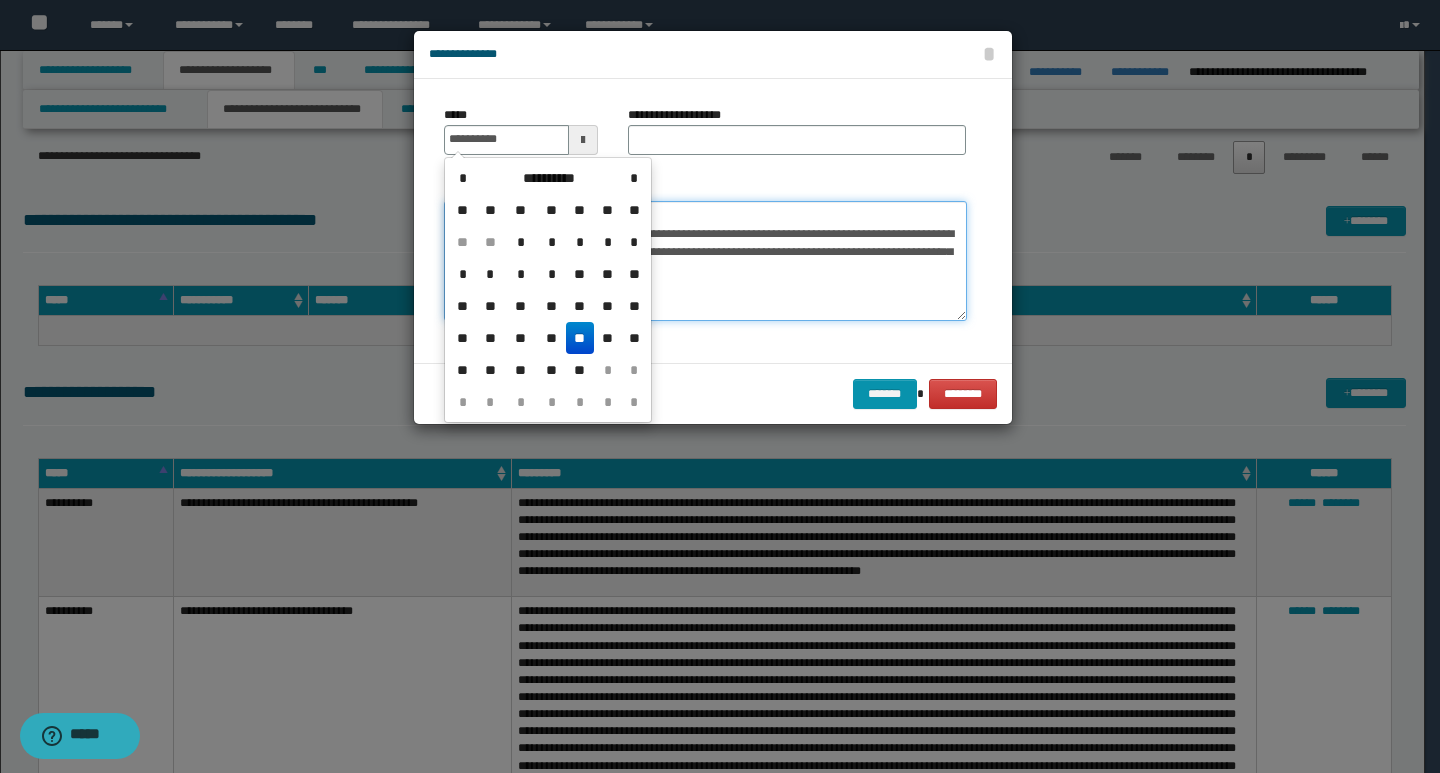 type on "**********" 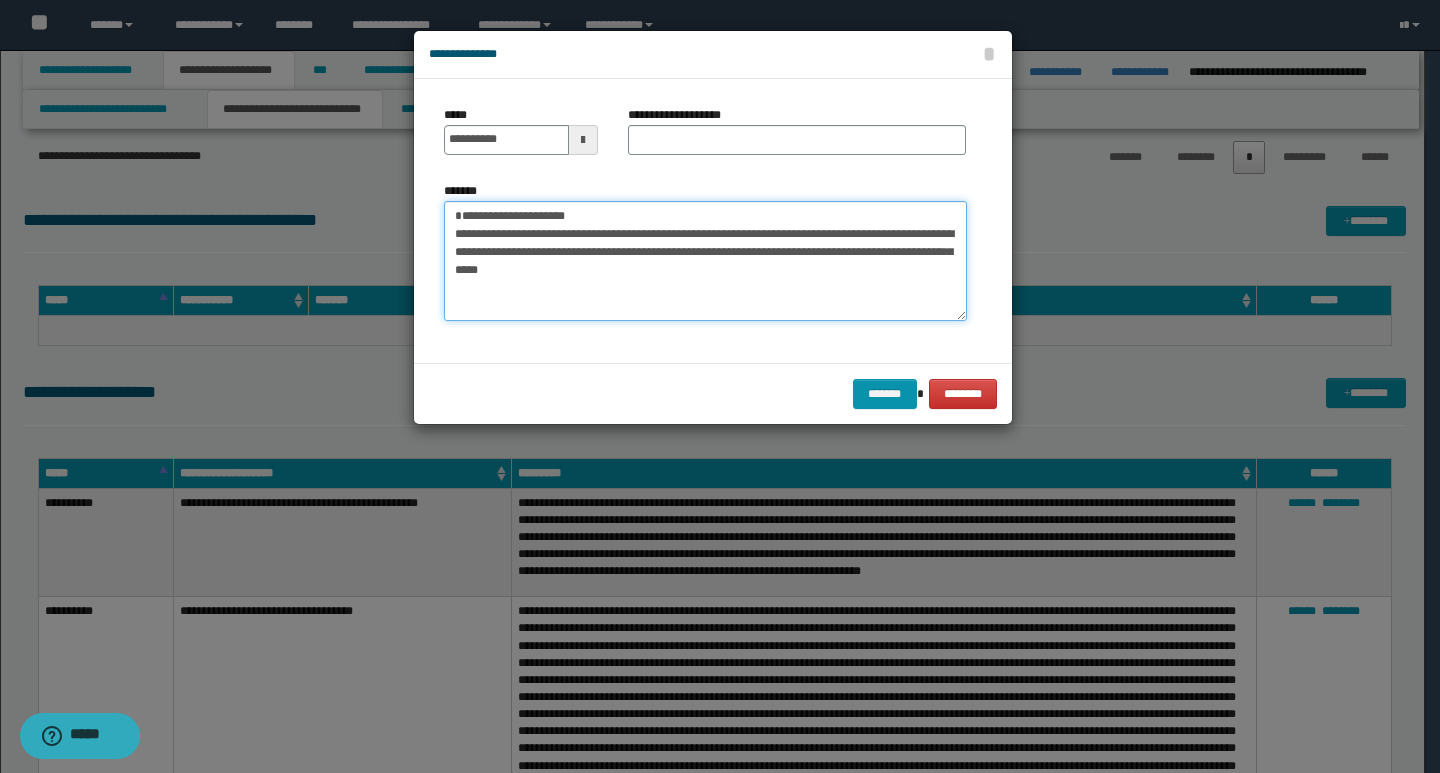 drag, startPoint x: 661, startPoint y: 213, endPoint x: 449, endPoint y: 212, distance: 212.00237 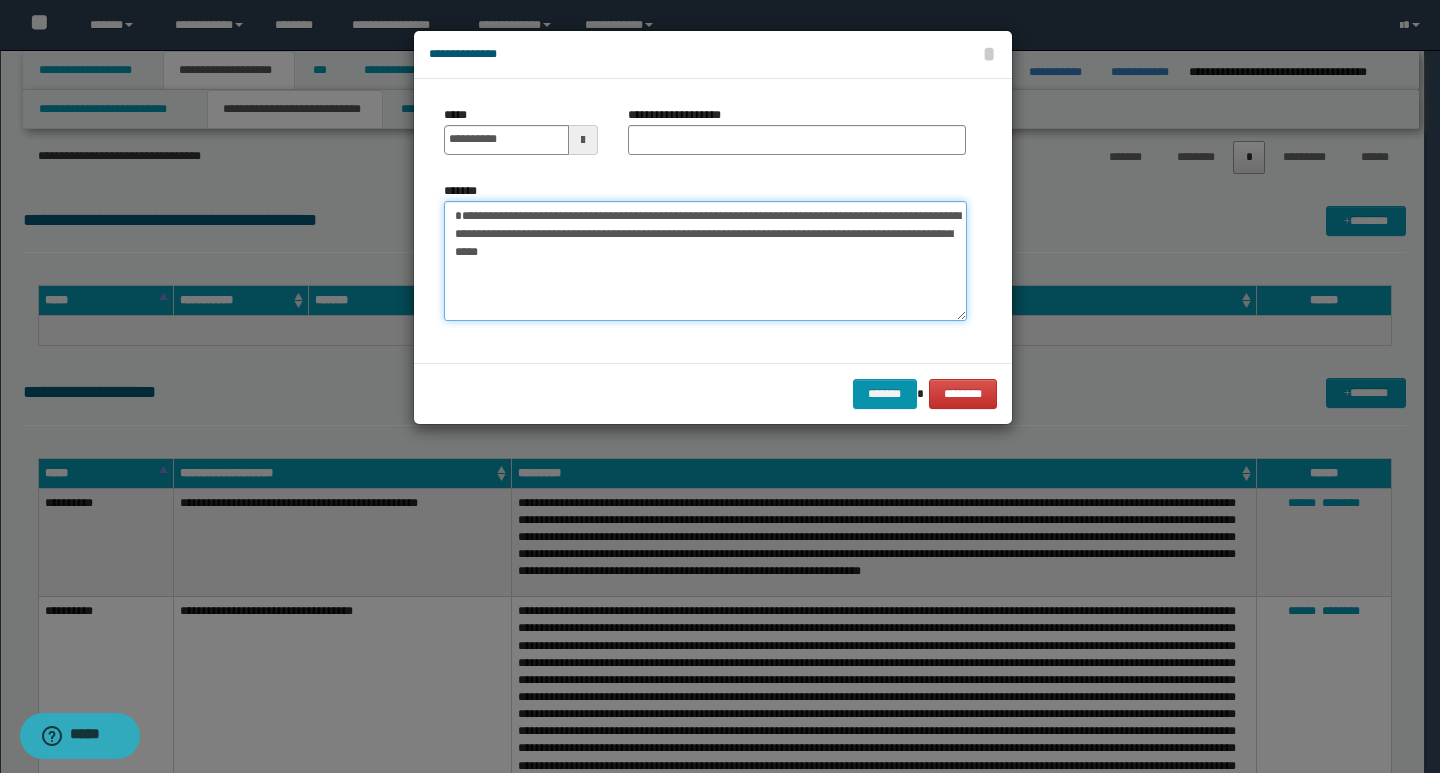 type on "**********" 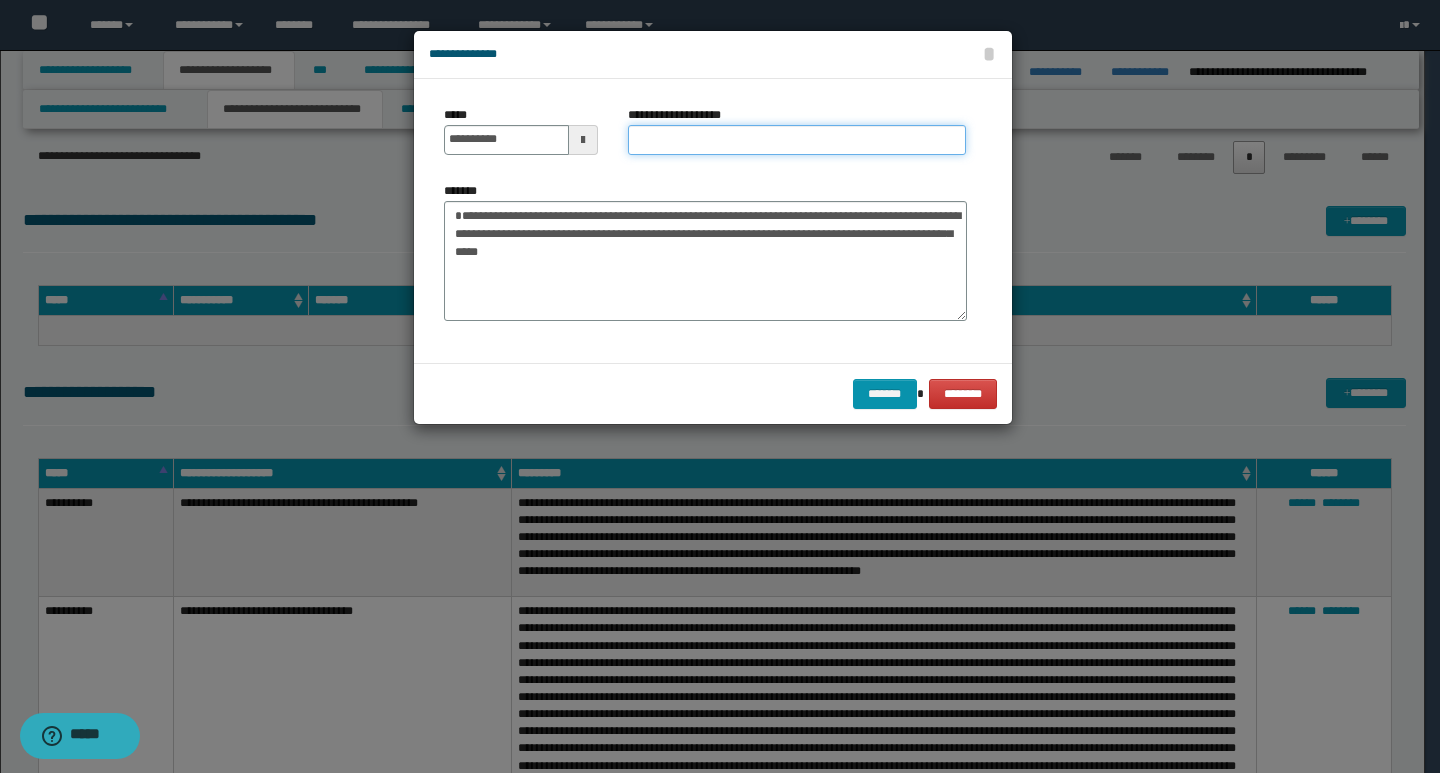 click on "**********" at bounding box center [797, 140] 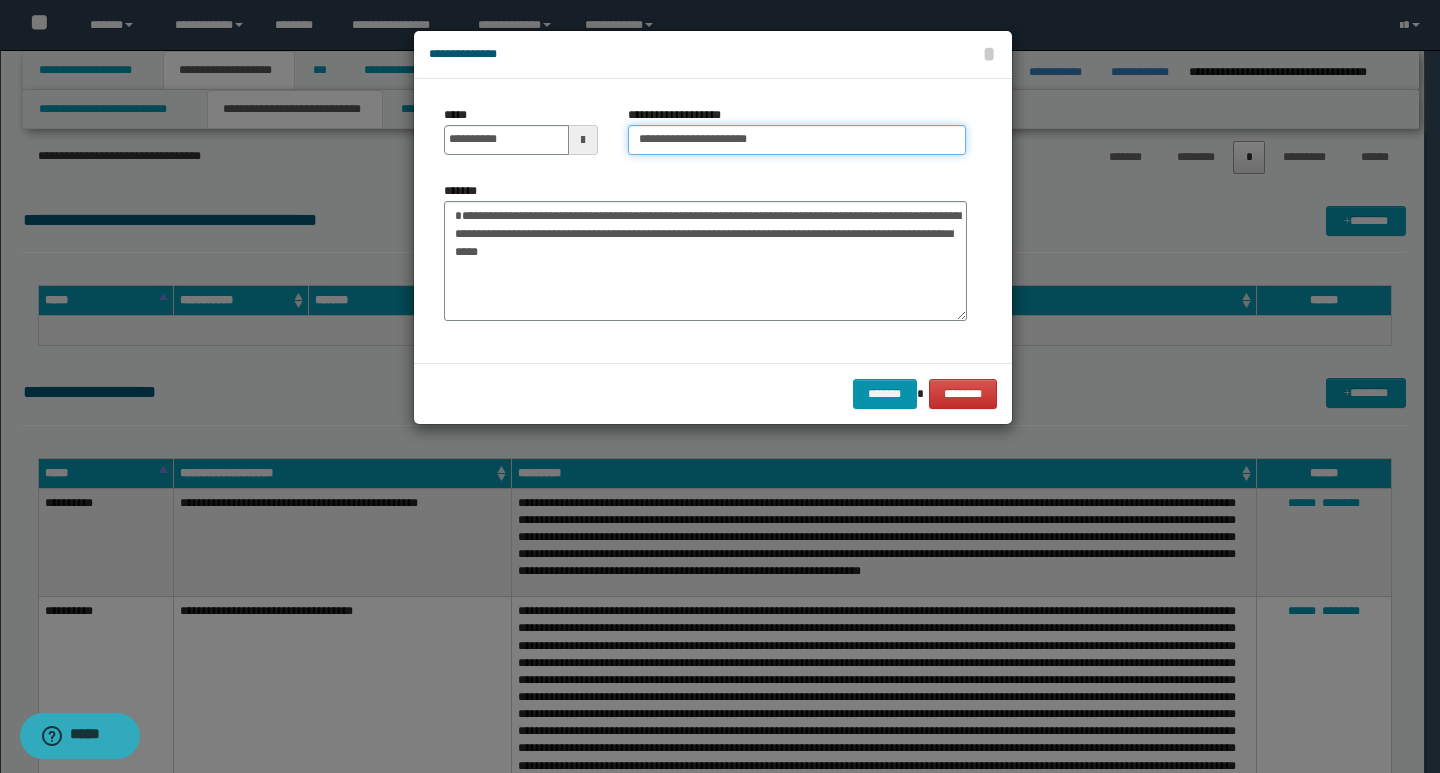 type on "**********" 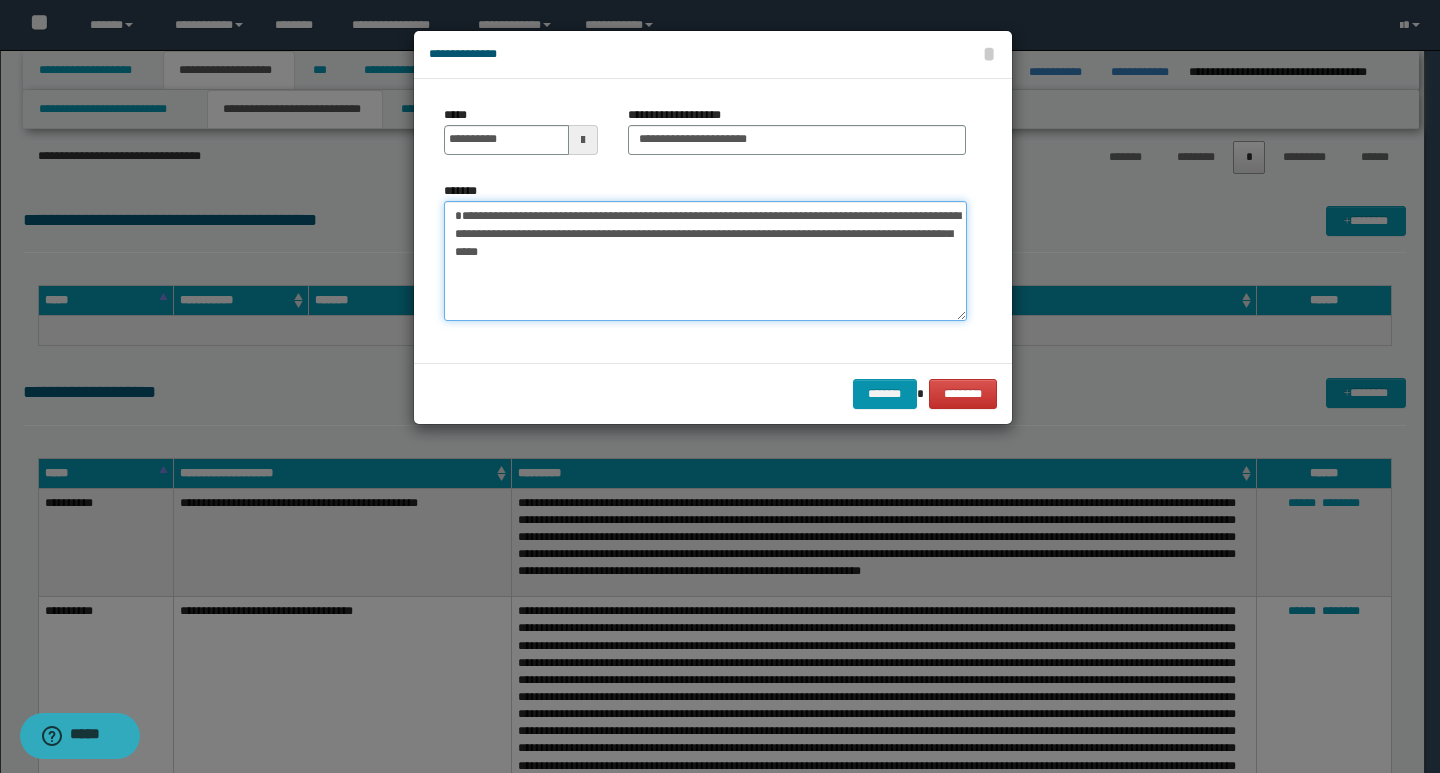 click on "**********" at bounding box center (705, 261) 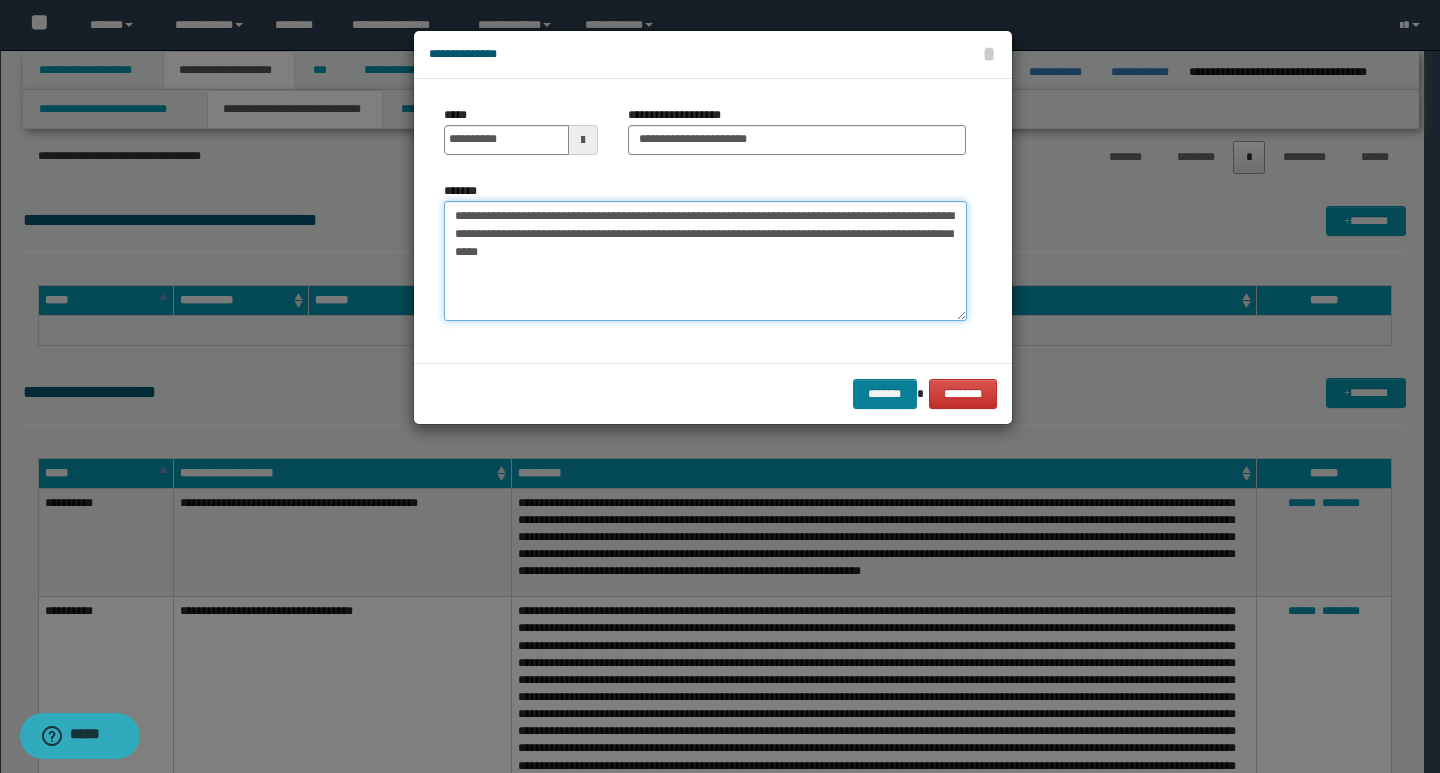 type on "**********" 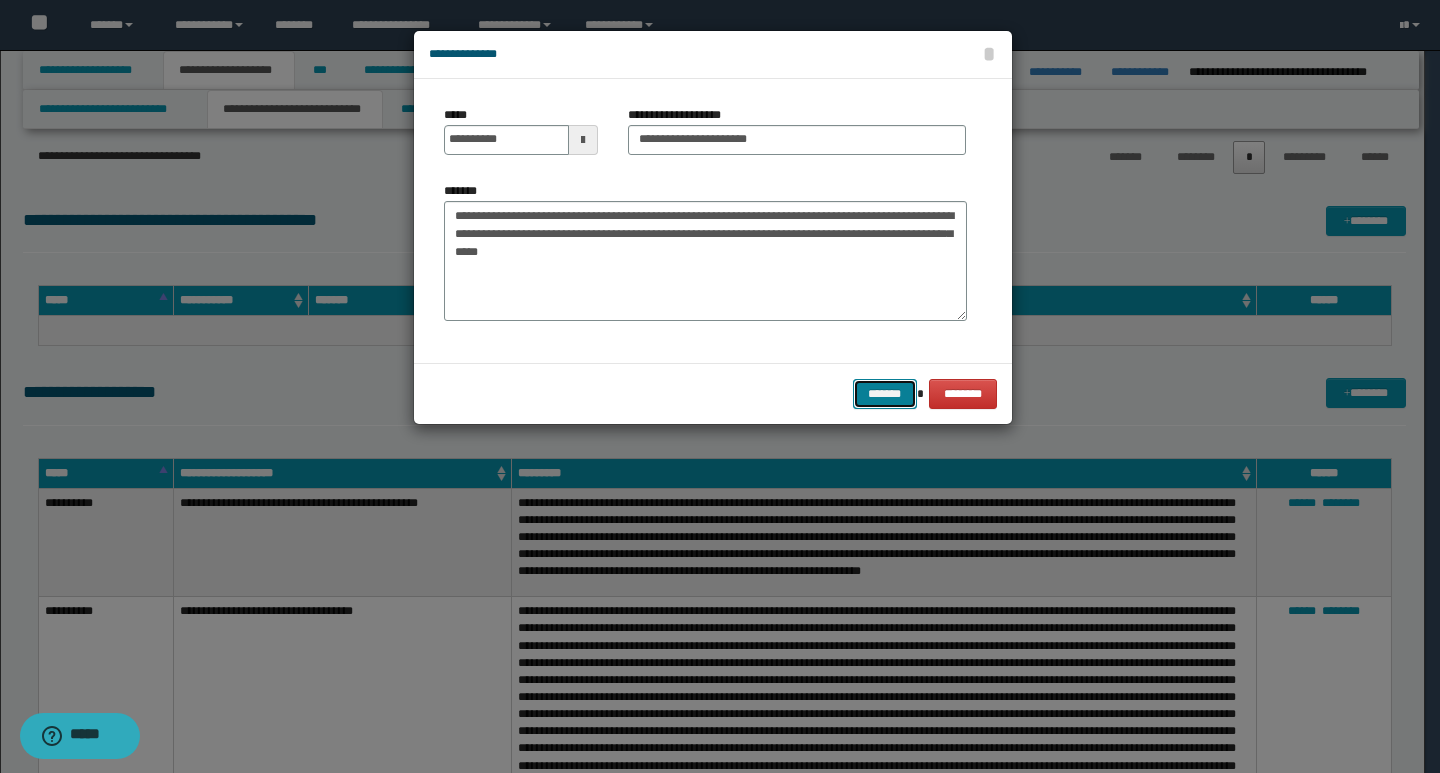 click on "*******" at bounding box center (885, 394) 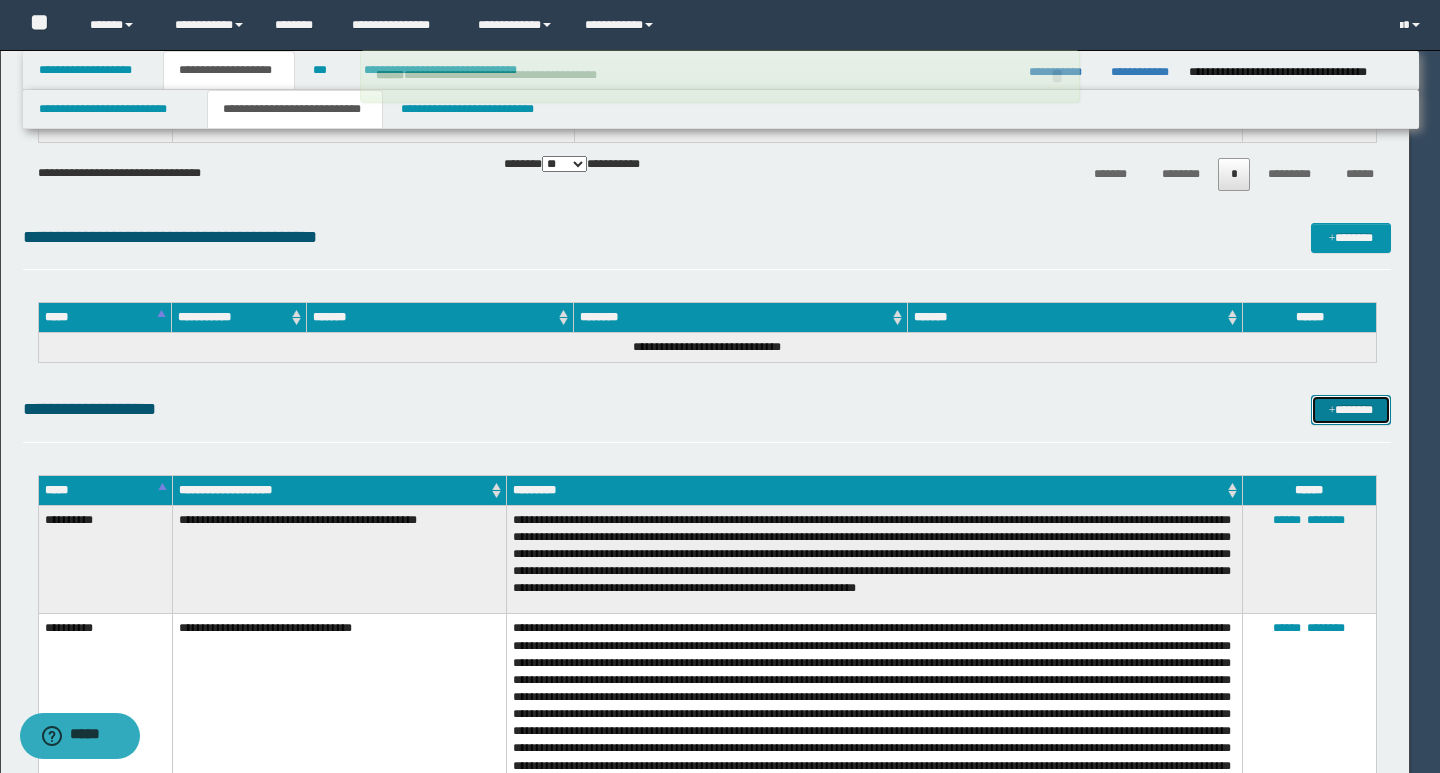 type 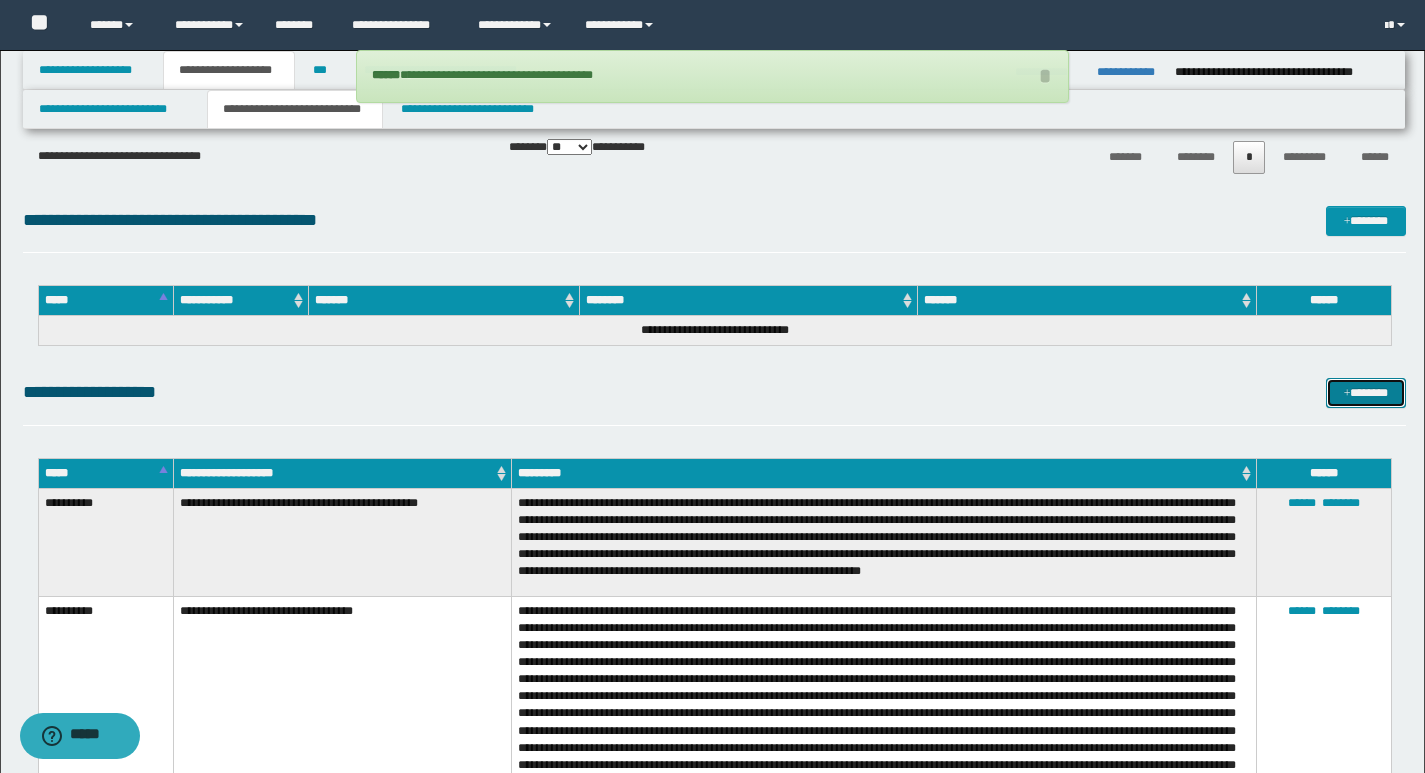 click on "*******" at bounding box center [1366, 393] 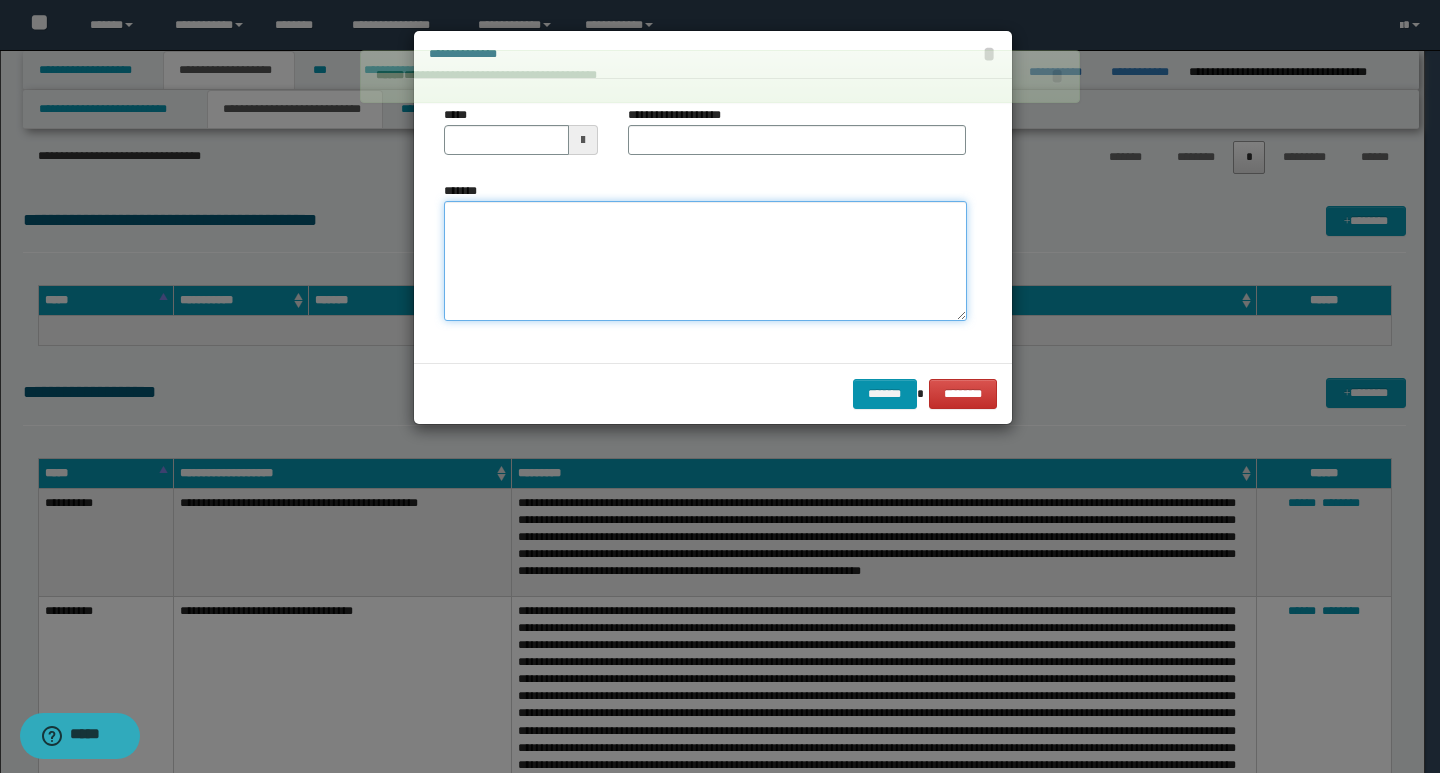 click on "*******" at bounding box center [705, 261] 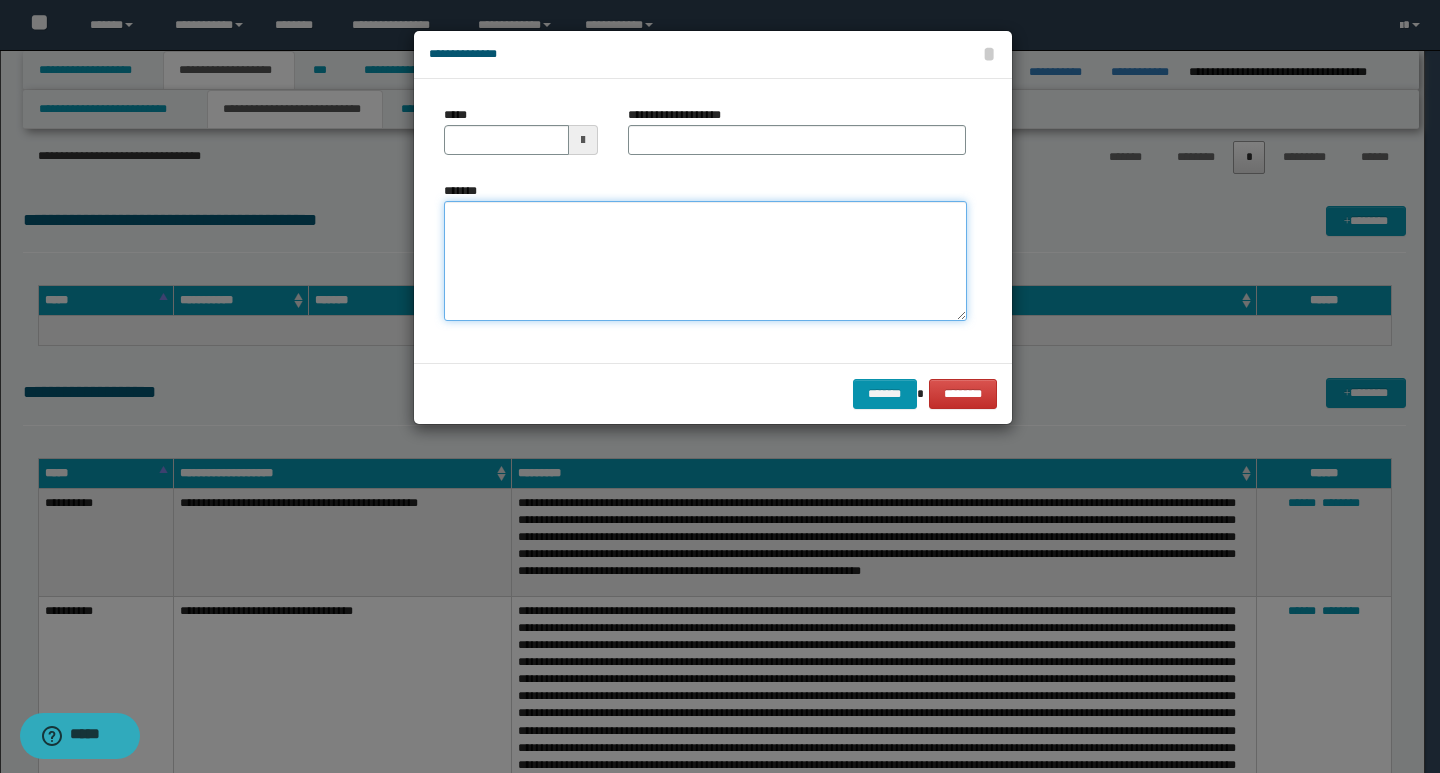 paste on "**********" 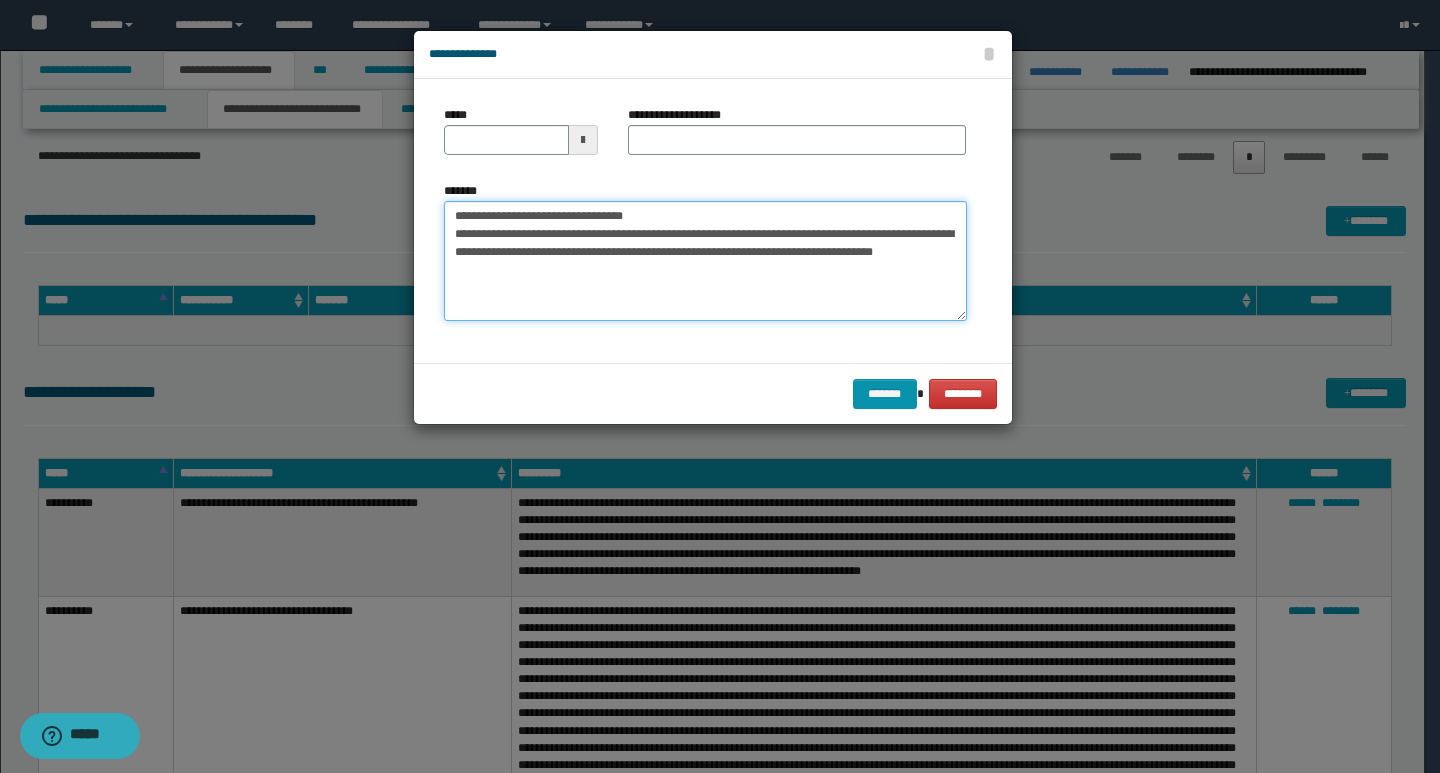 drag, startPoint x: 452, startPoint y: 220, endPoint x: 518, endPoint y: 218, distance: 66.0303 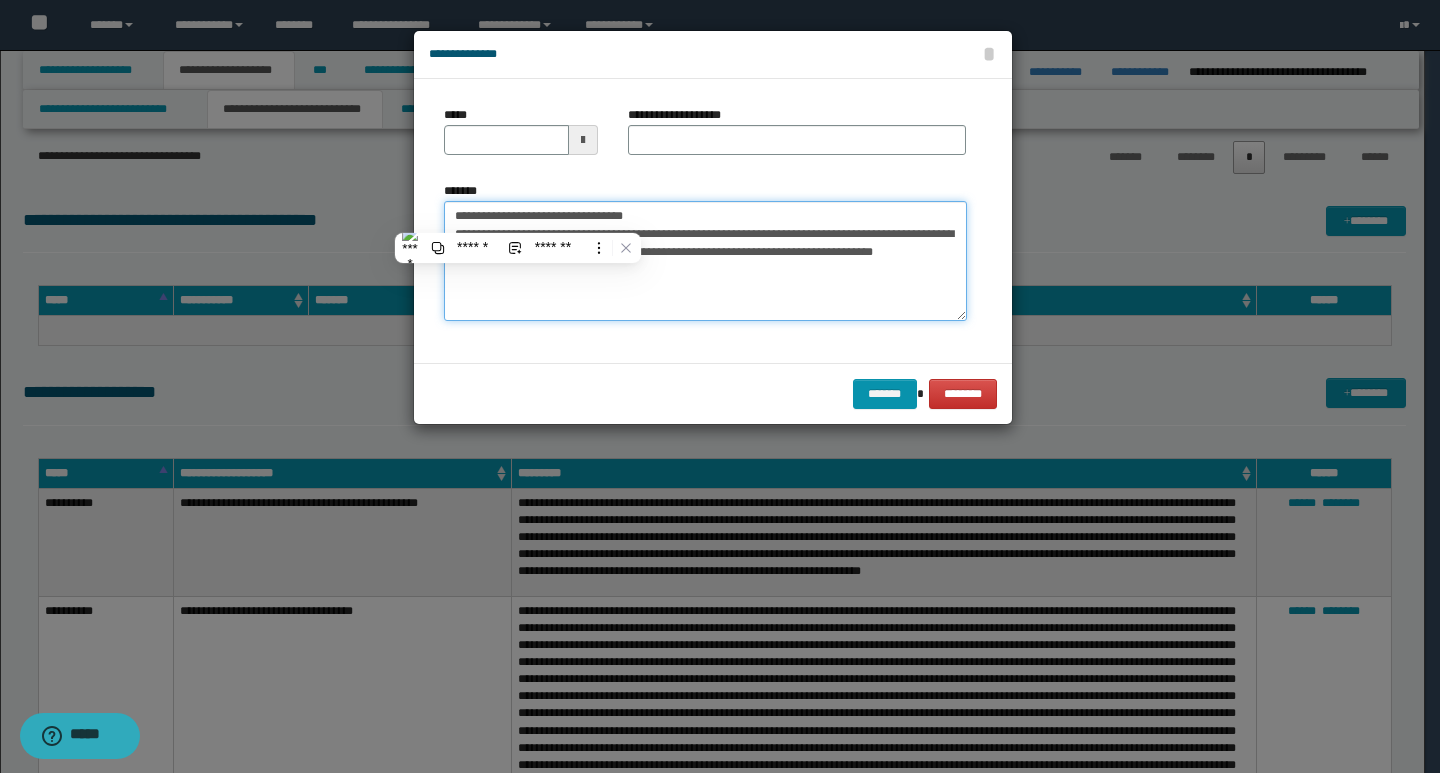 type on "**********" 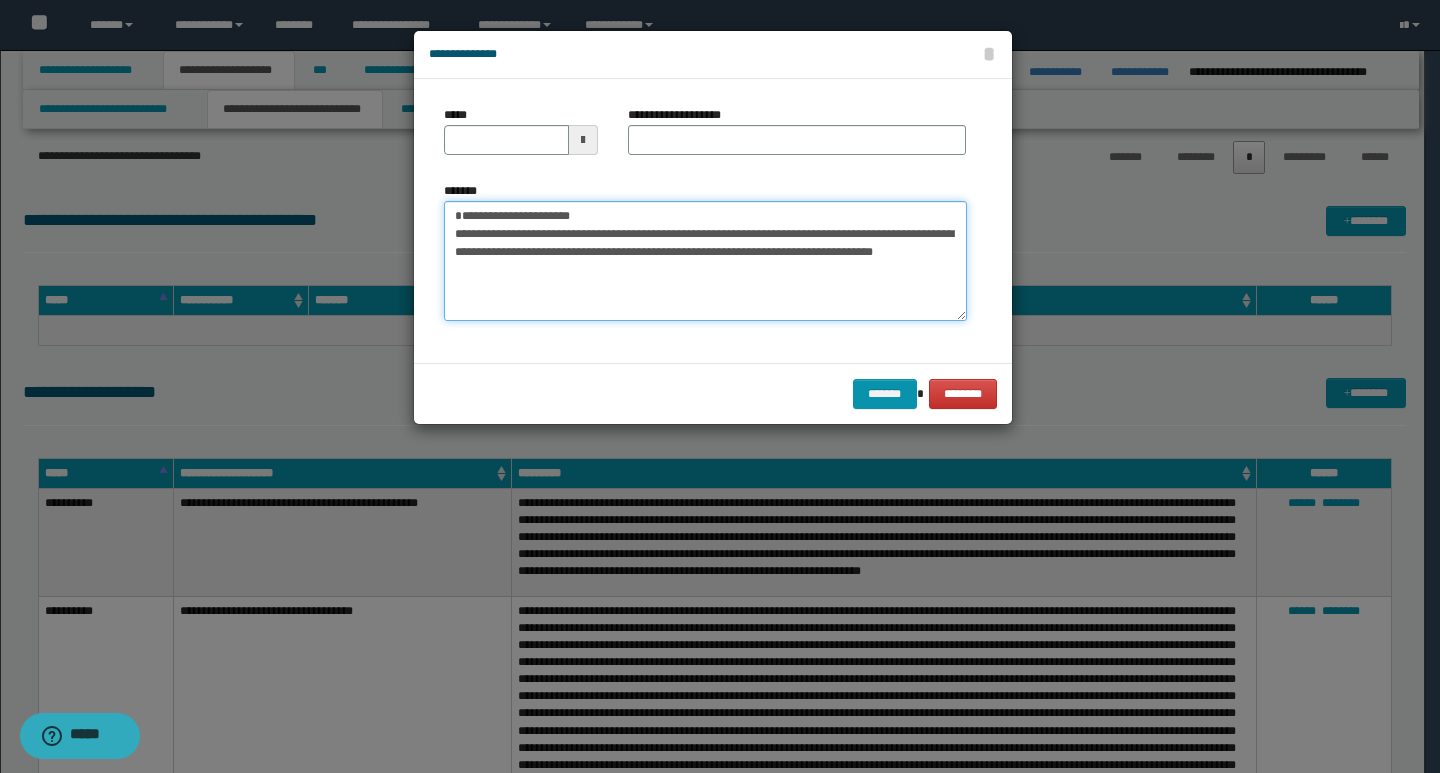 type 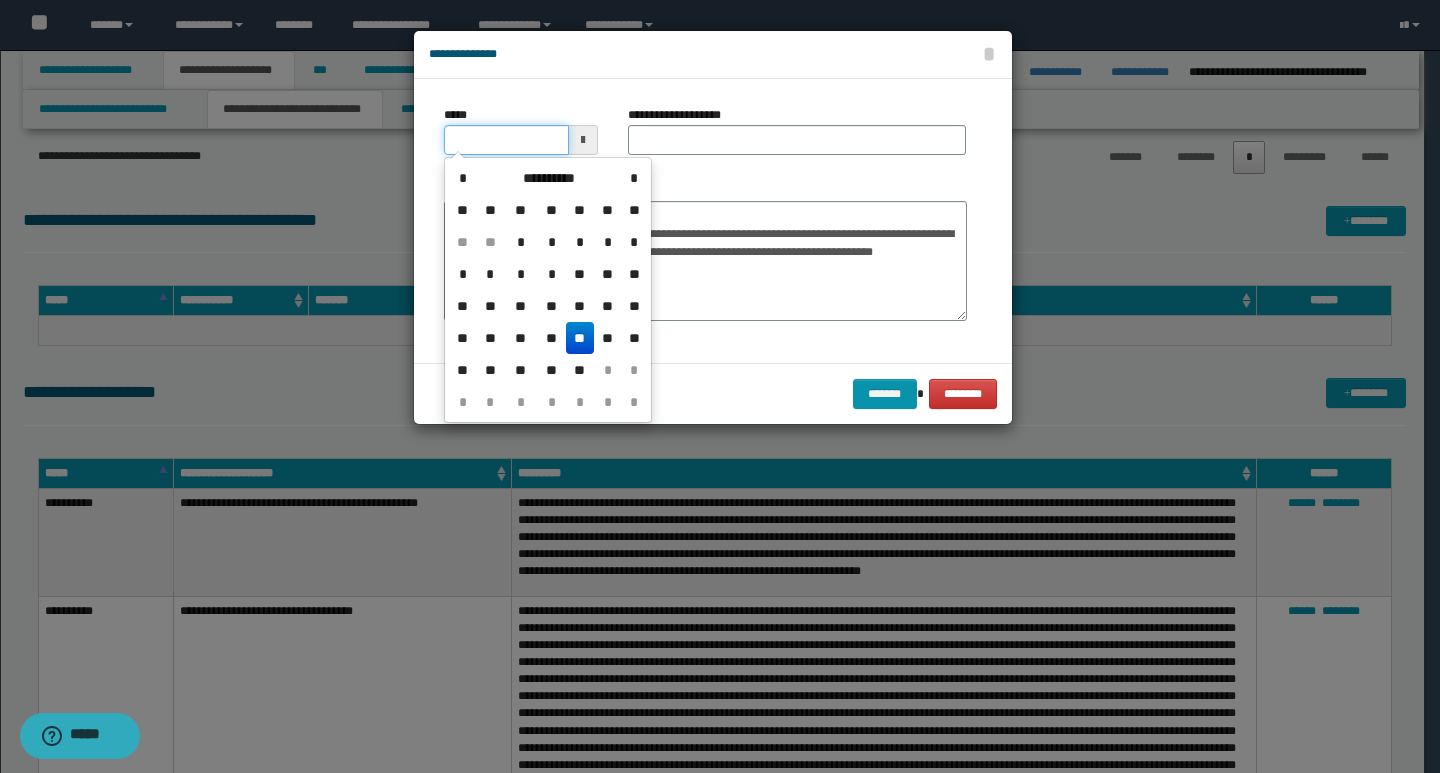 click on "*****" at bounding box center [506, 140] 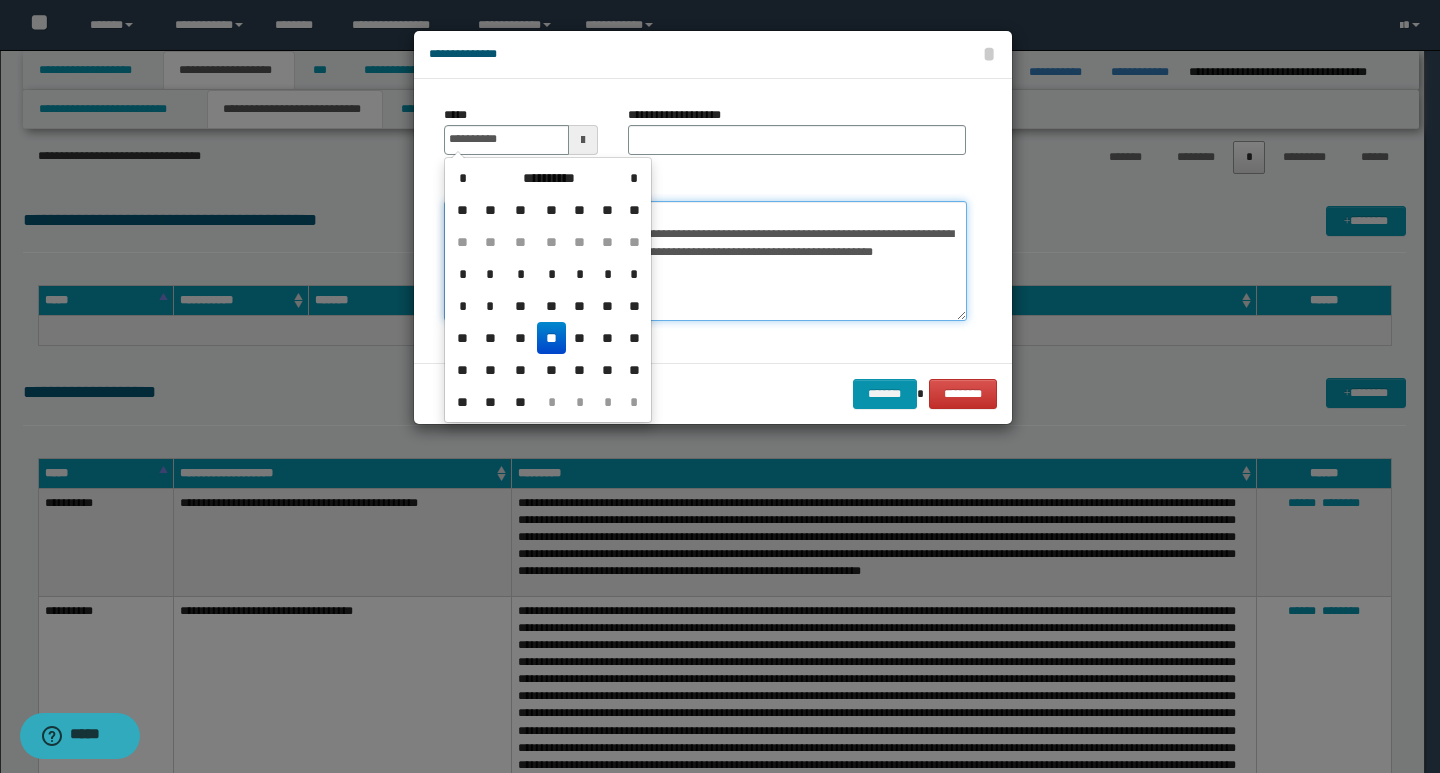 type on "**********" 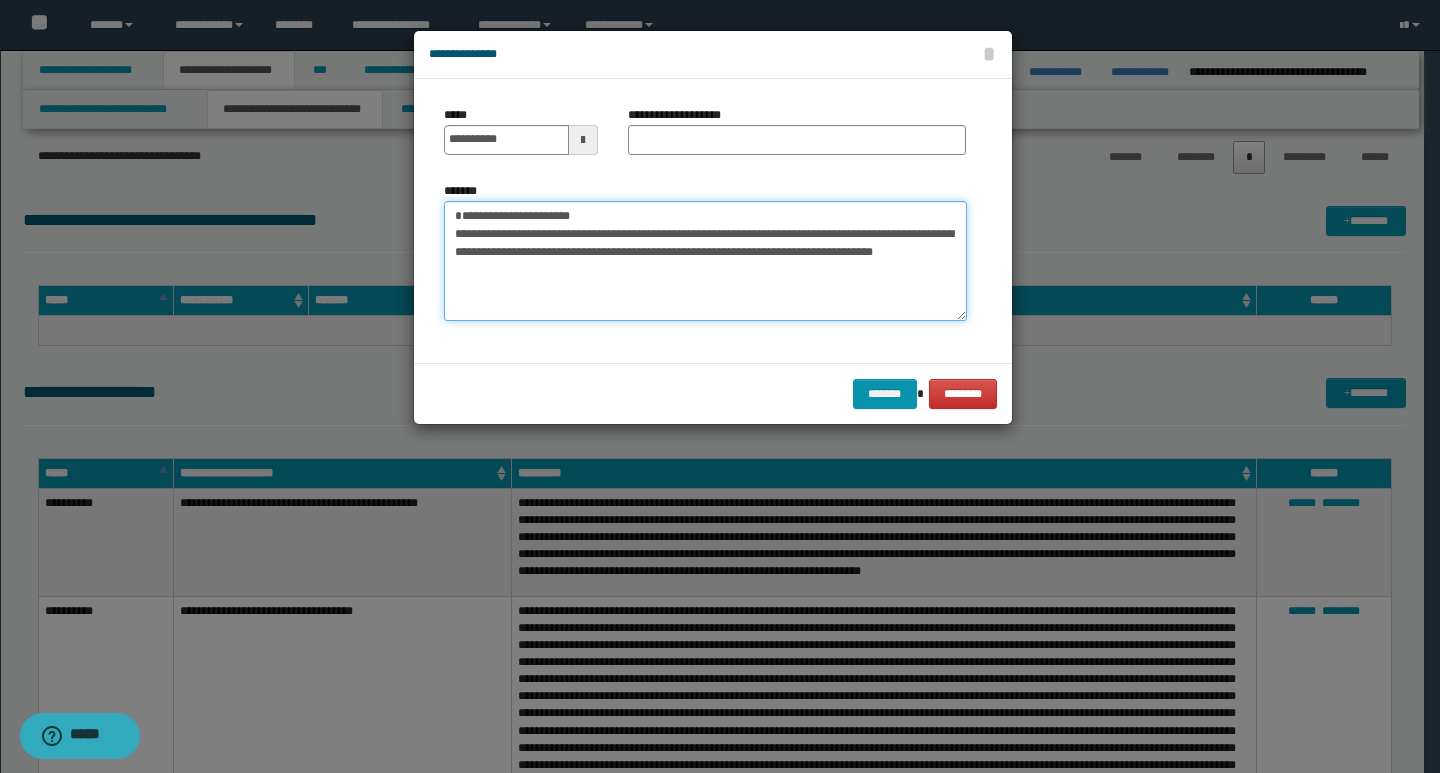 drag, startPoint x: 672, startPoint y: 221, endPoint x: 438, endPoint y: 214, distance: 234.10468 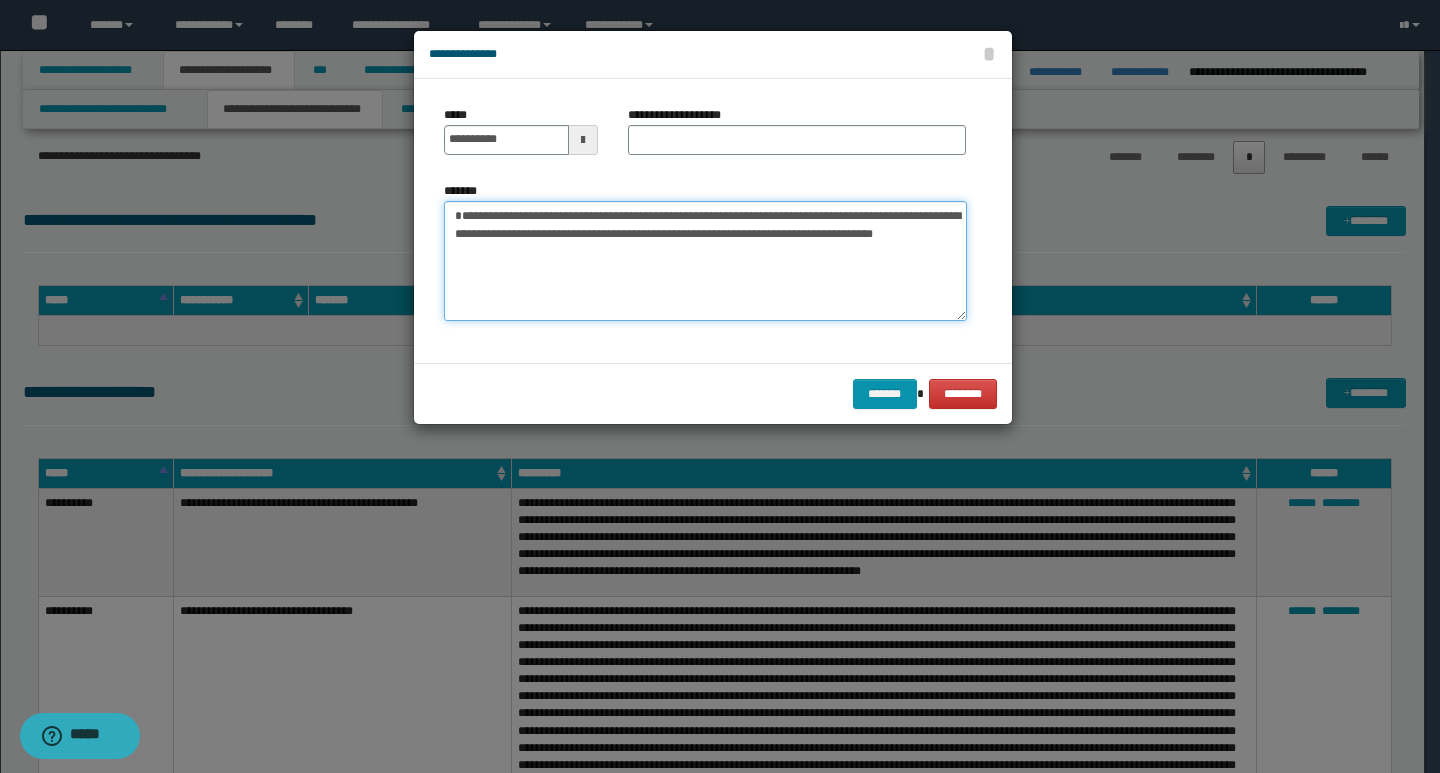 type on "**********" 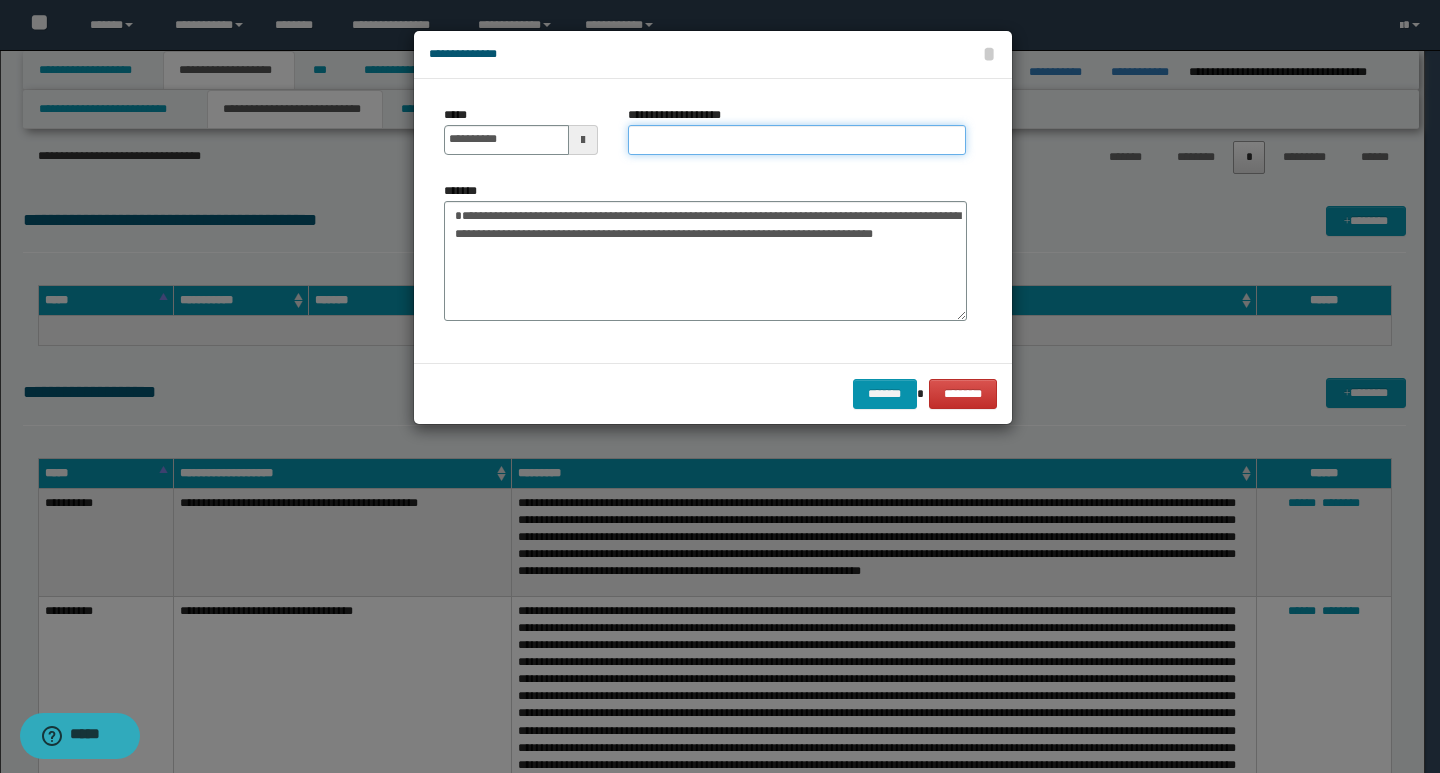 click on "**********" at bounding box center (797, 140) 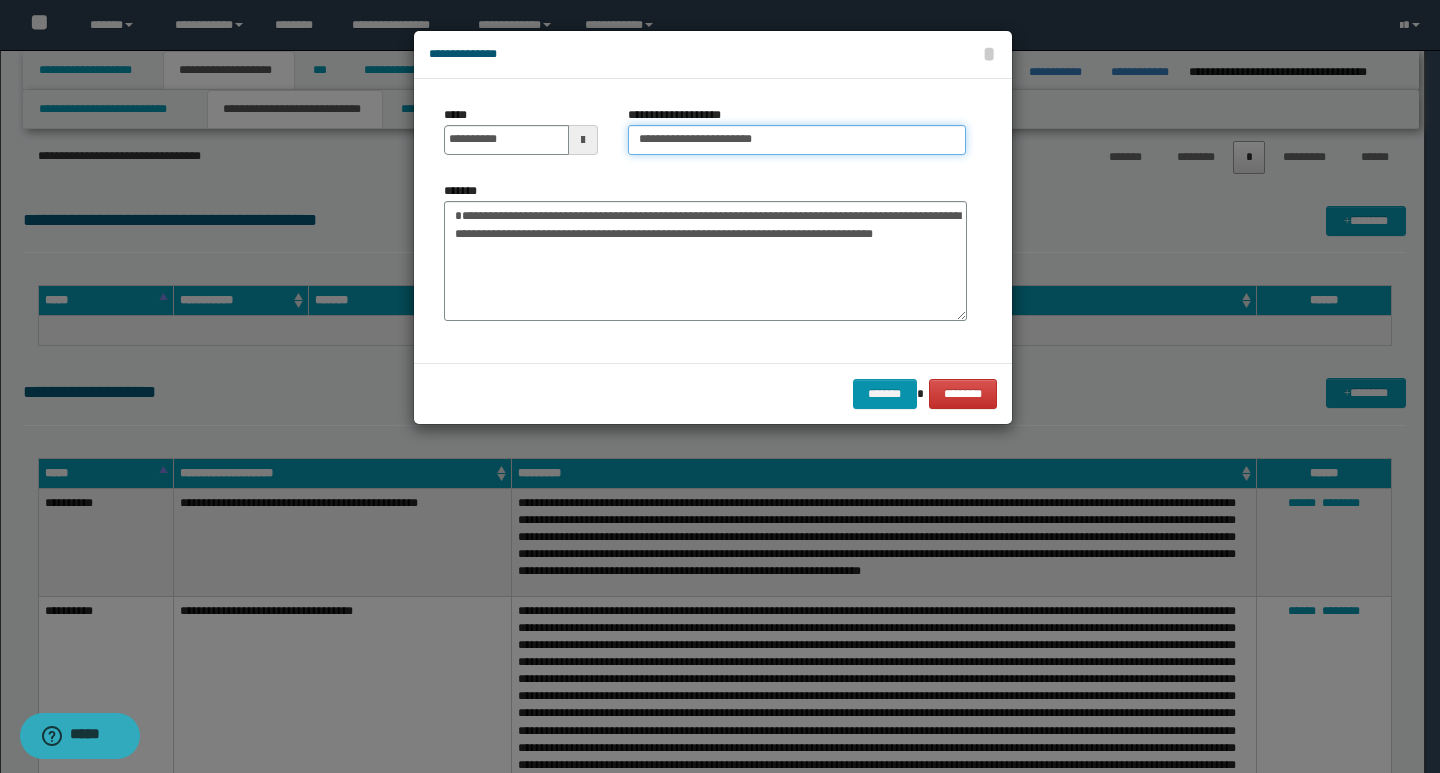 type on "**********" 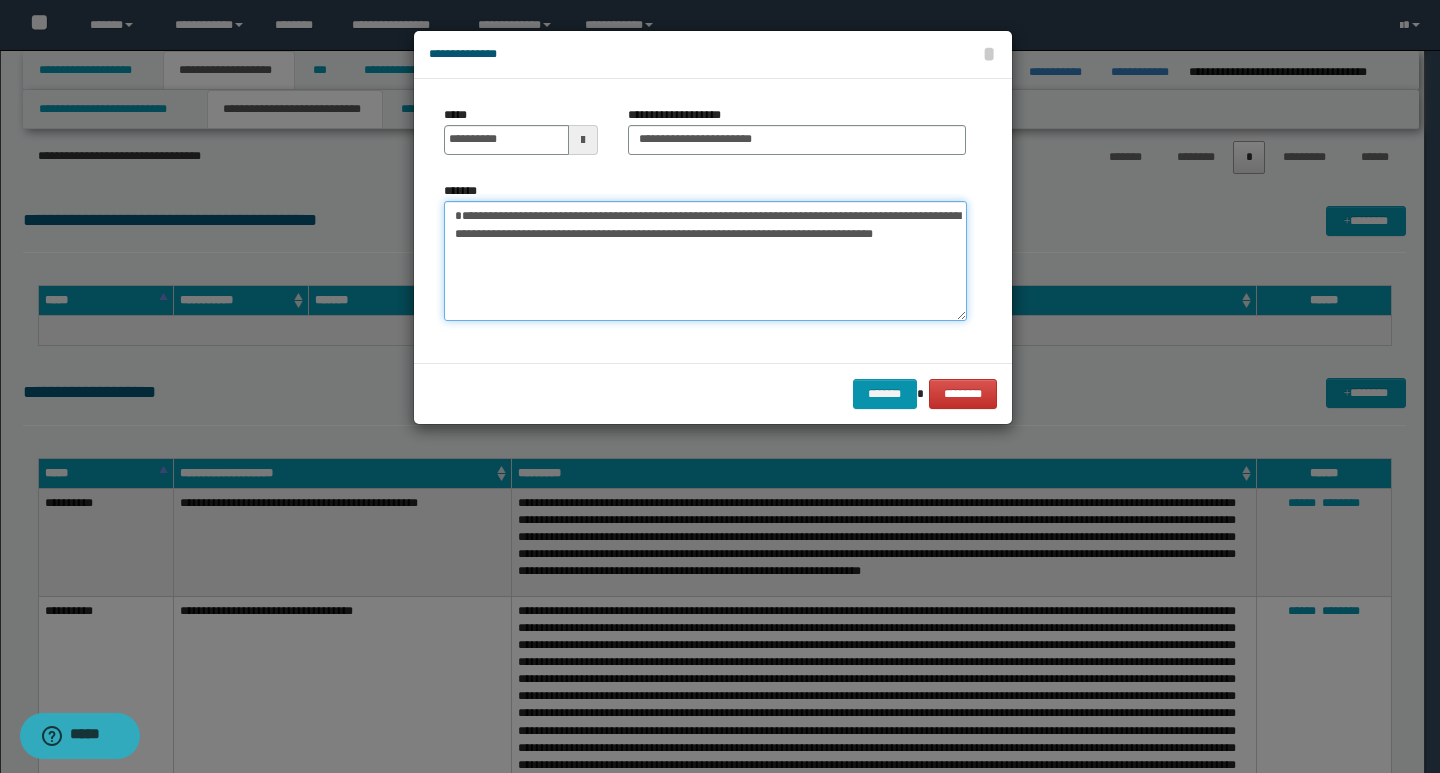 click on "**********" at bounding box center (705, 261) 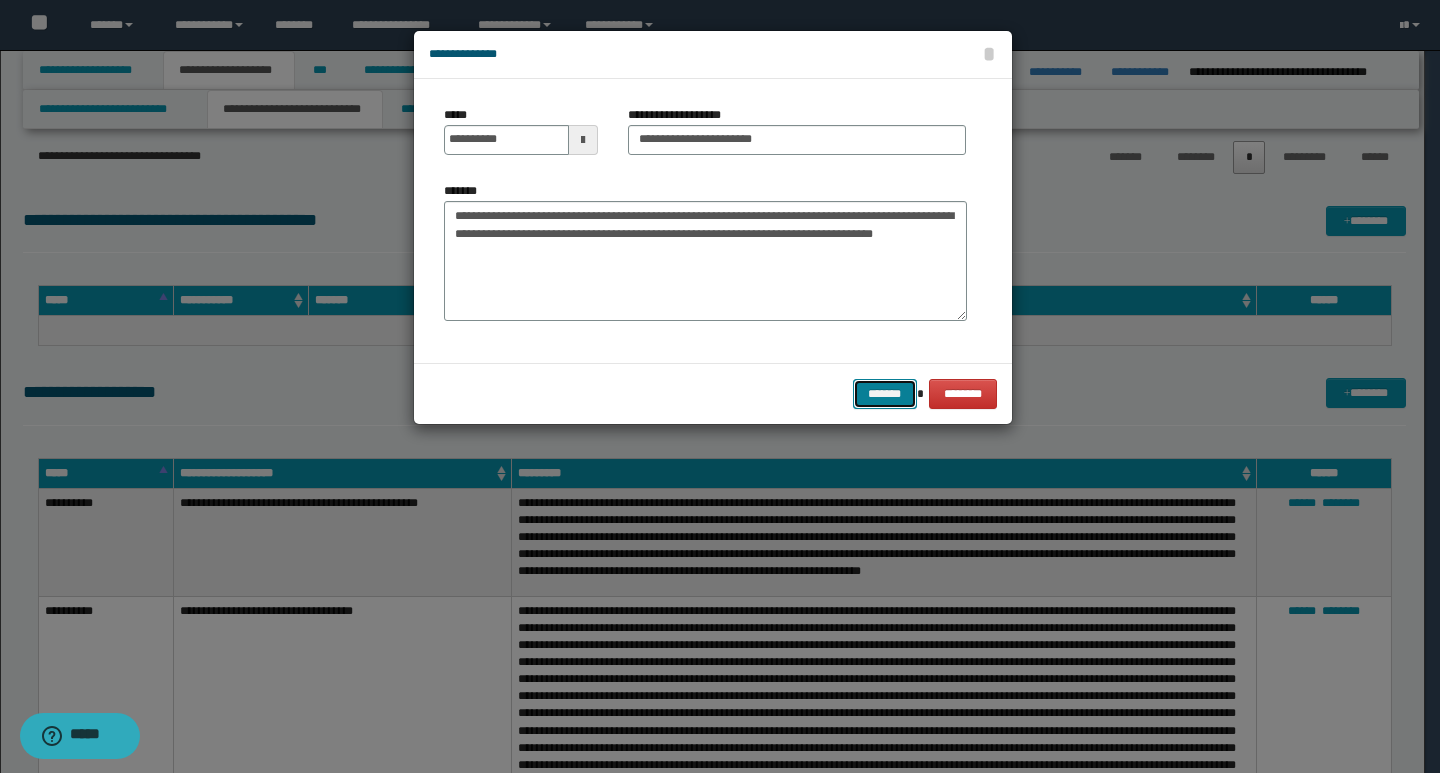click on "*******" at bounding box center [885, 394] 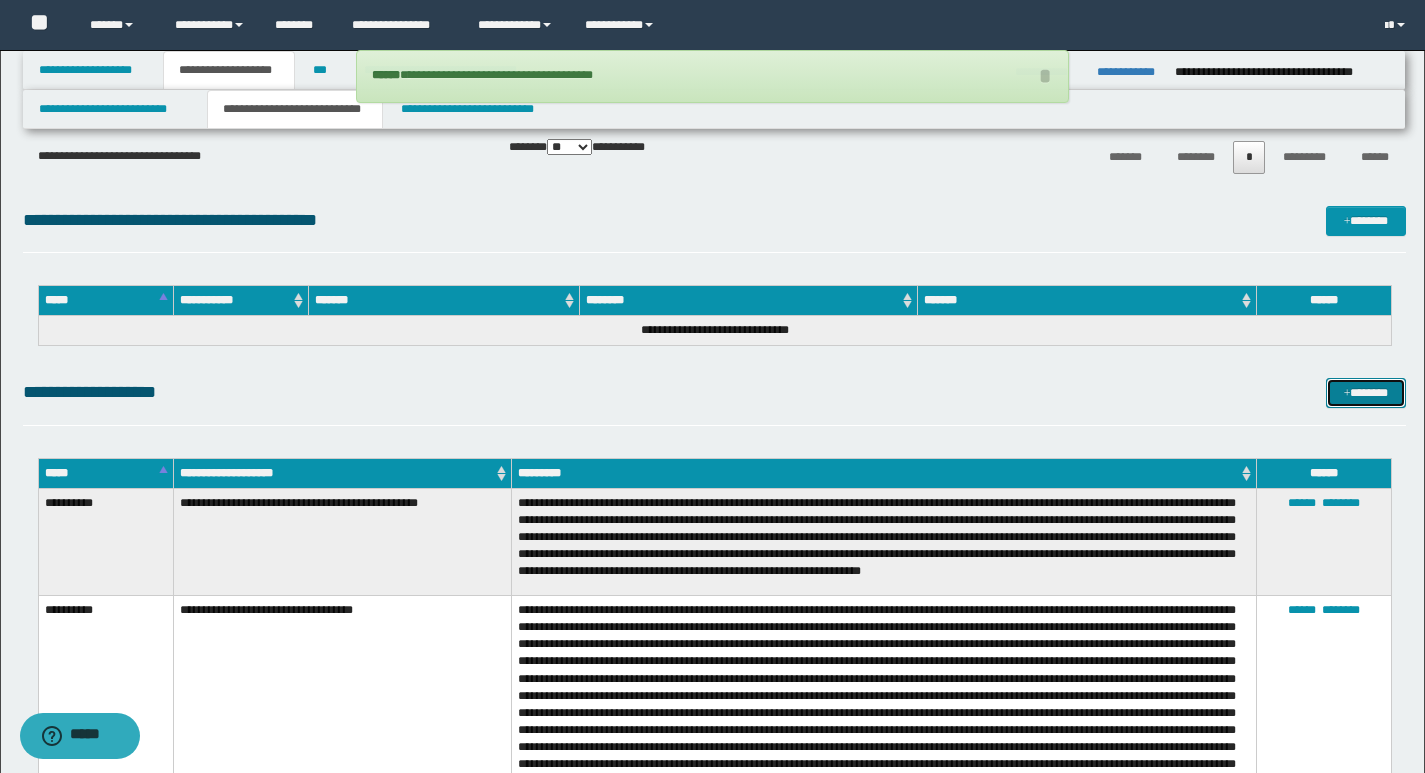click on "*******" at bounding box center [1366, 393] 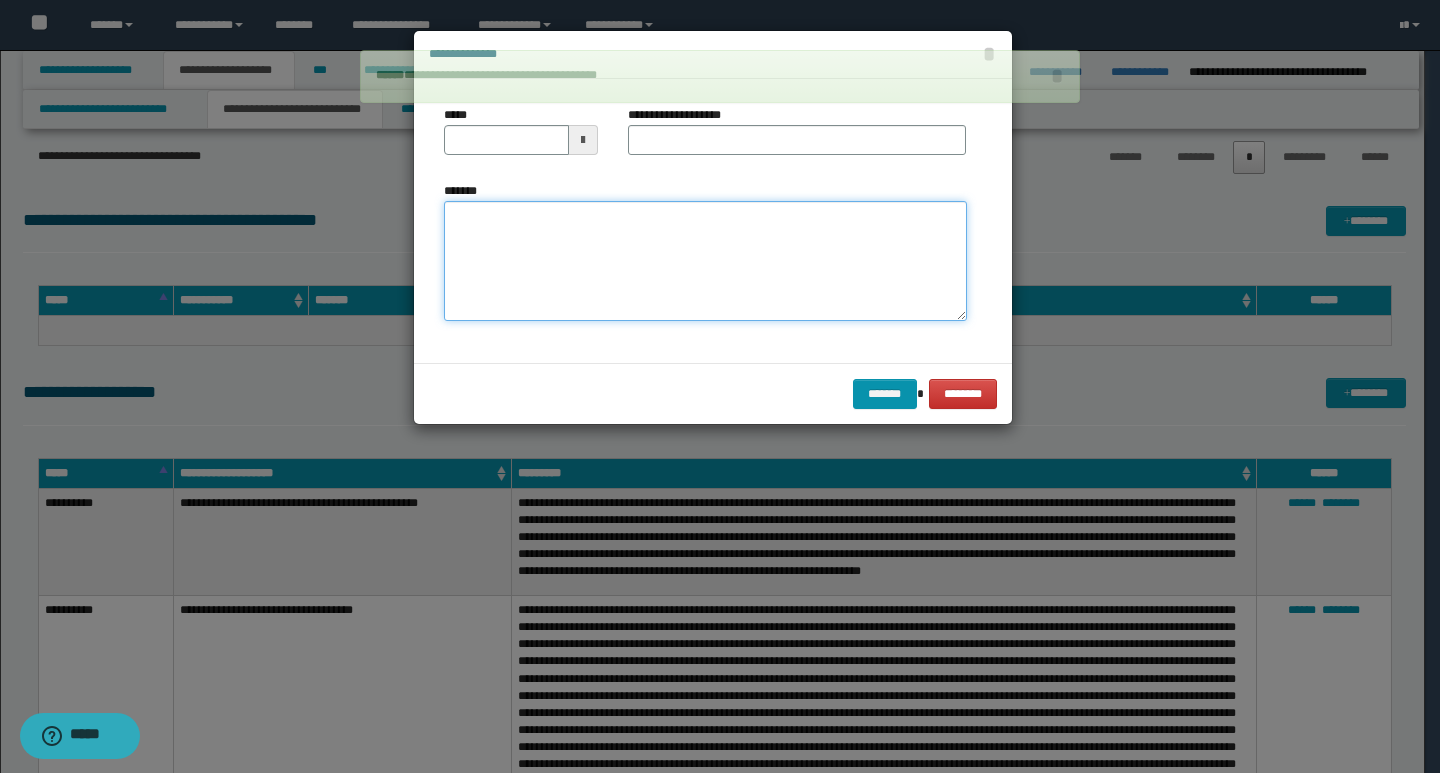 click on "*******" at bounding box center (705, 261) 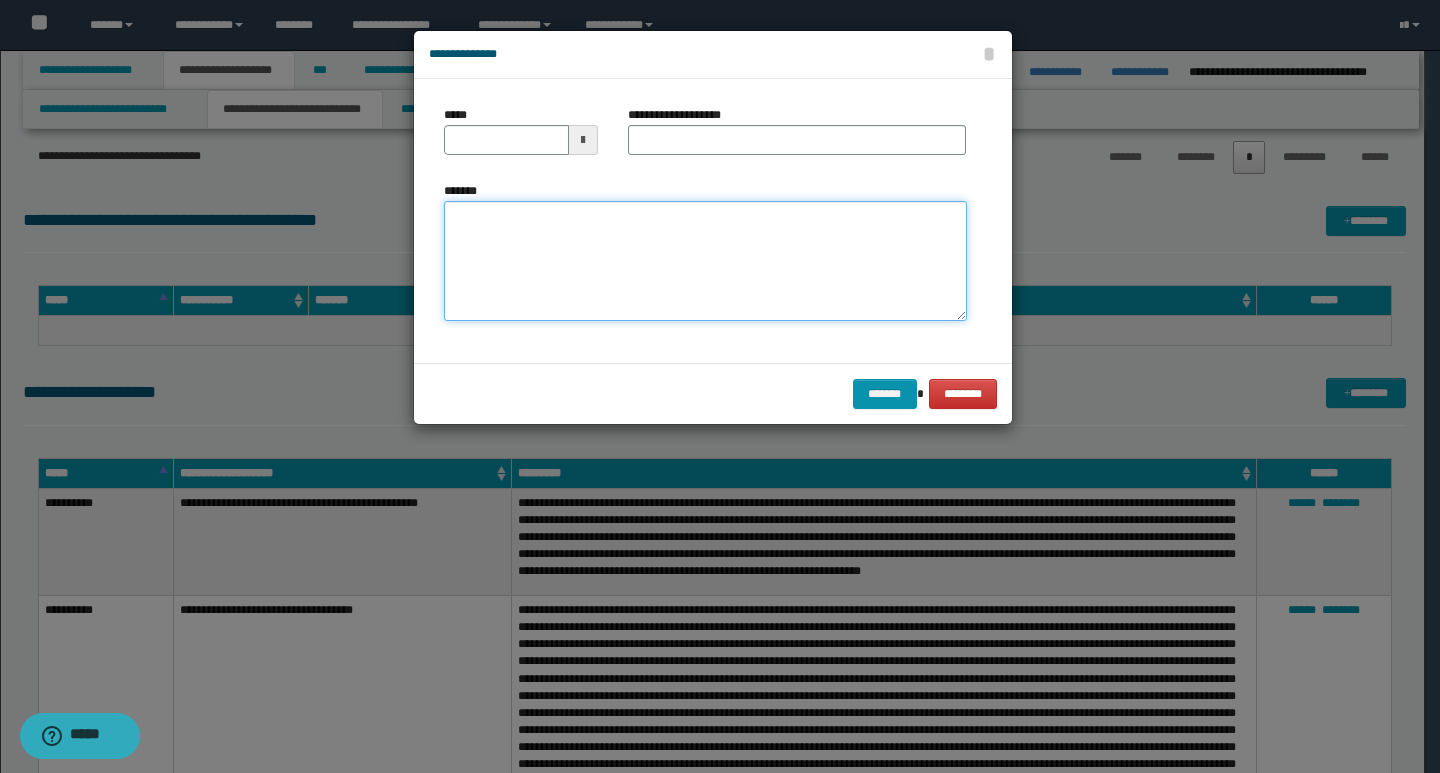 paste on "**********" 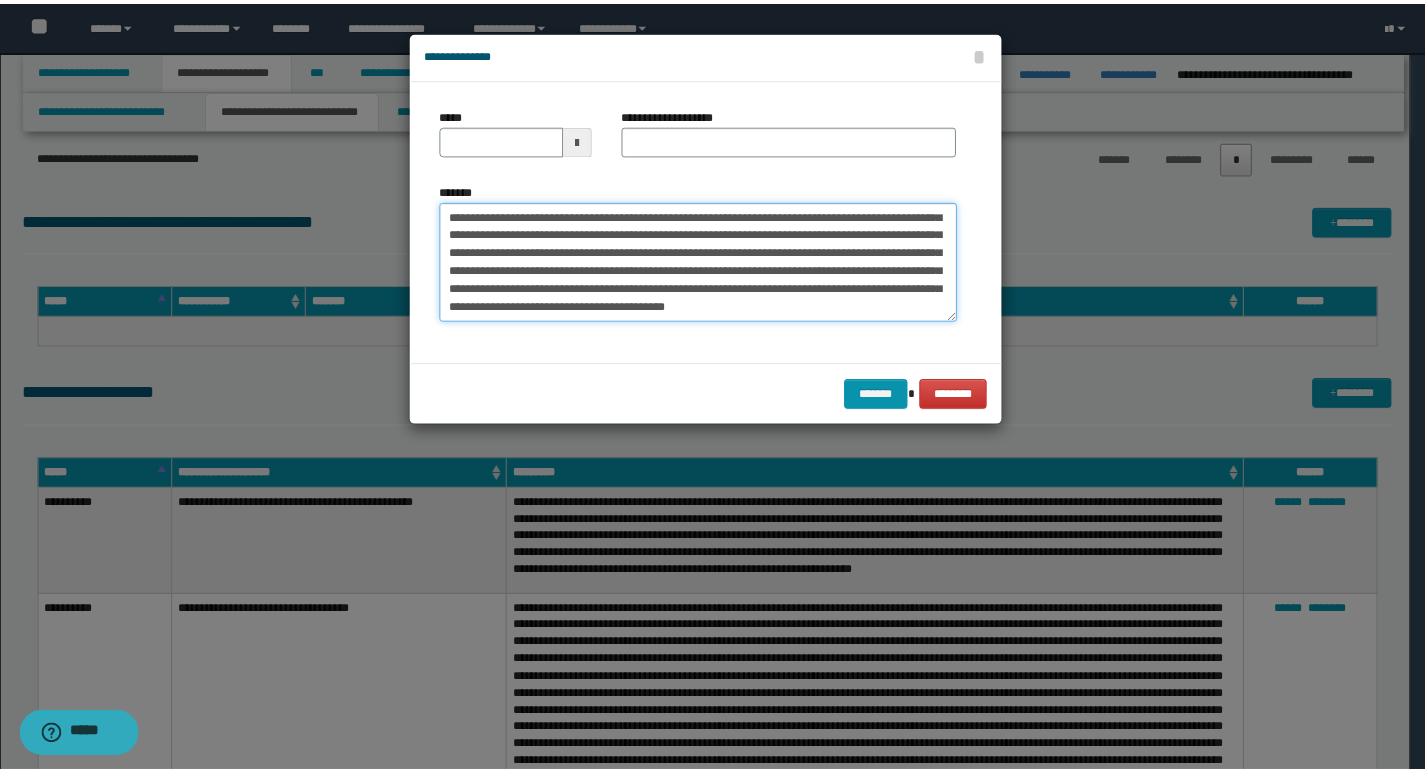 scroll, scrollTop: 0, scrollLeft: 0, axis: both 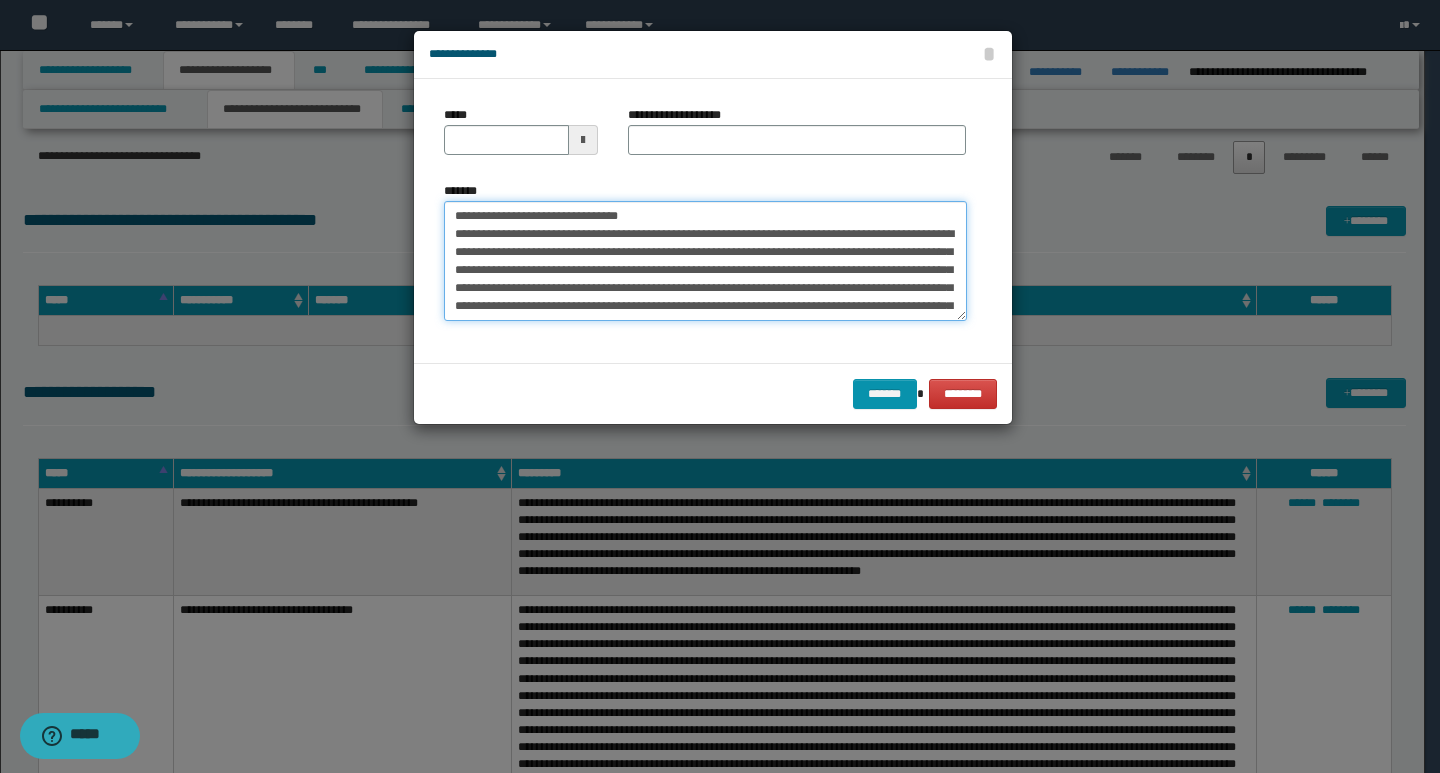 drag, startPoint x: 449, startPoint y: 218, endPoint x: 520, endPoint y: 222, distance: 71.11259 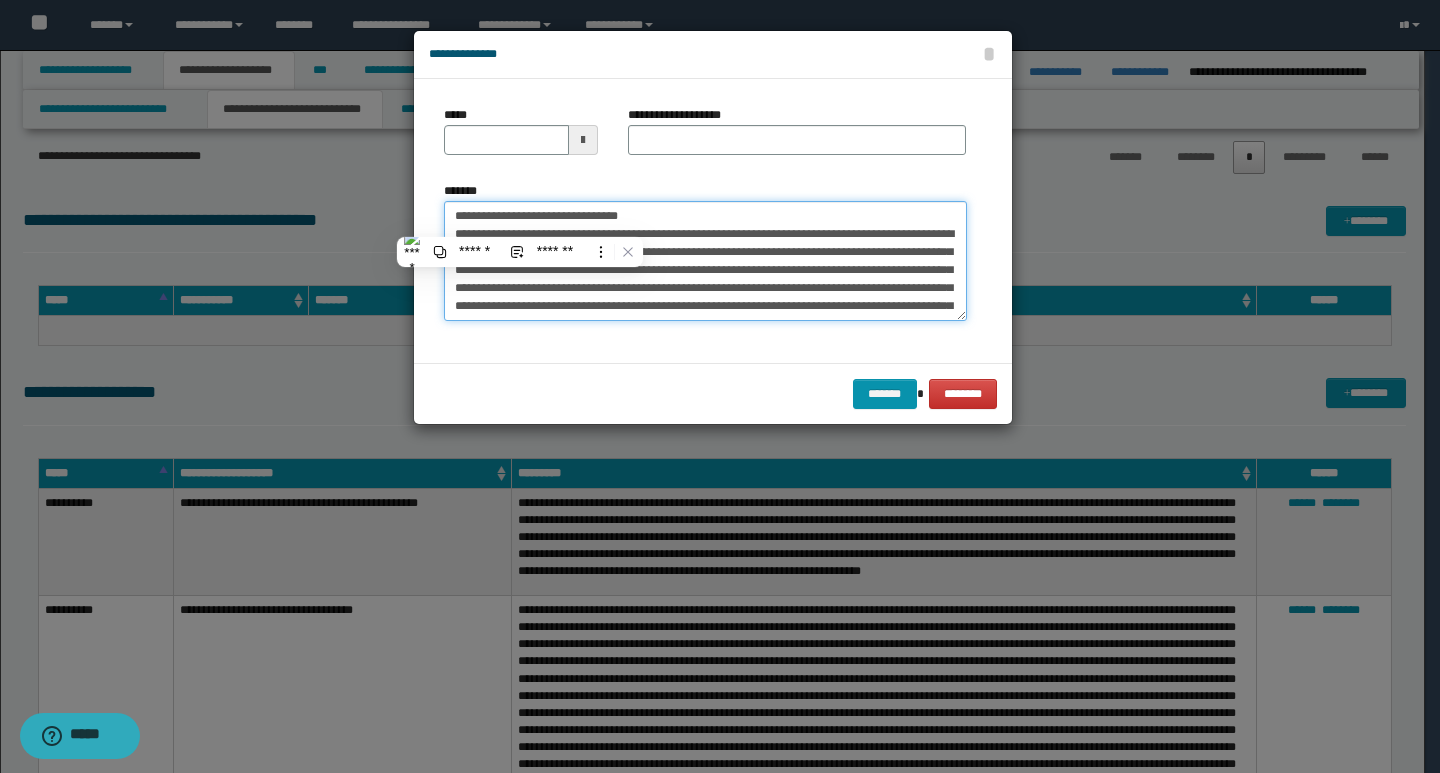 type on "**********" 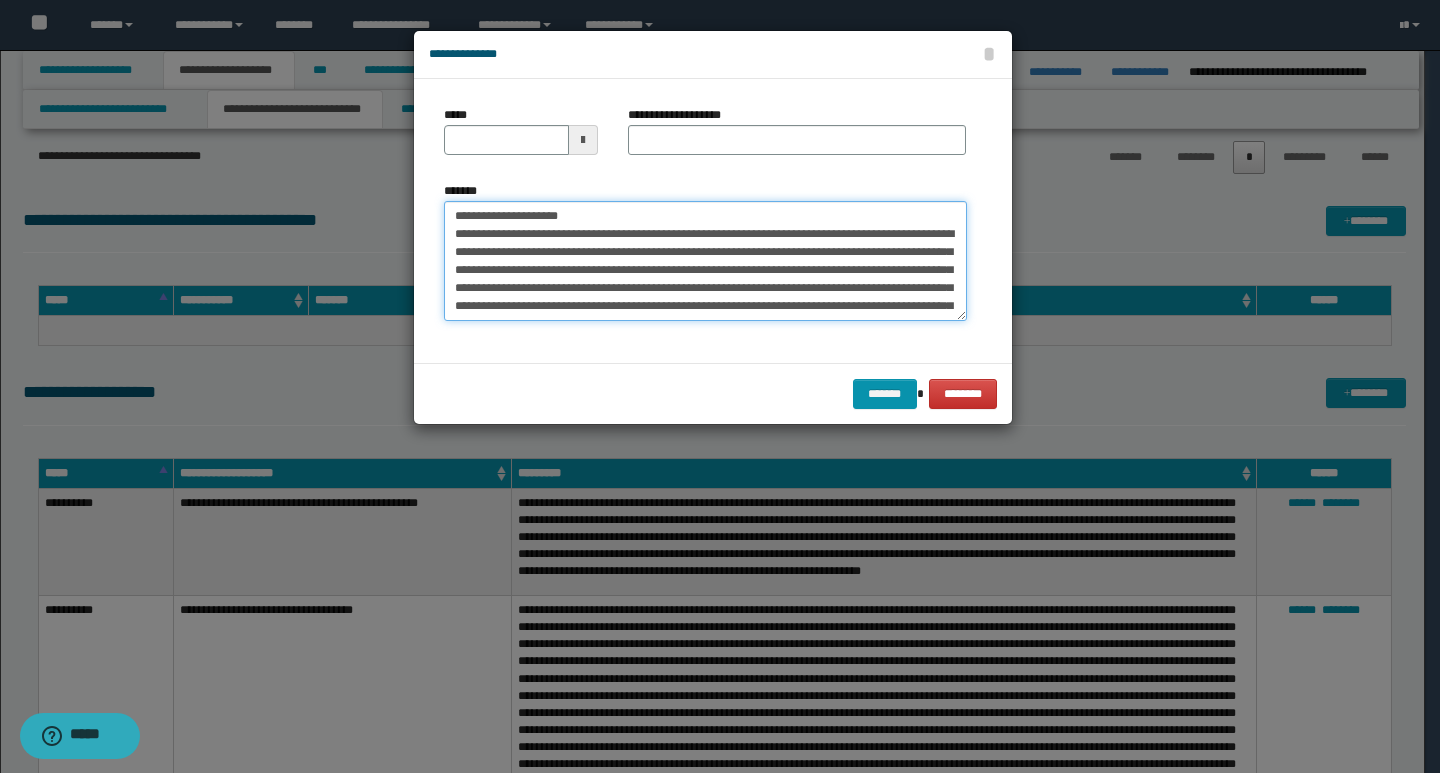 type 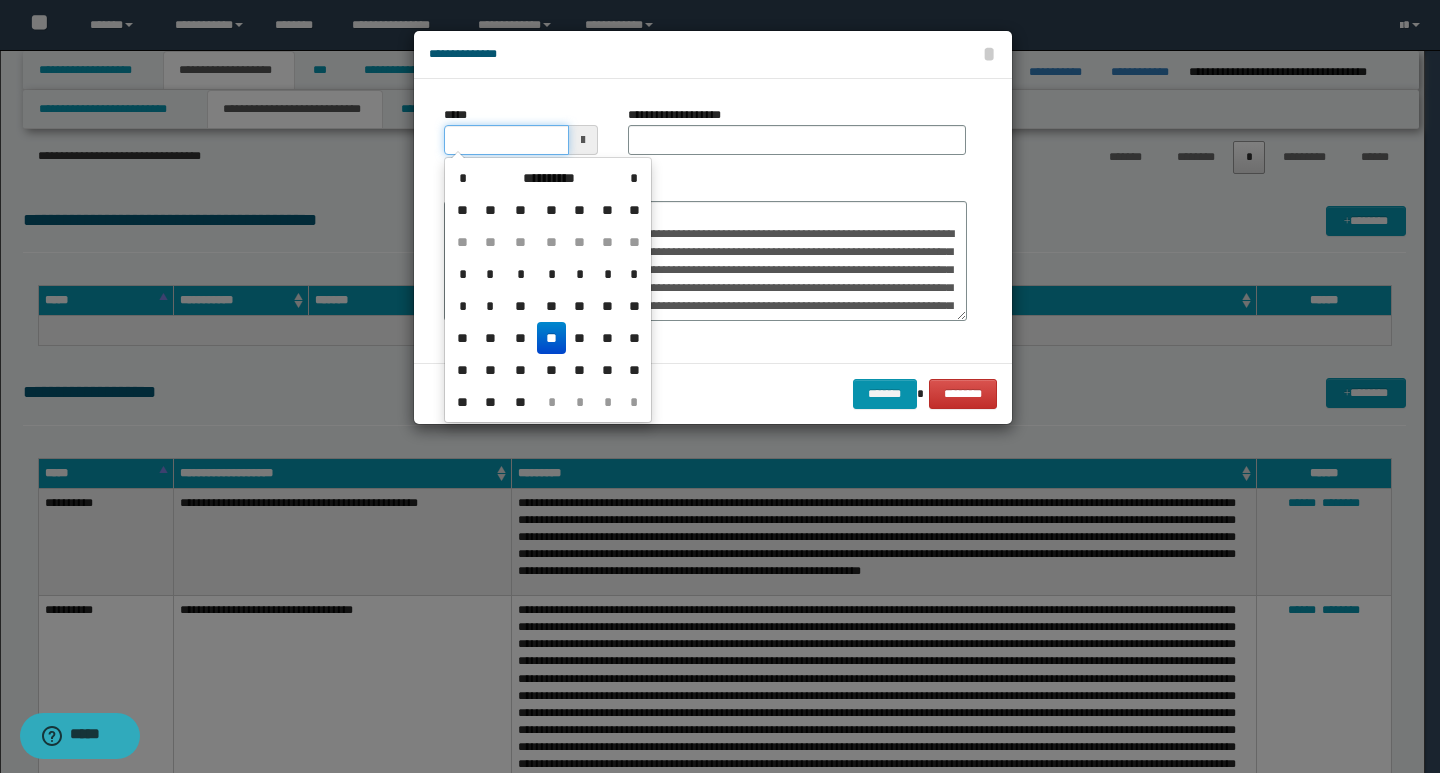 click on "*****" at bounding box center (506, 140) 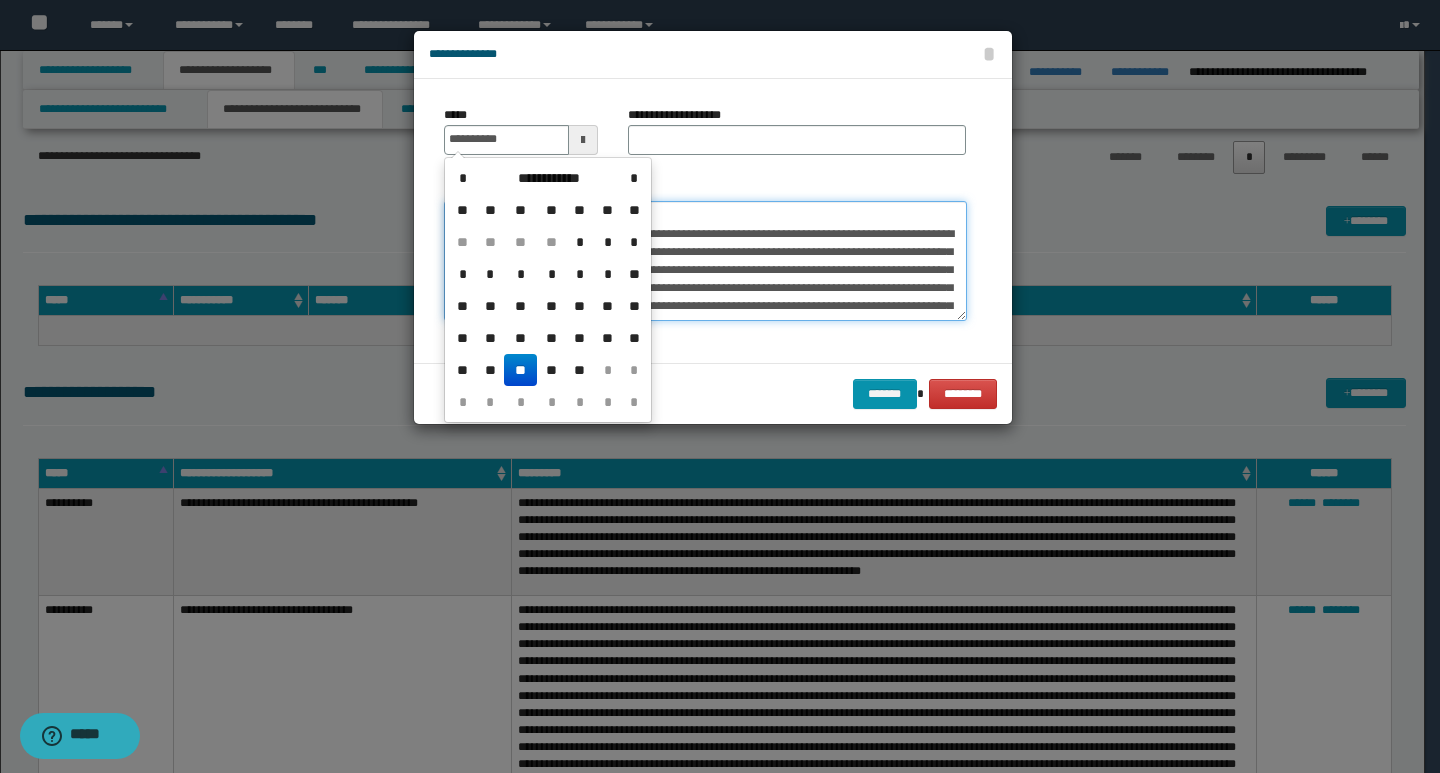 type on "**********" 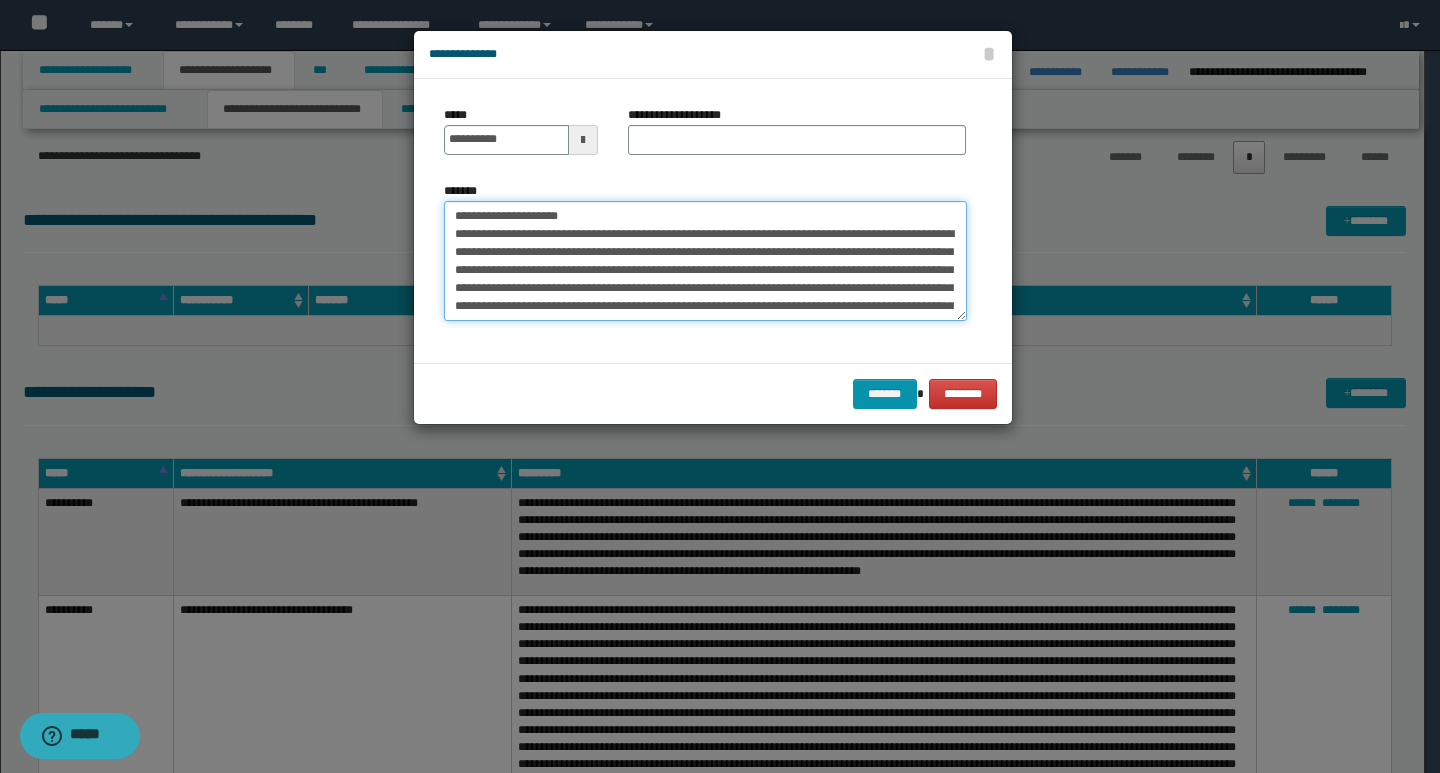 drag, startPoint x: 691, startPoint y: 215, endPoint x: 444, endPoint y: 210, distance: 247.0506 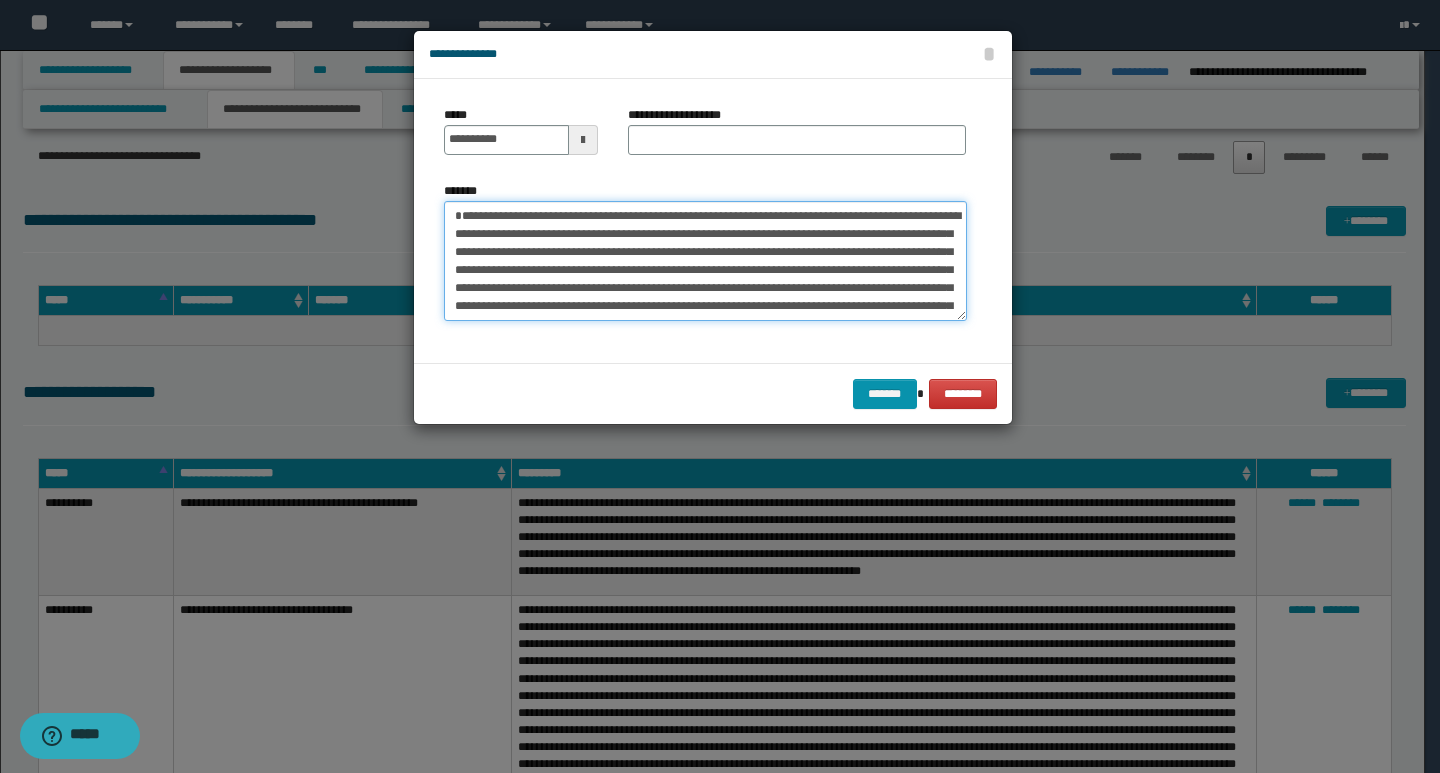 type on "**********" 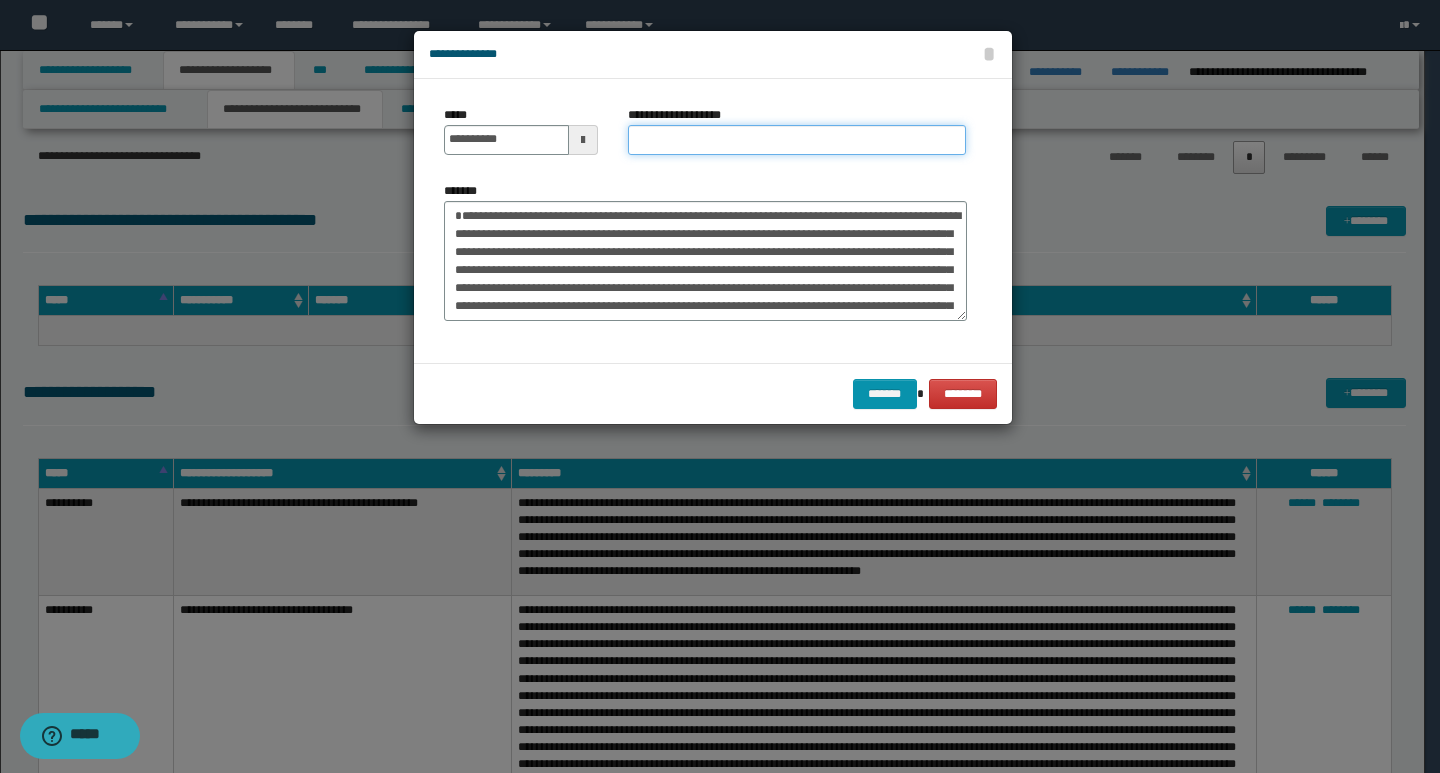 click on "**********" at bounding box center (797, 140) 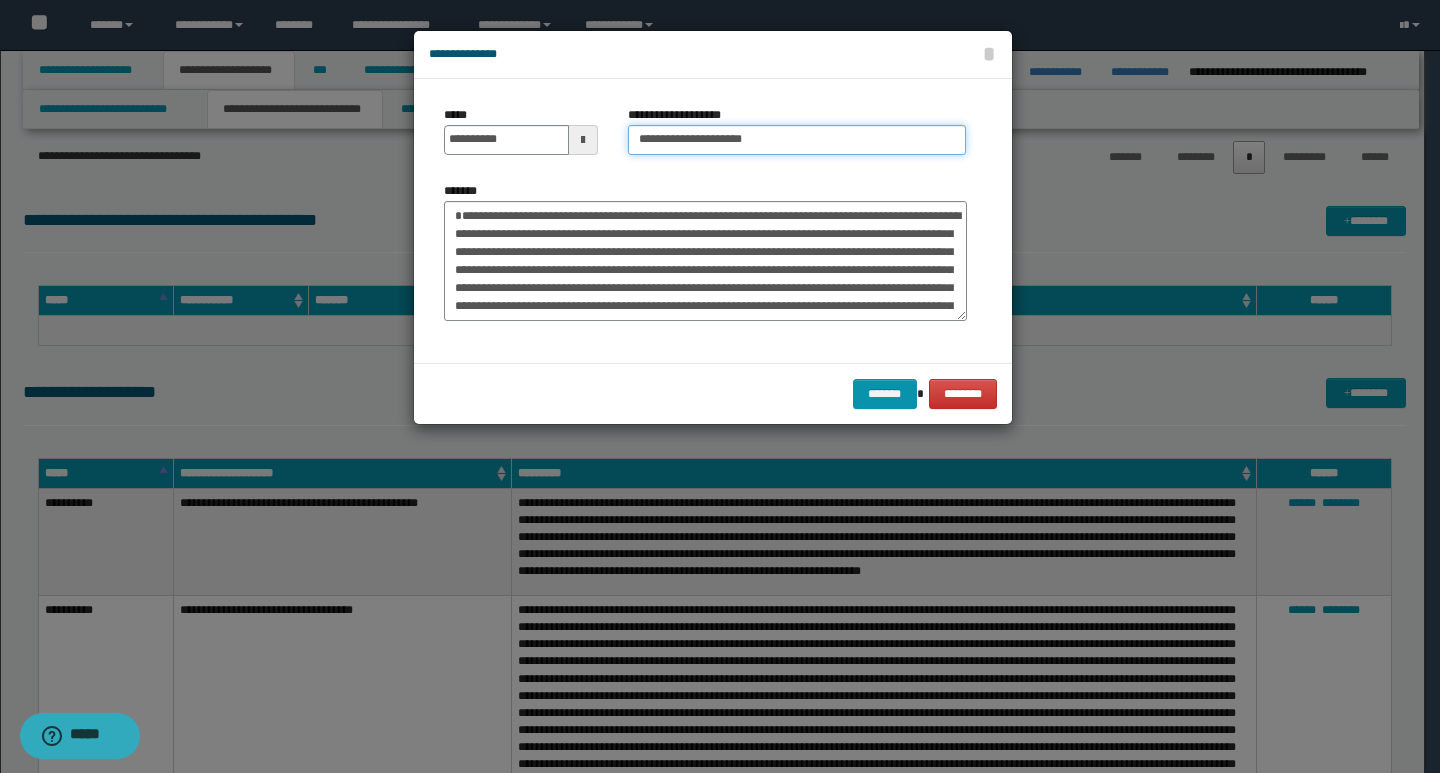 type on "**********" 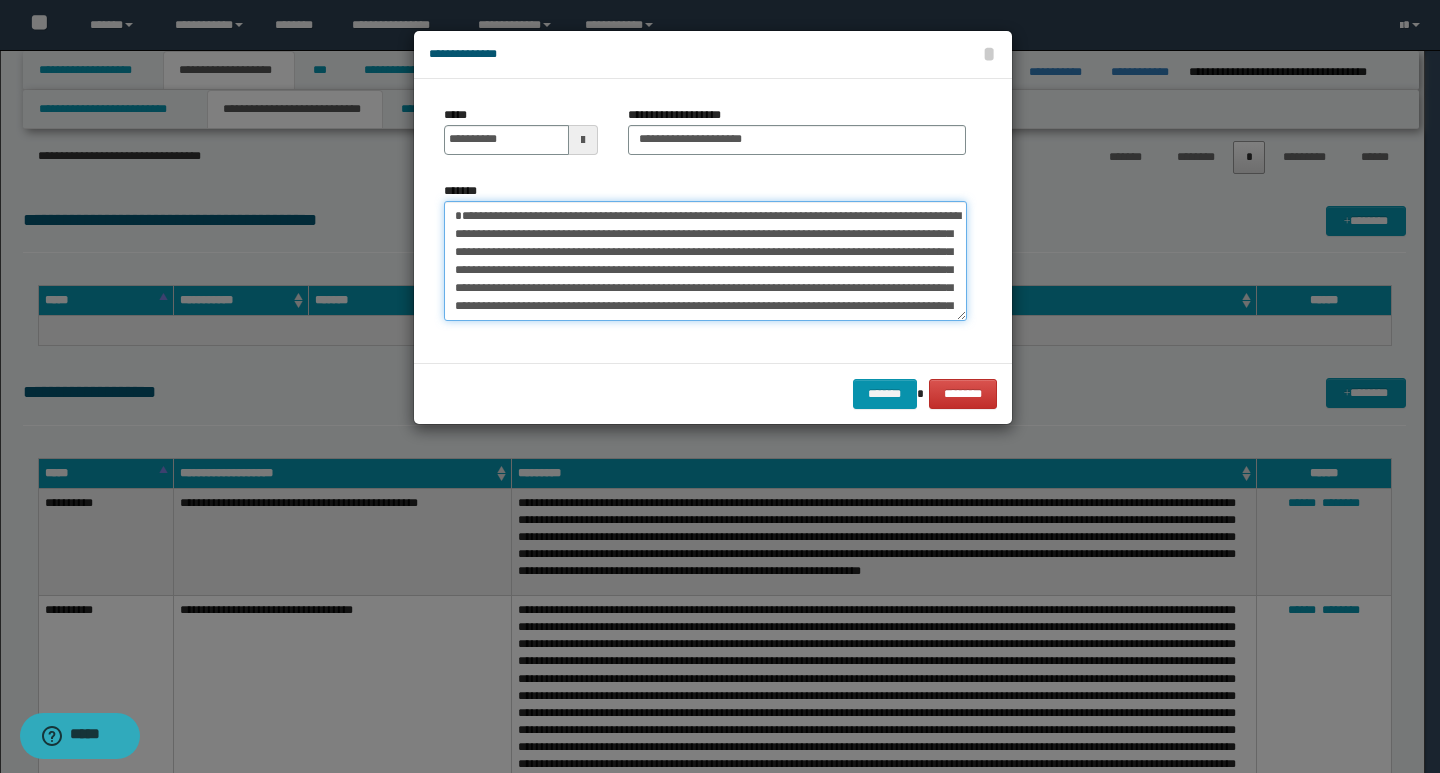 click on "*******" at bounding box center [705, 261] 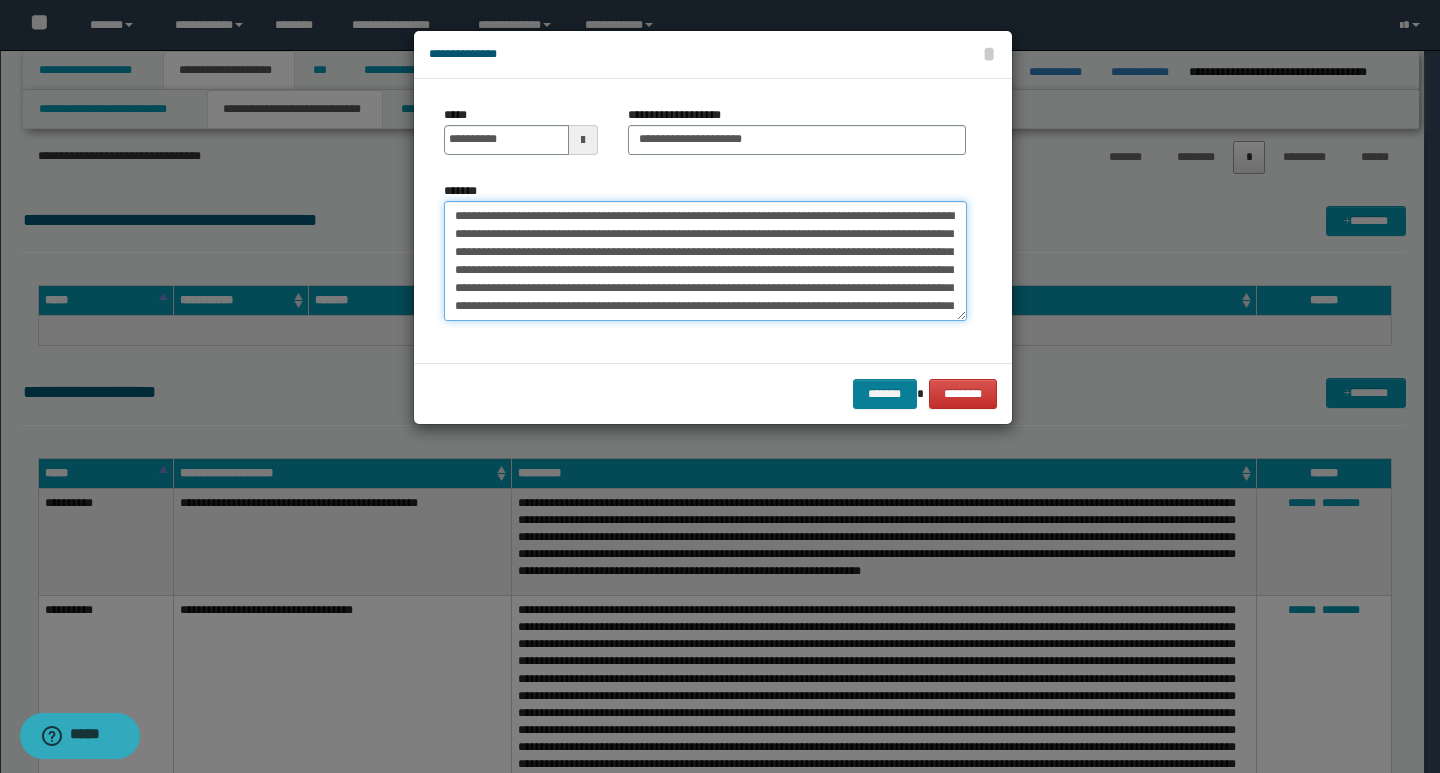type on "**********" 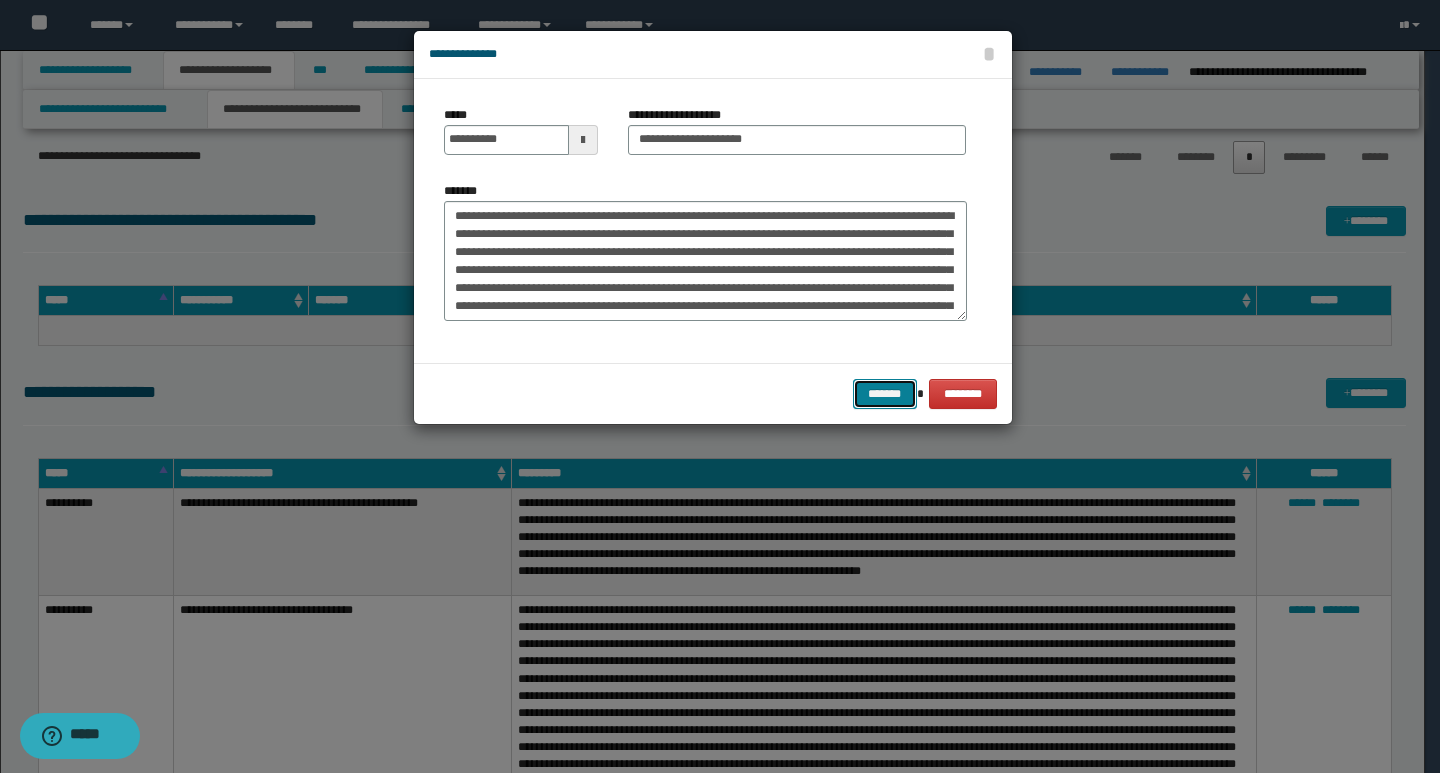 click on "*******" at bounding box center [885, 394] 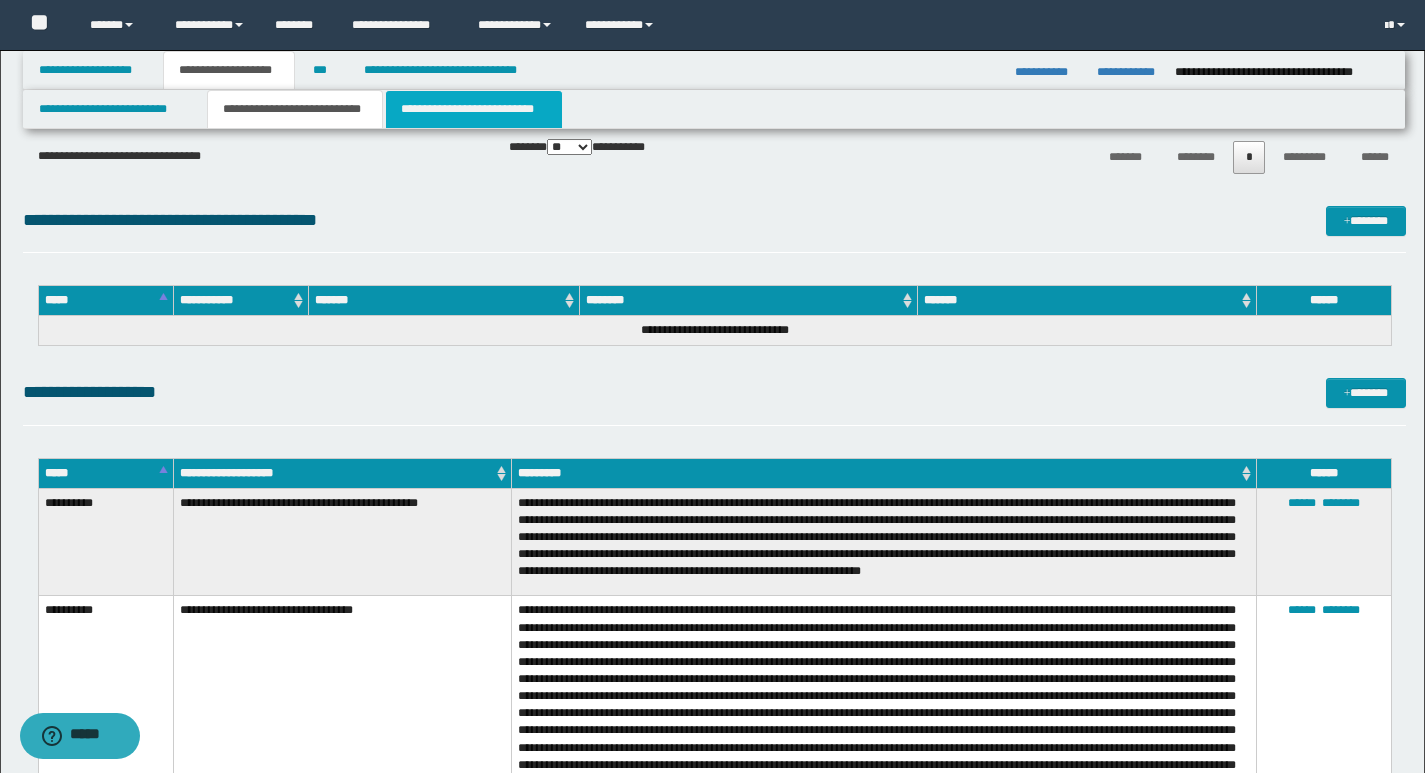 click on "**********" at bounding box center [474, 109] 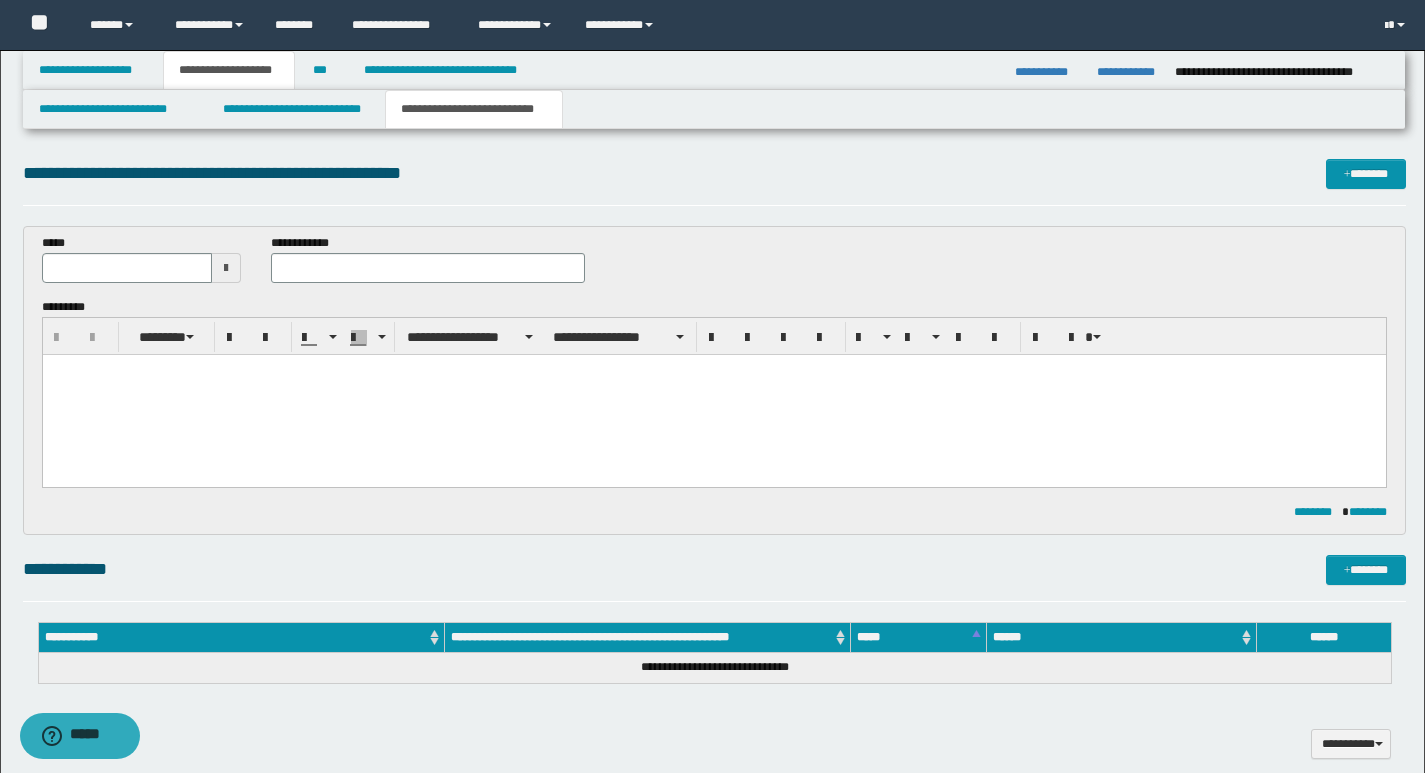 scroll, scrollTop: 0, scrollLeft: 0, axis: both 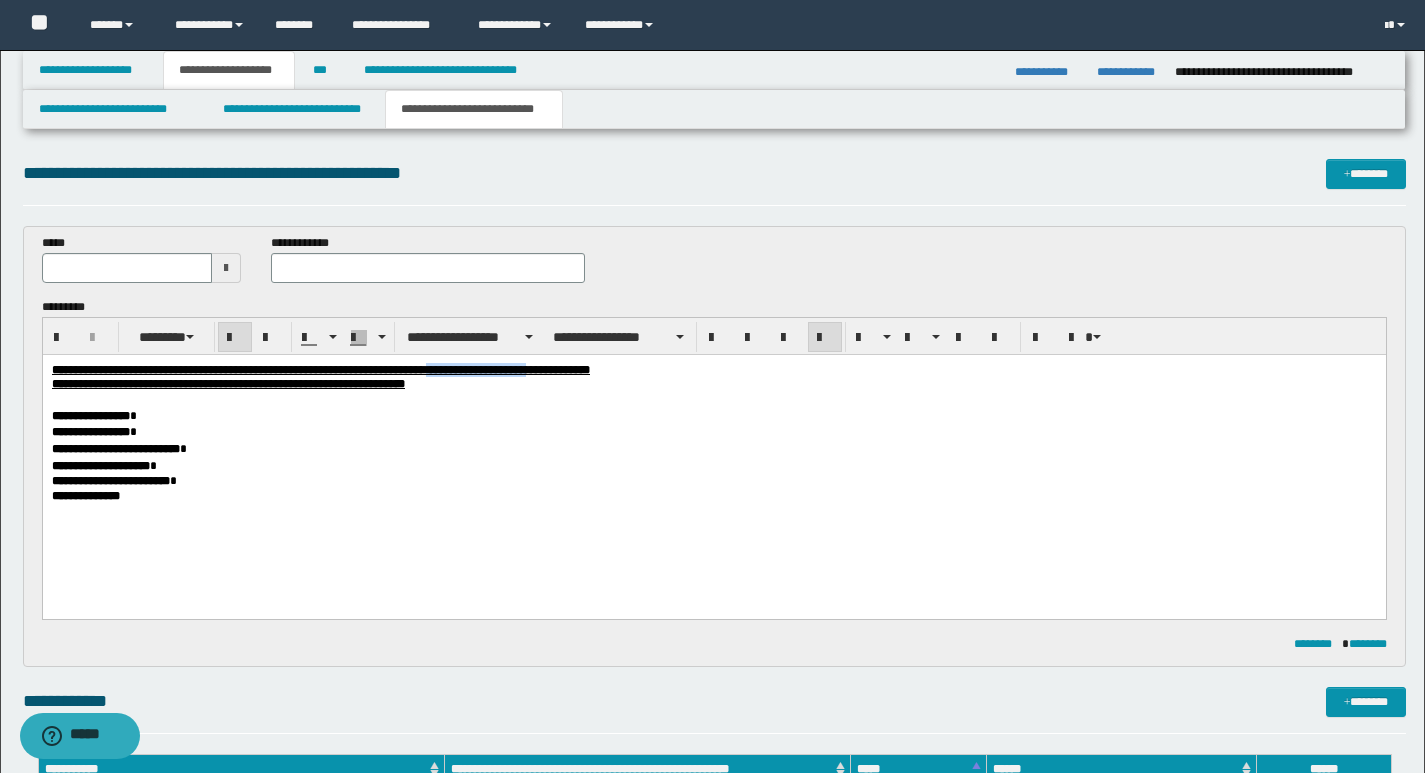 drag, startPoint x: 582, startPoint y: 368, endPoint x: 692, endPoint y: 371, distance: 110.0409 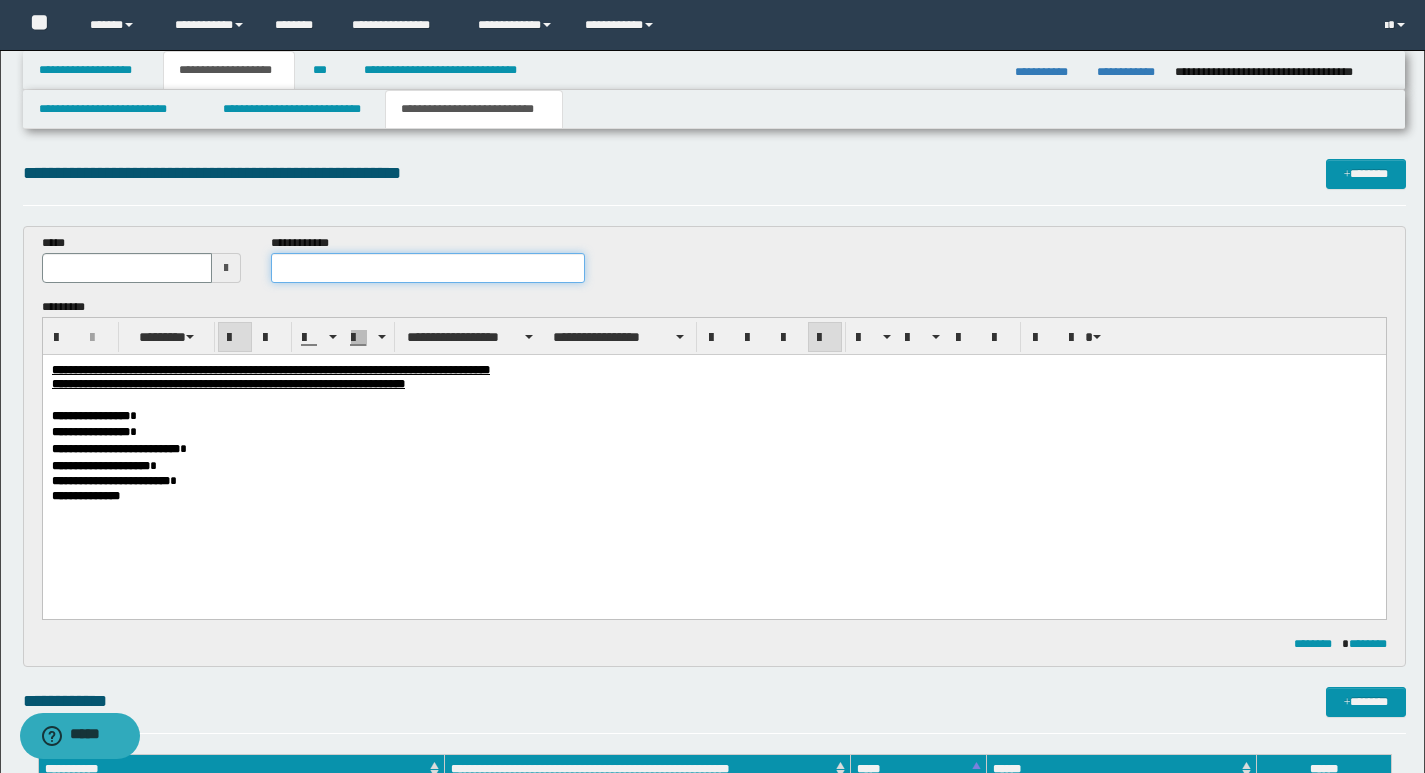 click at bounding box center (428, 268) 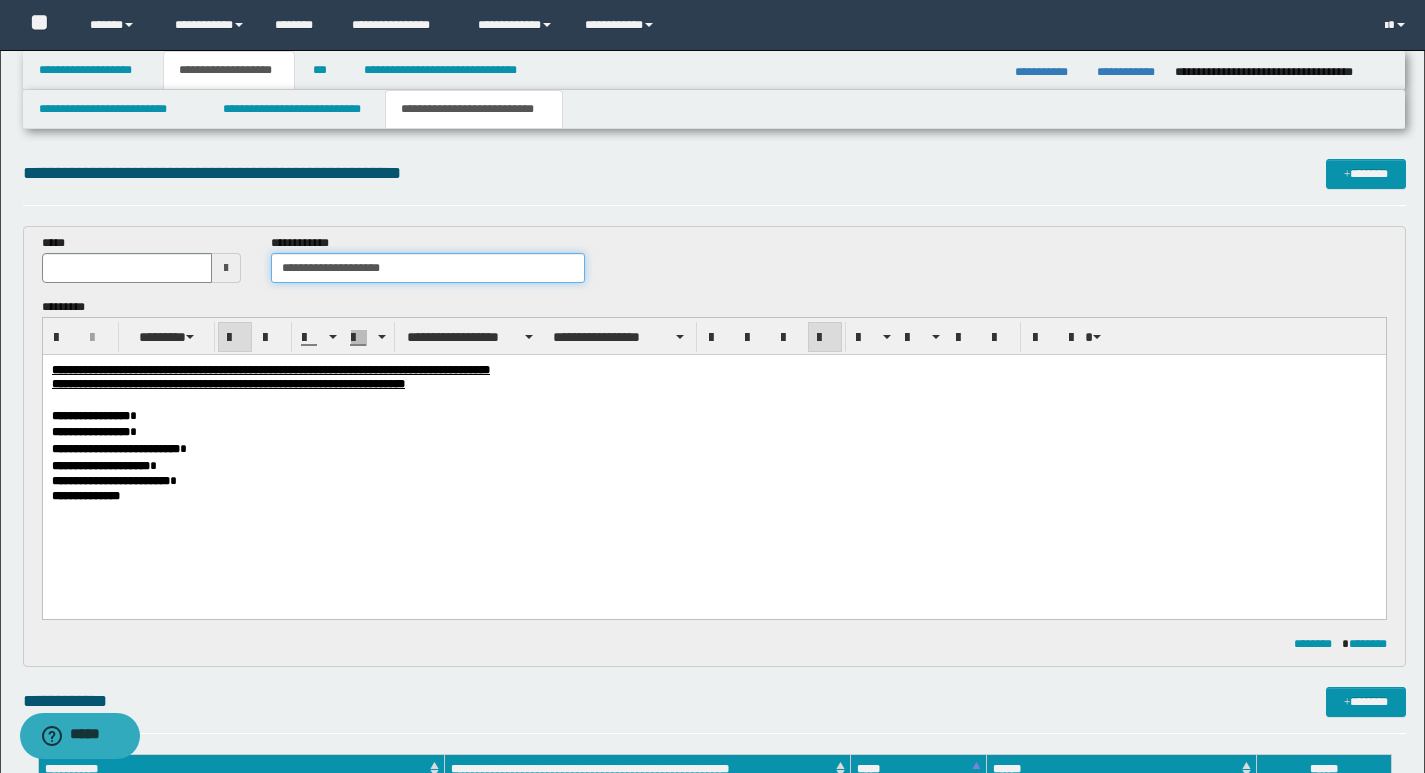 type on "**********" 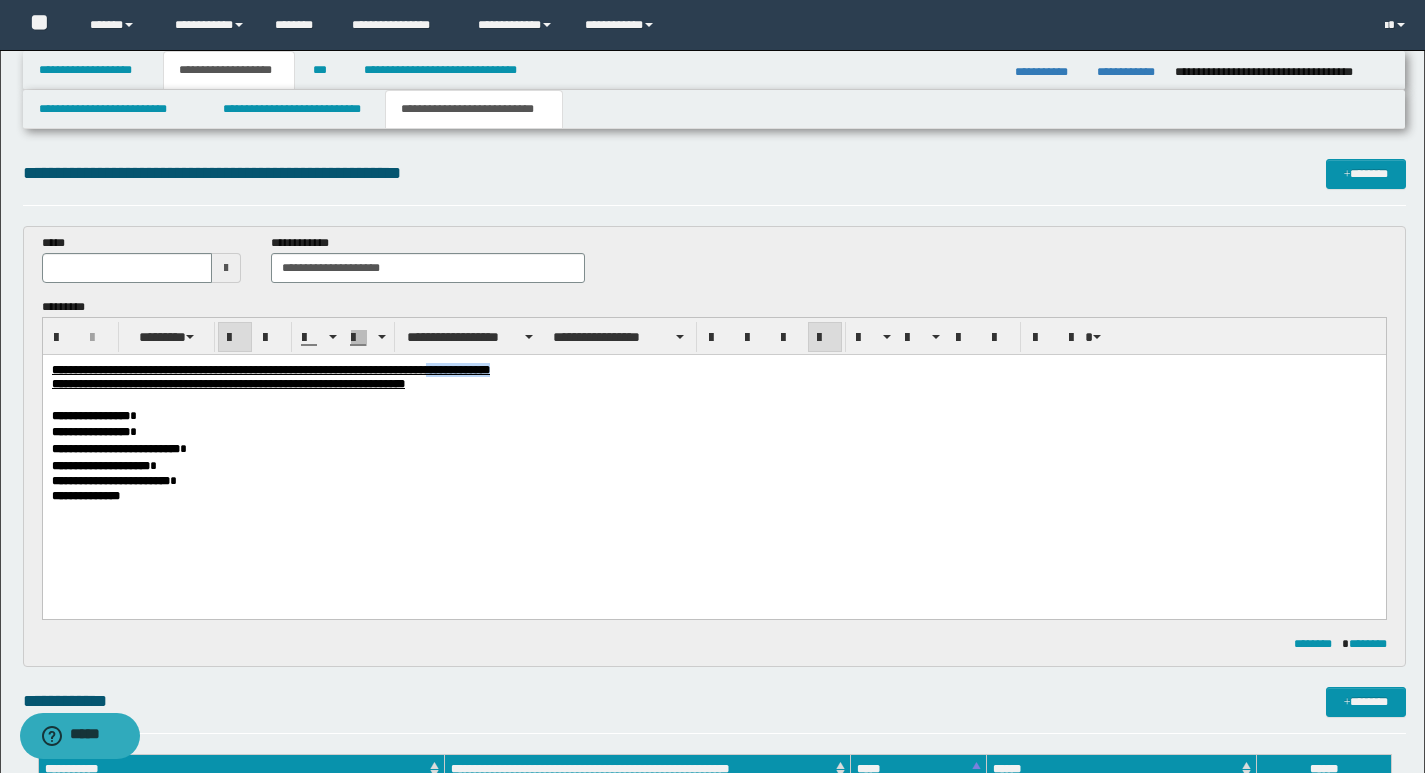 drag, startPoint x: 589, startPoint y: 369, endPoint x: 666, endPoint y: 370, distance: 77.00649 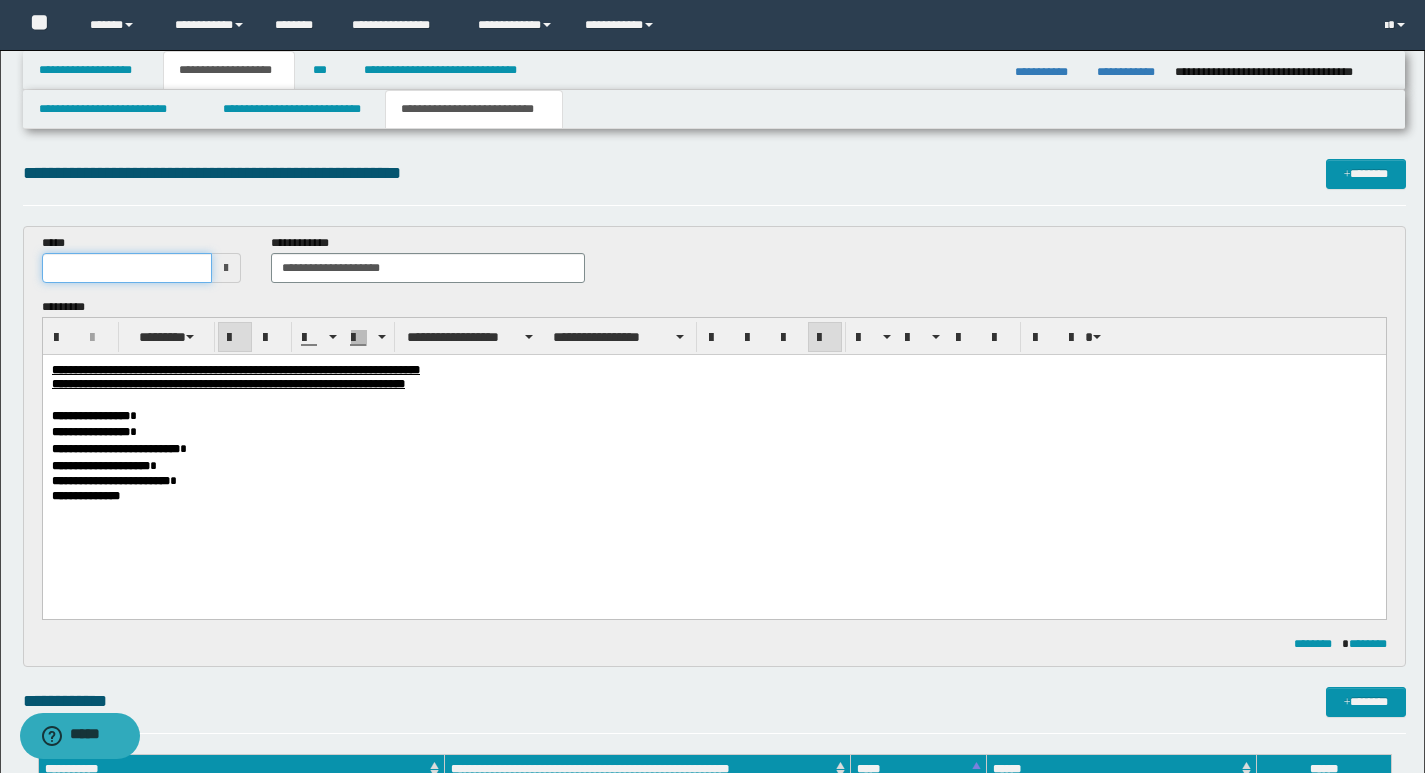 click at bounding box center [127, 268] 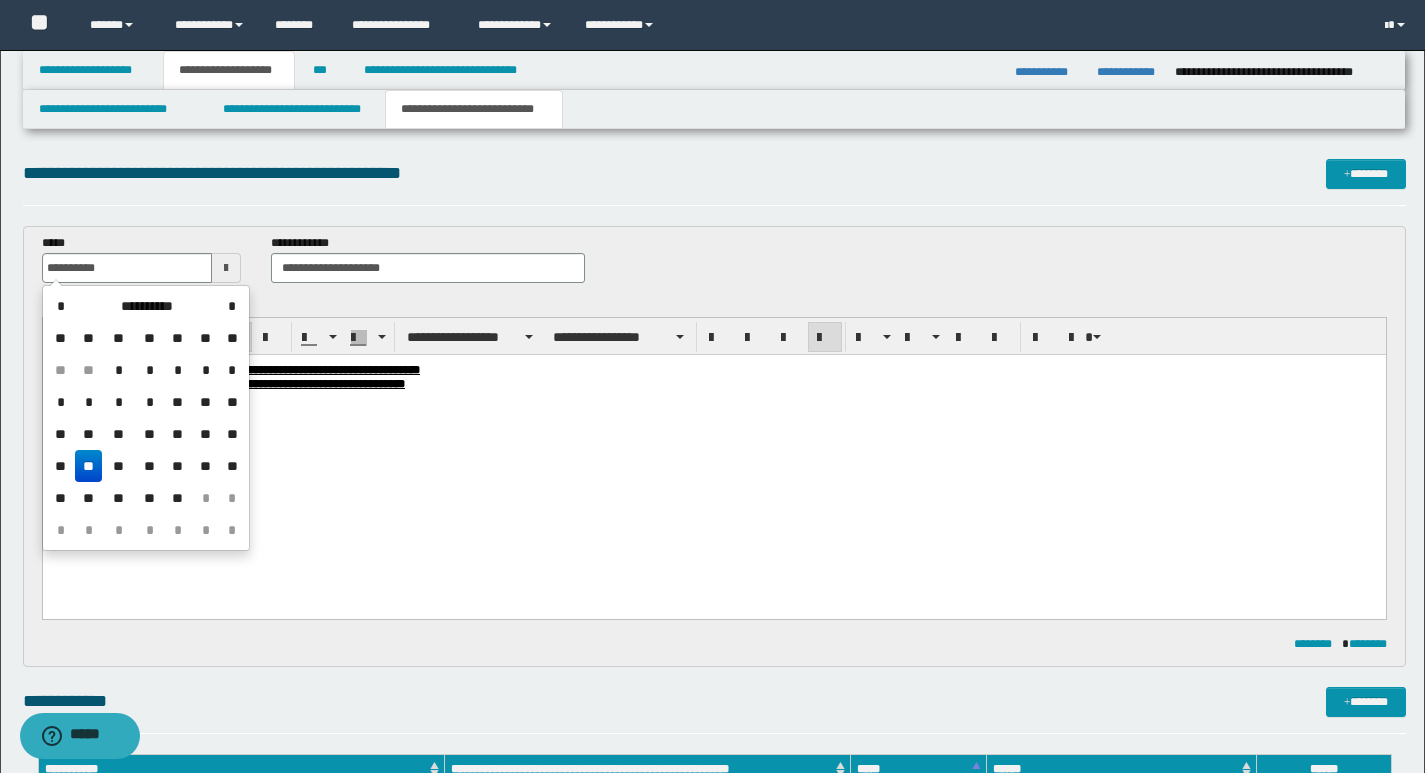 drag, startPoint x: 84, startPoint y: 459, endPoint x: 61, endPoint y: 104, distance: 355.7443 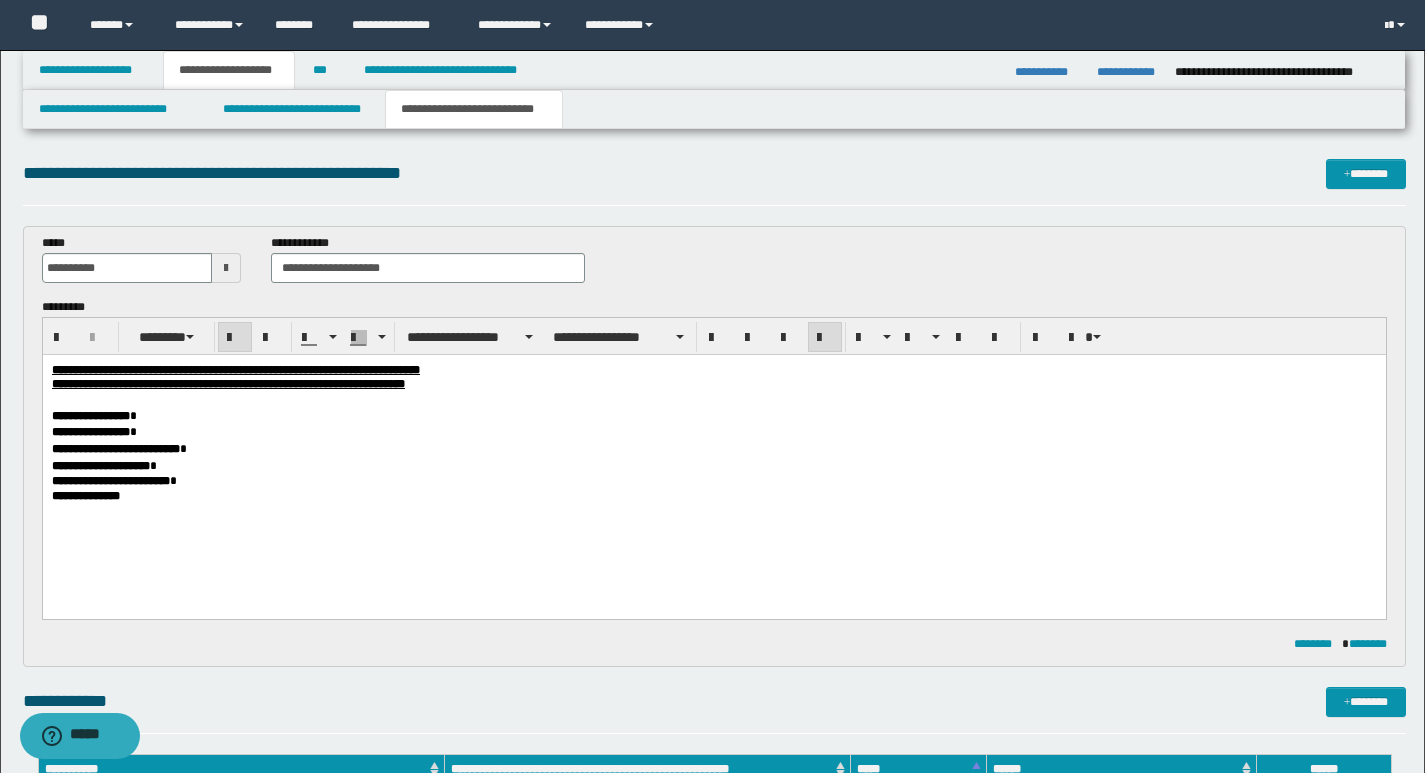 click on "**********" at bounding box center (713, 449) 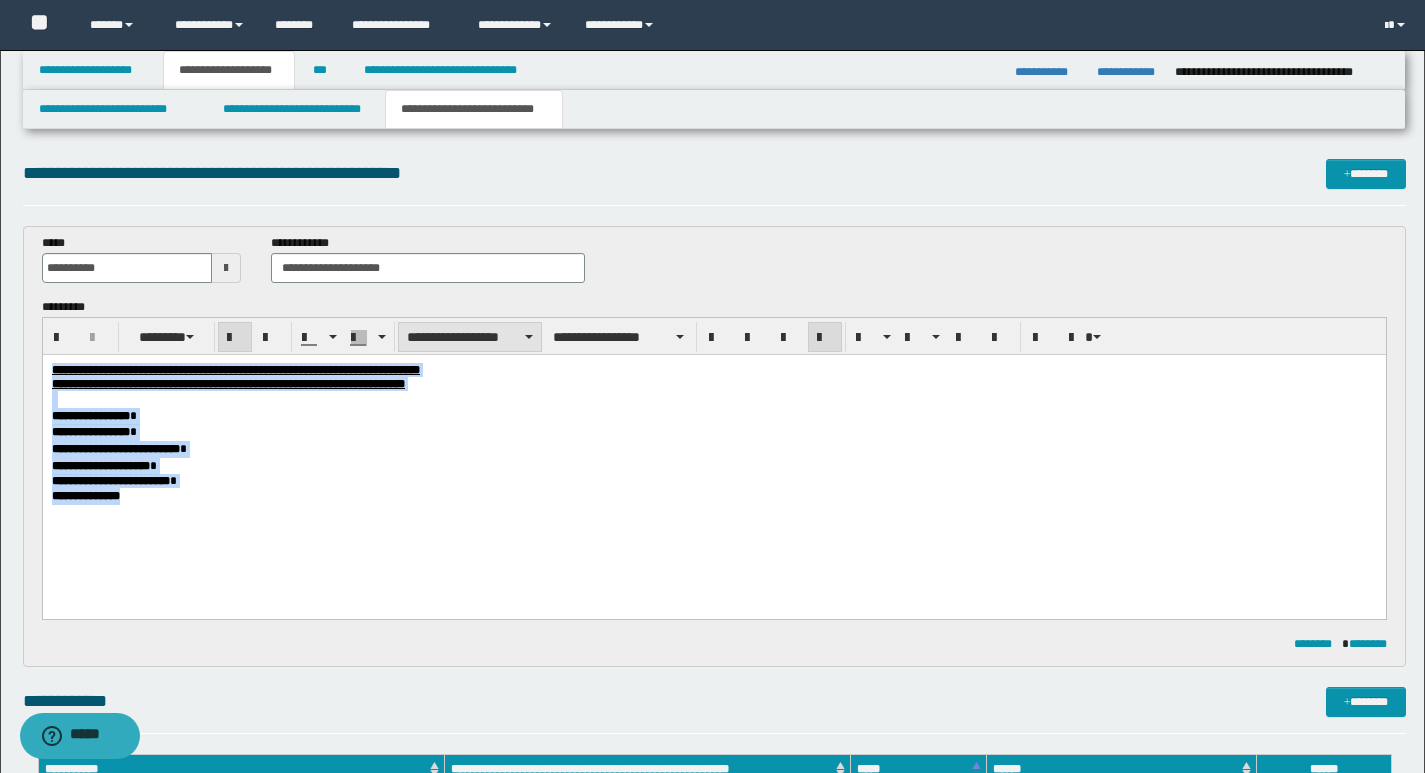 click on "**********" at bounding box center (470, 337) 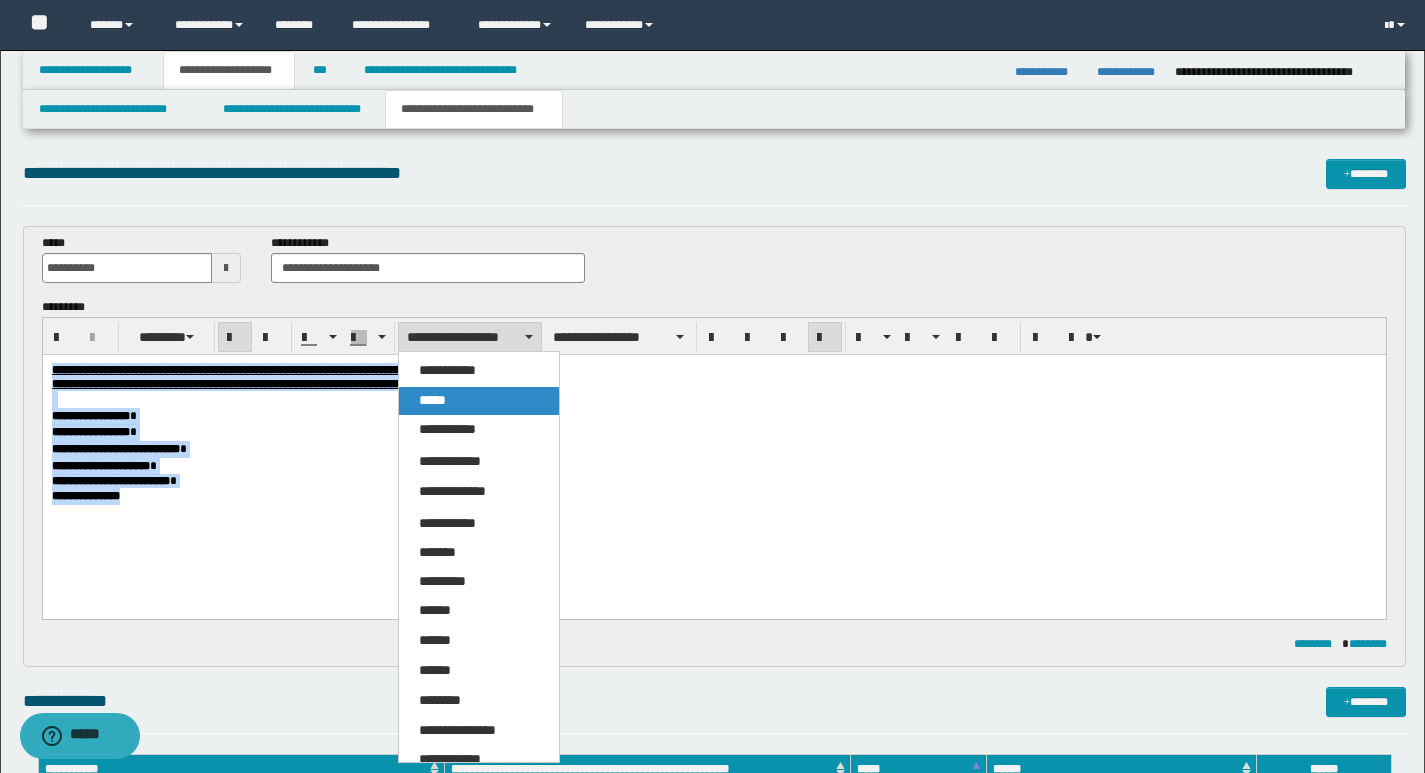 click on "*****" at bounding box center [432, 400] 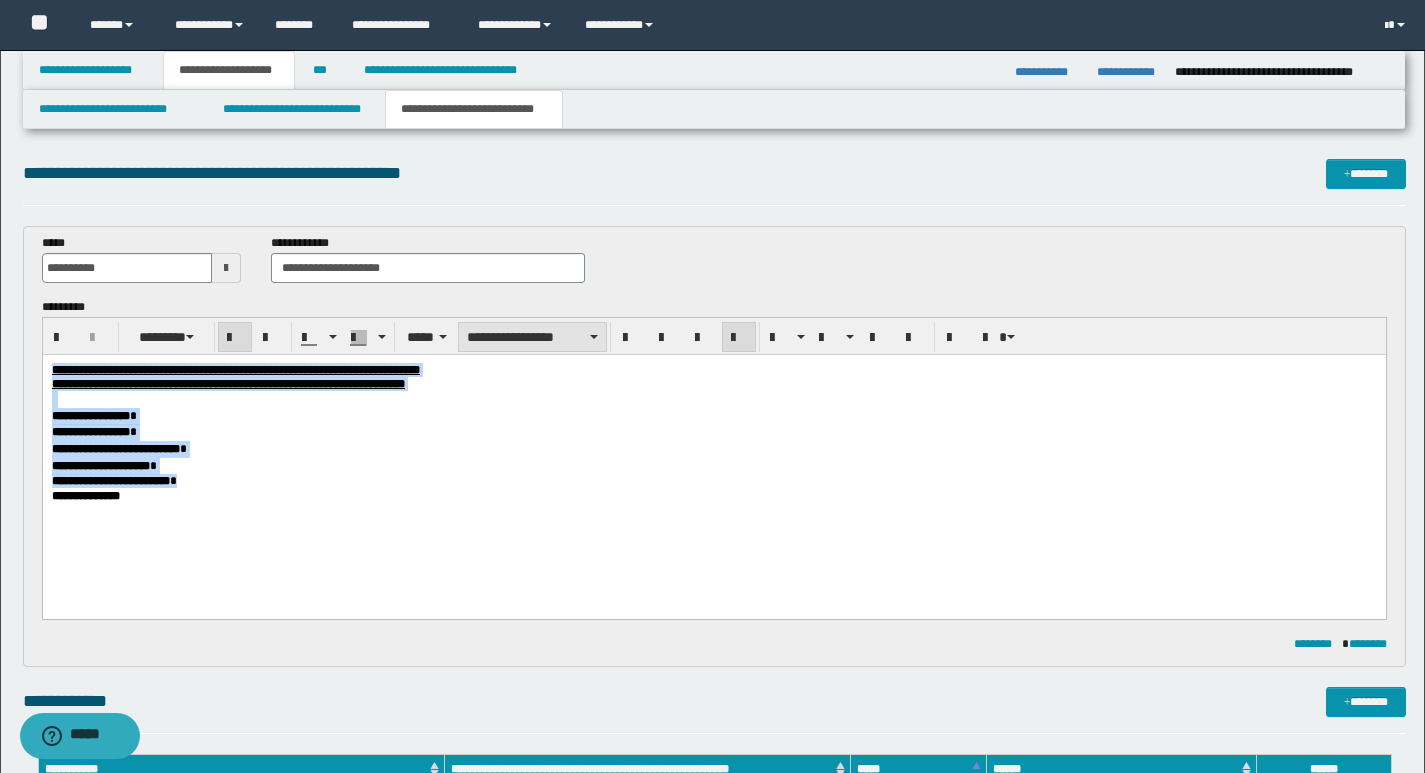 click on "**********" at bounding box center (532, 337) 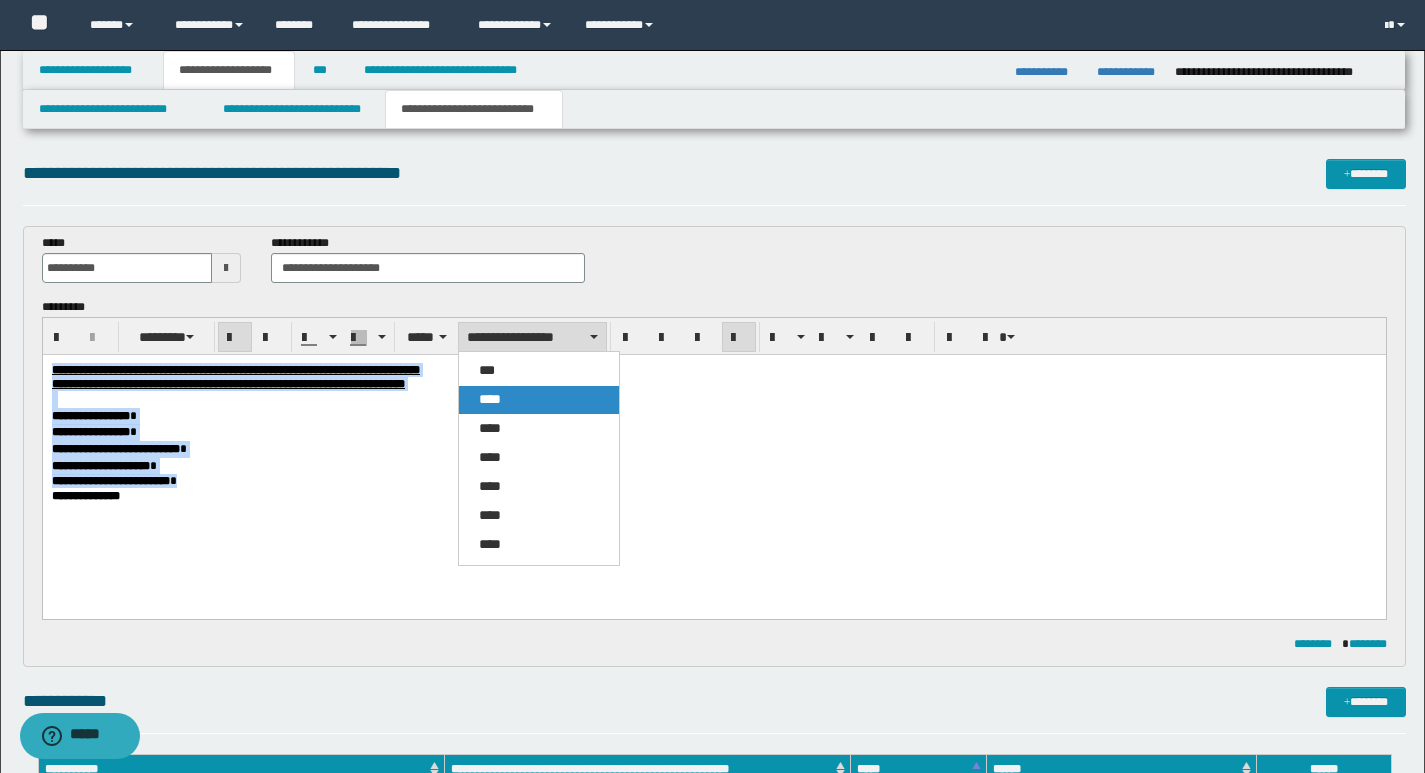 click on "****" at bounding box center (490, 399) 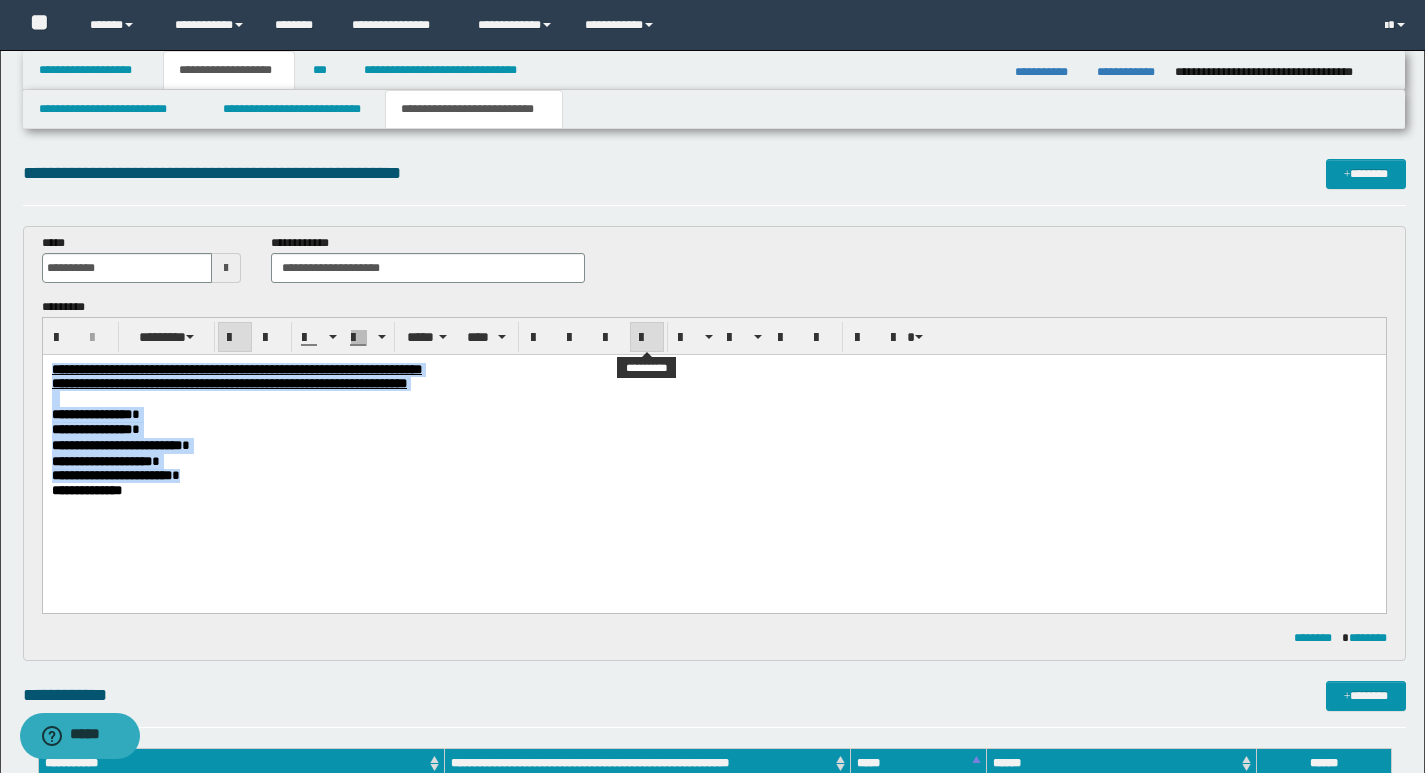 click at bounding box center (647, 337) 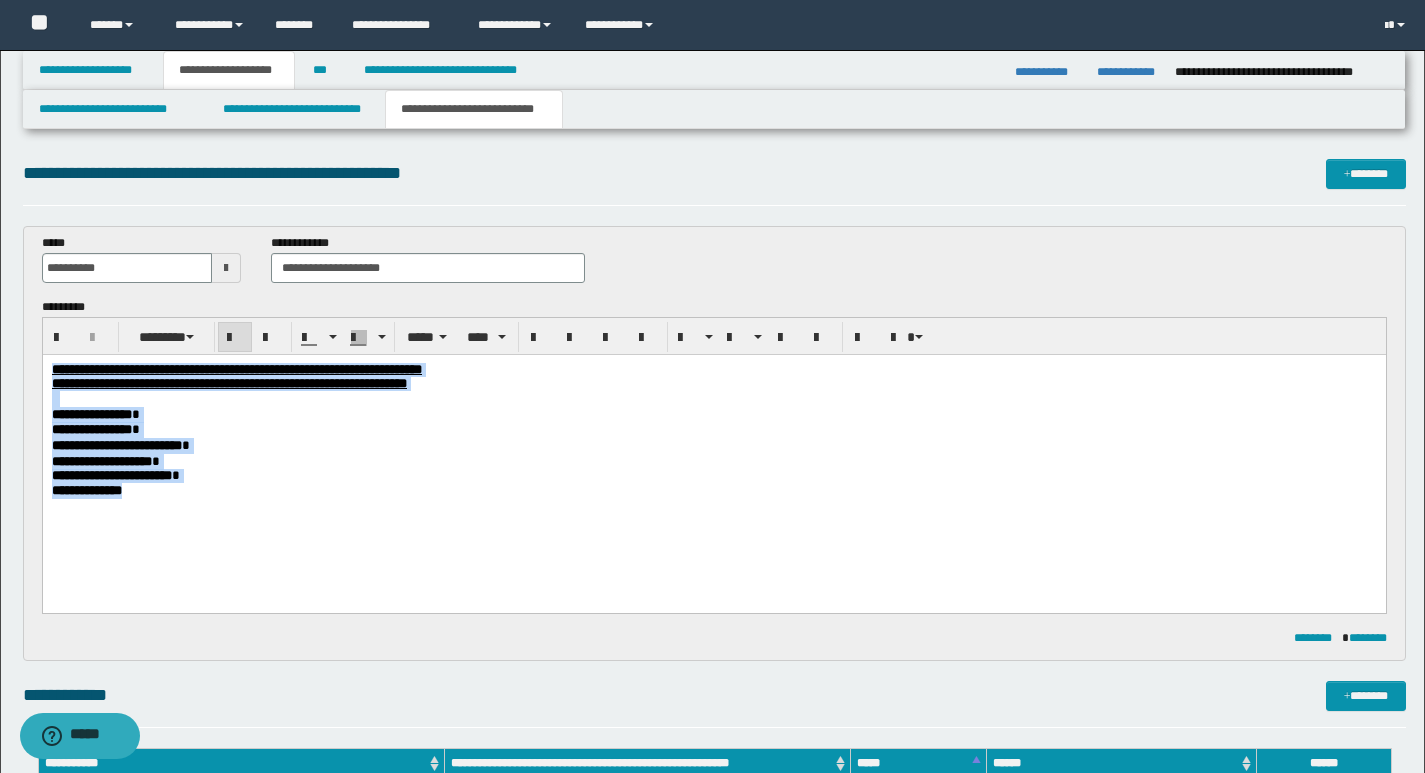 click on "**********" at bounding box center (713, 430) 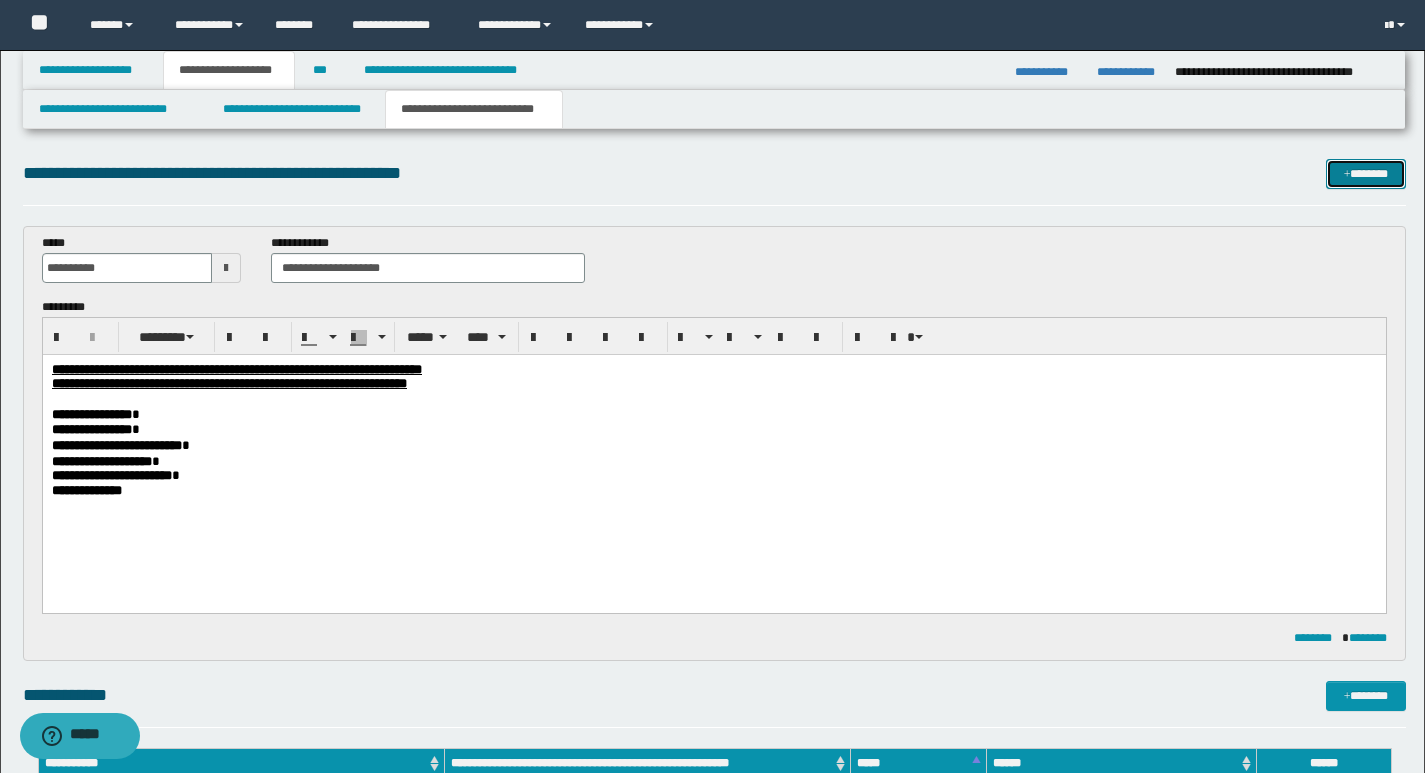 click on "*******" at bounding box center [1366, 174] 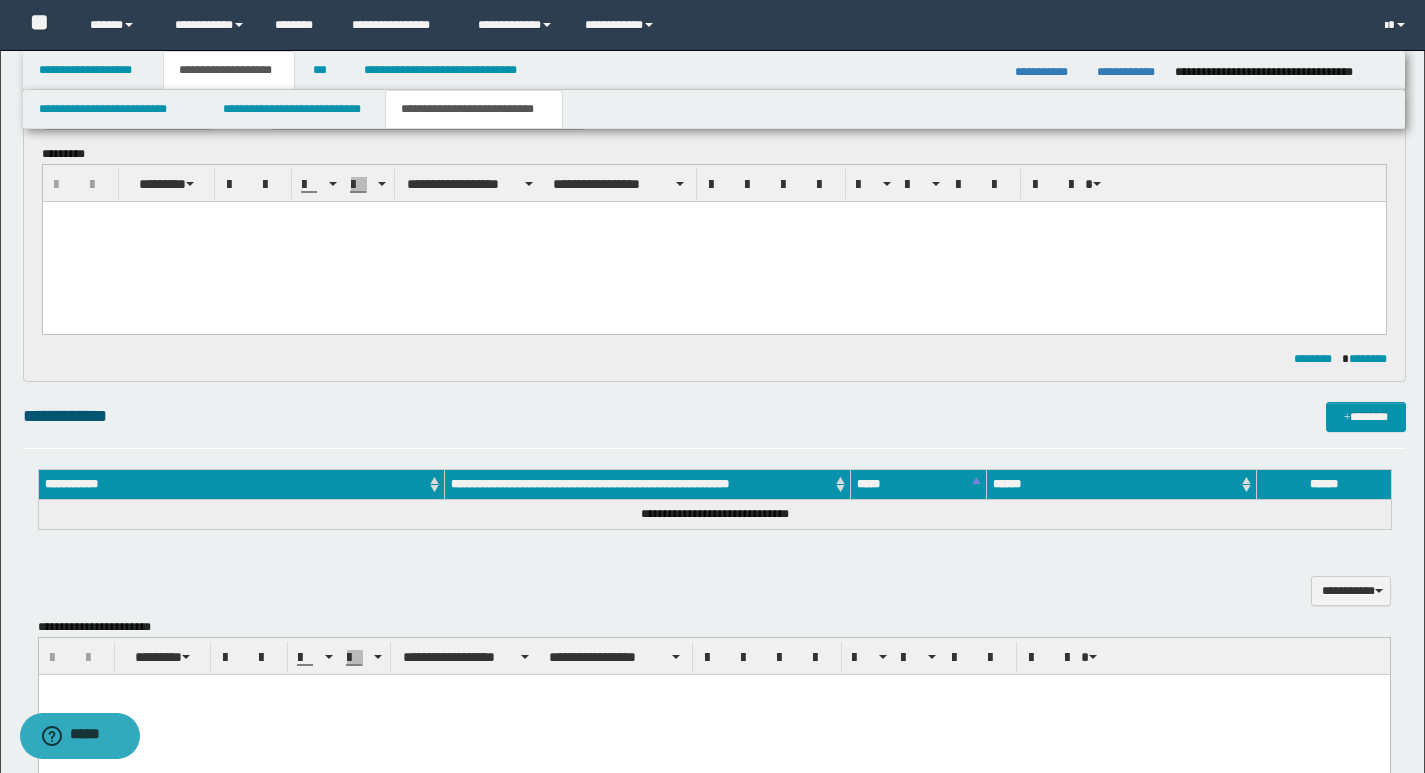 scroll, scrollTop: 0, scrollLeft: 0, axis: both 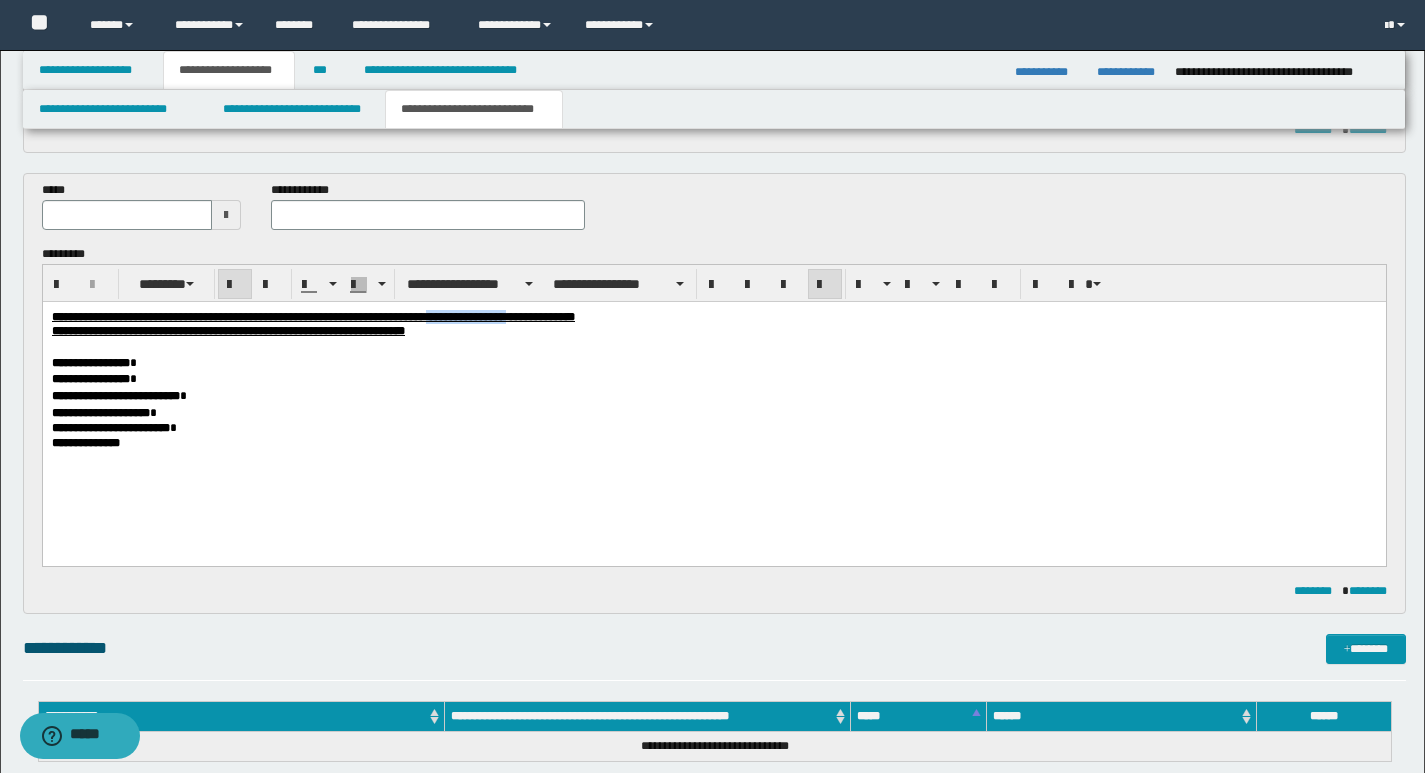 drag, startPoint x: 584, startPoint y: 320, endPoint x: 674, endPoint y: 321, distance: 90.005554 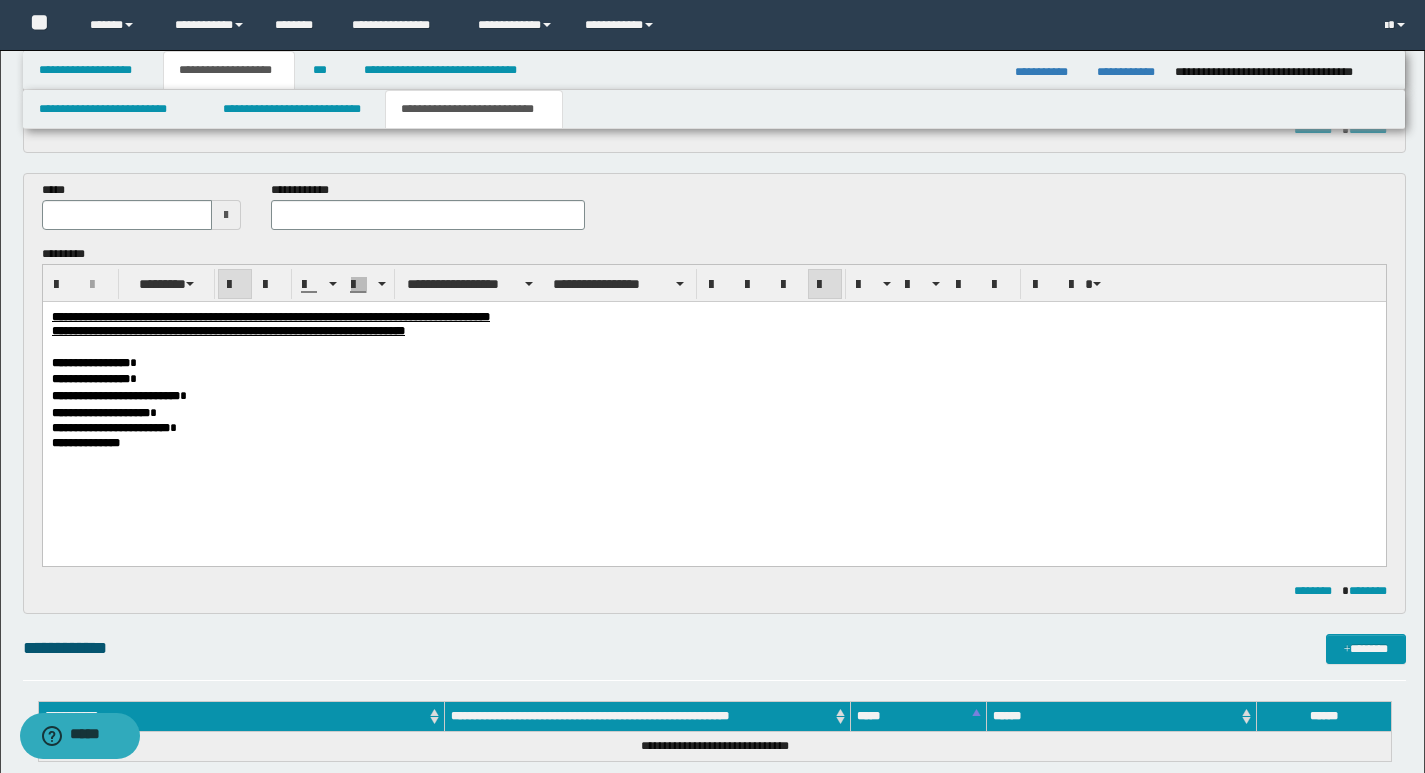 click at bounding box center [428, 215] 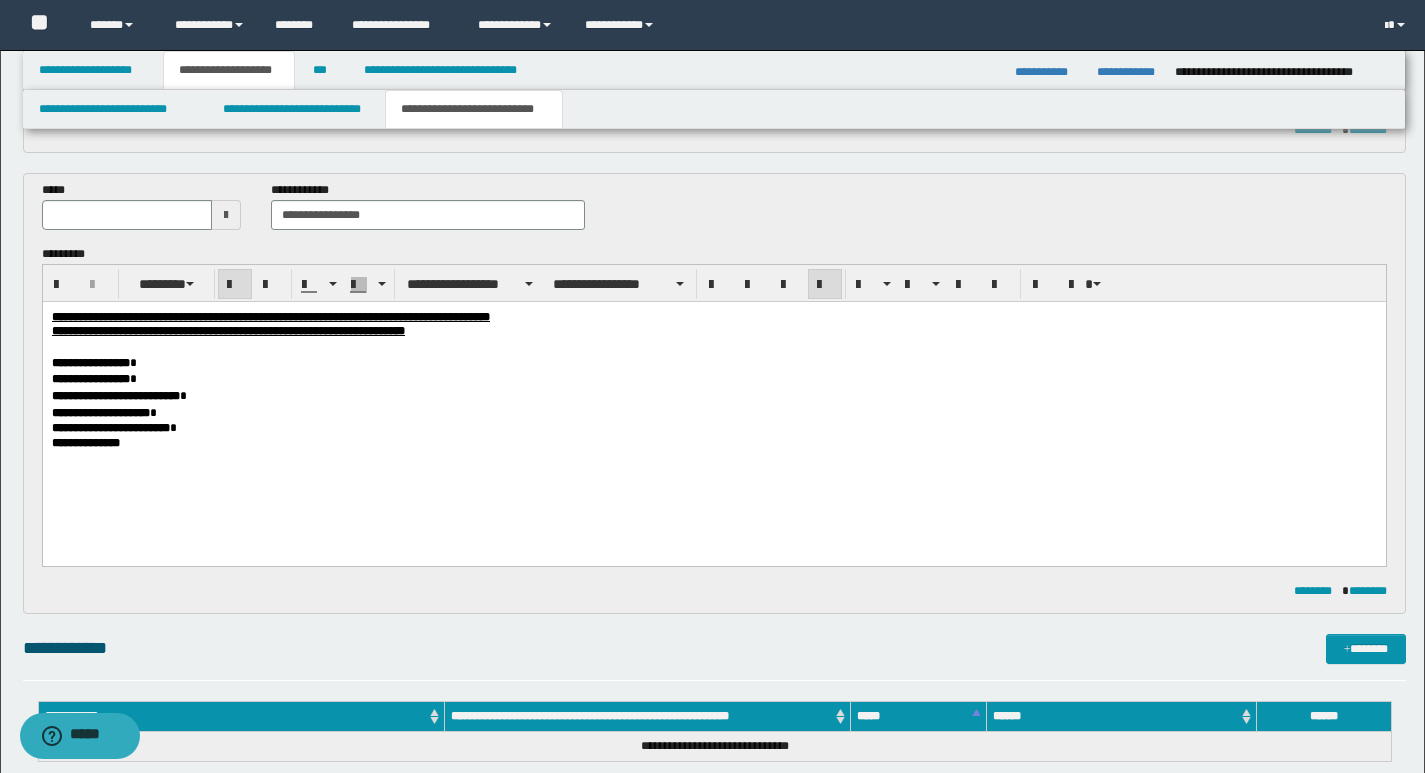 type on "**********" 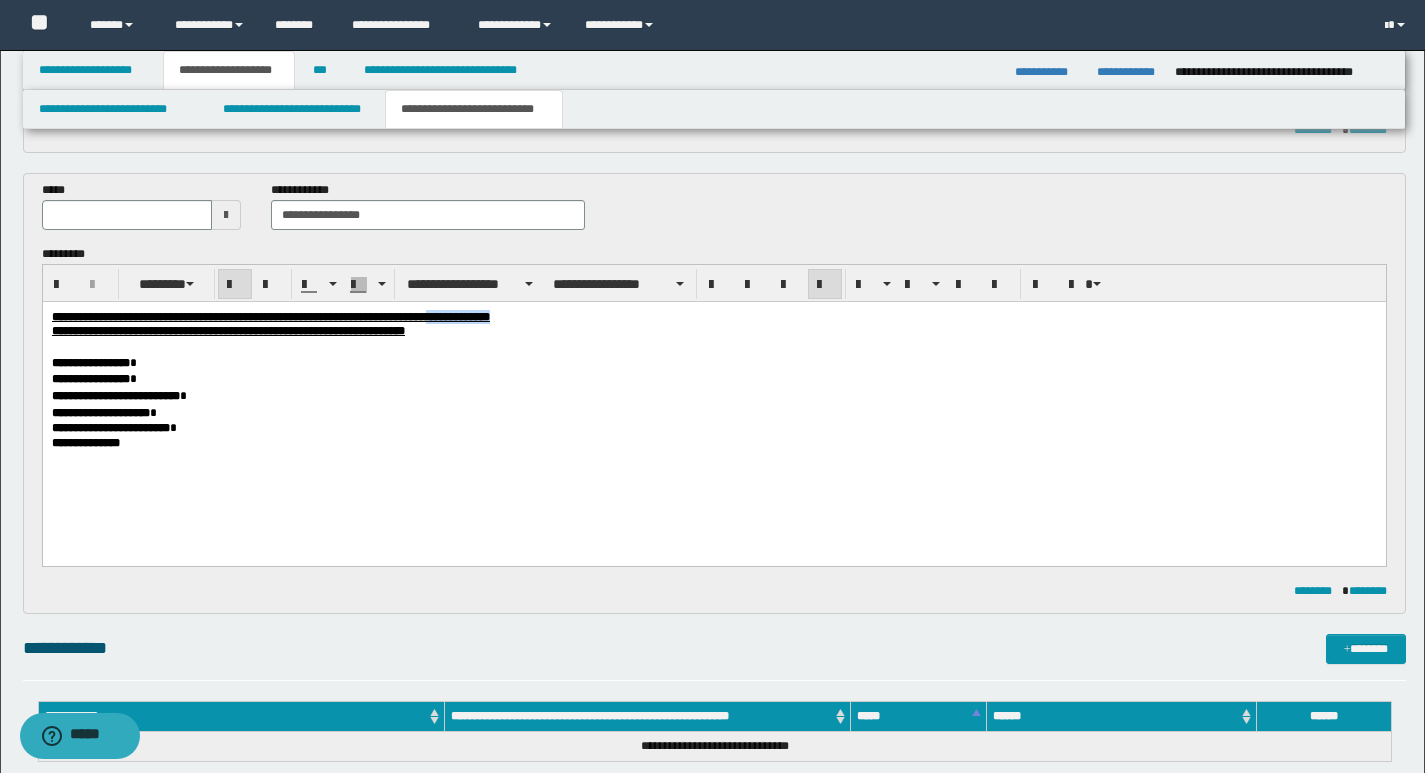 drag, startPoint x: 584, startPoint y: 317, endPoint x: 670, endPoint y: 317, distance: 86 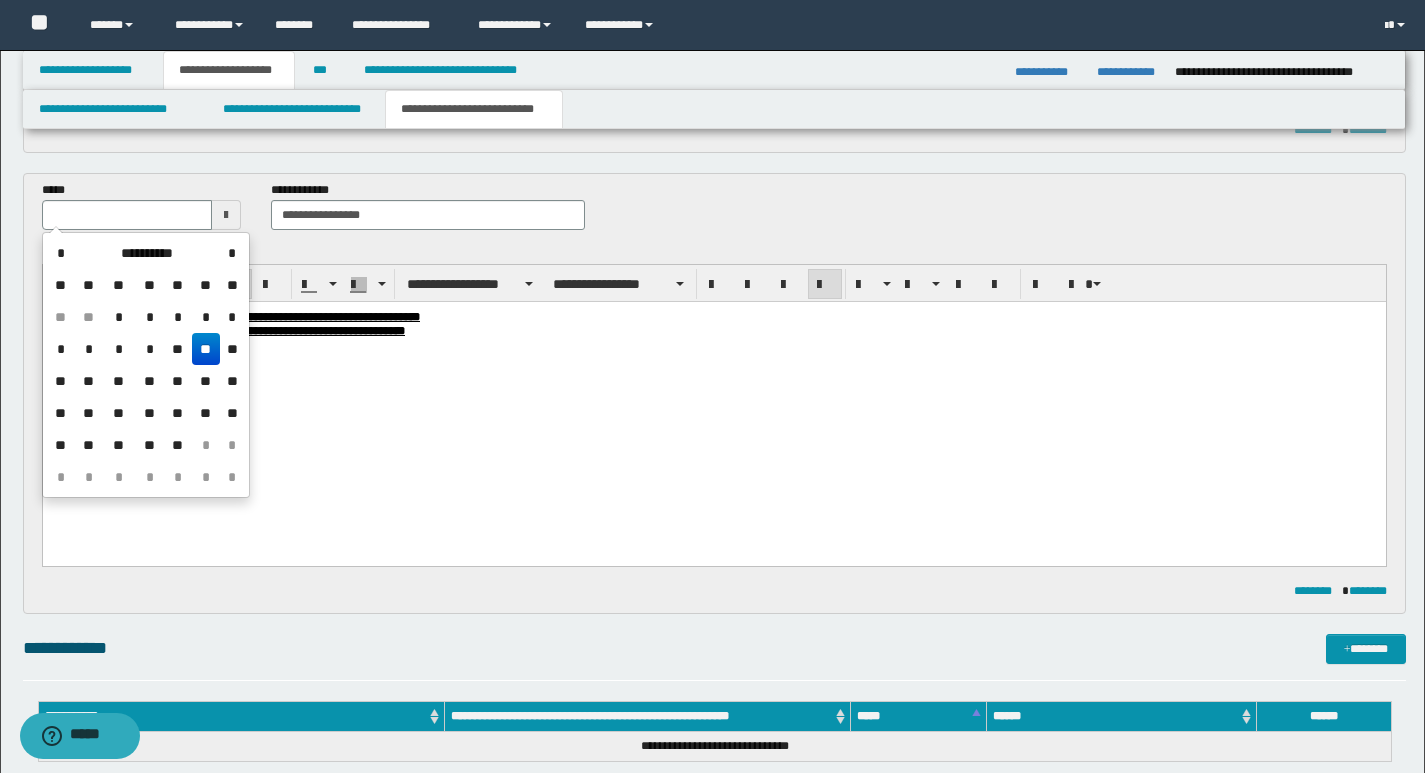 click at bounding box center (127, 215) 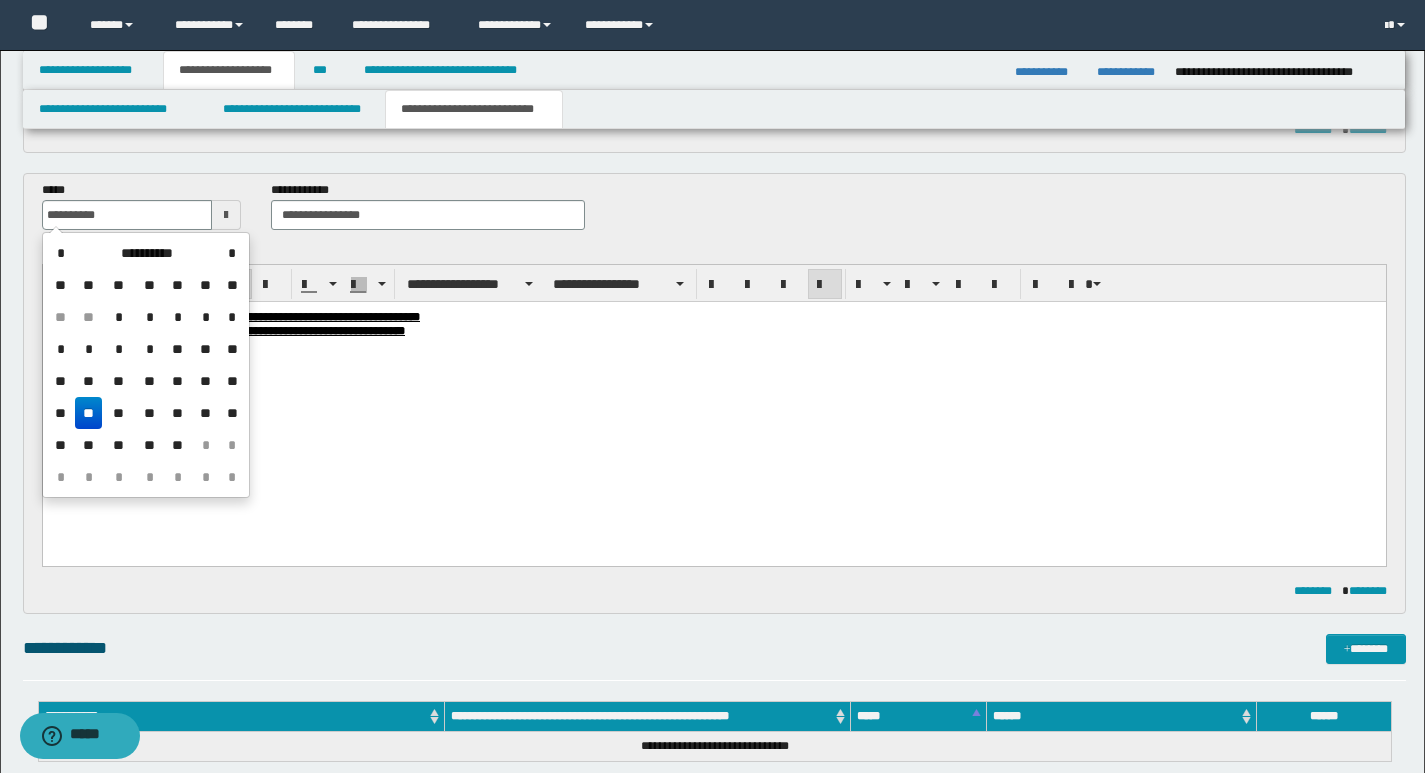 click on "**" at bounding box center (89, 413) 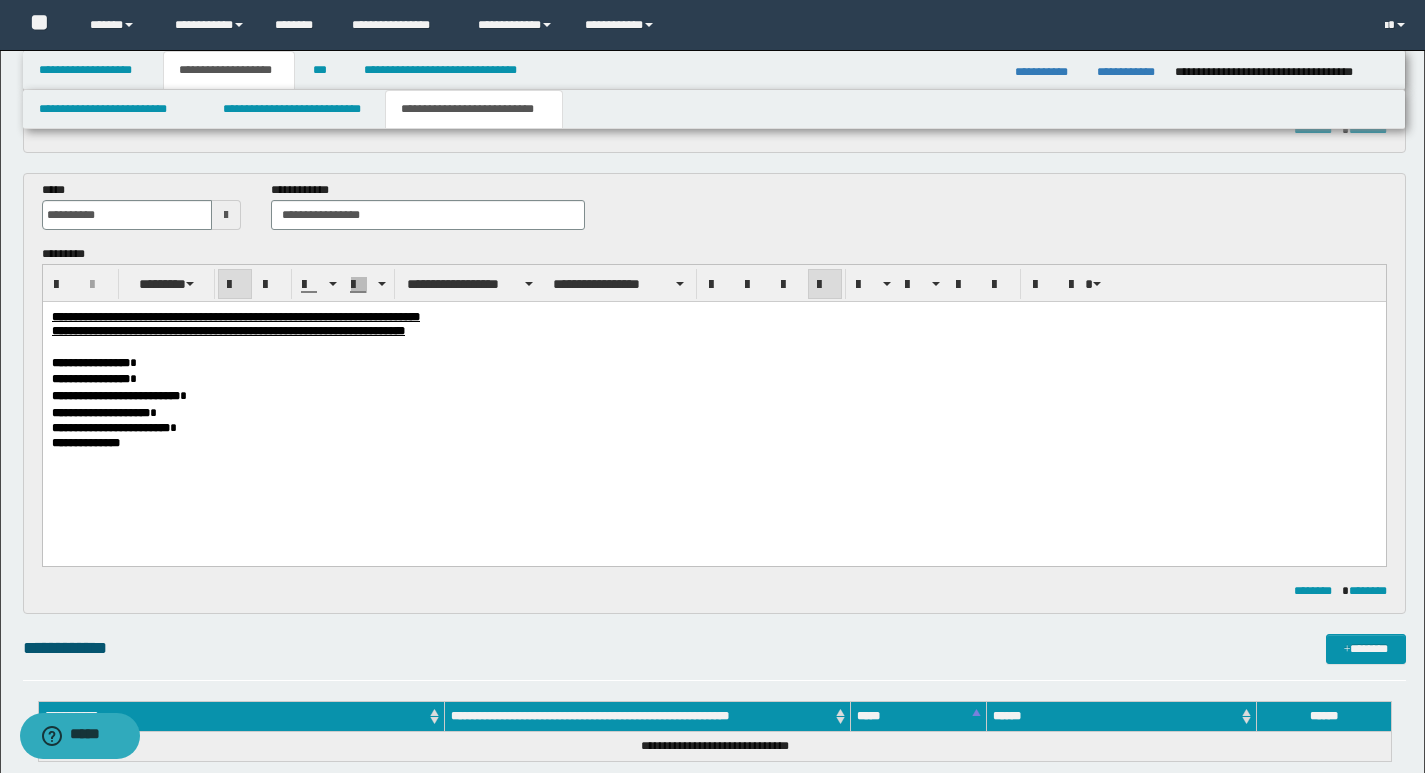 click on "**********" at bounding box center (713, 412) 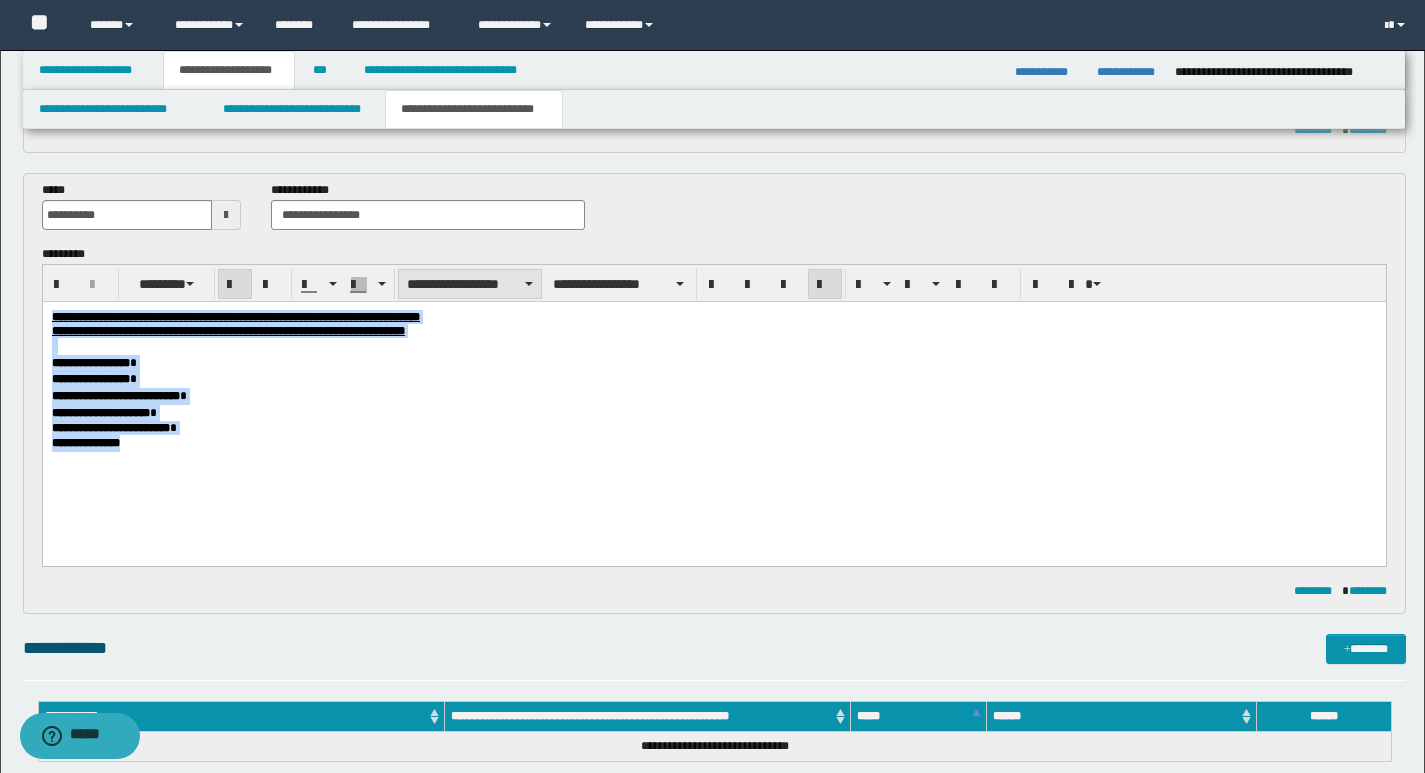 click on "**********" at bounding box center (470, 284) 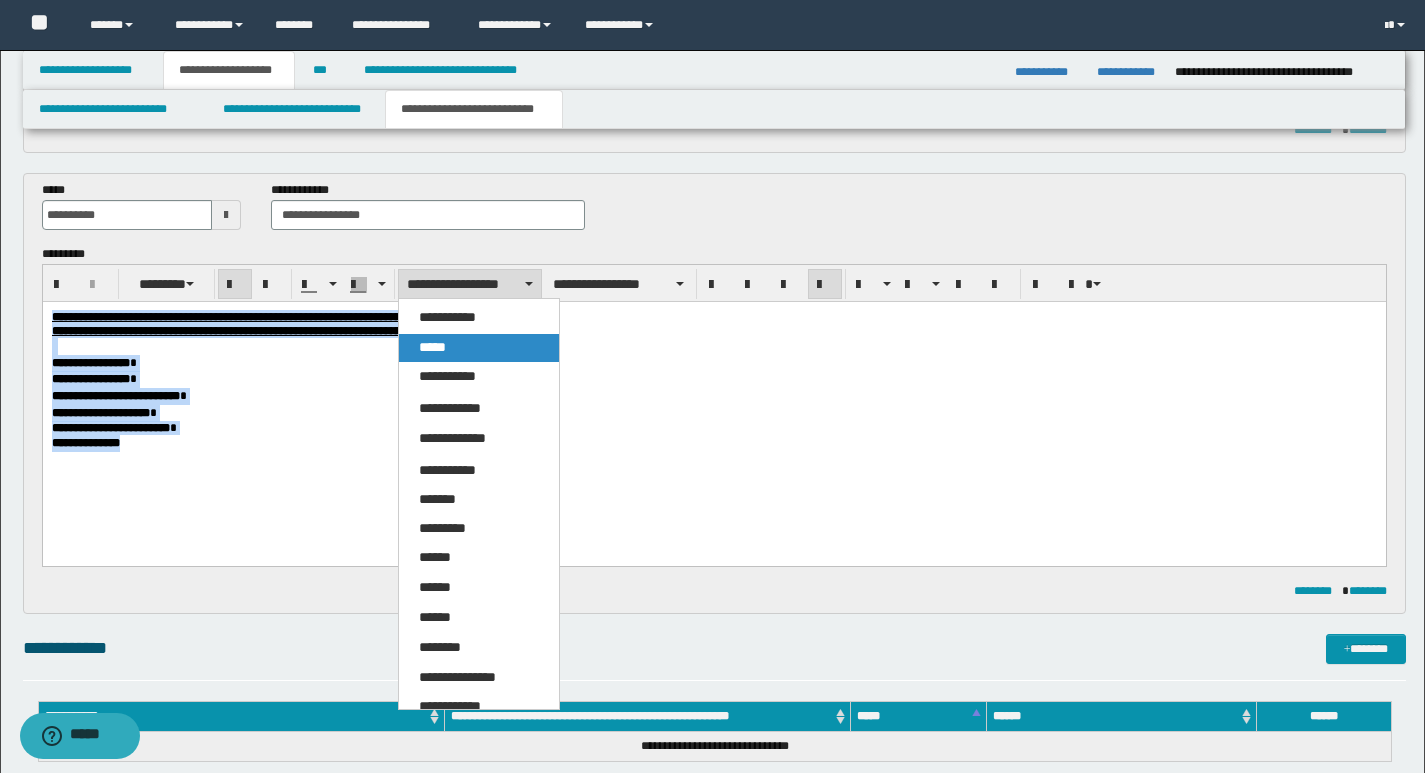 drag, startPoint x: 436, startPoint y: 347, endPoint x: 544, endPoint y: 6, distance: 357.694 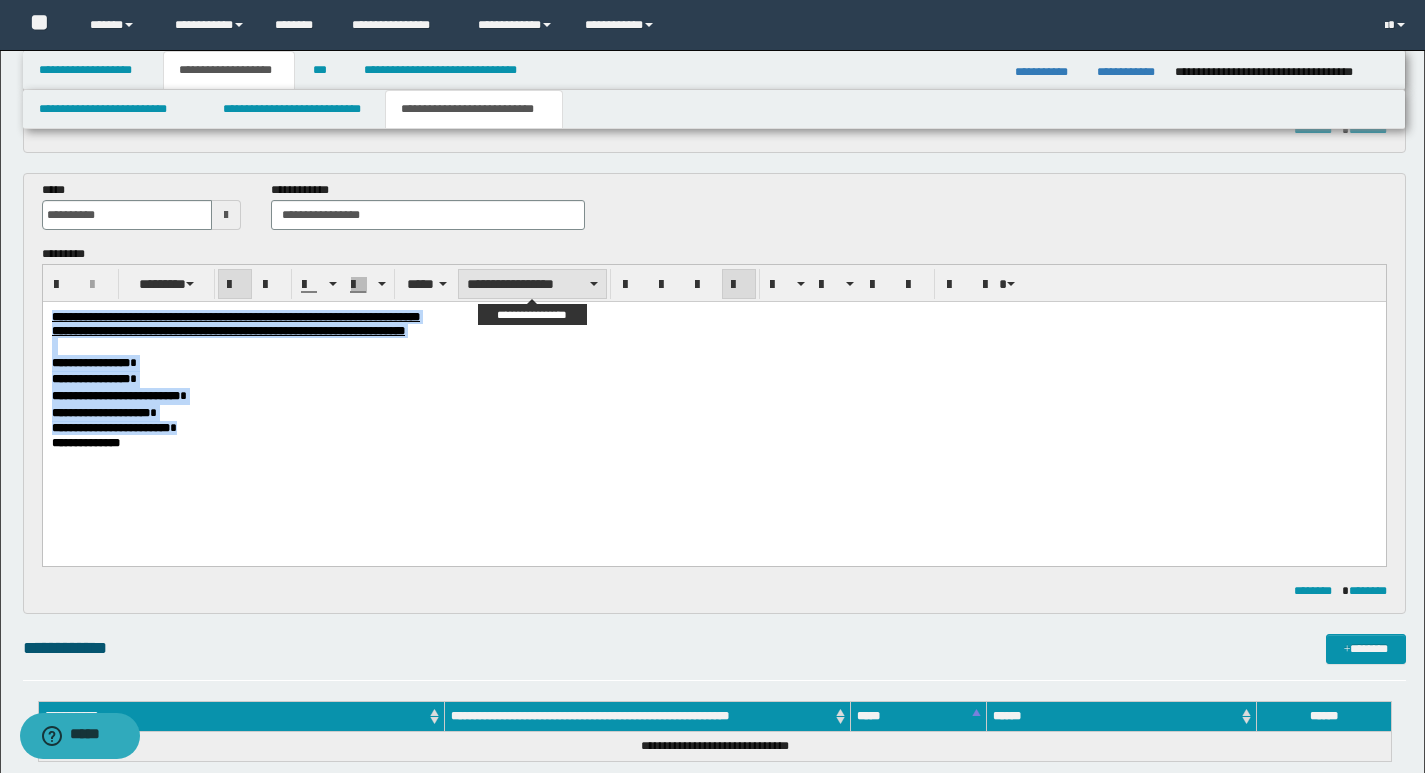 click on "**********" at bounding box center [532, 284] 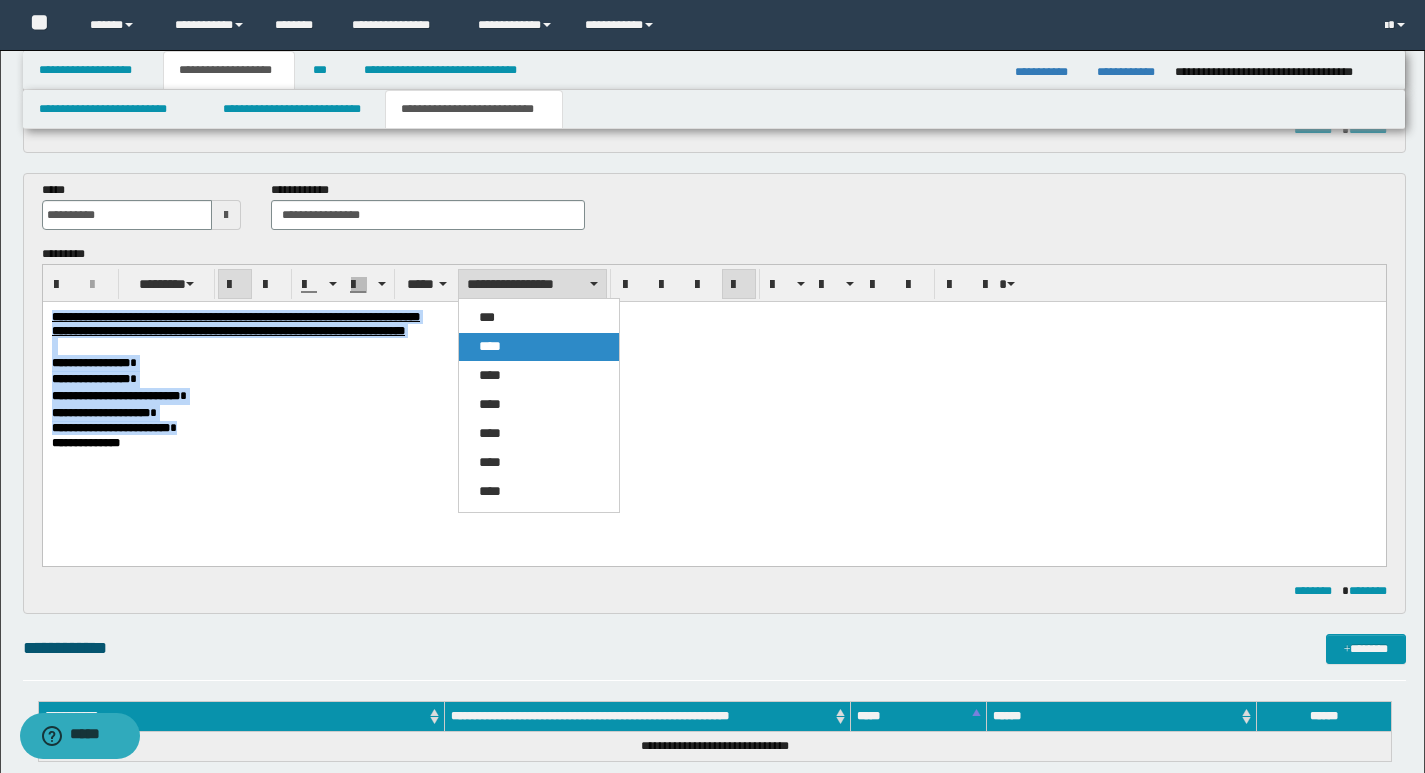 click on "****" at bounding box center (539, 347) 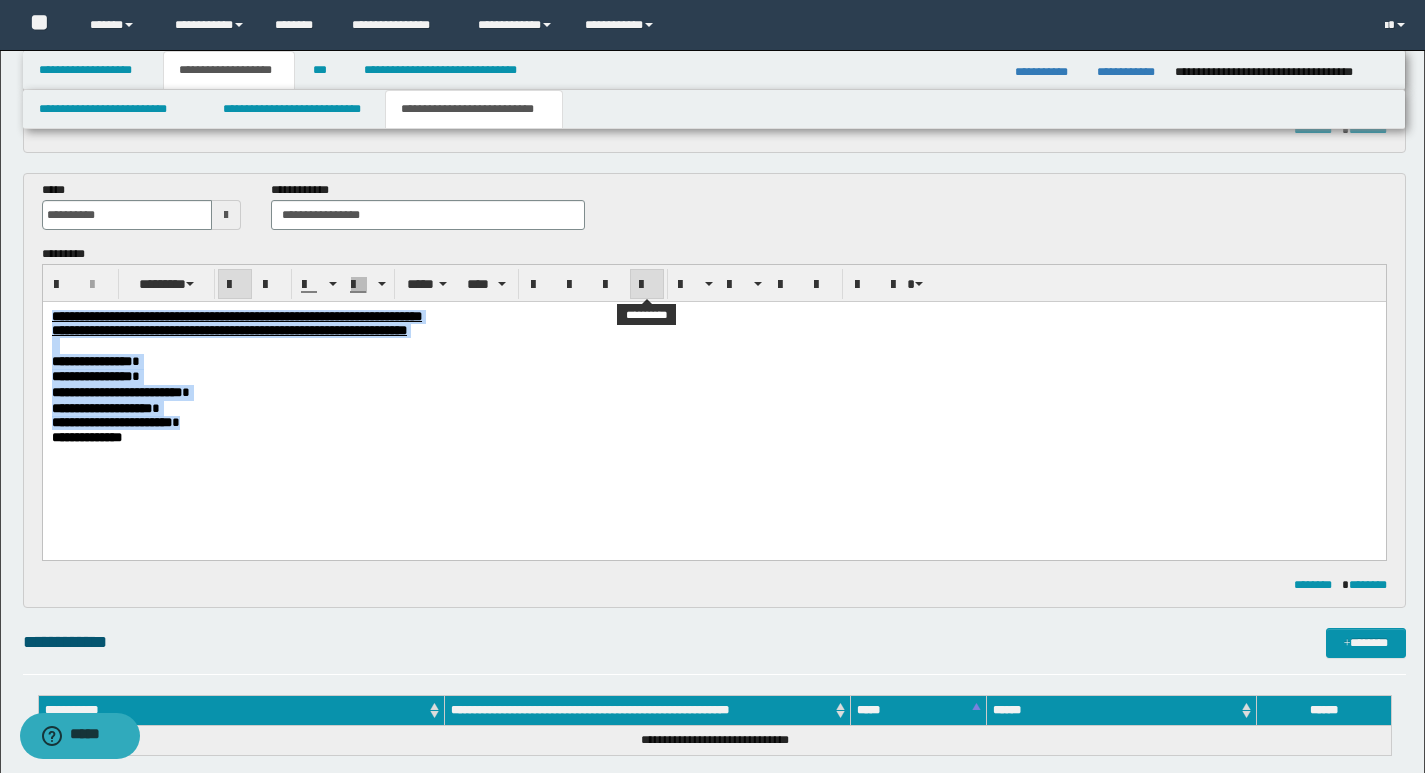click at bounding box center (647, 285) 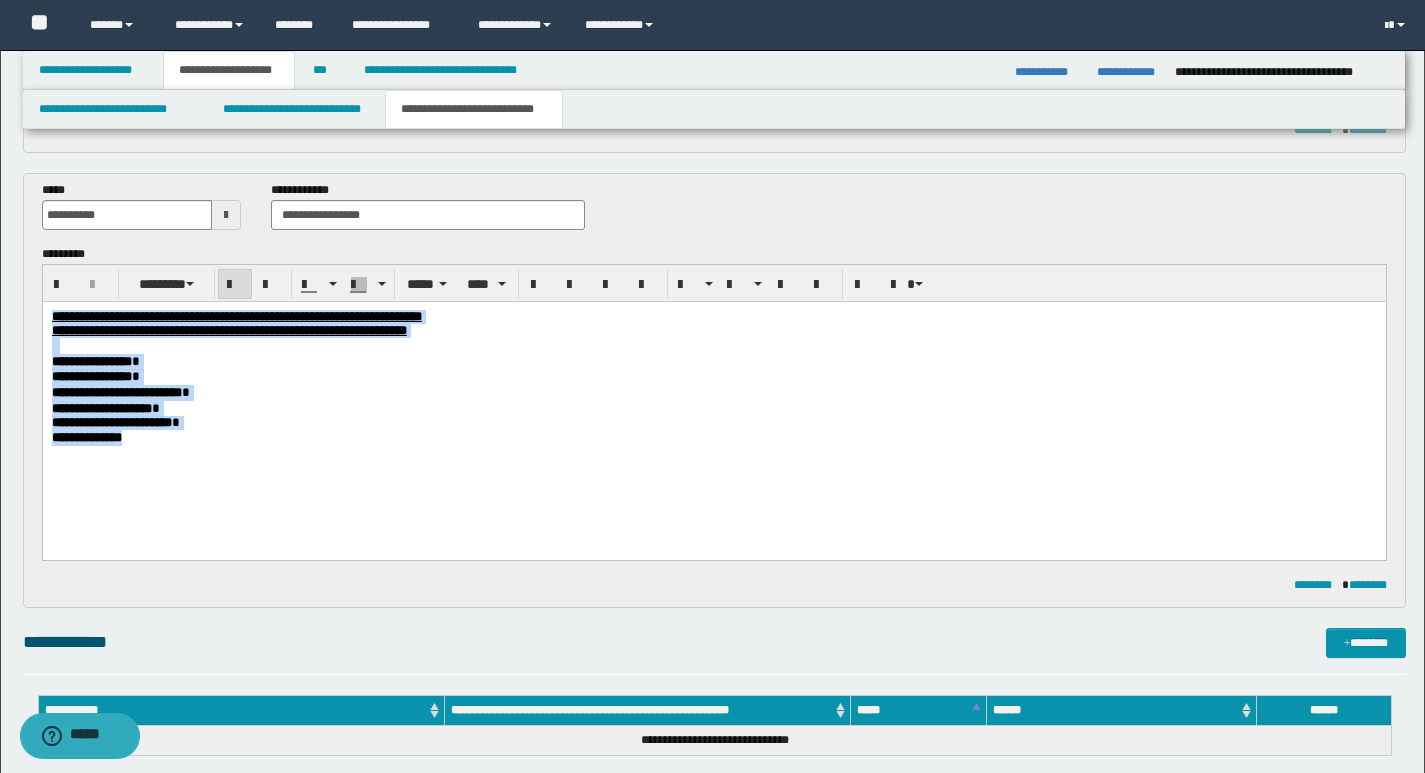 click on "**********" at bounding box center [713, 376] 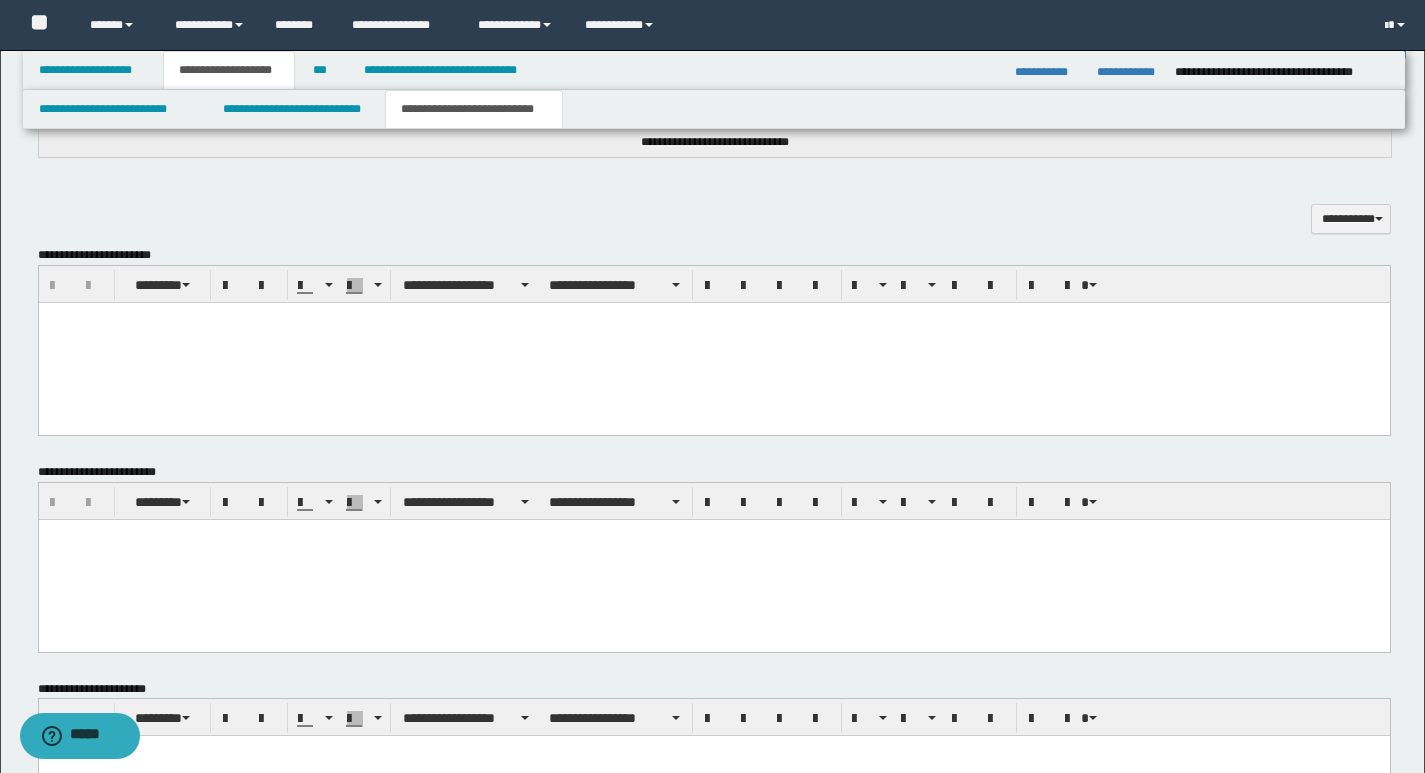 scroll, scrollTop: 1326, scrollLeft: 0, axis: vertical 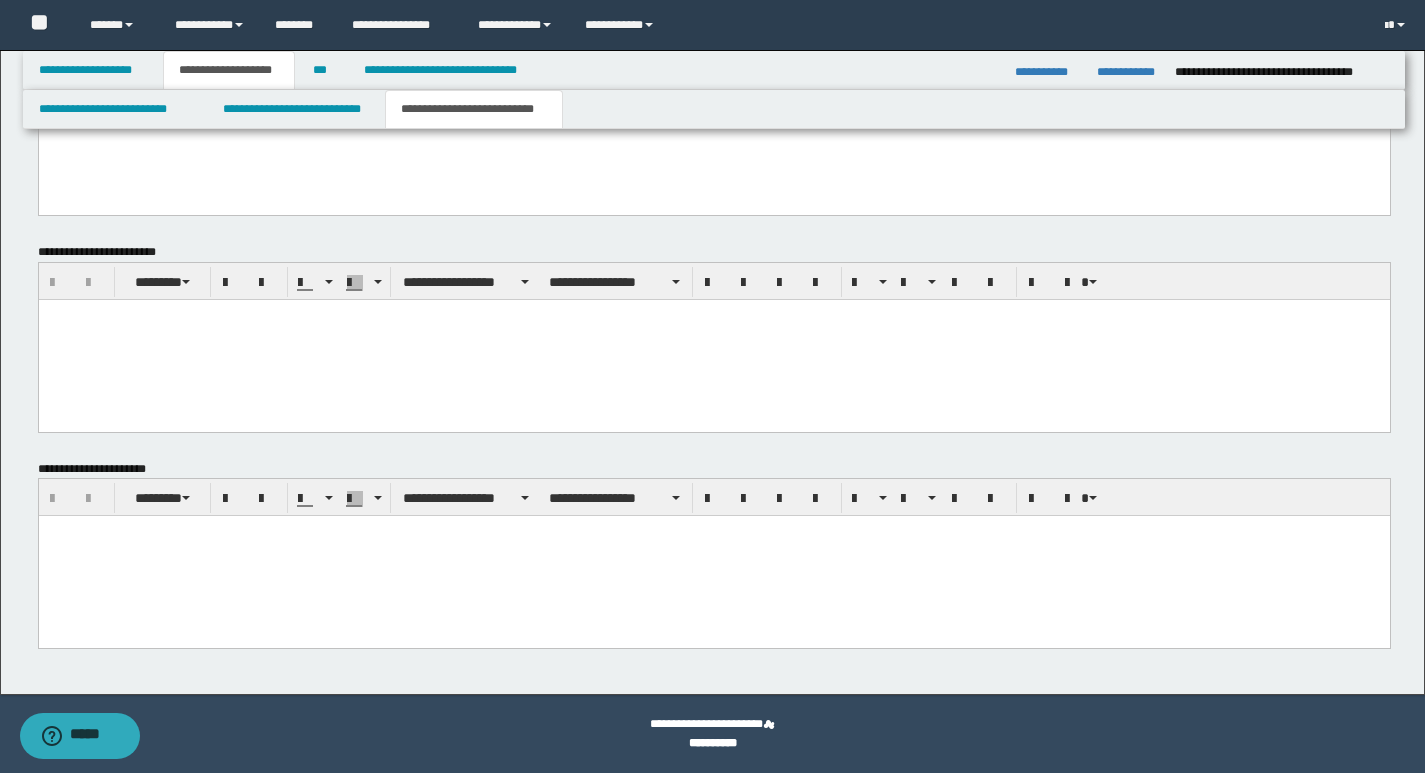 click at bounding box center [713, 556] 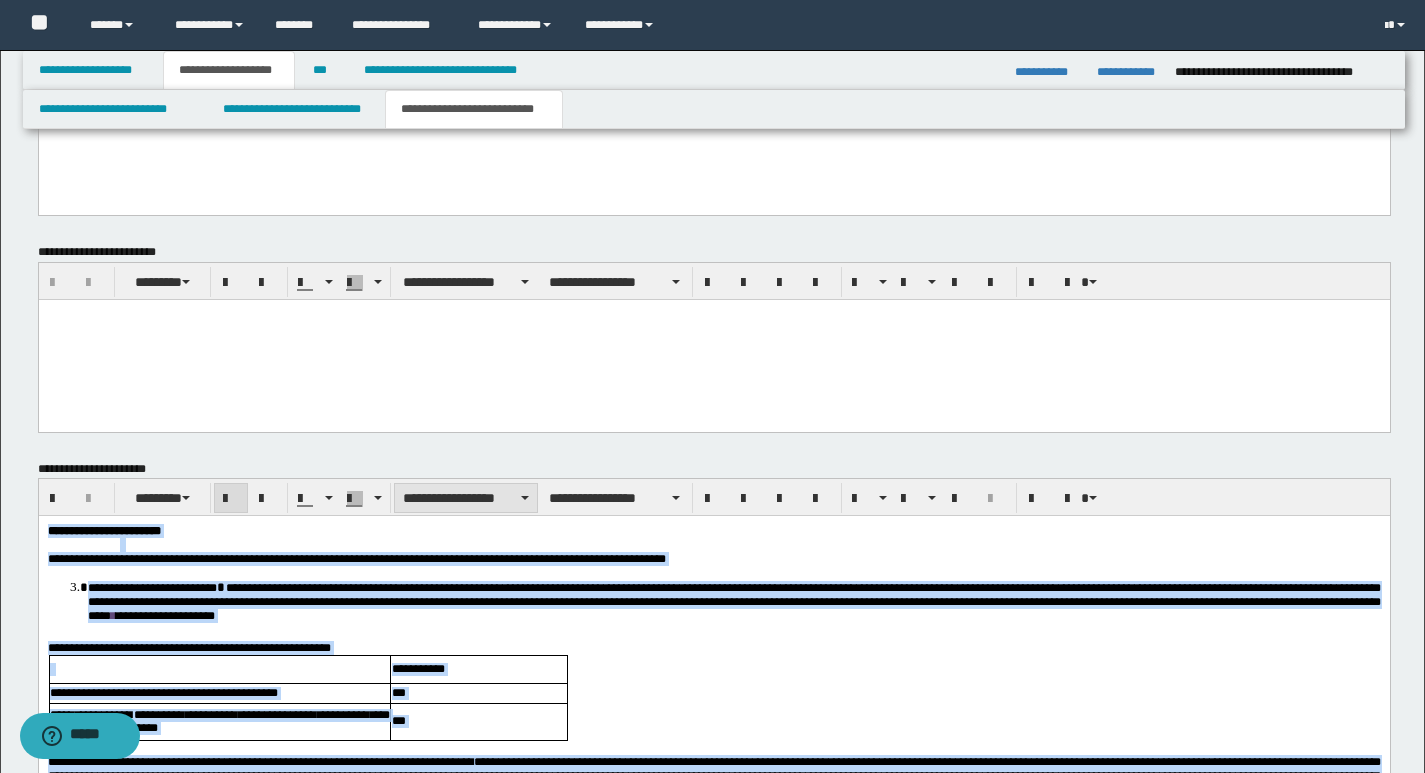 click on "**********" at bounding box center (466, 498) 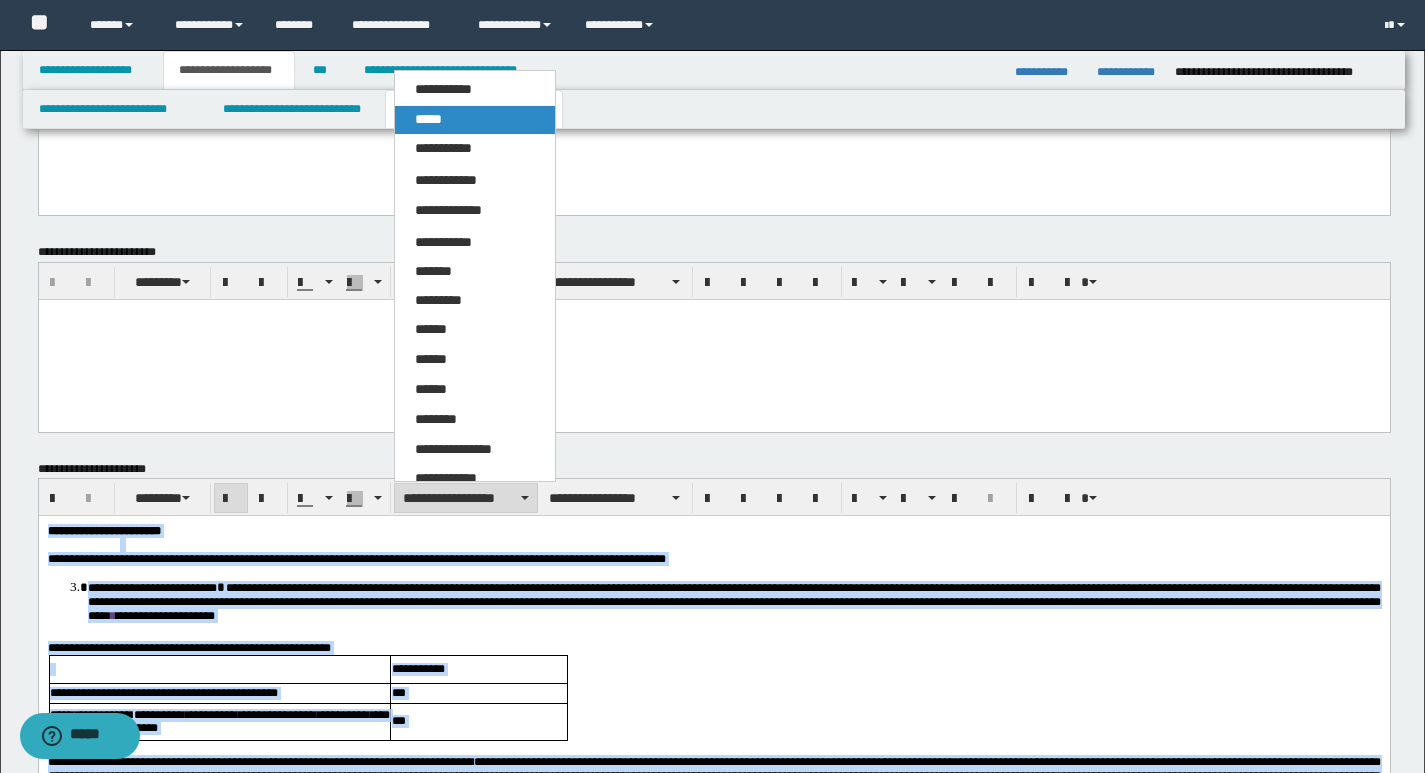 click on "*****" at bounding box center [475, 120] 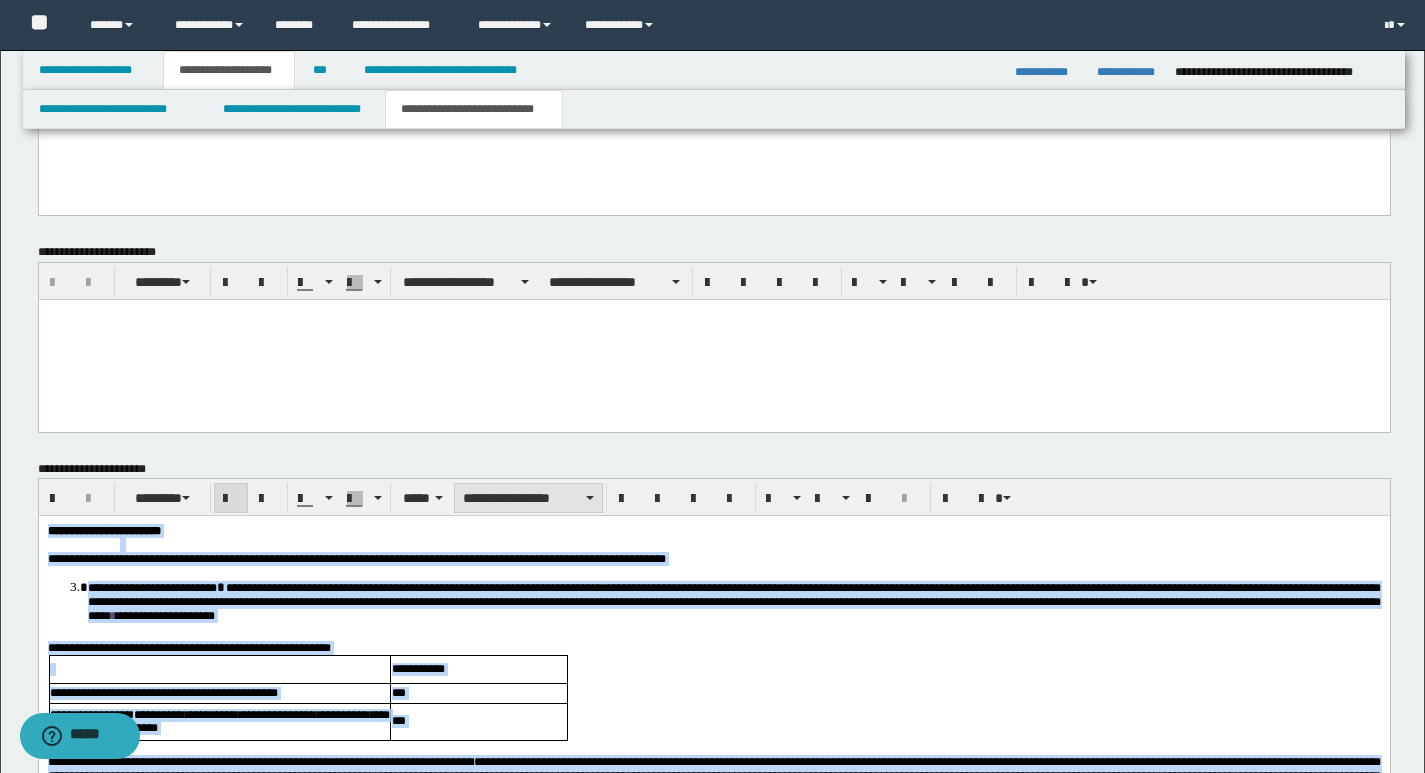 click on "**********" at bounding box center (528, 498) 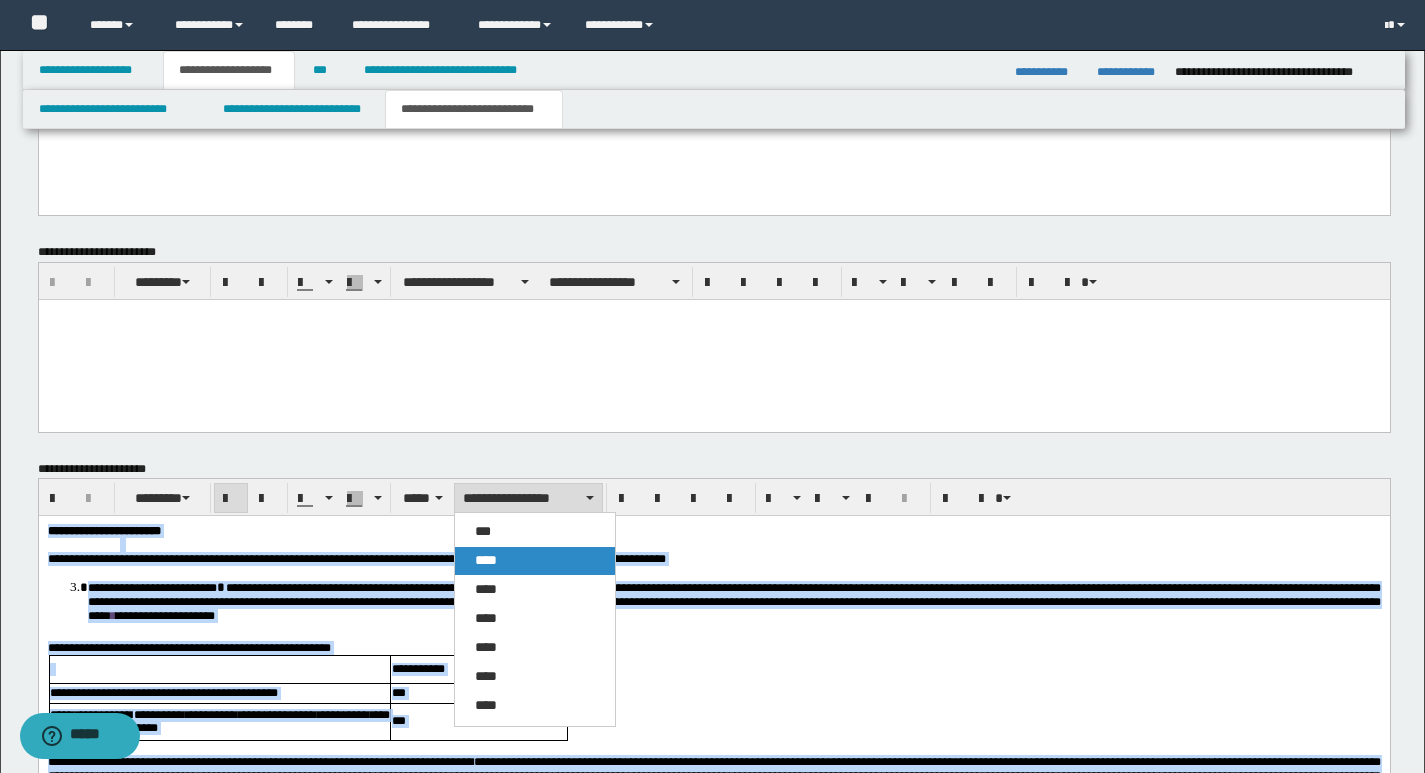 click on "****" at bounding box center (486, 560) 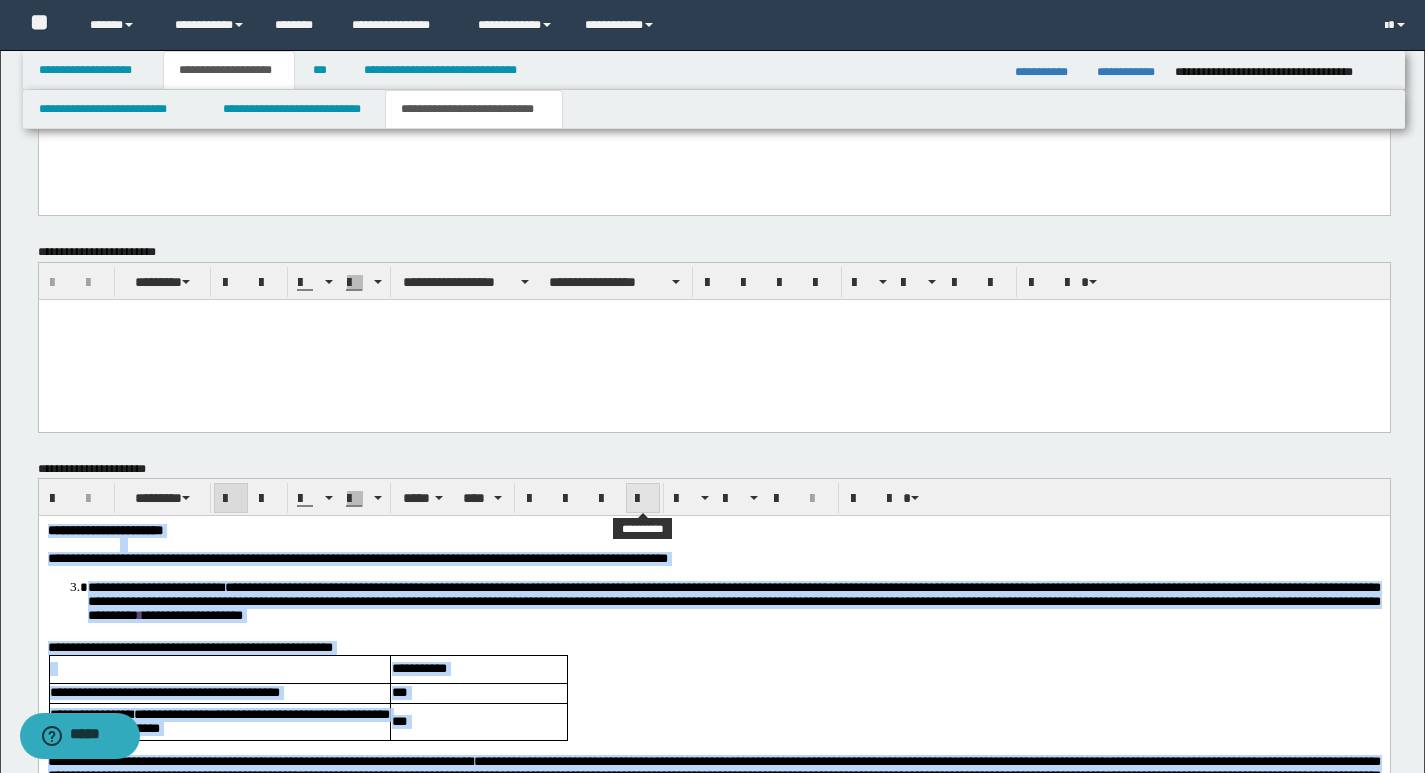 click at bounding box center (643, 499) 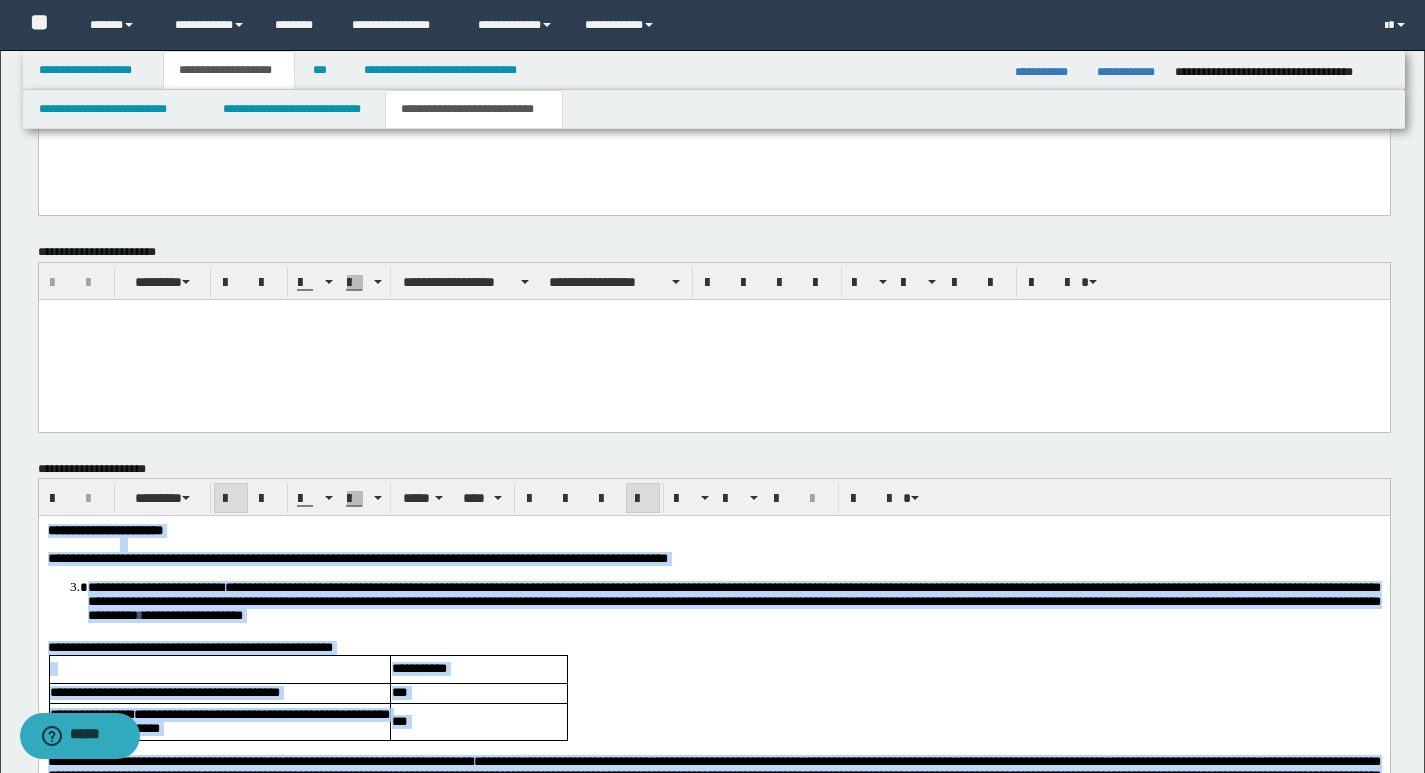 click at bounding box center [643, 499] 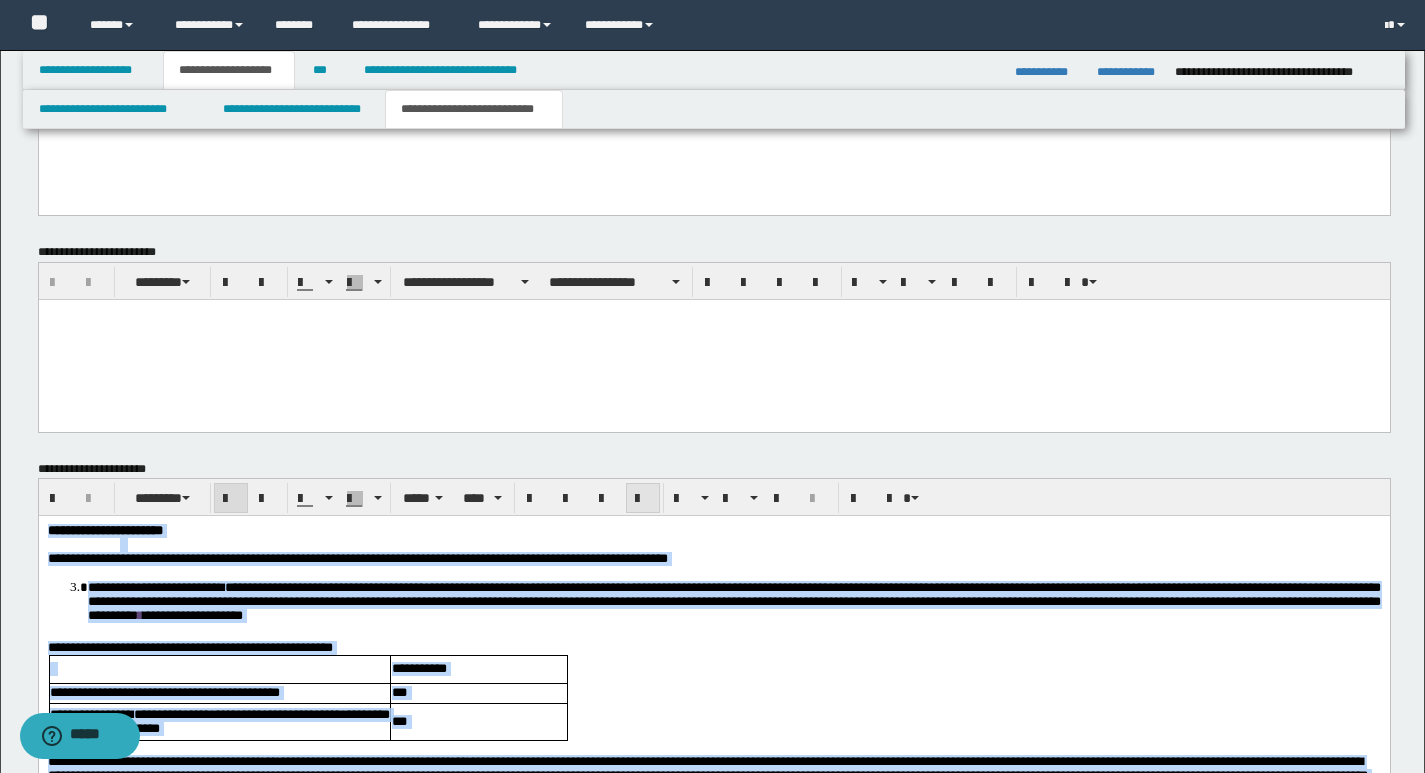click at bounding box center [643, 499] 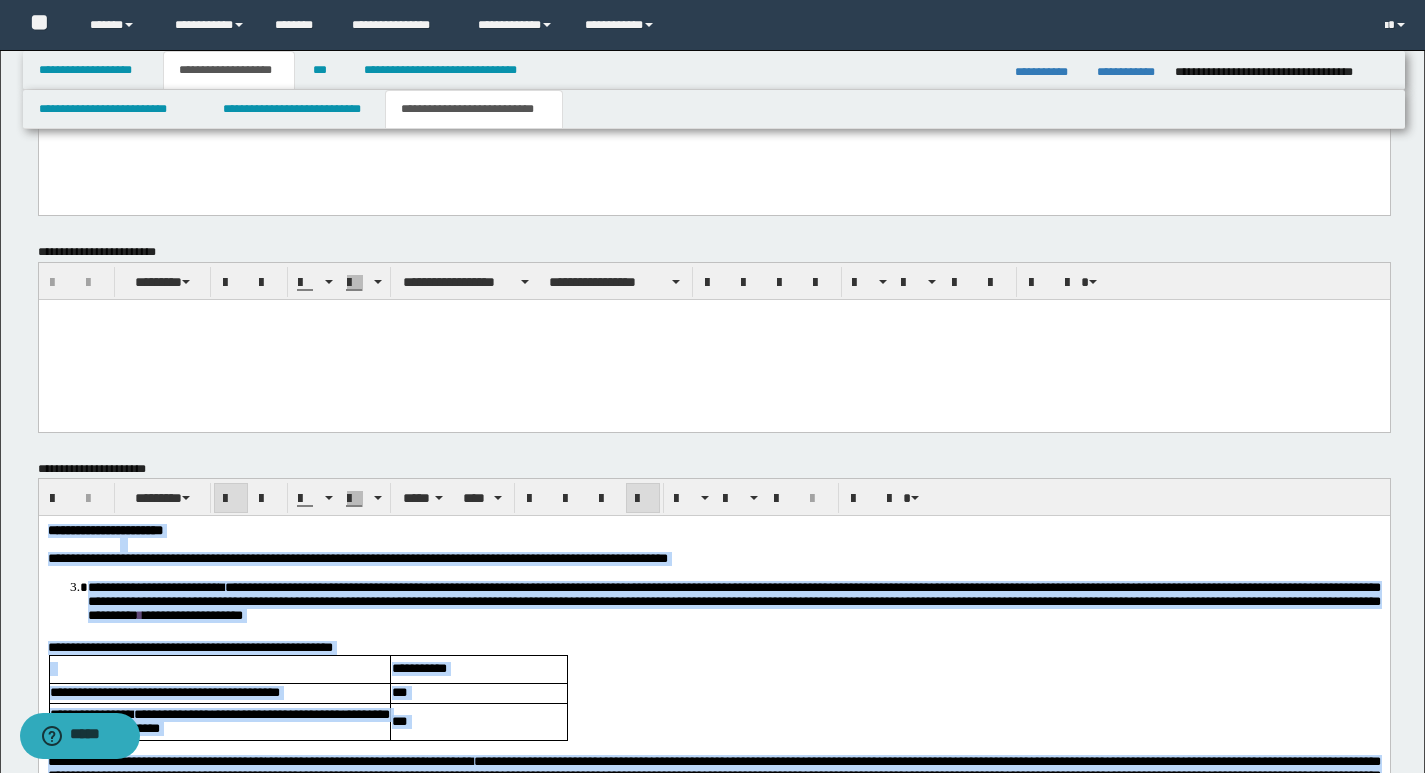 click on "**********" at bounding box center [713, 828] 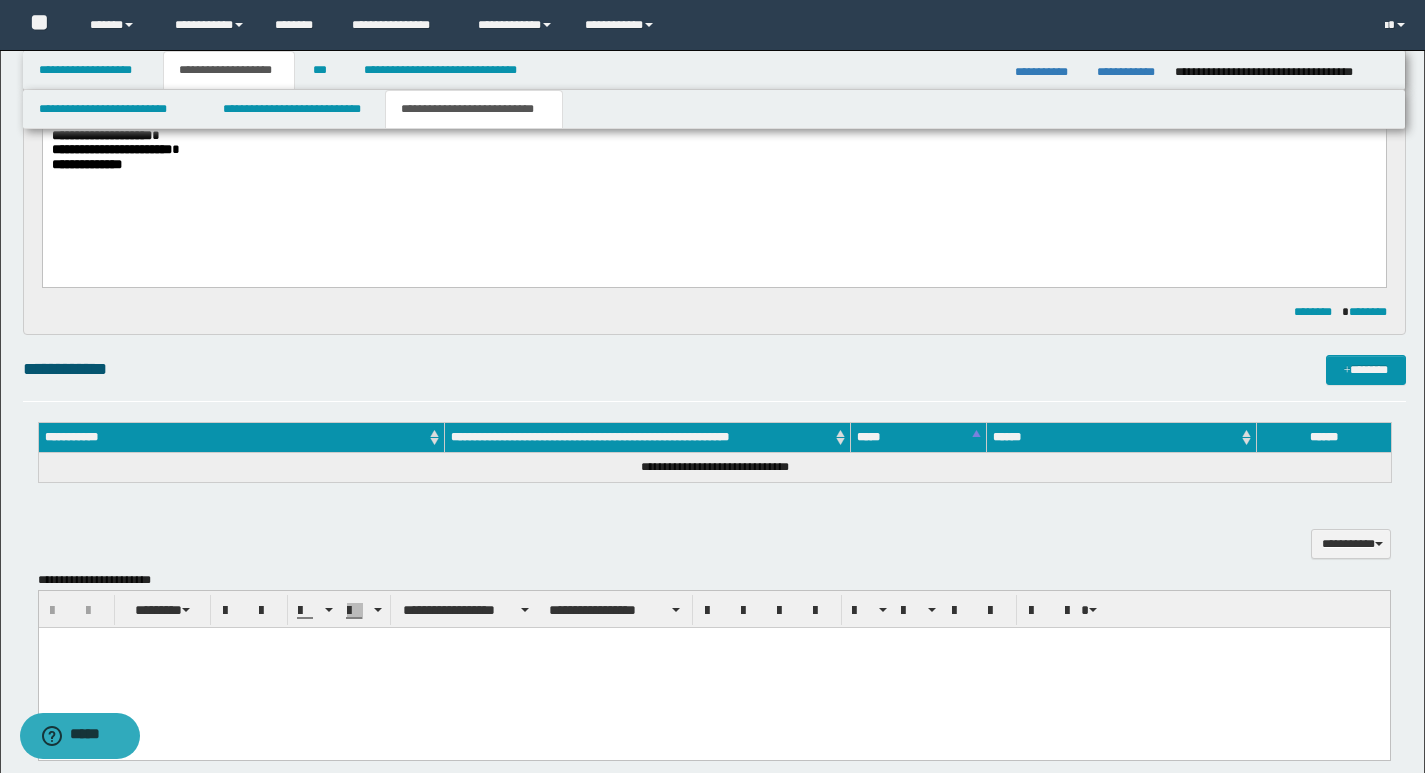 scroll, scrollTop: 726, scrollLeft: 0, axis: vertical 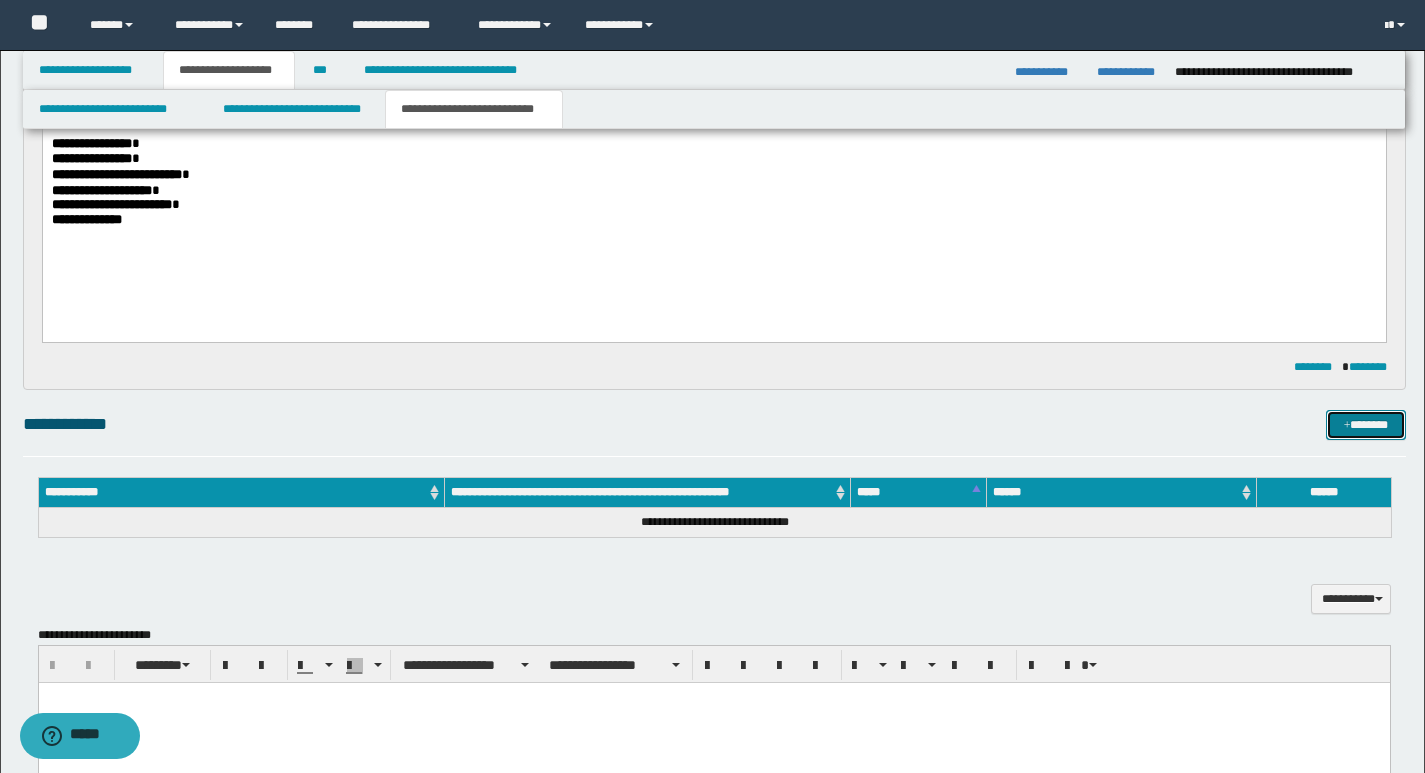 click on "*******" at bounding box center [1366, 425] 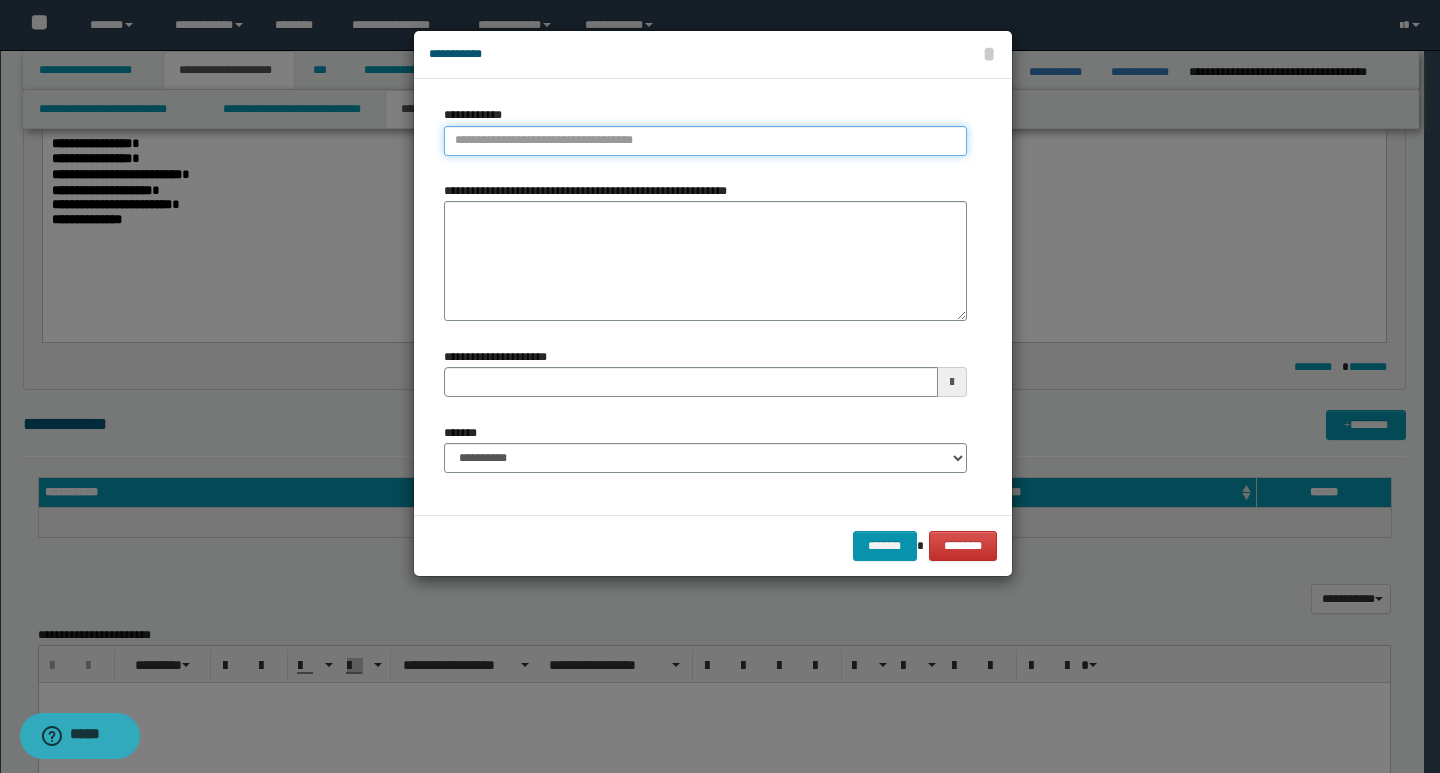 click on "**********" at bounding box center (705, 141) 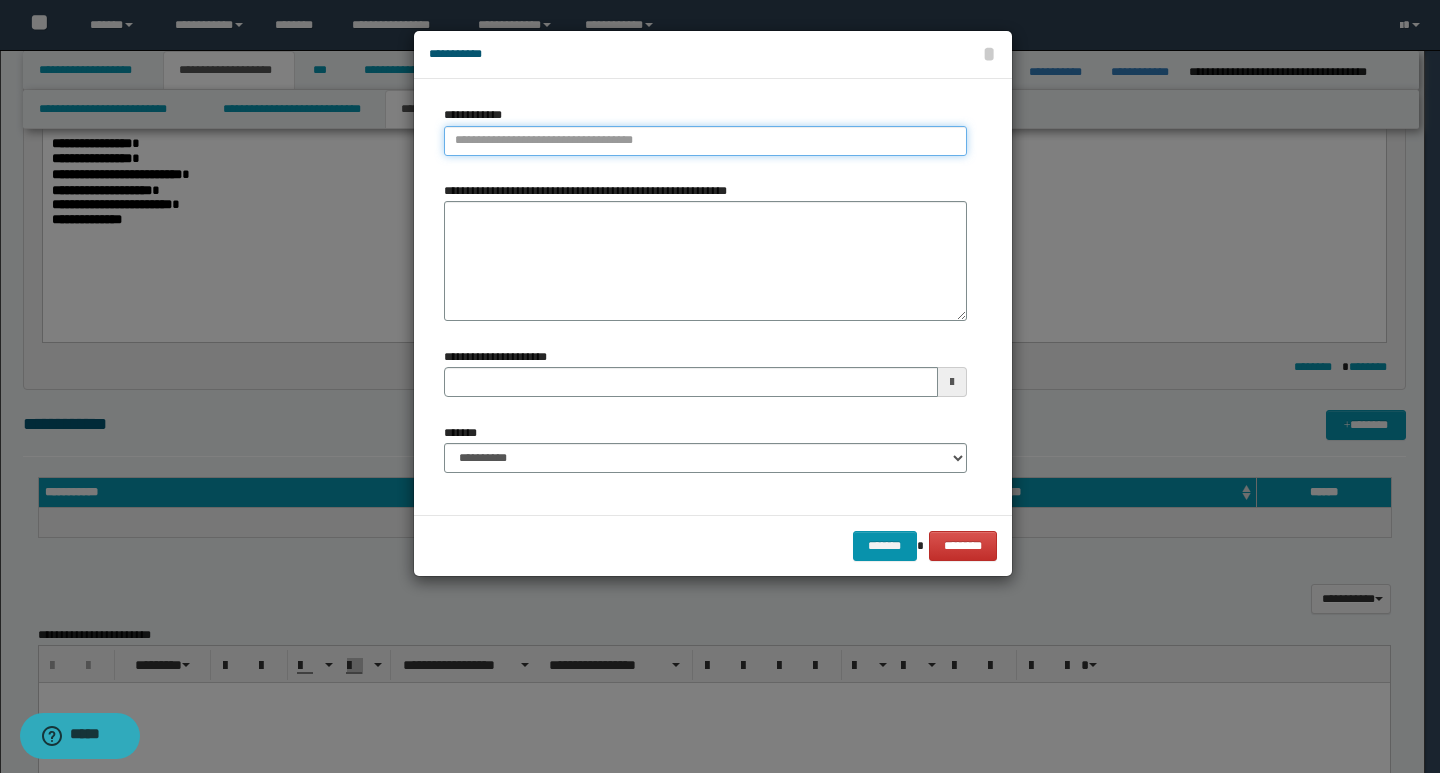 type 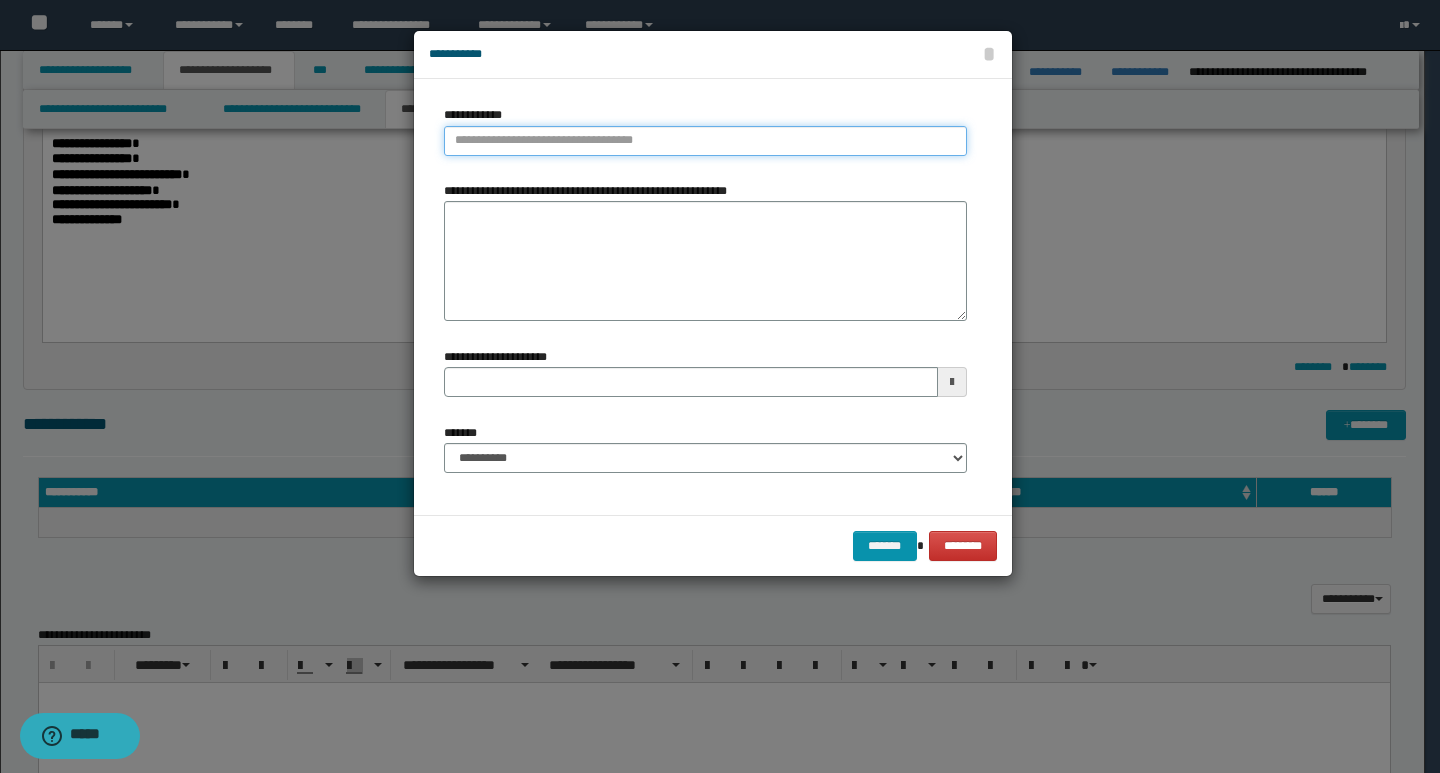 paste on "**********" 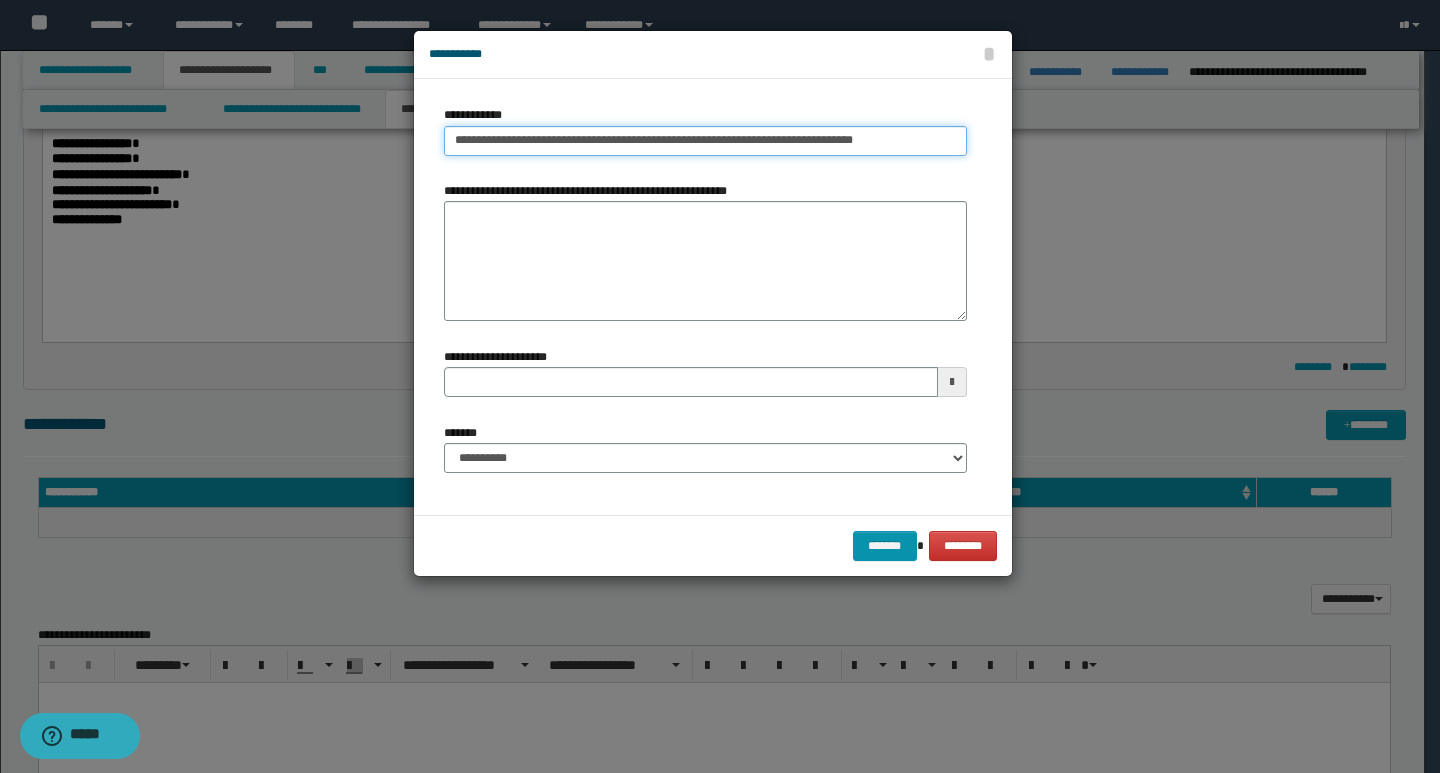 drag, startPoint x: 823, startPoint y: 143, endPoint x: 876, endPoint y: 142, distance: 53.009434 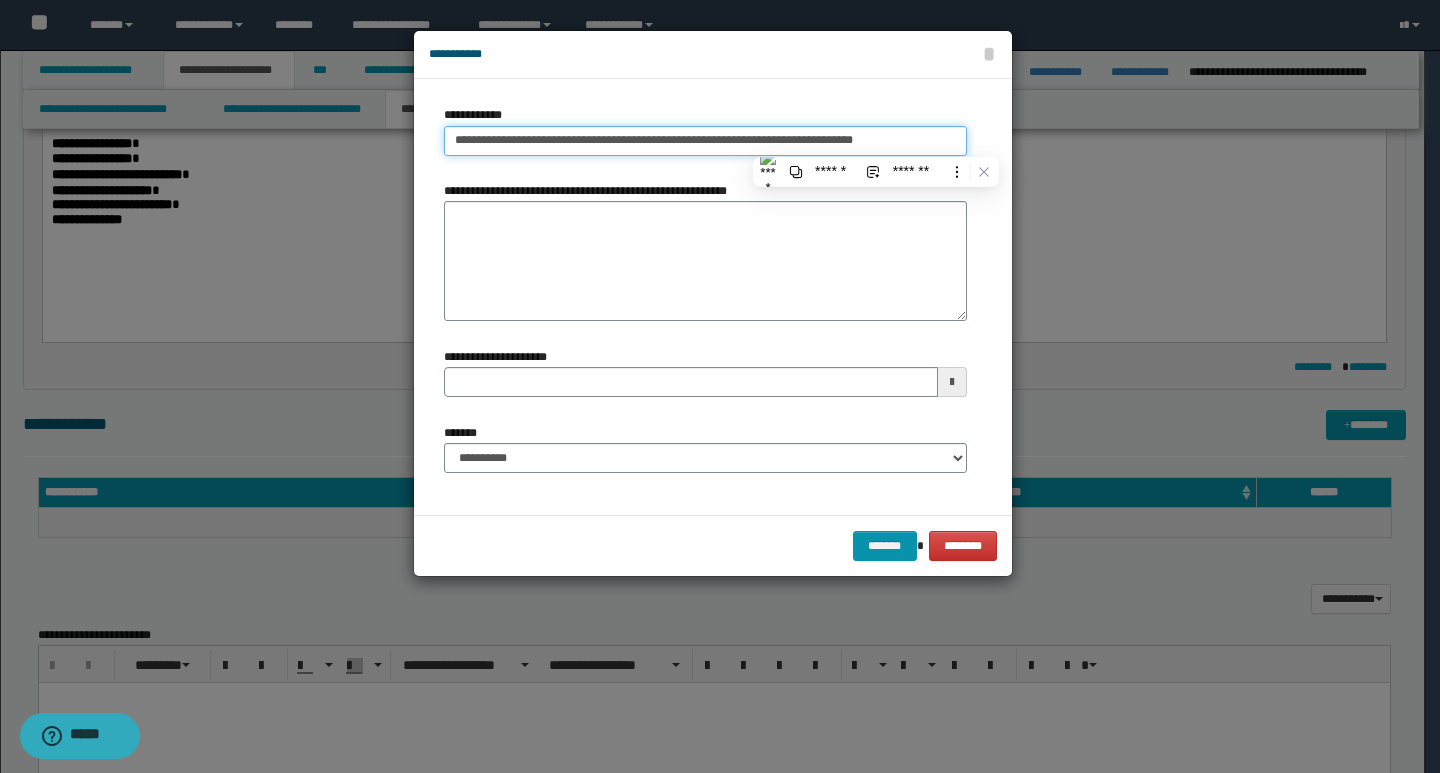 type on "**********" 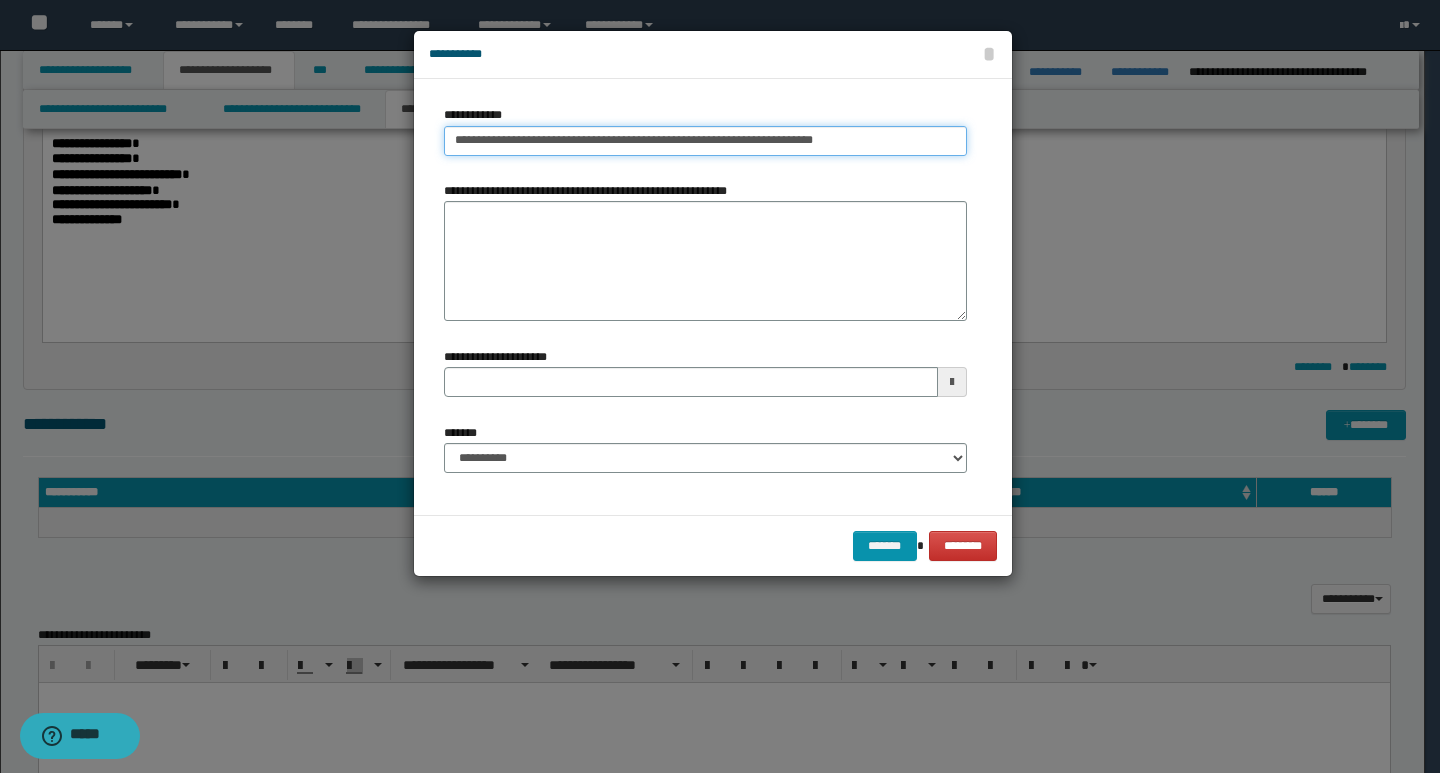 type on "**********" 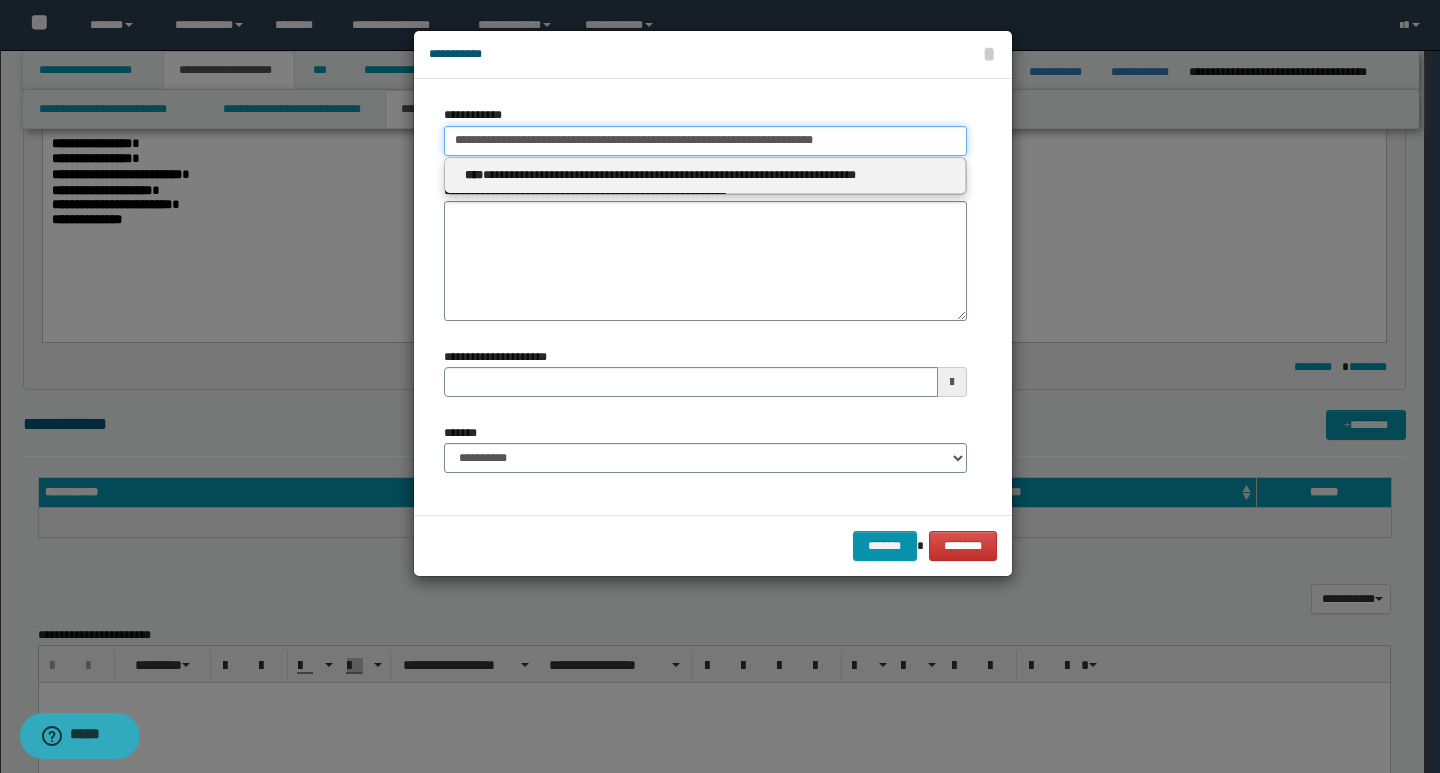 type on "**********" 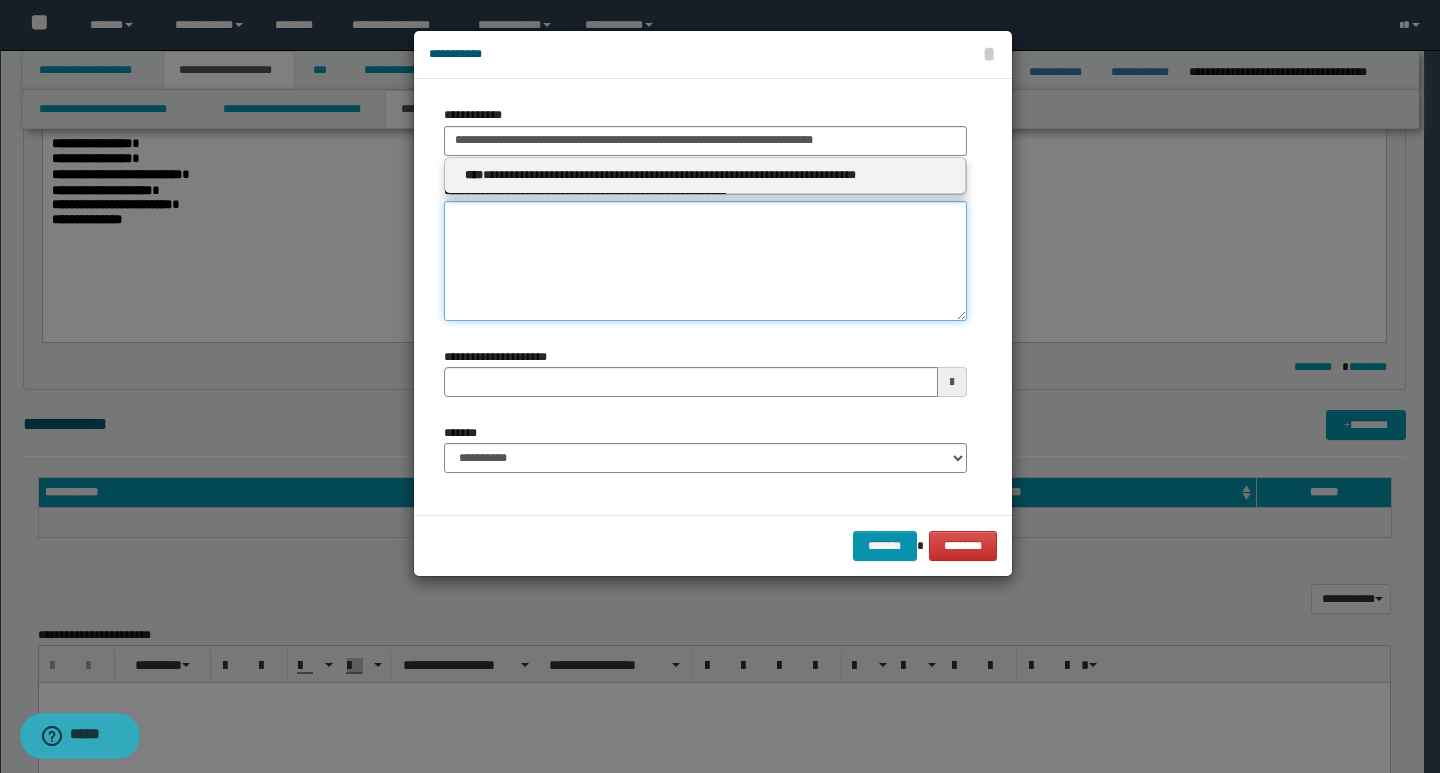 type 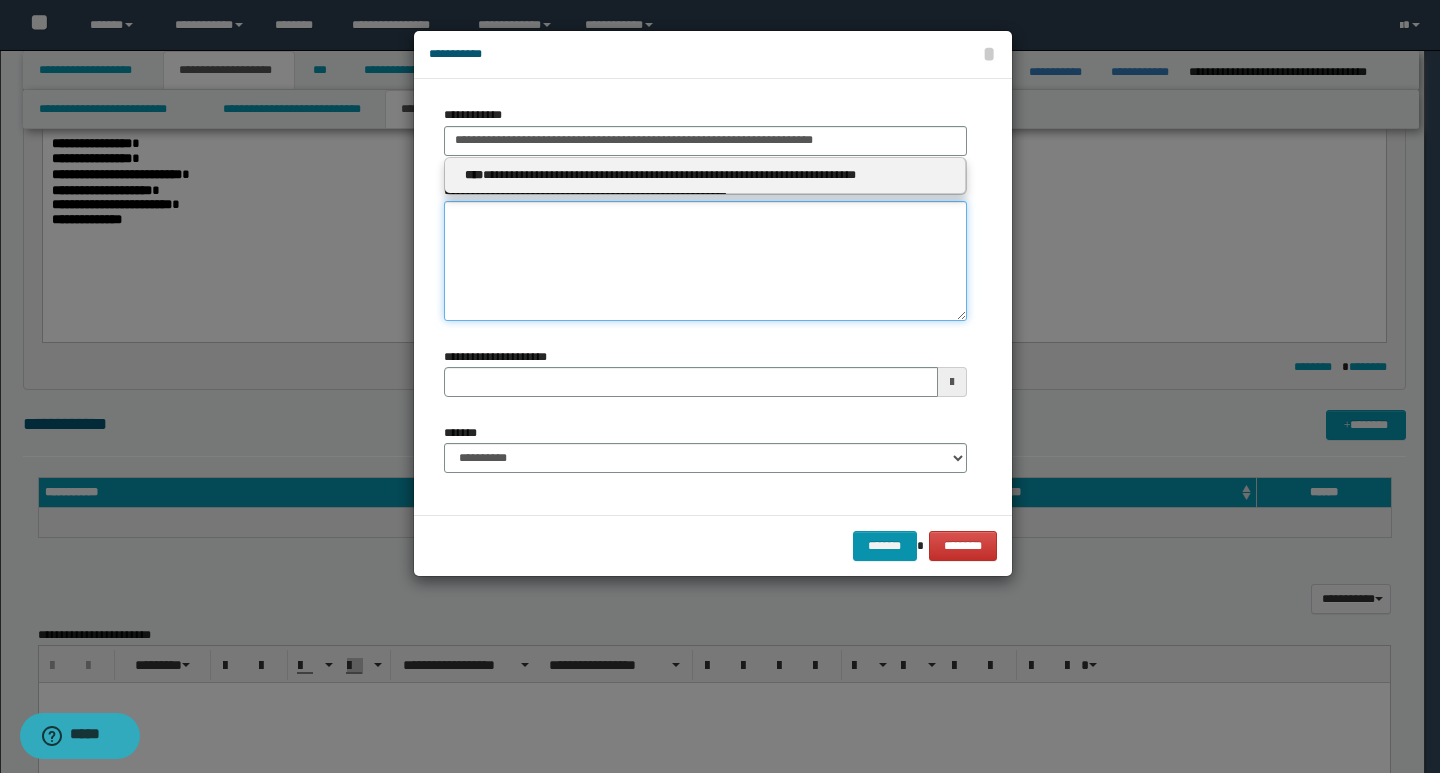 click on "**********" at bounding box center (705, 261) 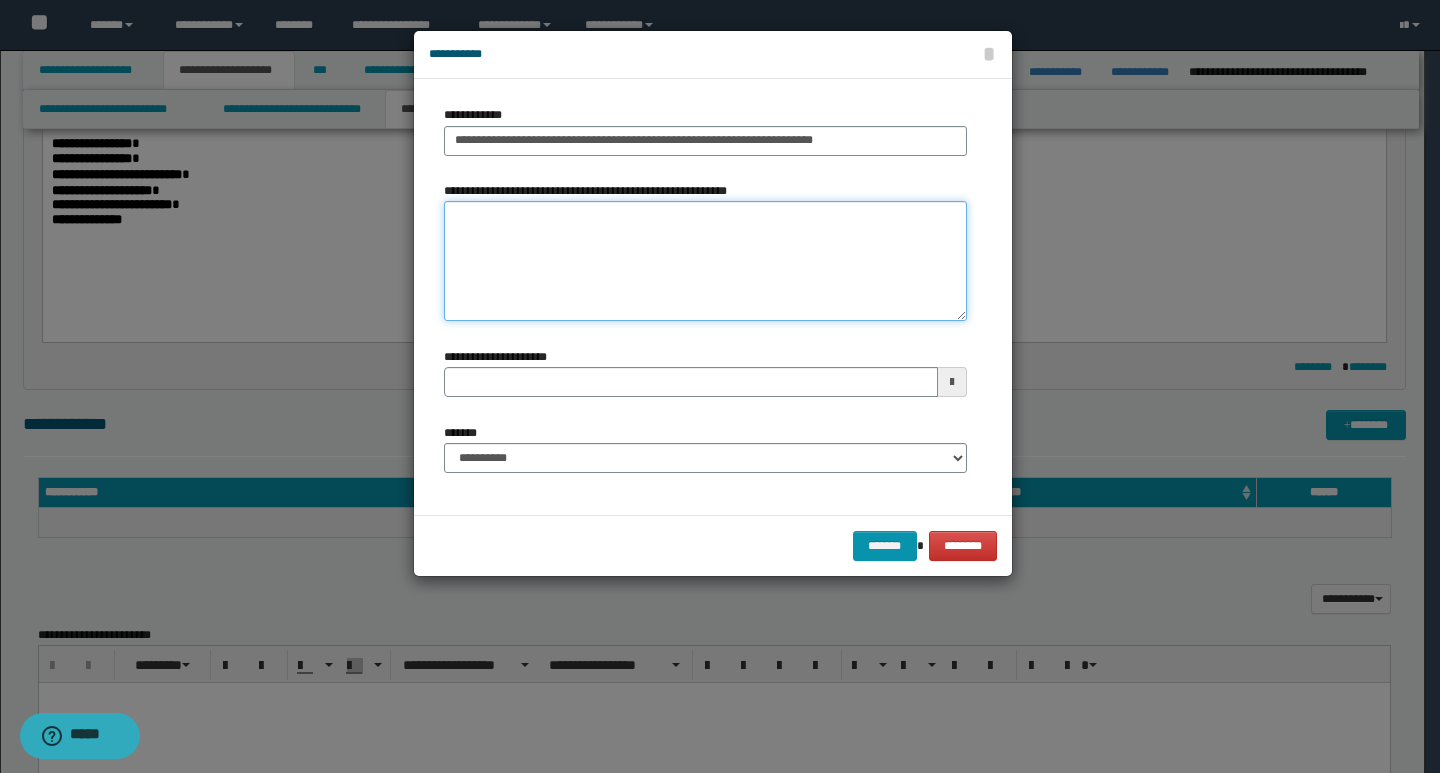 paste on "********" 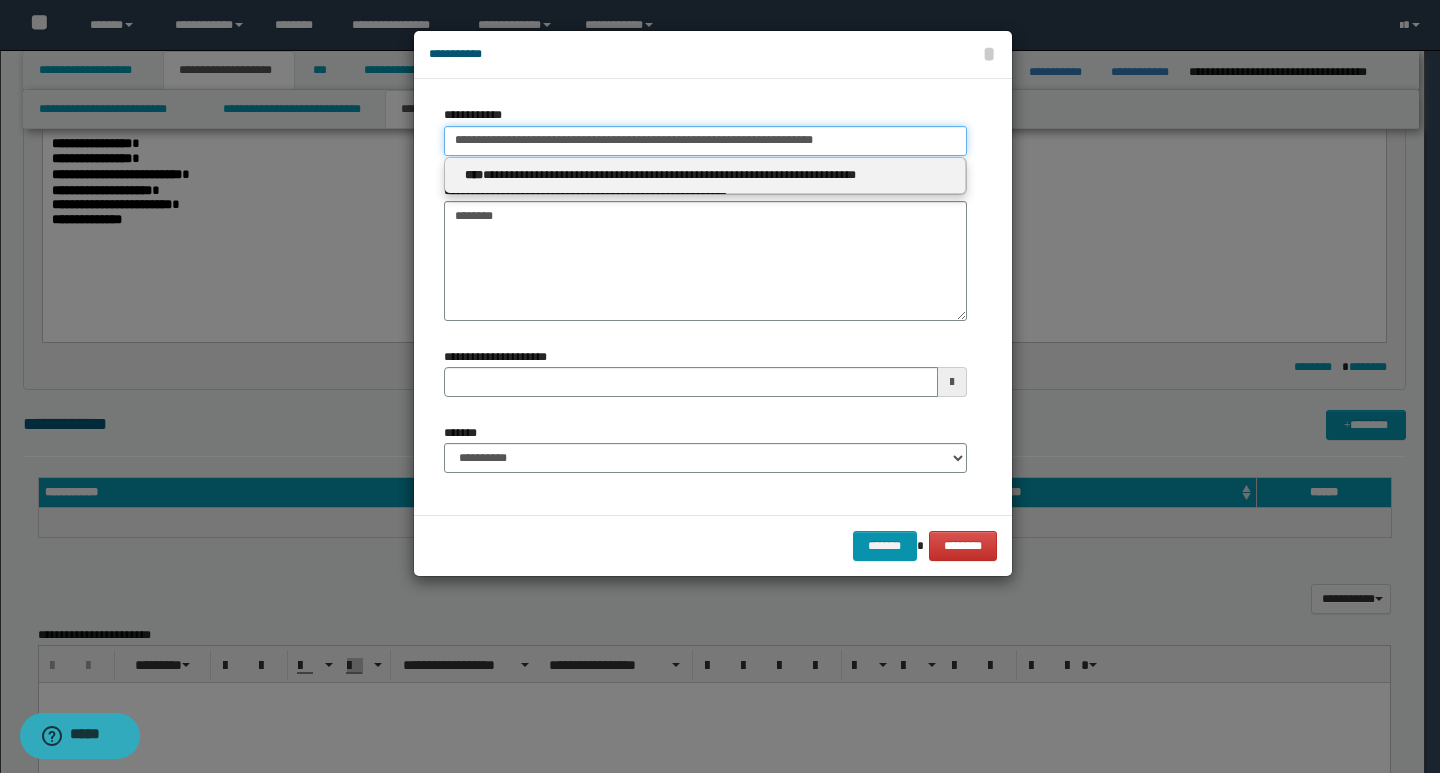 click on "**********" at bounding box center (705, 141) 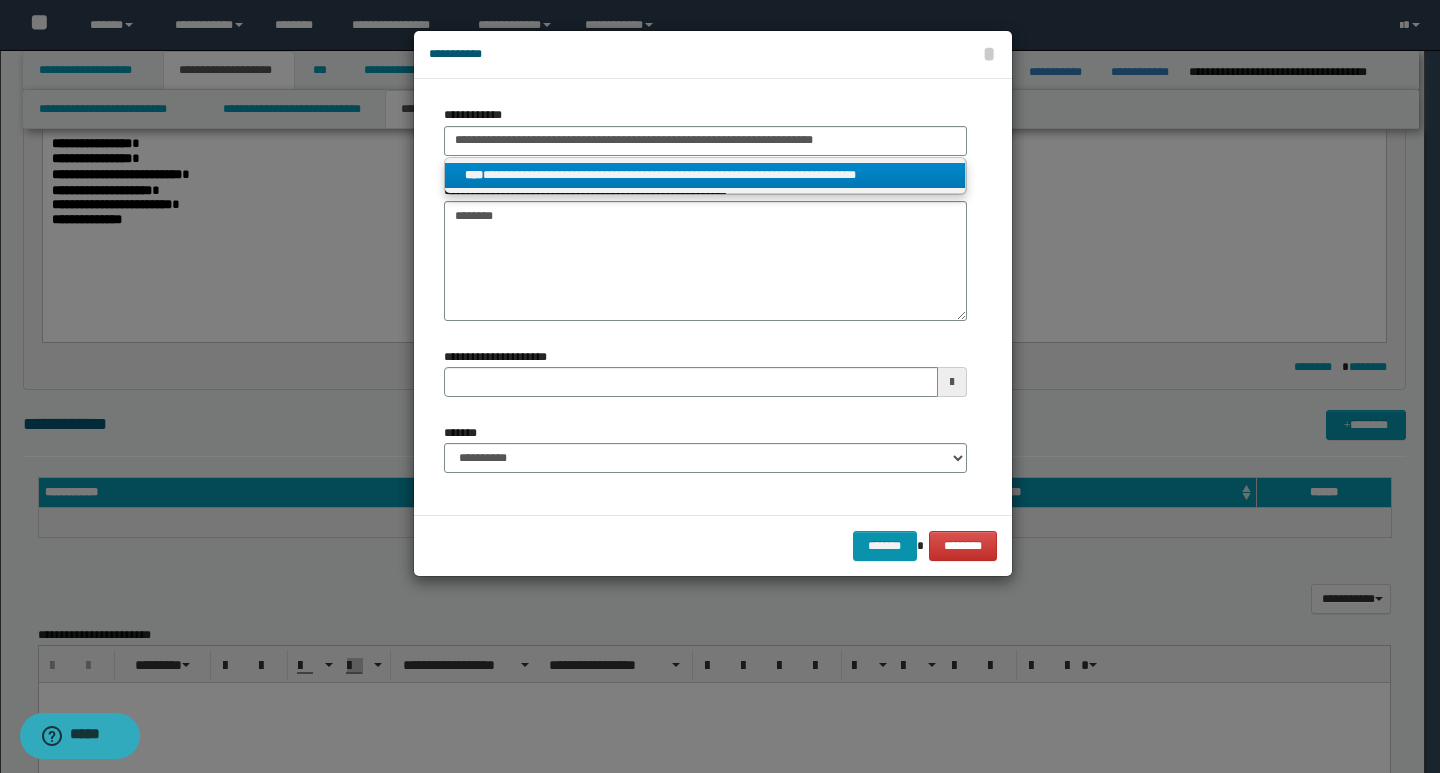 click on "**********" at bounding box center (705, 175) 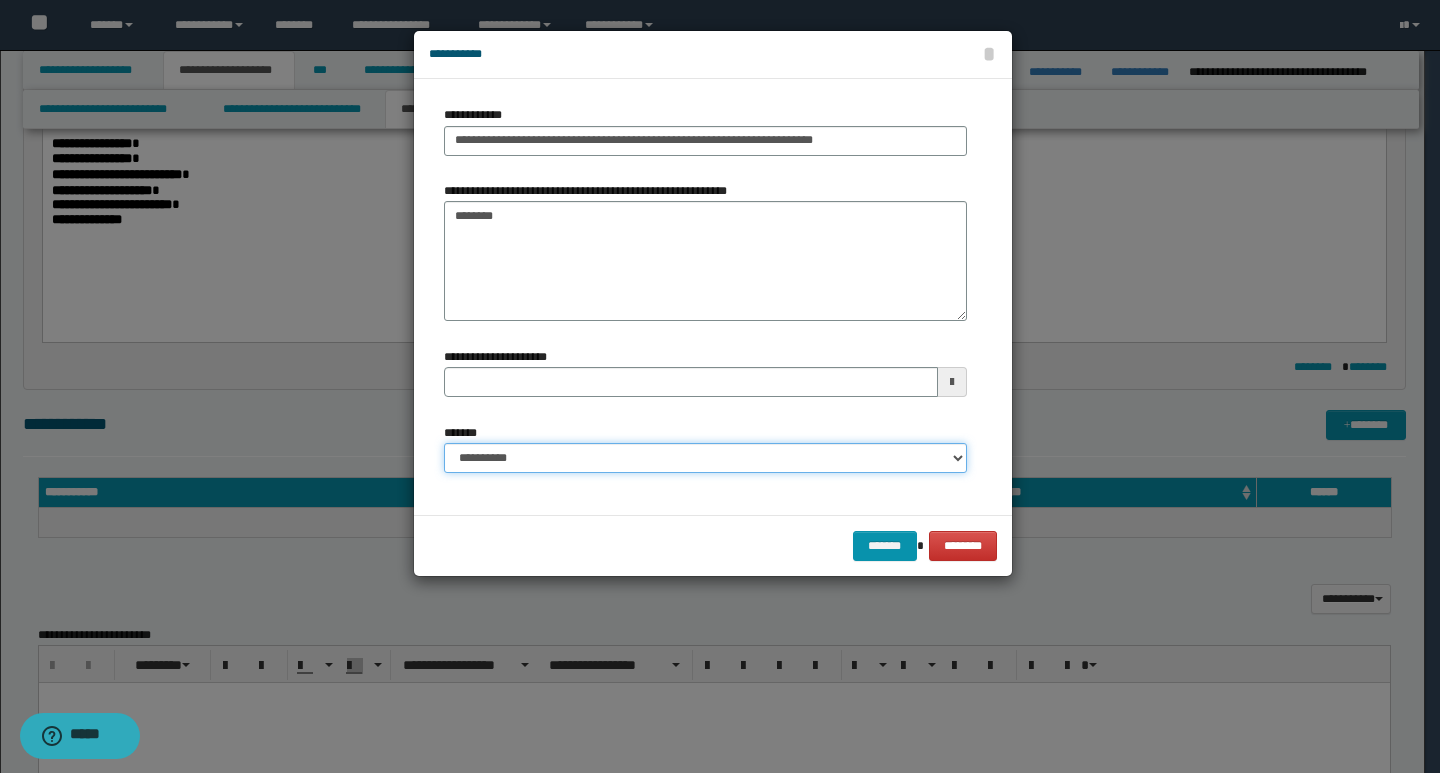 click on "**********" at bounding box center (705, 458) 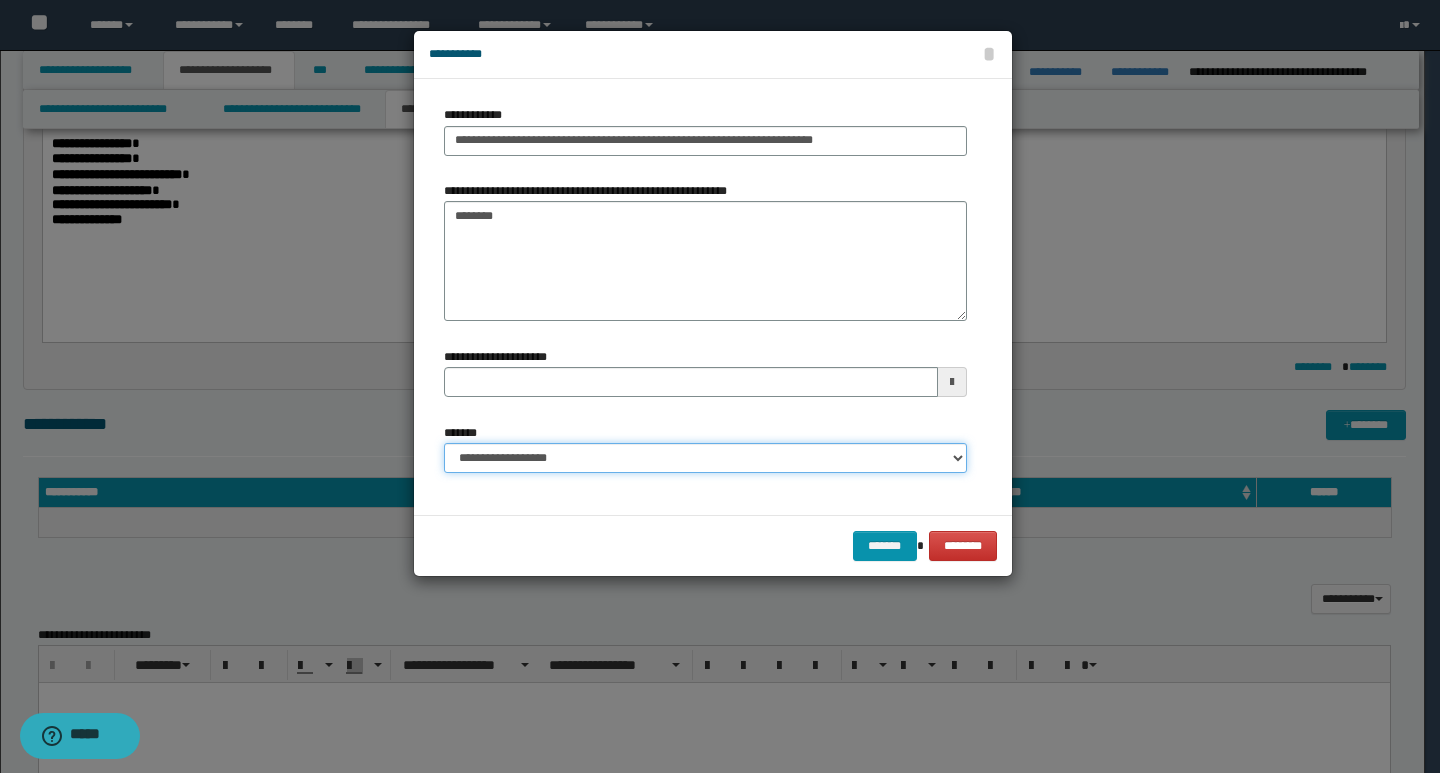 click on "**********" at bounding box center [705, 458] 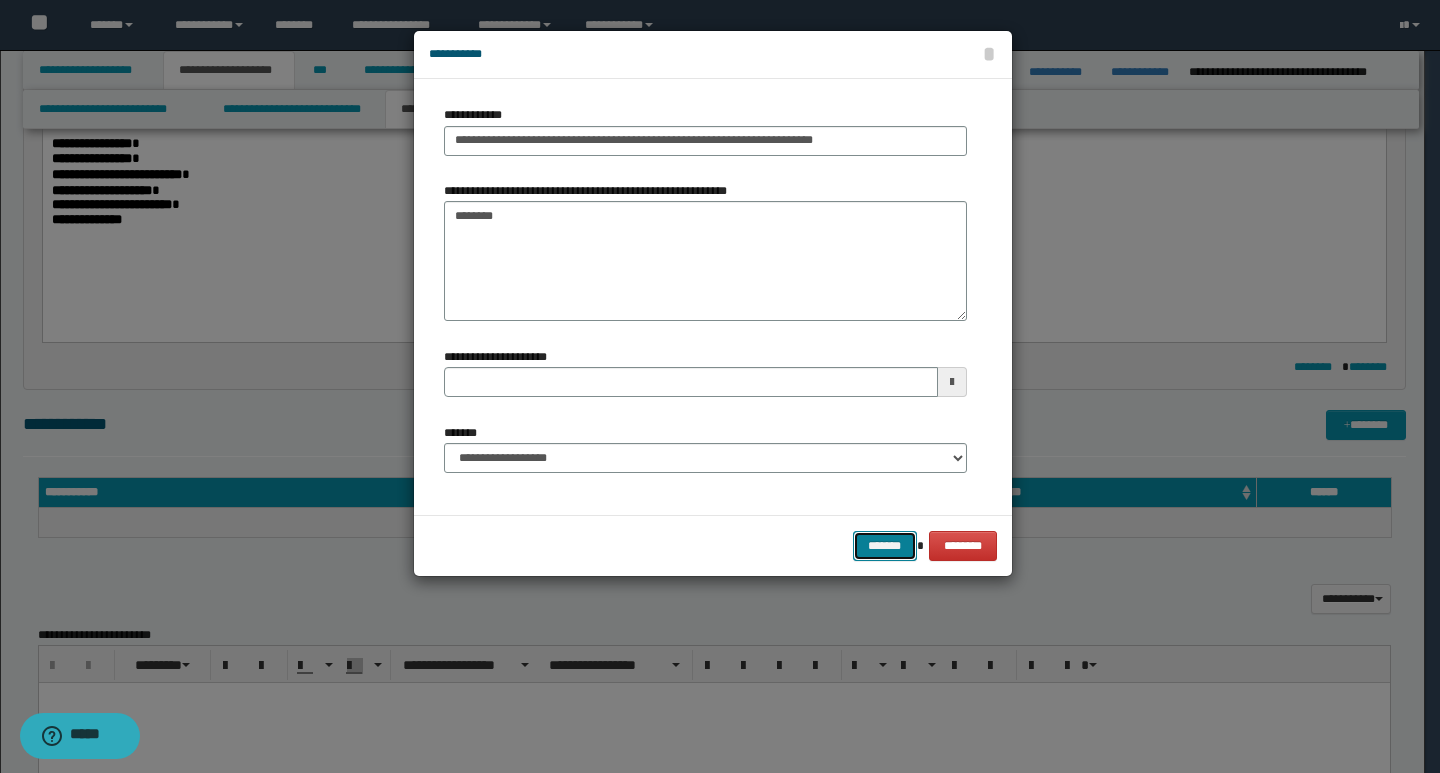 click on "*******" at bounding box center [885, 546] 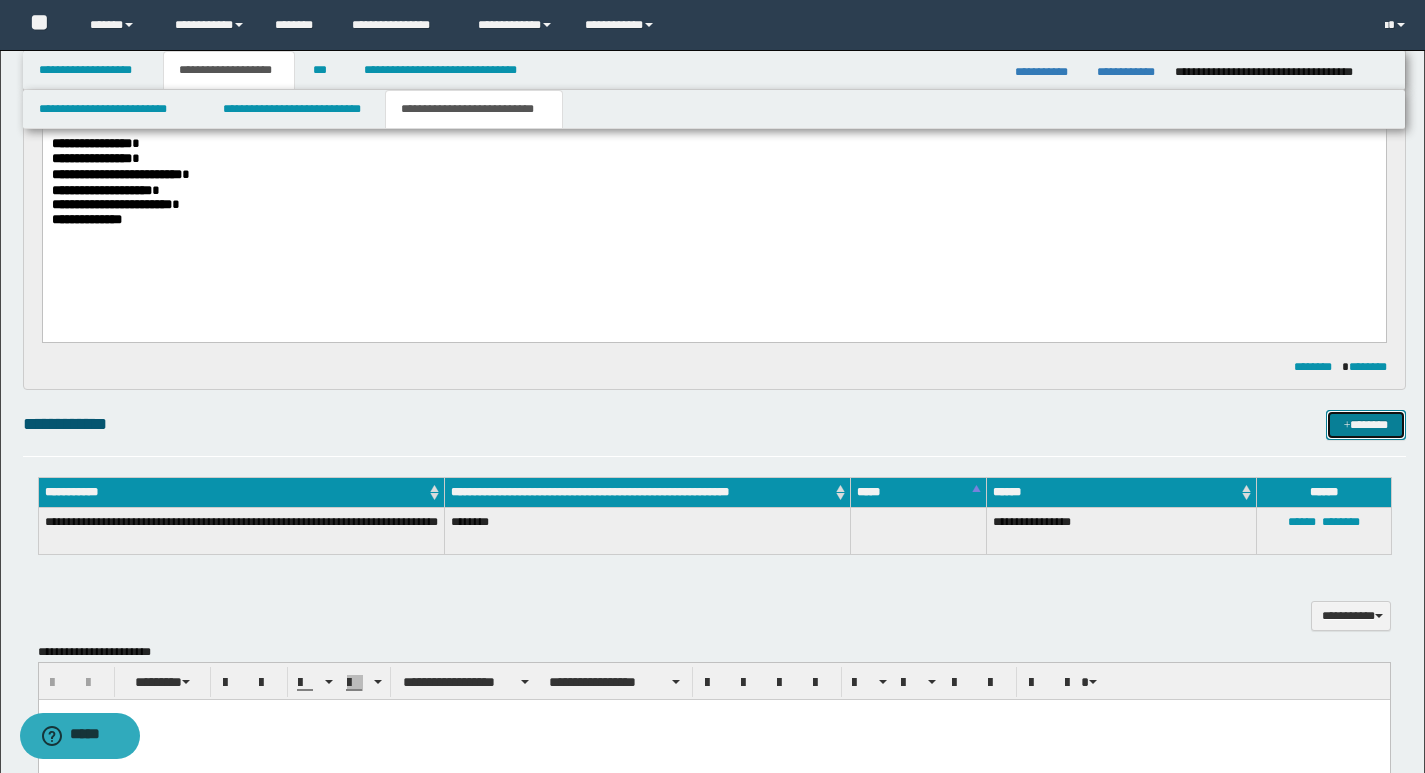 click on "*******" at bounding box center (1366, 425) 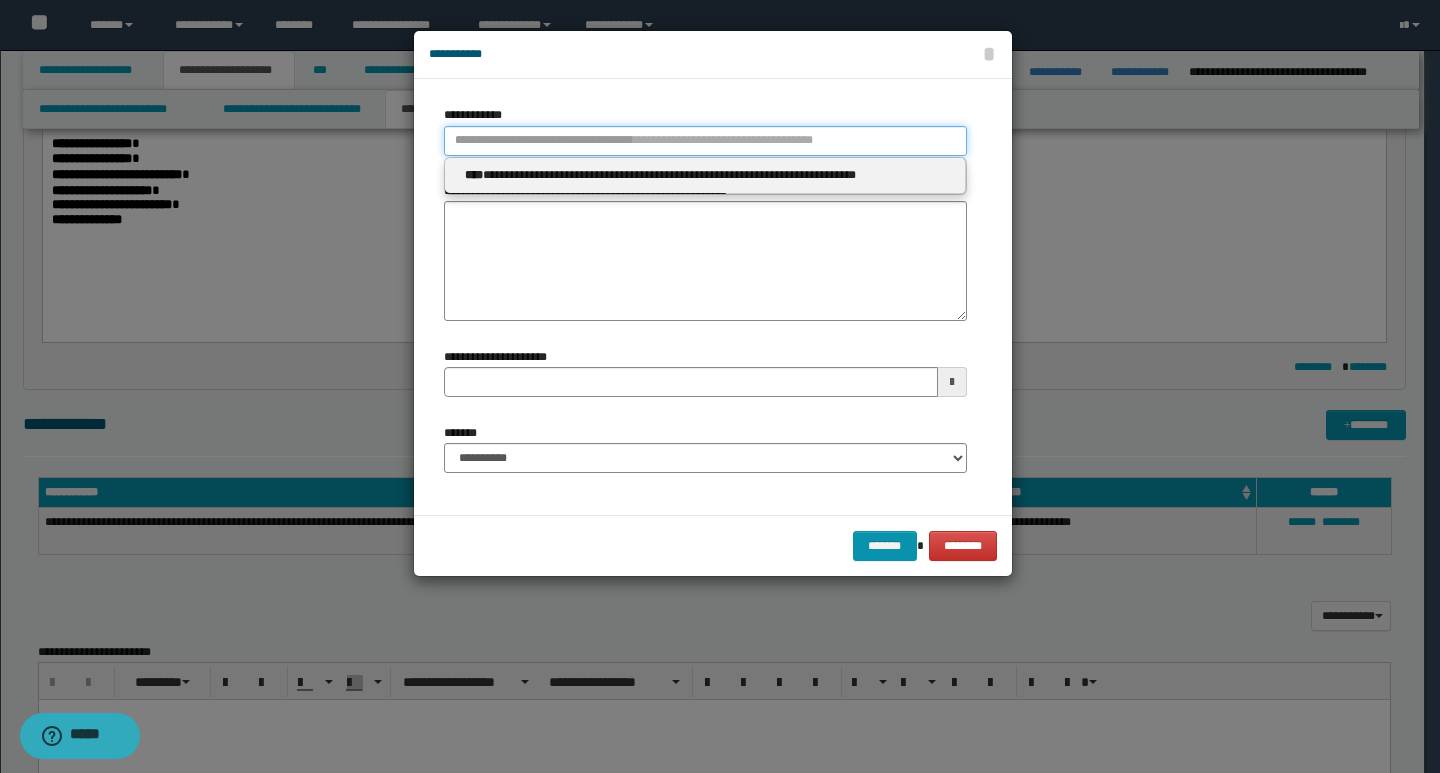 click on "**********" at bounding box center [705, 141] 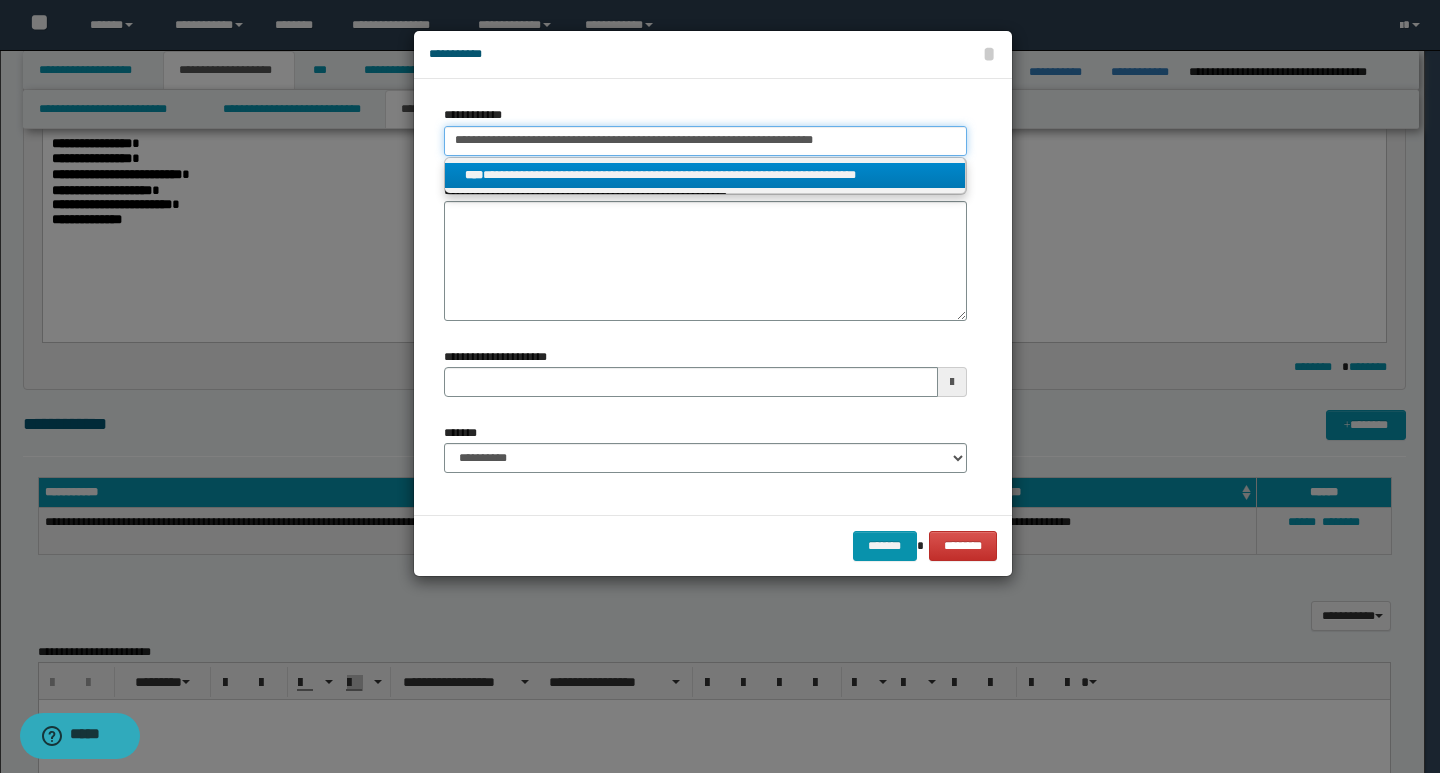 drag, startPoint x: 828, startPoint y: 141, endPoint x: 438, endPoint y: 134, distance: 390.0628 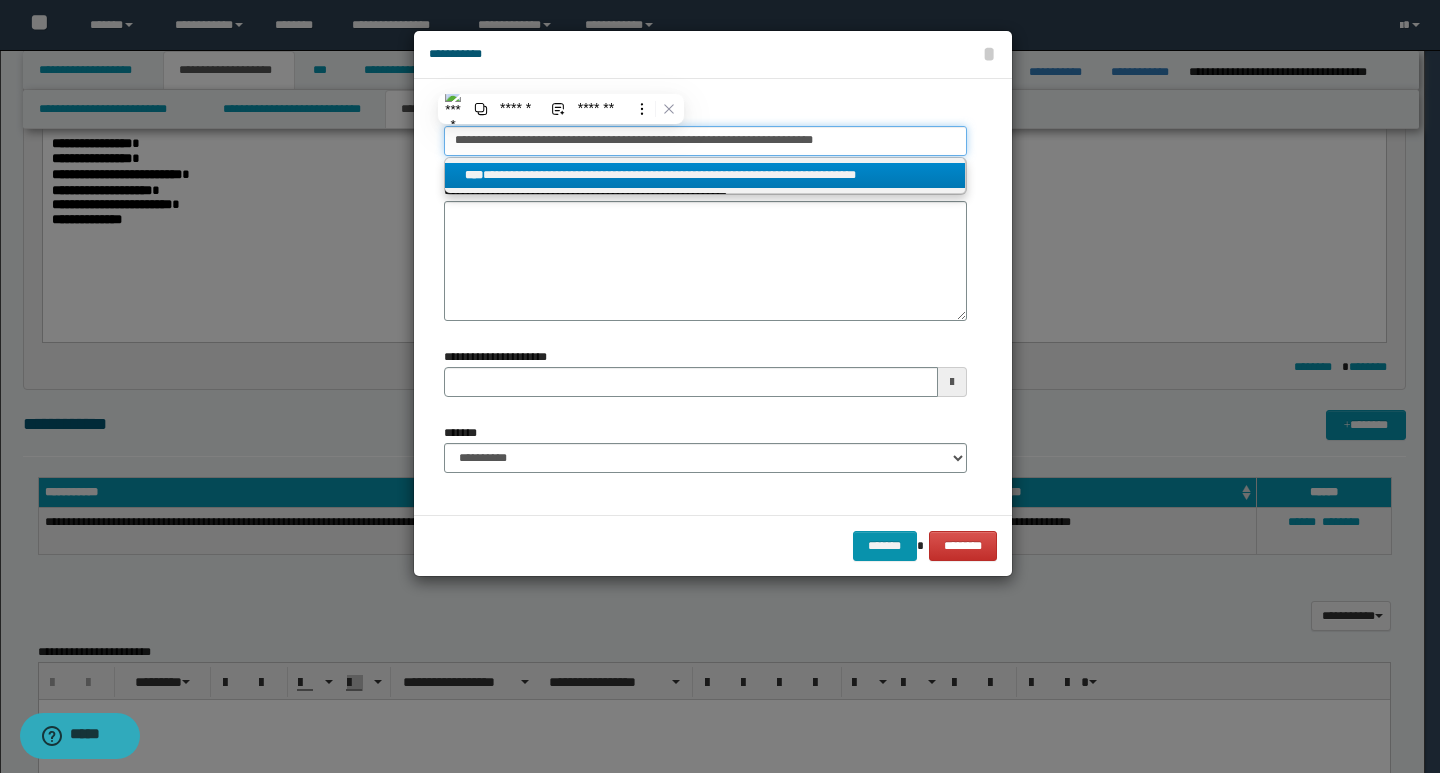 paste 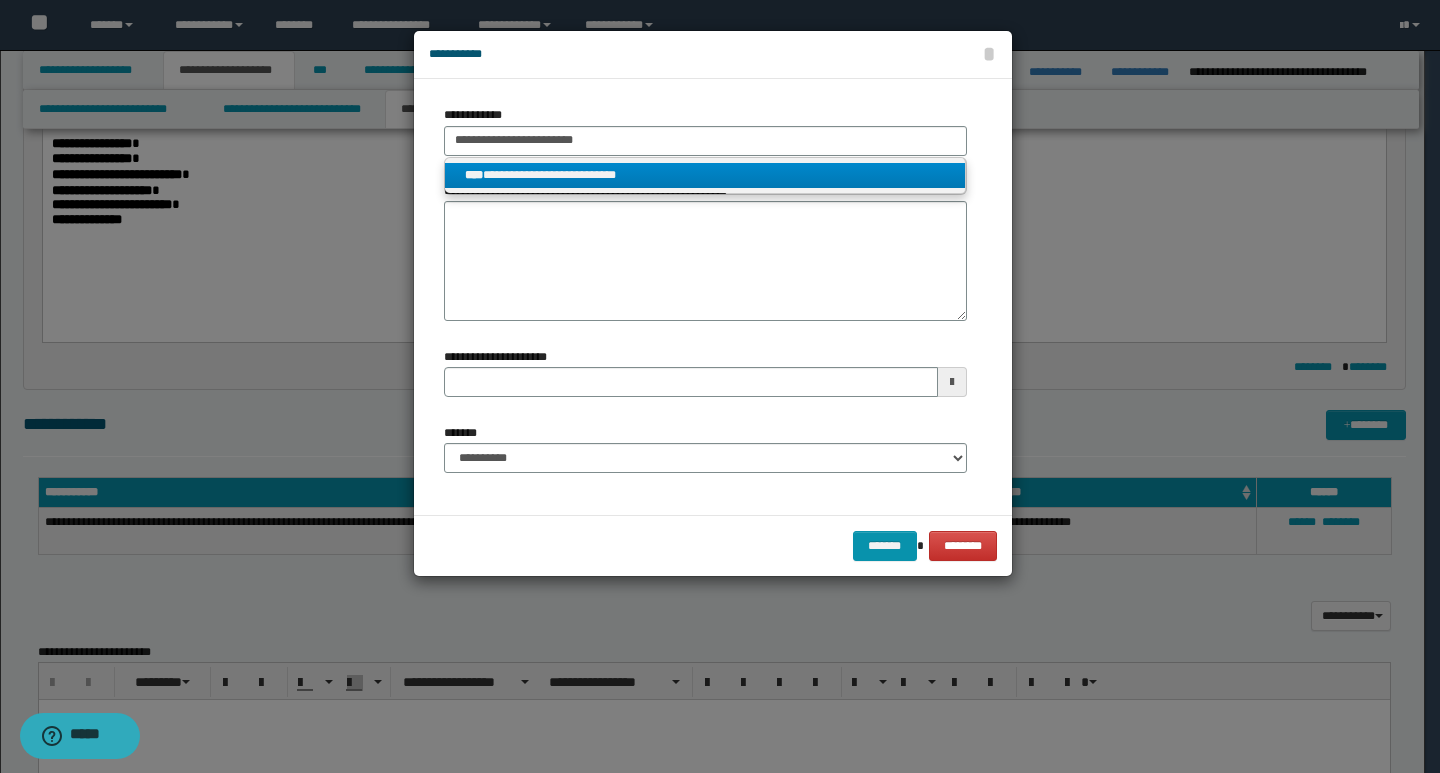click on "**********" at bounding box center [705, 175] 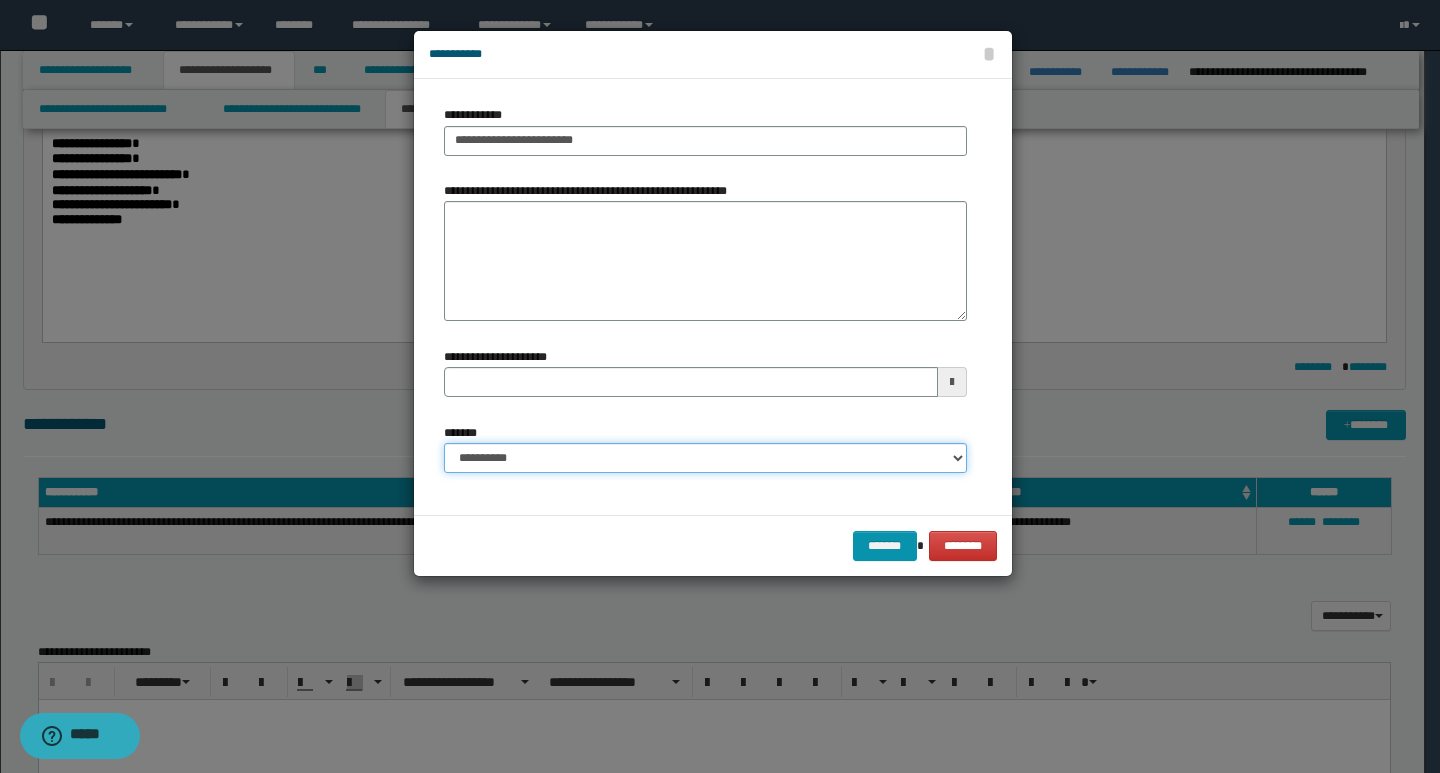 click on "**********" at bounding box center [705, 458] 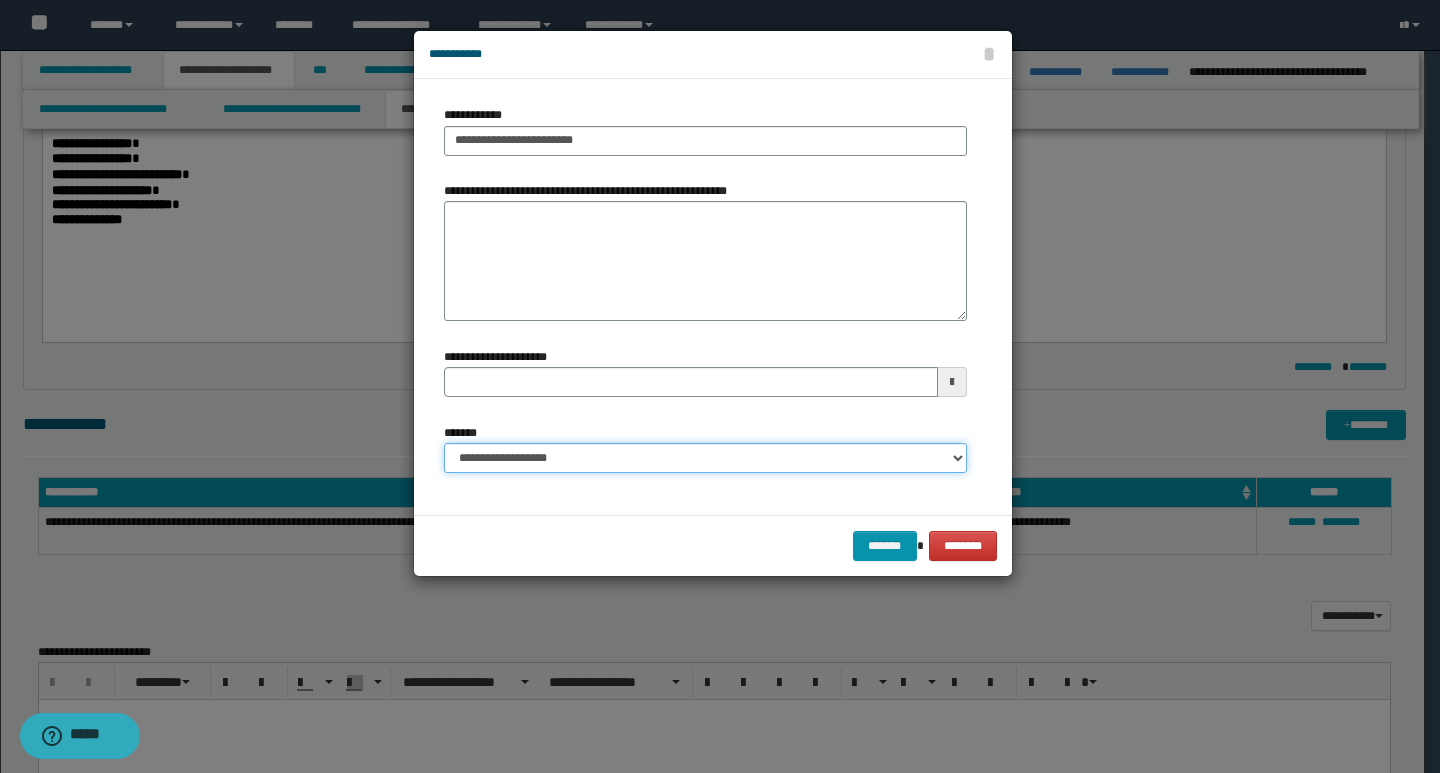 click on "**********" at bounding box center [705, 458] 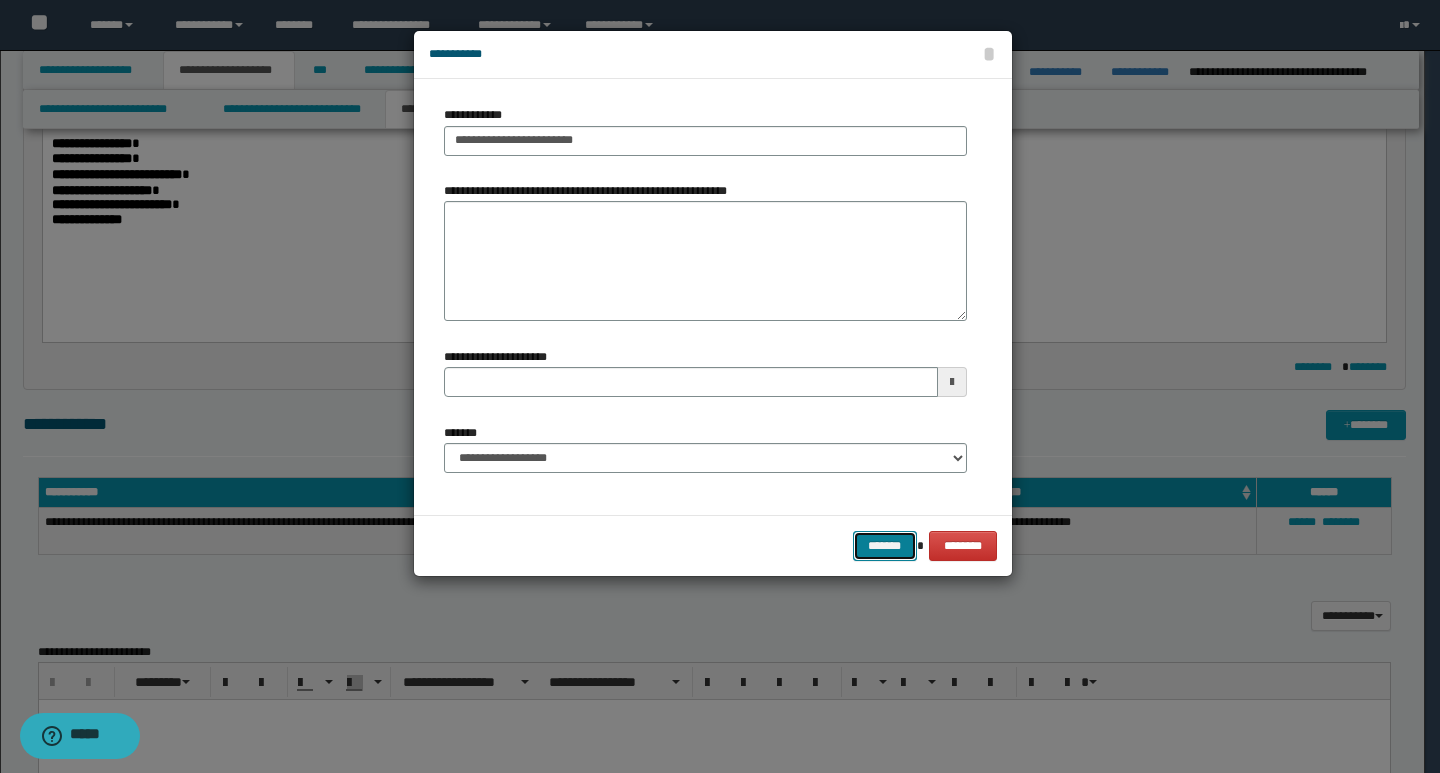 click on "*******" at bounding box center [885, 546] 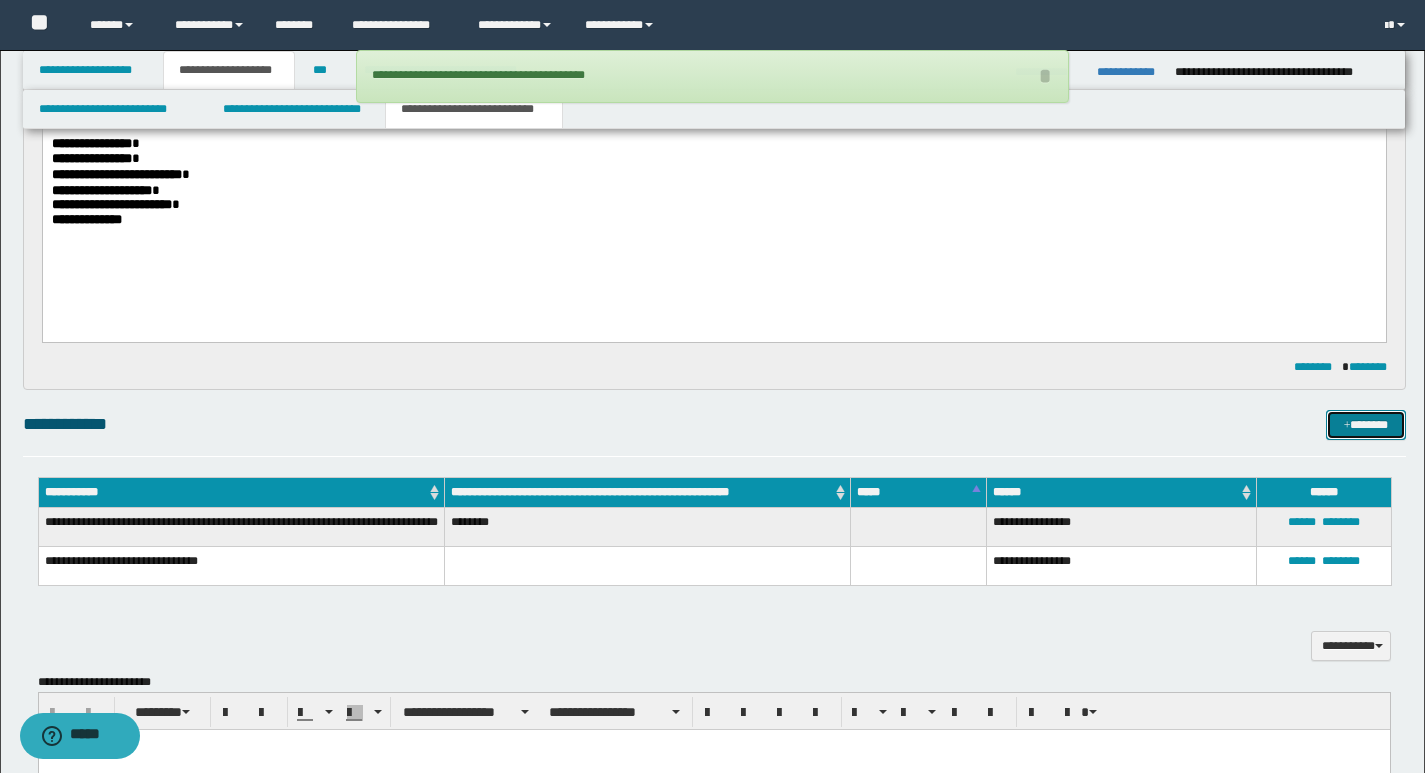 click on "*******" at bounding box center [1366, 425] 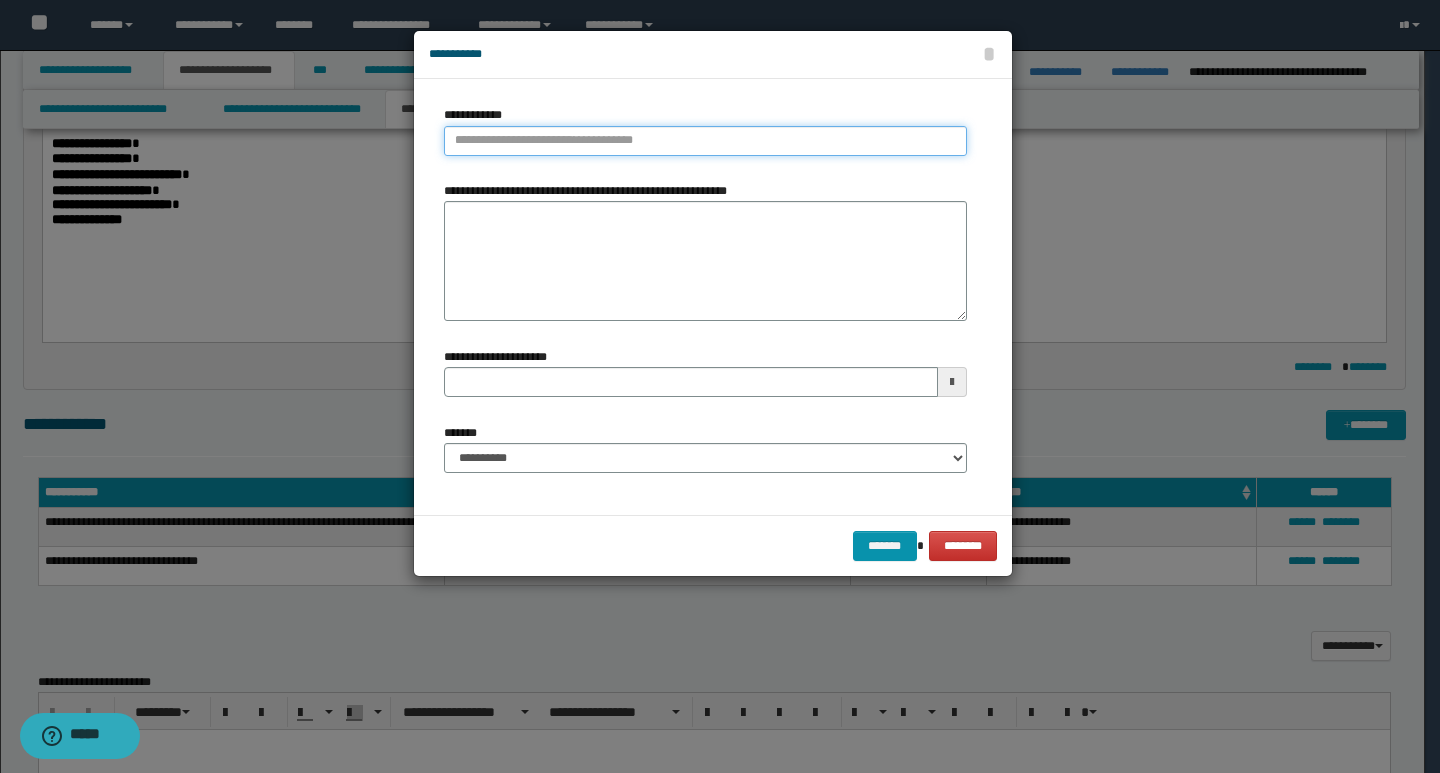 click on "**********" at bounding box center (705, 141) 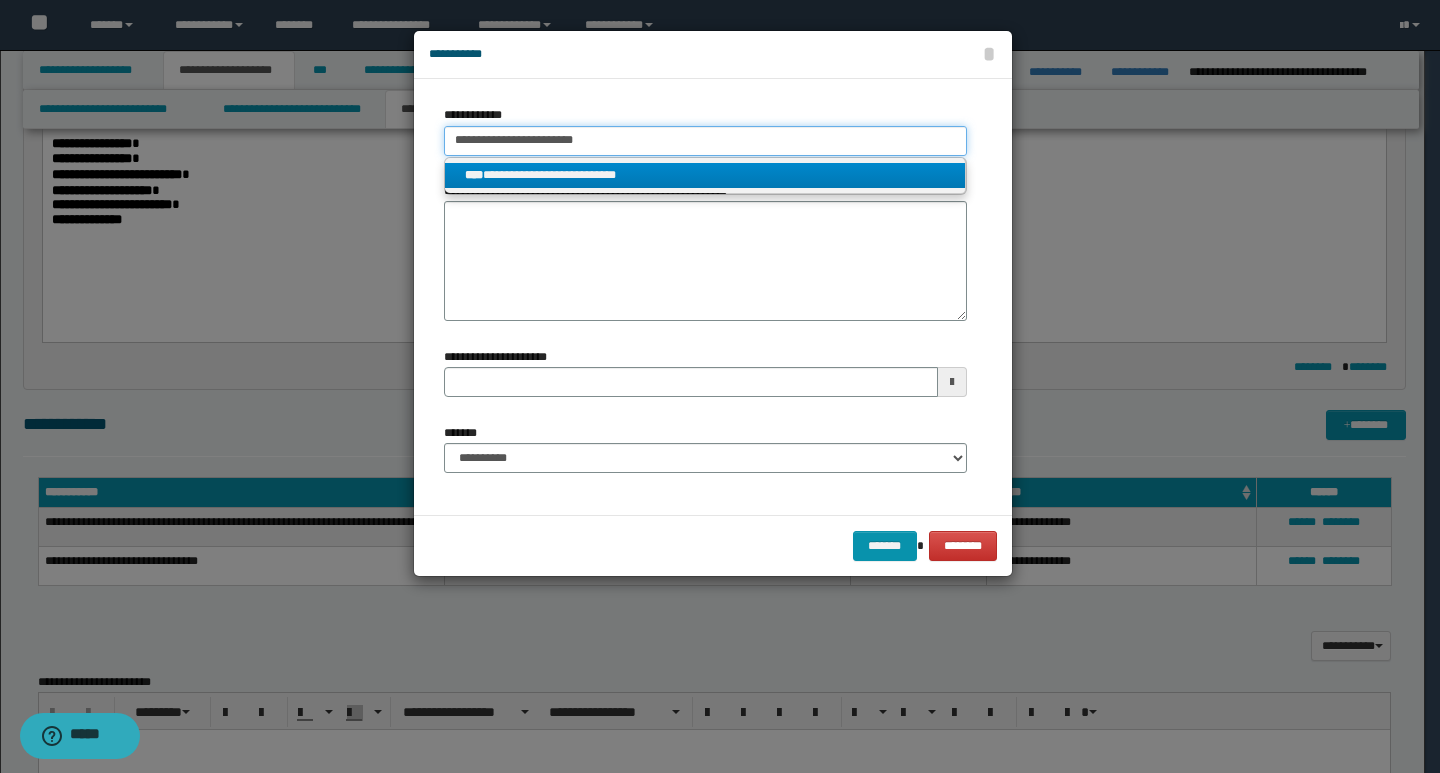 drag, startPoint x: 601, startPoint y: 141, endPoint x: 428, endPoint y: 143, distance: 173.01157 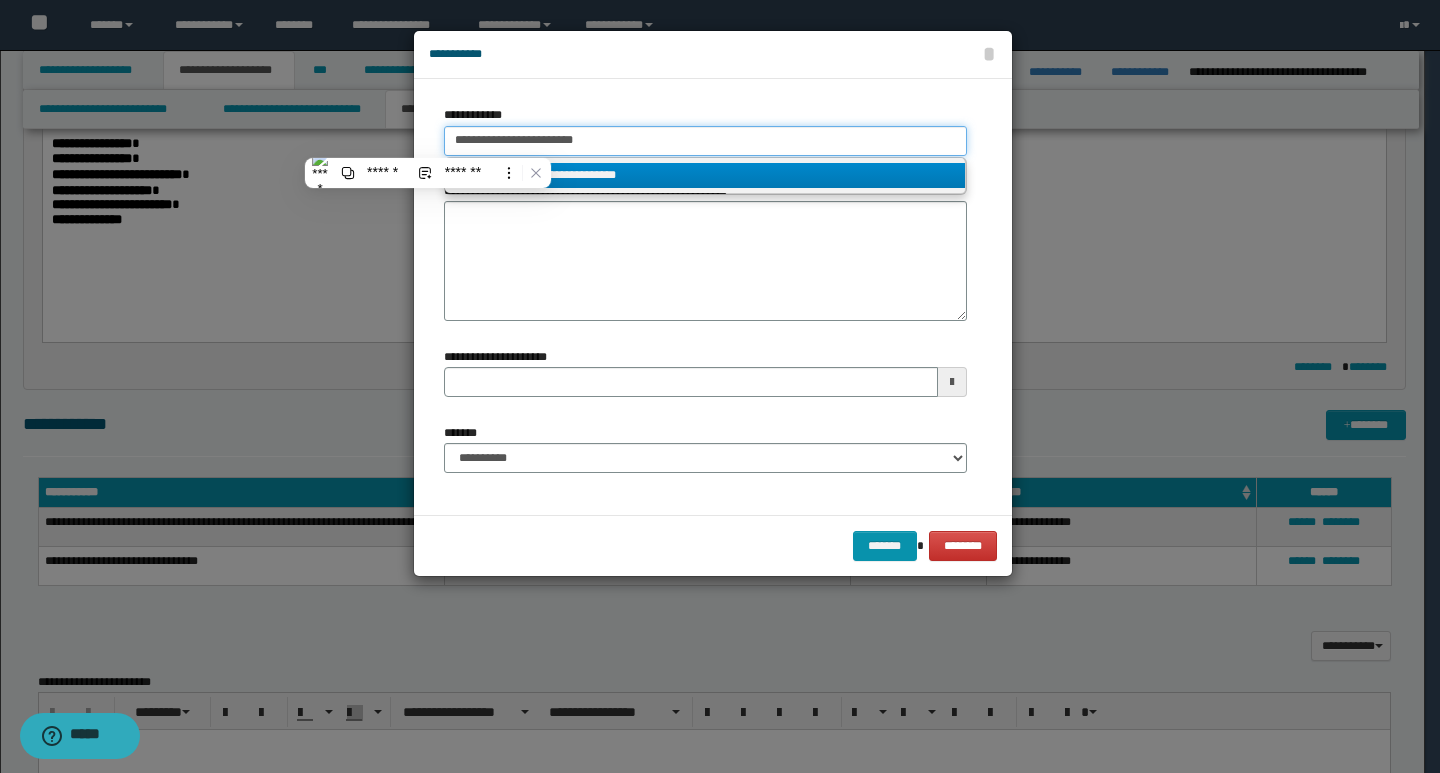 paste on "*" 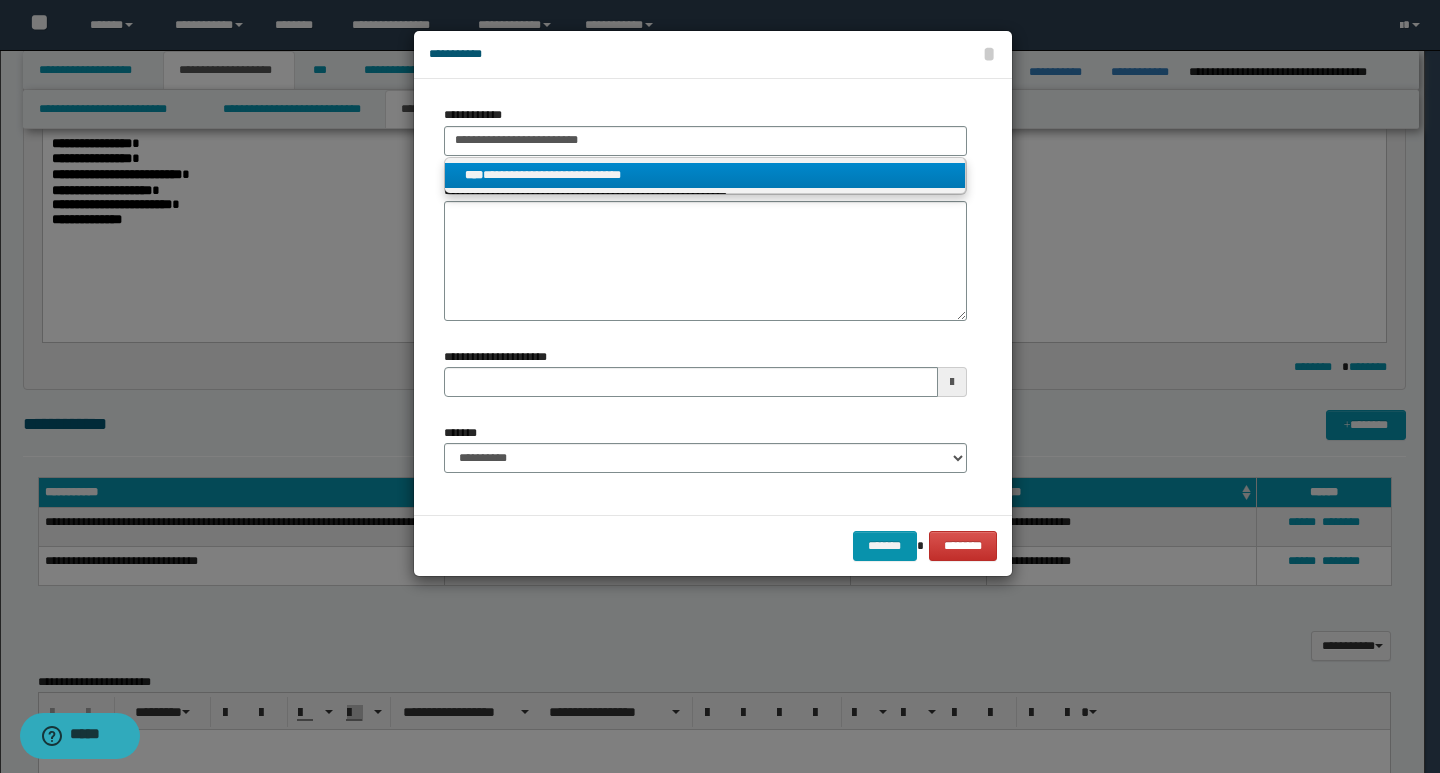 click on "**********" at bounding box center (705, 175) 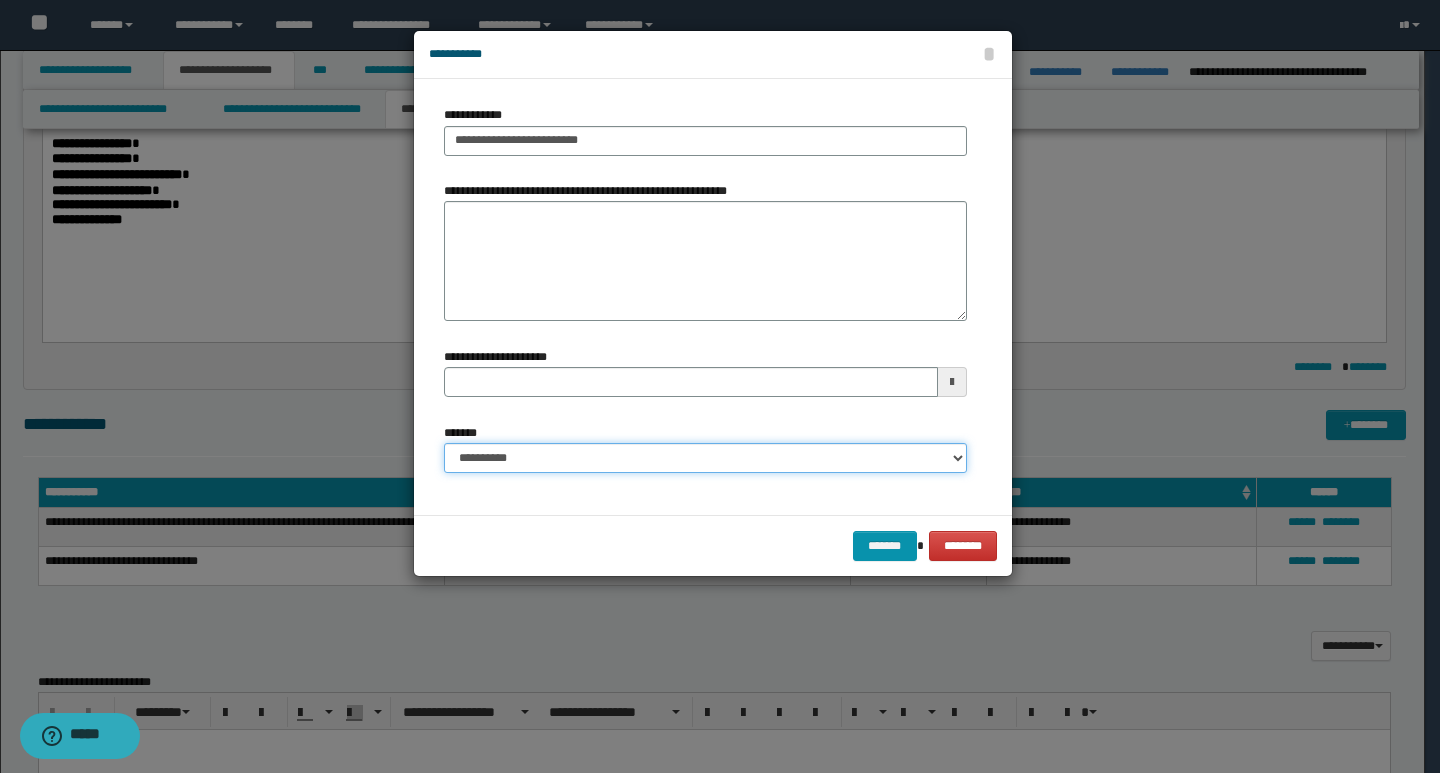 click on "**********" at bounding box center (705, 458) 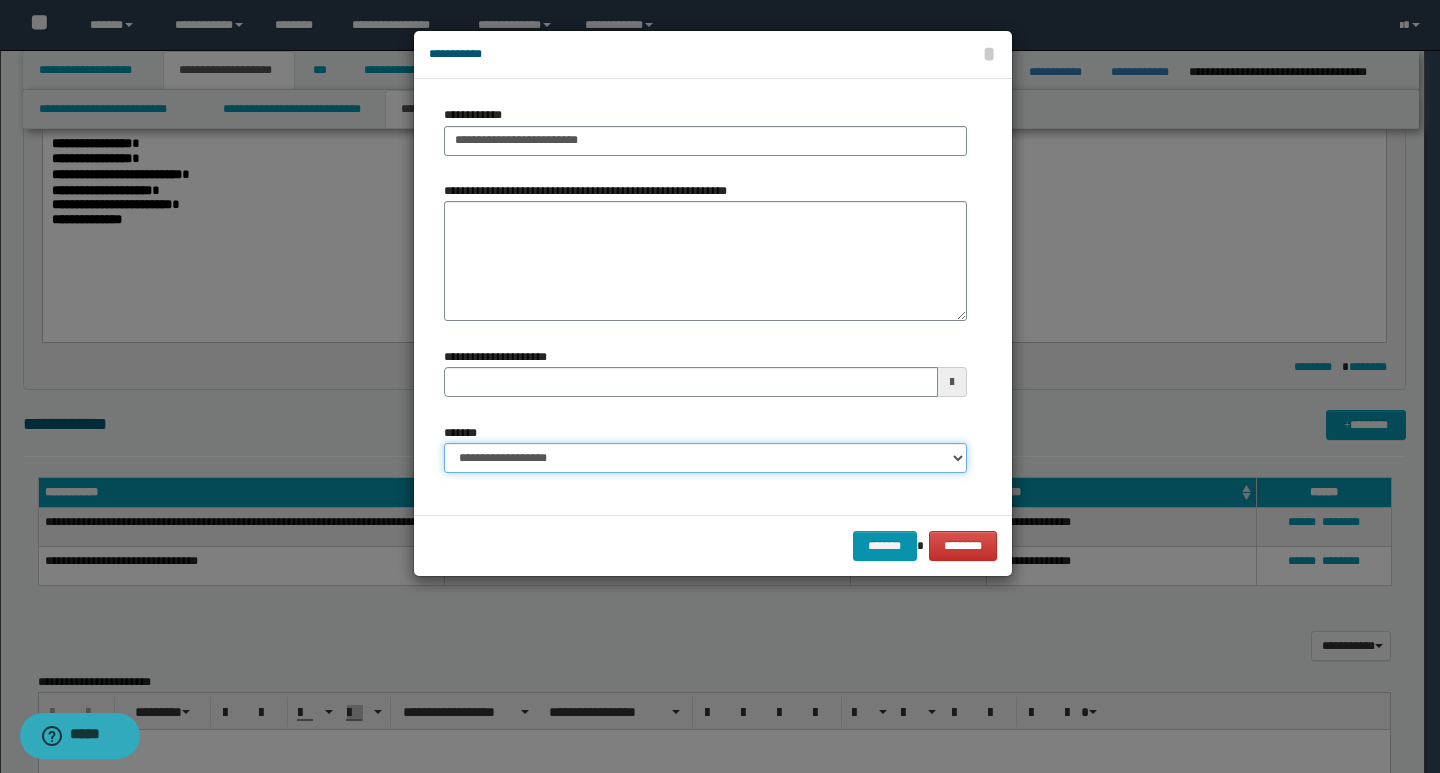 click on "**********" at bounding box center [705, 458] 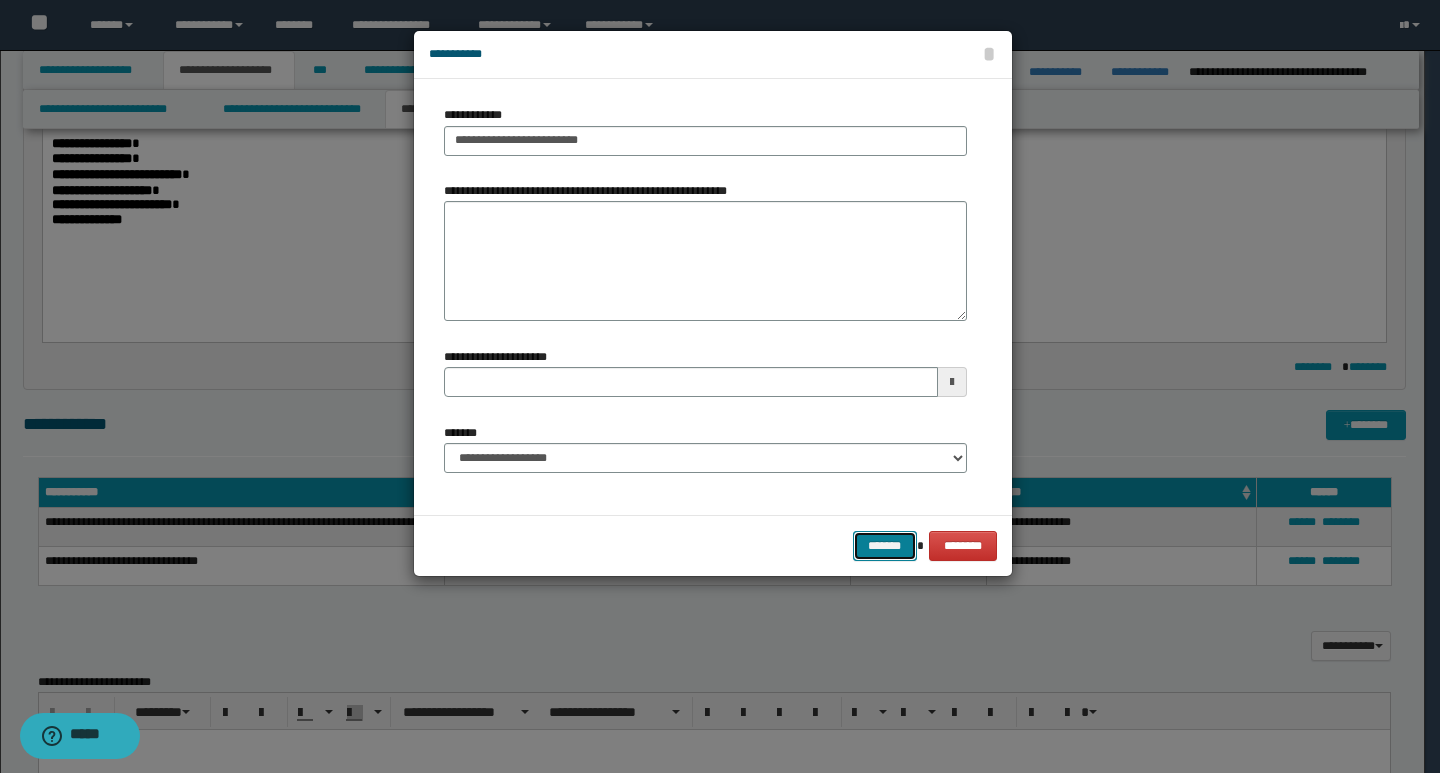 click on "*******" at bounding box center [885, 546] 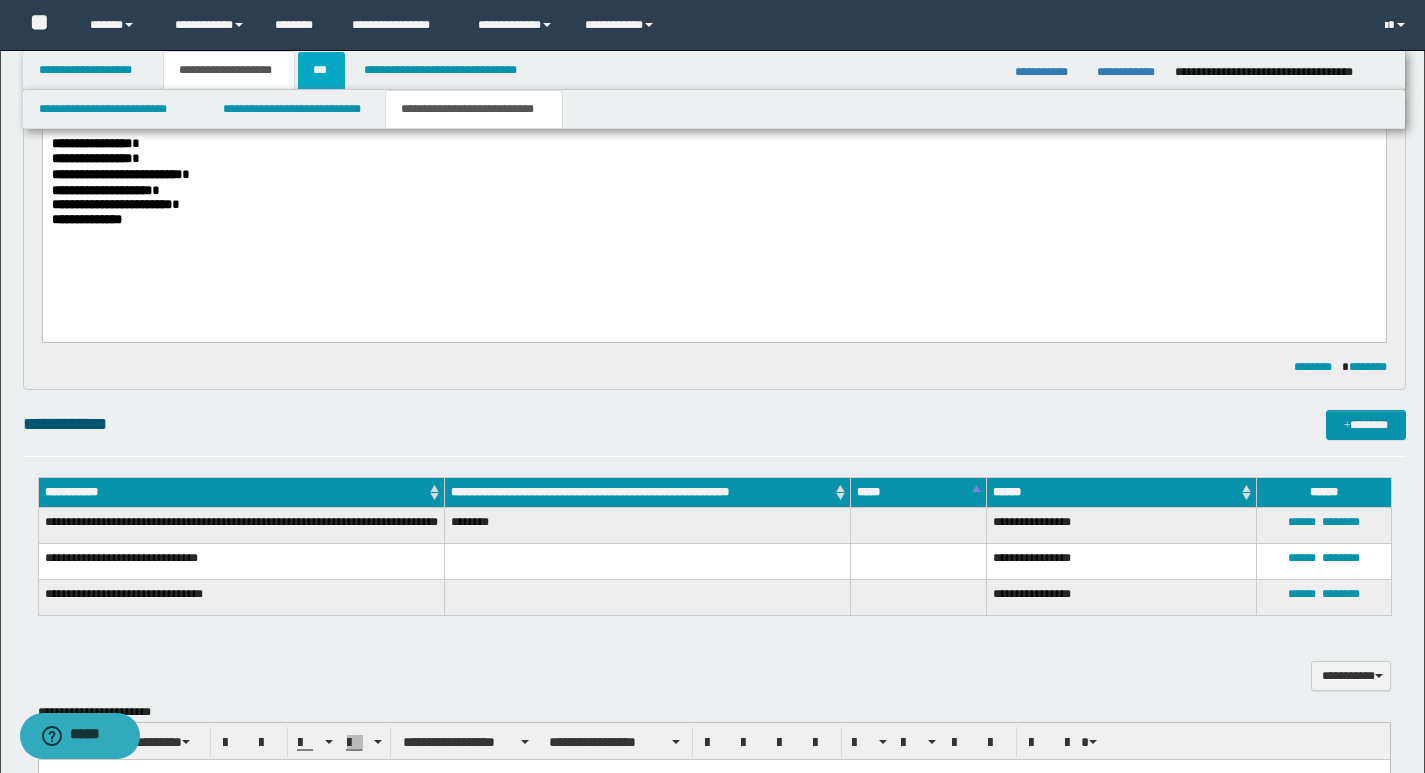 click on "***" at bounding box center (321, 70) 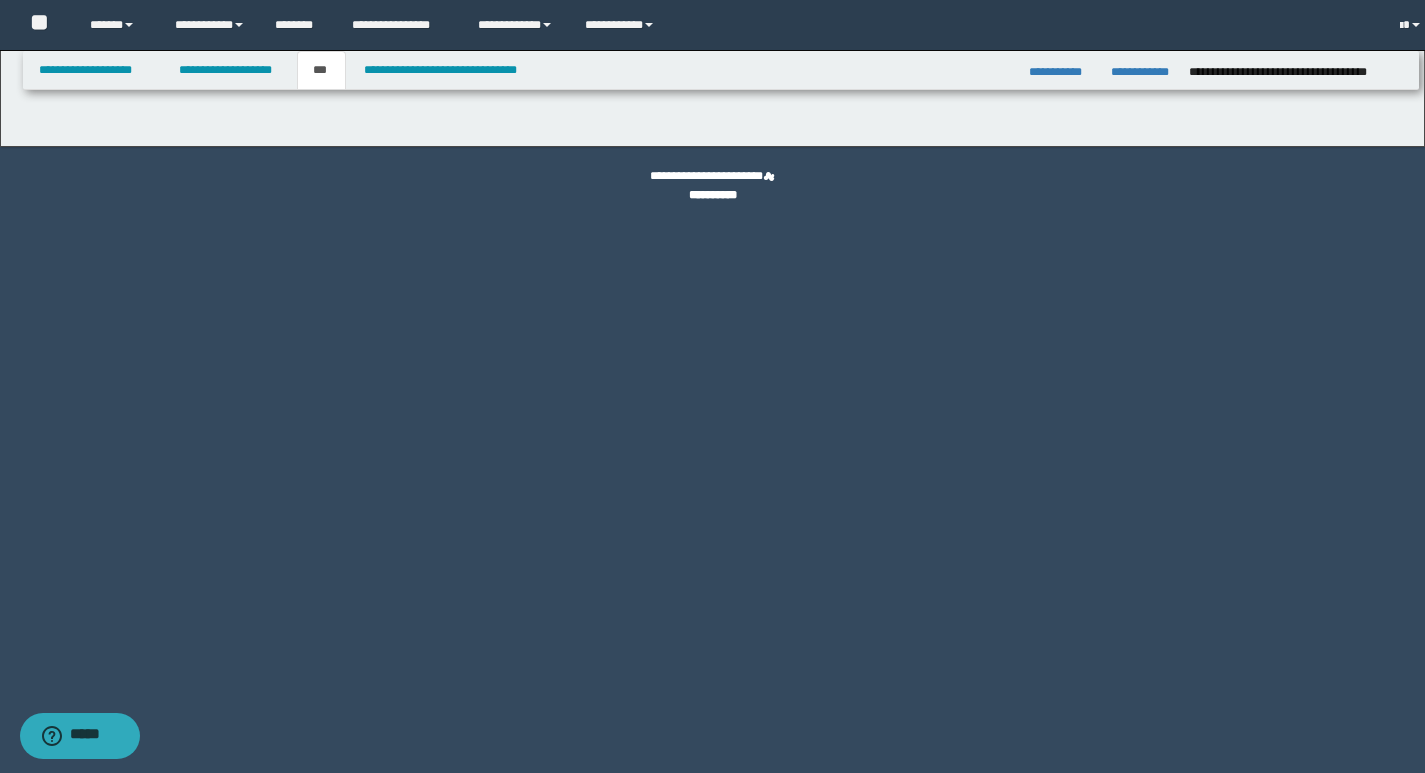 scroll, scrollTop: 0, scrollLeft: 0, axis: both 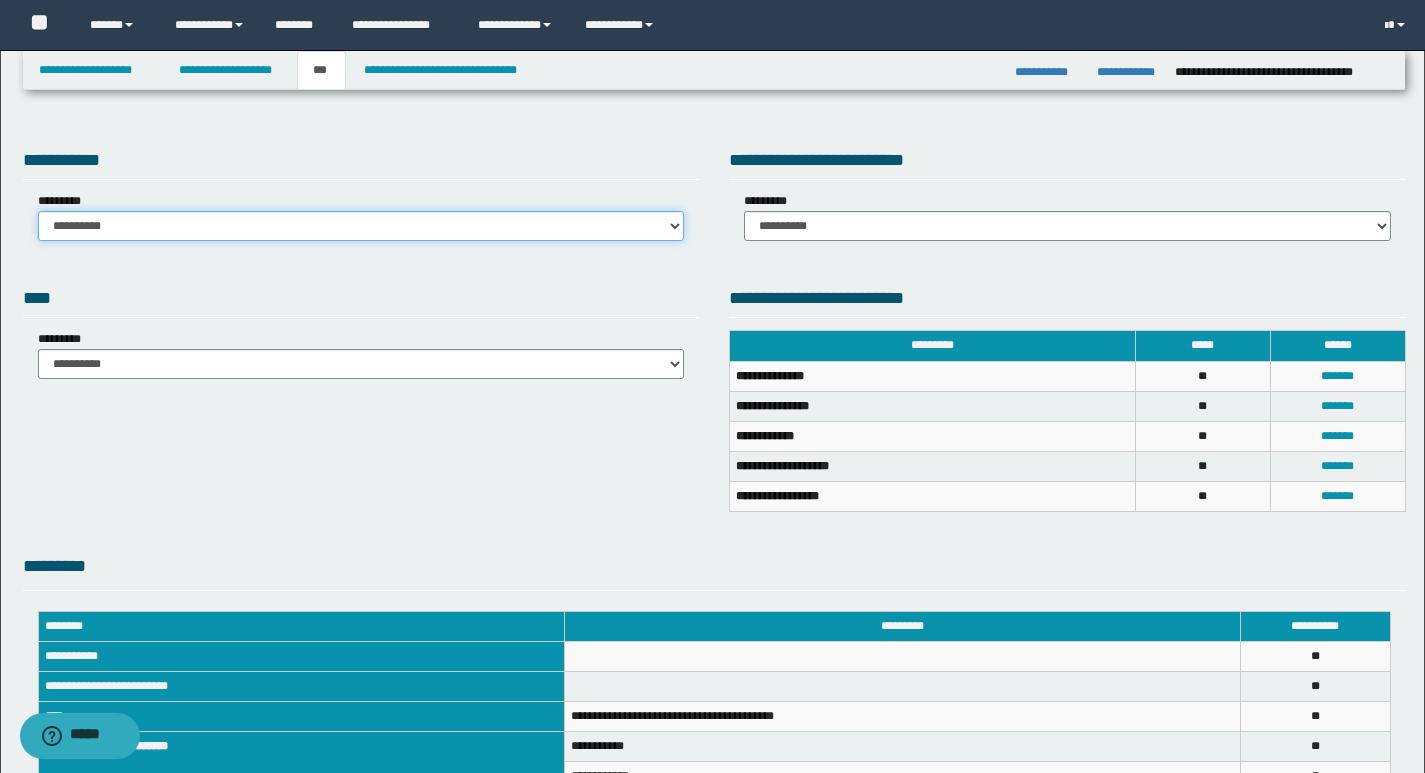 click on "**********" at bounding box center [361, 226] 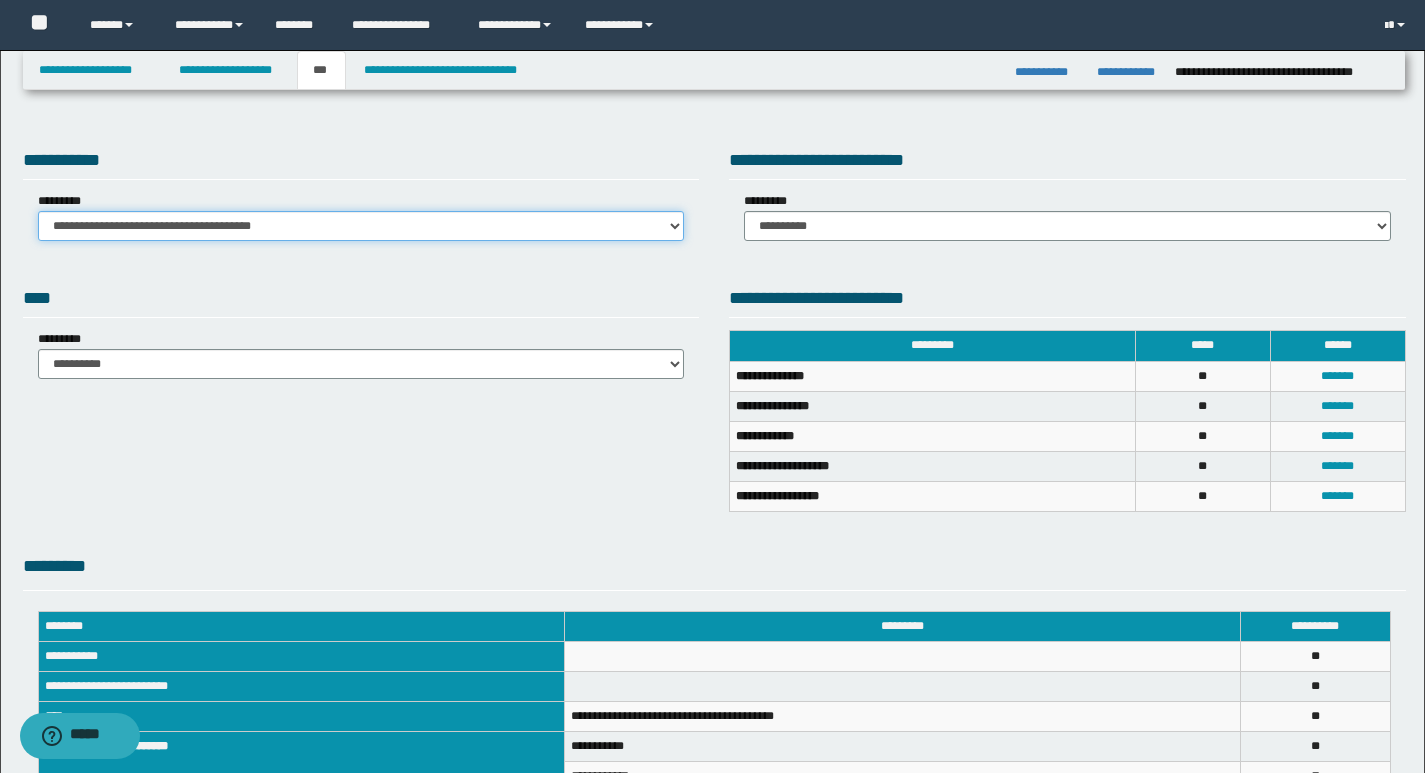 click on "**********" at bounding box center [361, 226] 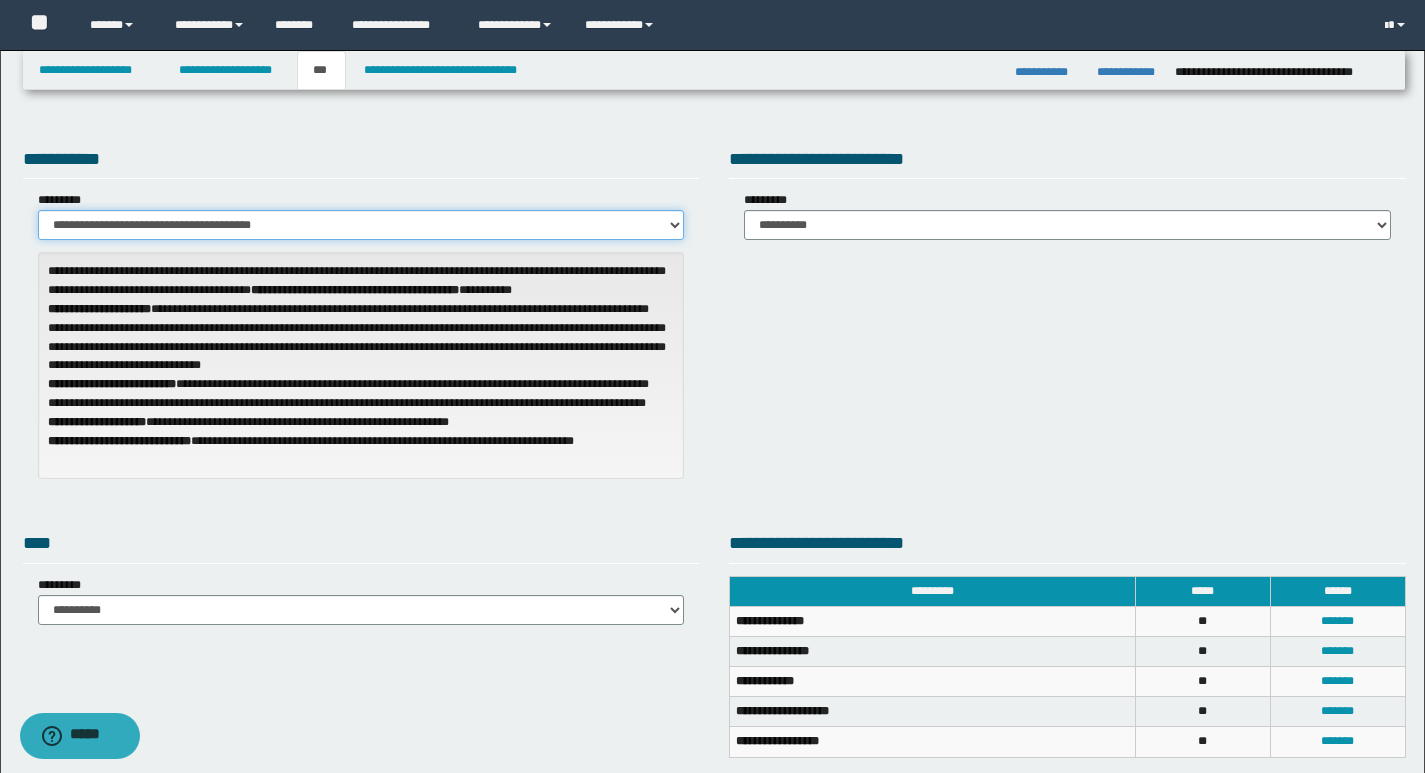 scroll, scrollTop: 0, scrollLeft: 0, axis: both 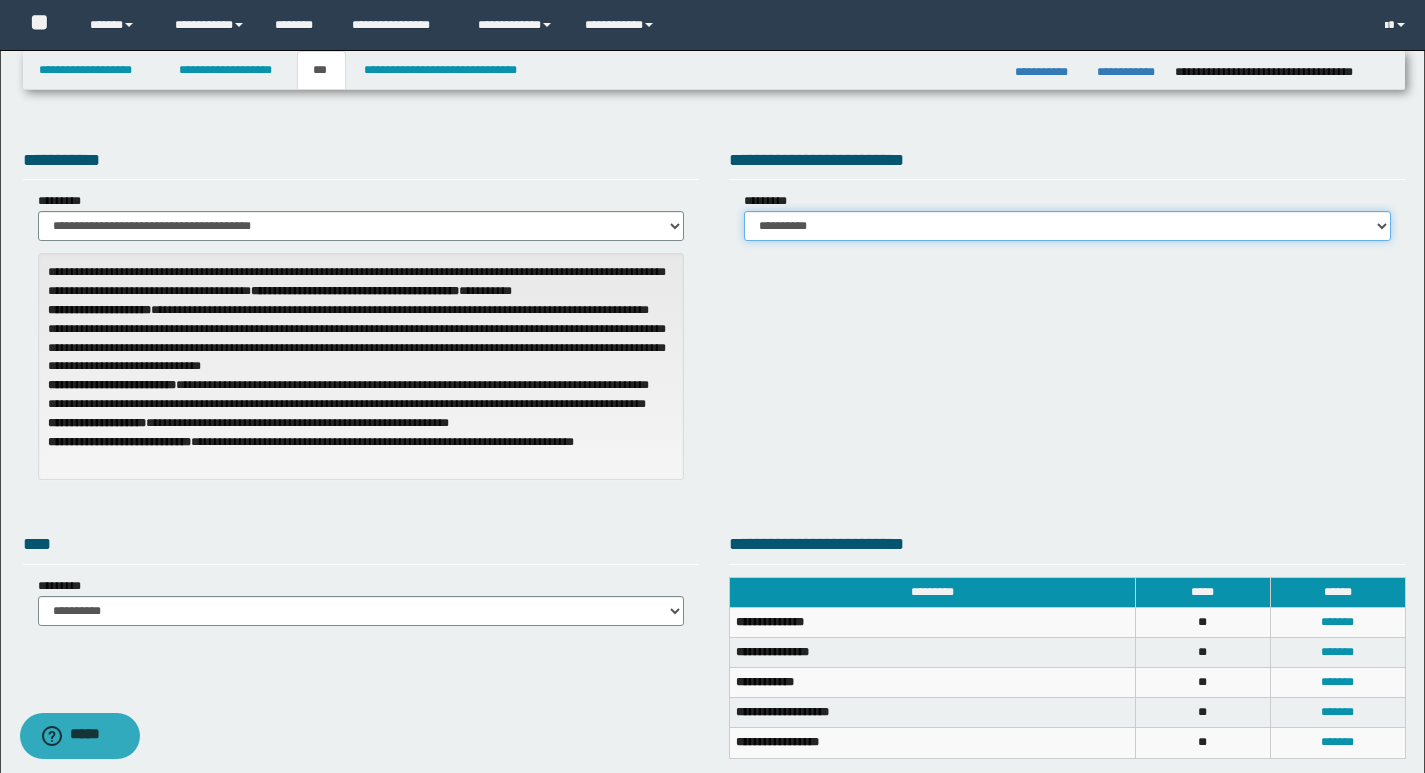 click on "**********" at bounding box center (1067, 226) 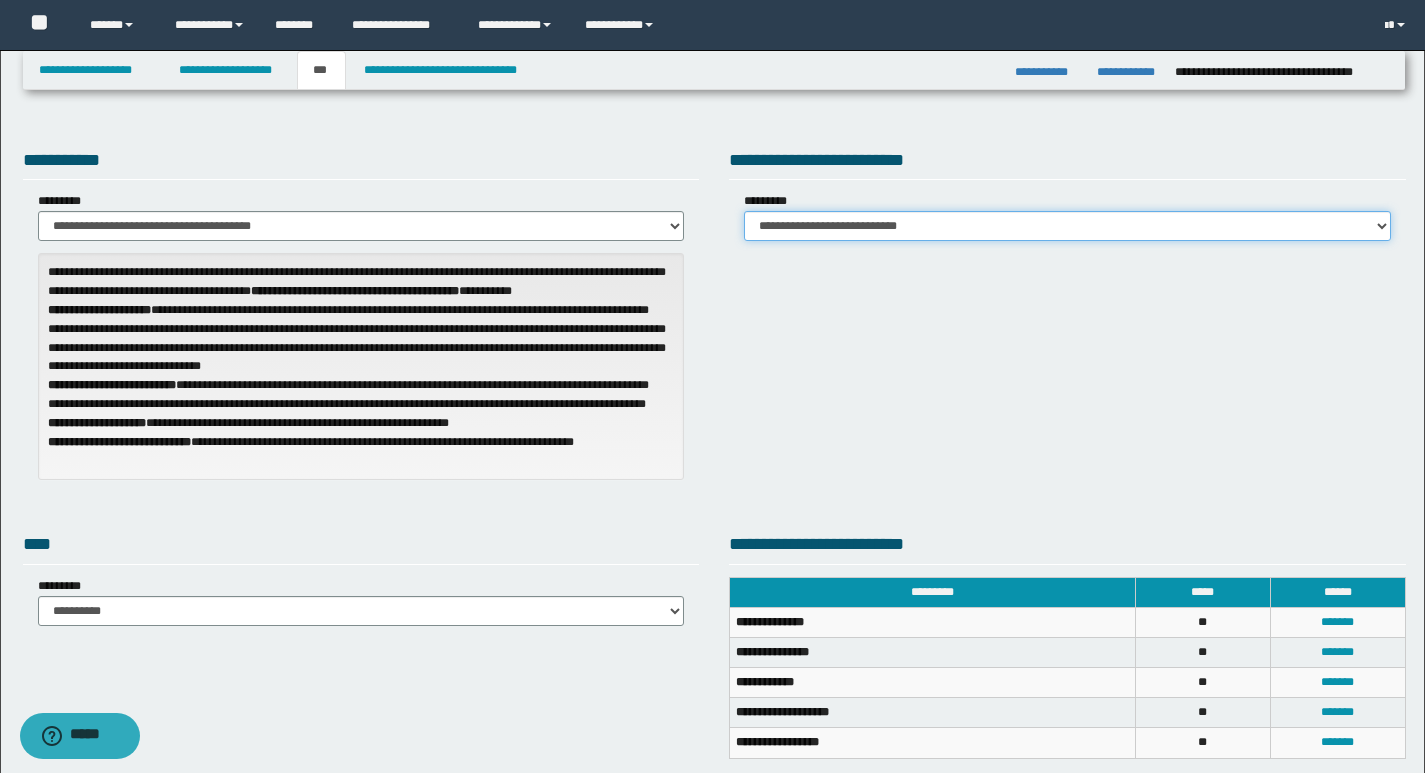 click on "**********" at bounding box center [1067, 226] 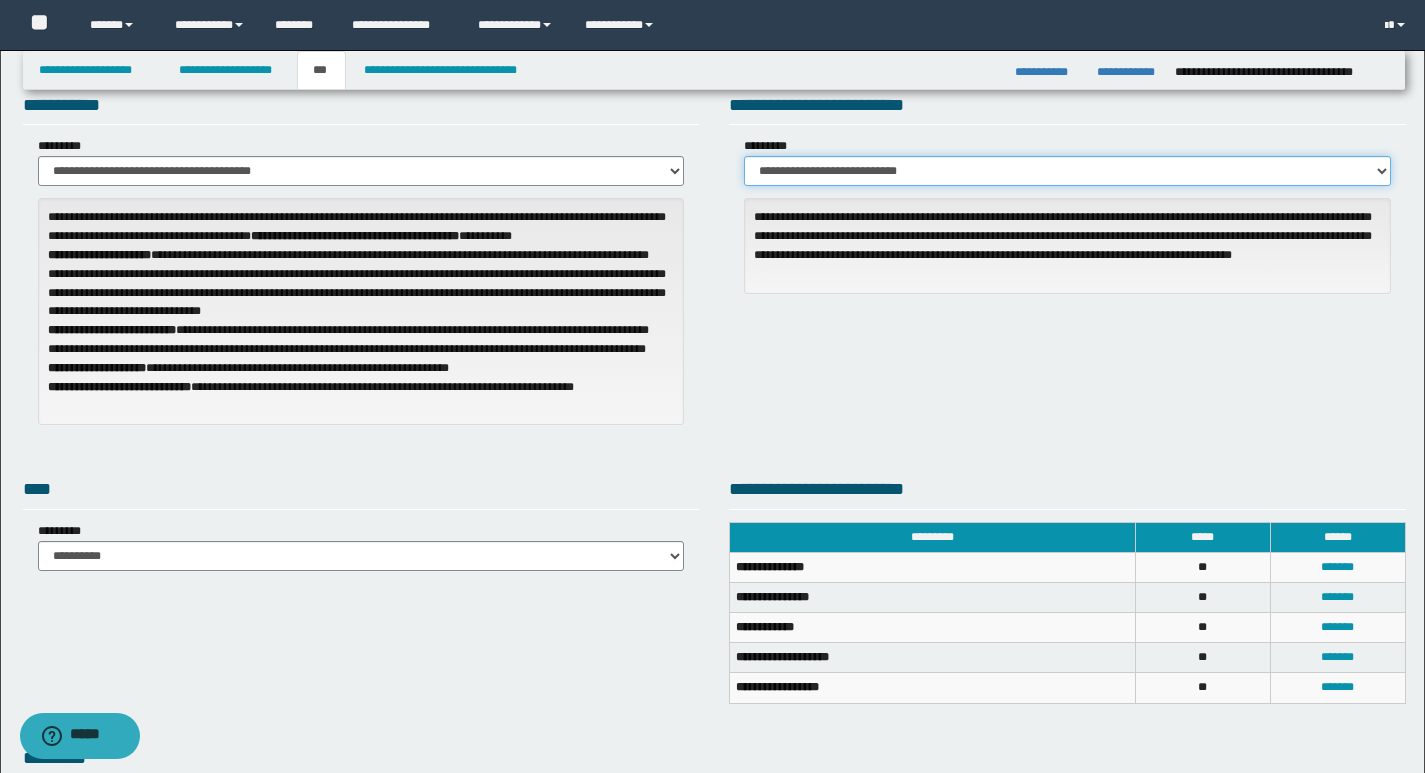 scroll, scrollTop: 0, scrollLeft: 0, axis: both 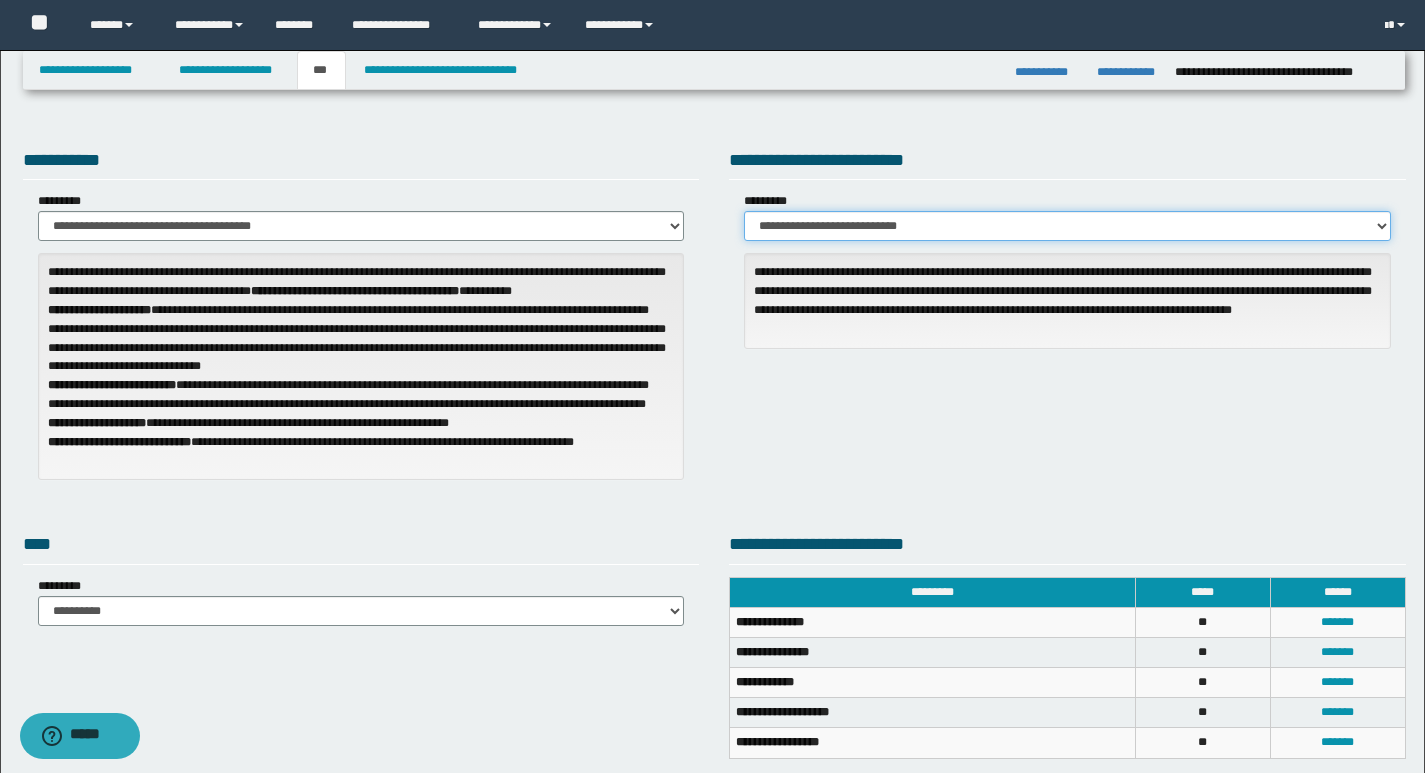 click on "**********" at bounding box center [1067, 226] 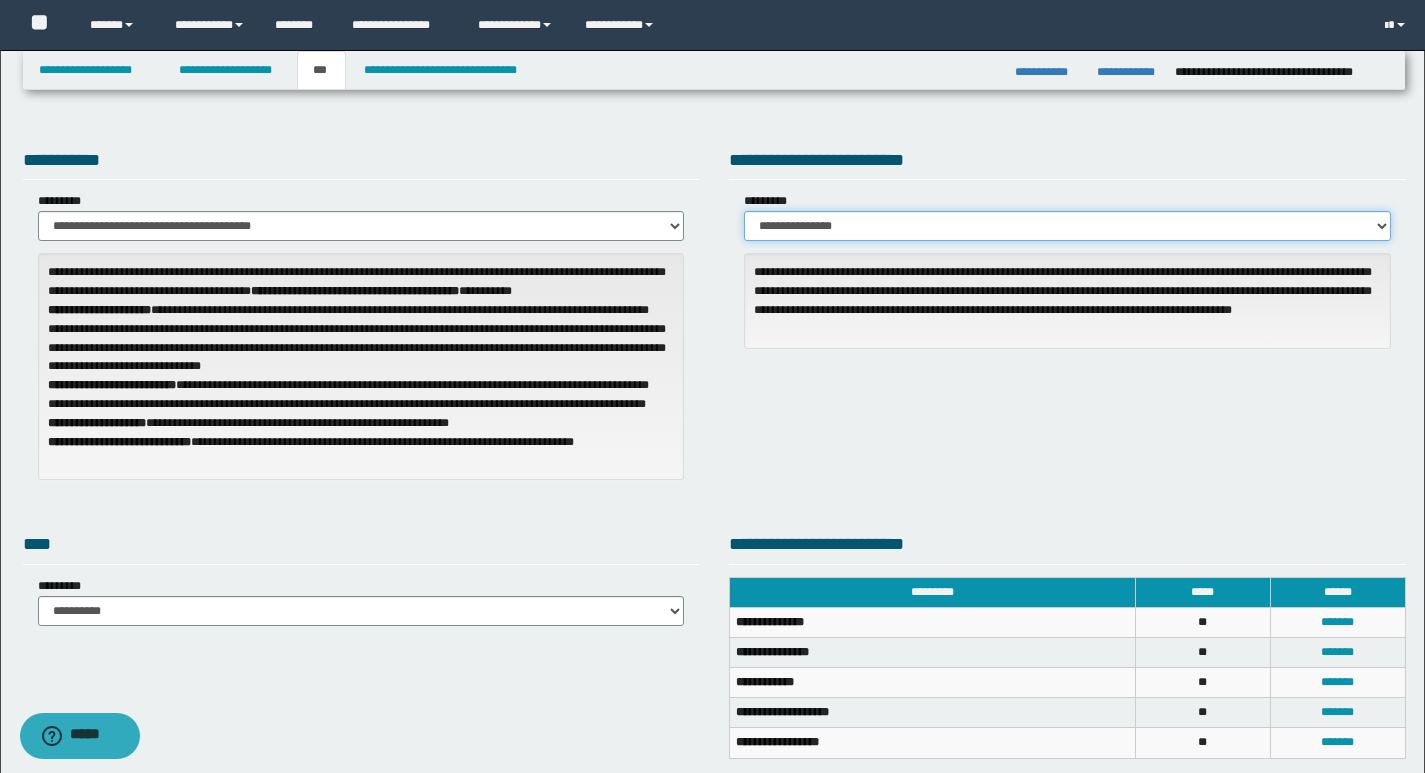 click on "**********" at bounding box center (1067, 226) 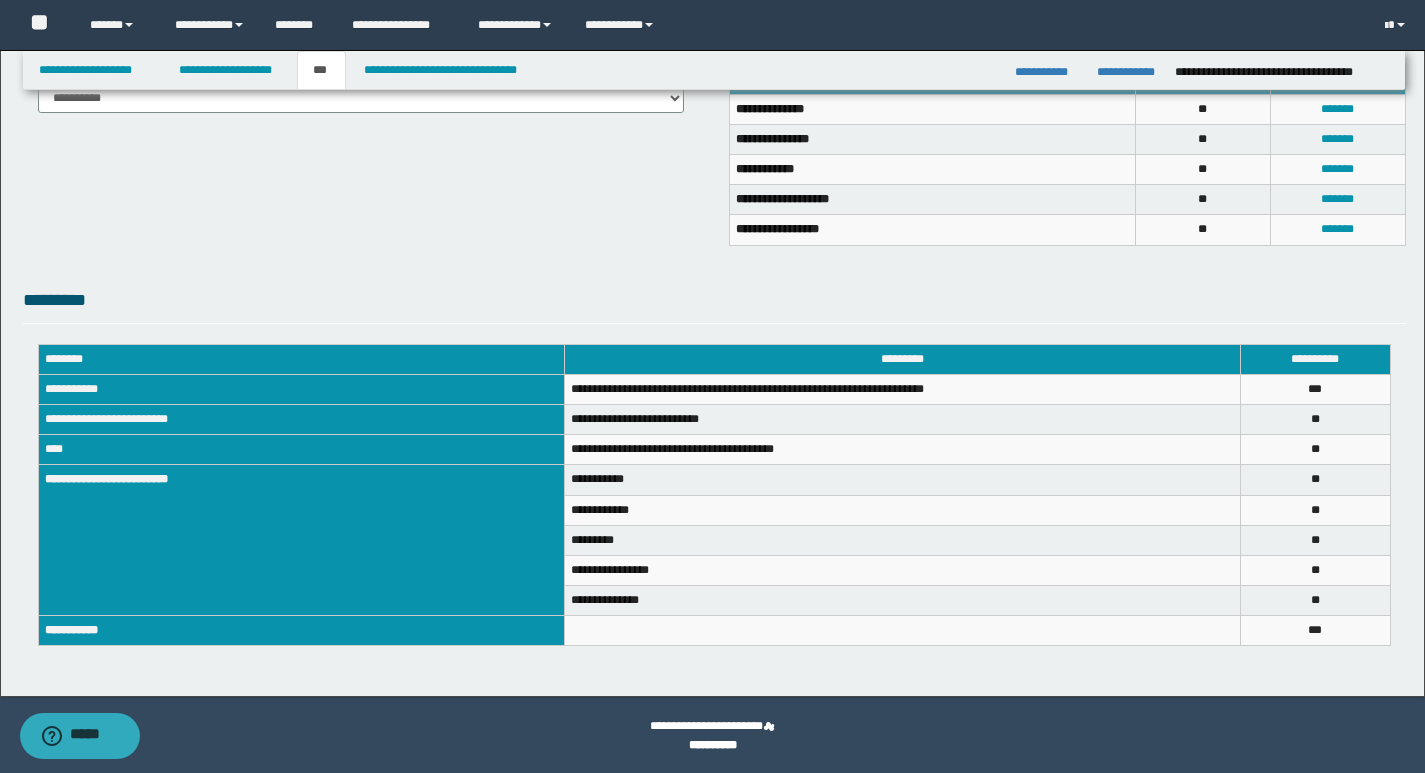 scroll, scrollTop: 515, scrollLeft: 0, axis: vertical 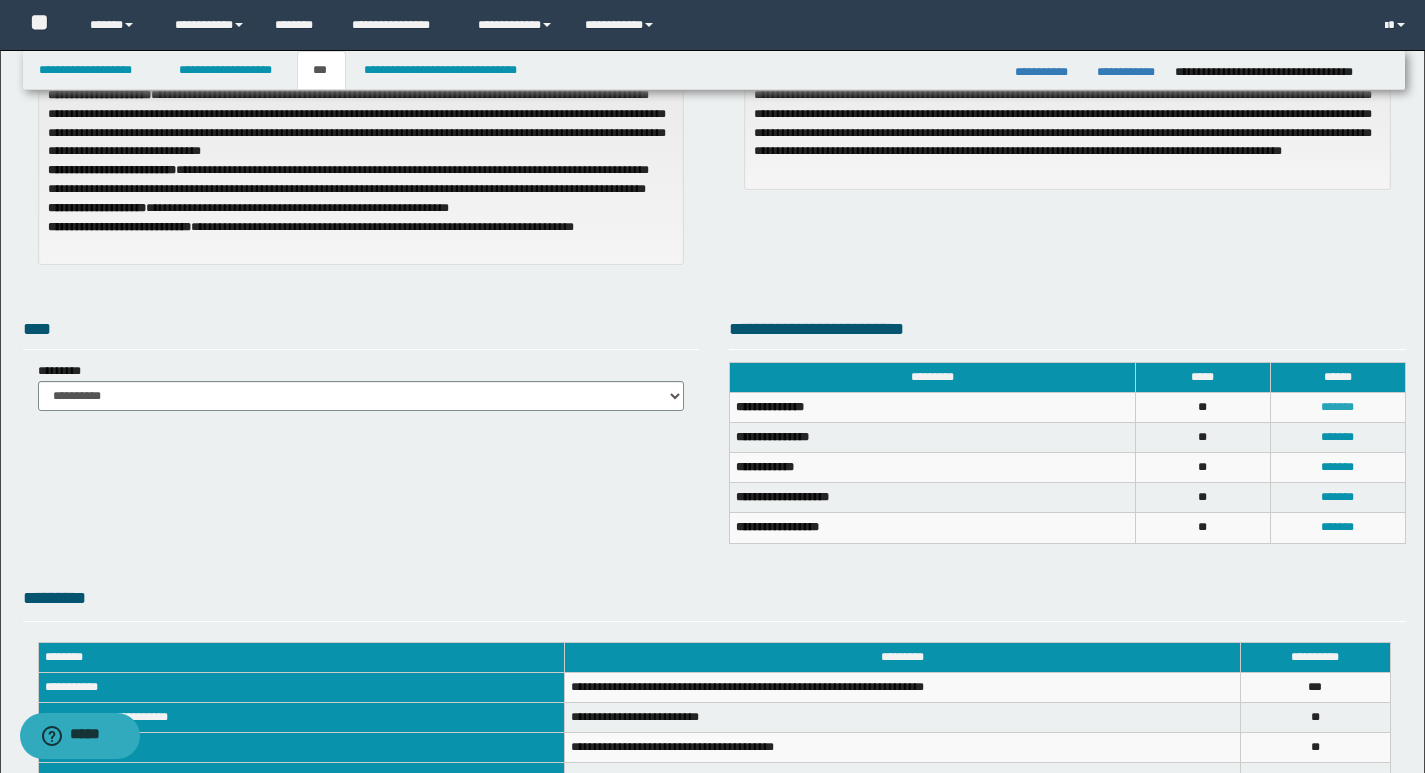 click on "*******" at bounding box center [1337, 407] 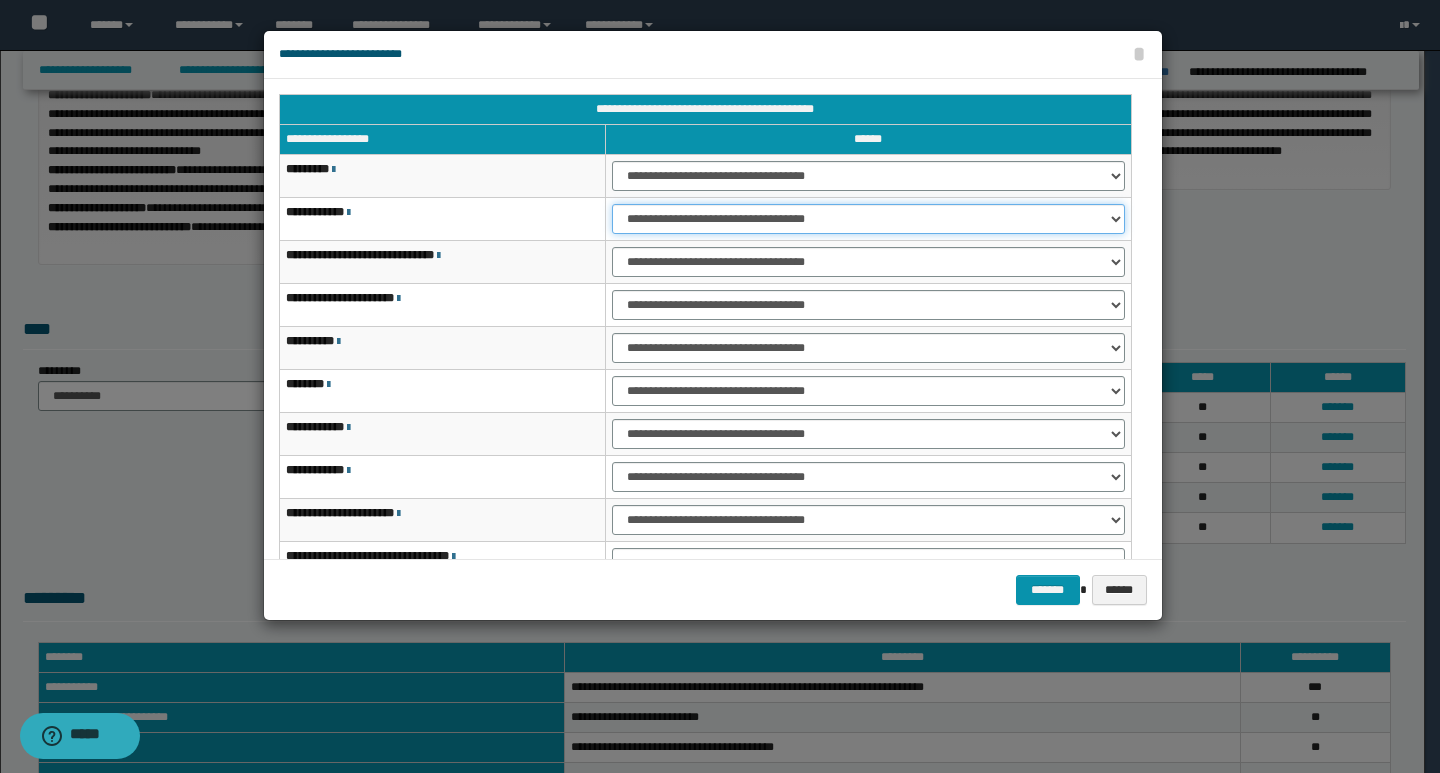 click on "**********" at bounding box center [868, 219] 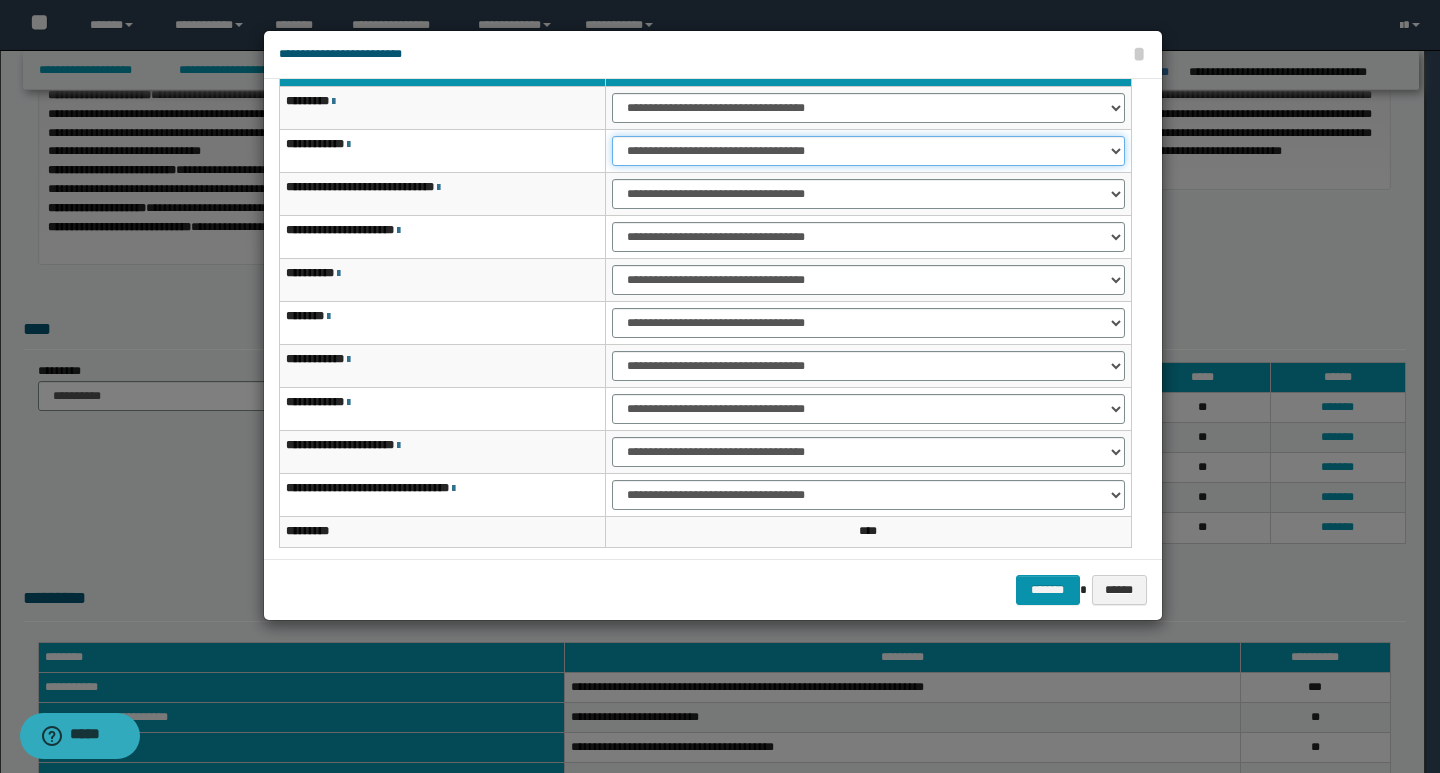 scroll, scrollTop: 22, scrollLeft: 0, axis: vertical 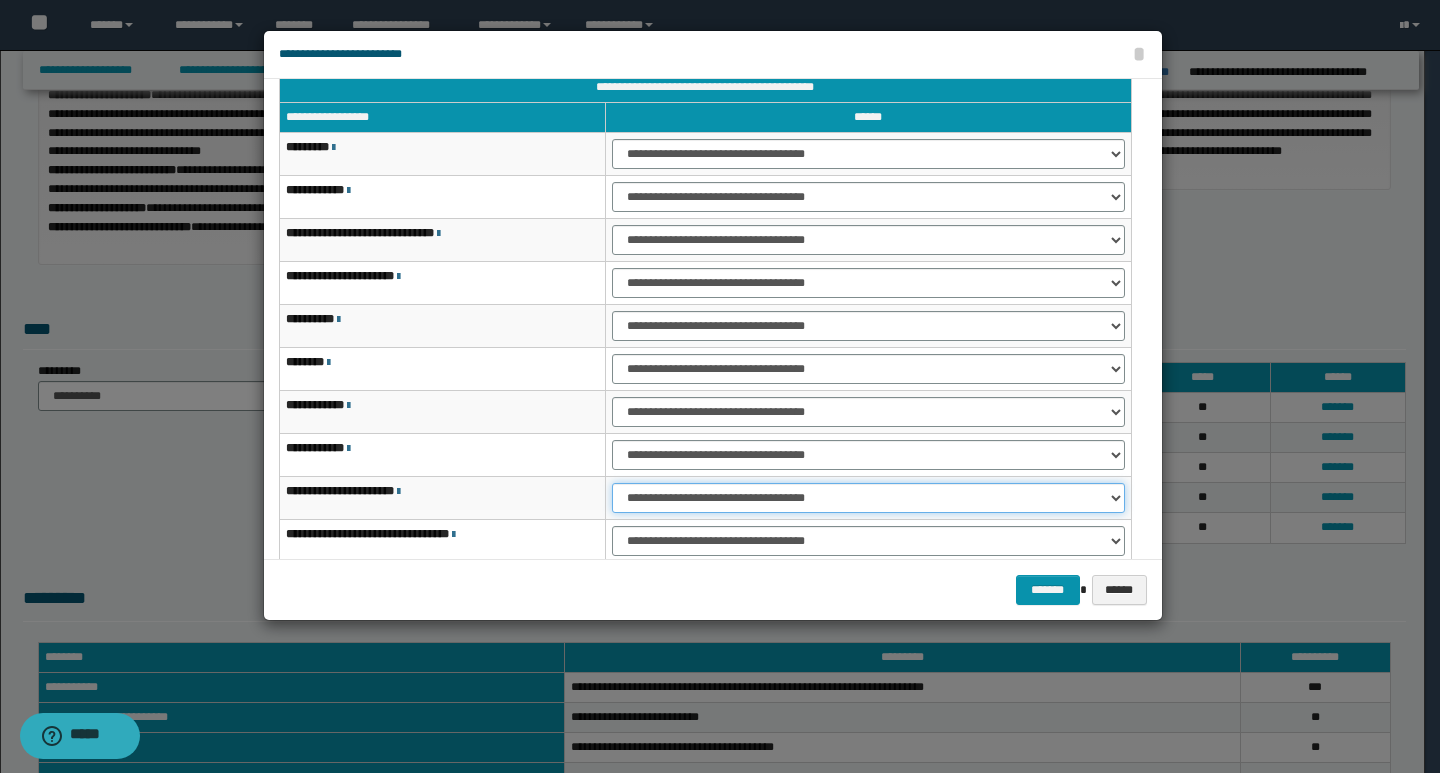 click on "**********" at bounding box center [868, 498] 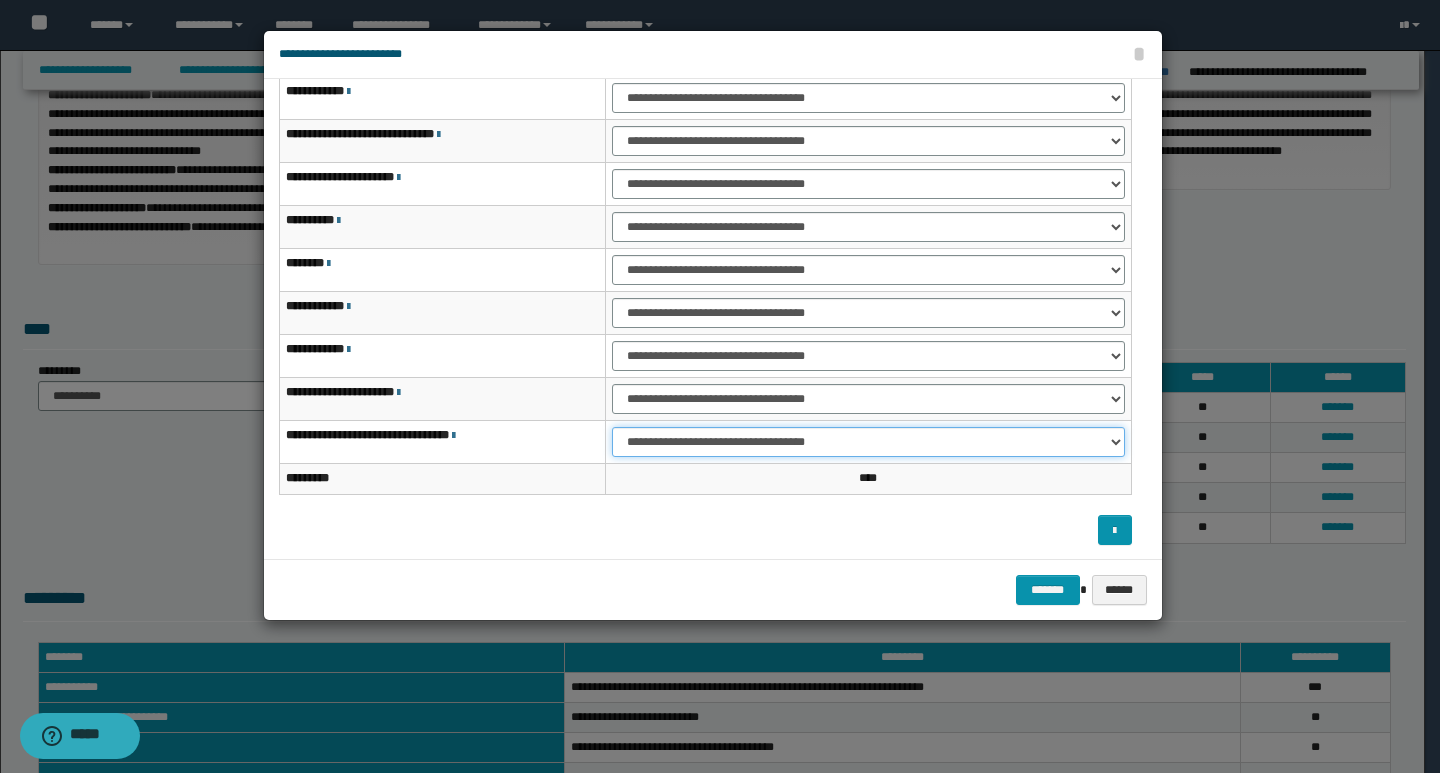 click on "**********" at bounding box center (868, 442) 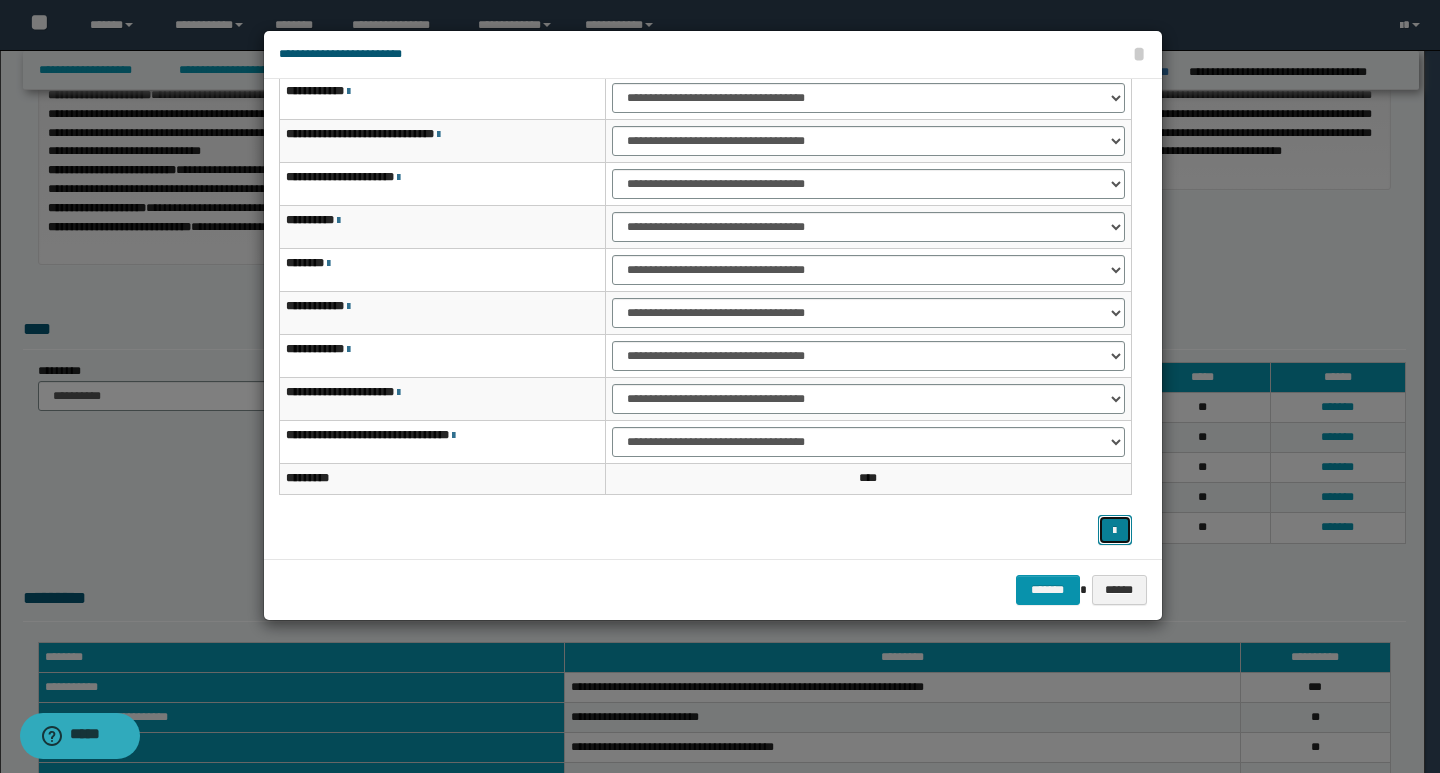 click at bounding box center [1114, 531] 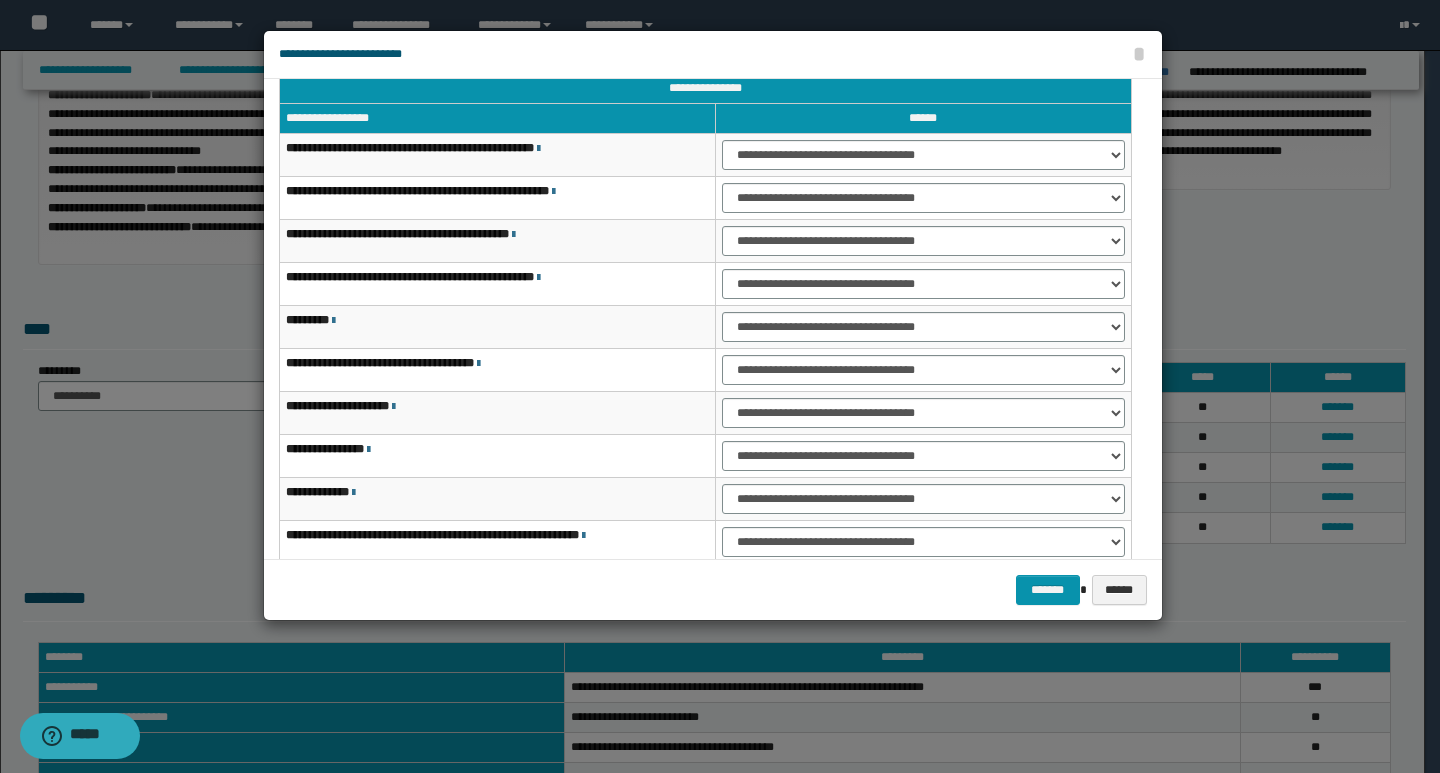 scroll, scrollTop: 0, scrollLeft: 0, axis: both 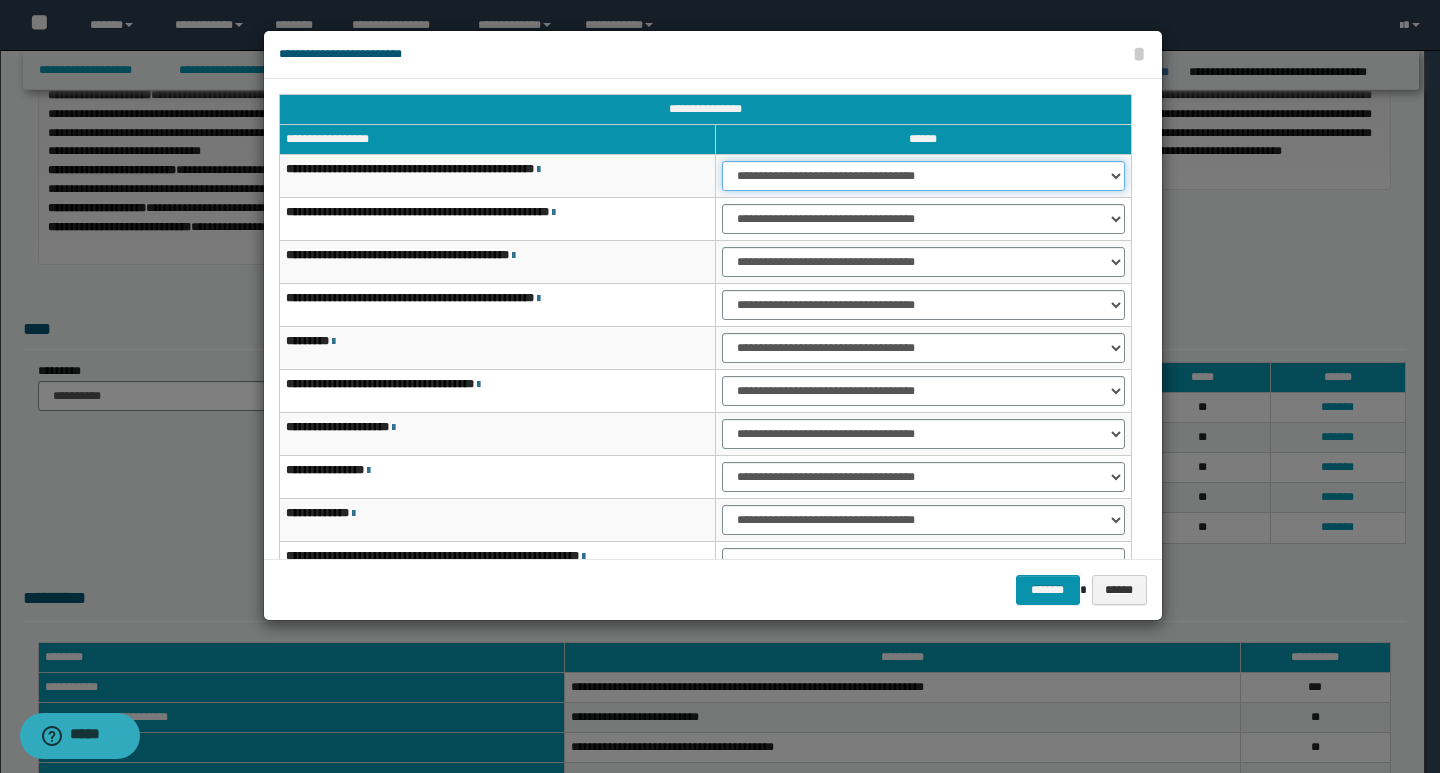 click on "**********" at bounding box center [923, 176] 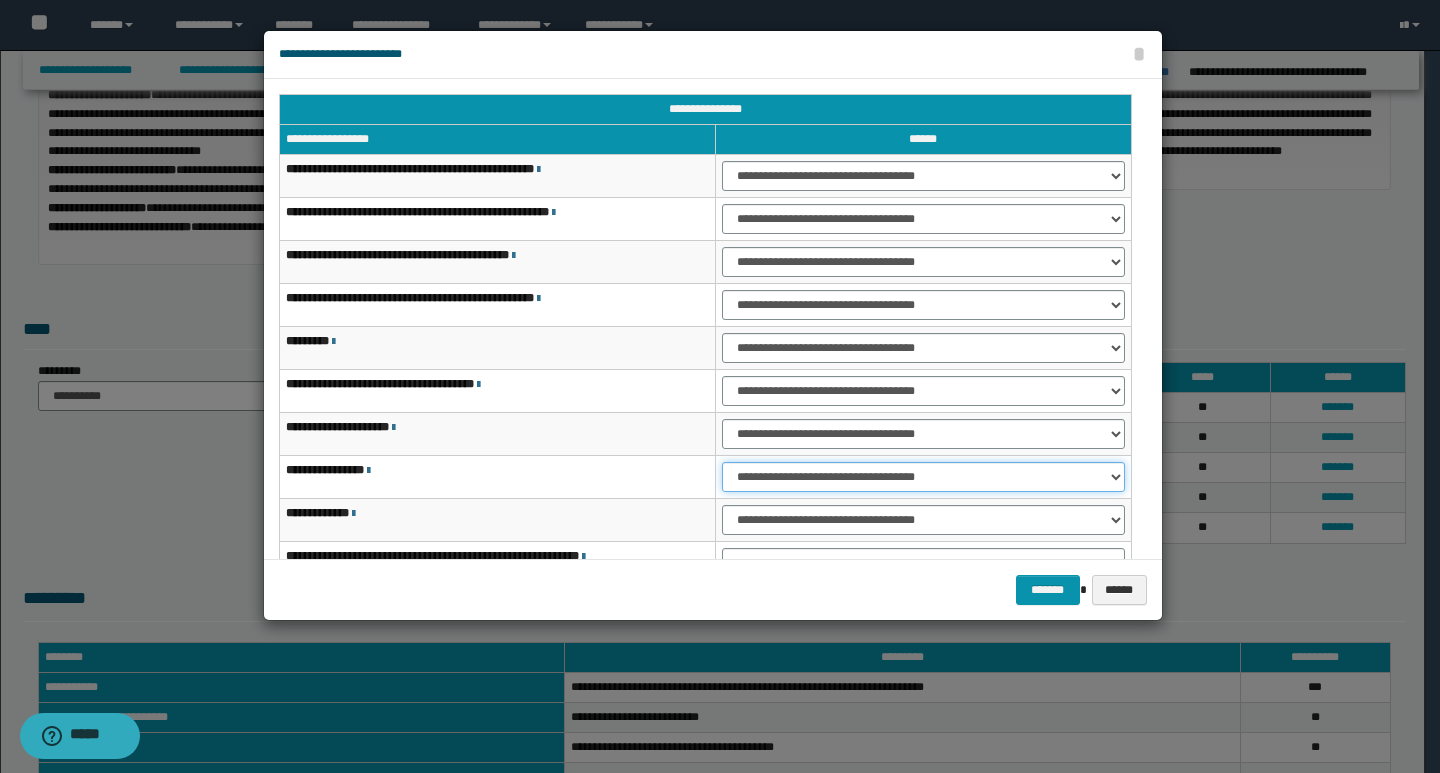 click on "**********" at bounding box center (923, 477) 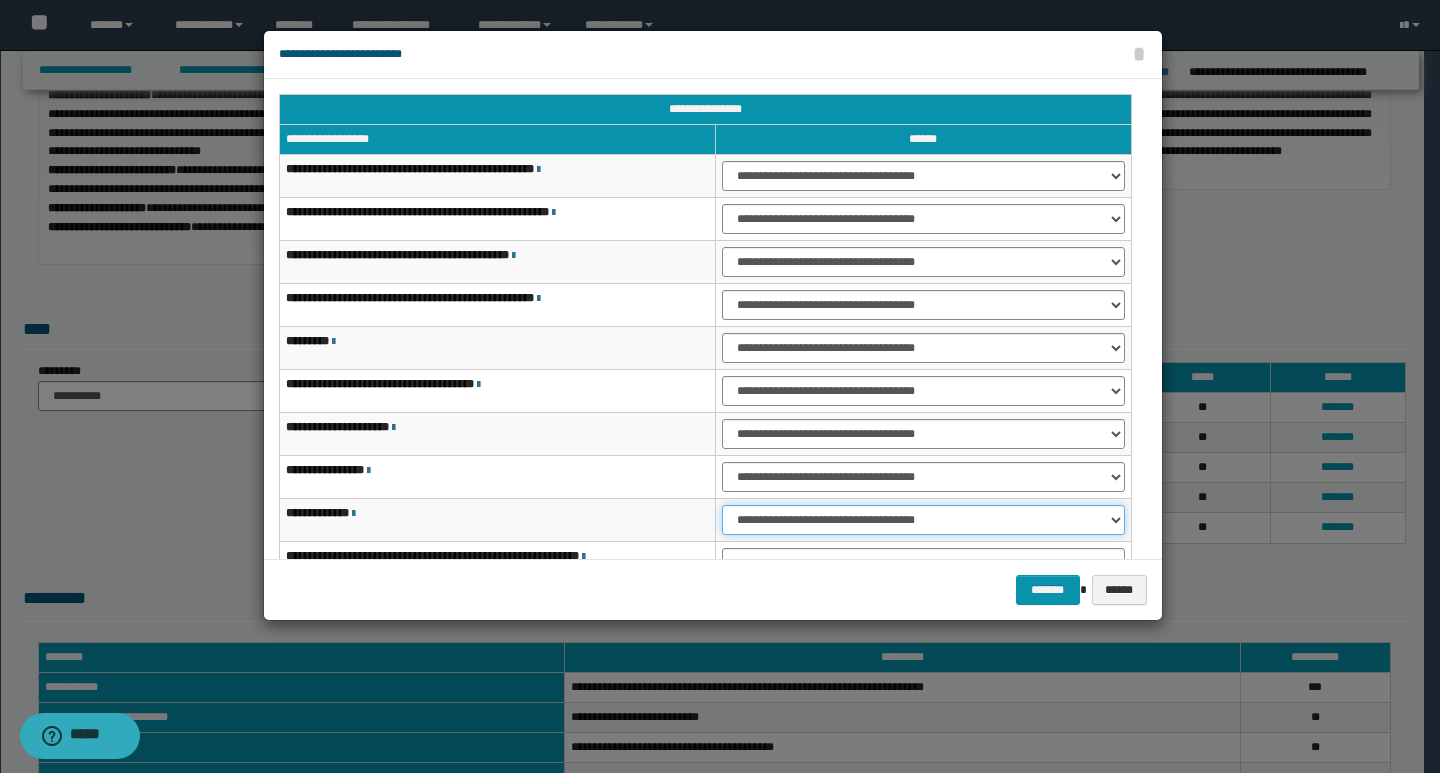 click on "**********" at bounding box center (923, 520) 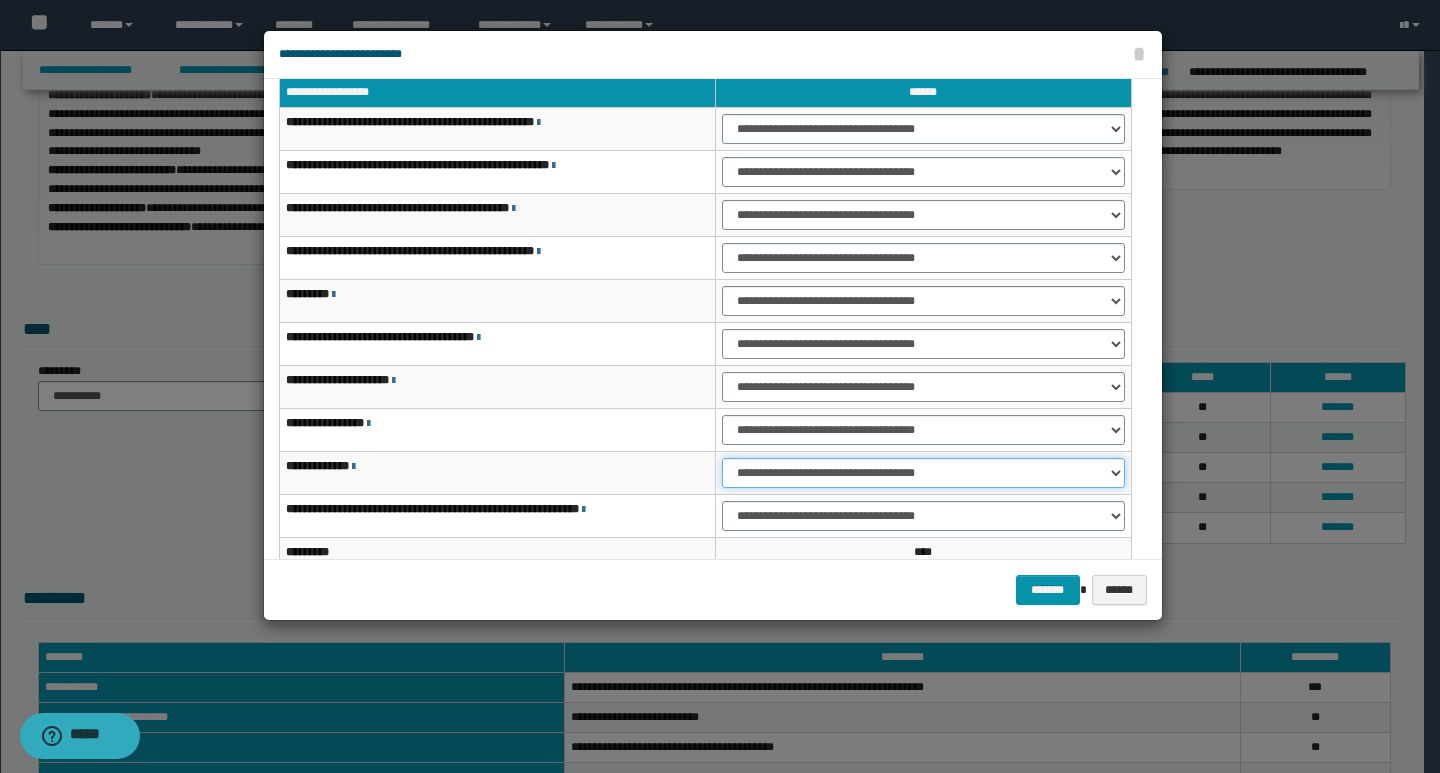 scroll, scrollTop: 121, scrollLeft: 0, axis: vertical 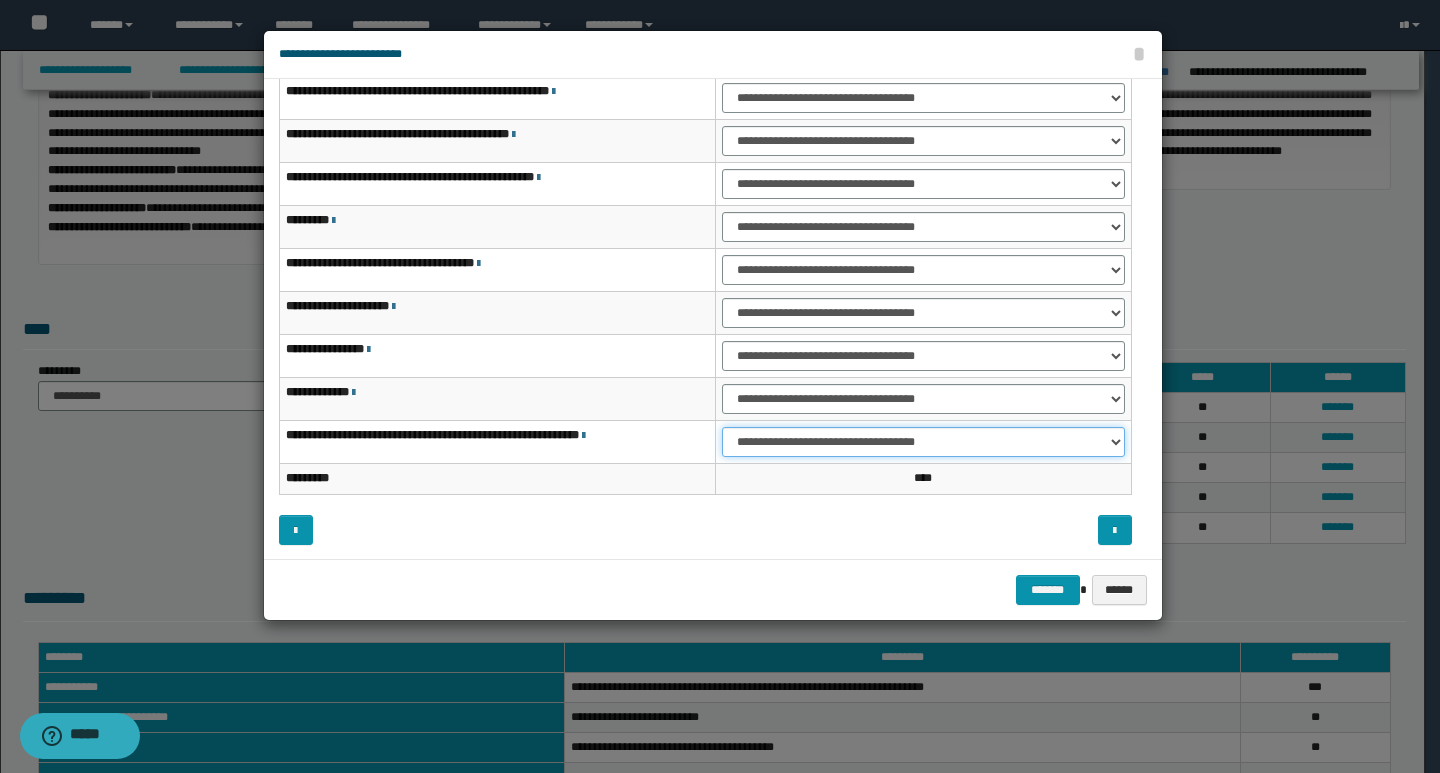 click on "**********" at bounding box center [923, 442] 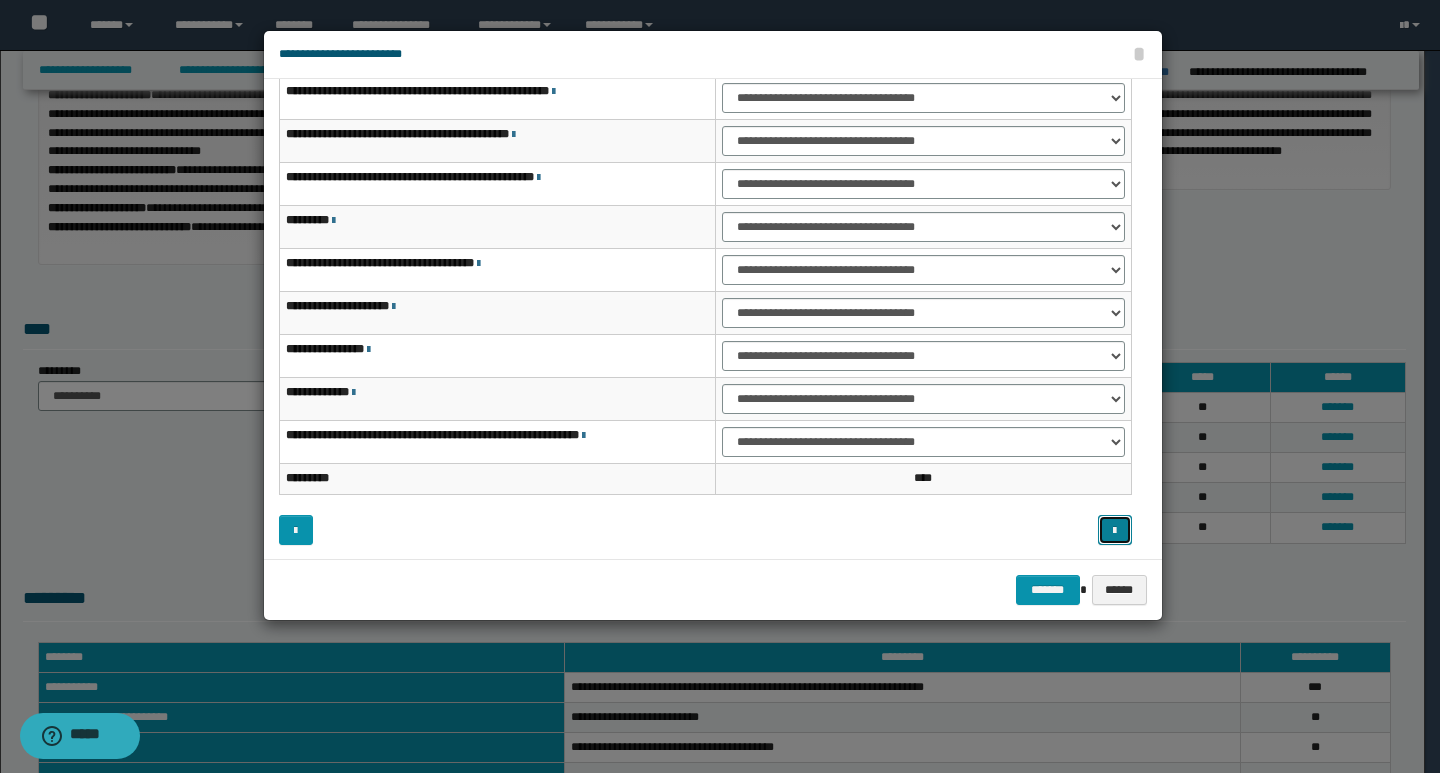 click at bounding box center [1114, 531] 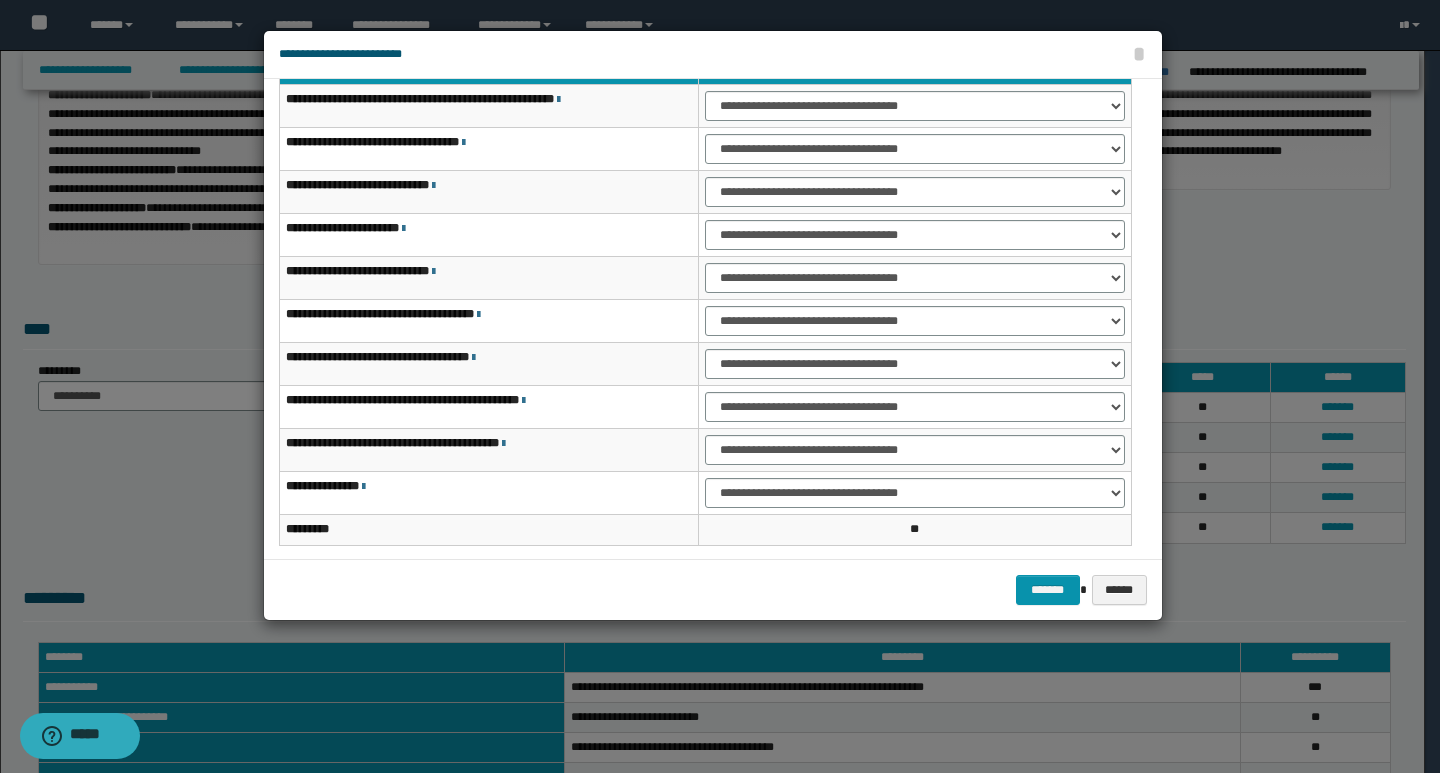 scroll, scrollTop: 21, scrollLeft: 0, axis: vertical 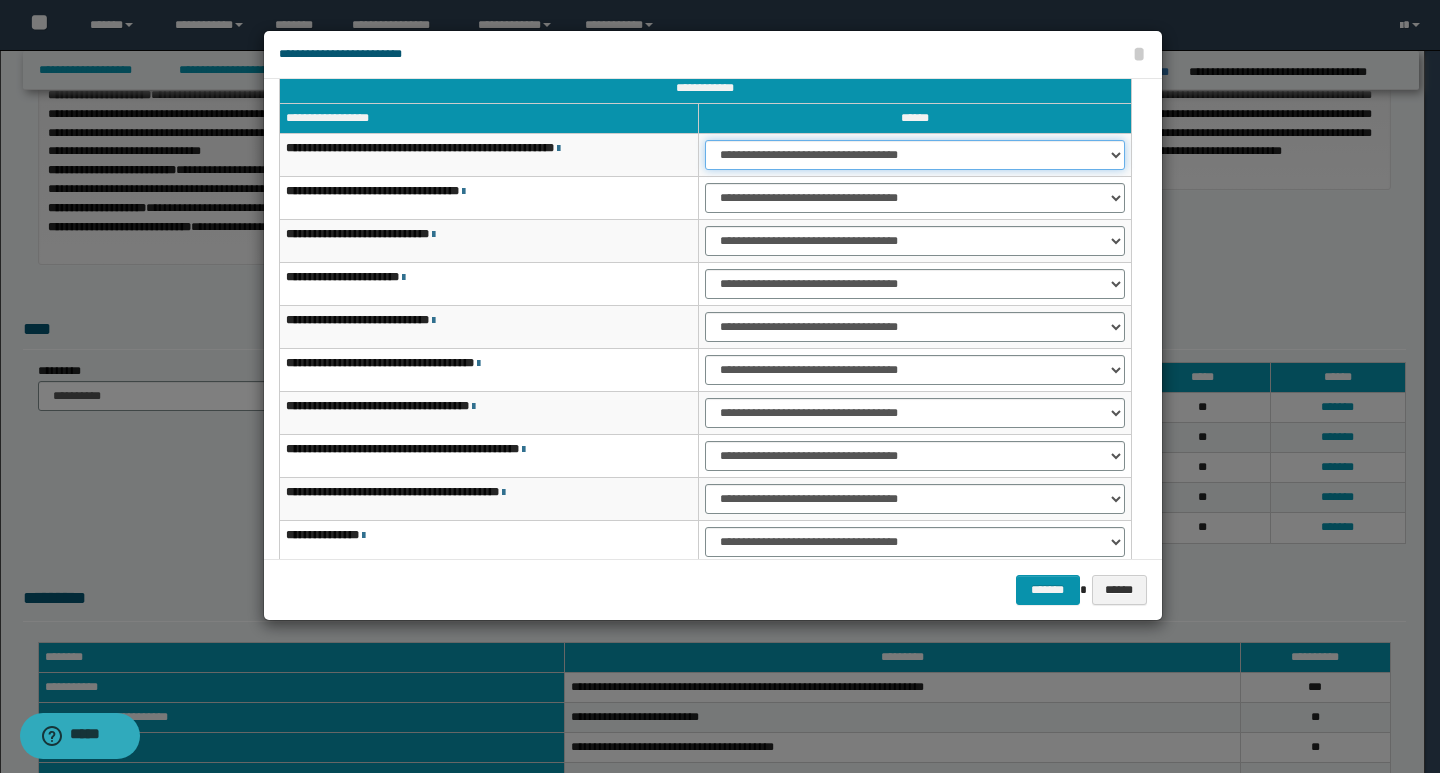 click on "**********" at bounding box center (915, 155) 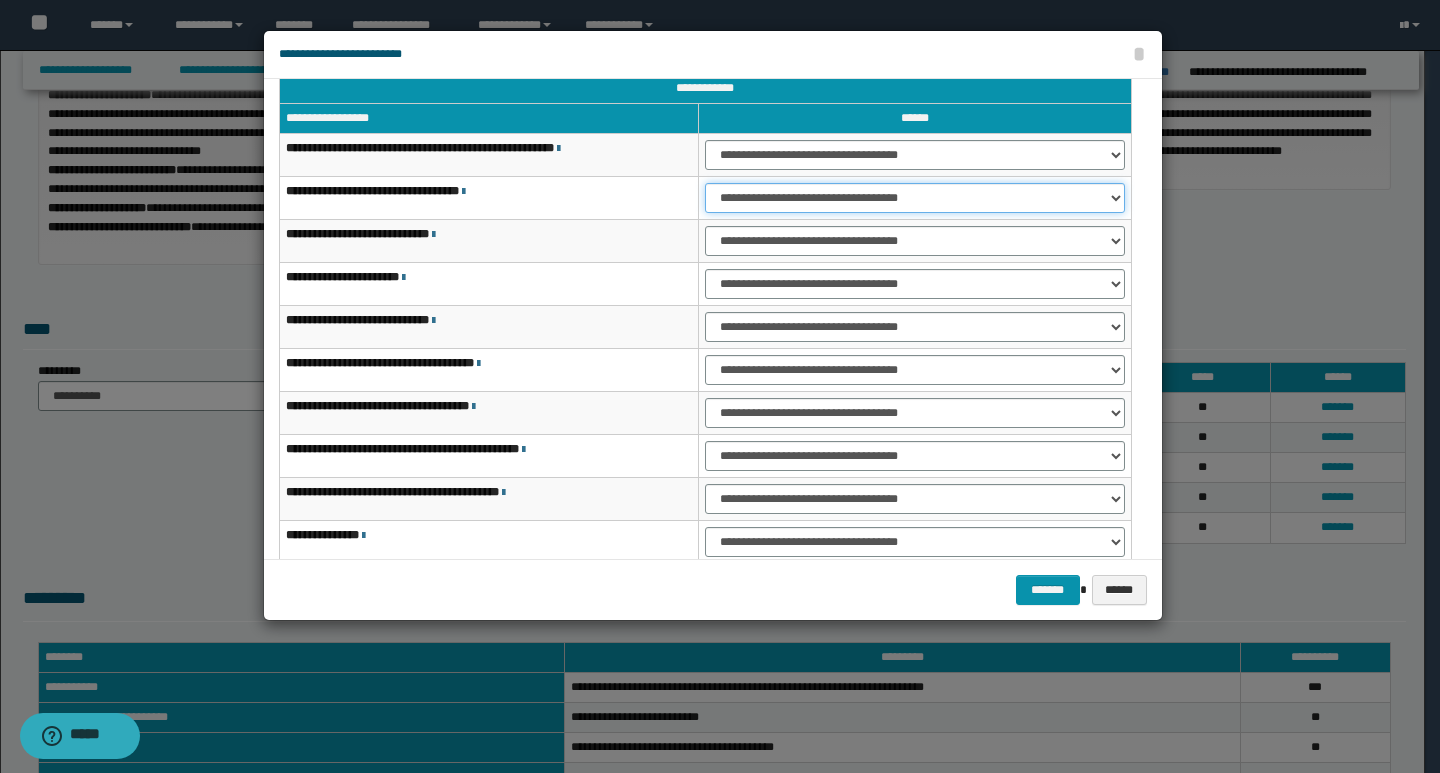 click on "**********" at bounding box center (915, 198) 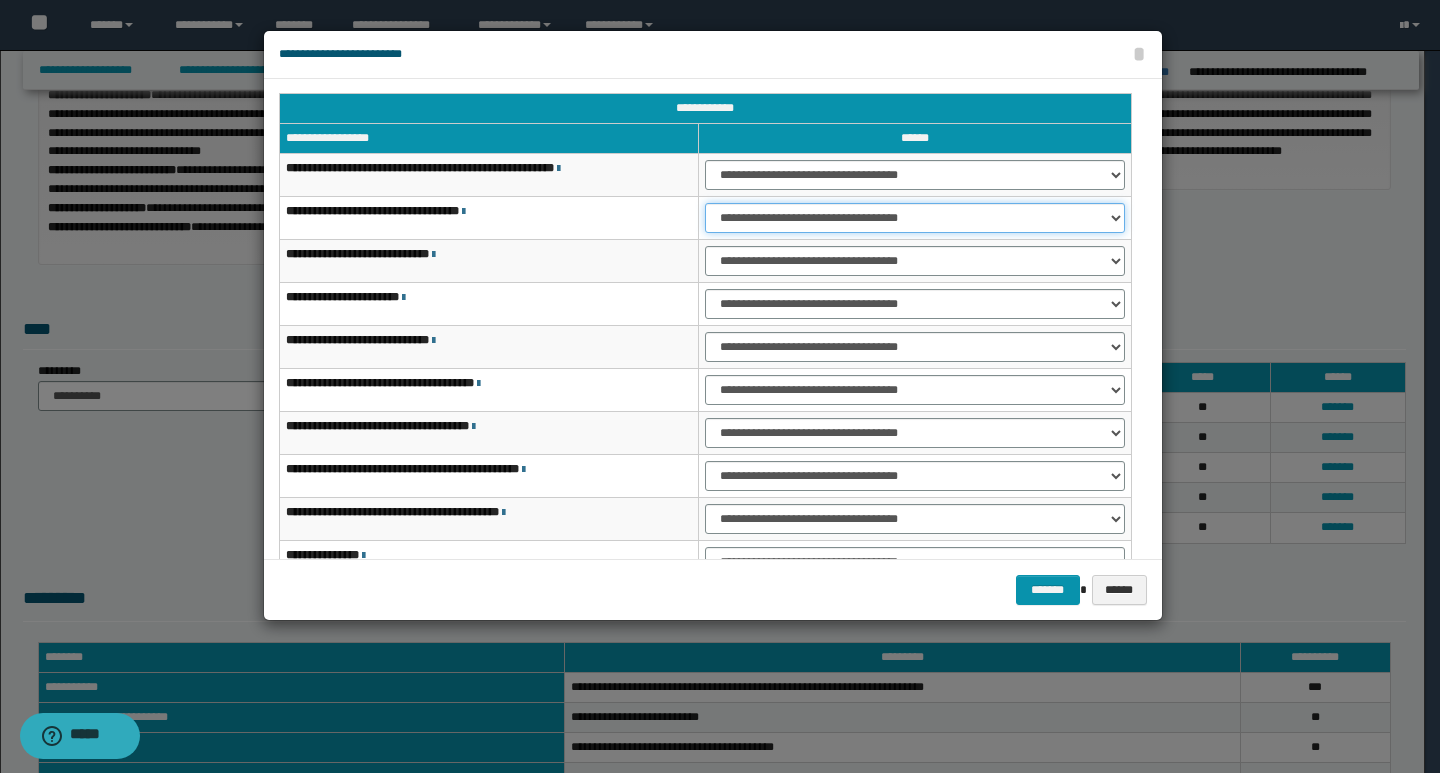 scroll, scrollTop: 0, scrollLeft: 0, axis: both 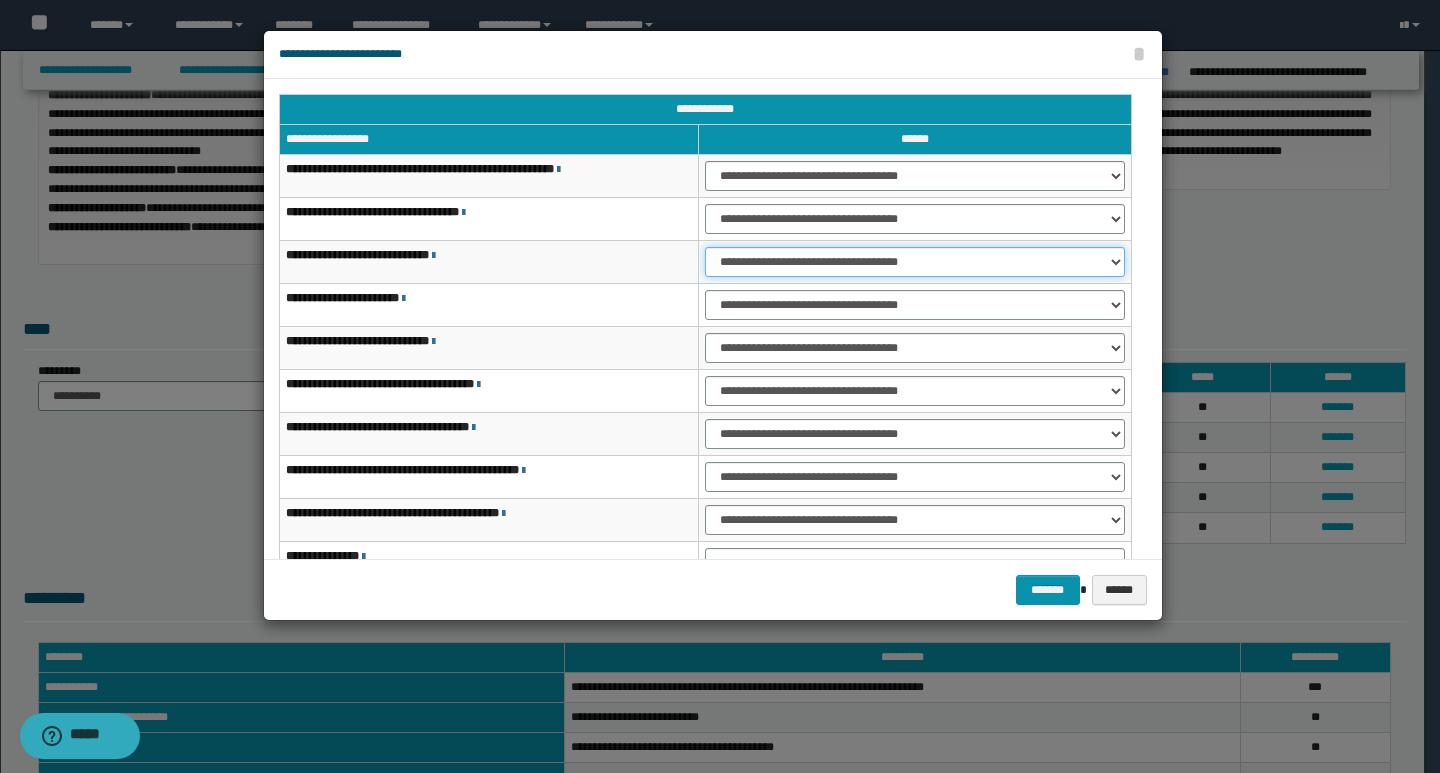 click on "**********" at bounding box center [915, 262] 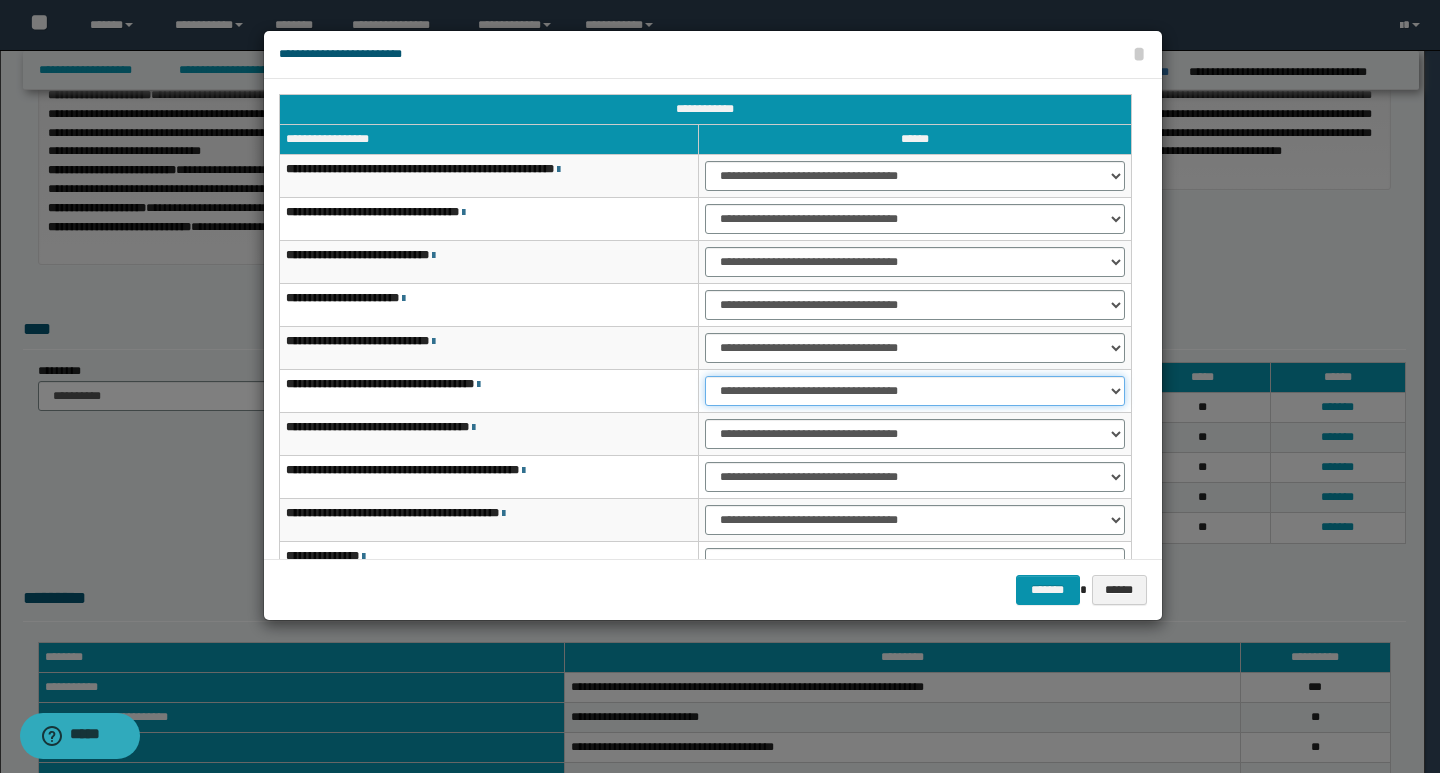 click on "**********" at bounding box center (915, 391) 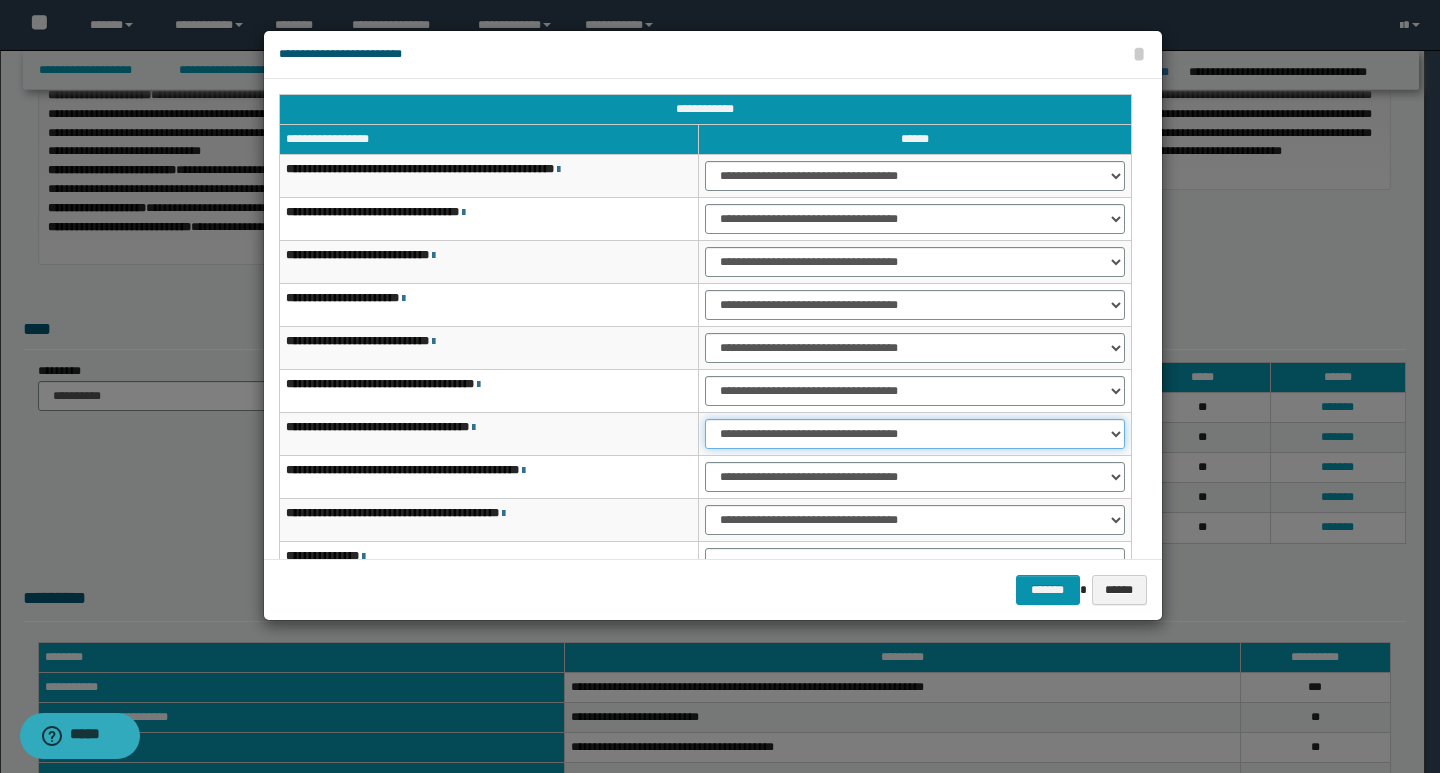 drag, startPoint x: 1111, startPoint y: 430, endPoint x: 1046, endPoint y: 435, distance: 65.192024 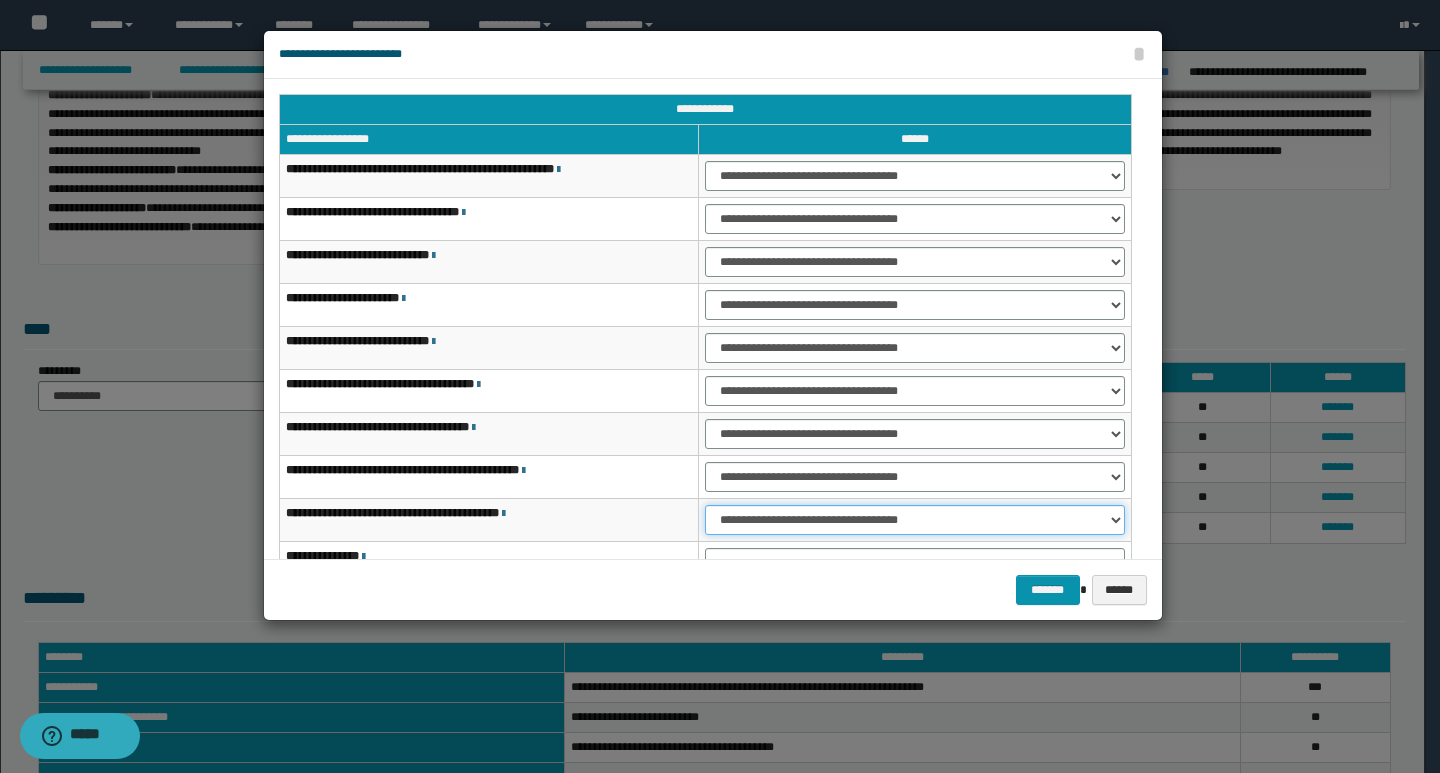 click on "**********" at bounding box center (915, 520) 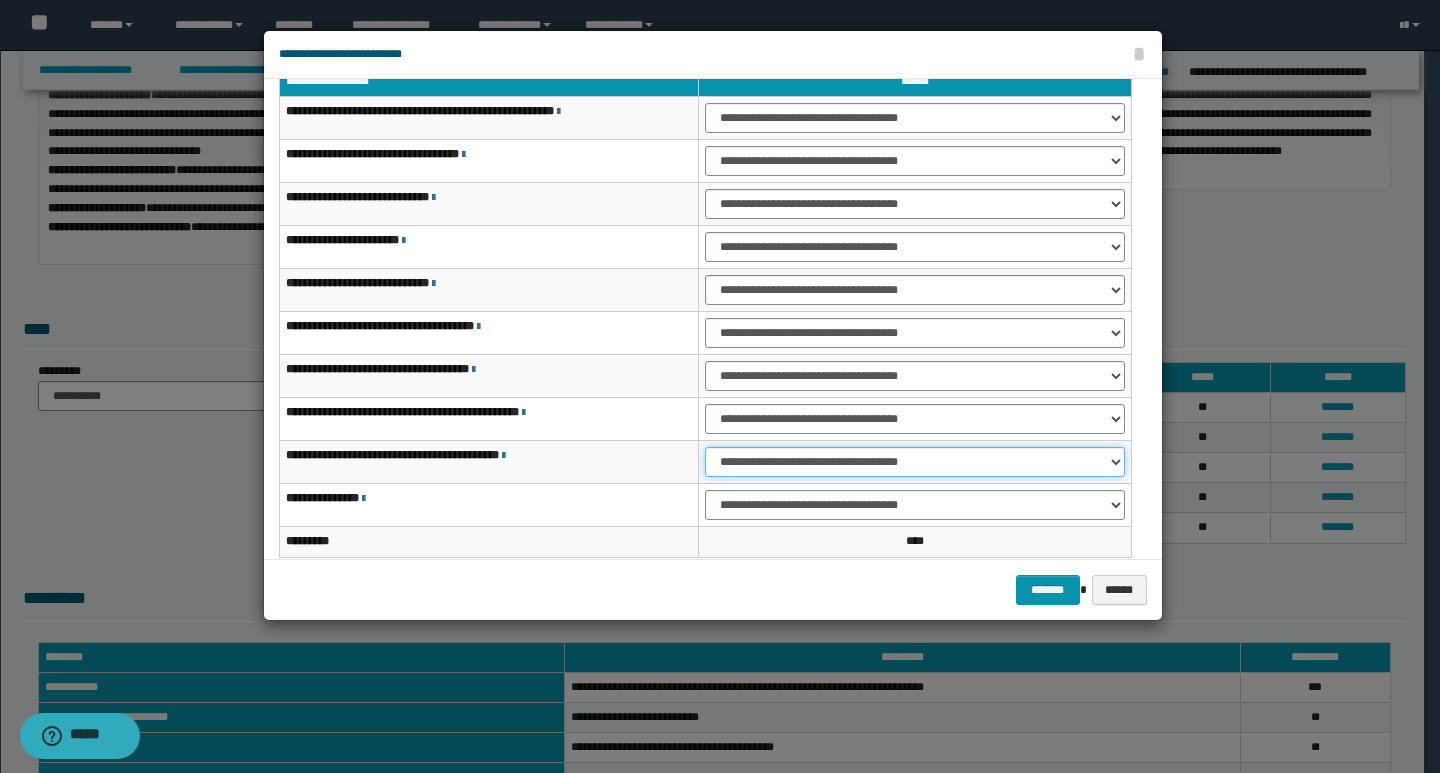 scroll, scrollTop: 121, scrollLeft: 0, axis: vertical 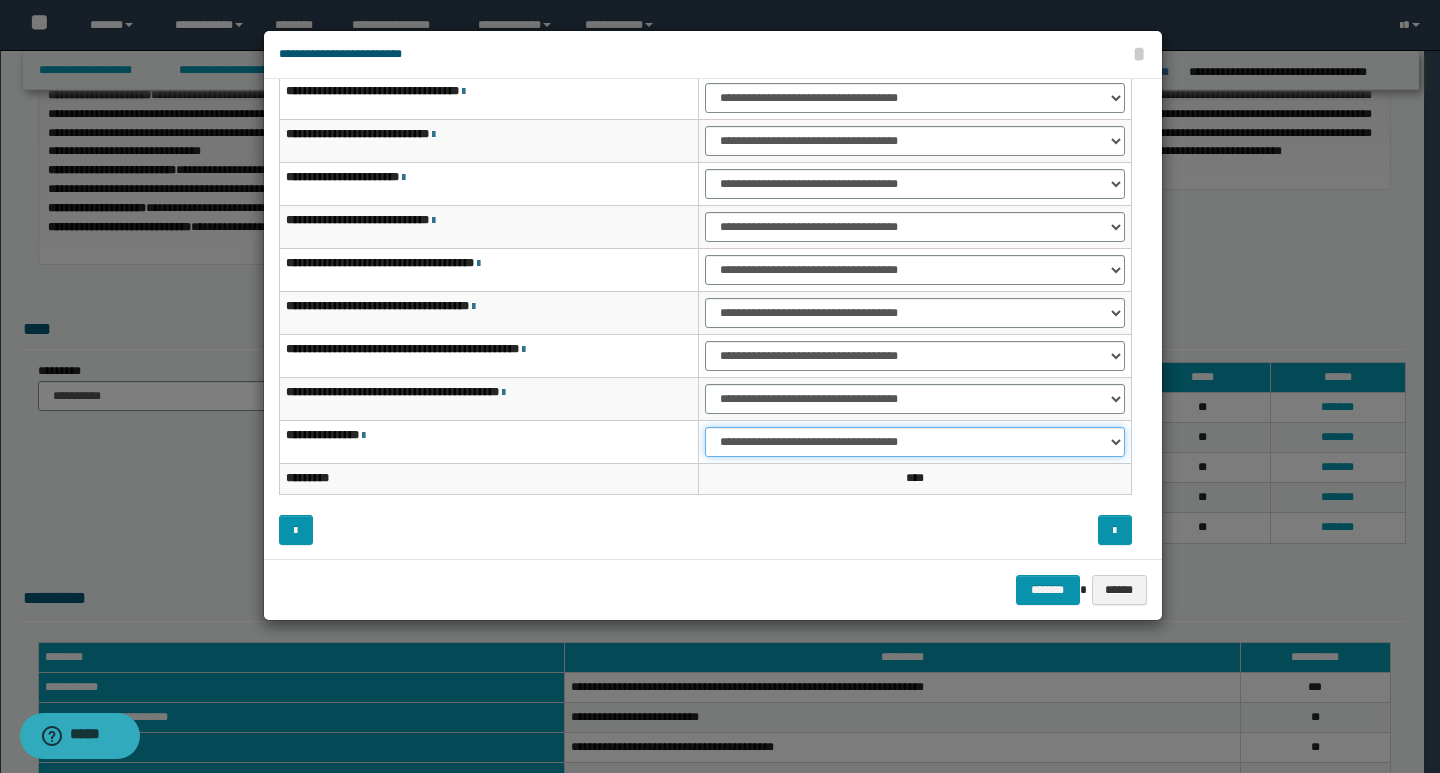 click on "**********" at bounding box center (915, 442) 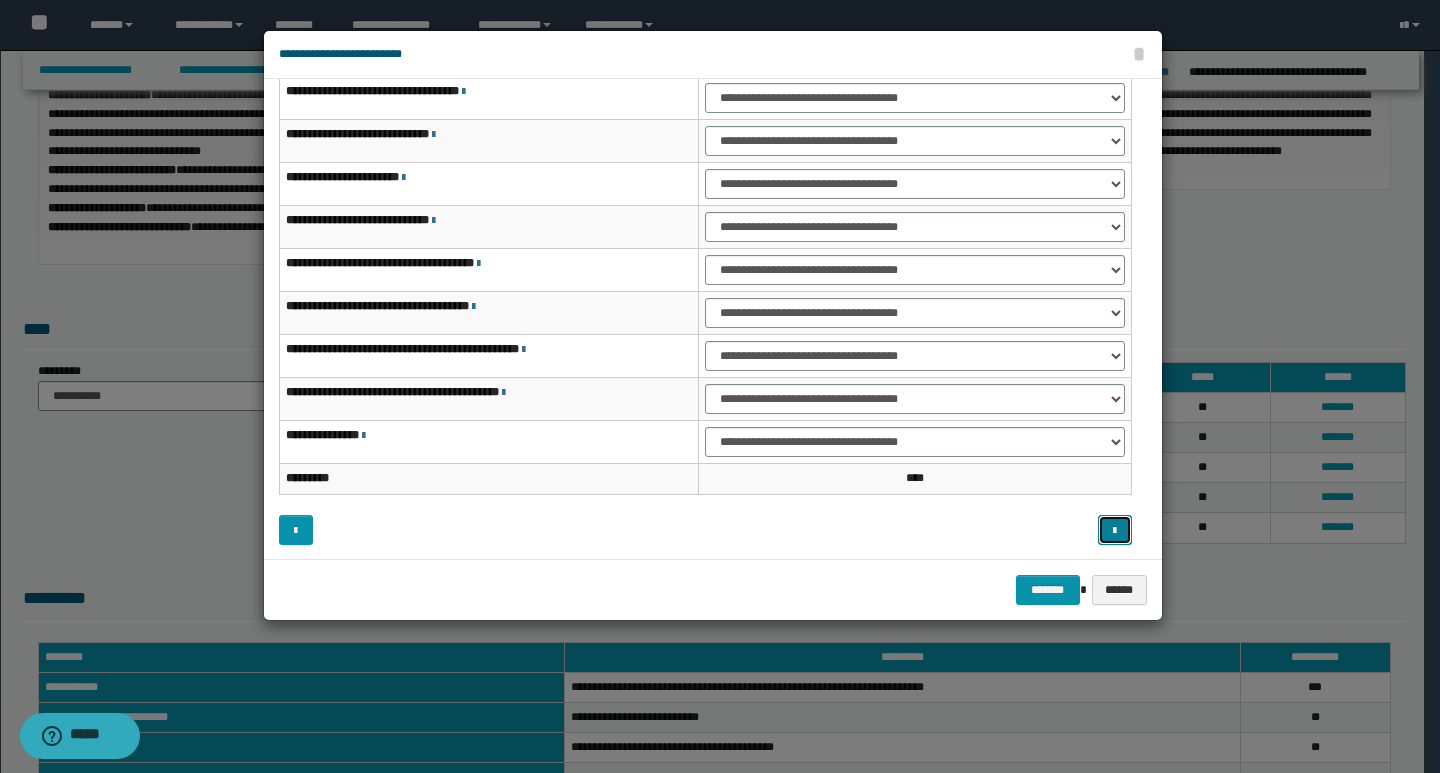 click at bounding box center [1114, 531] 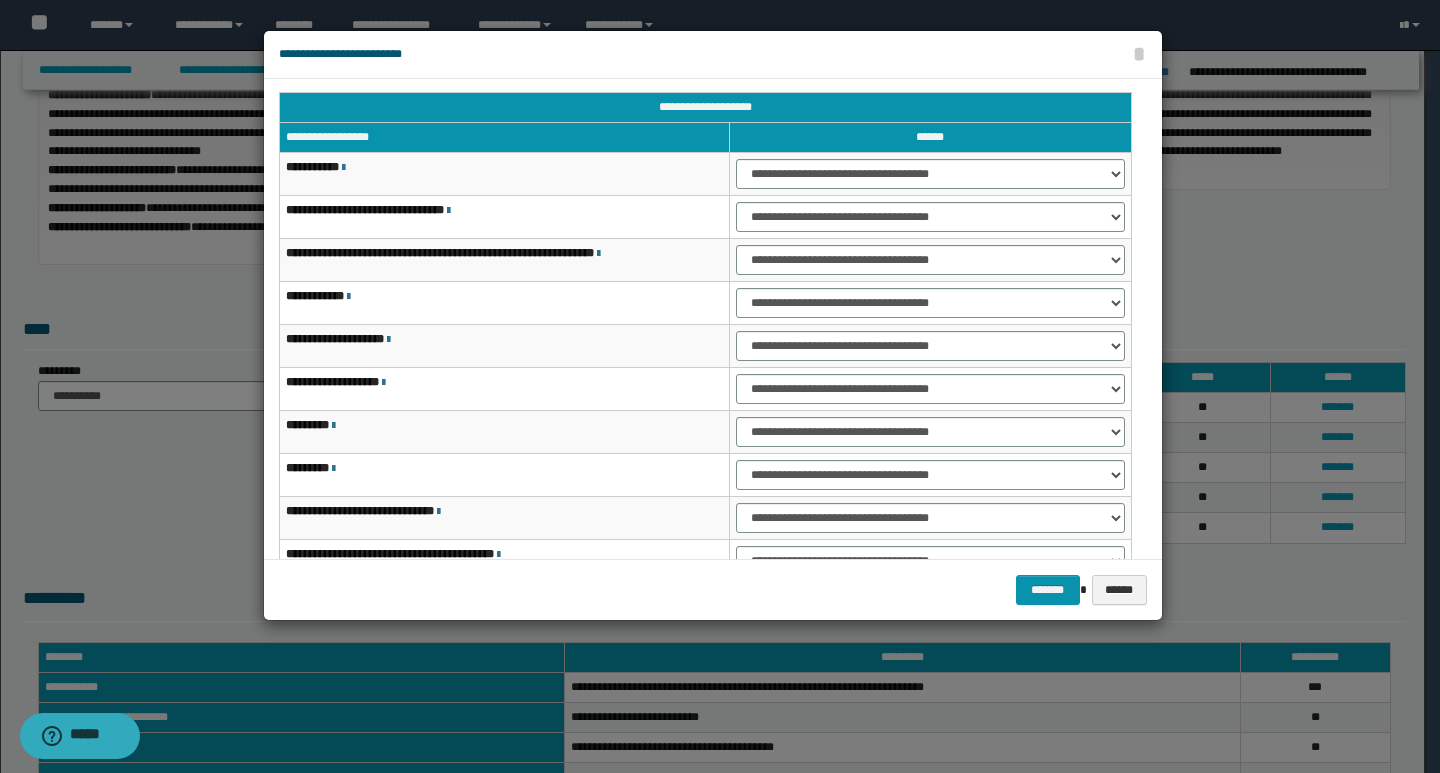 scroll, scrollTop: 0, scrollLeft: 0, axis: both 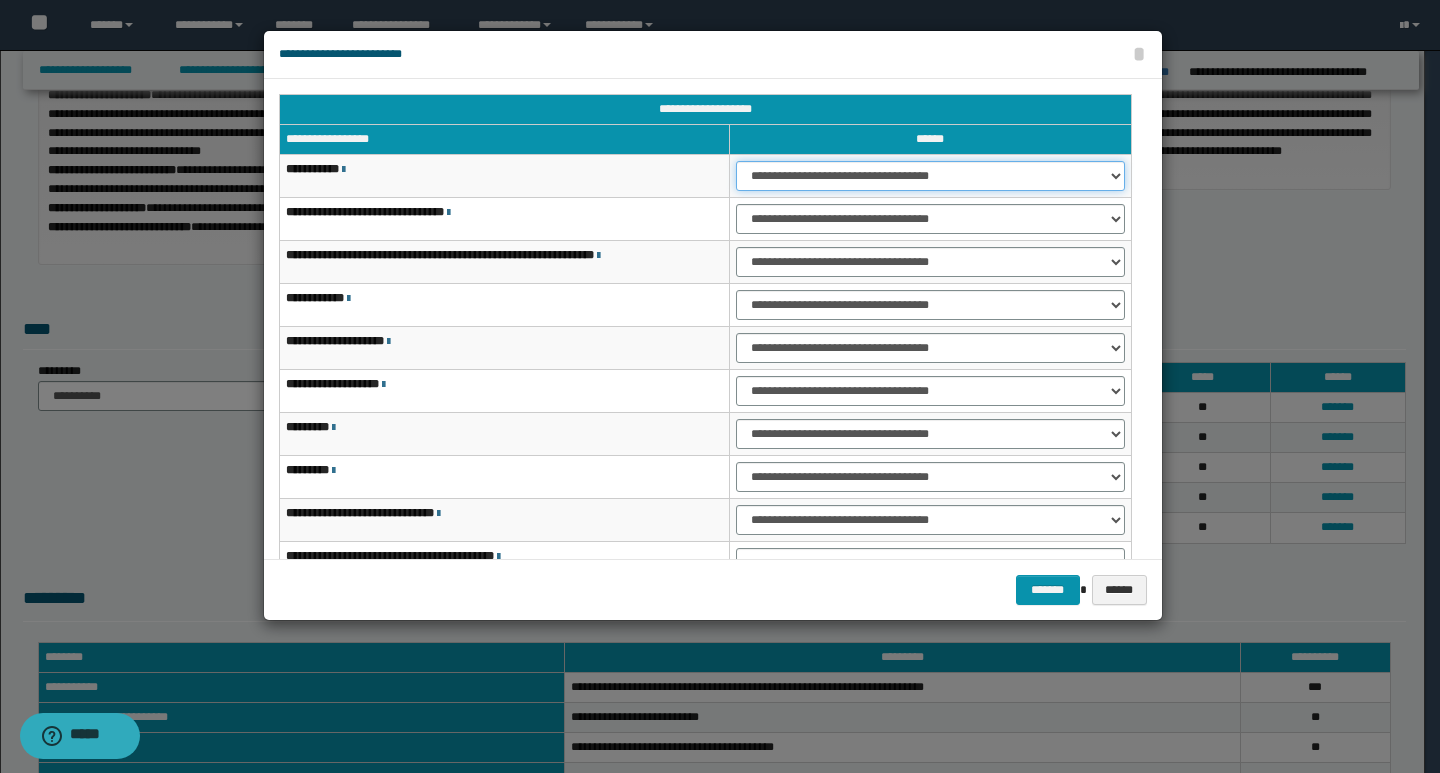 click on "**********" at bounding box center (930, 176) 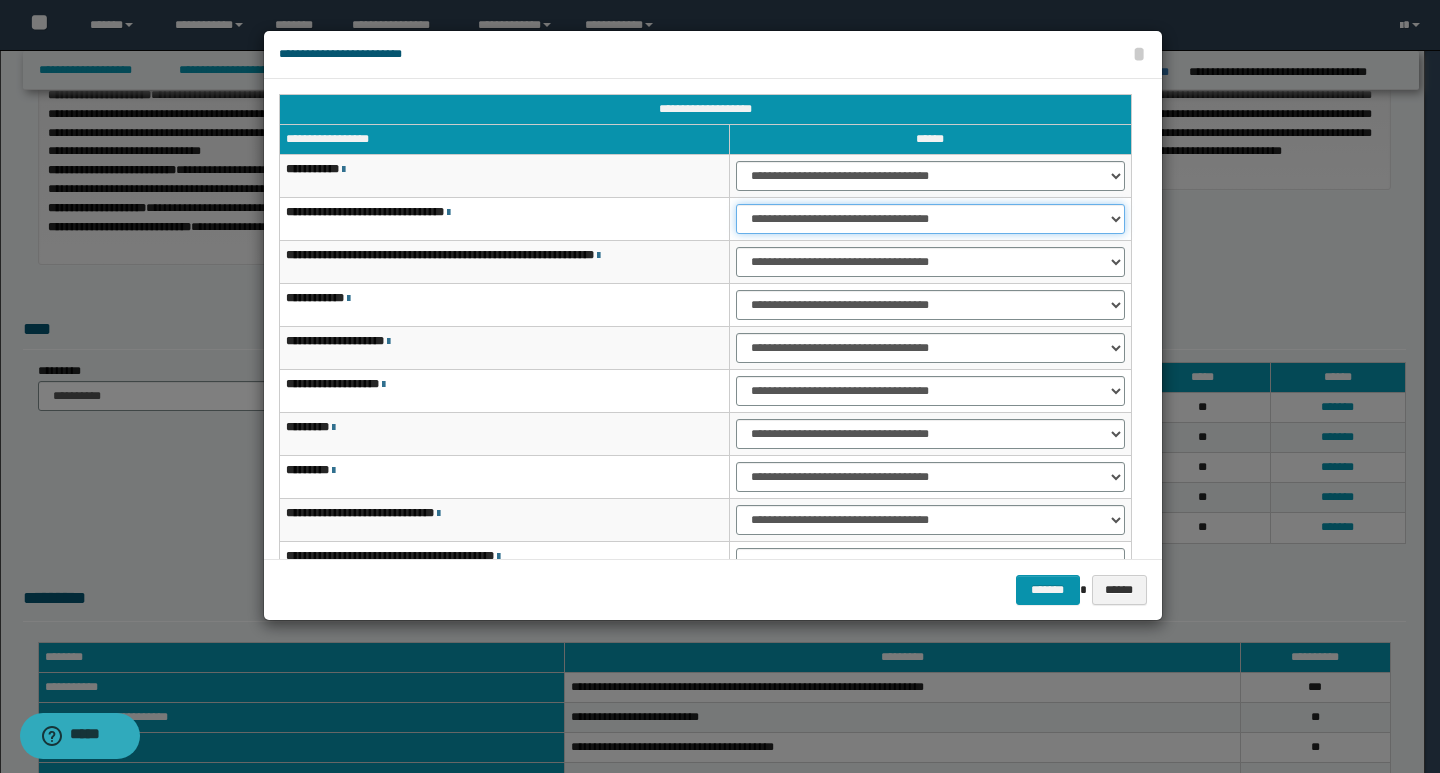 click on "**********" at bounding box center (930, 219) 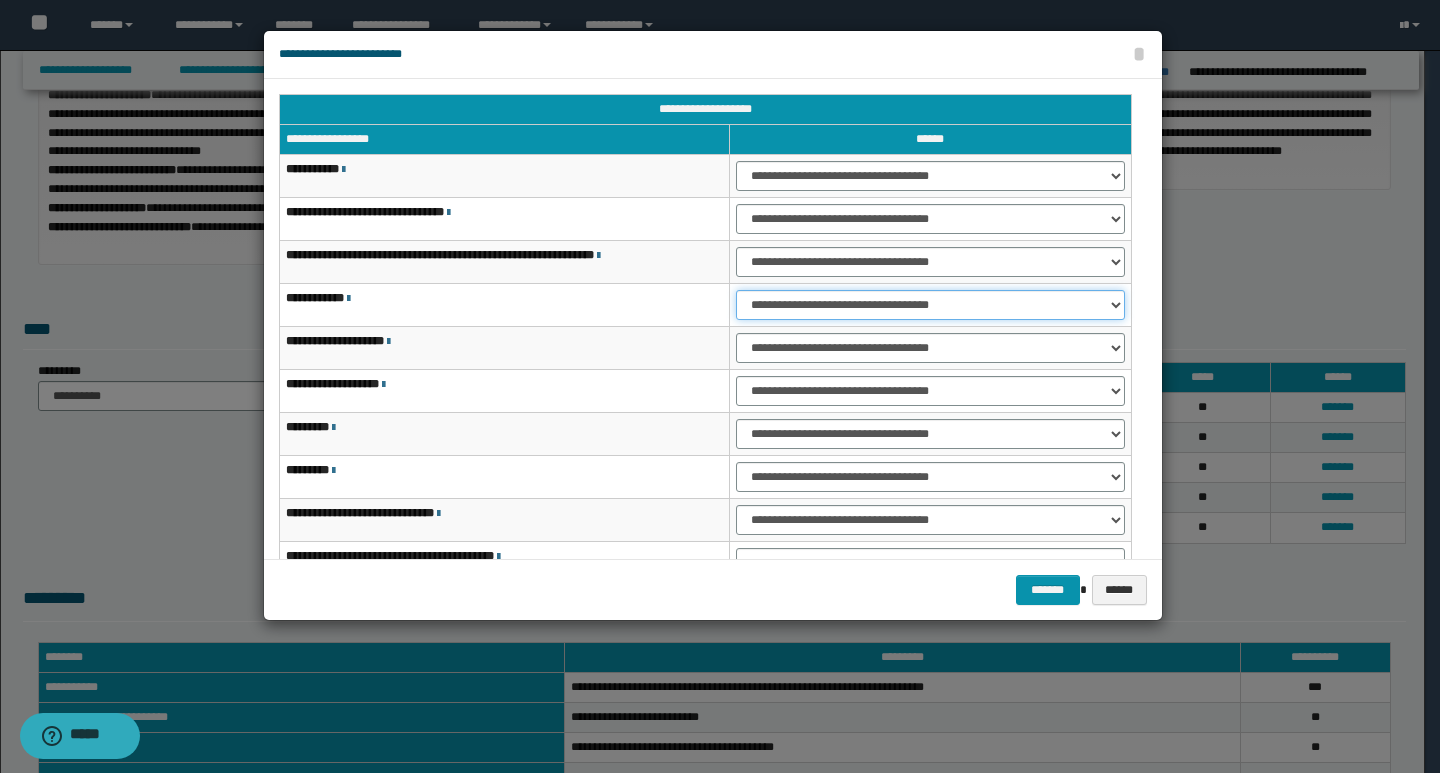 click on "**********" at bounding box center (930, 305) 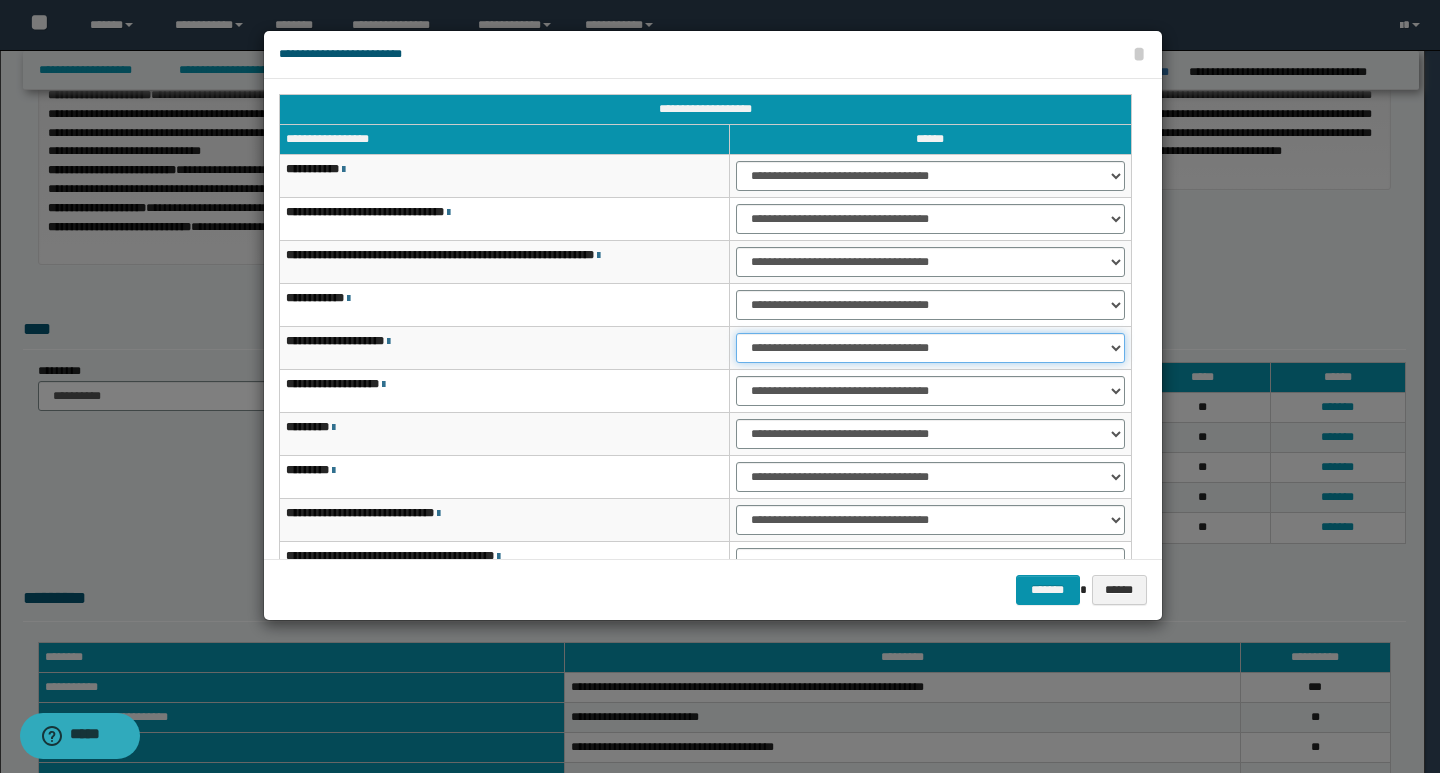 drag, startPoint x: 1113, startPoint y: 347, endPoint x: 1053, endPoint y: 361, distance: 61.611687 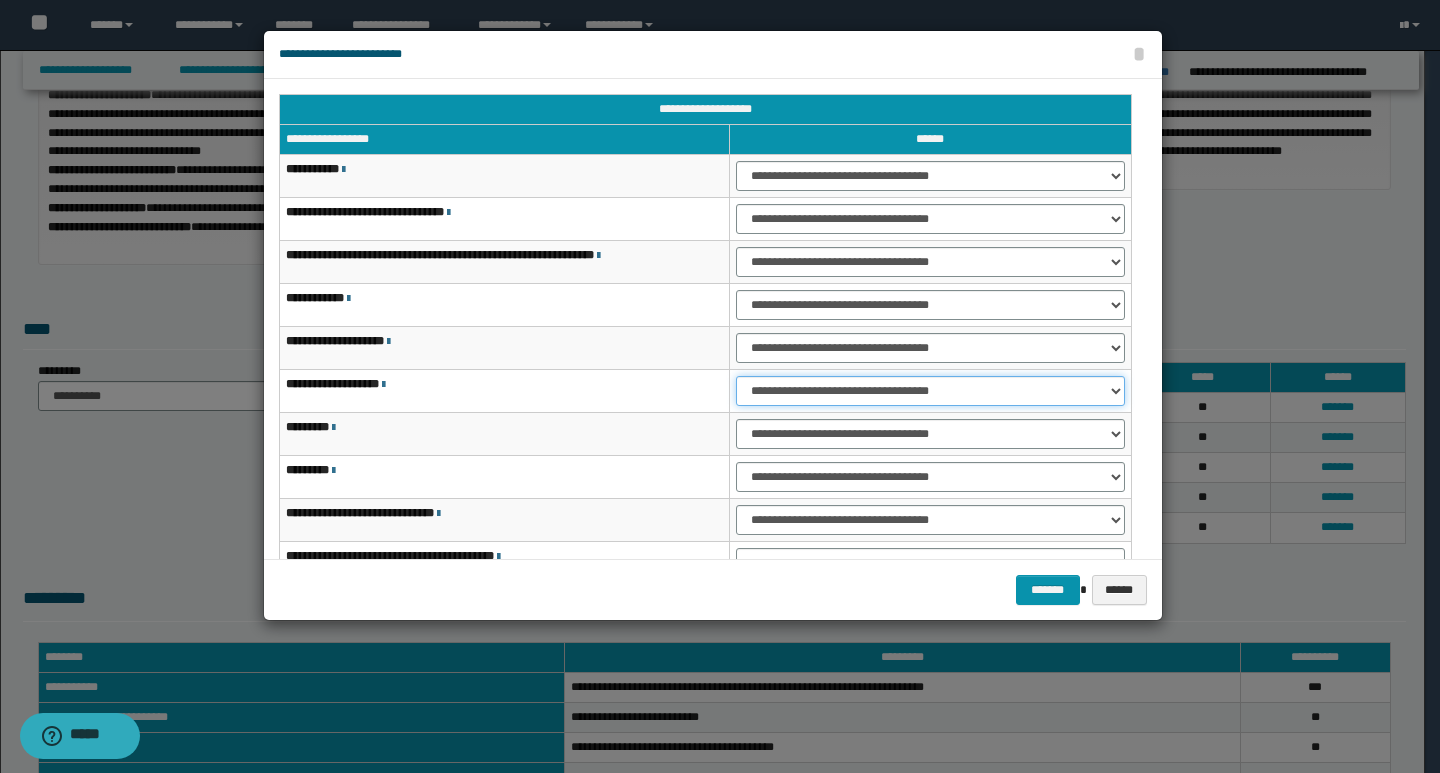 click on "**********" at bounding box center [930, 391] 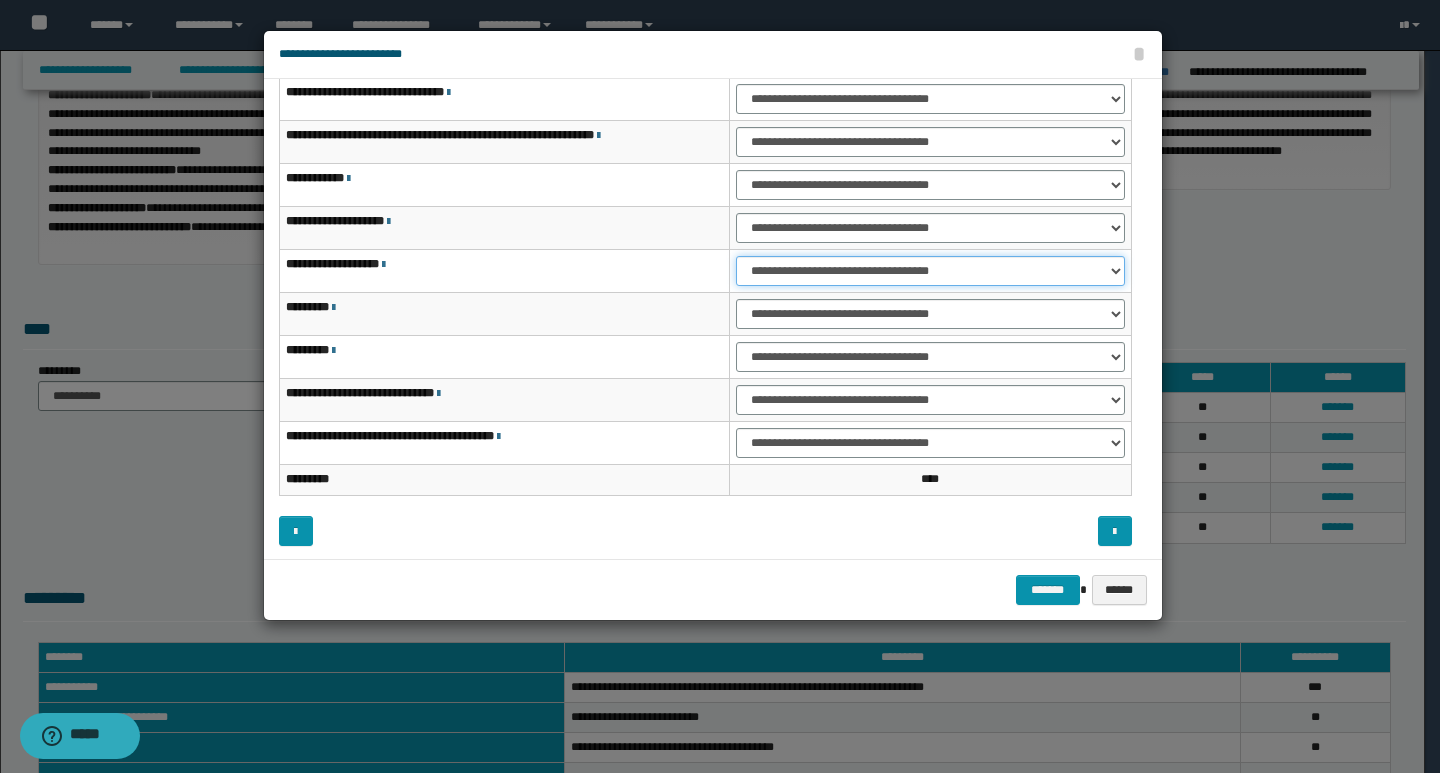 scroll, scrollTop: 121, scrollLeft: 0, axis: vertical 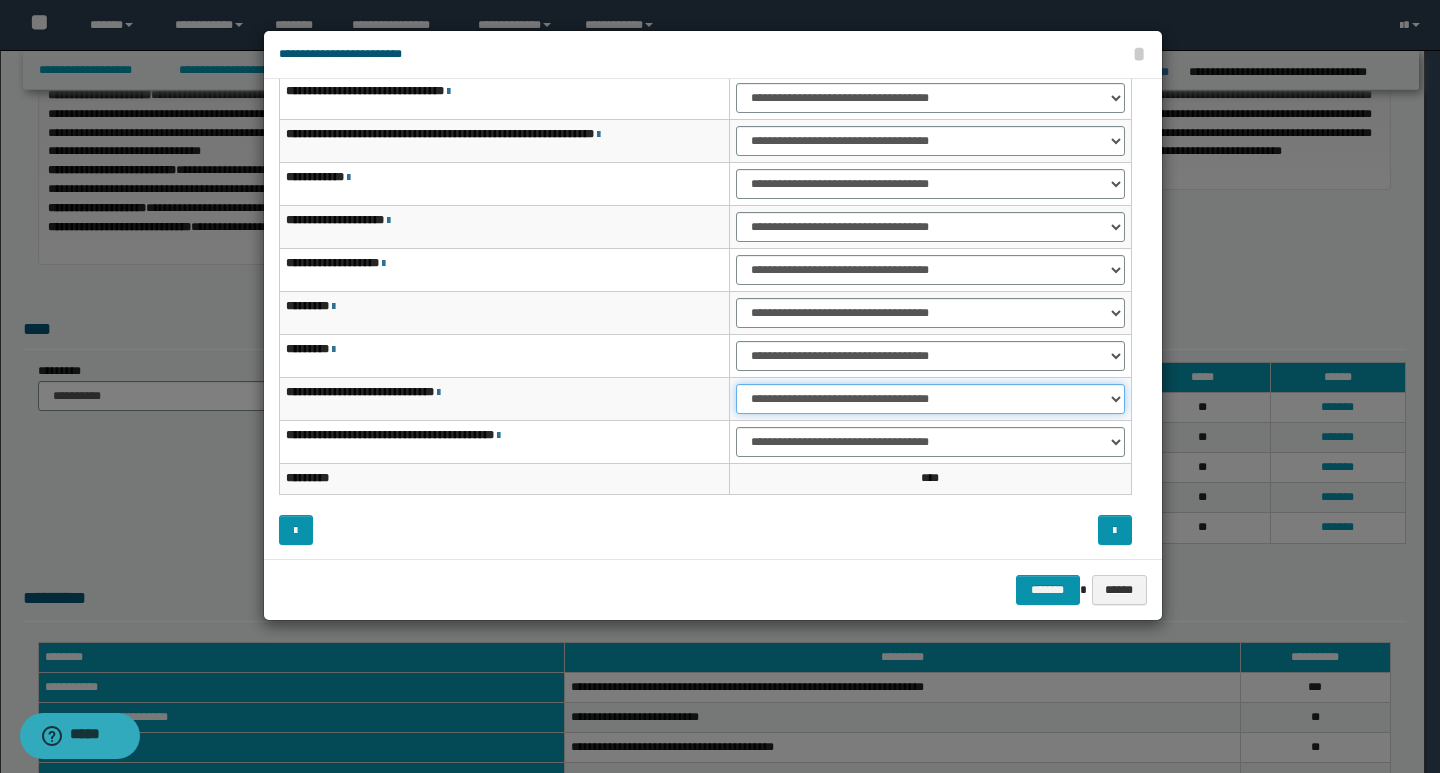 click on "**********" at bounding box center (930, 399) 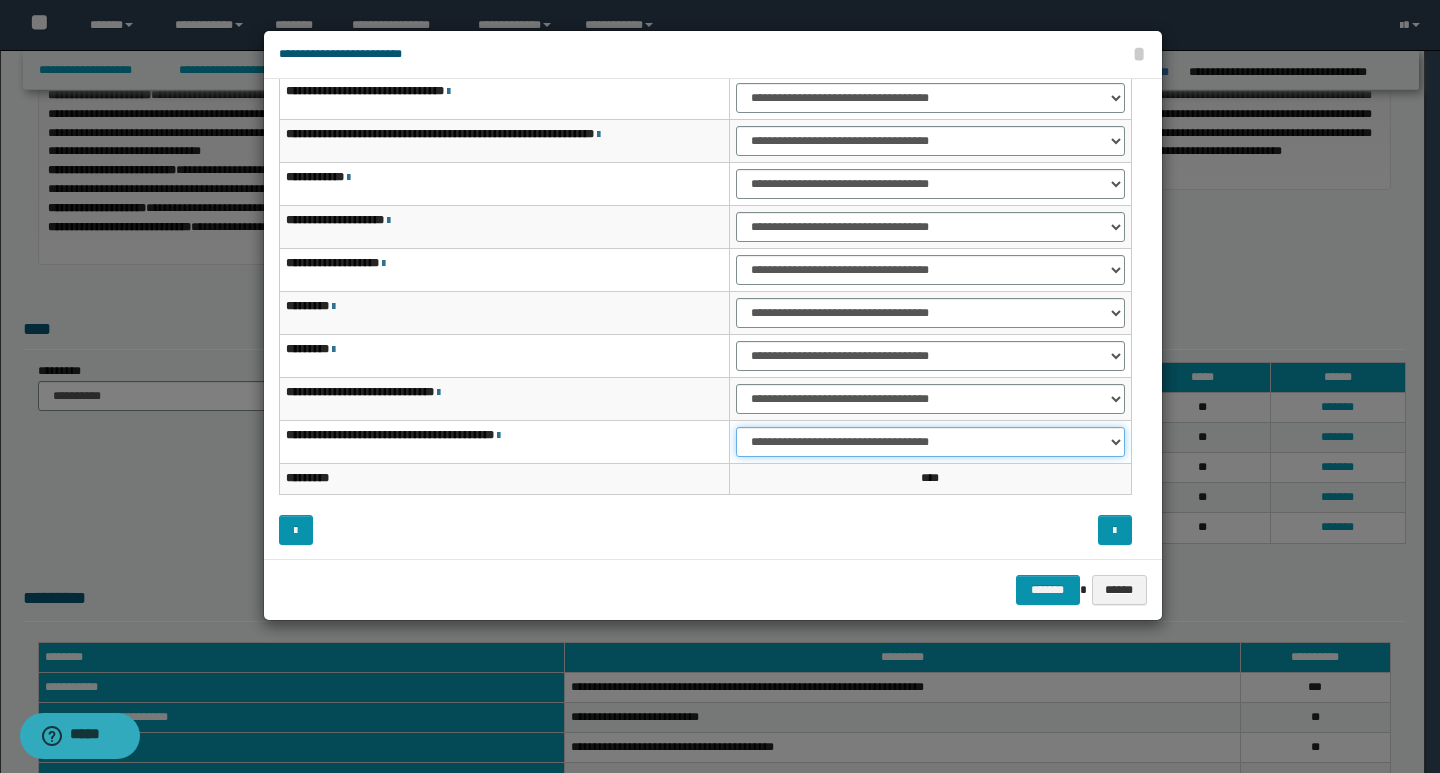 drag, startPoint x: 1110, startPoint y: 443, endPoint x: 1085, endPoint y: 444, distance: 25.019993 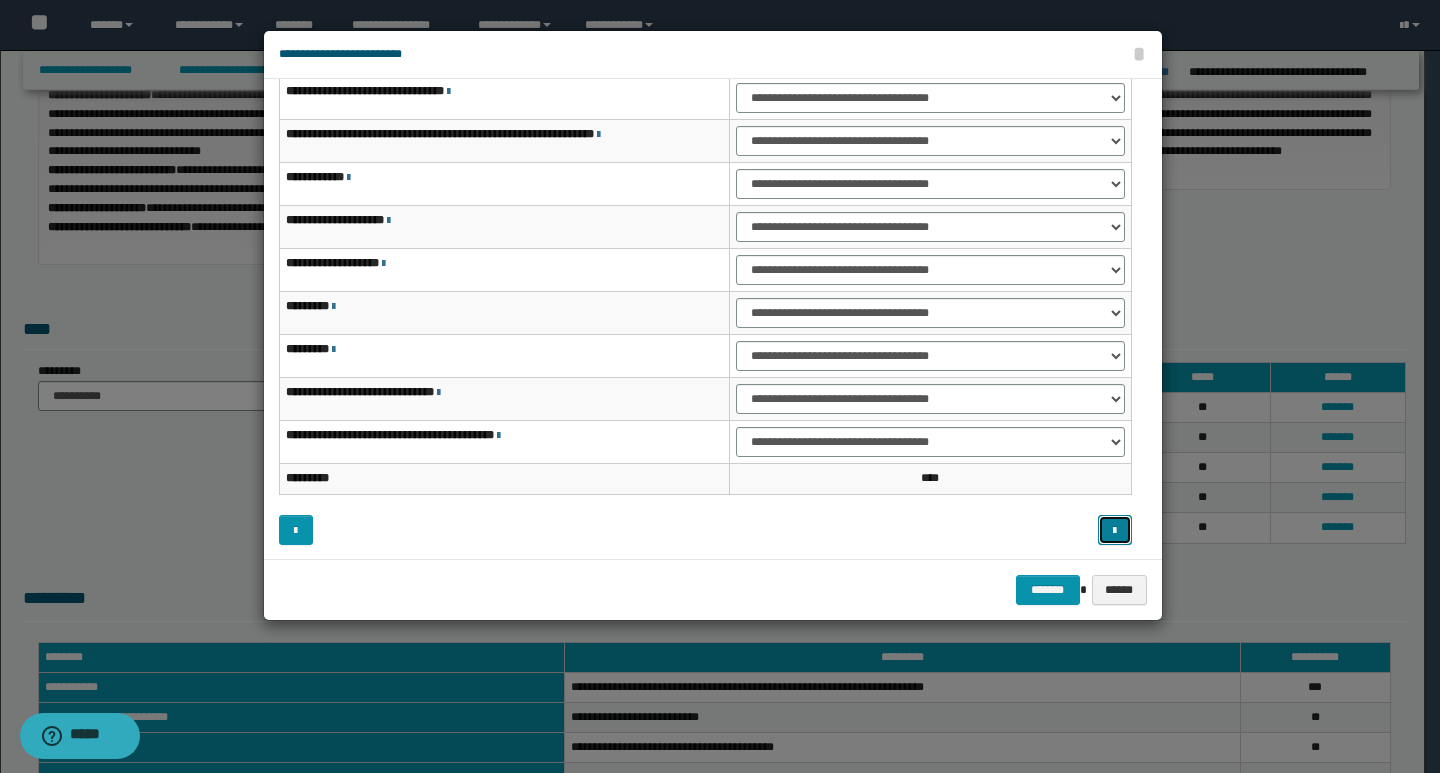click at bounding box center [1114, 531] 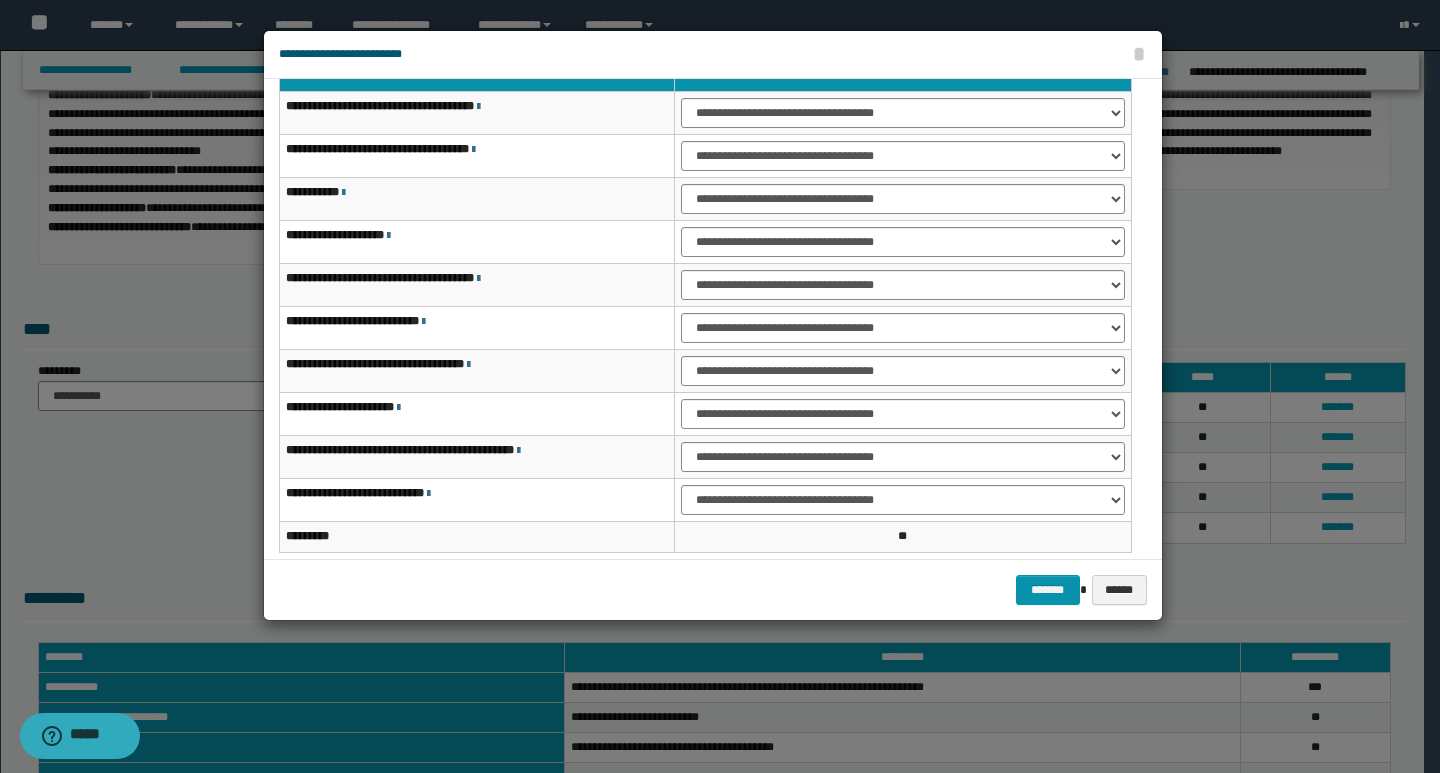 scroll, scrollTop: 0, scrollLeft: 0, axis: both 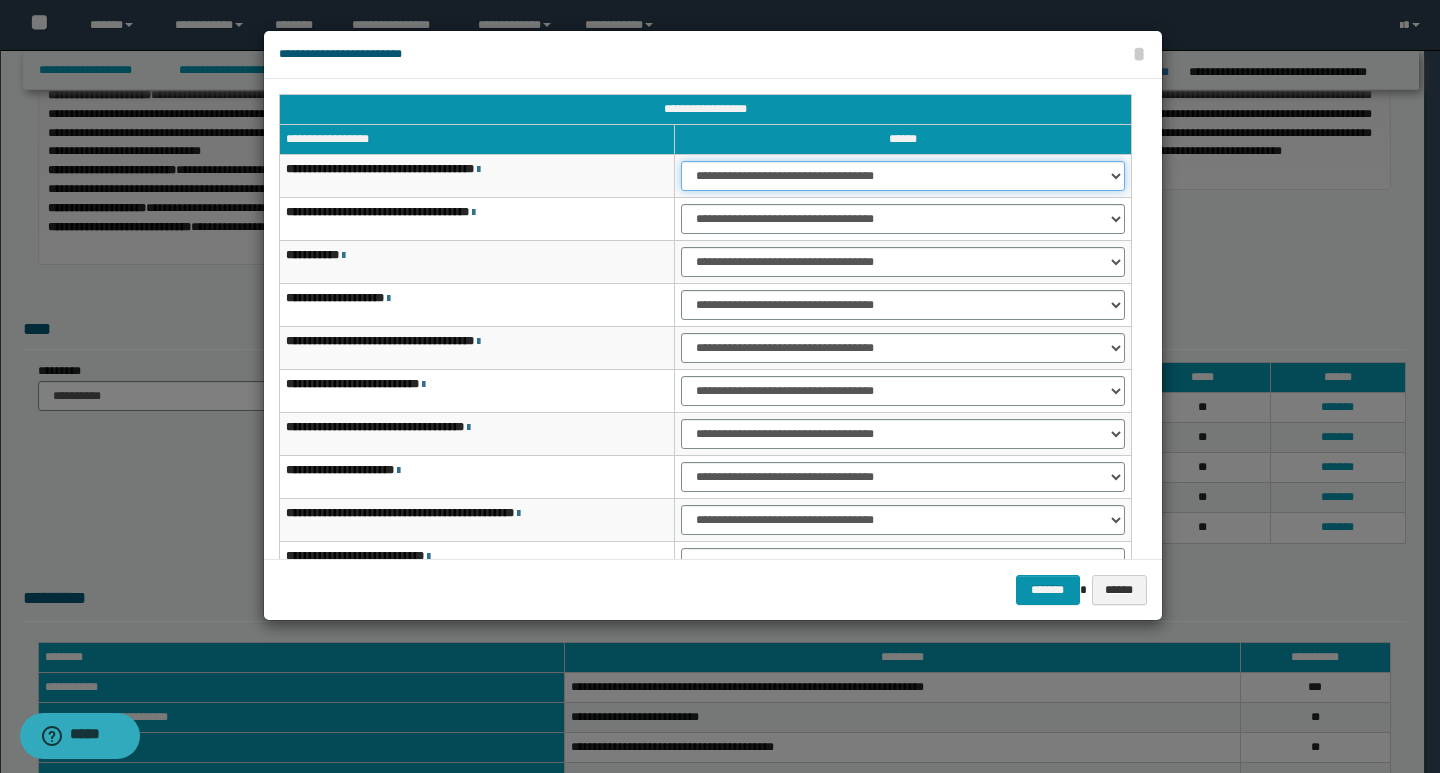 click on "**********" at bounding box center (902, 176) 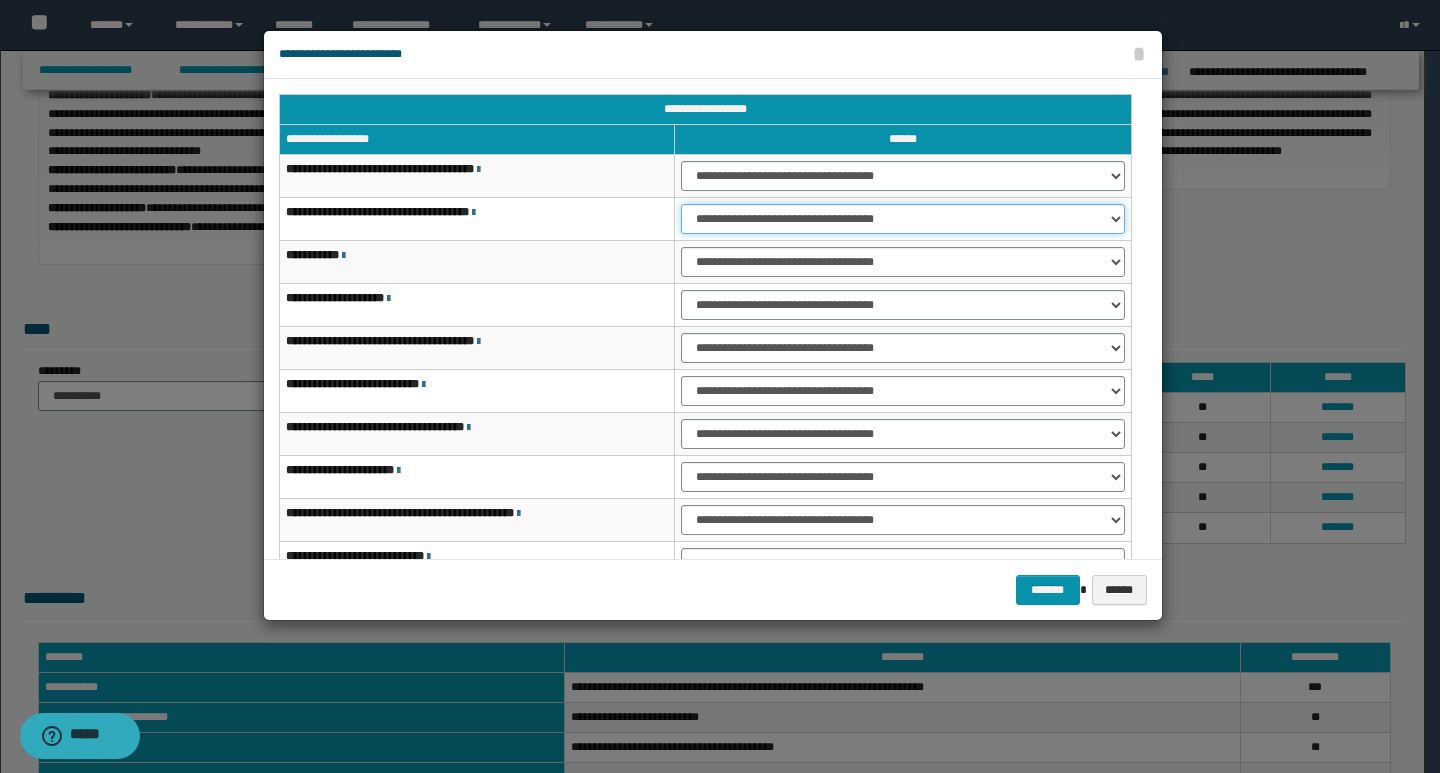 click on "**********" at bounding box center [902, 219] 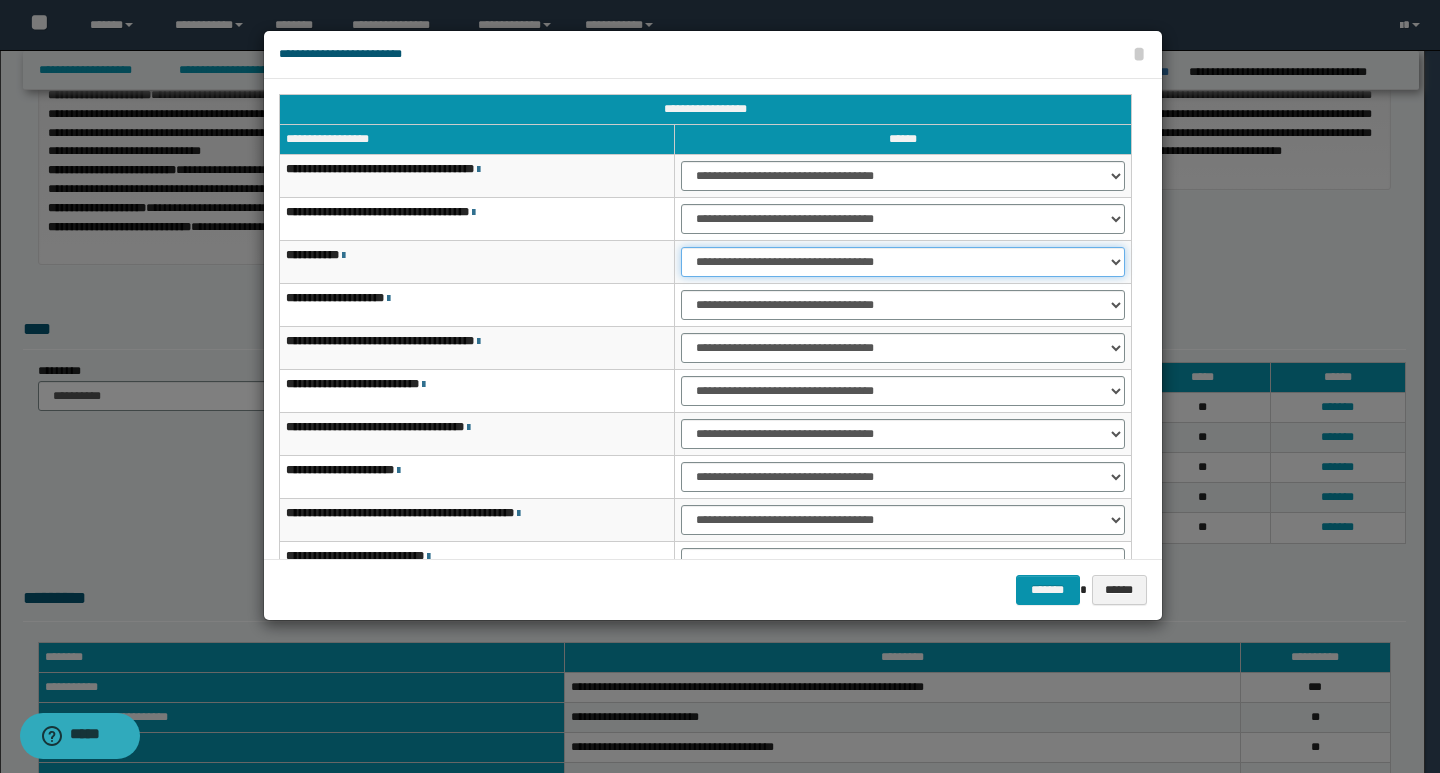 click on "**********" at bounding box center [902, 262] 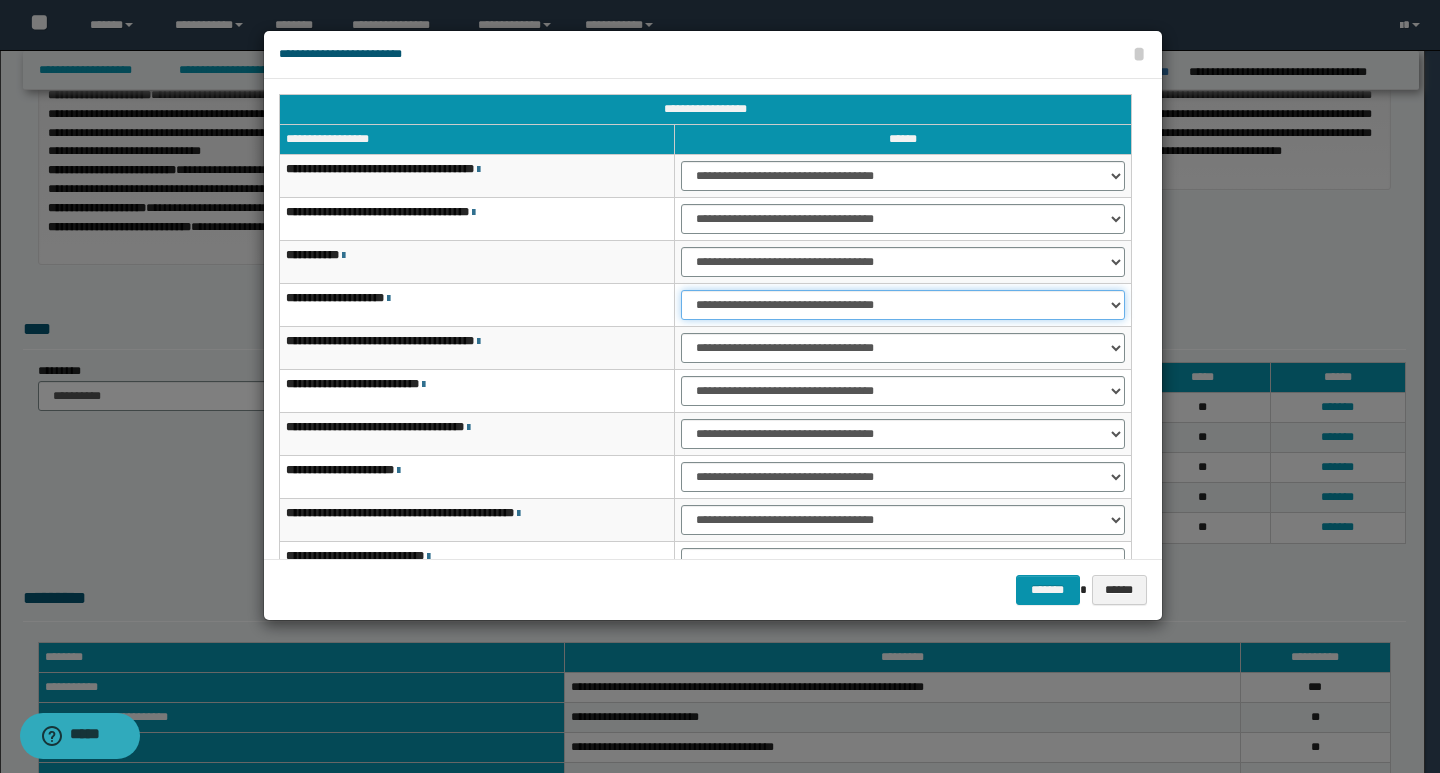 click on "**********" at bounding box center [902, 305] 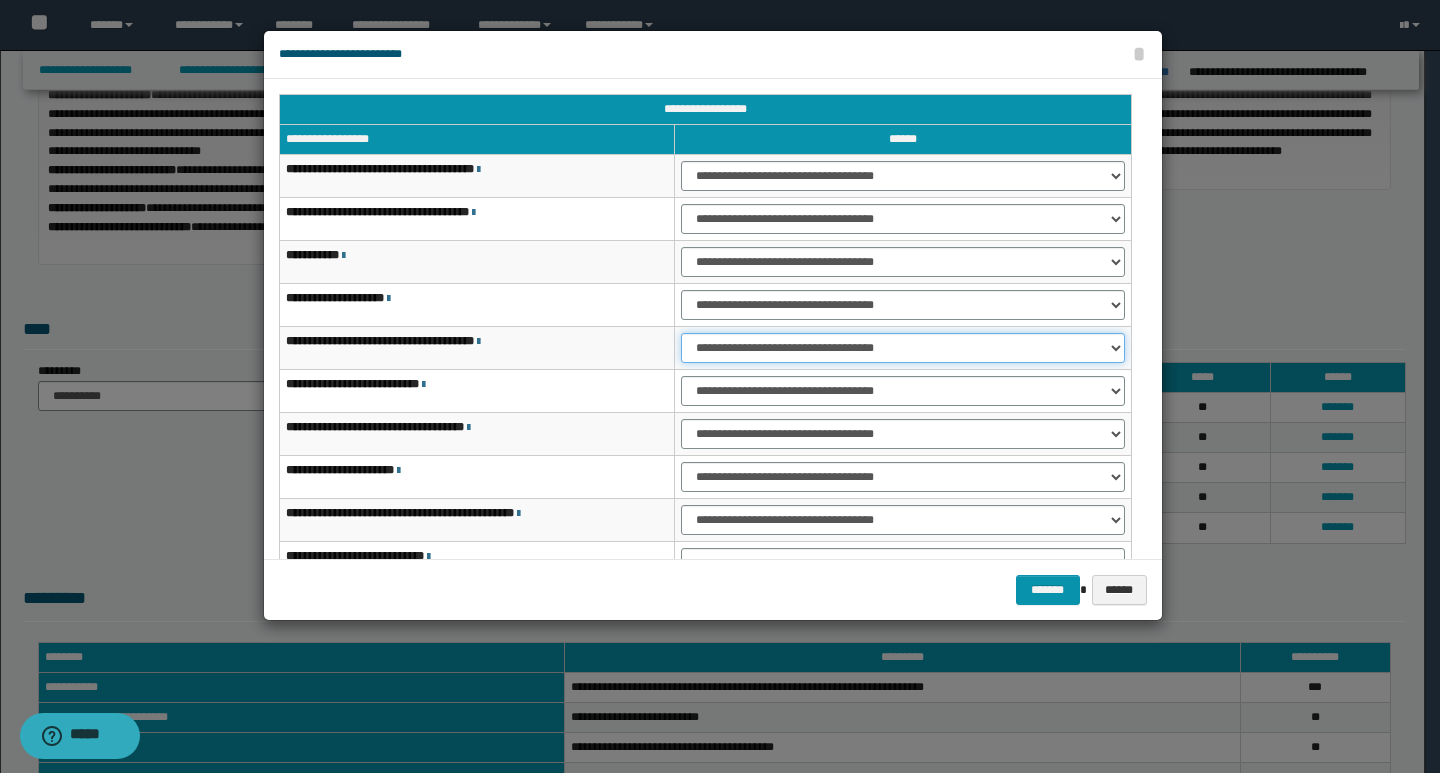 click on "**********" at bounding box center [902, 348] 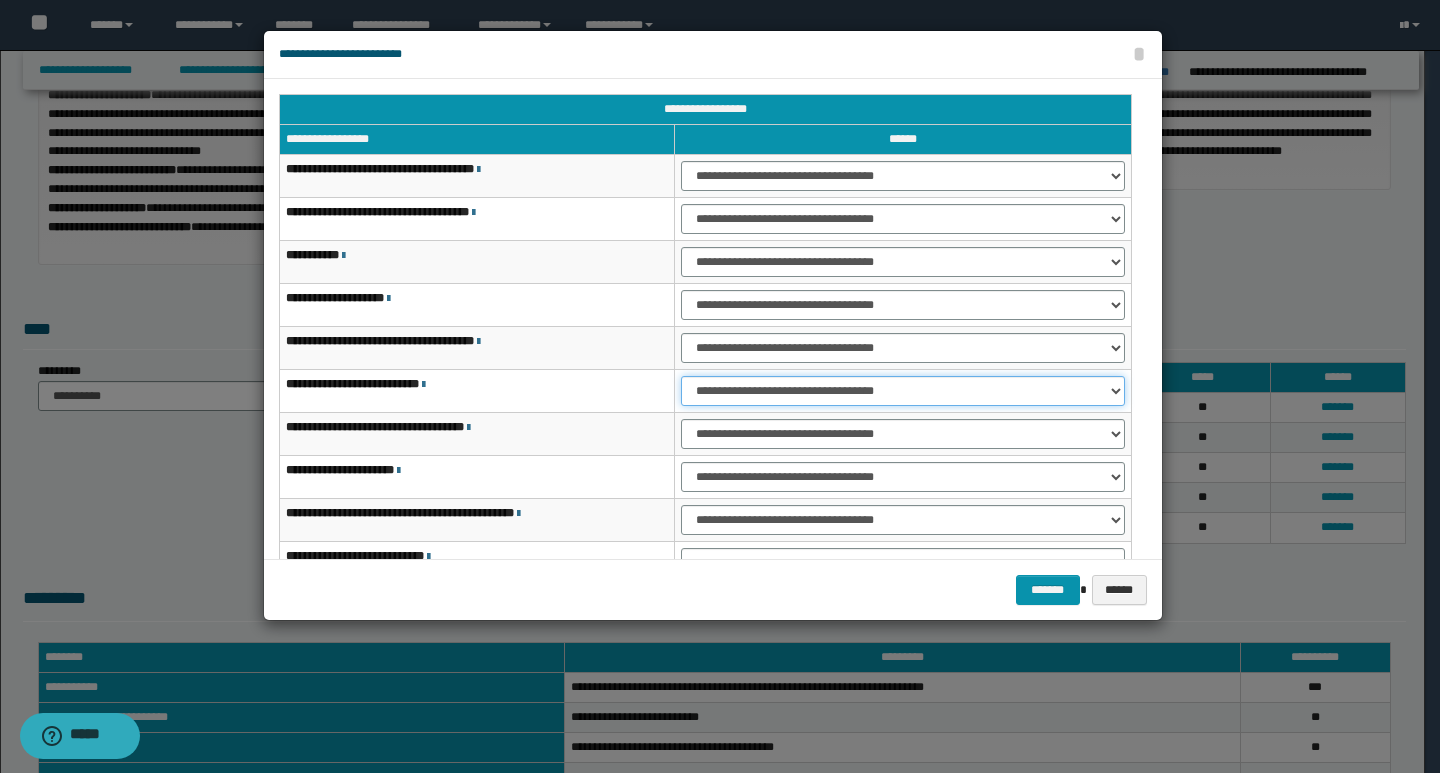click on "**********" at bounding box center (902, 391) 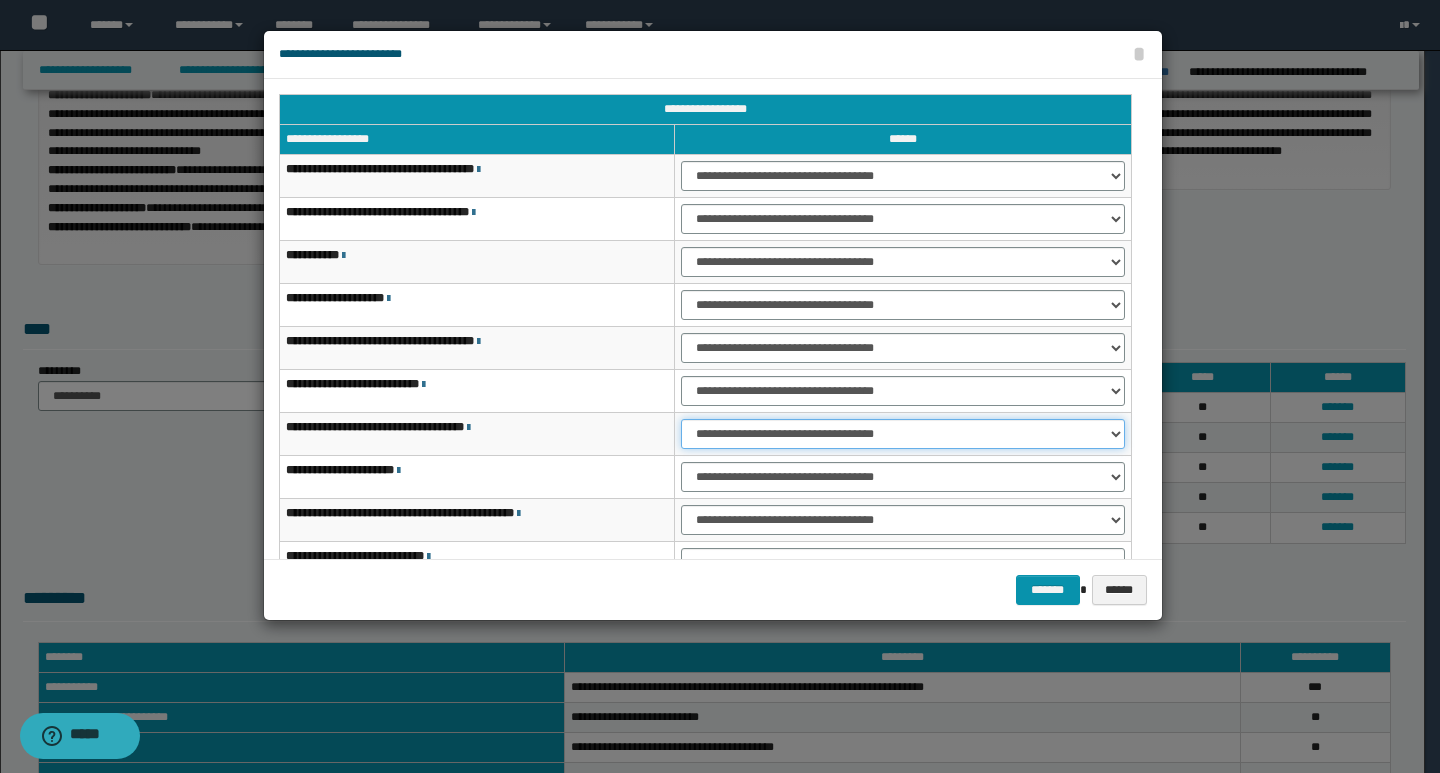 click on "**********" at bounding box center [902, 434] 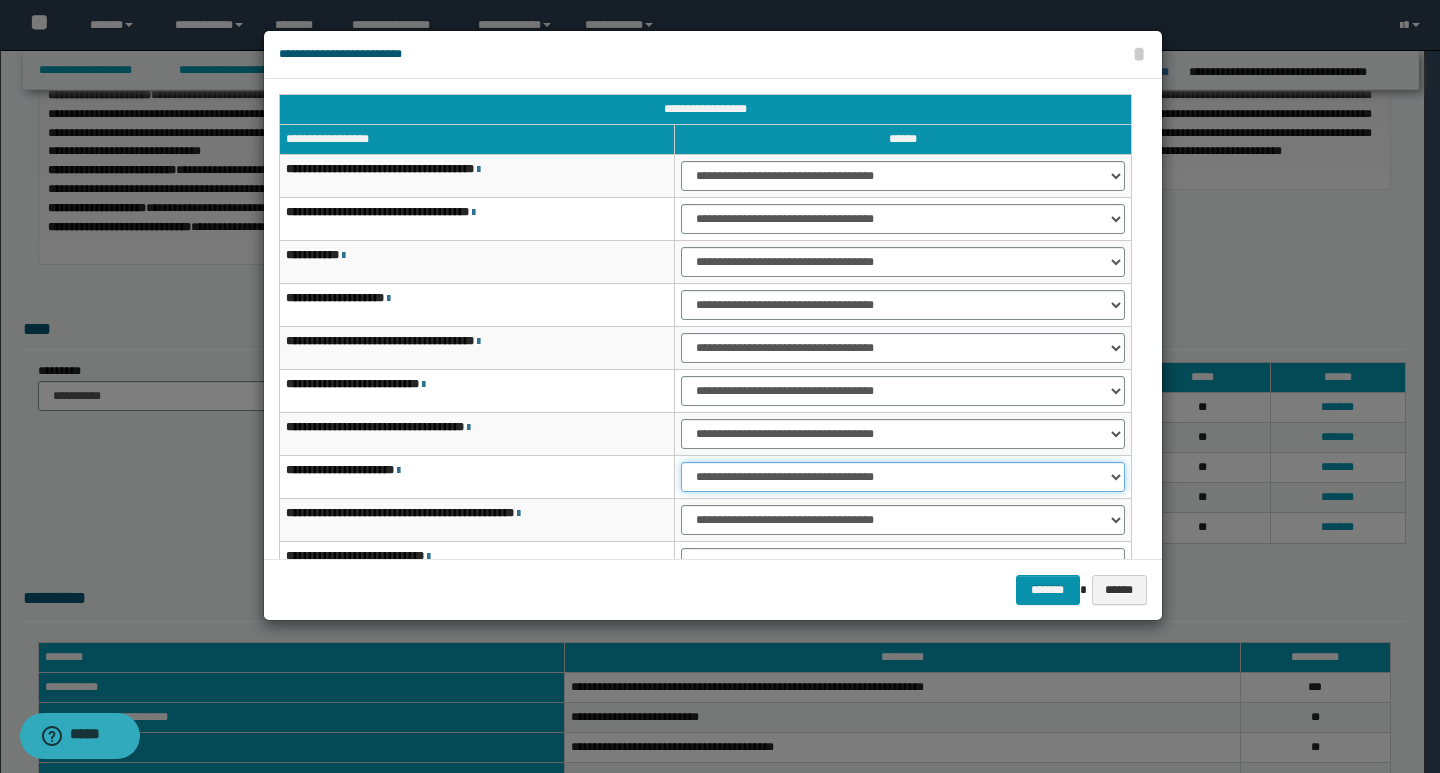 click on "**********" at bounding box center [902, 477] 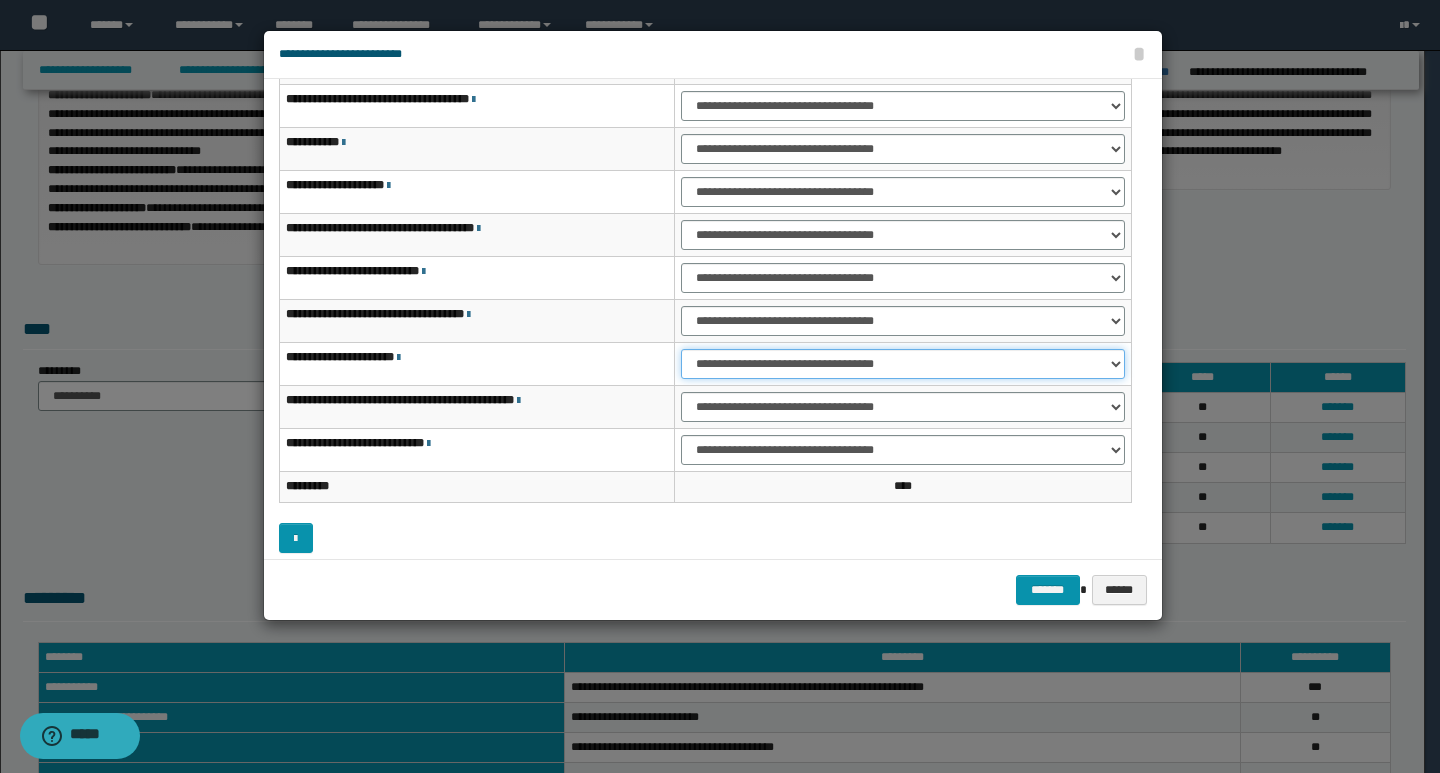 scroll, scrollTop: 121, scrollLeft: 0, axis: vertical 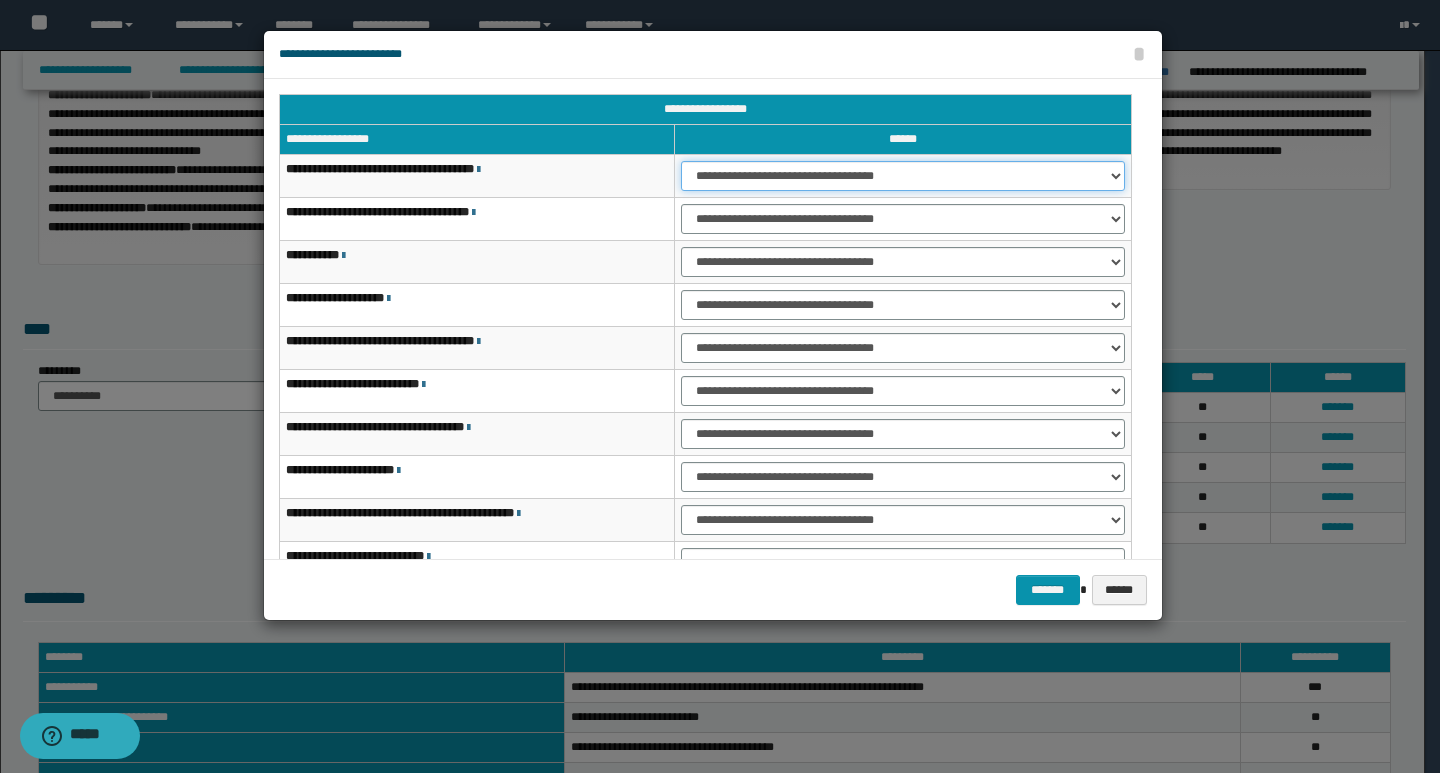 click on "**********" at bounding box center (902, 176) 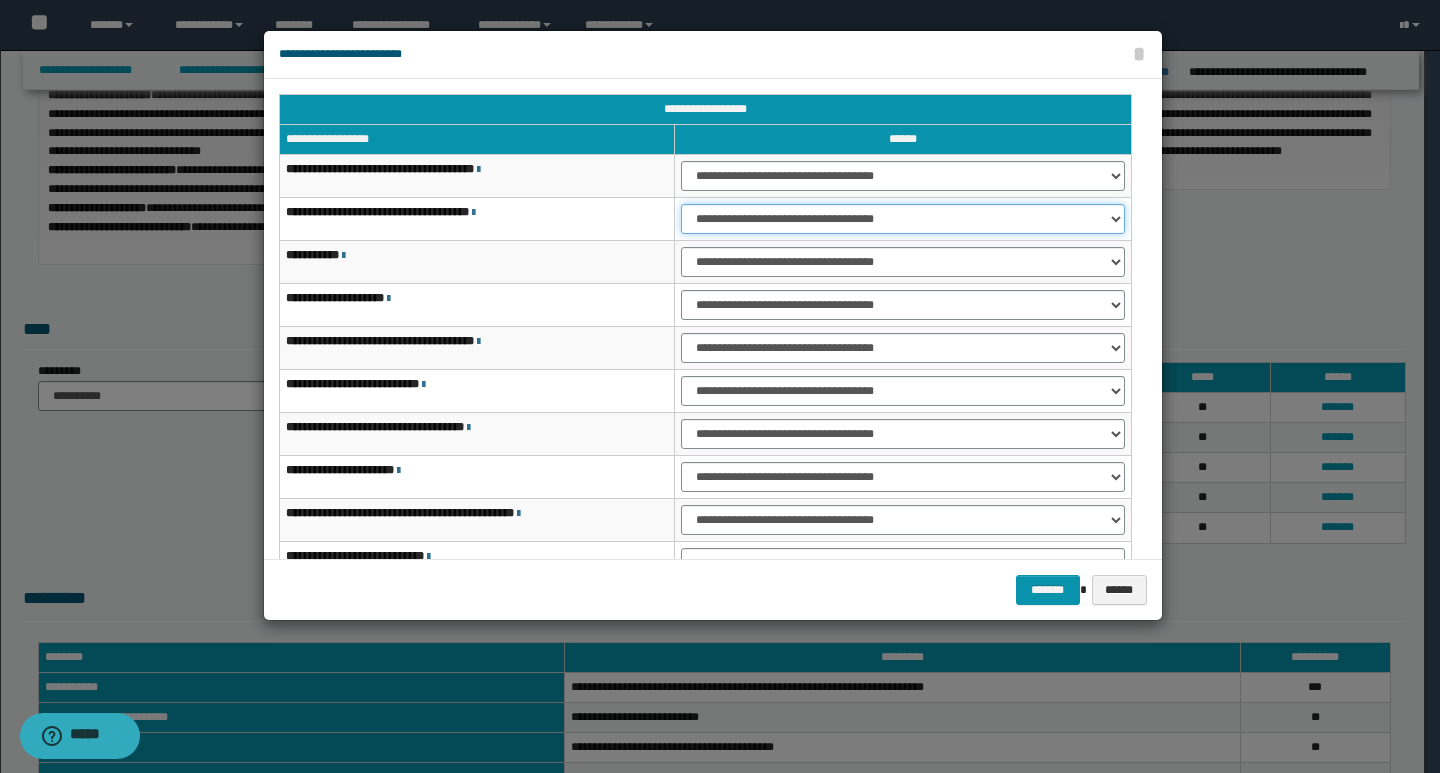 click on "**********" at bounding box center (902, 219) 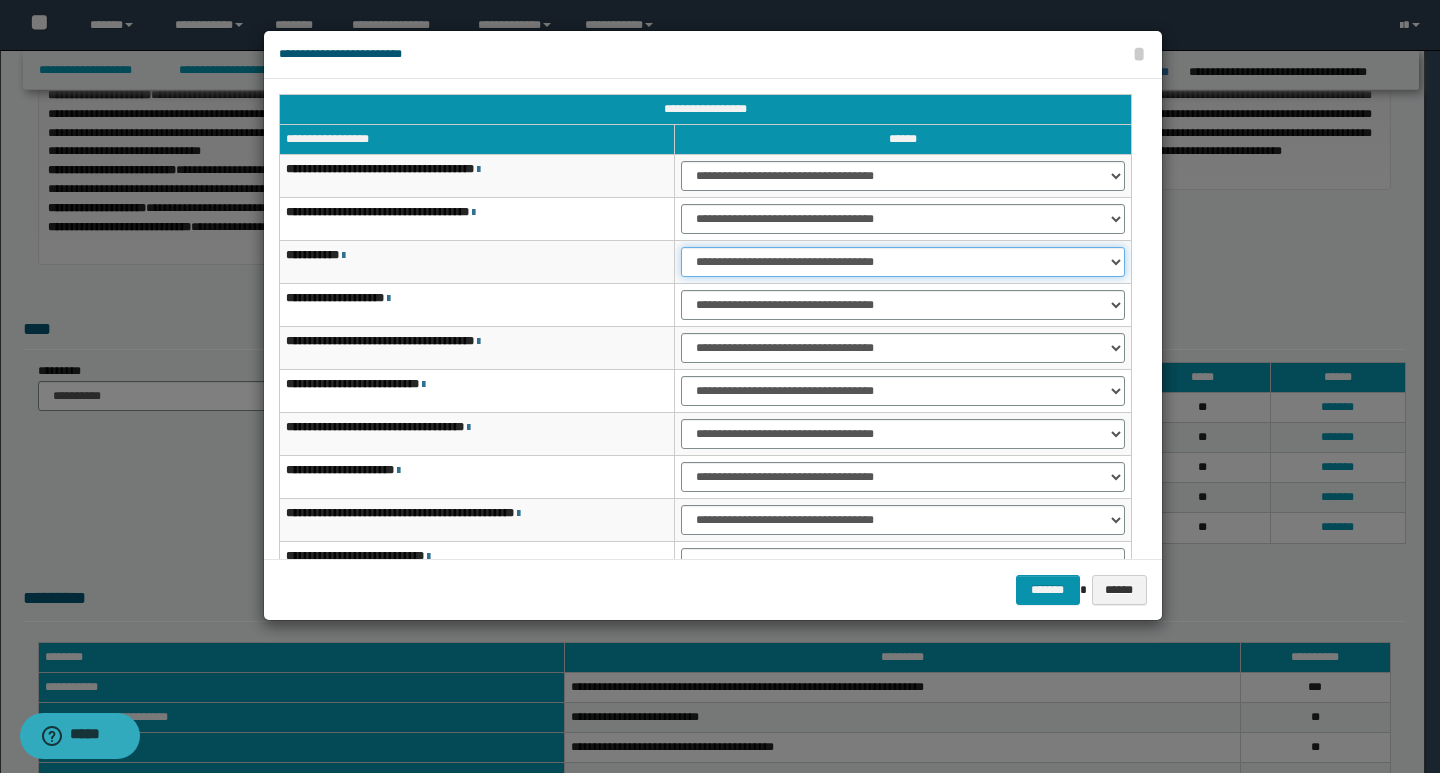 click on "**********" at bounding box center [902, 262] 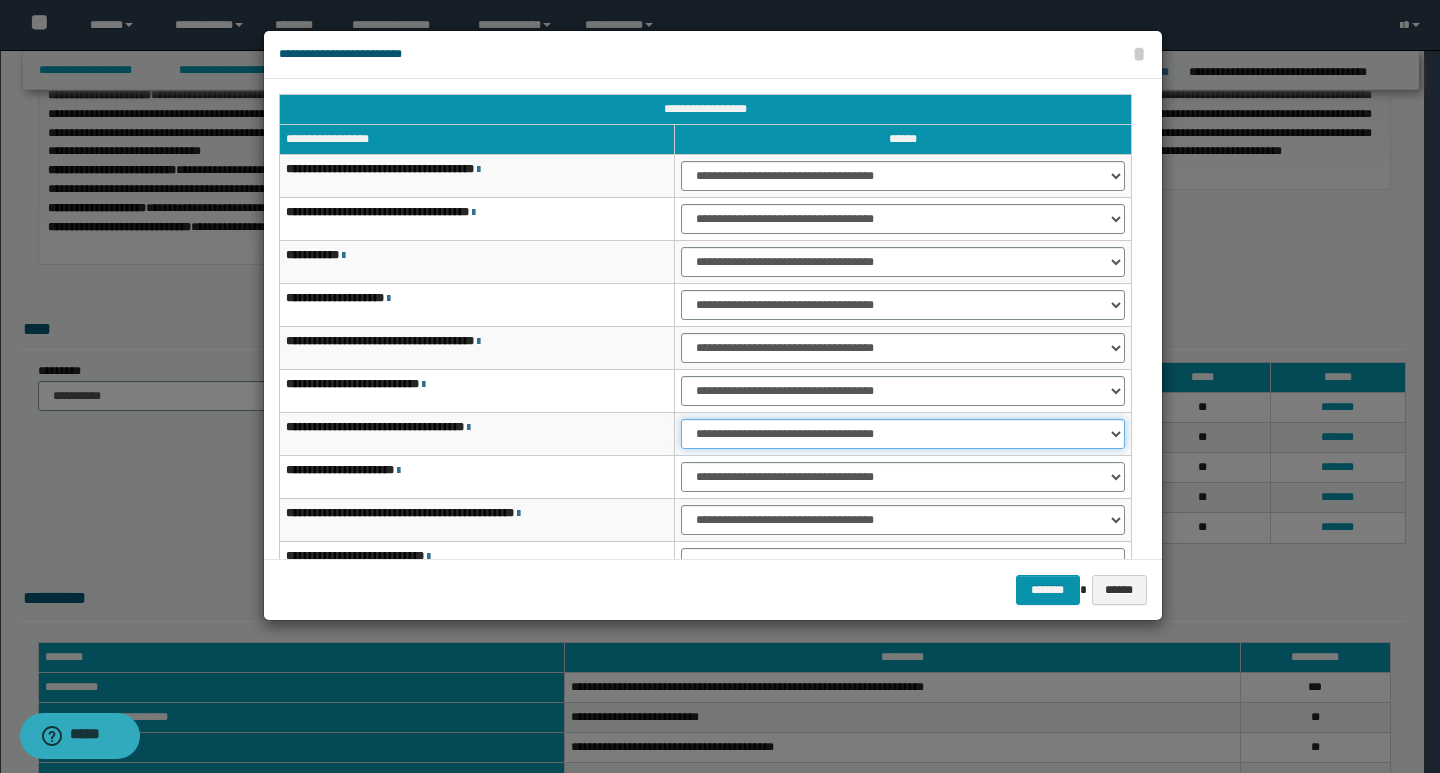 click on "**********" at bounding box center (902, 434) 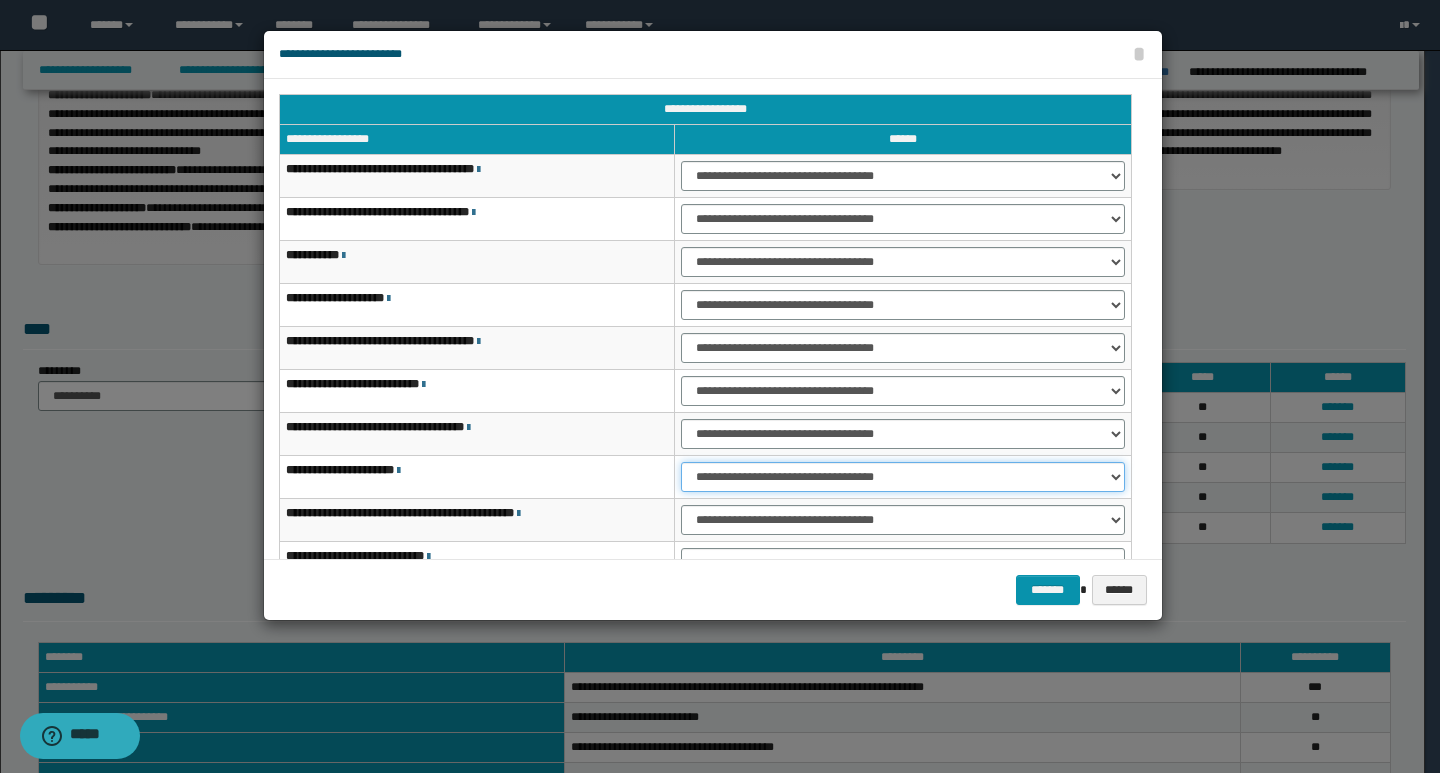 click on "**********" at bounding box center (902, 477) 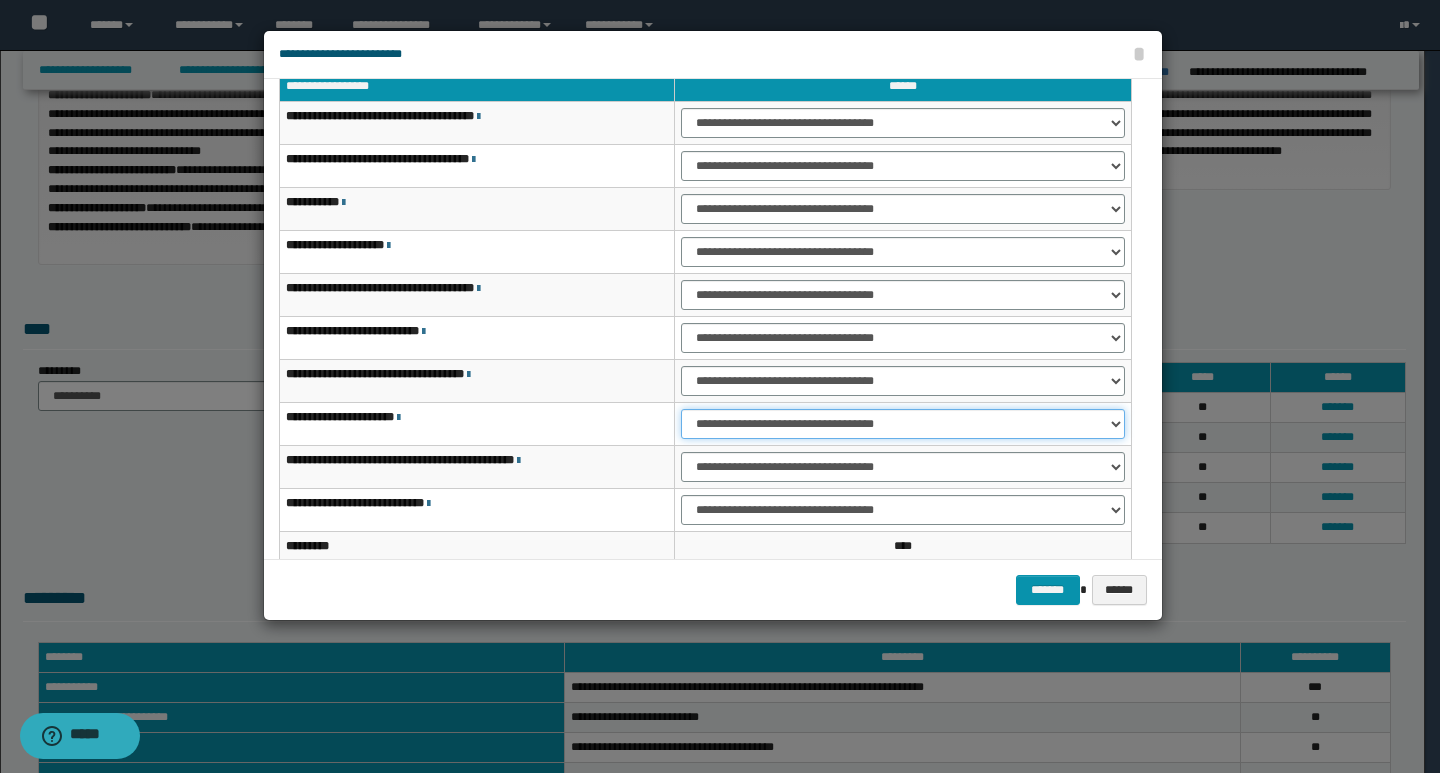 scroll, scrollTop: 121, scrollLeft: 0, axis: vertical 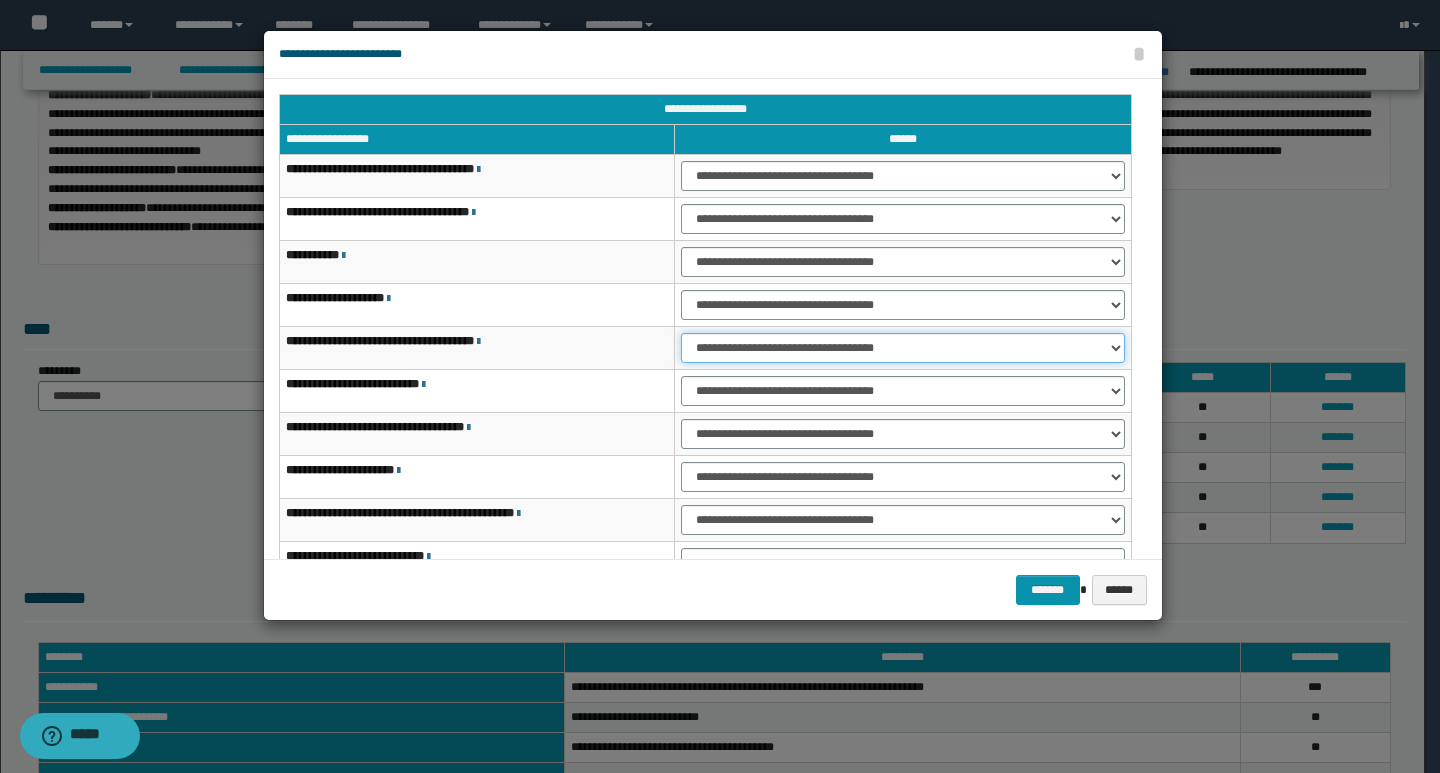 click on "**********" at bounding box center [902, 348] 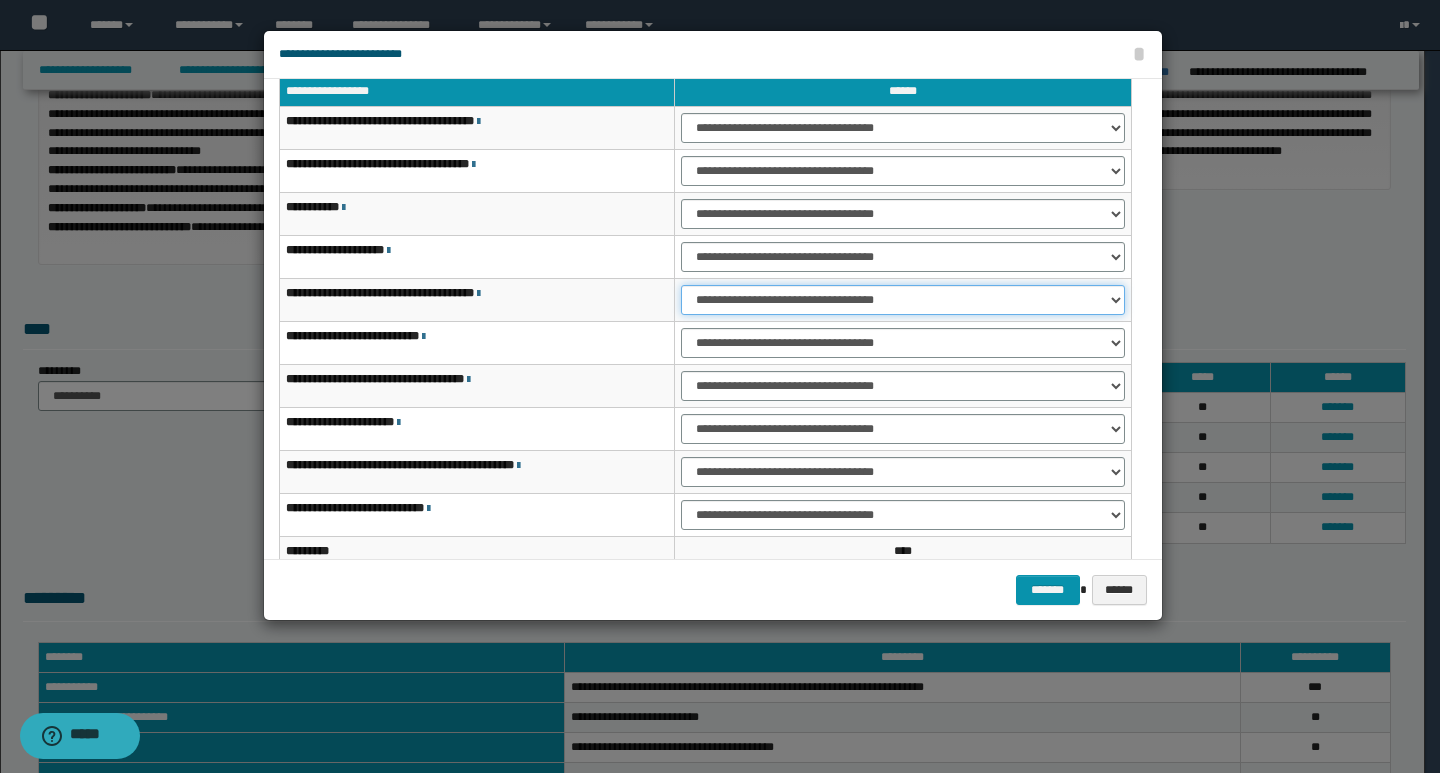 scroll, scrollTop: 0, scrollLeft: 0, axis: both 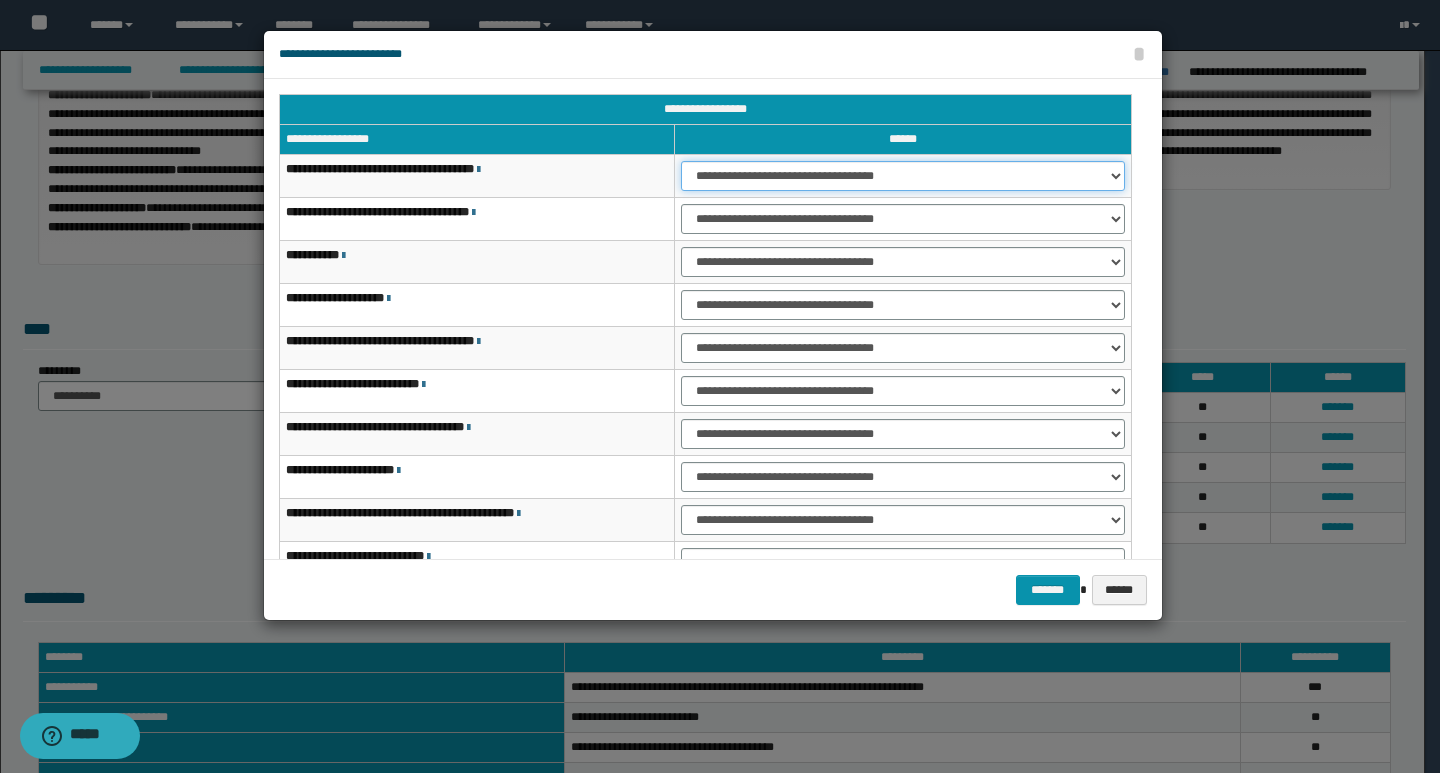 click on "**********" at bounding box center [902, 176] 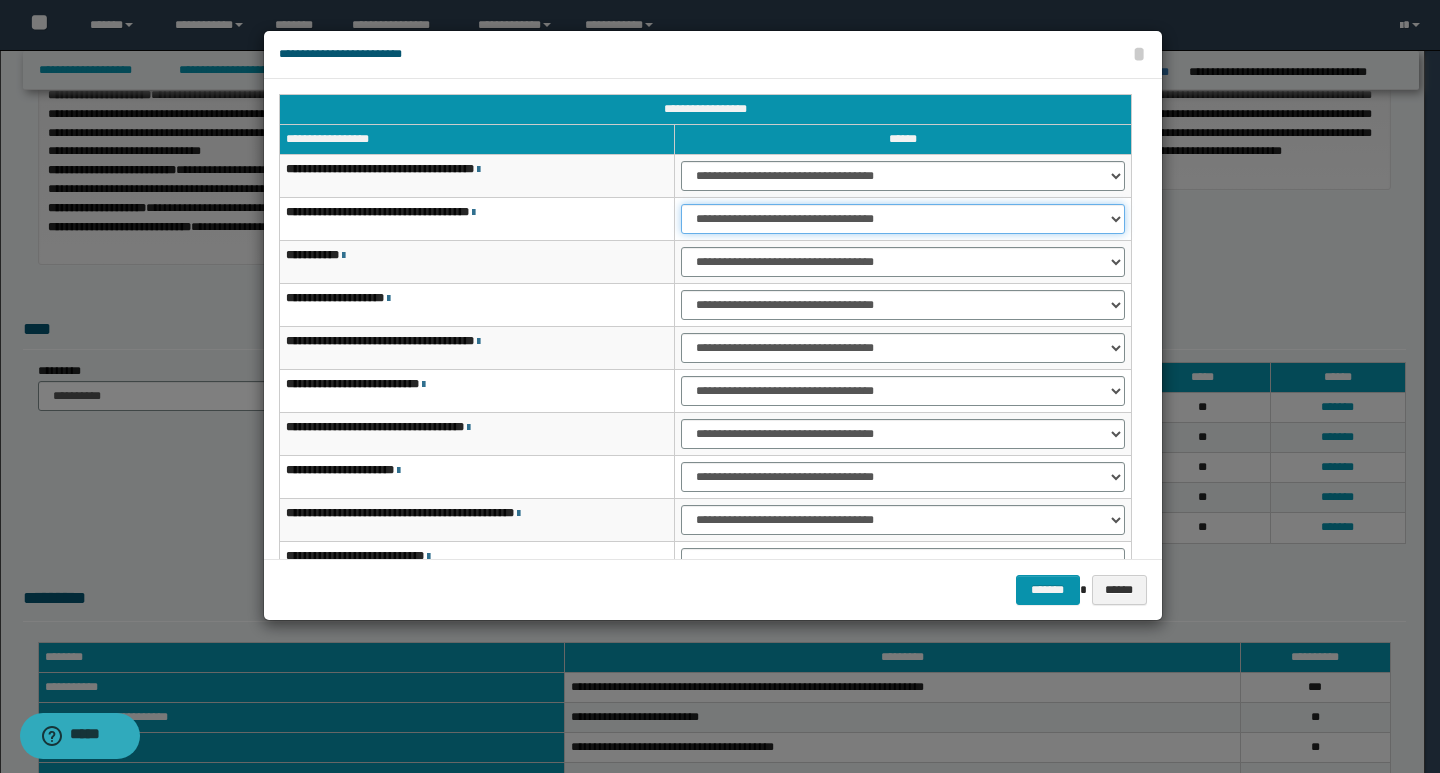 click on "**********" at bounding box center (902, 219) 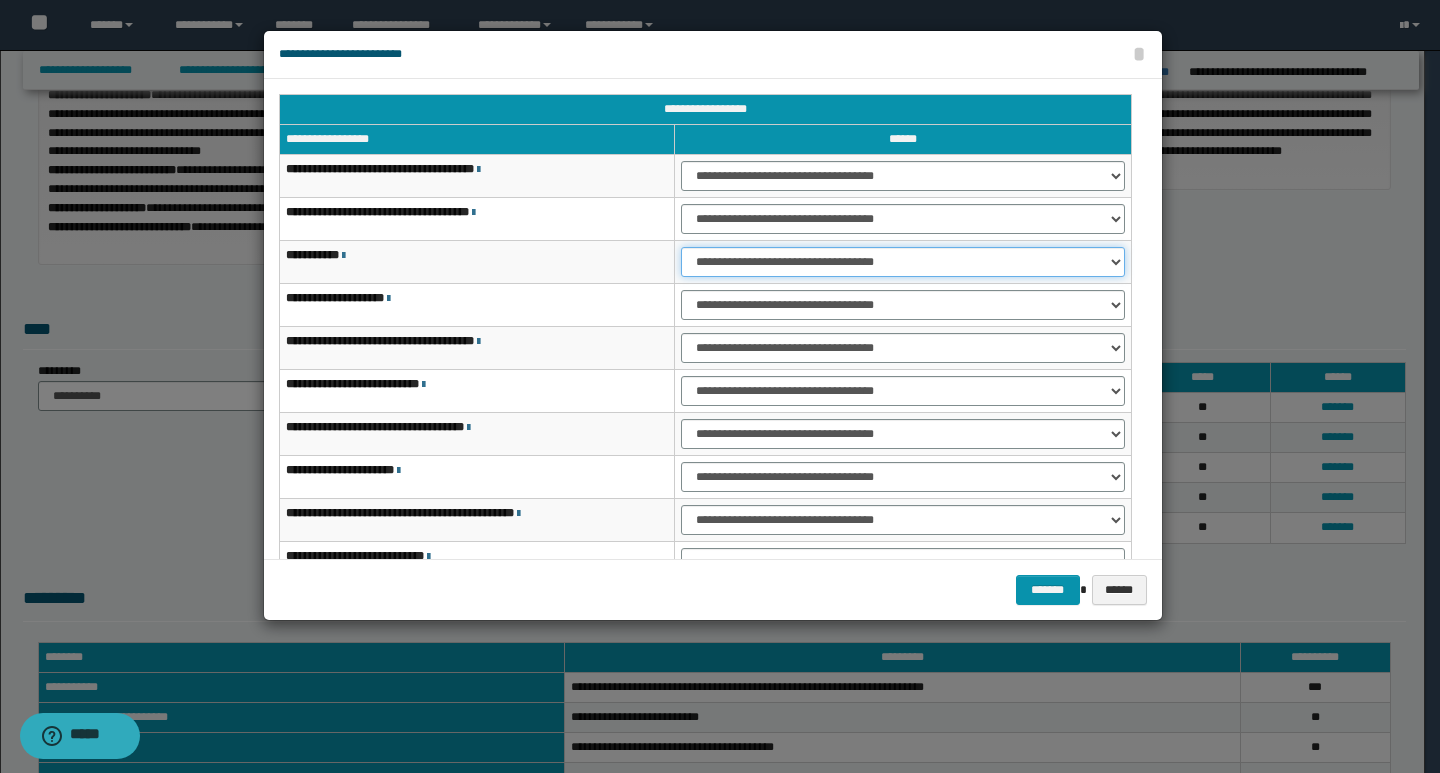 click on "**********" at bounding box center (902, 262) 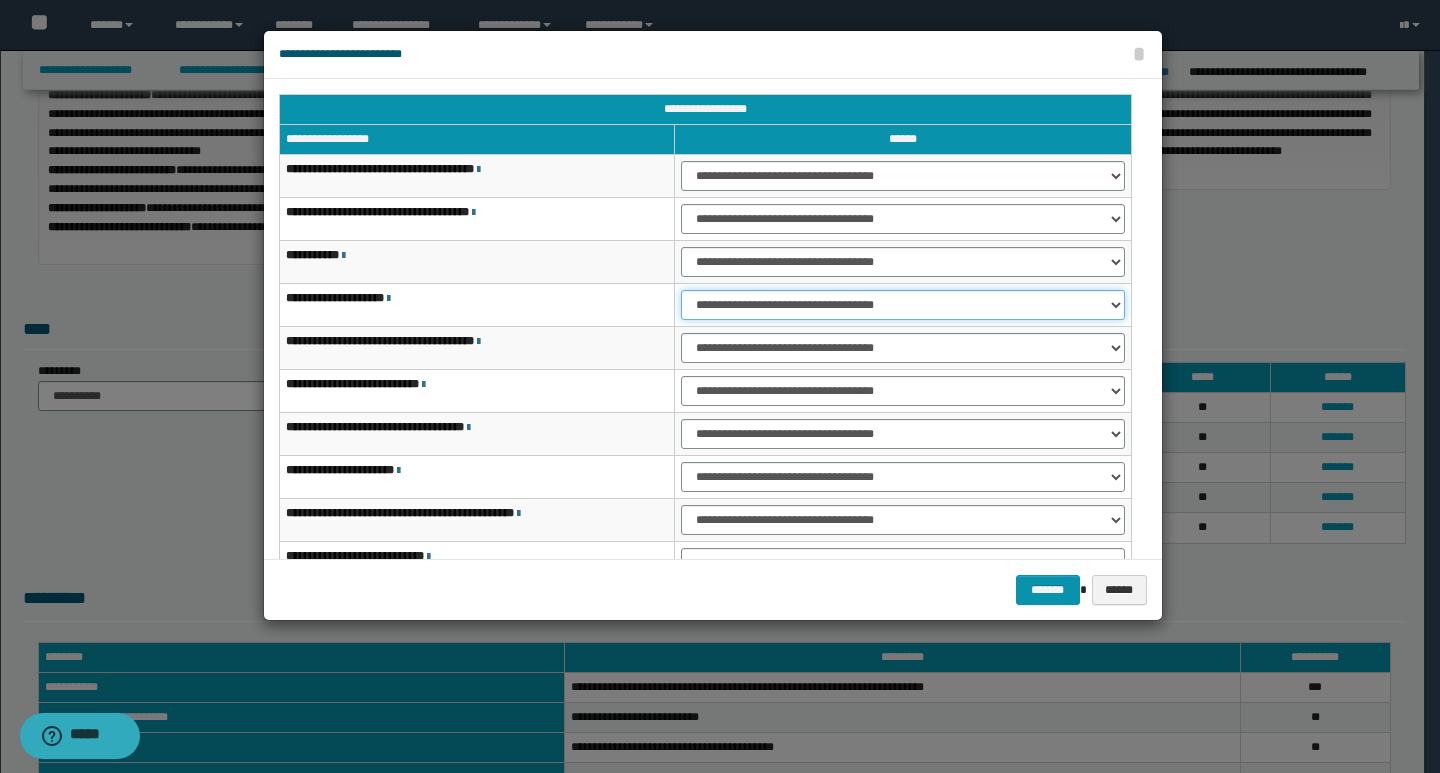 click on "**********" at bounding box center (902, 305) 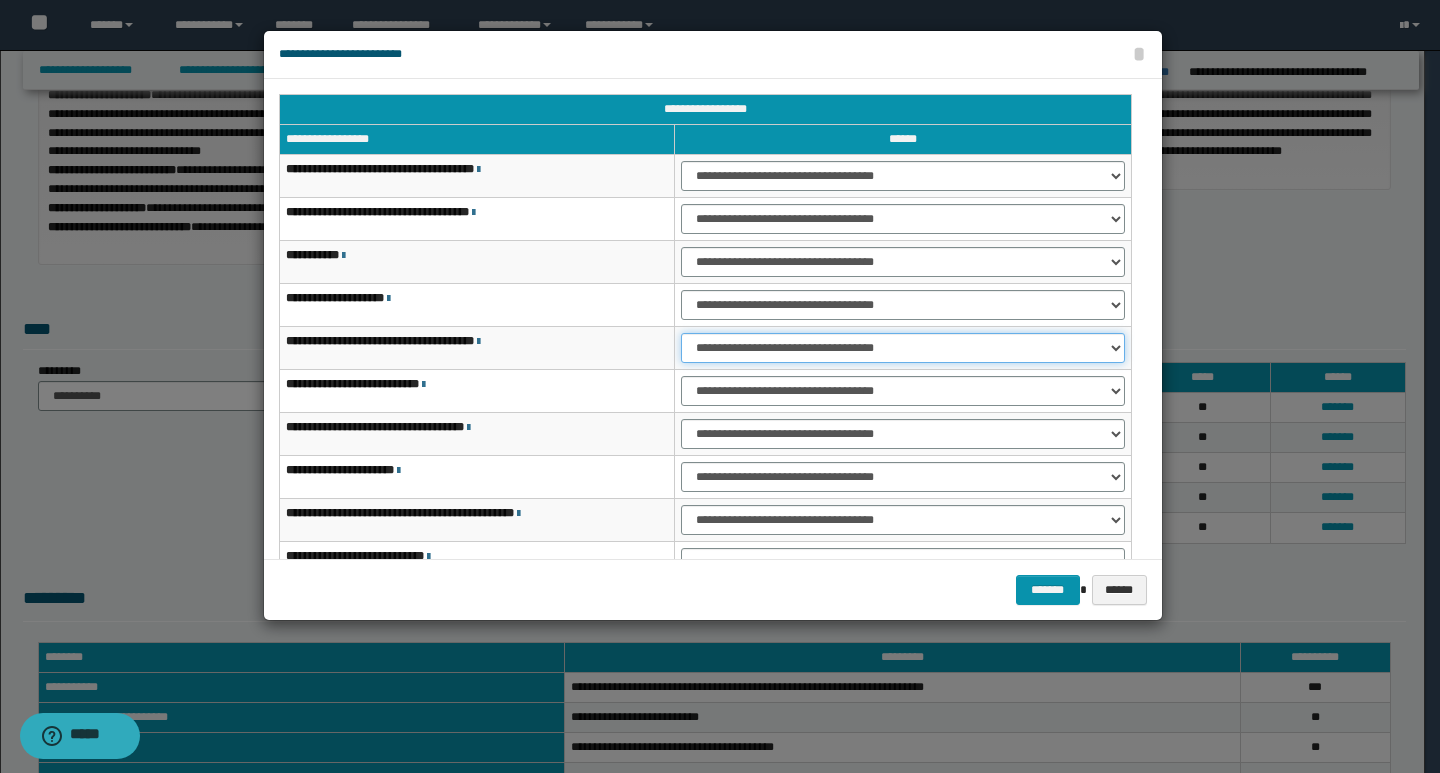 click on "**********" at bounding box center (902, 348) 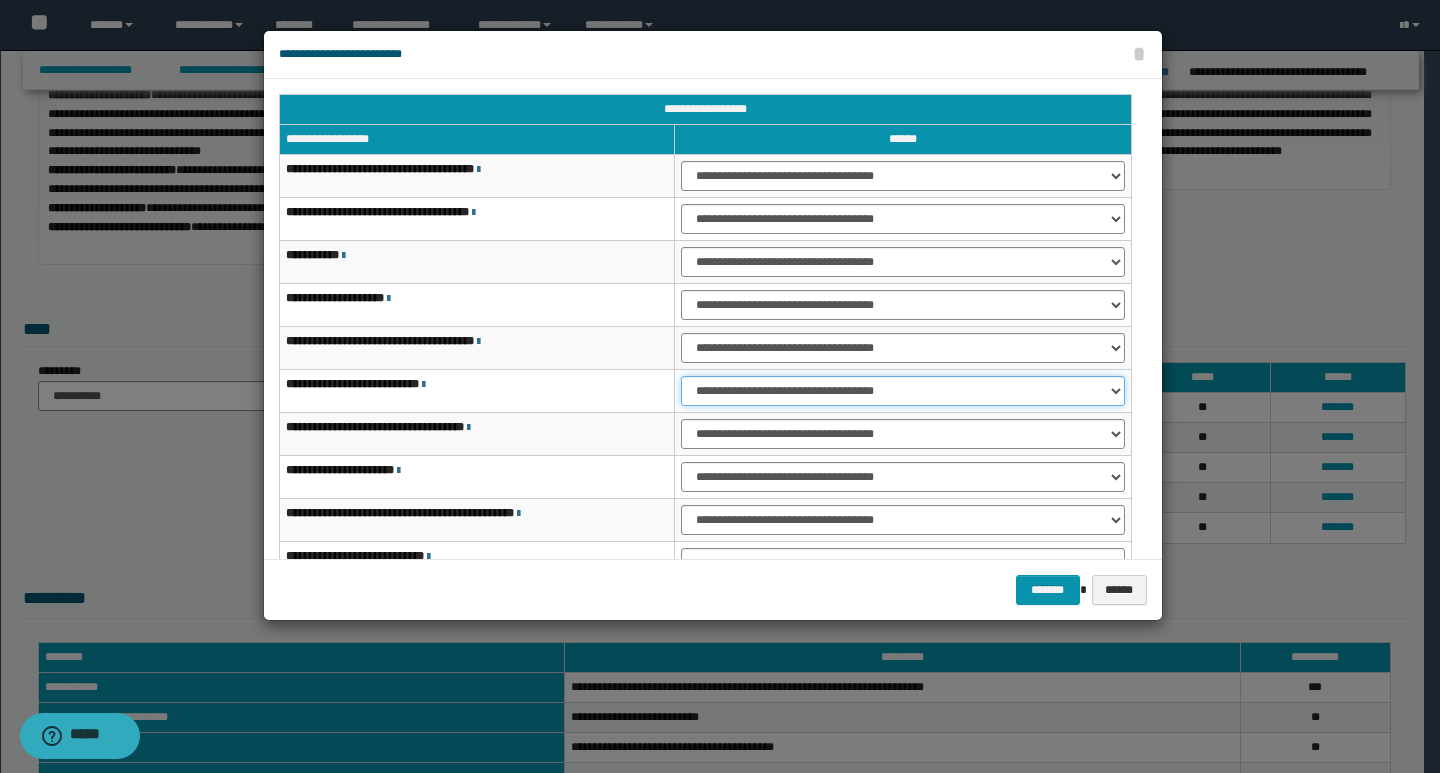 click on "**********" at bounding box center (902, 391) 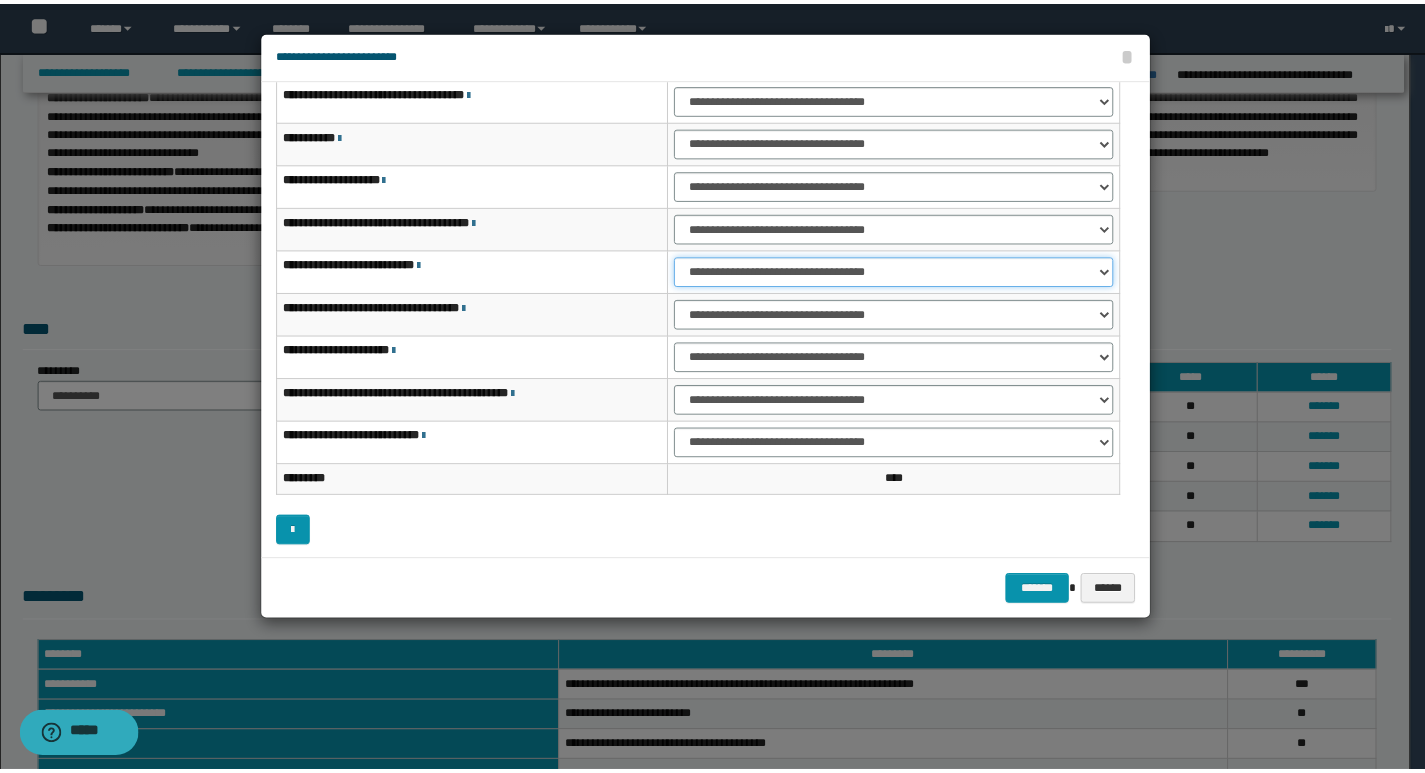 scroll, scrollTop: 121, scrollLeft: 0, axis: vertical 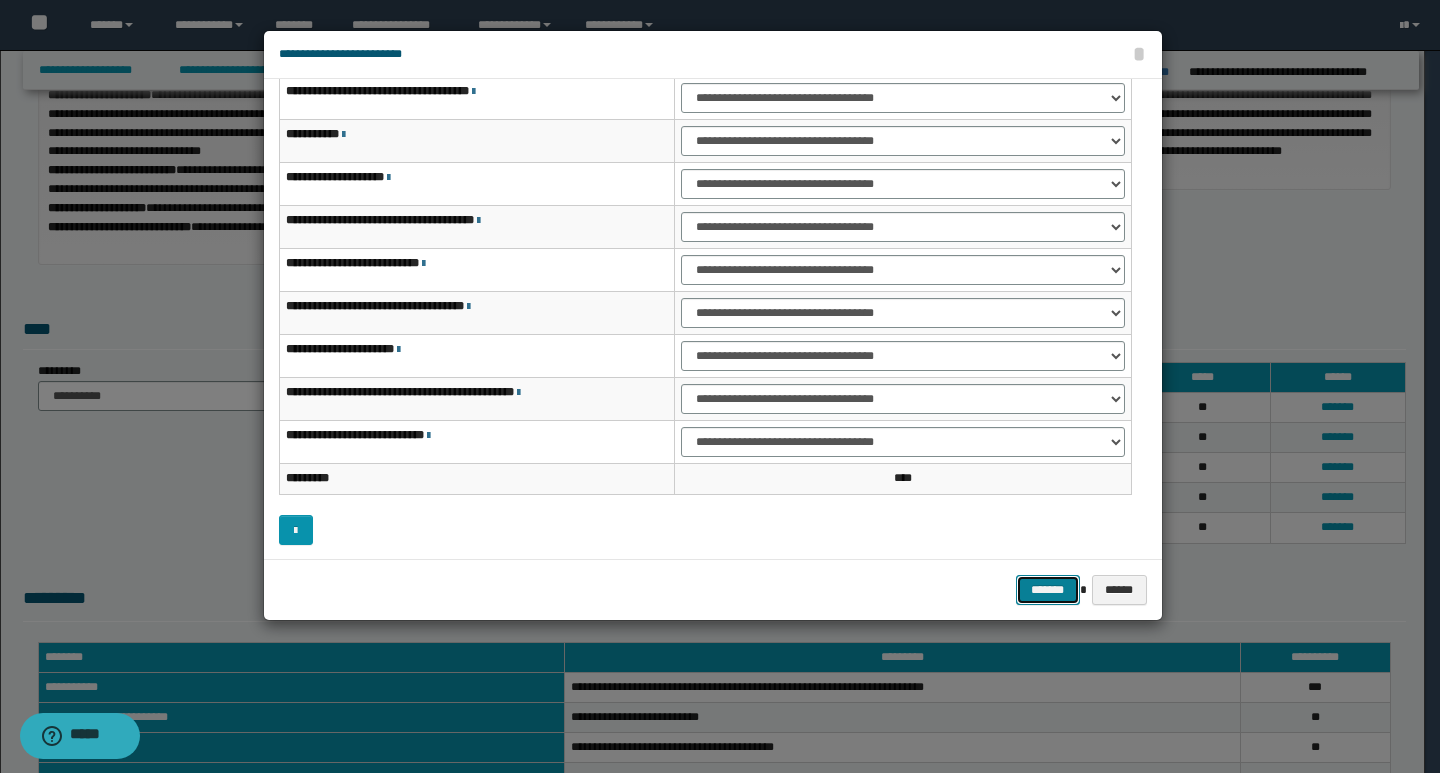 click on "*******" at bounding box center (1048, 590) 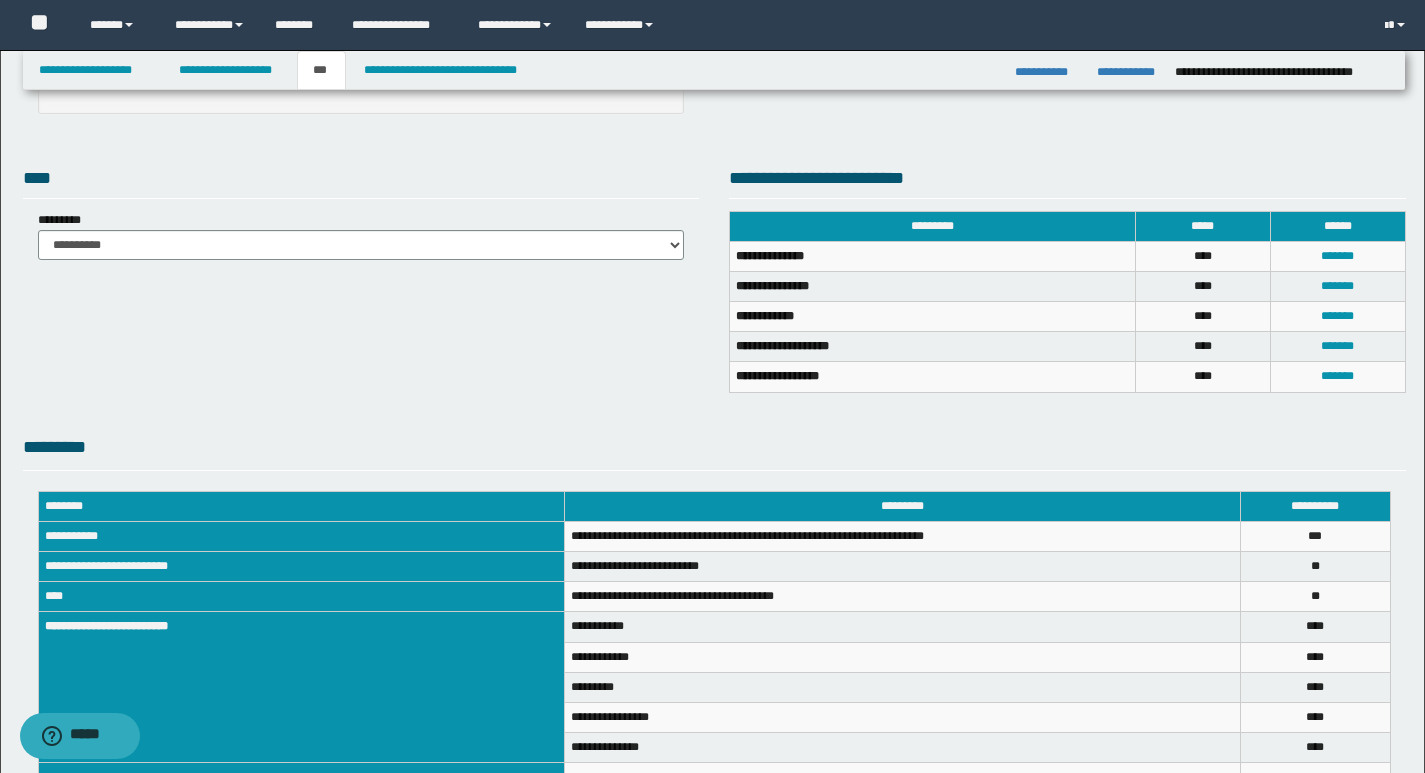 scroll, scrollTop: 415, scrollLeft: 0, axis: vertical 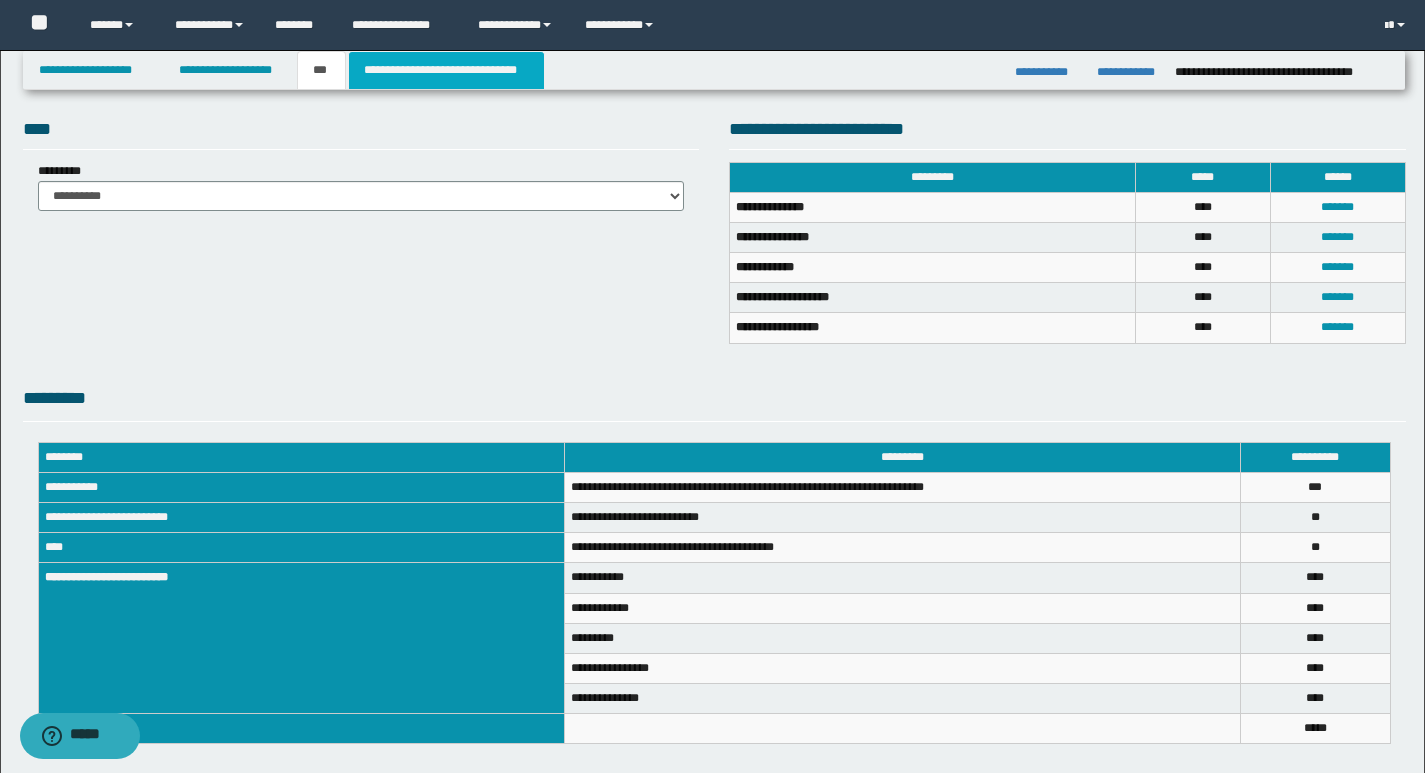 click on "**********" at bounding box center (446, 70) 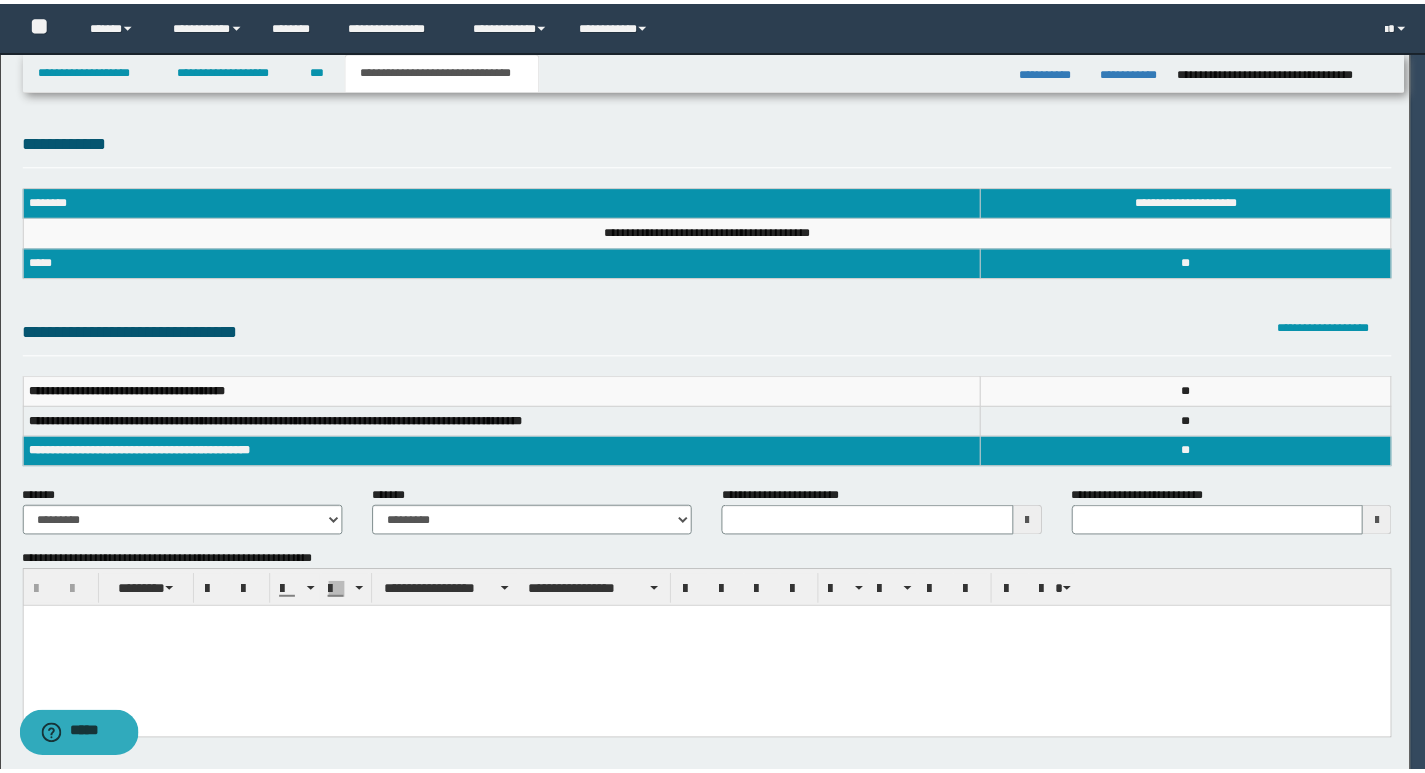 scroll, scrollTop: 0, scrollLeft: 0, axis: both 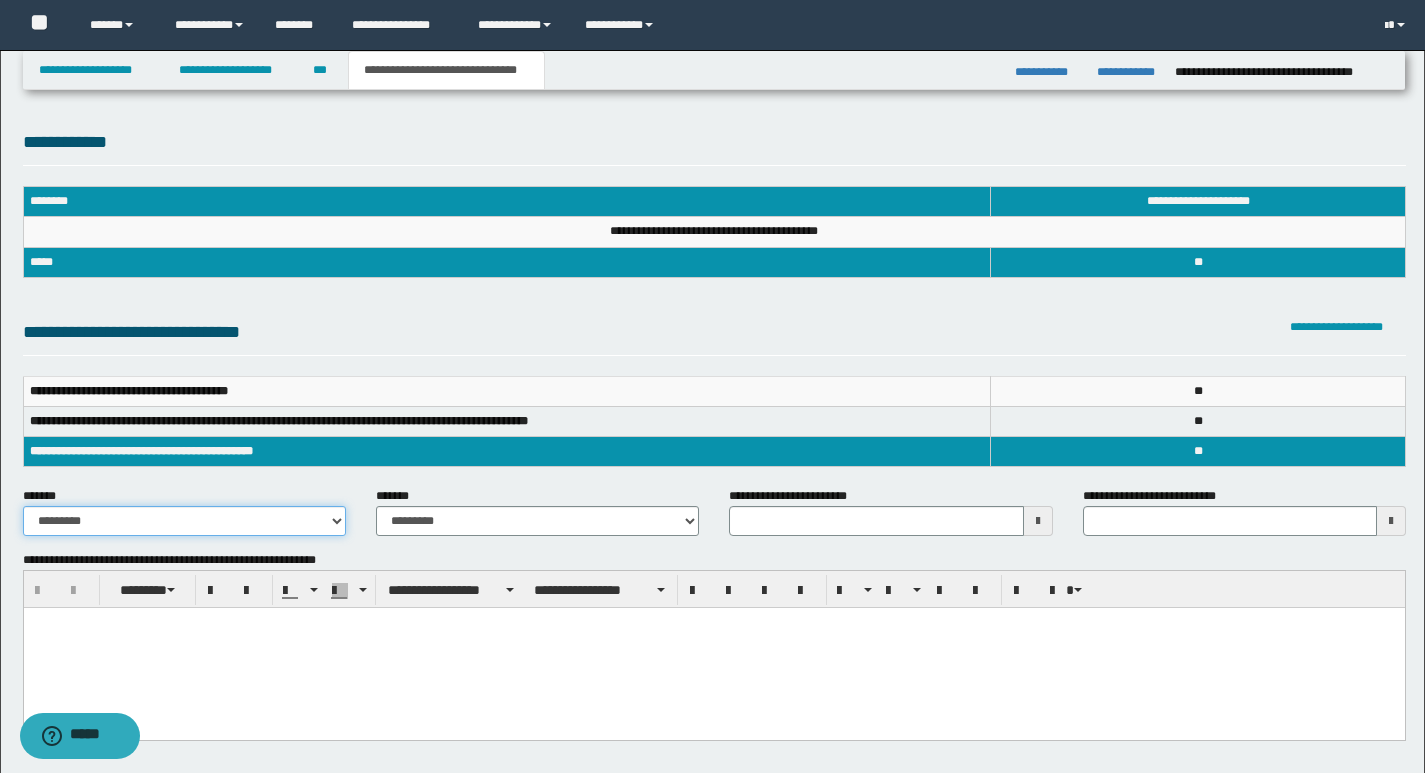 click on "**********" at bounding box center [184, 521] 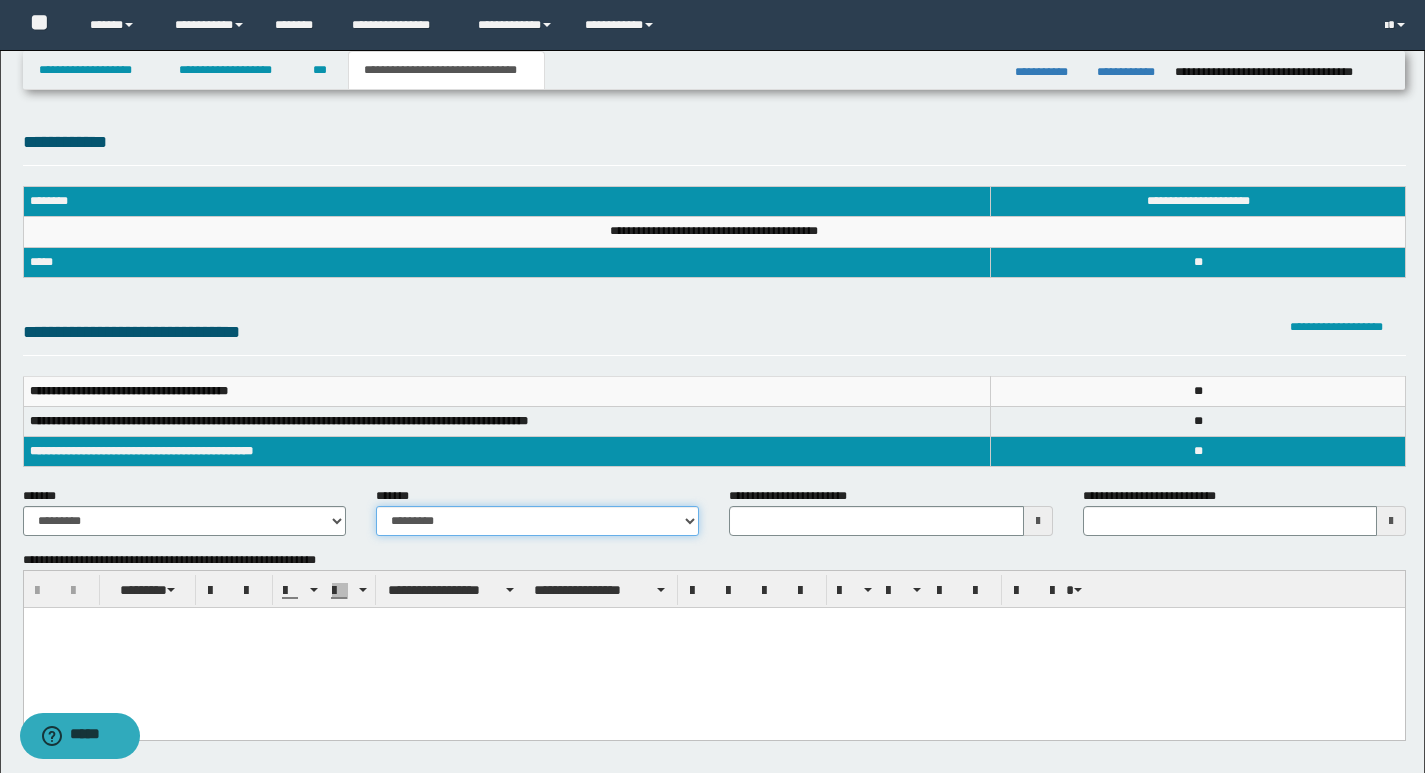 click on "**********" at bounding box center (537, 521) 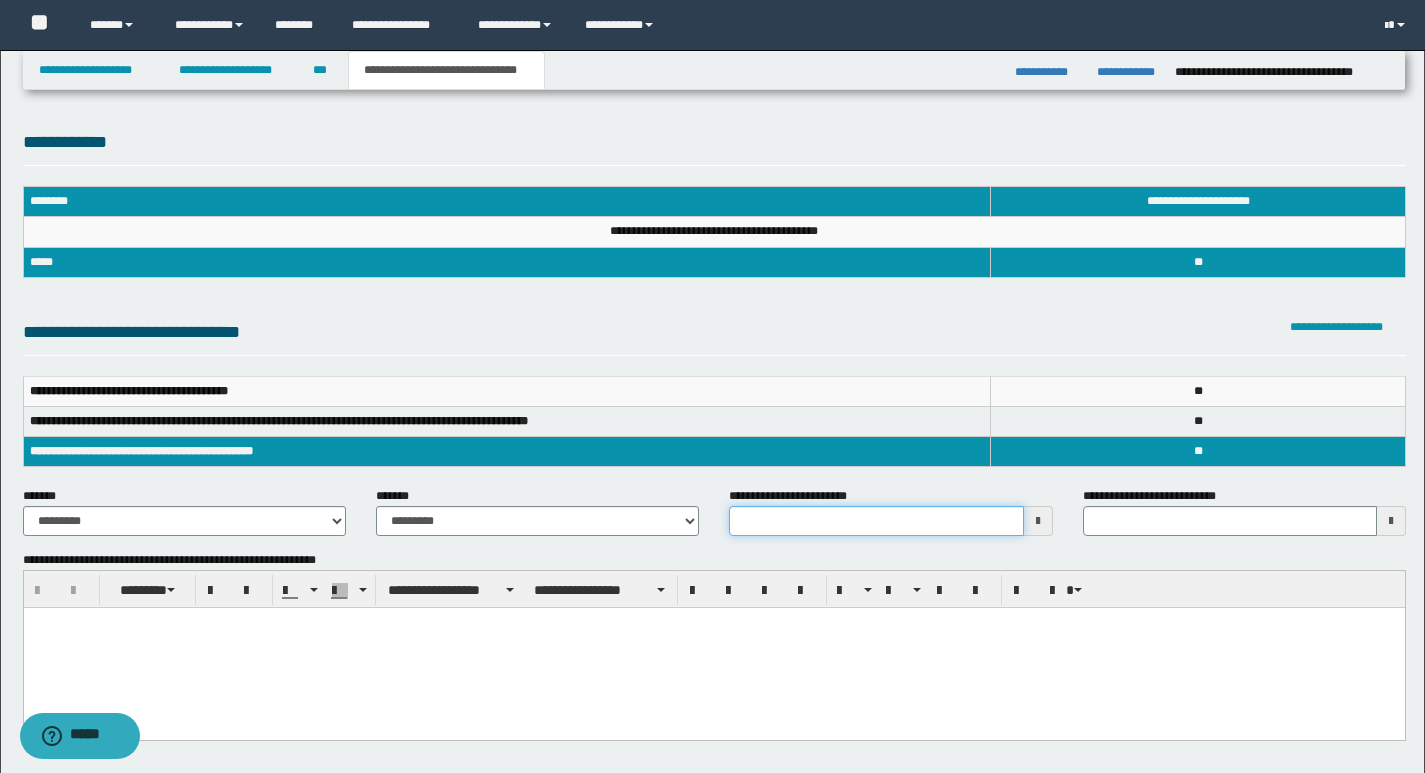 click on "**********" at bounding box center [876, 521] 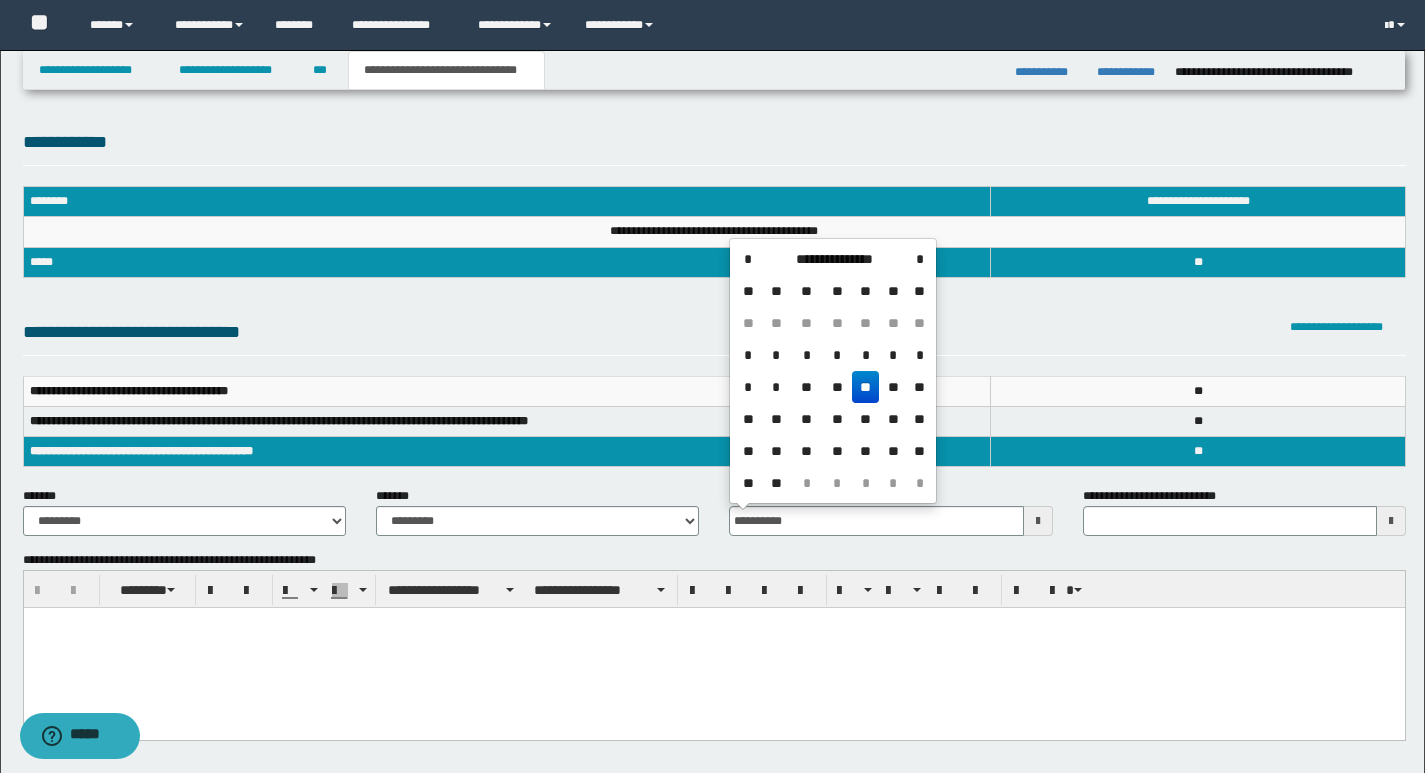 click on "**" at bounding box center [866, 387] 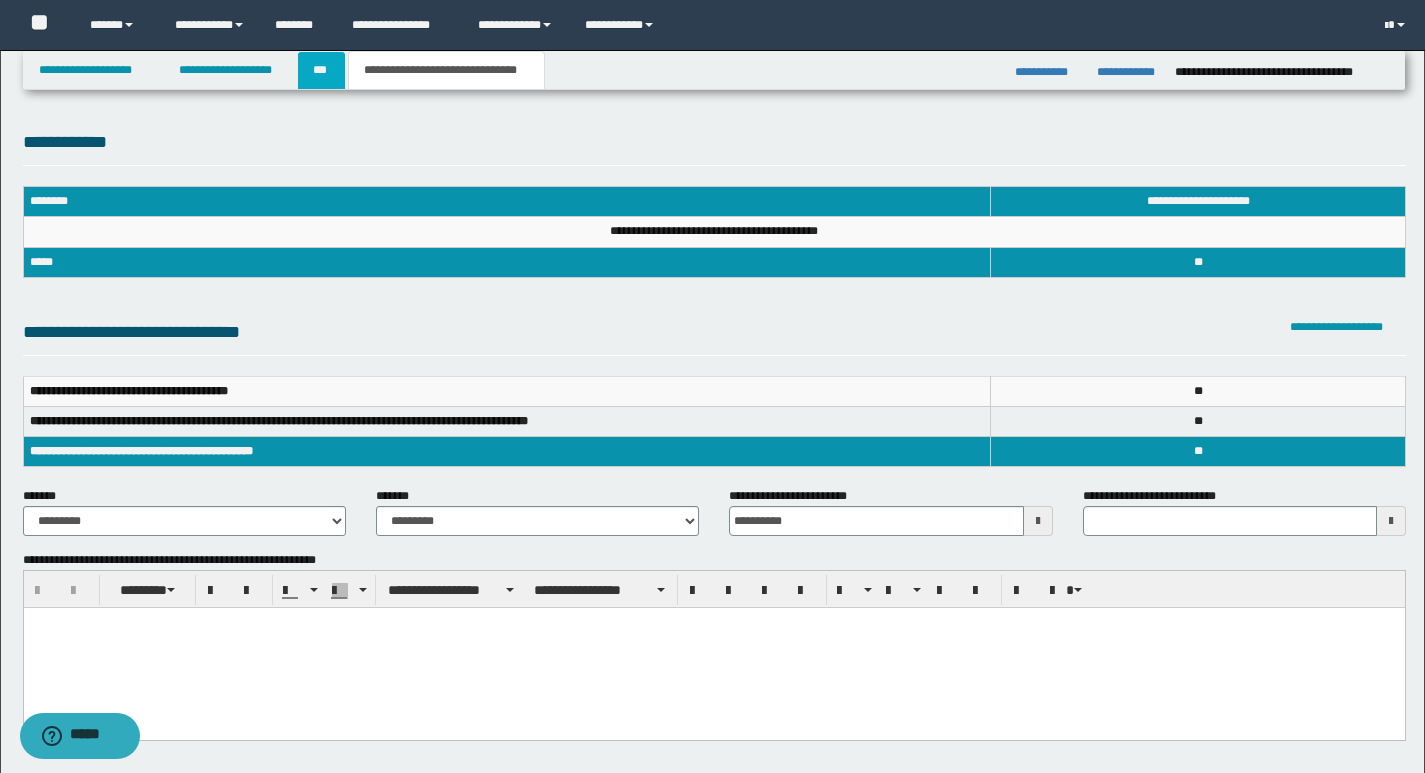 click on "***" at bounding box center (321, 70) 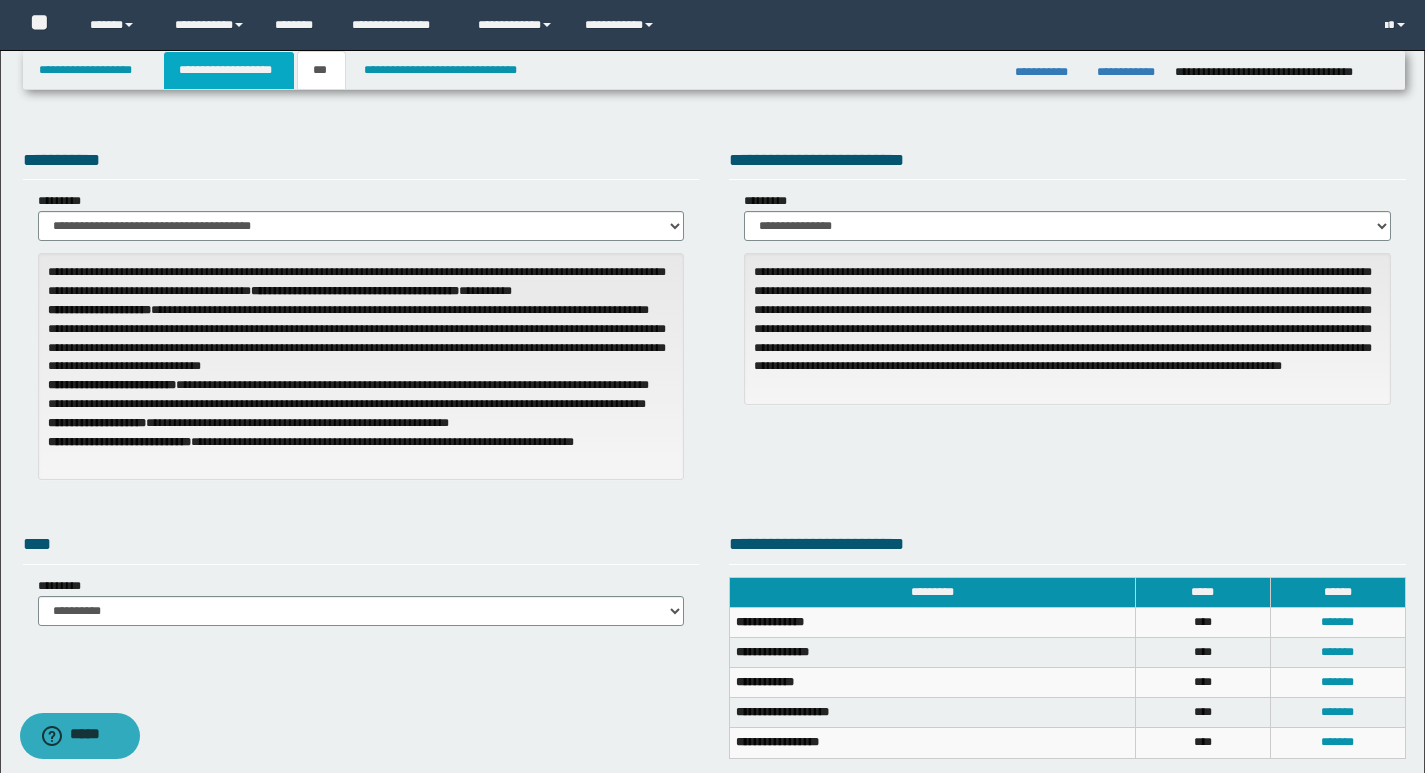 click on "**********" at bounding box center (229, 70) 